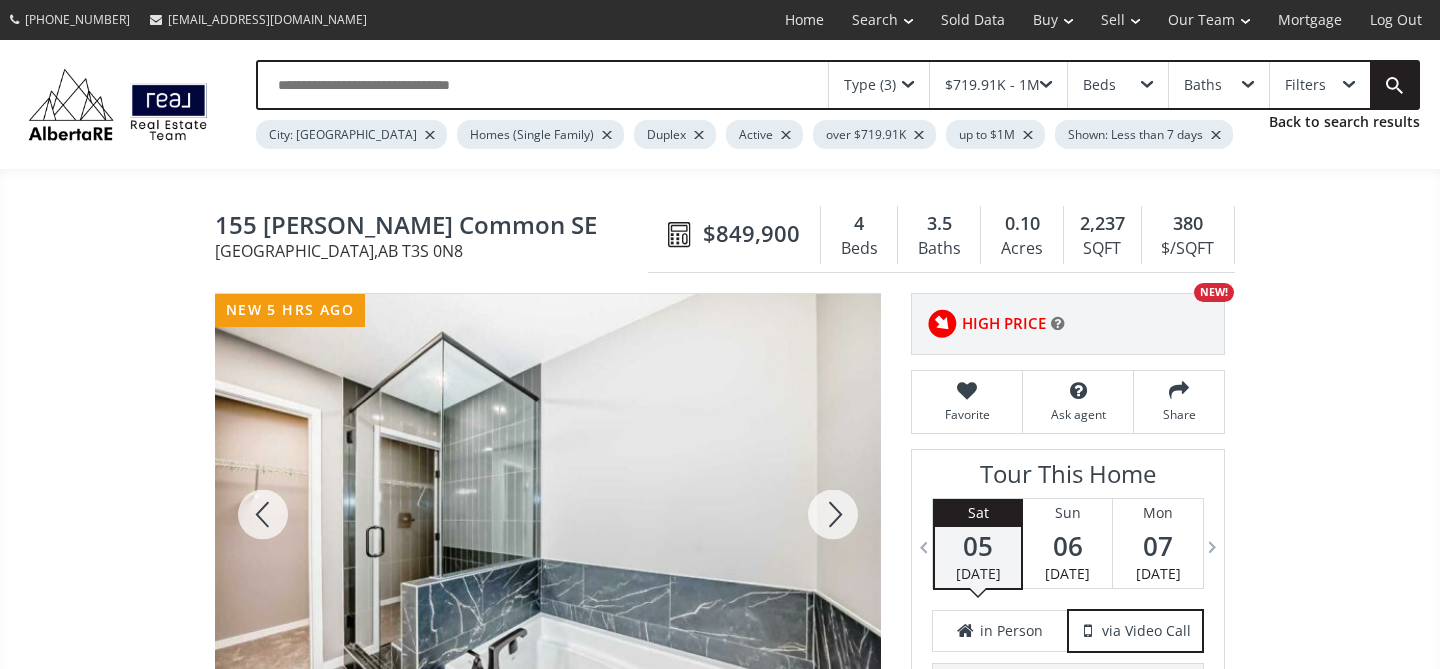 scroll, scrollTop: 283, scrollLeft: 0, axis: vertical 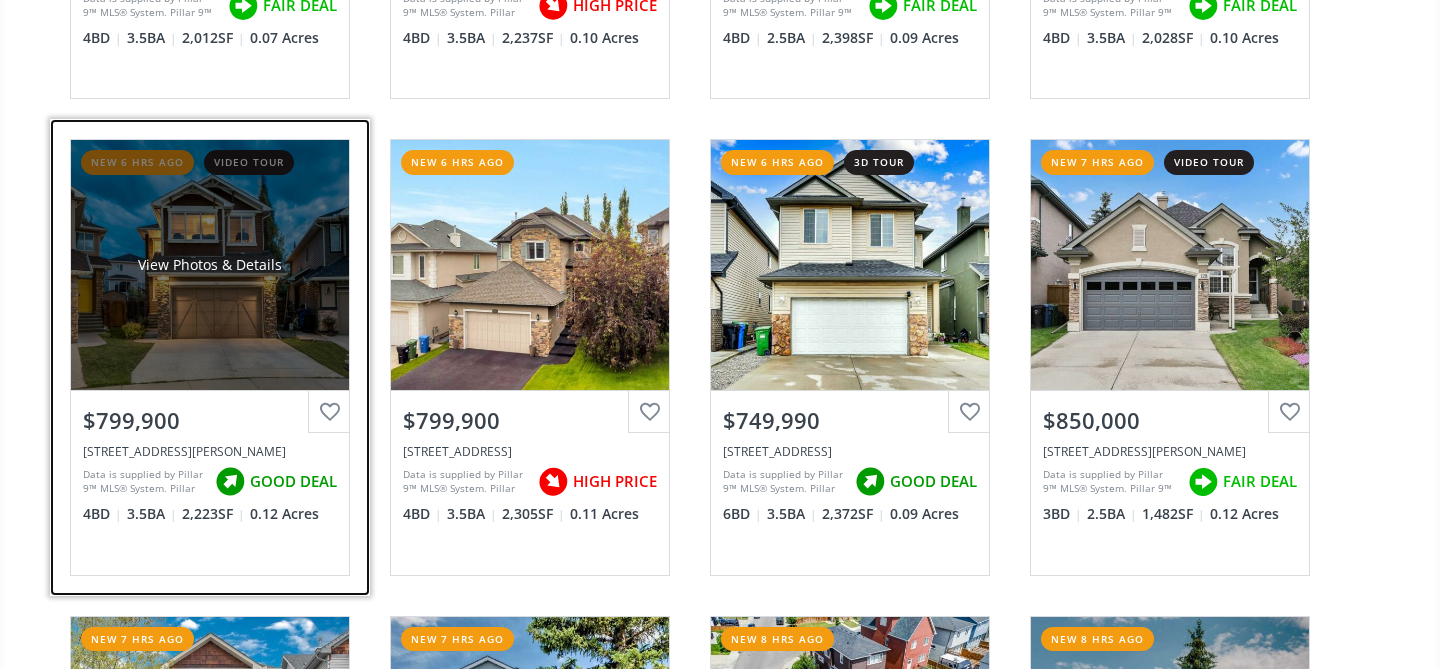 click on "View Photos & Details" at bounding box center (210, 265) 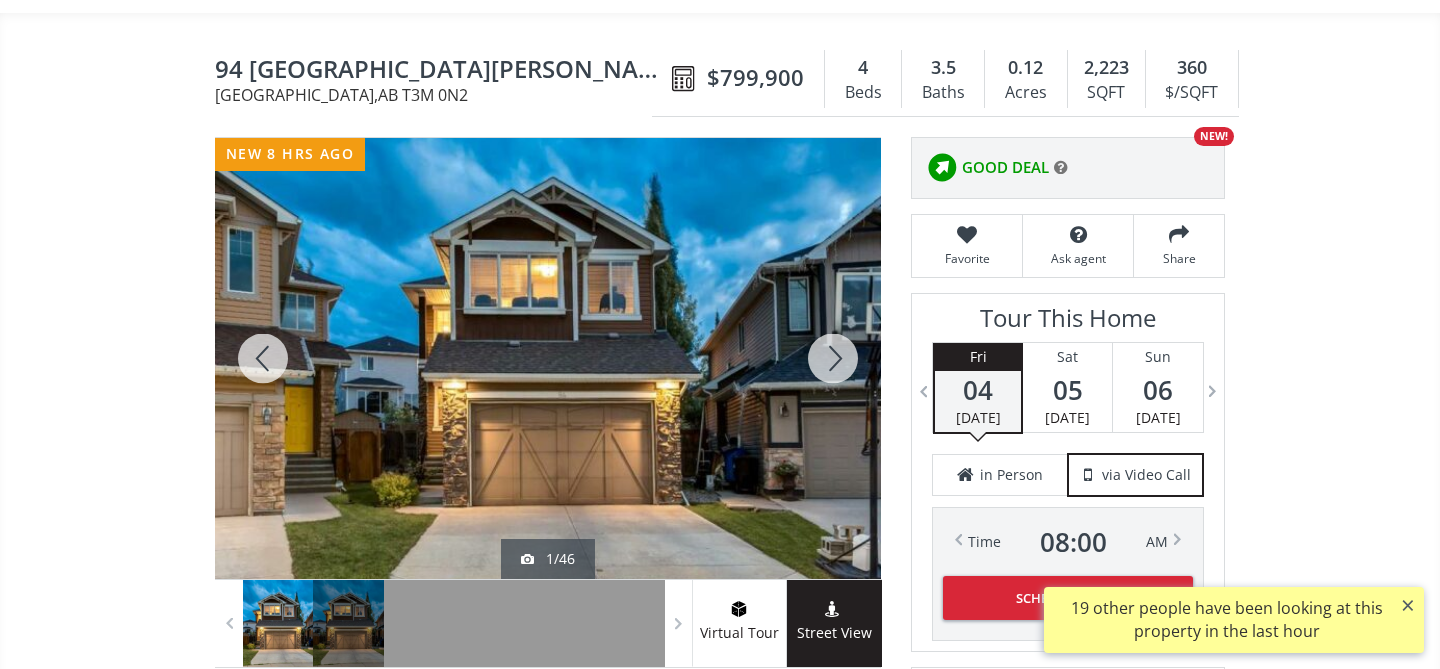 scroll, scrollTop: 162, scrollLeft: 0, axis: vertical 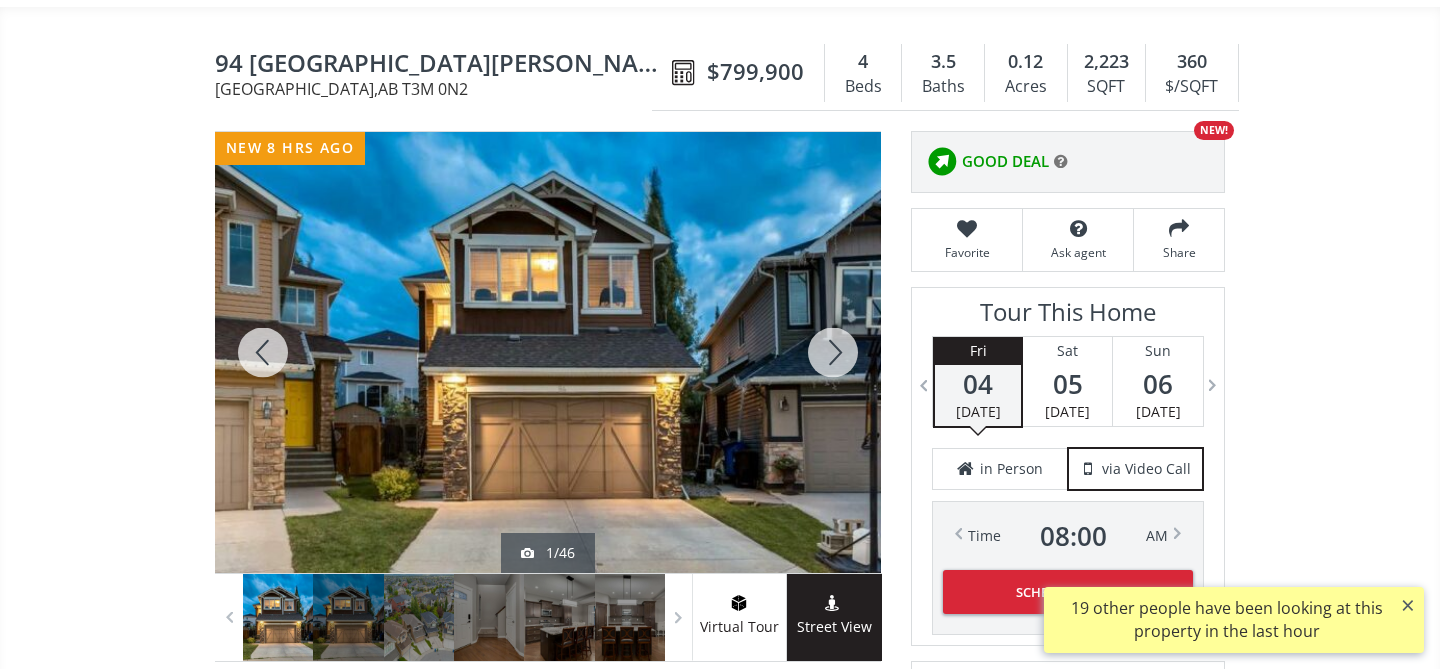 click at bounding box center (833, 352) 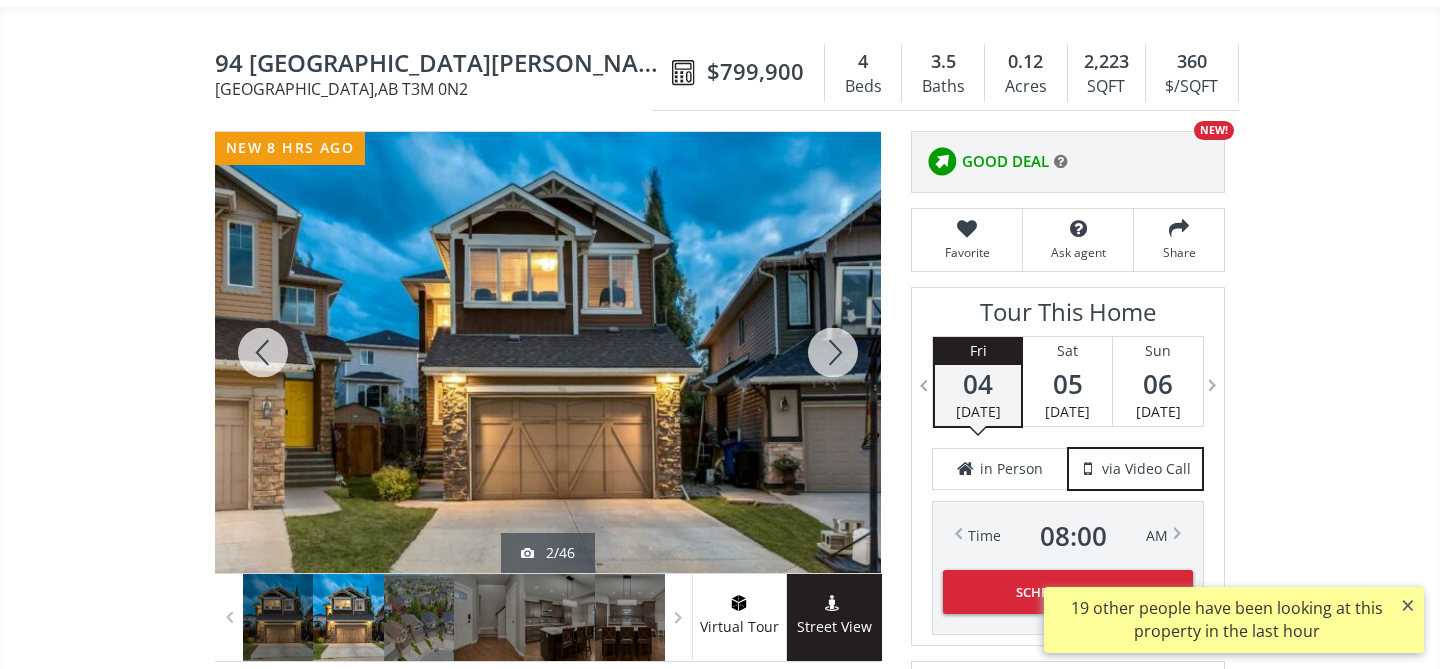 click at bounding box center (833, 352) 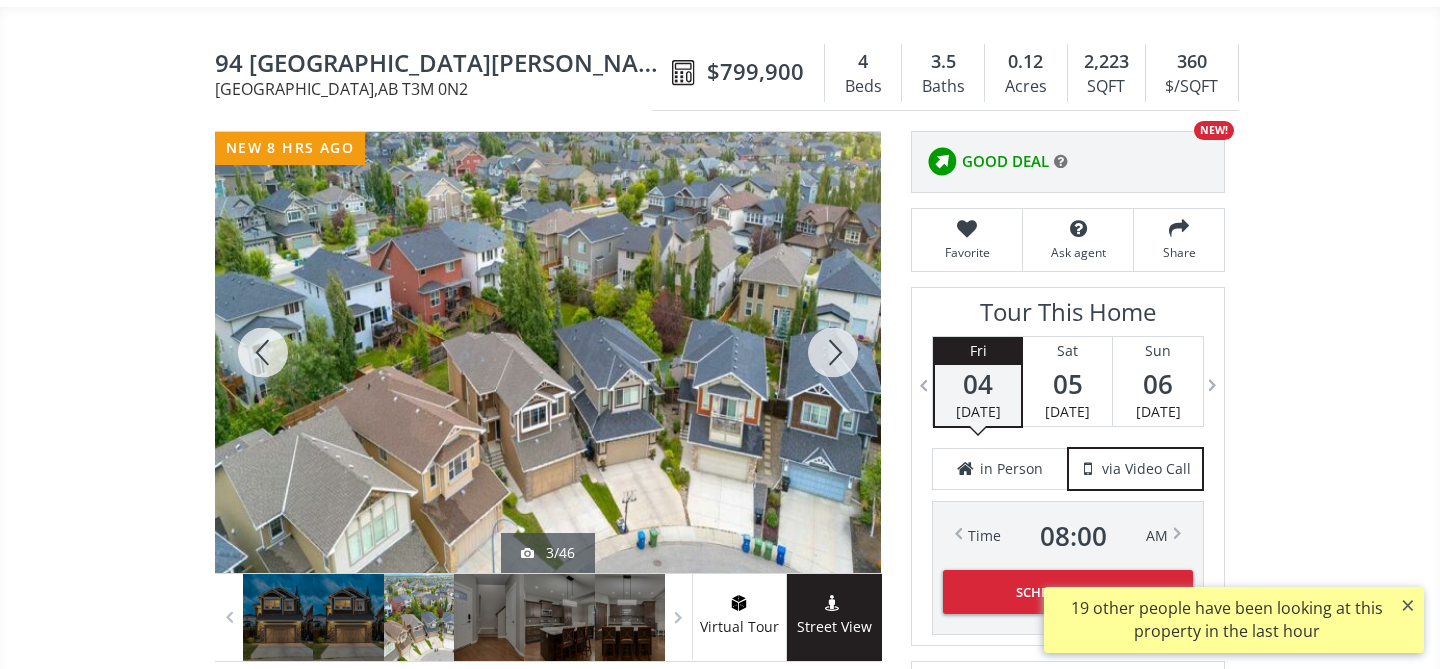 click at bounding box center (263, 352) 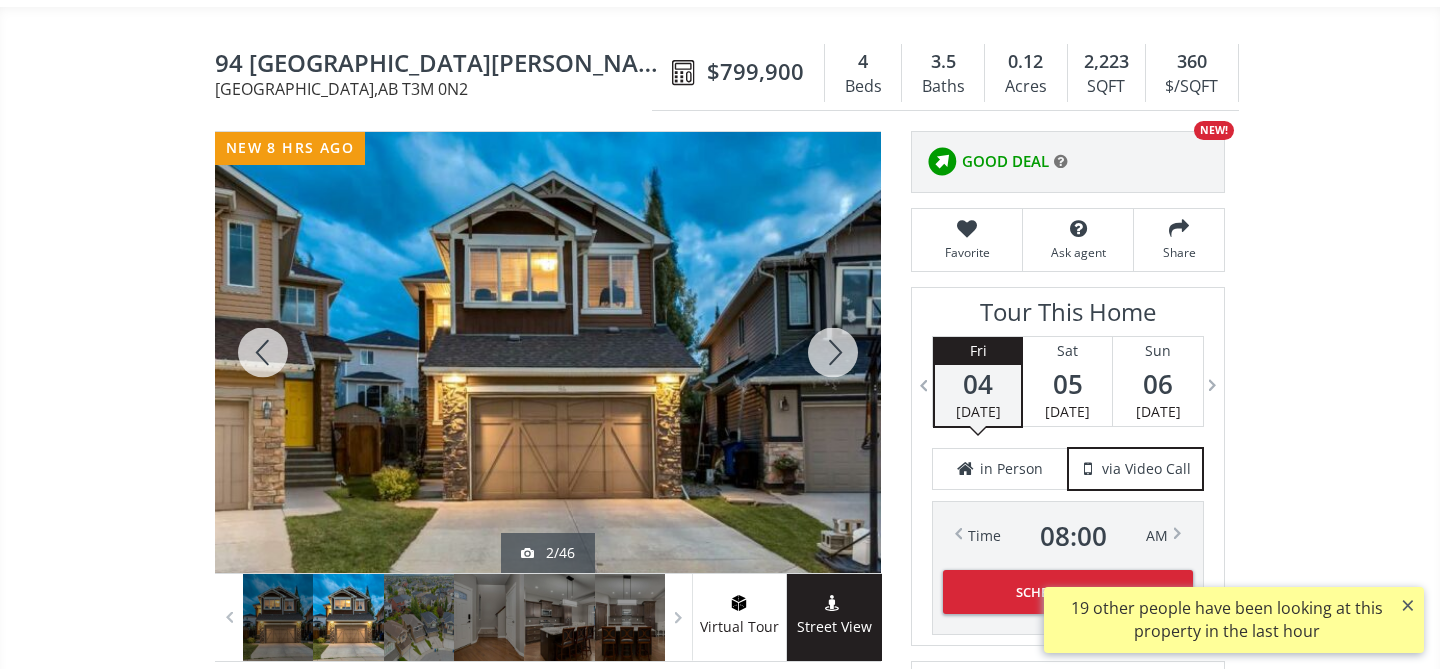 click at bounding box center (833, 352) 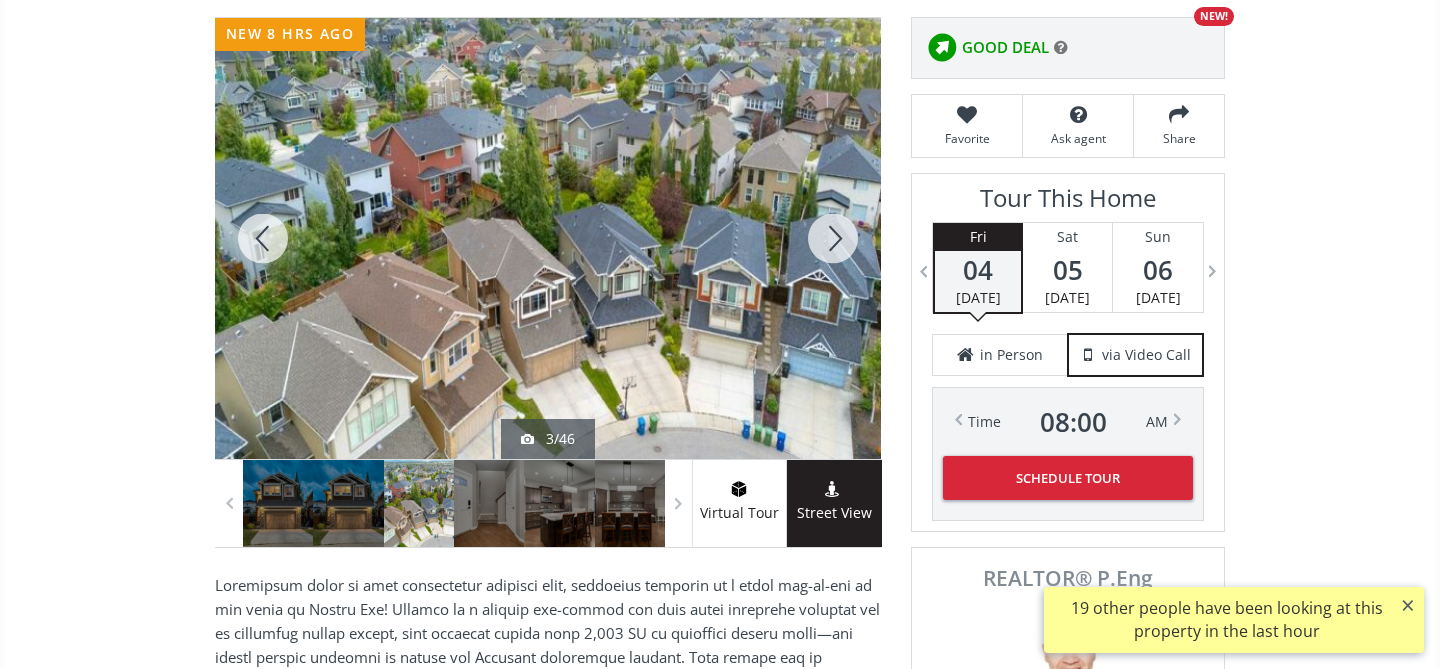scroll, scrollTop: 278, scrollLeft: 0, axis: vertical 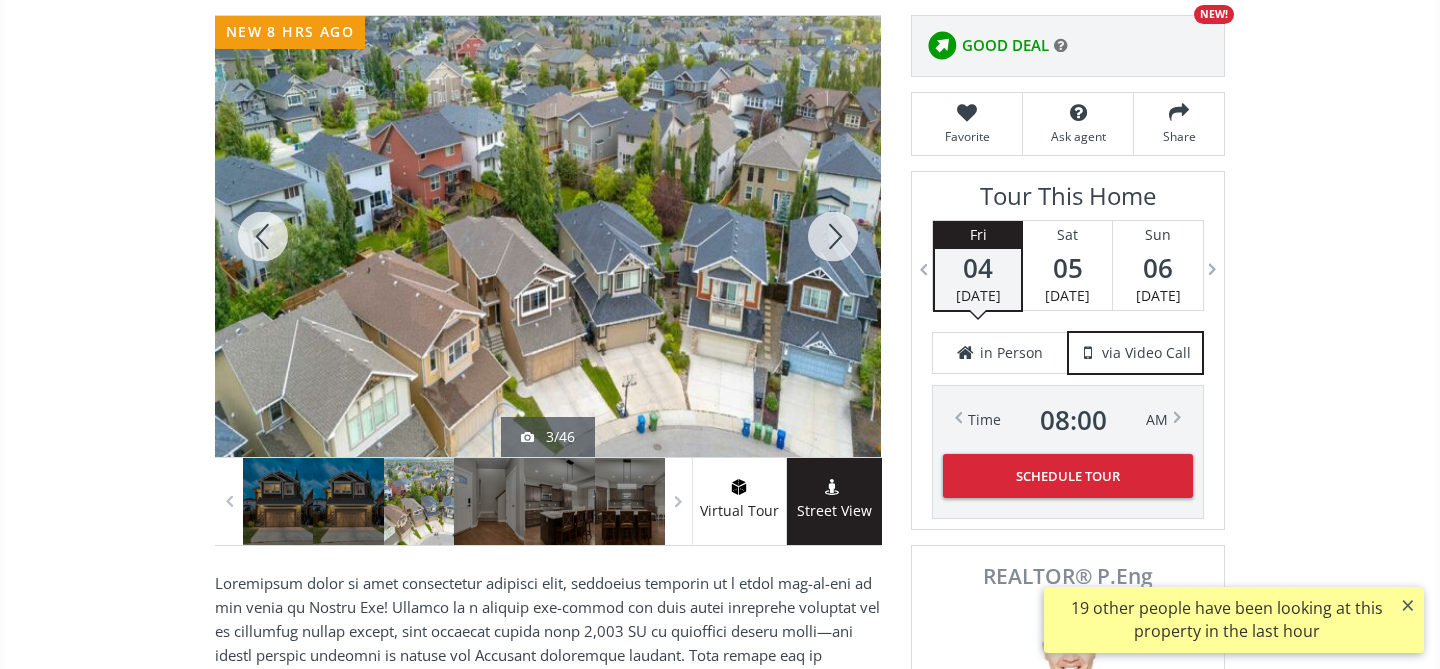 click at bounding box center (833, 236) 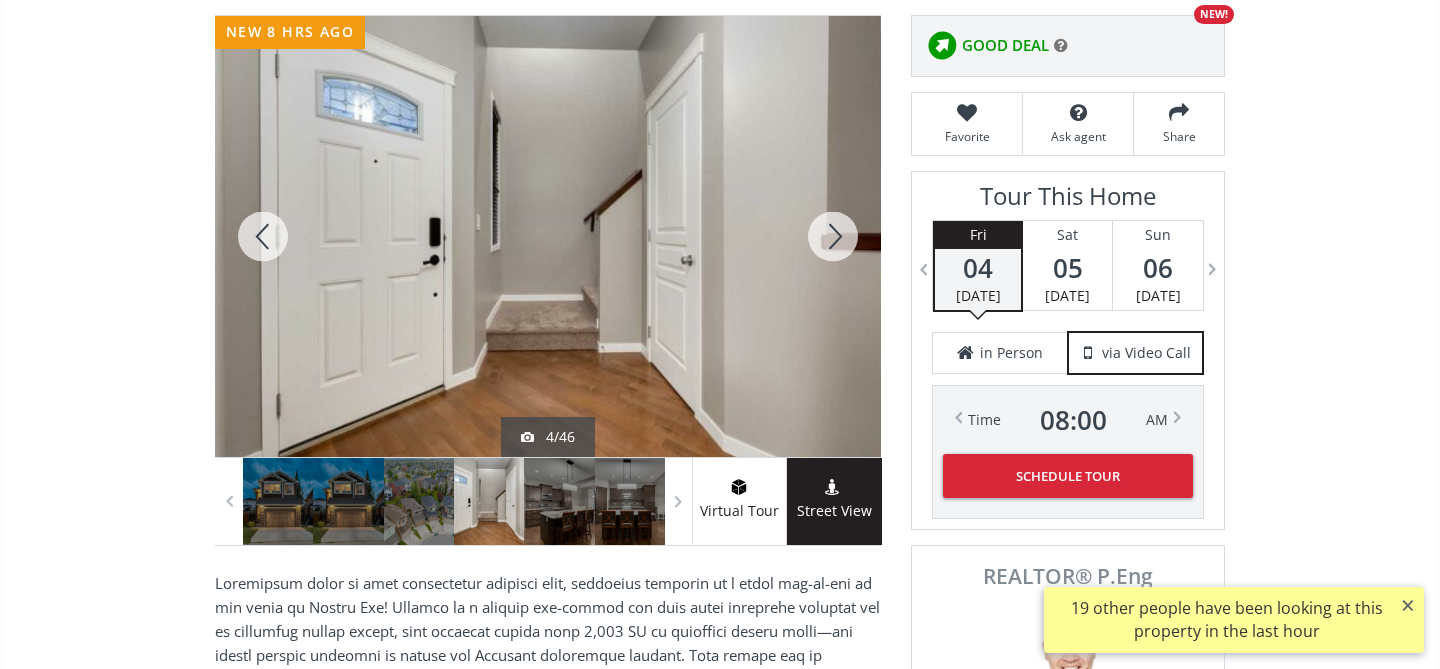 click at bounding box center [833, 236] 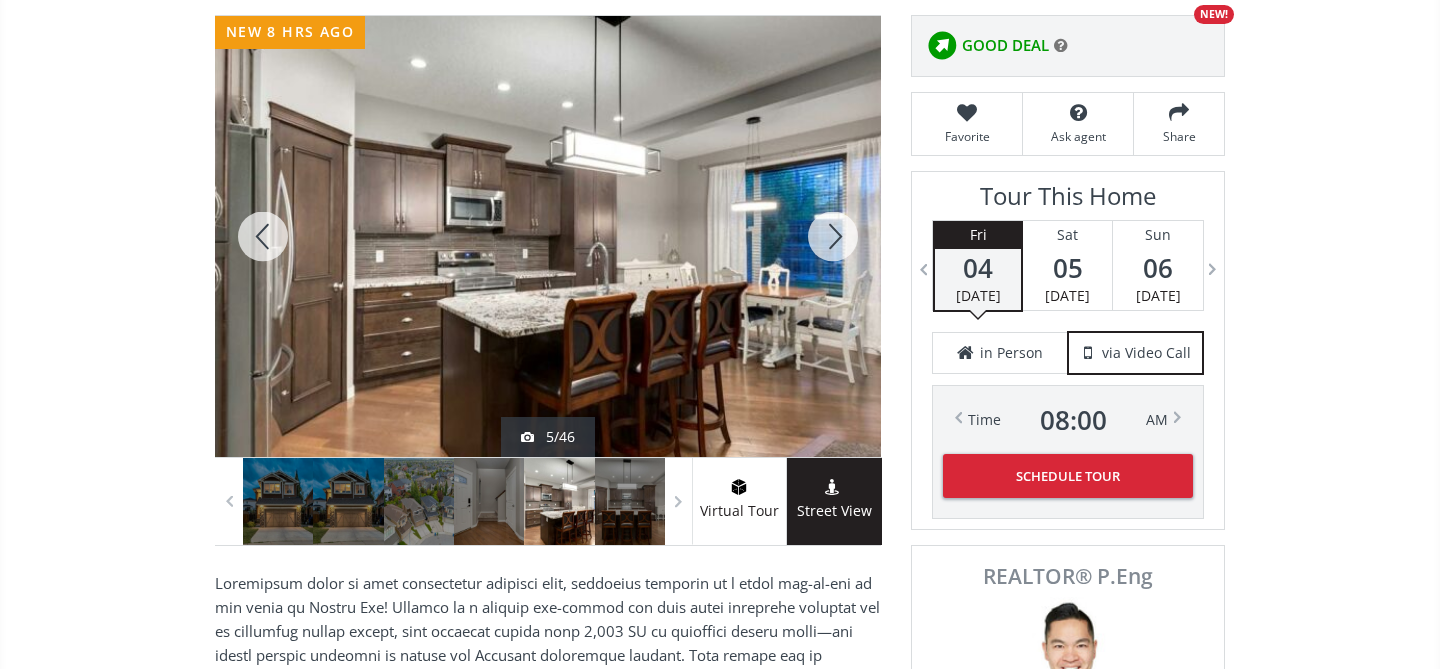 click at bounding box center (833, 236) 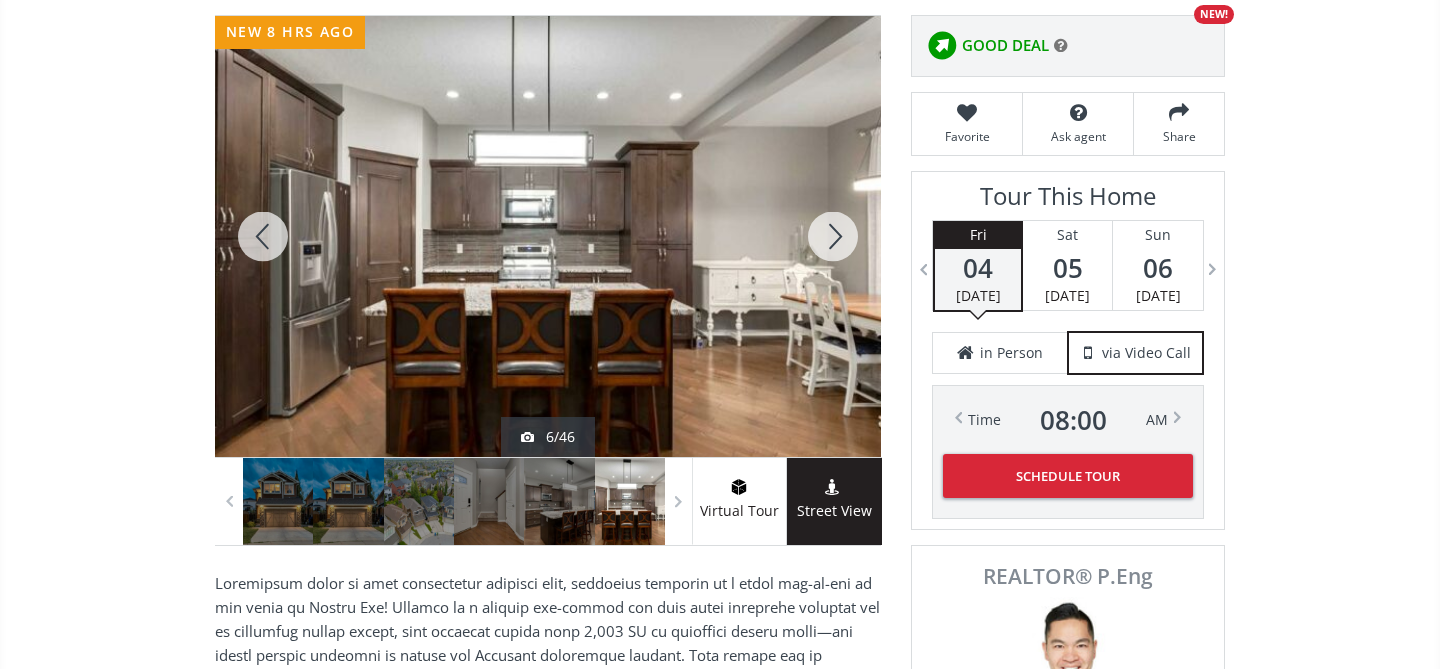click at bounding box center (833, 236) 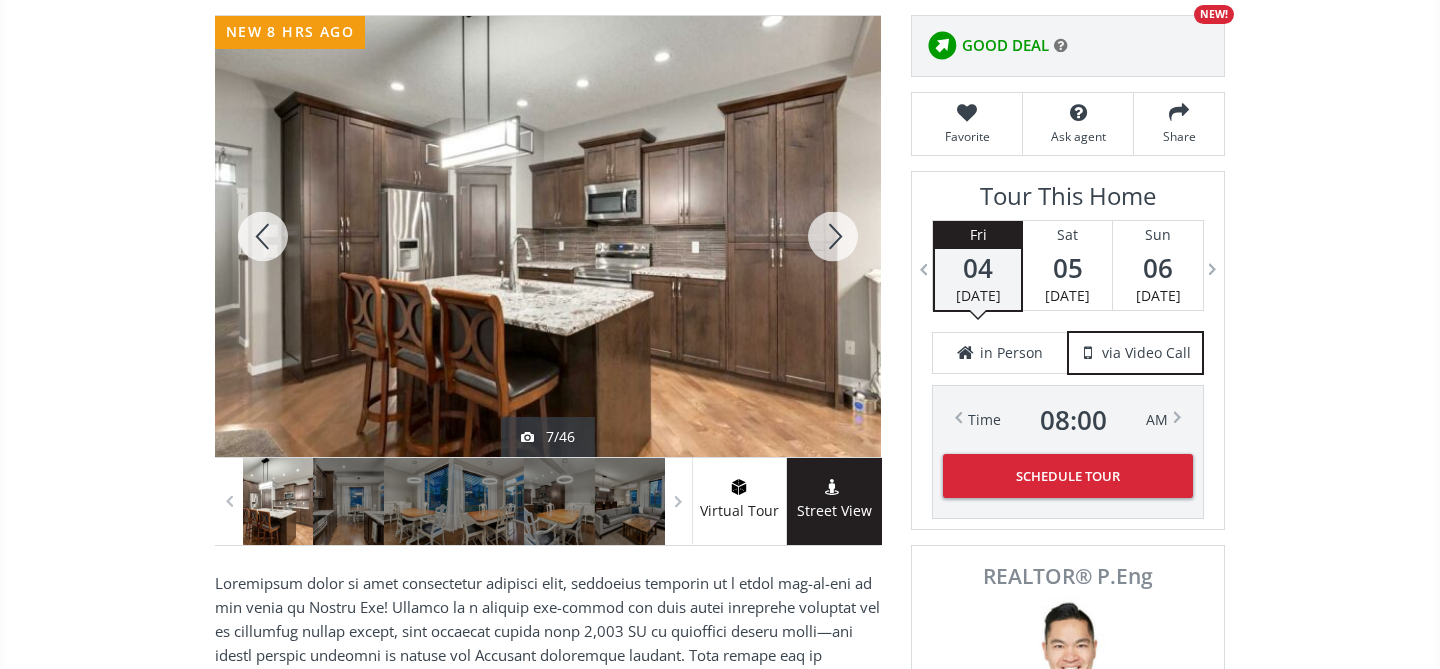 click at bounding box center [833, 236] 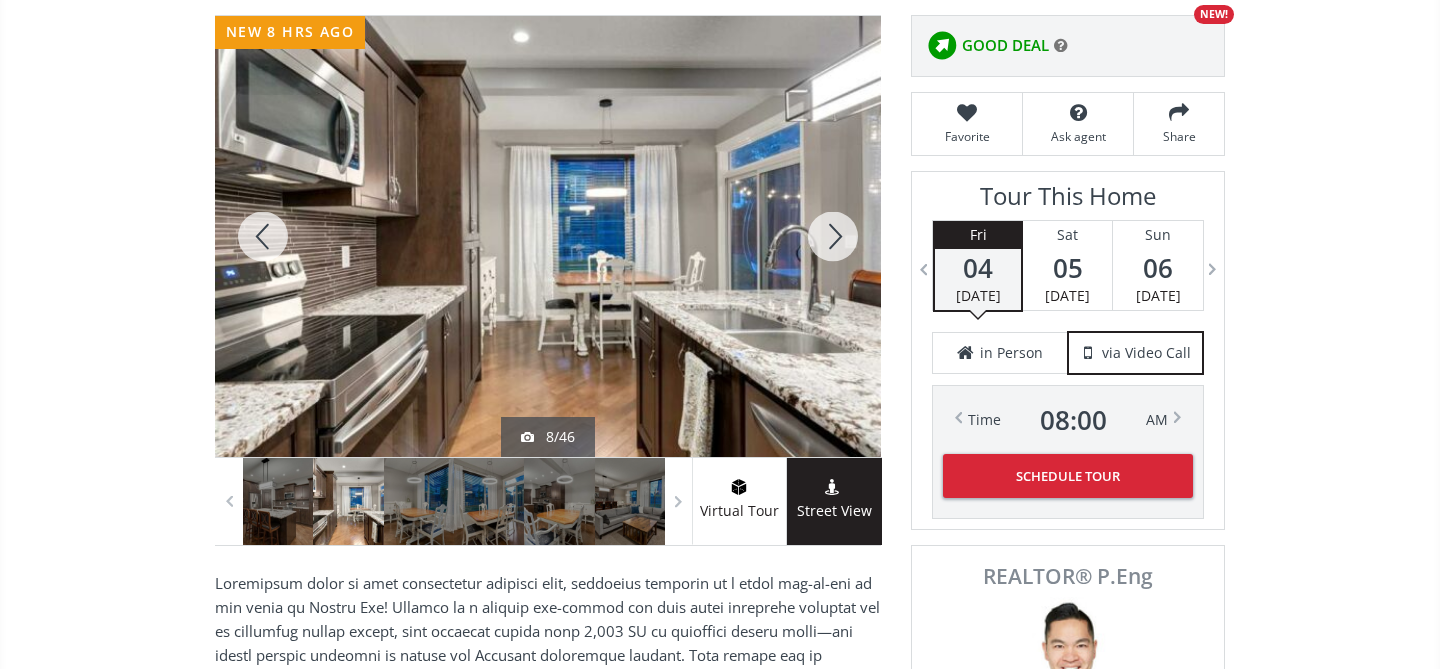 click at bounding box center [833, 236] 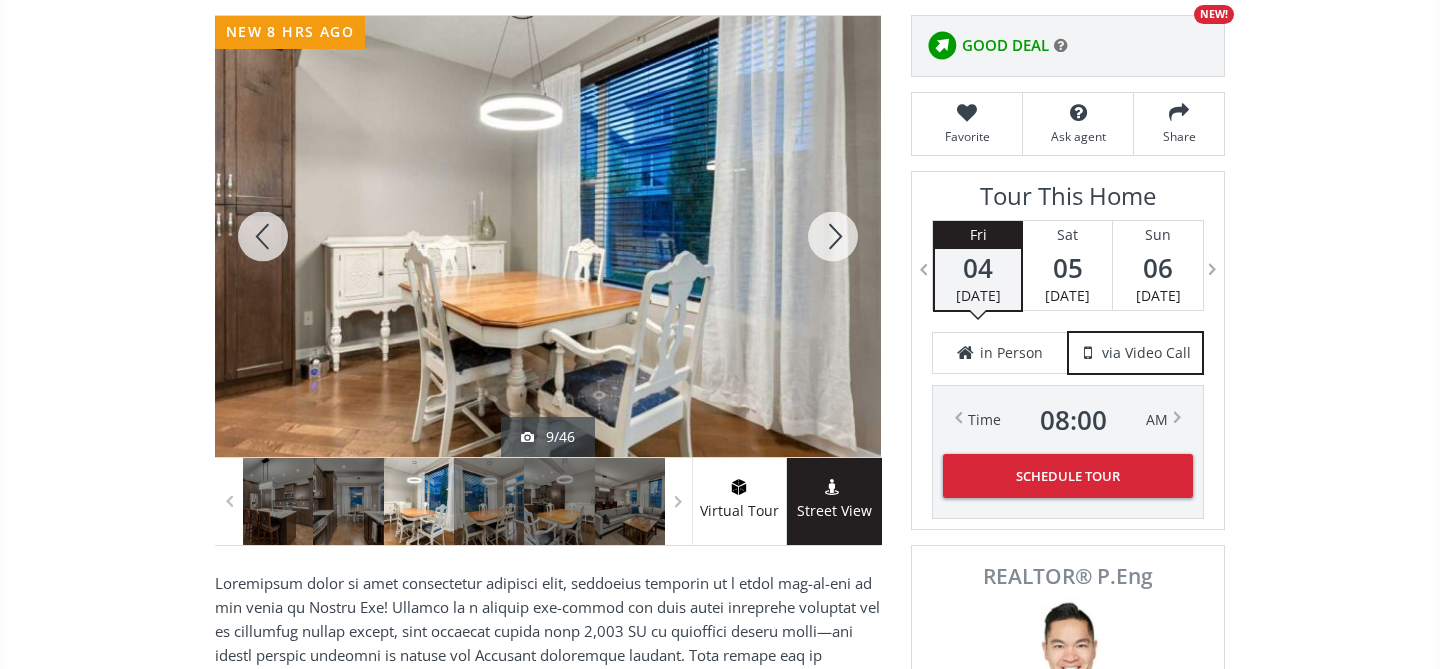 click at bounding box center (833, 236) 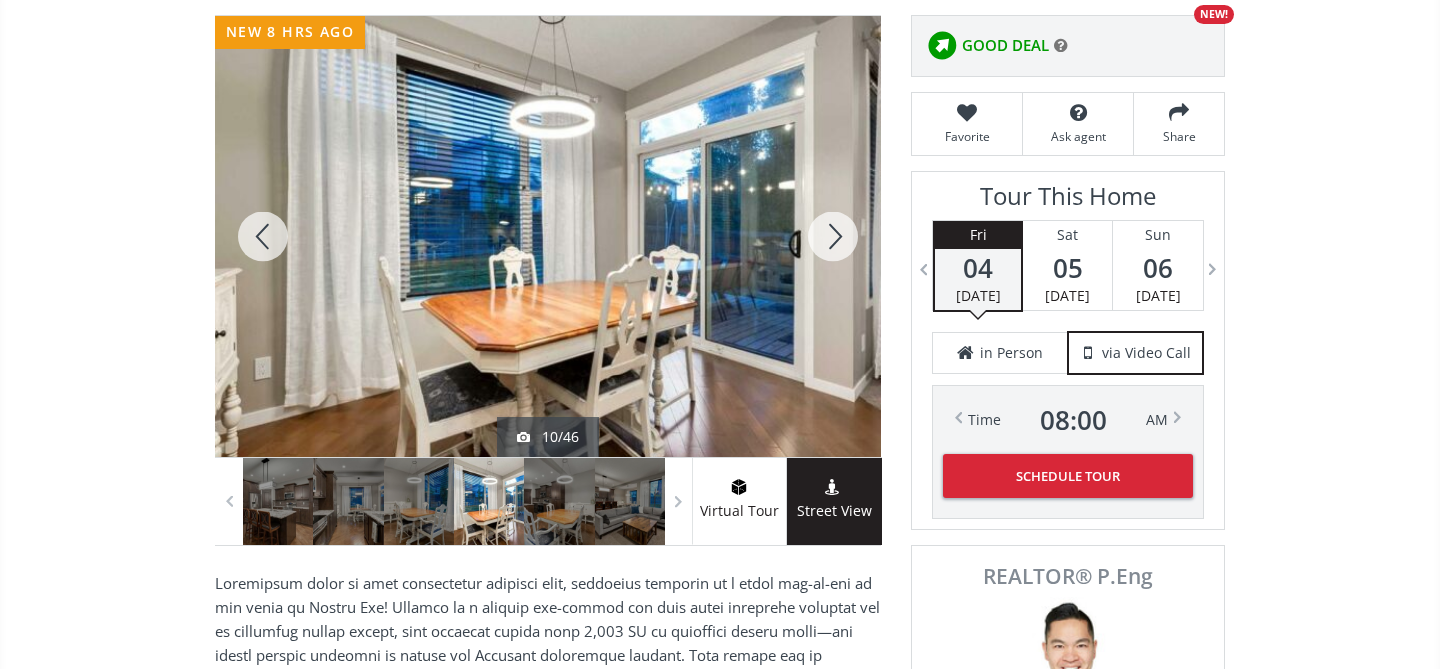 click at bounding box center [833, 236] 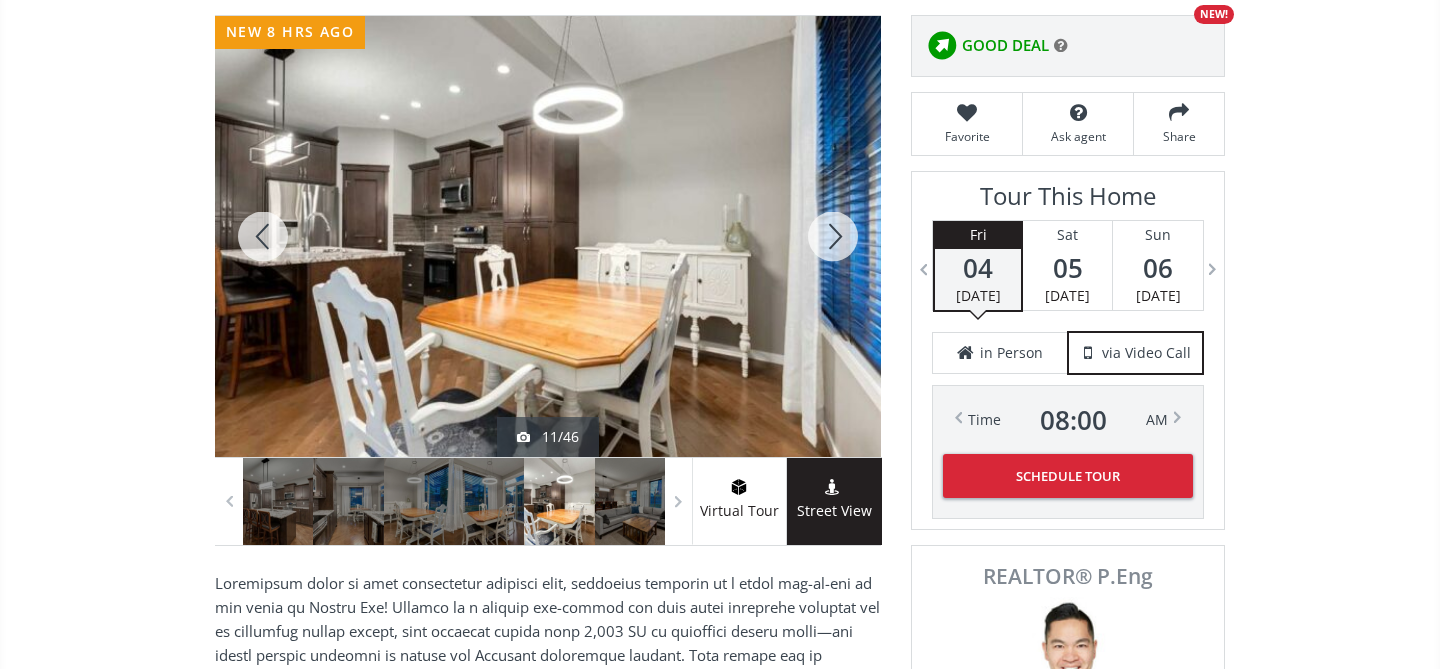 click at bounding box center [833, 236] 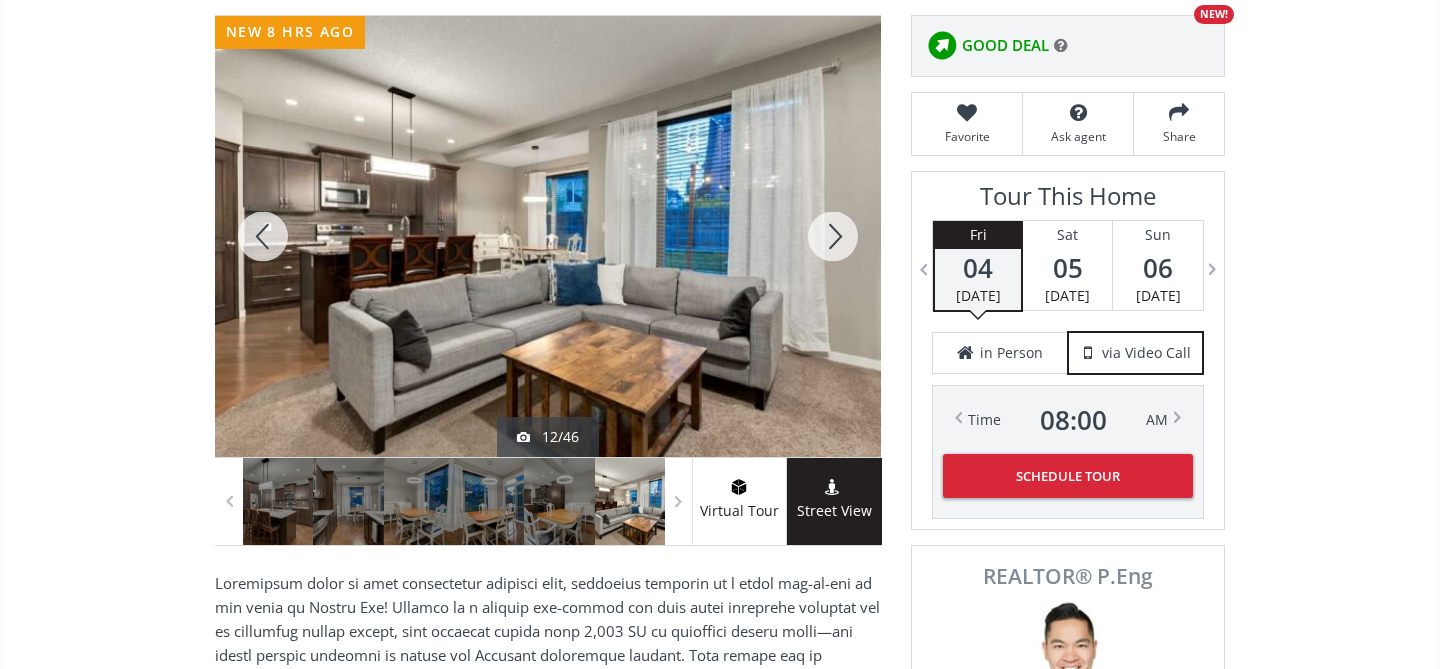 click at bounding box center (833, 236) 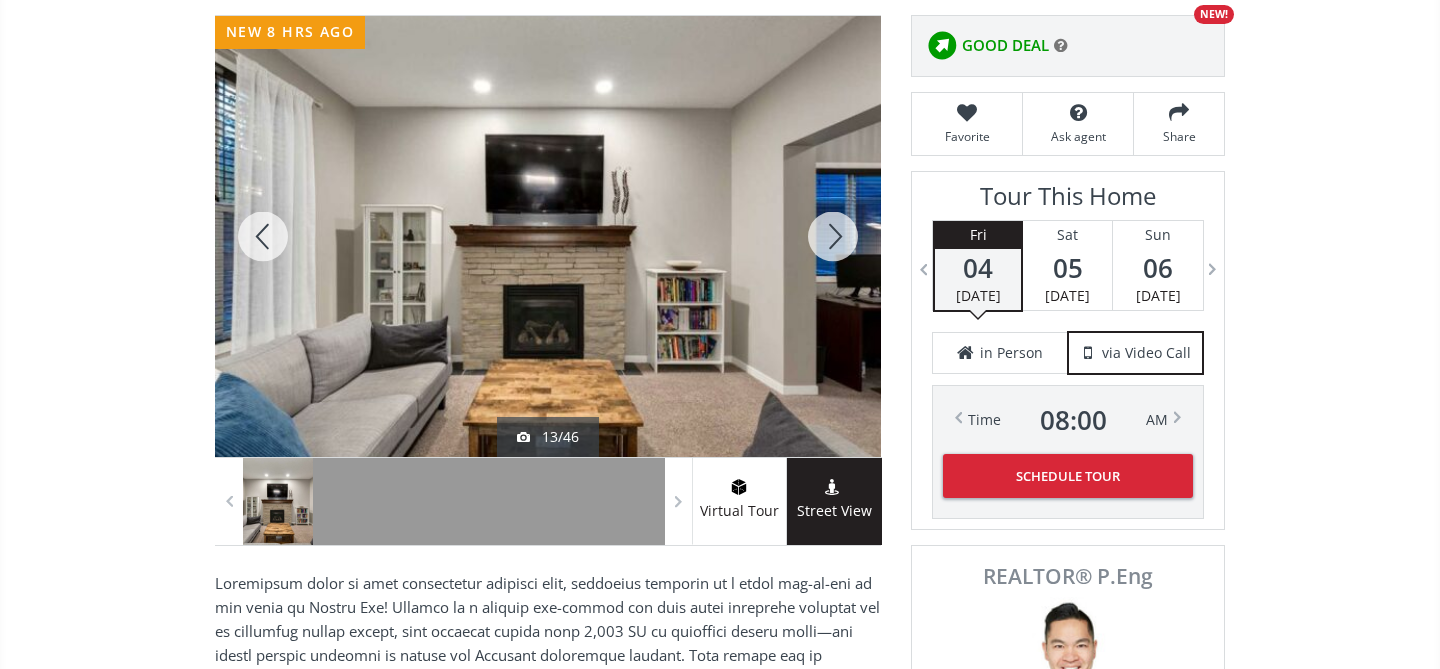 click at bounding box center (833, 236) 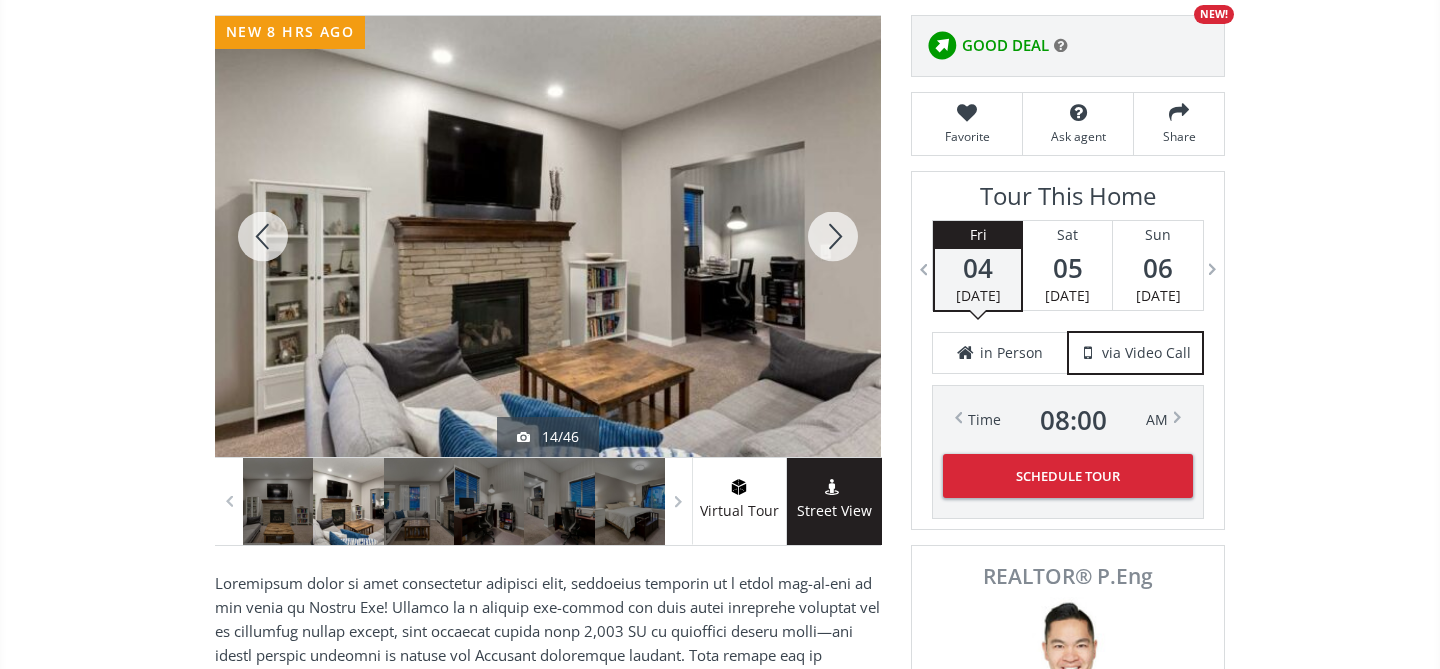 click at bounding box center [833, 236] 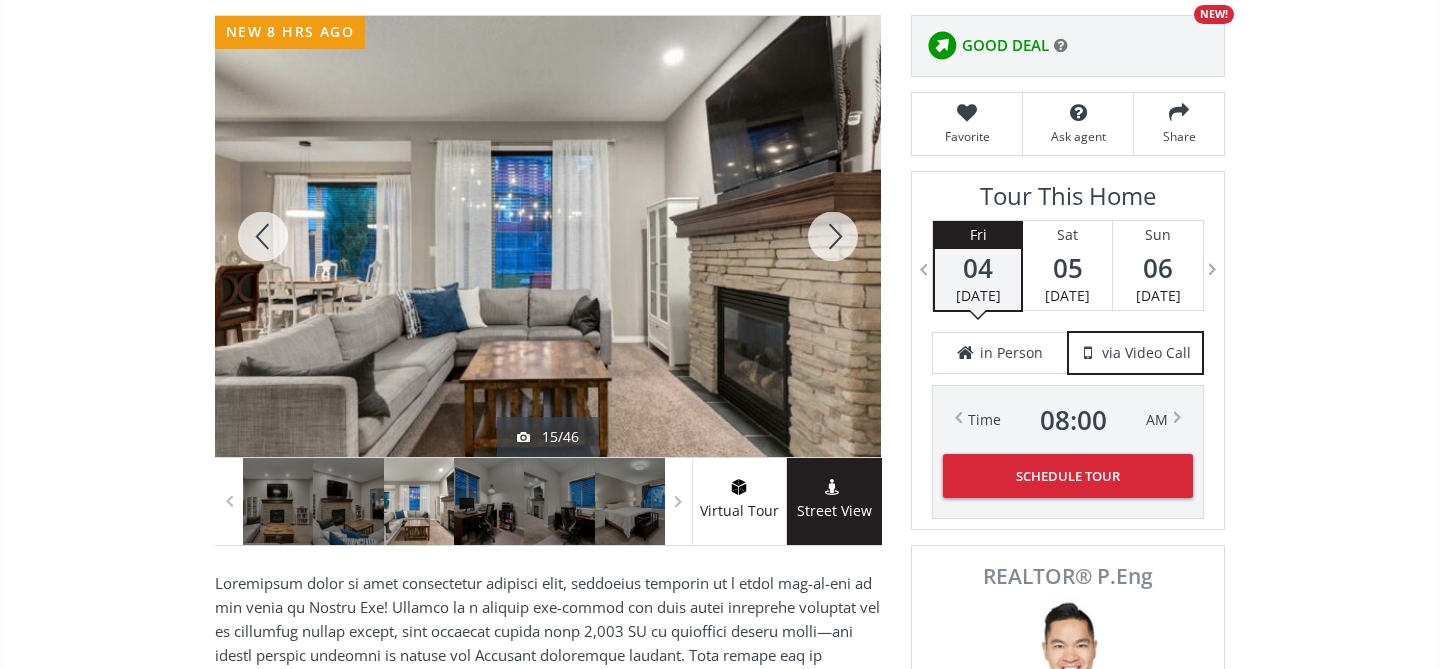 click at bounding box center [833, 236] 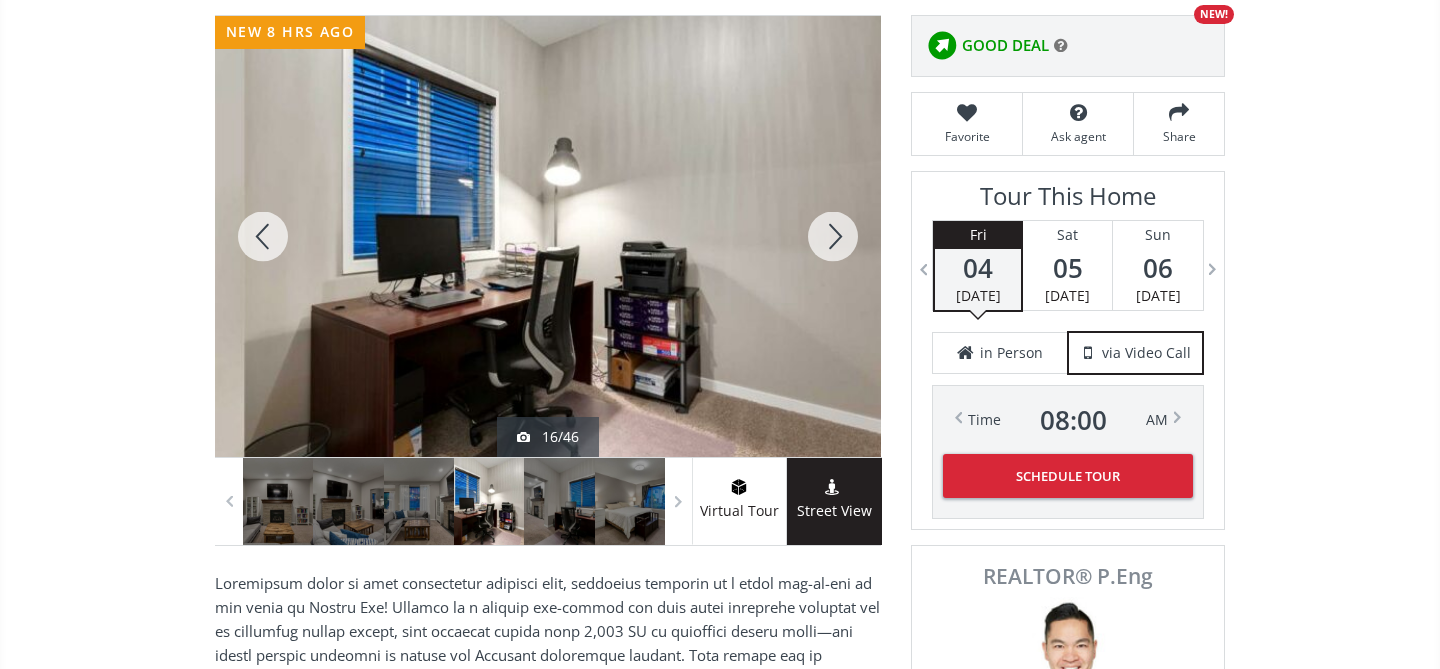 click at bounding box center (833, 236) 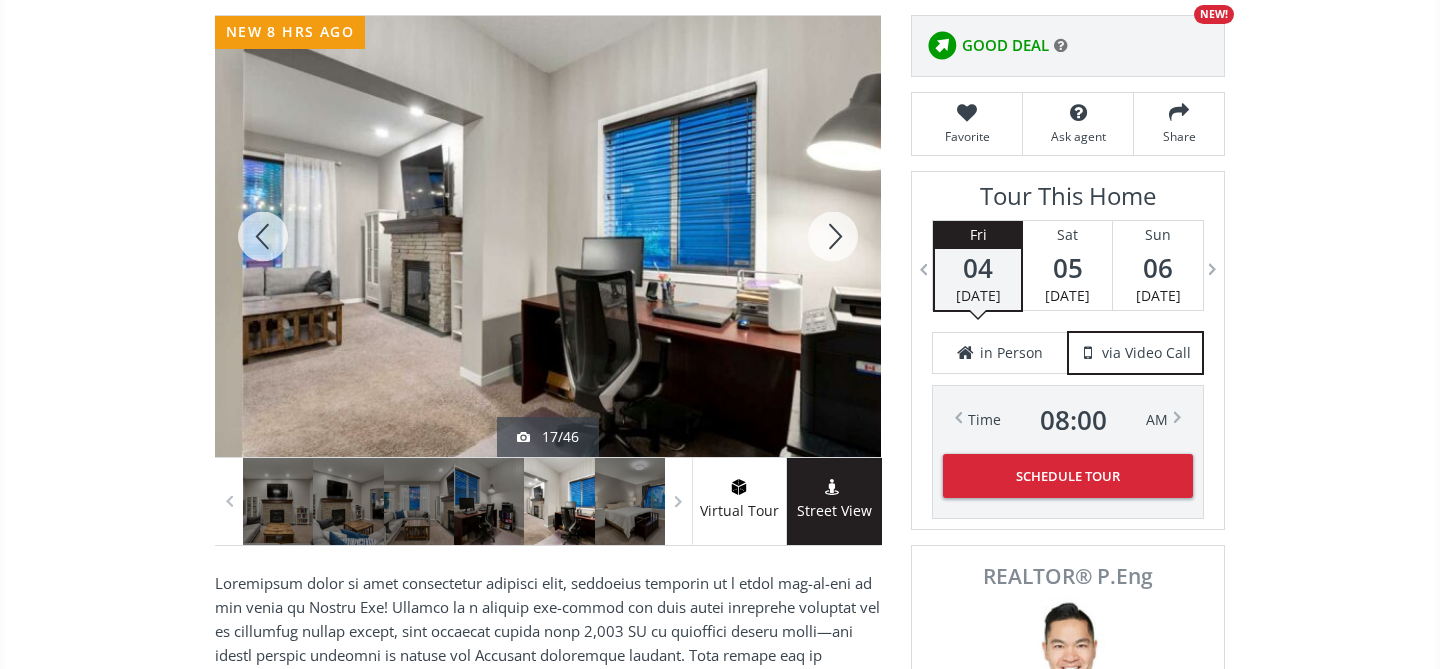 click at bounding box center [833, 236] 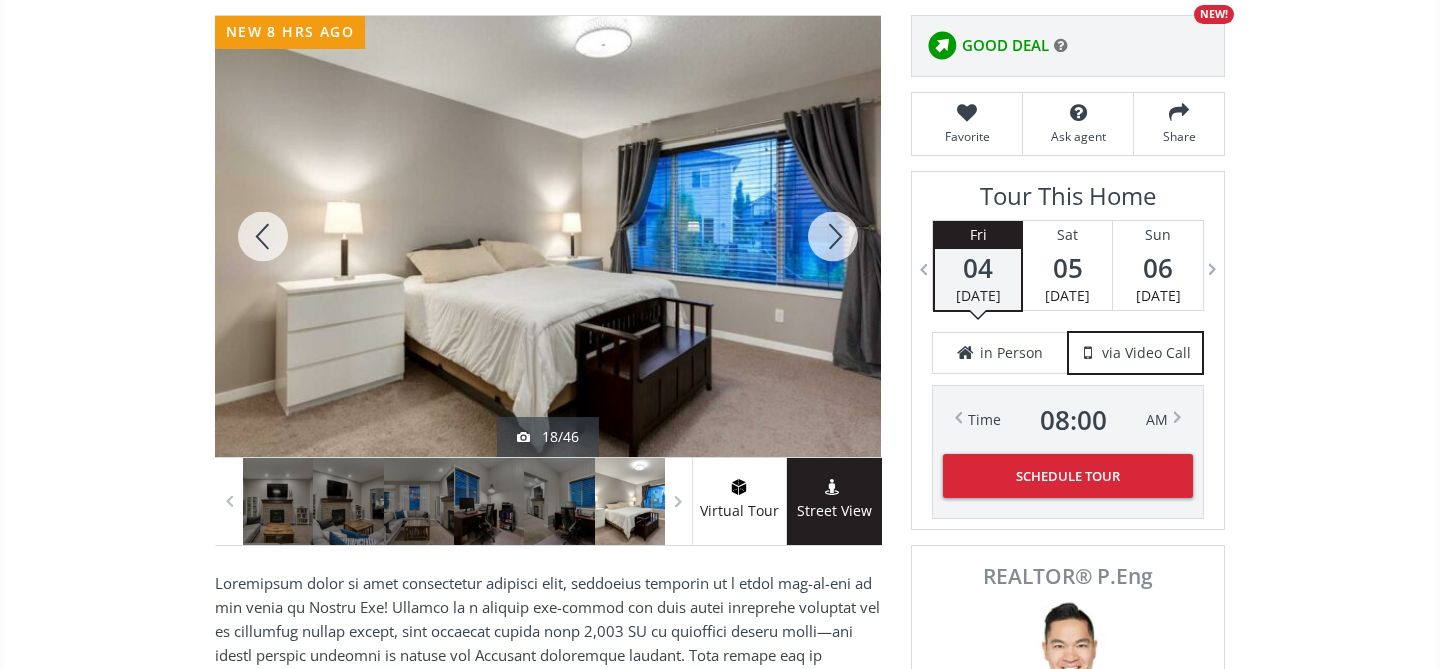 click at bounding box center [833, 236] 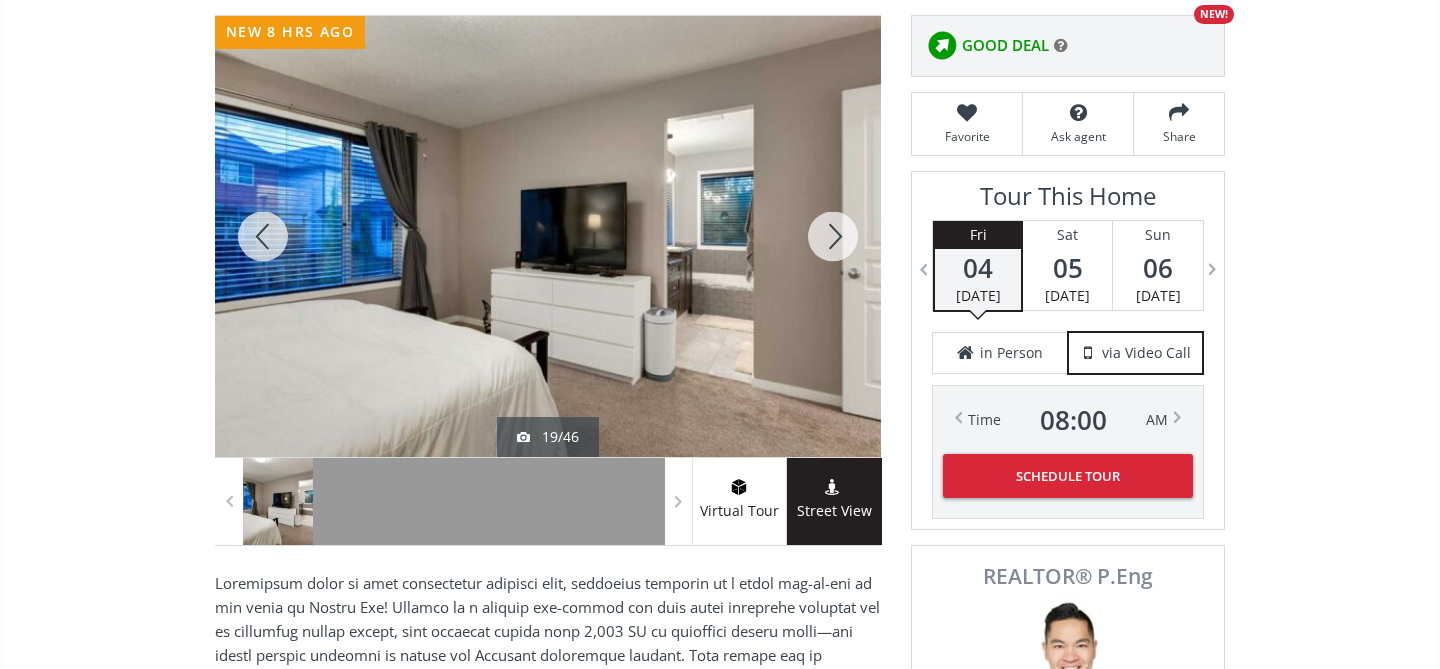 click at bounding box center [833, 236] 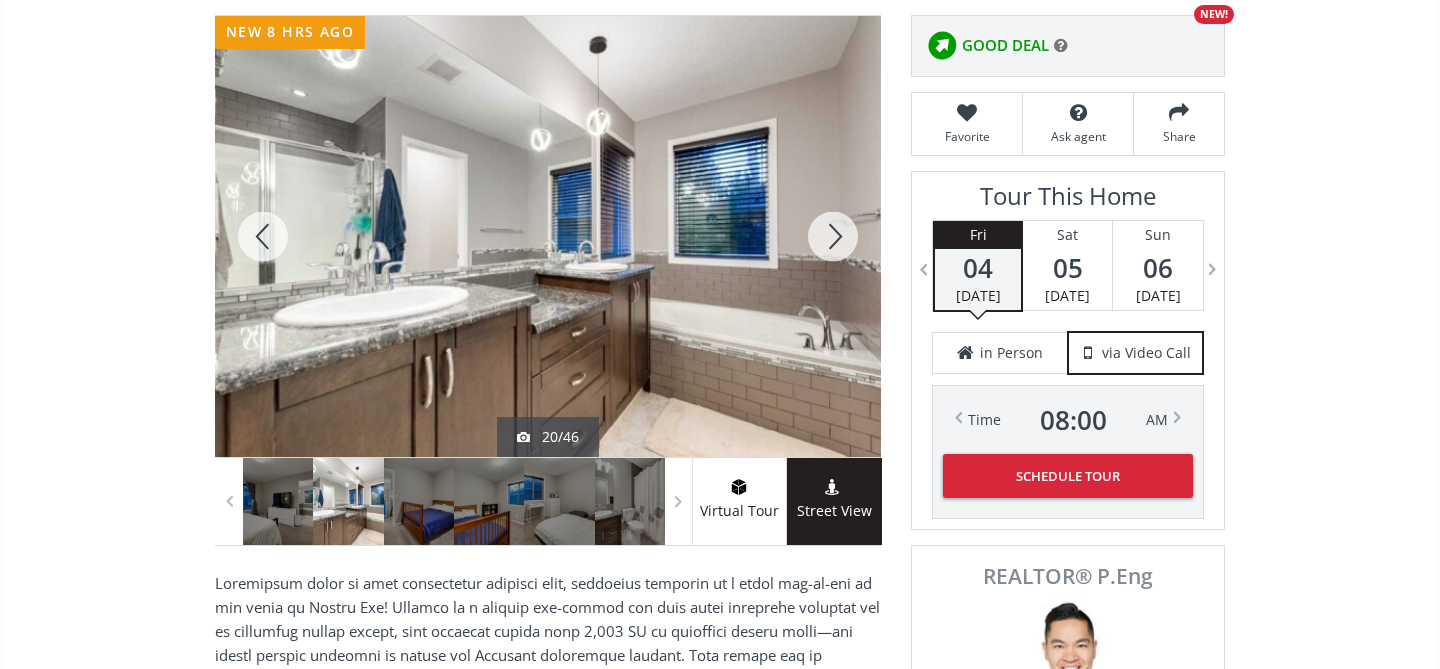 click at bounding box center [833, 236] 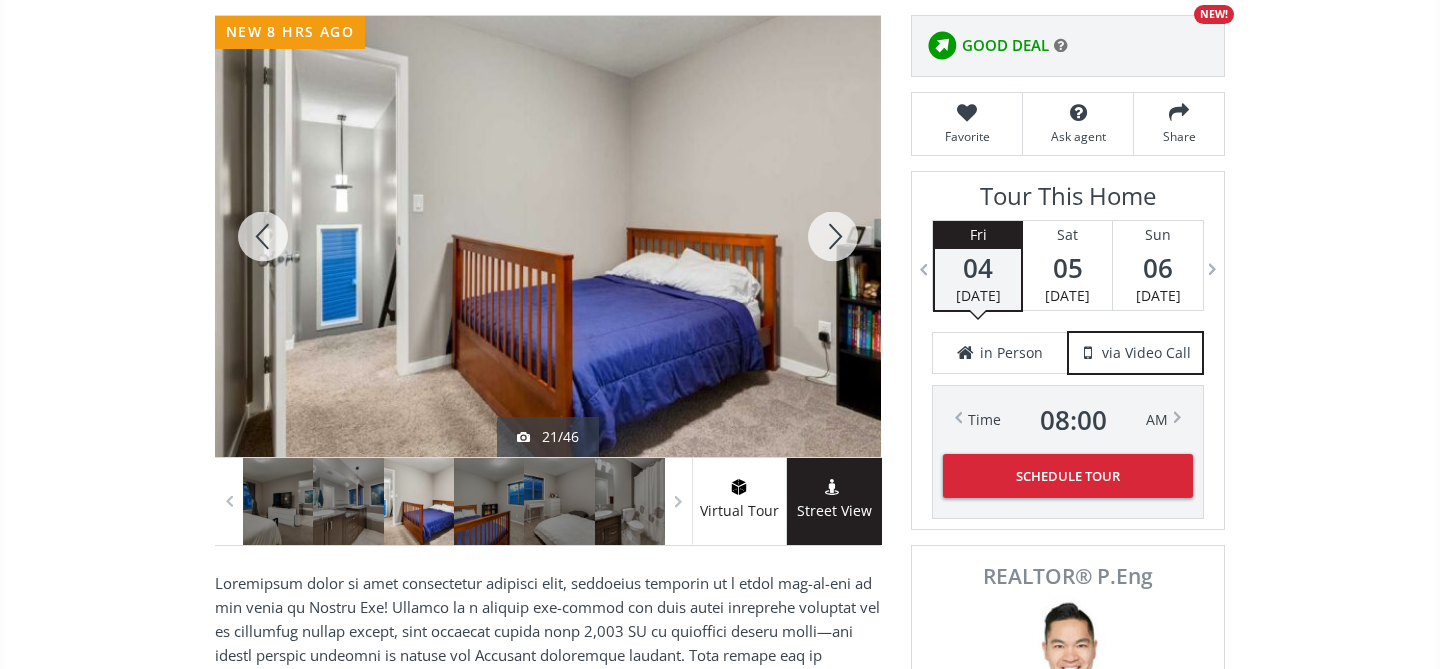 click at bounding box center [263, 236] 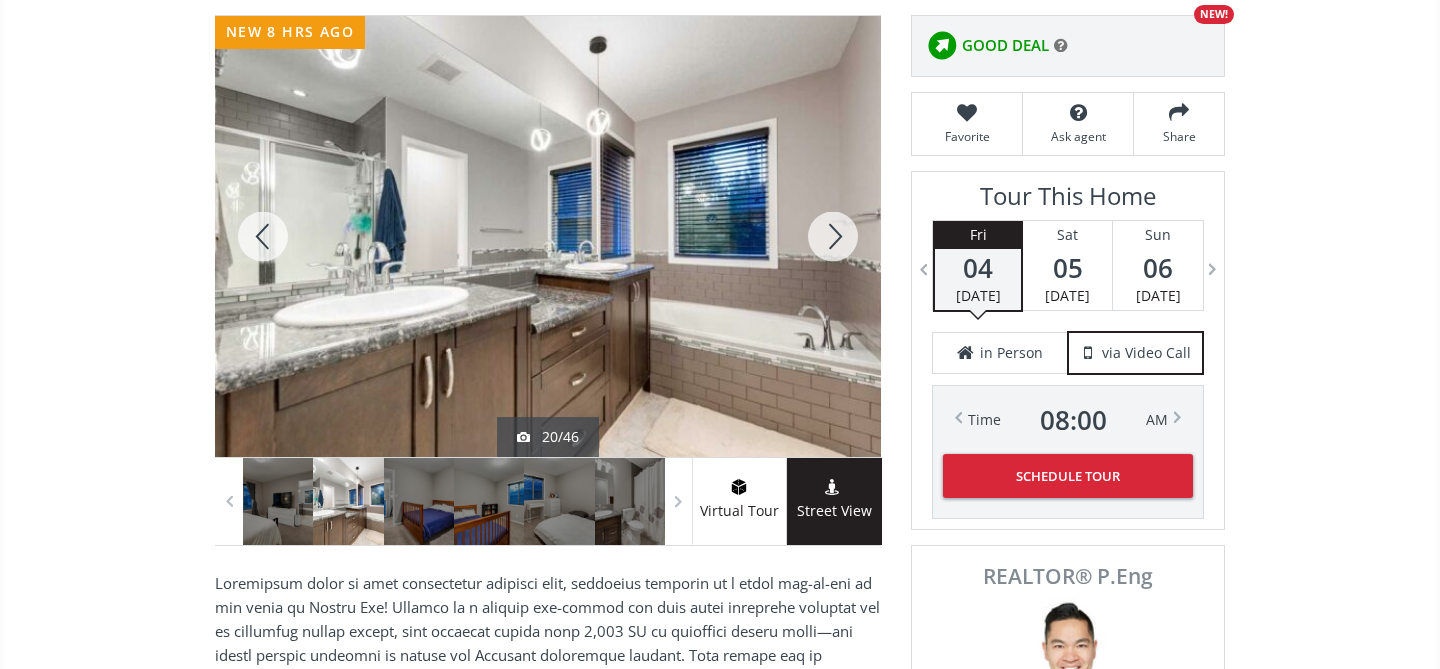 click at bounding box center (833, 236) 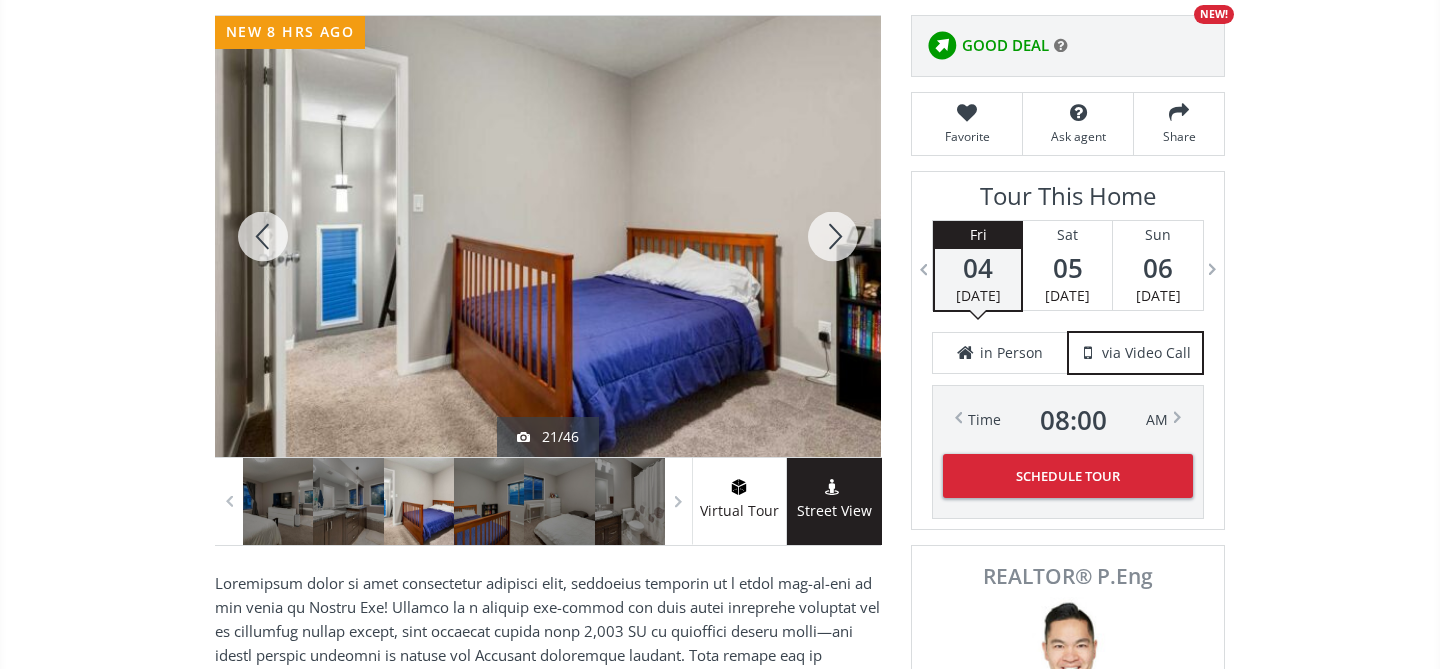 click at bounding box center [833, 236] 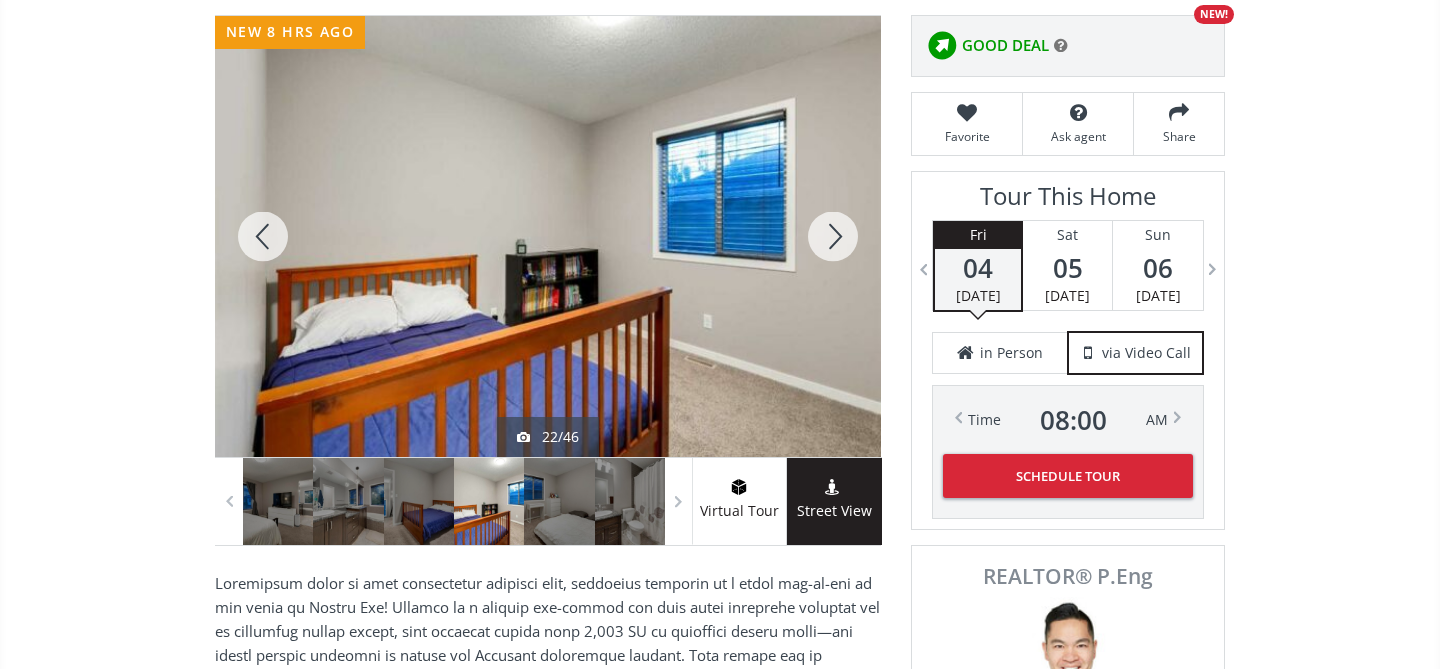 click at bounding box center (833, 236) 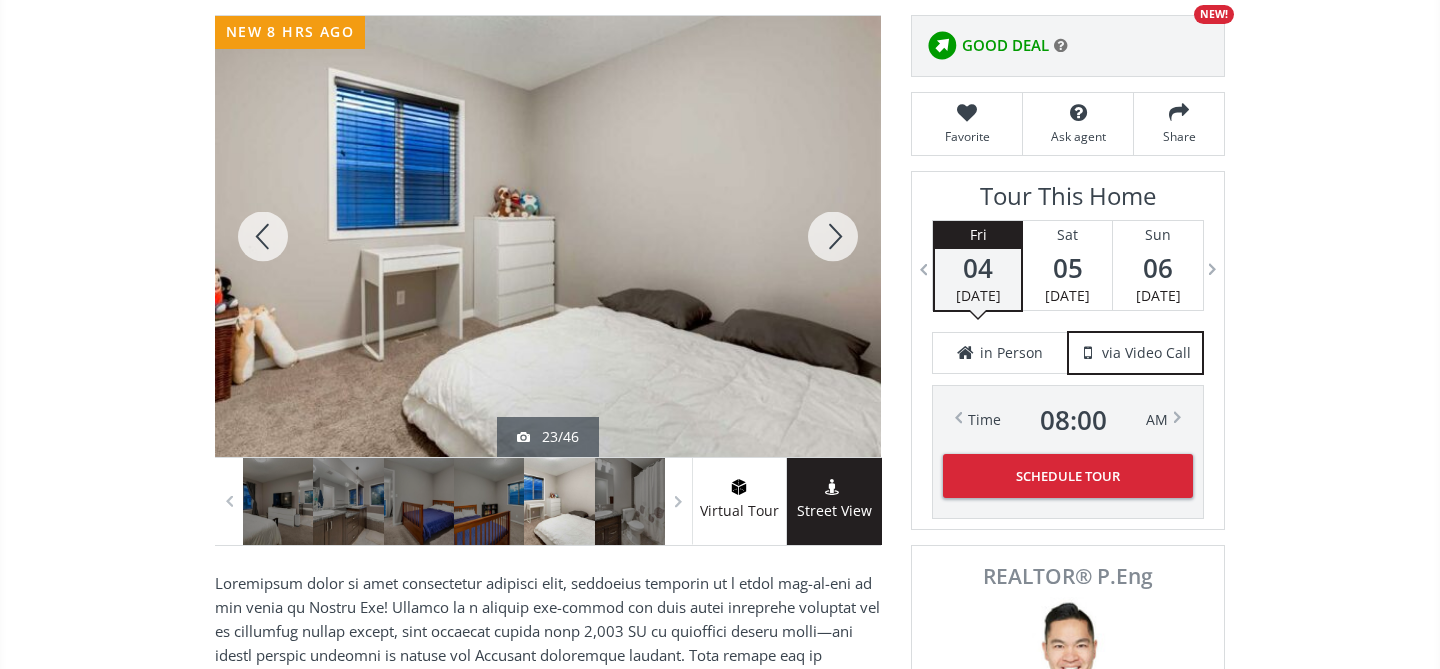 click at bounding box center [833, 236] 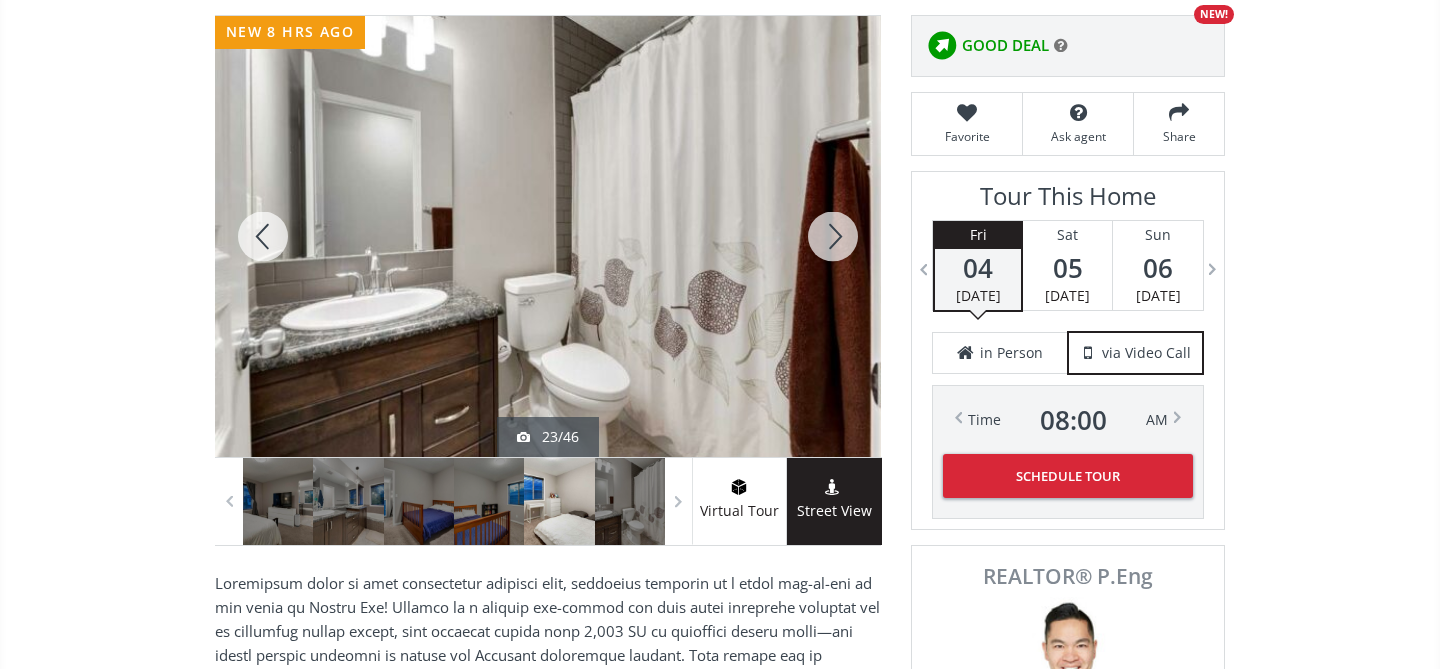 click at bounding box center (833, 236) 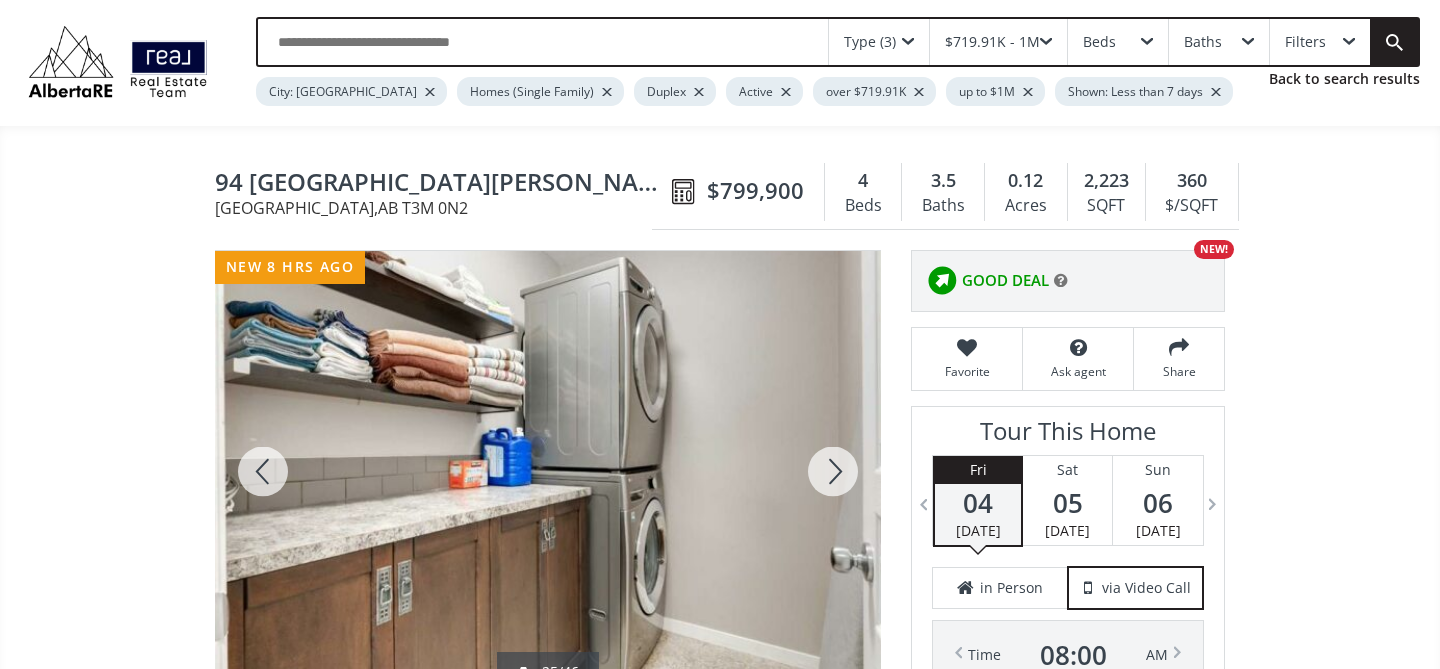scroll, scrollTop: 46, scrollLeft: 0, axis: vertical 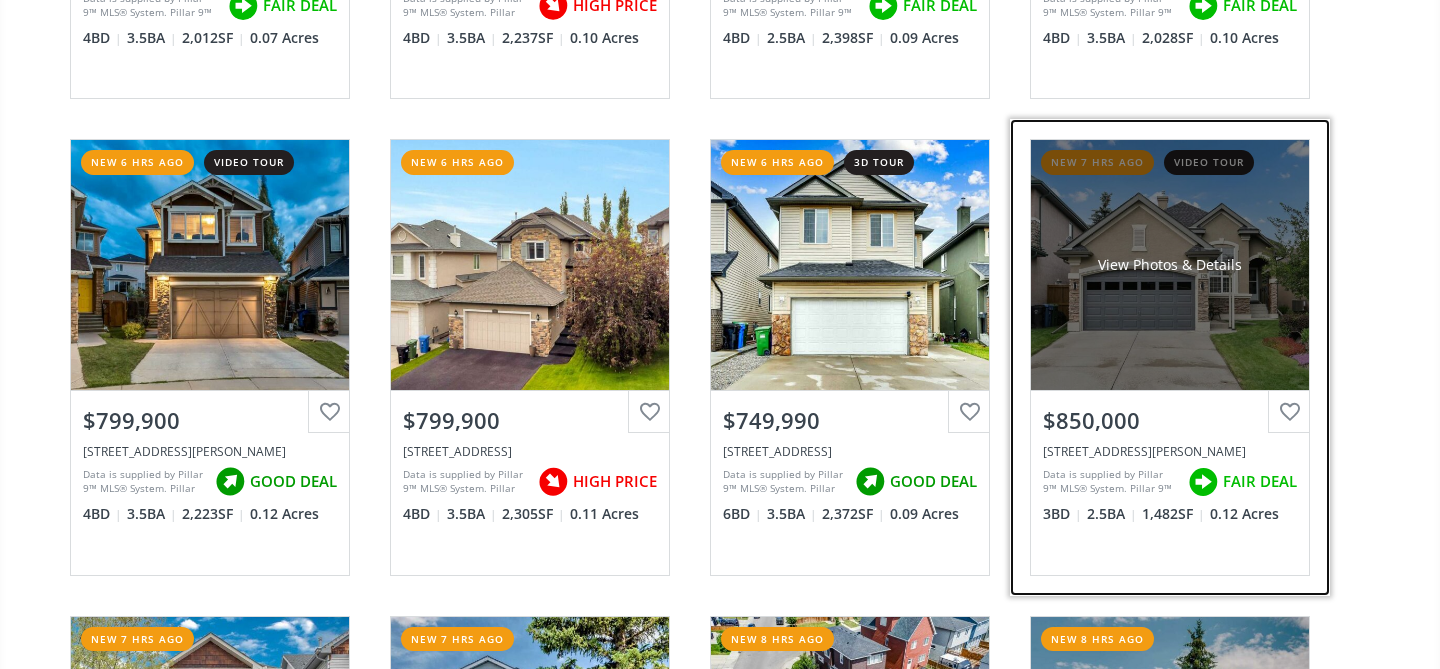 click on "View Photos & Details" at bounding box center (1170, 265) 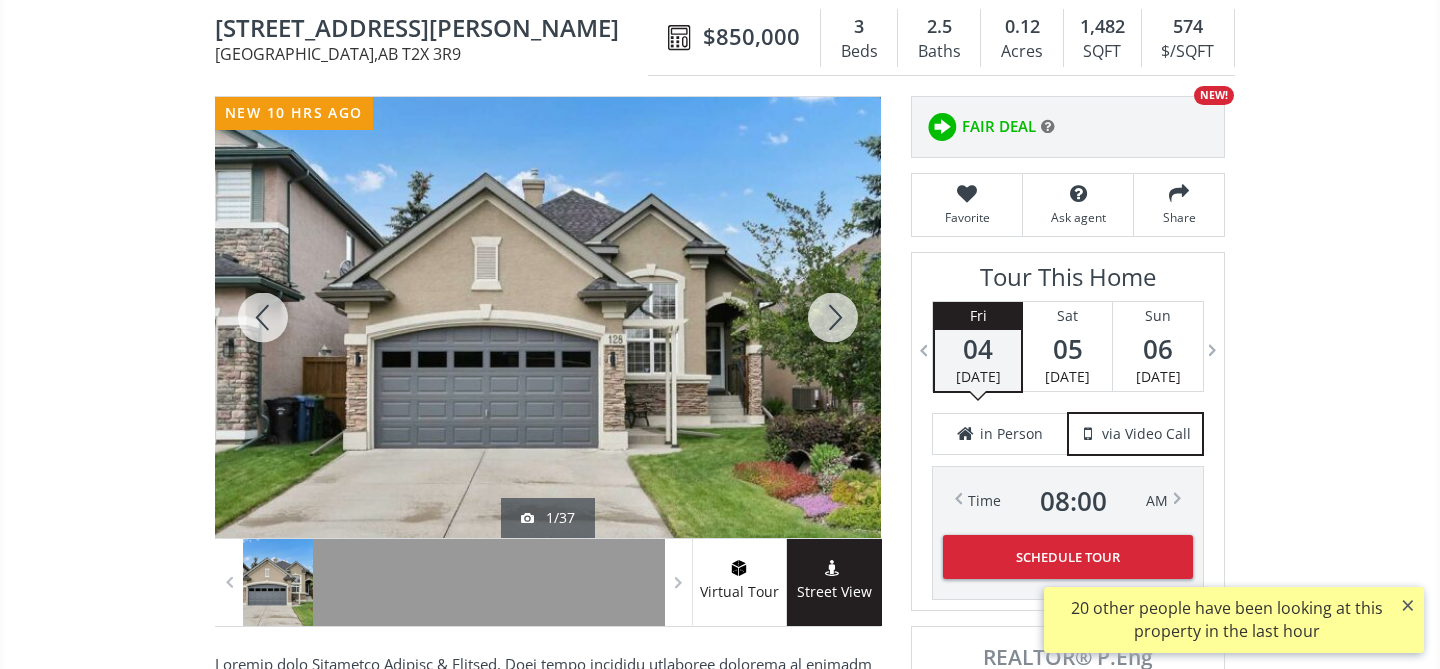 scroll, scrollTop: 203, scrollLeft: 0, axis: vertical 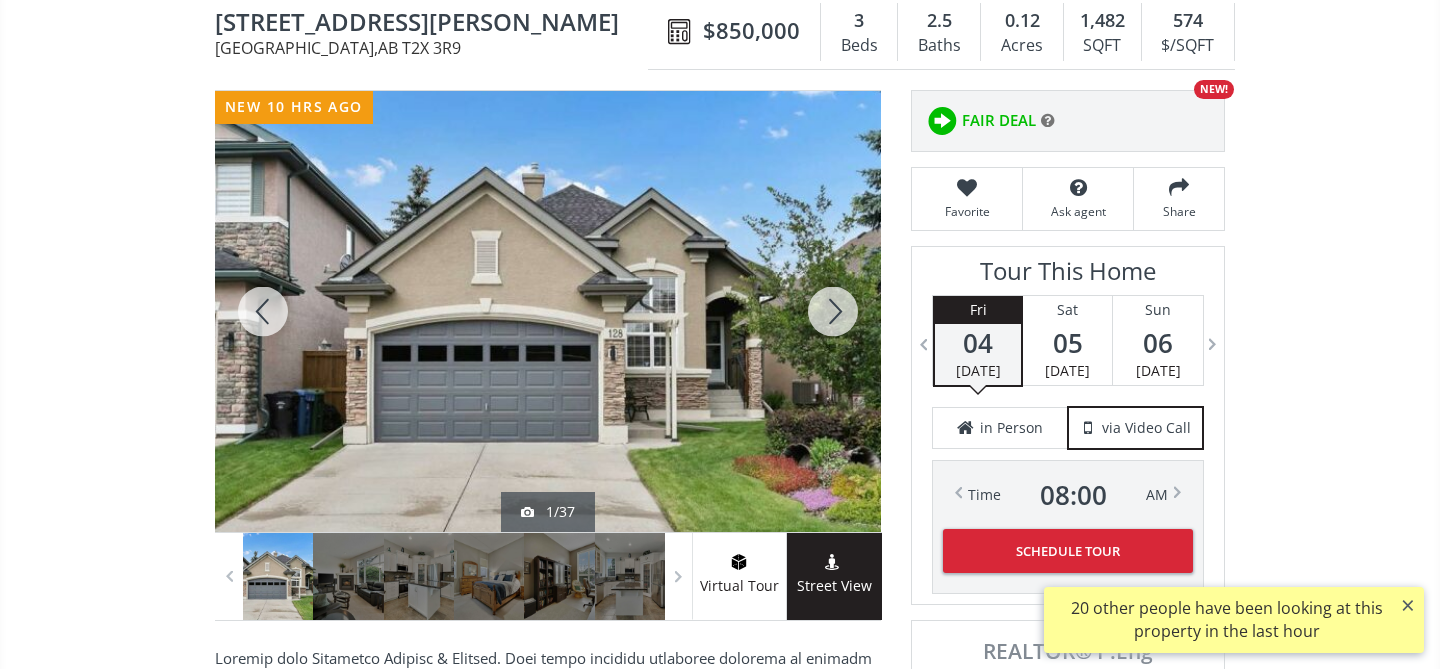 click at bounding box center [833, 311] 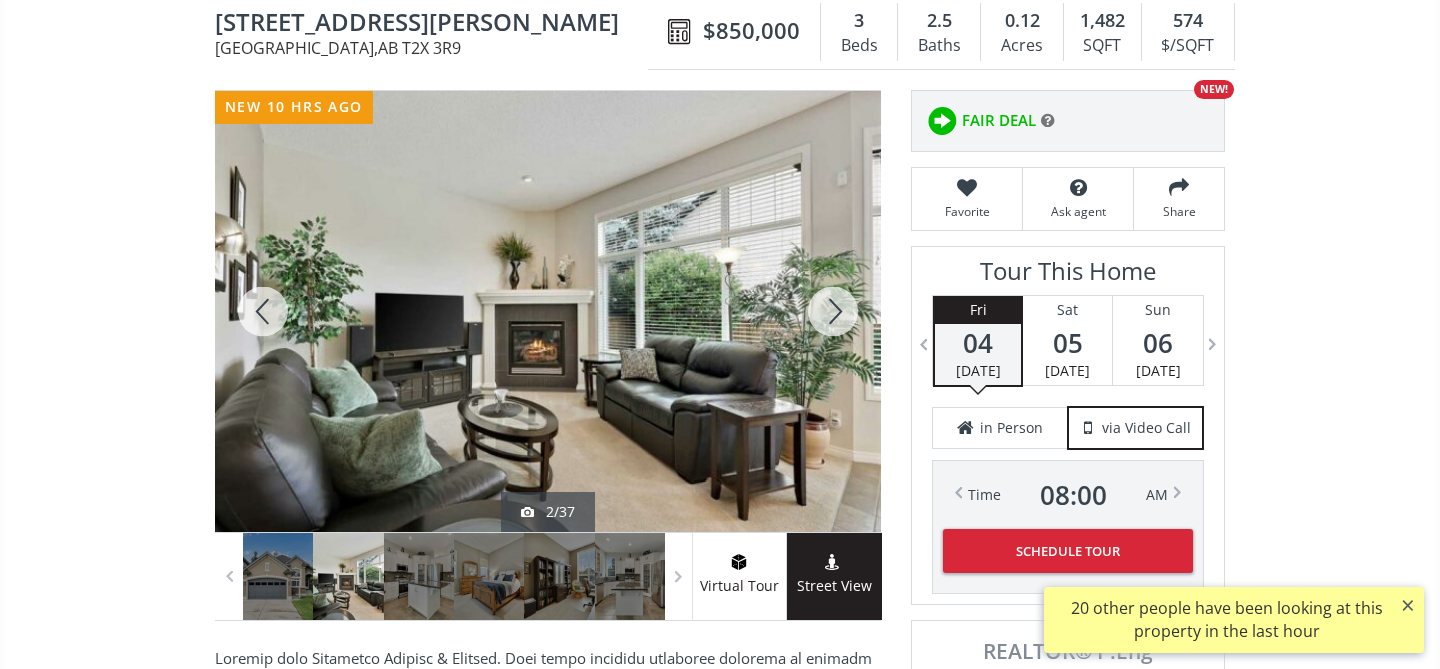 click at bounding box center (833, 311) 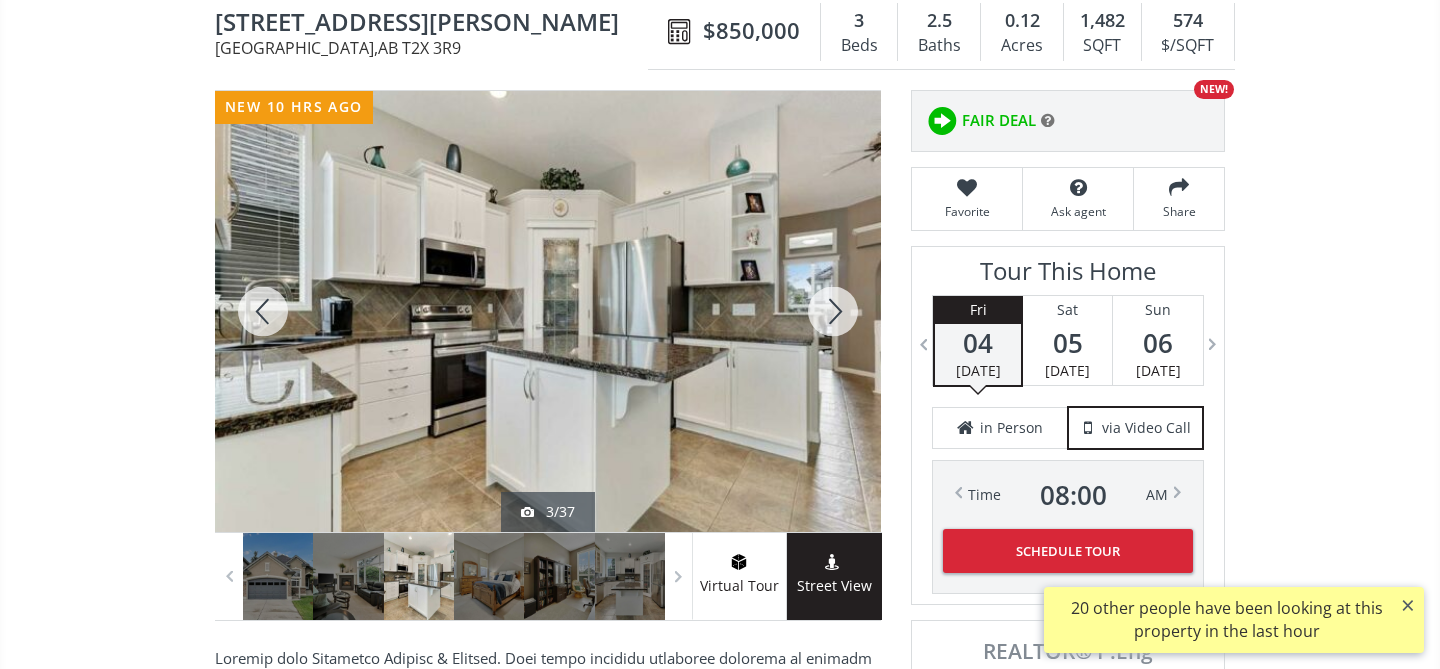 click at bounding box center [833, 311] 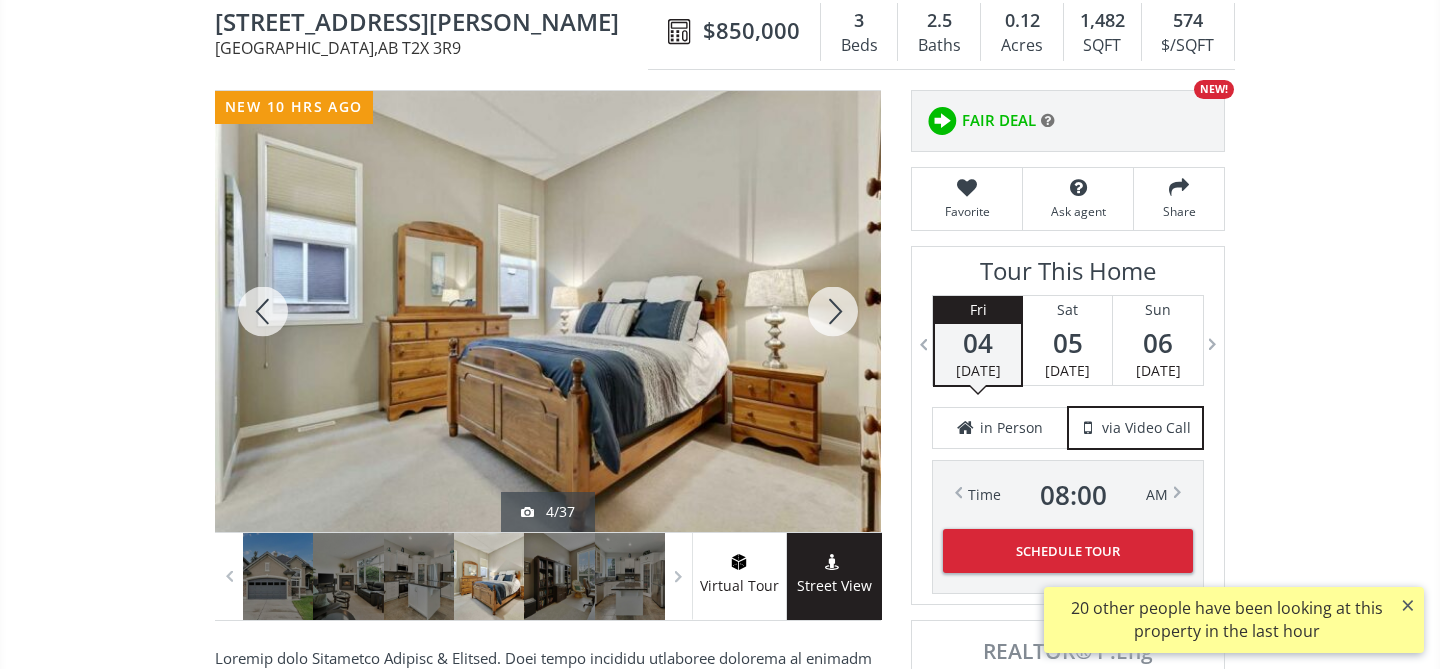 click at bounding box center (833, 311) 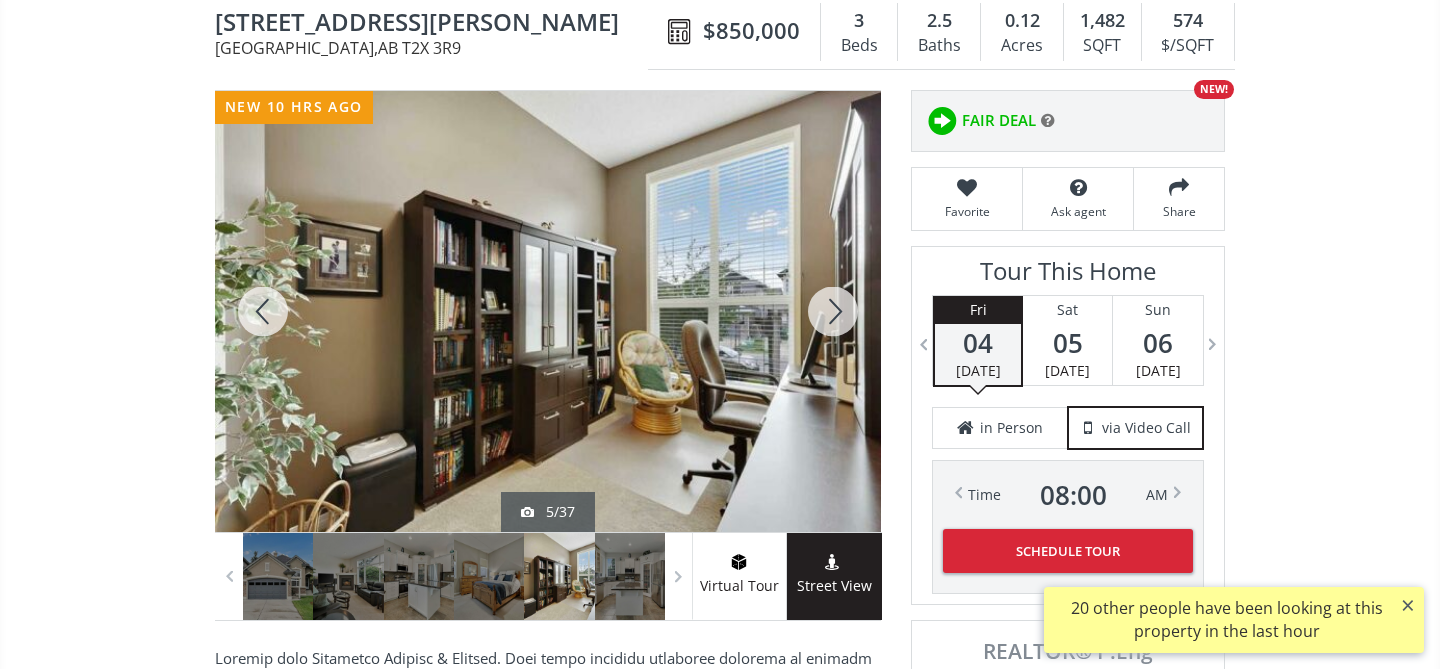 click at bounding box center [833, 311] 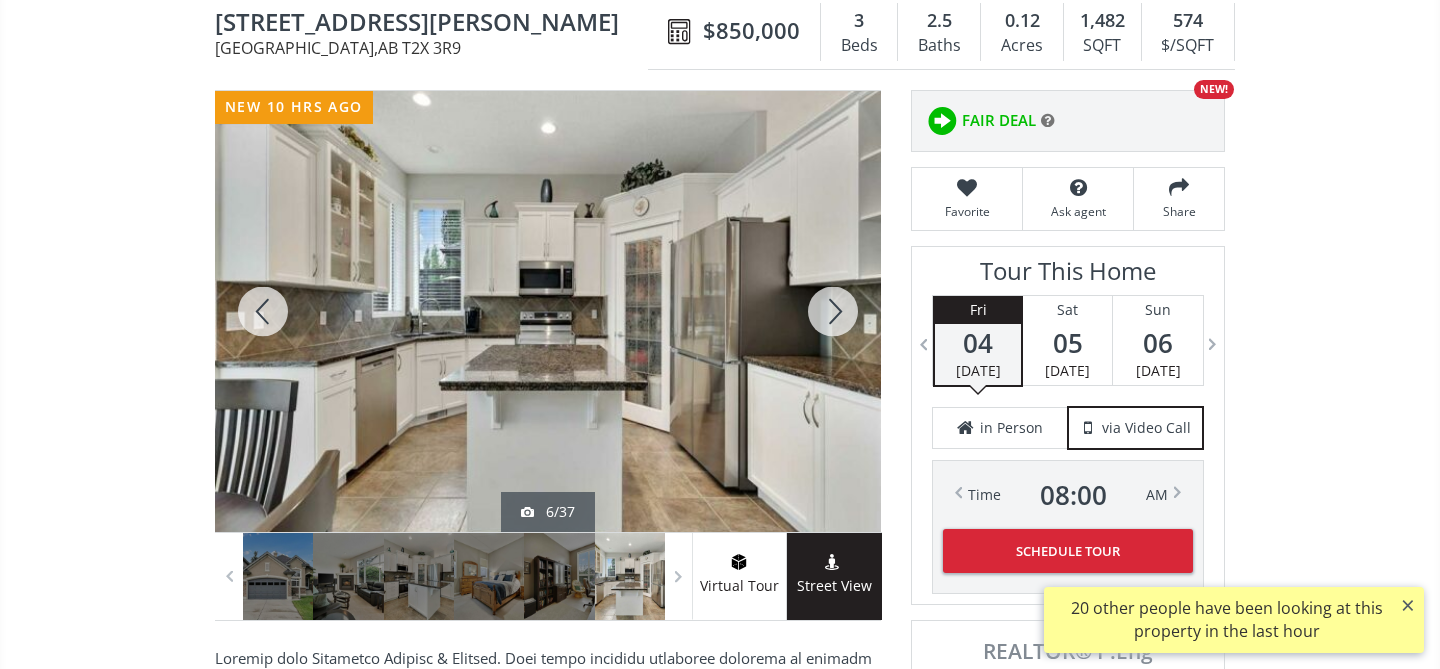 click at bounding box center [833, 311] 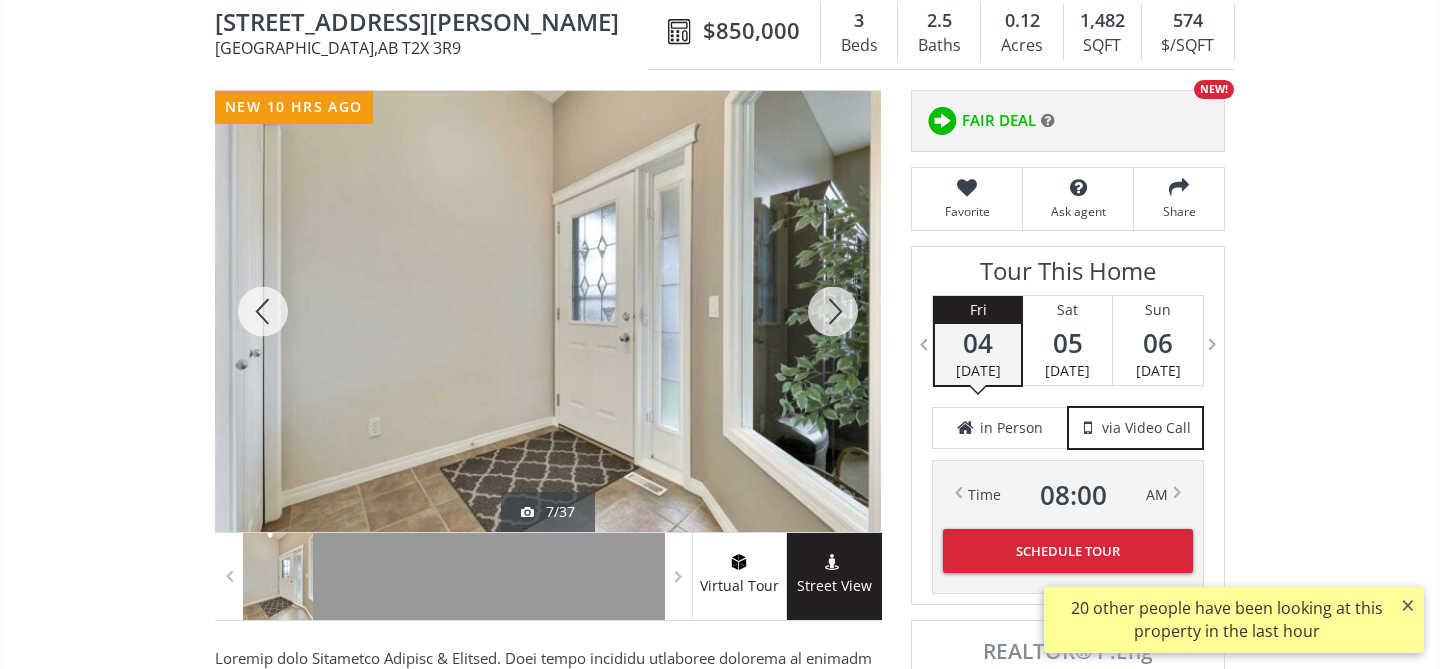 click at bounding box center (833, 311) 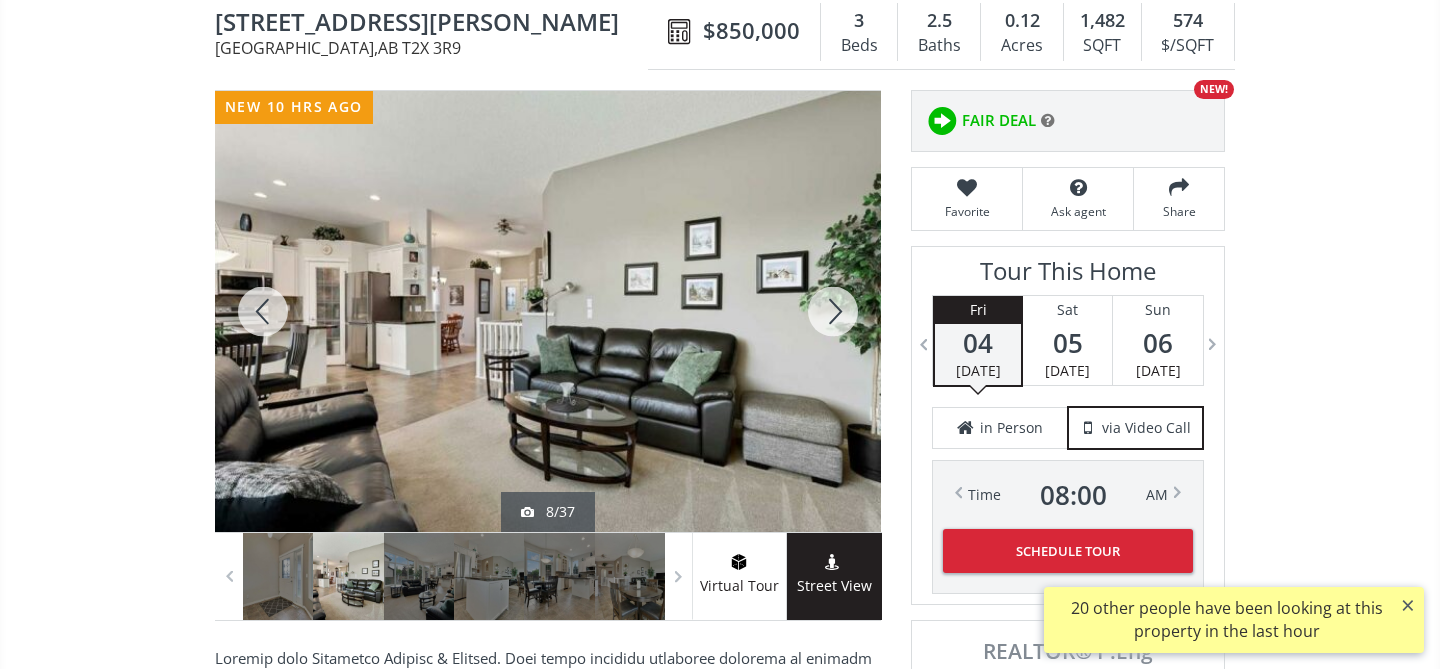 click at bounding box center (833, 311) 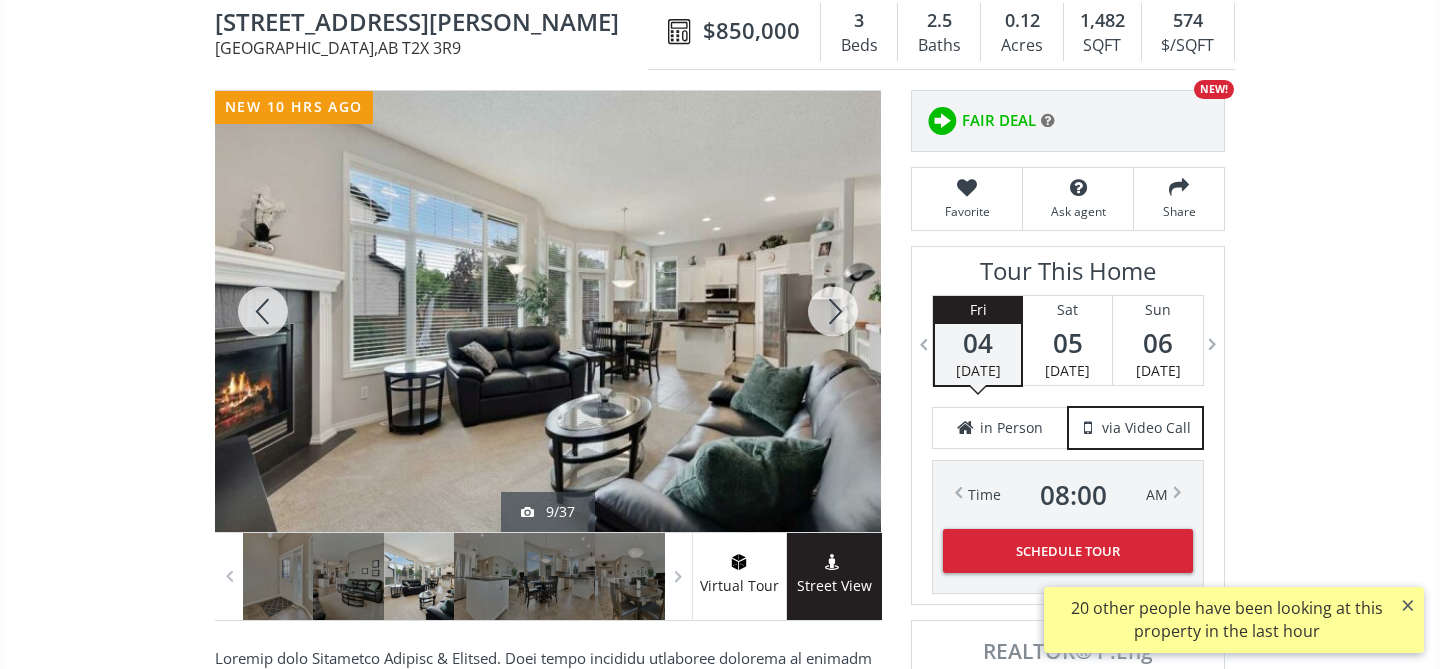 click at bounding box center [833, 311] 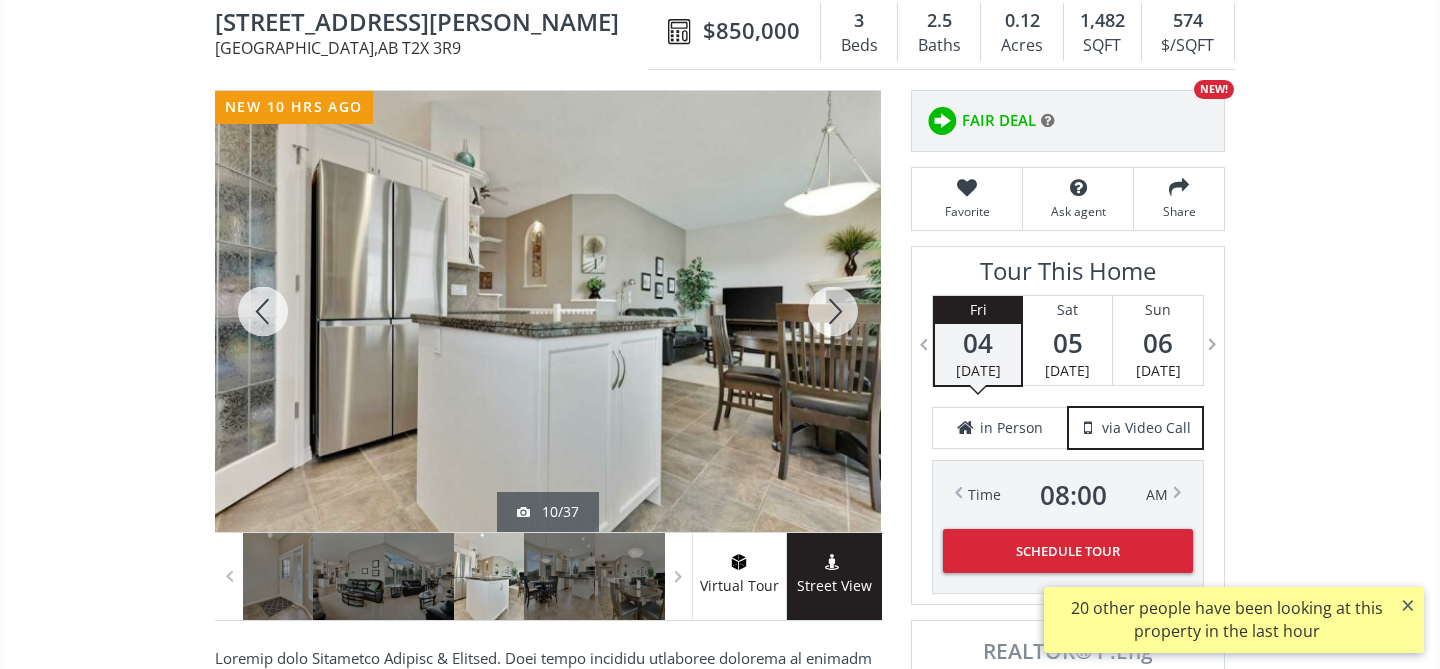 click at bounding box center [833, 311] 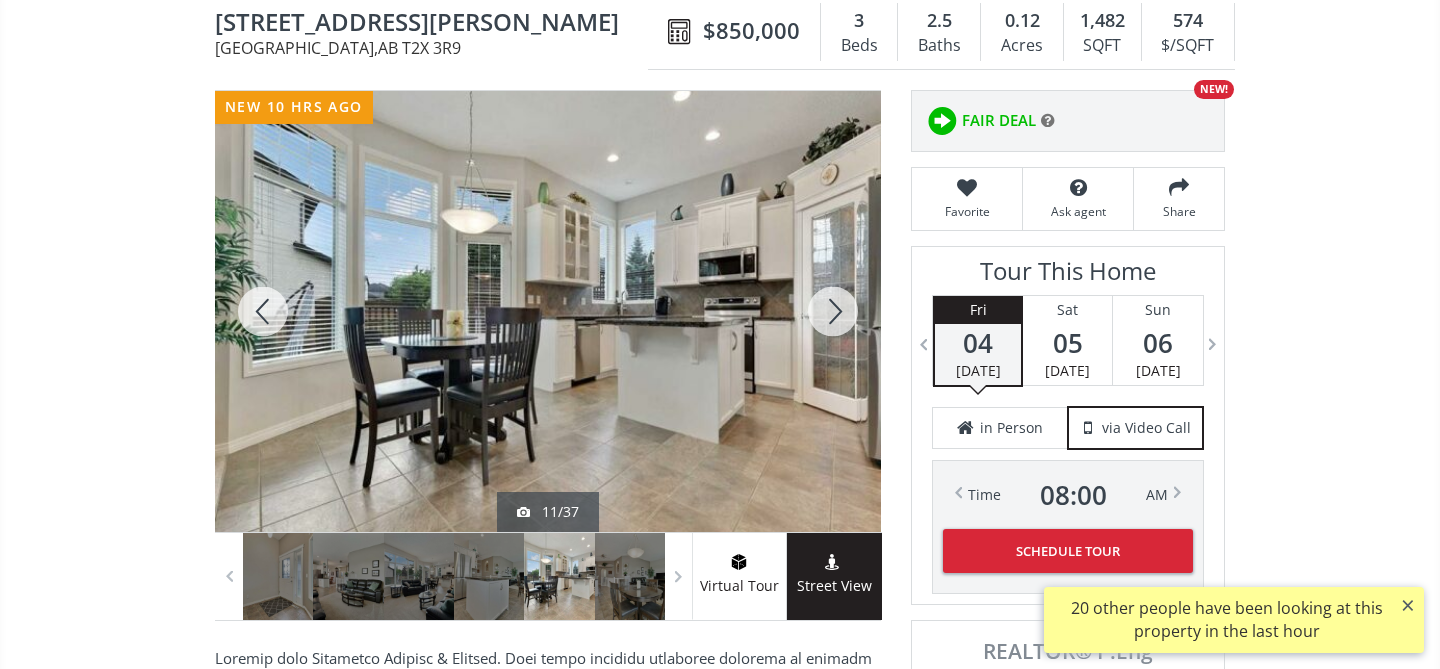 click at bounding box center [833, 311] 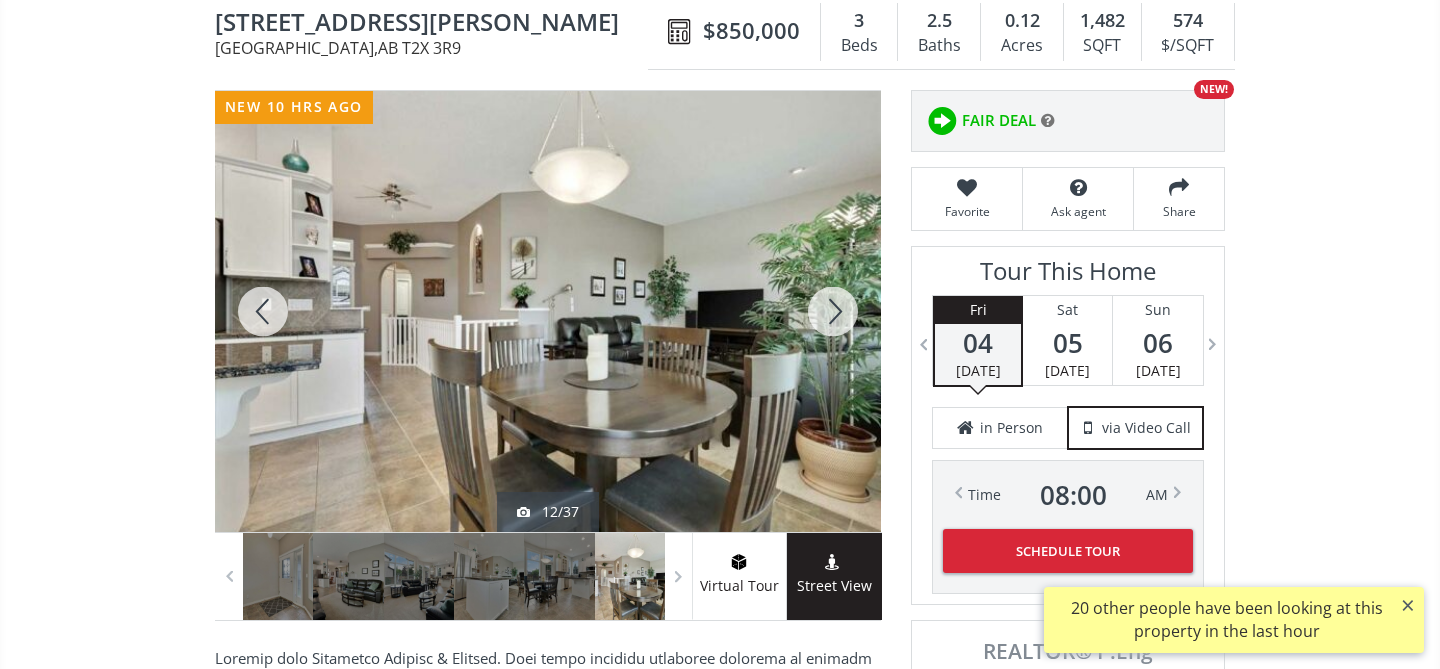 click at bounding box center (833, 311) 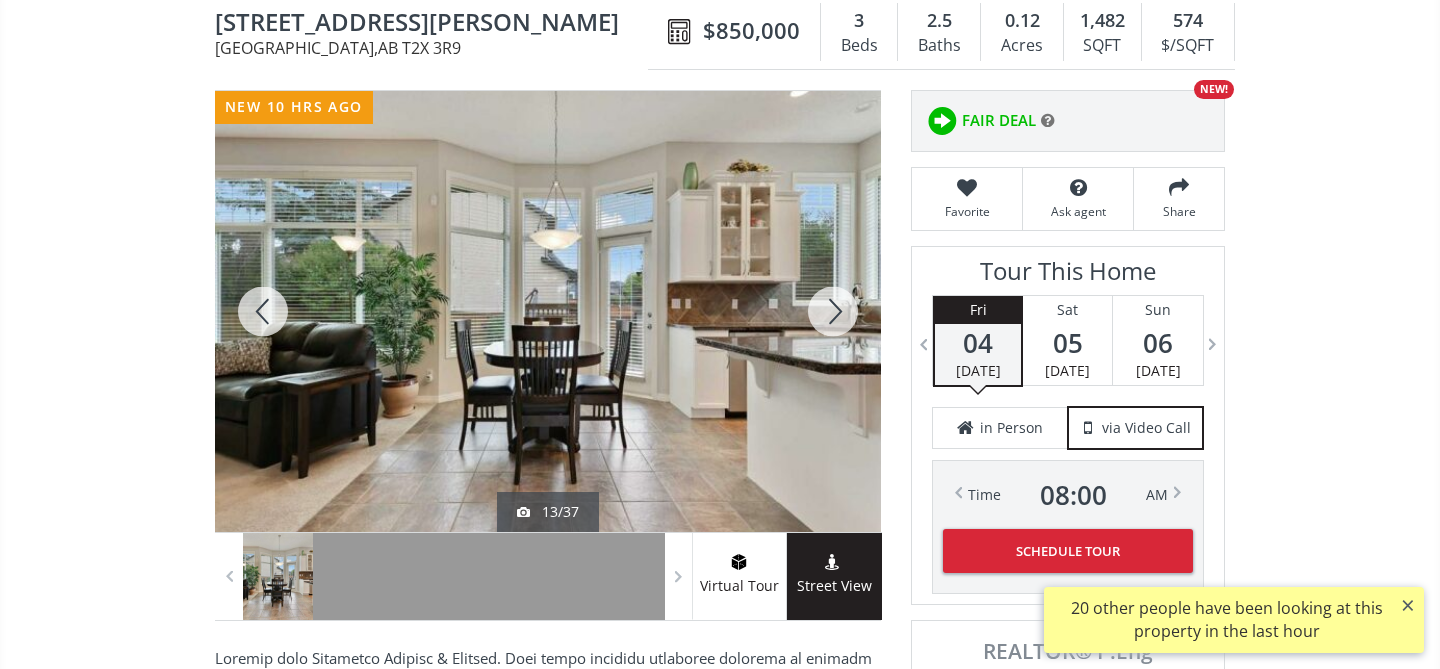 click at bounding box center (833, 311) 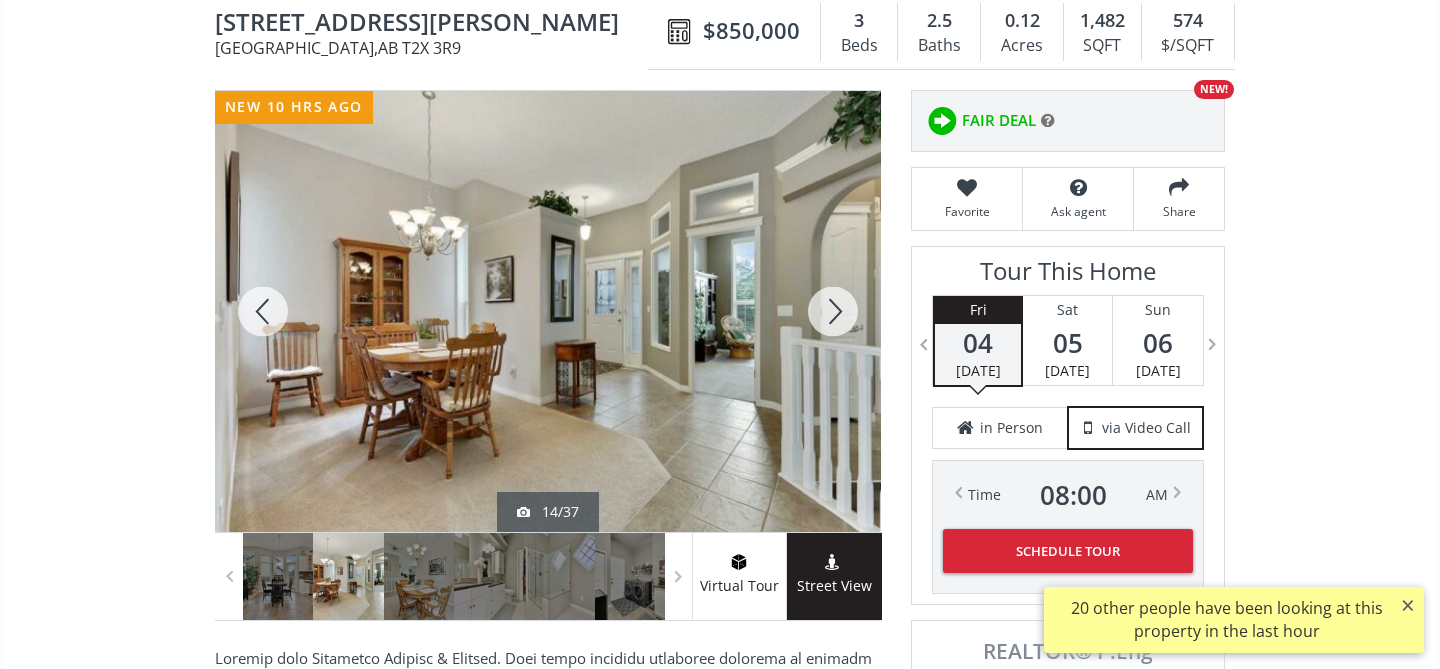 click at bounding box center [833, 311] 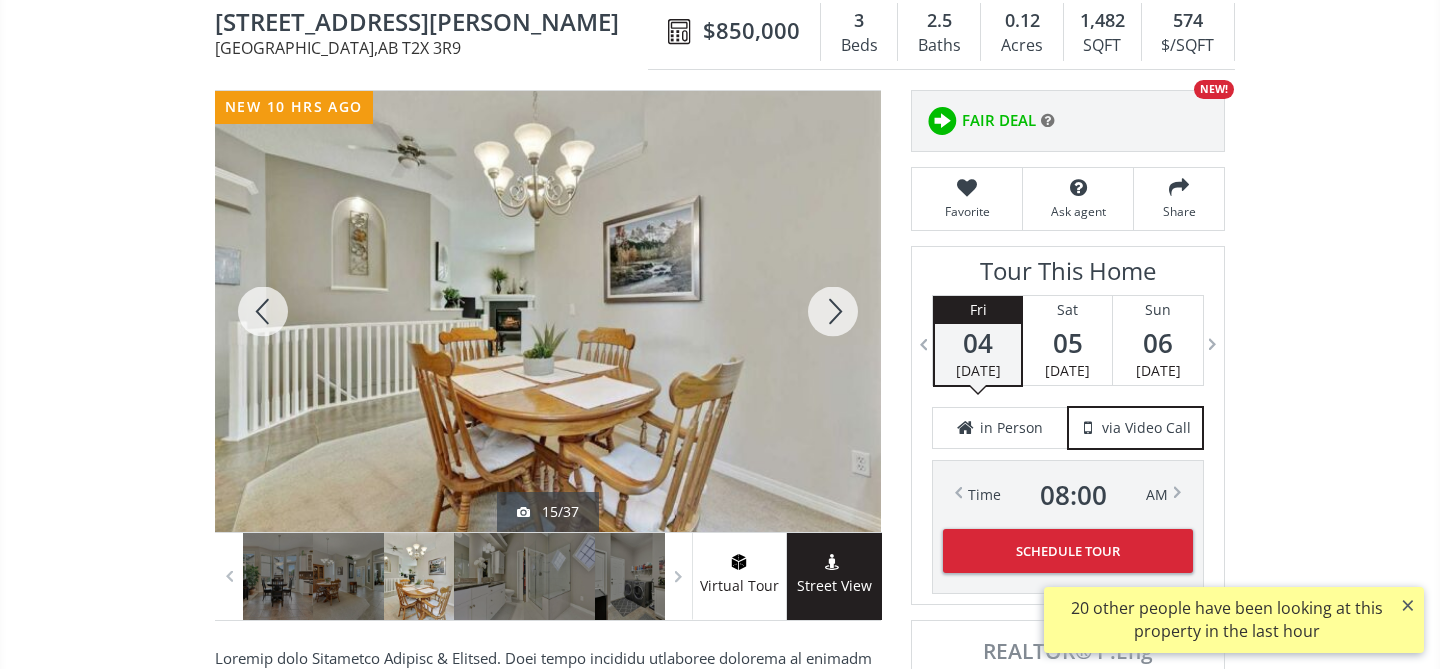 click at bounding box center [833, 311] 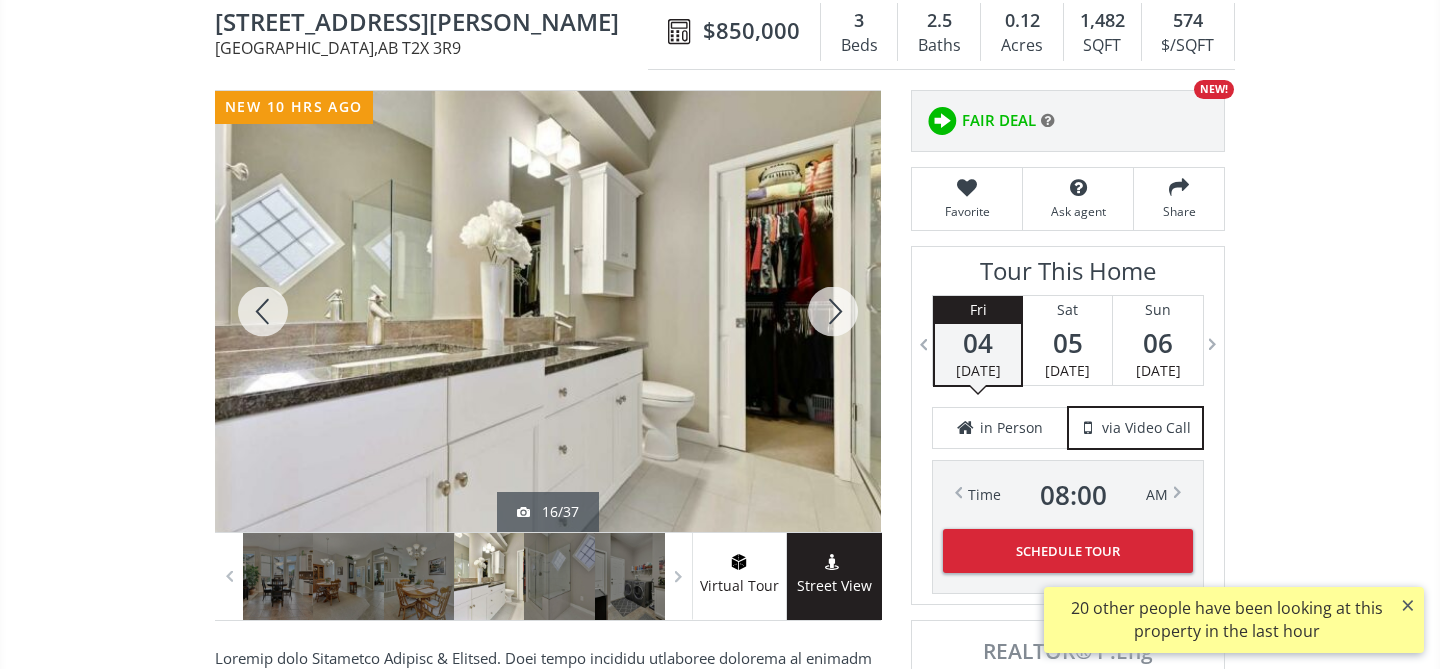 click at bounding box center [833, 311] 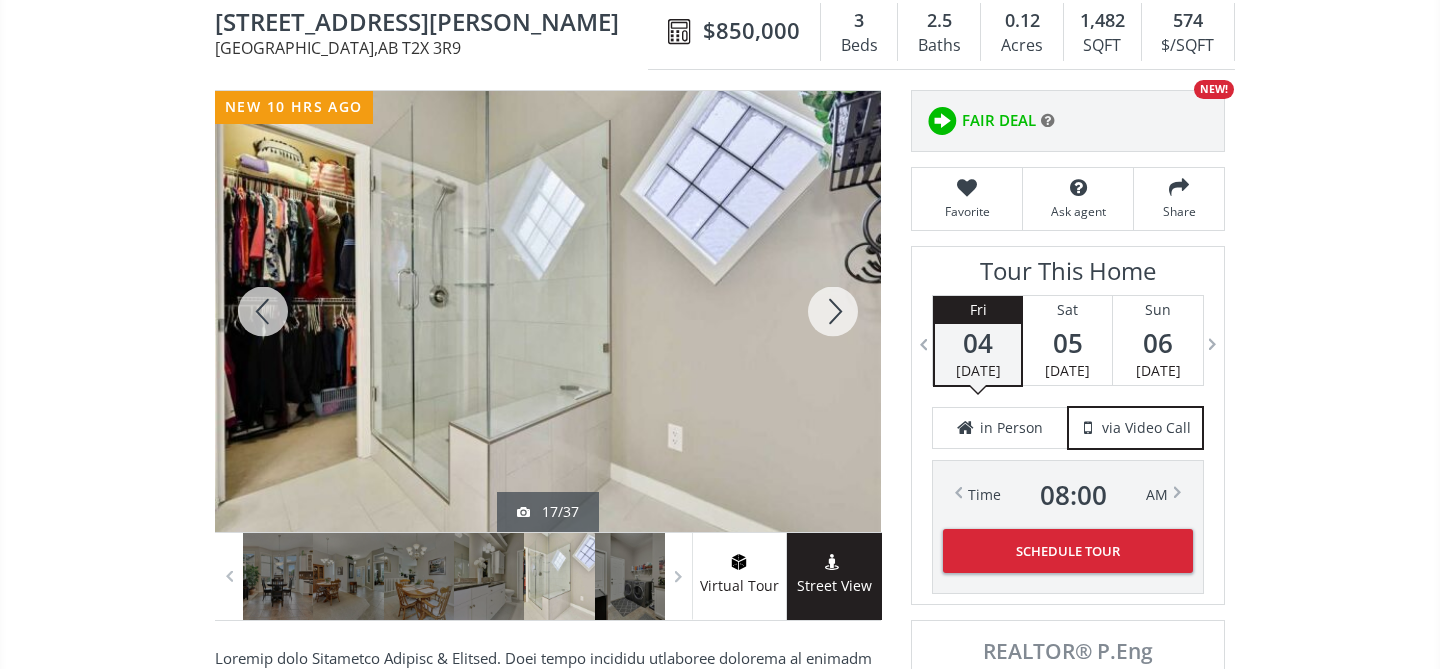 click at bounding box center (833, 311) 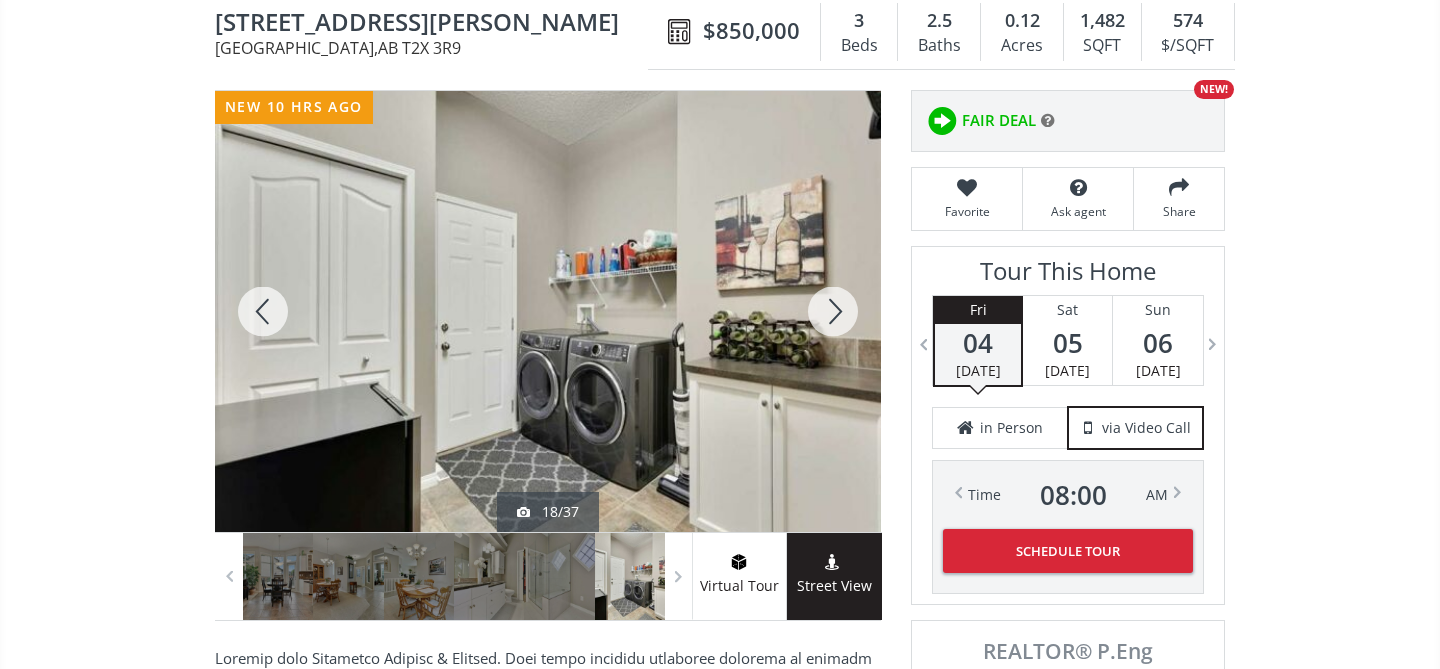 click at bounding box center [833, 311] 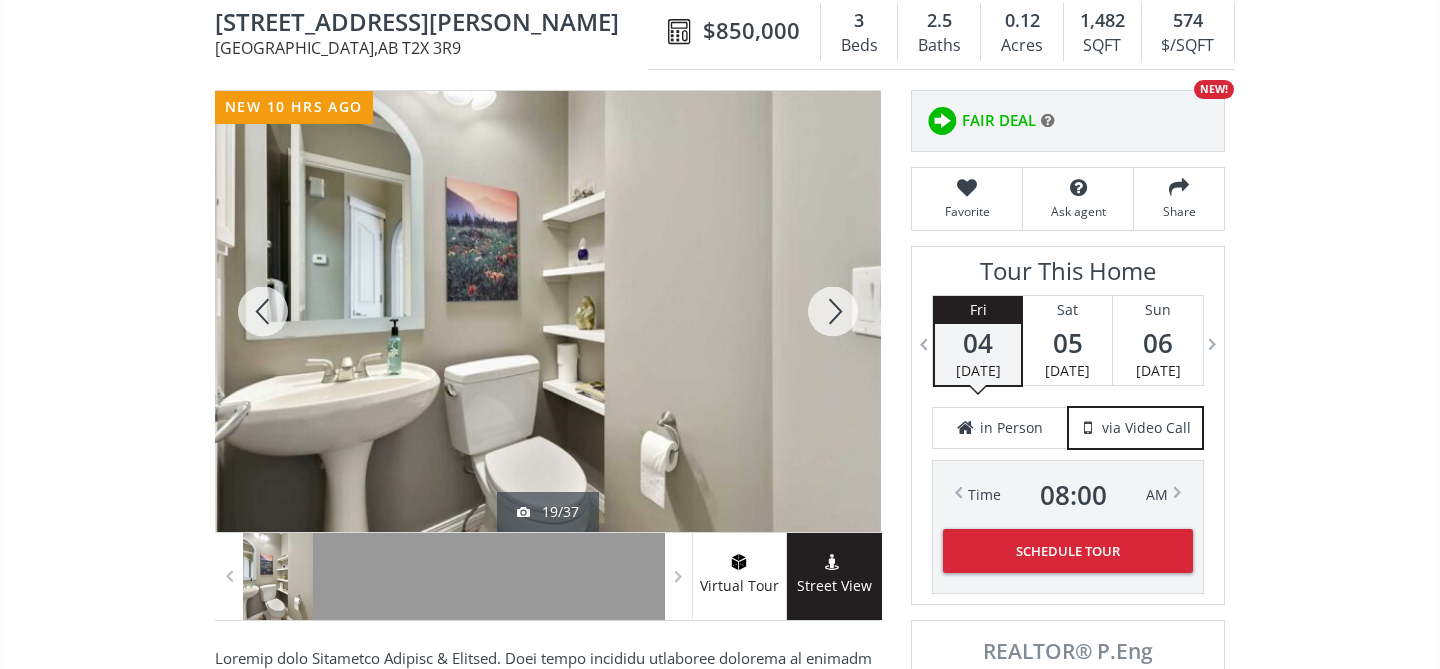 click at bounding box center (833, 311) 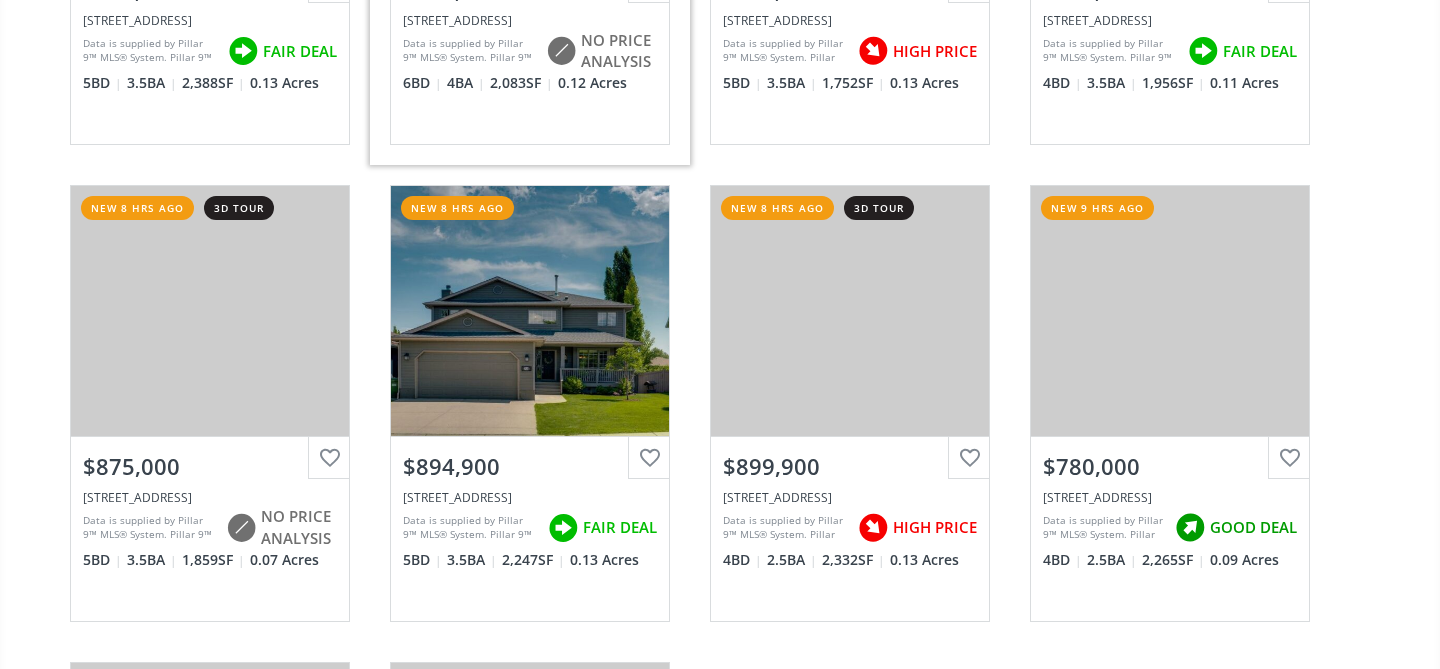 scroll, scrollTop: 2924, scrollLeft: 0, axis: vertical 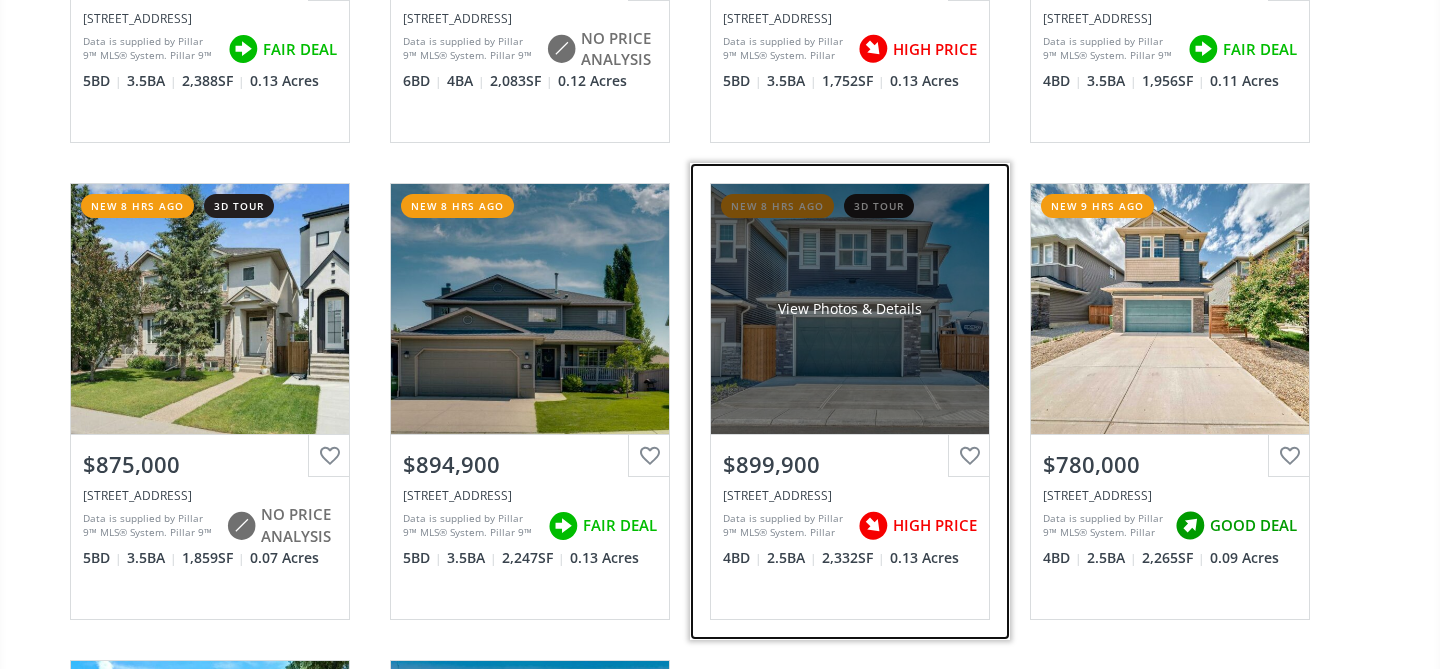 click on "View Photos & Details" at bounding box center (850, 309) 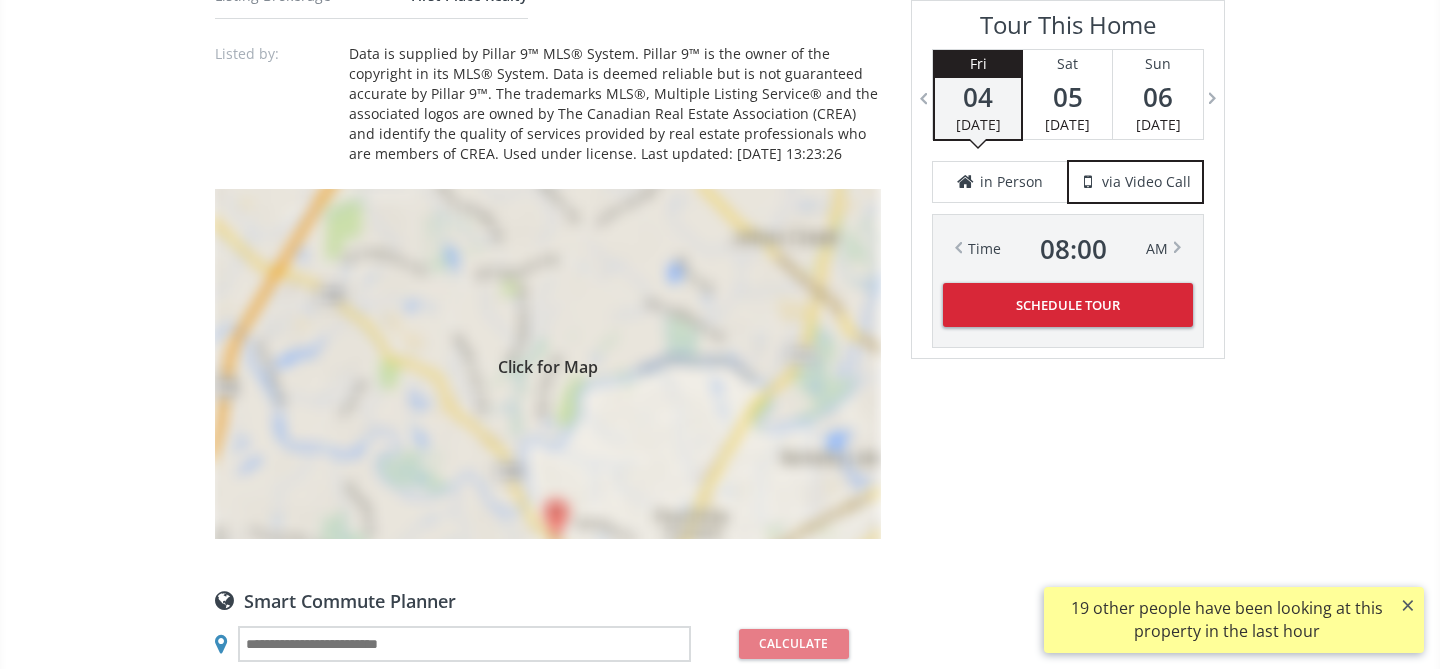 scroll, scrollTop: 1466, scrollLeft: 0, axis: vertical 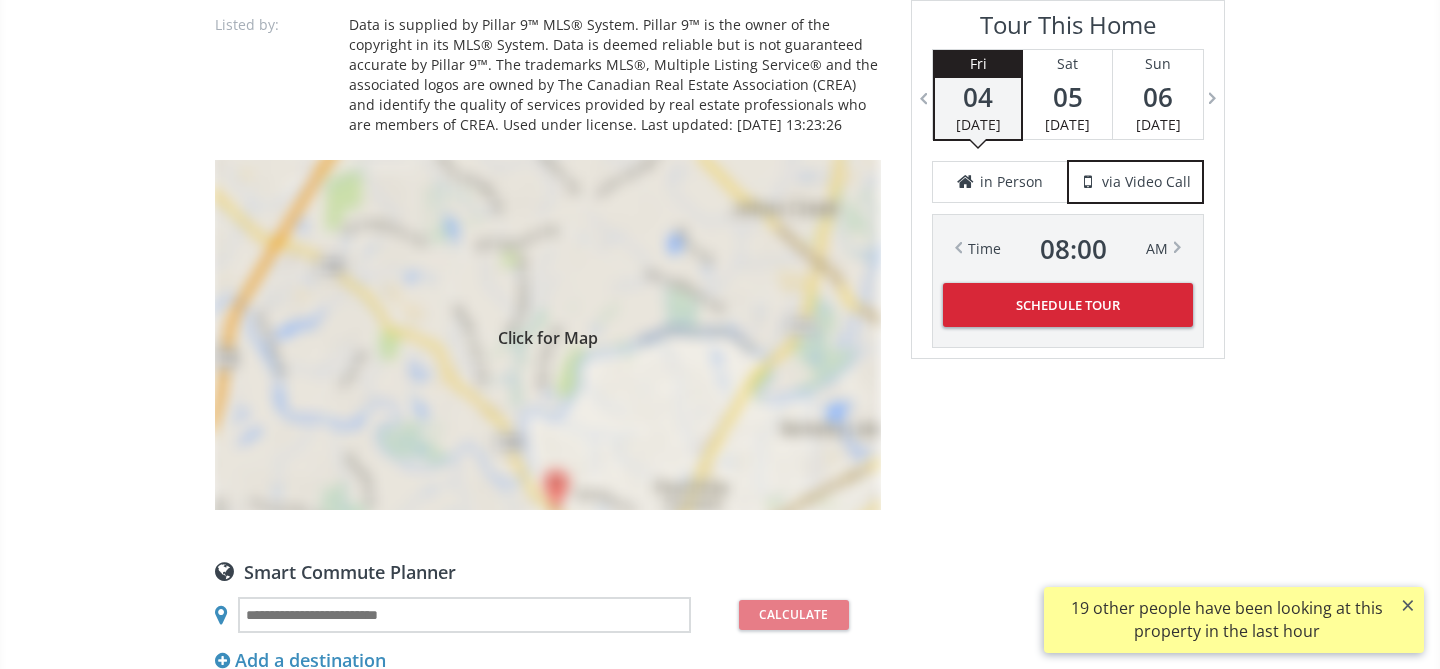 click on "Click for Map" at bounding box center [548, 335] 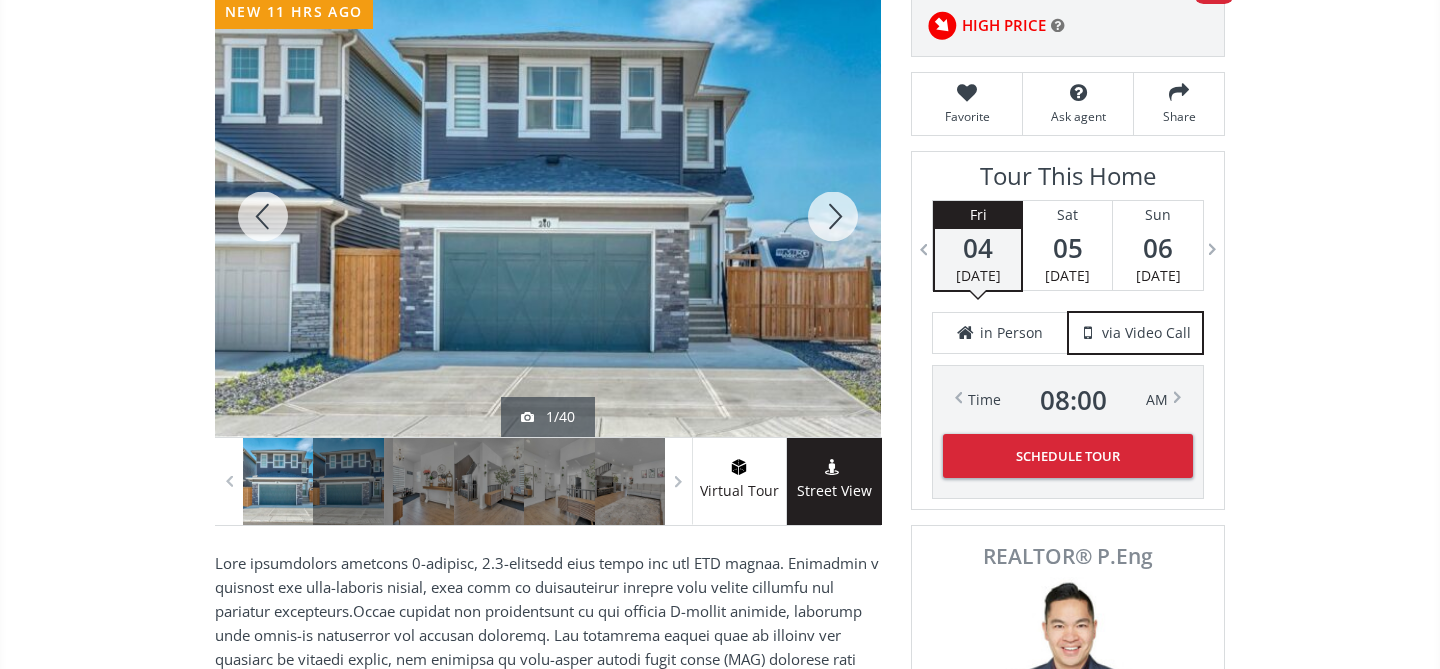 scroll, scrollTop: 245, scrollLeft: 0, axis: vertical 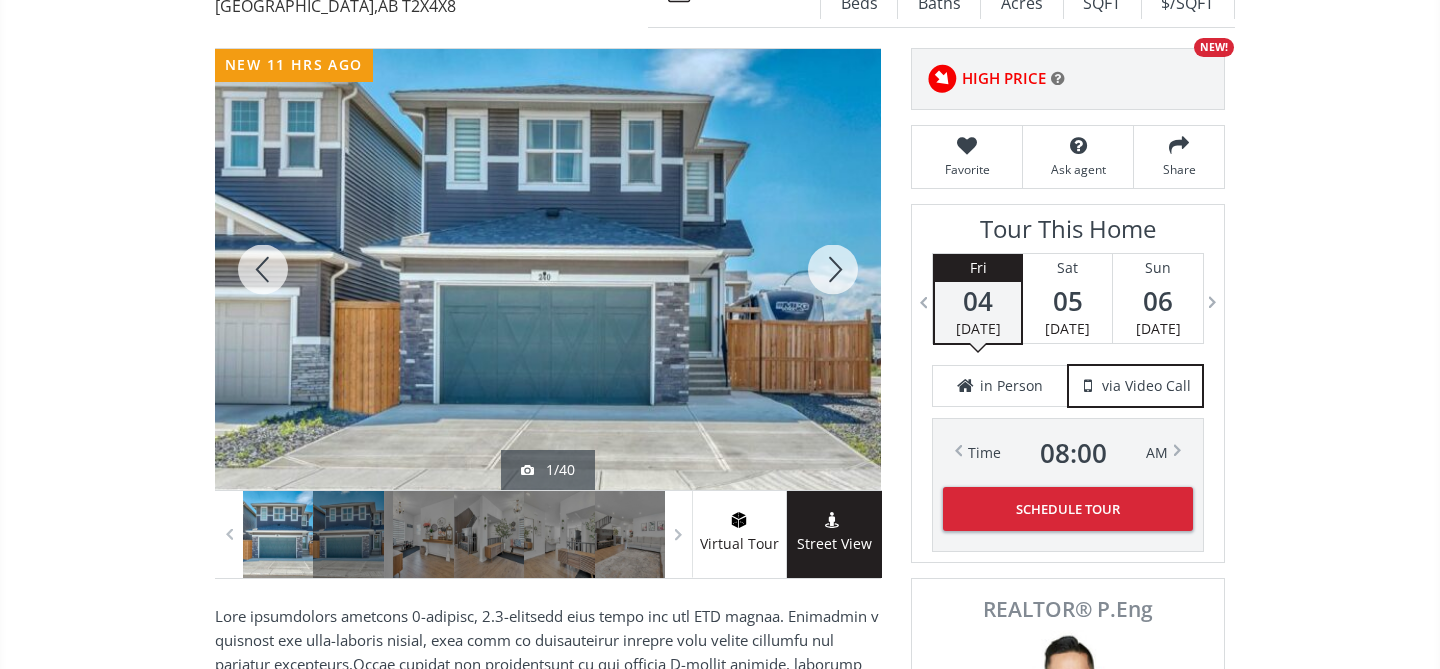 click at bounding box center [833, 269] 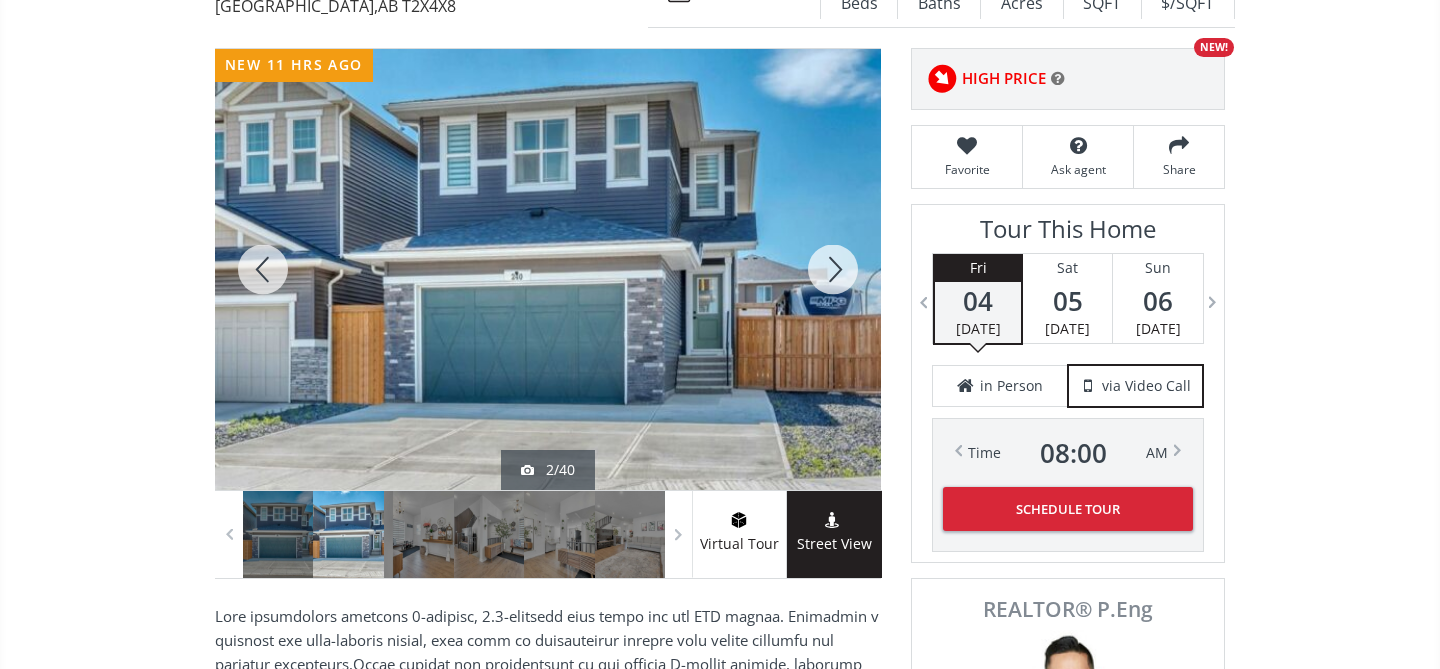 click at bounding box center [833, 269] 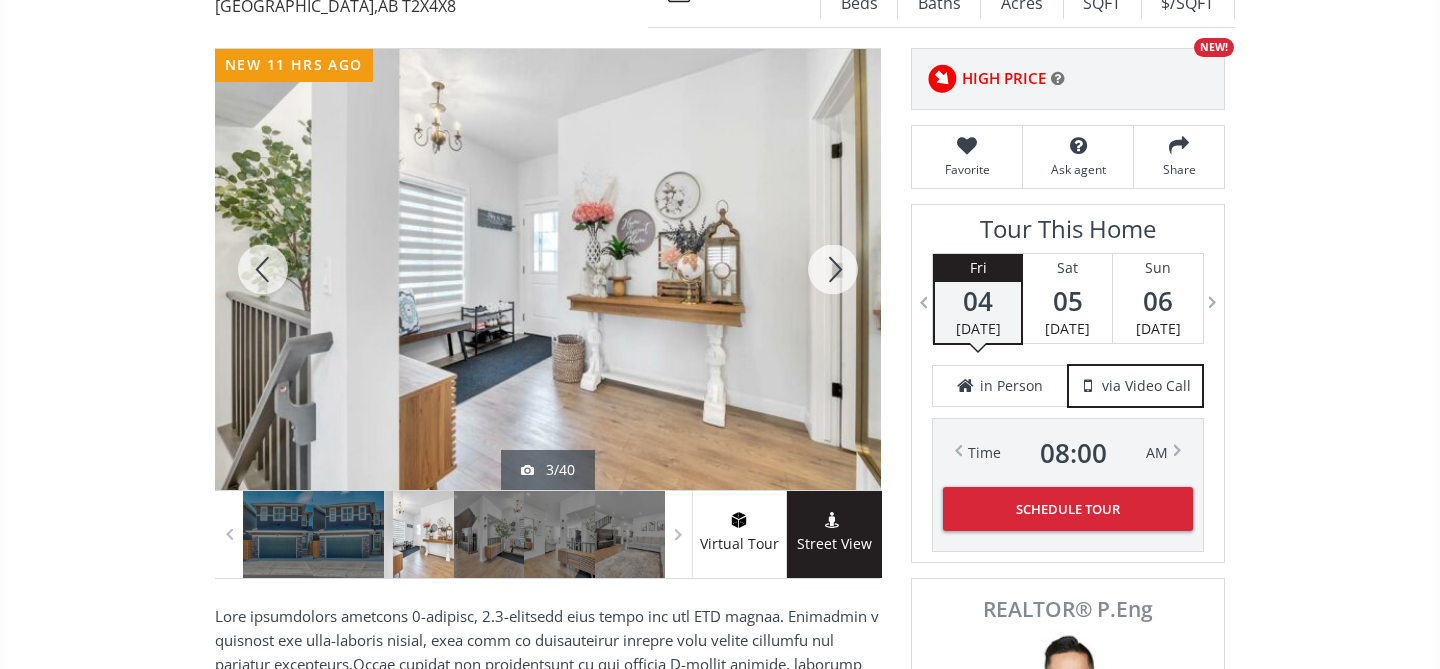 click at bounding box center [833, 269] 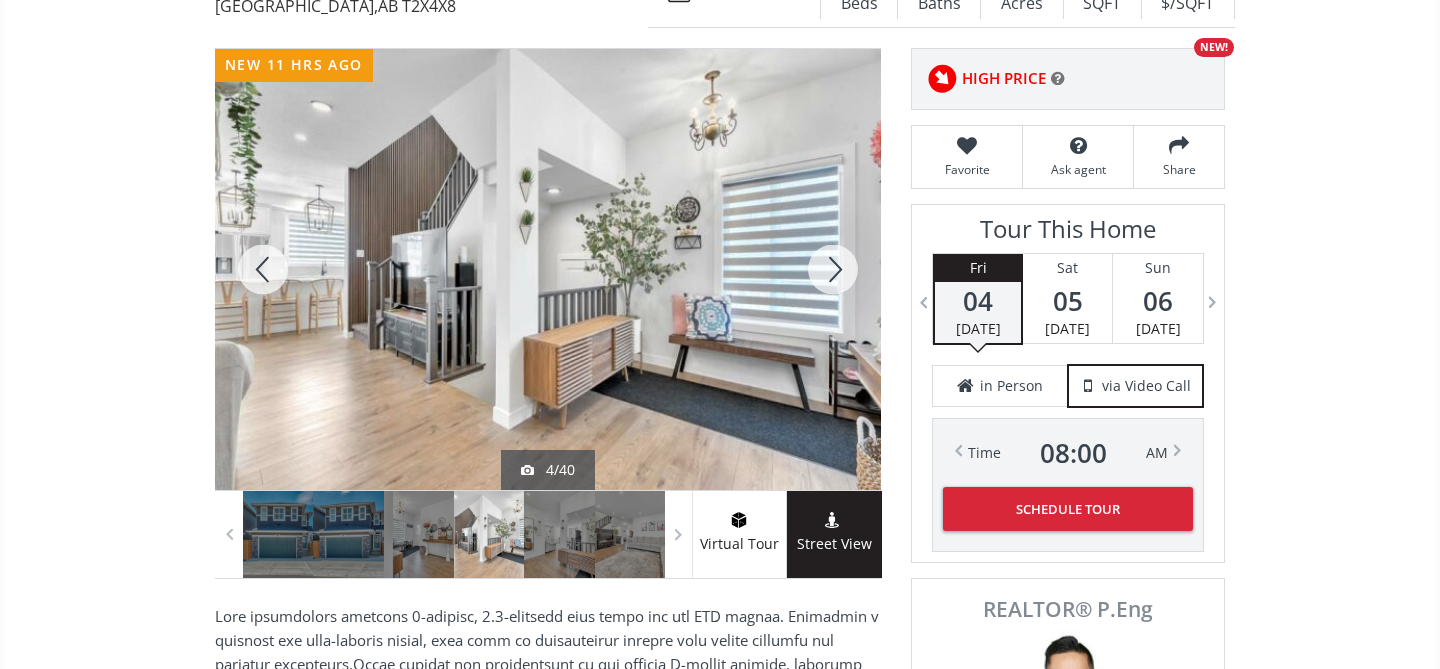 click at bounding box center [833, 269] 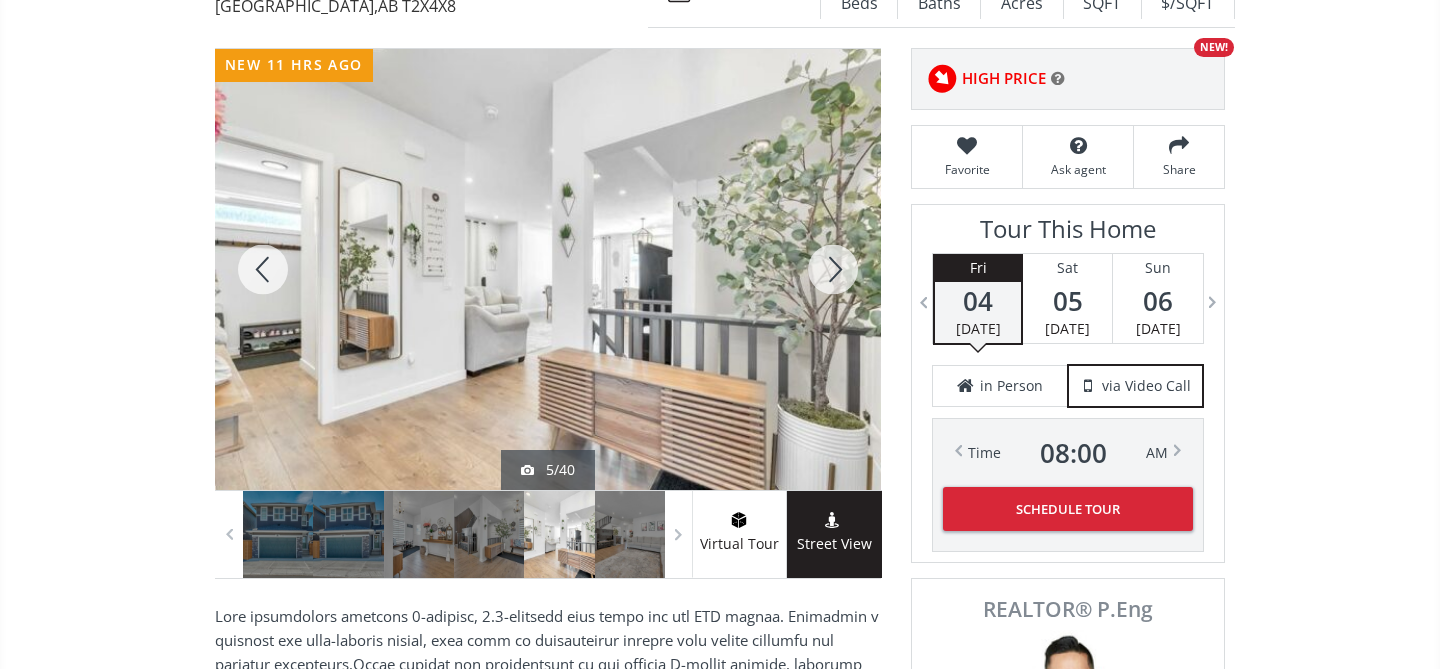 click at bounding box center (833, 269) 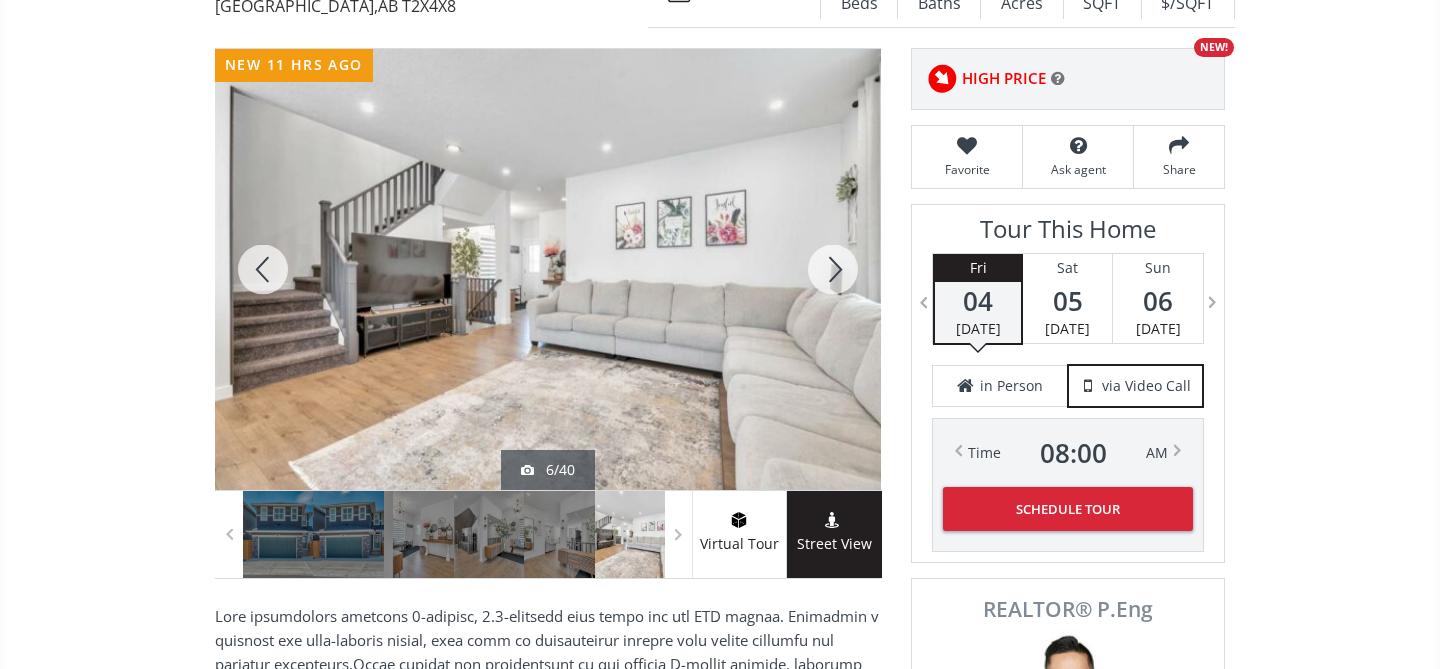 click at bounding box center [833, 269] 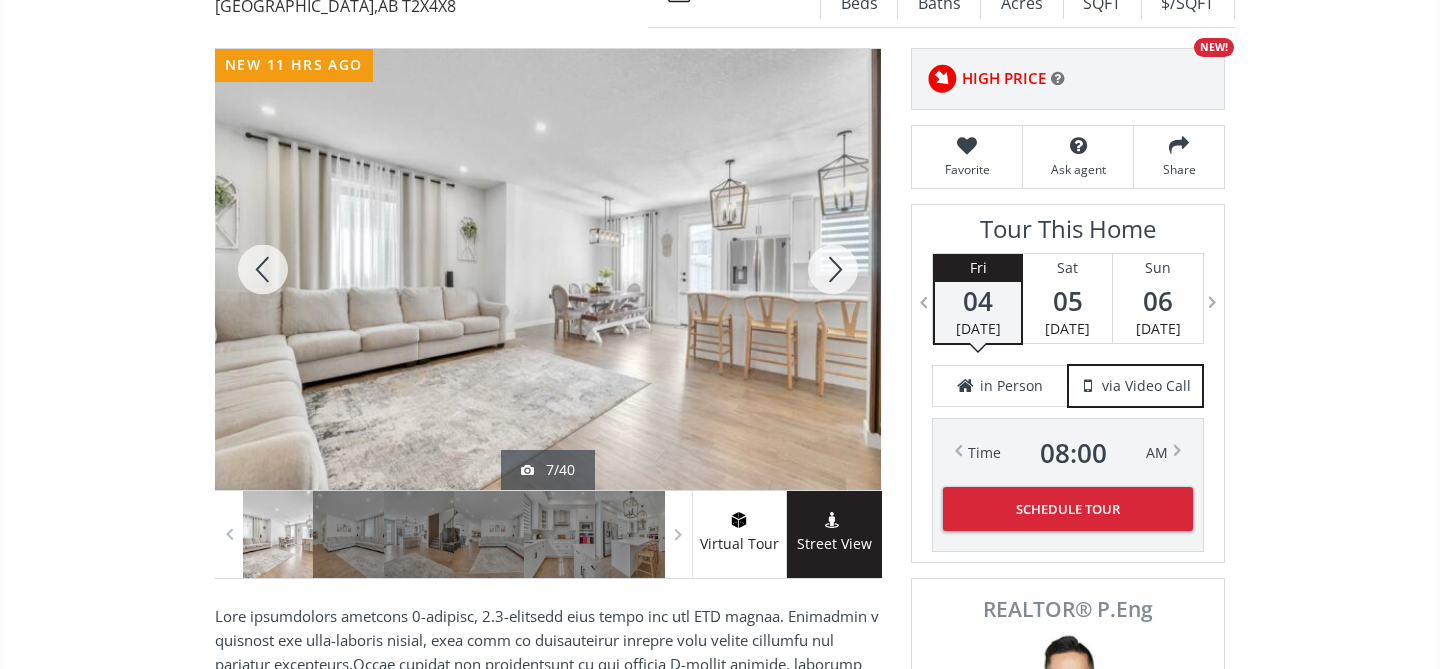 click at bounding box center (833, 269) 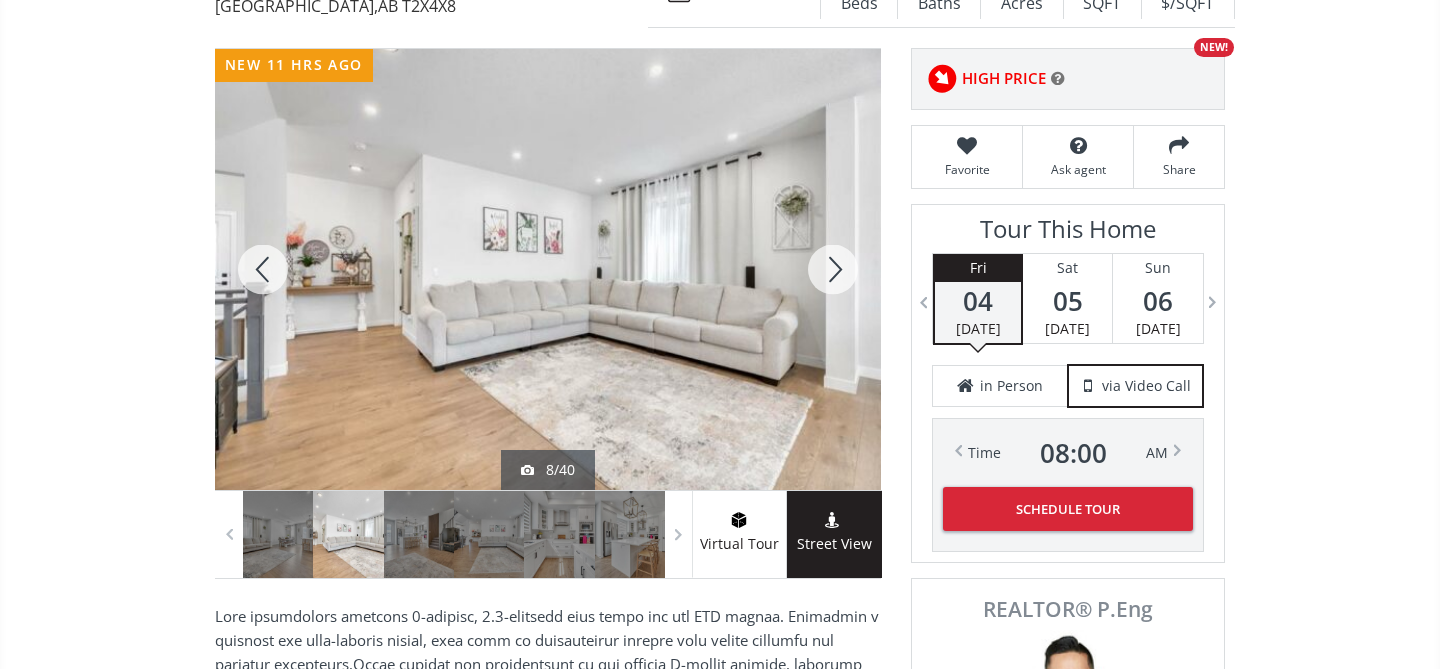 click at bounding box center (833, 269) 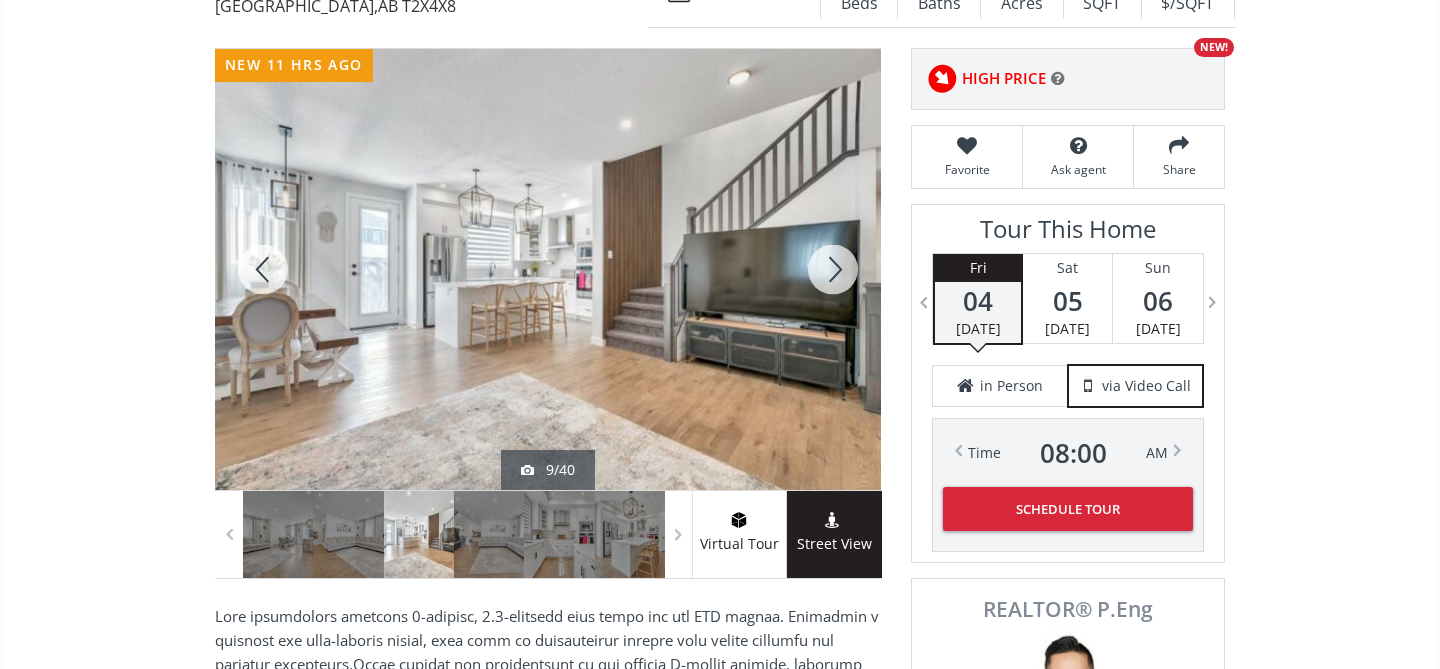 click at bounding box center [833, 269] 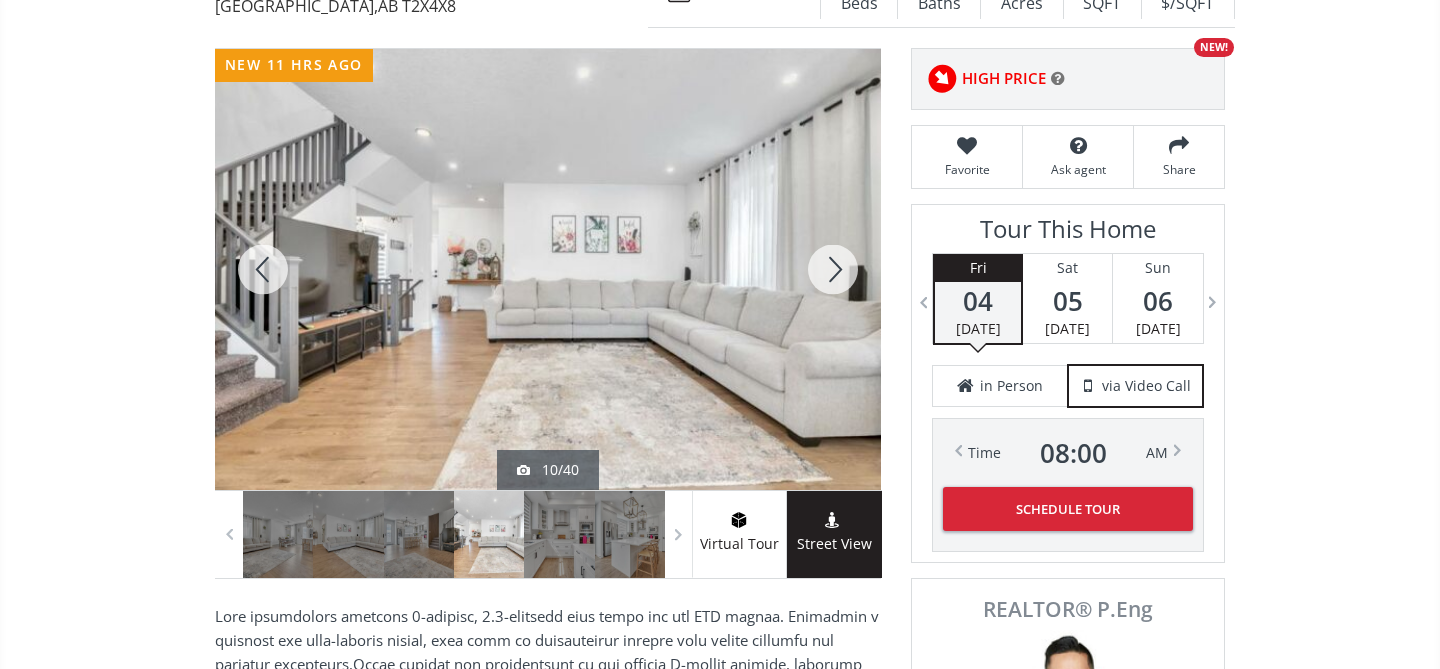 click at bounding box center (833, 269) 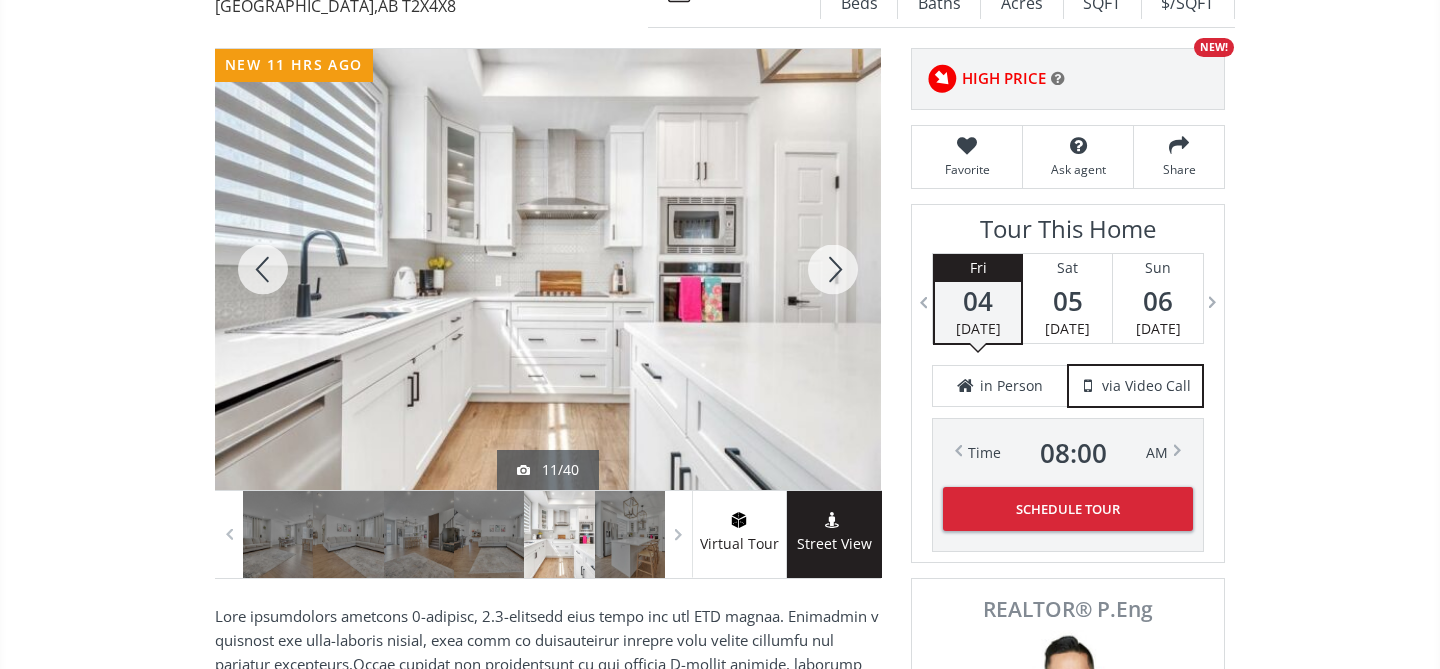click at bounding box center (833, 269) 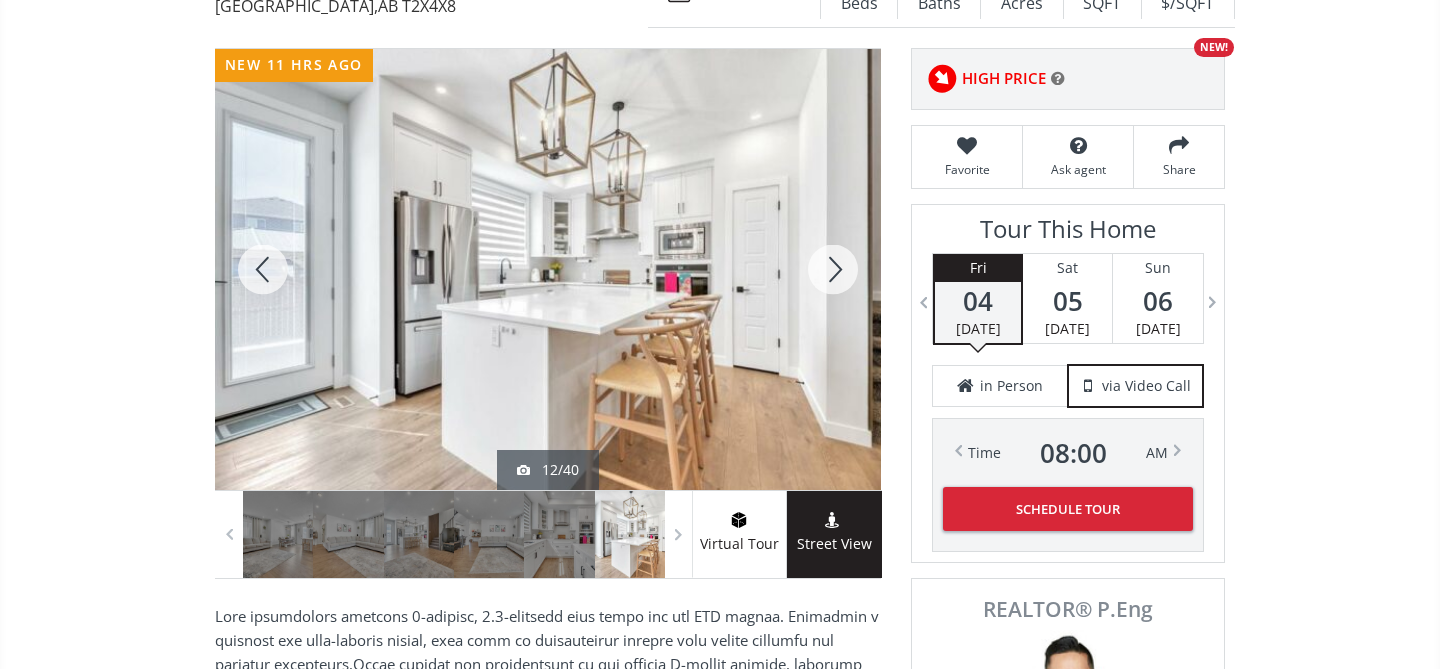 click at bounding box center (833, 269) 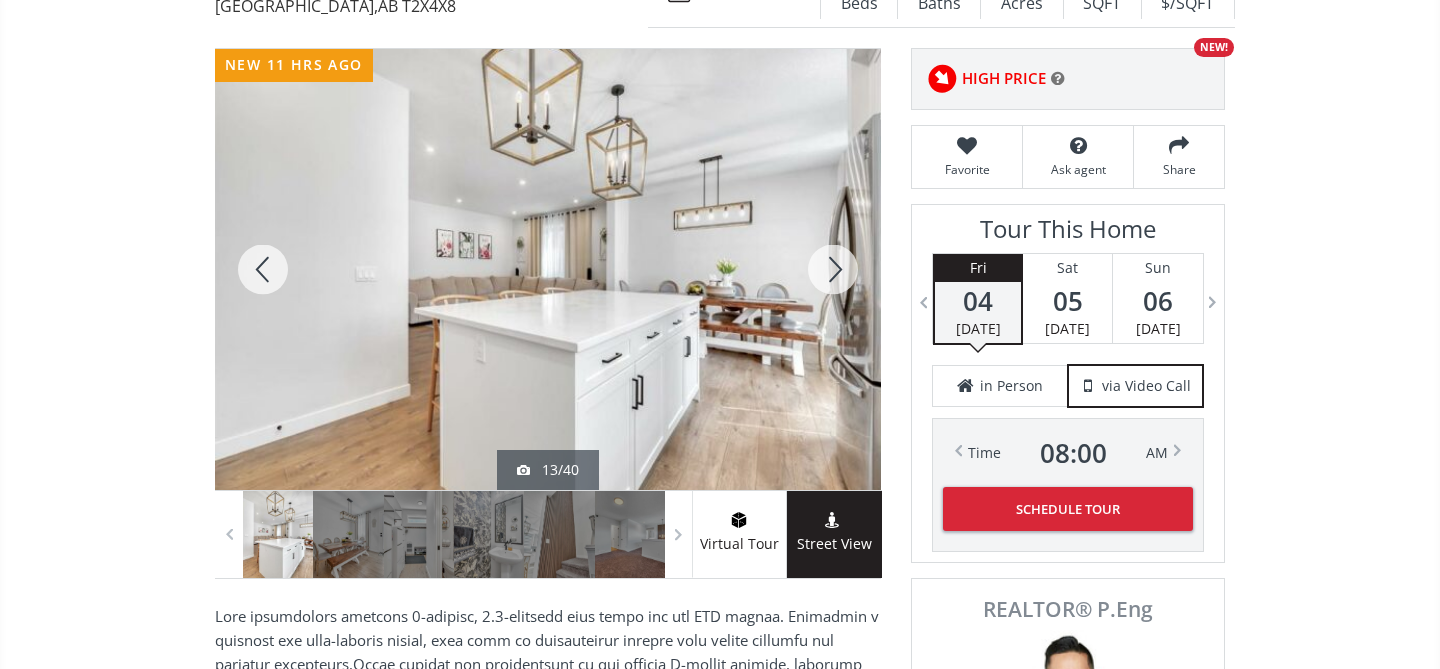 click at bounding box center (833, 269) 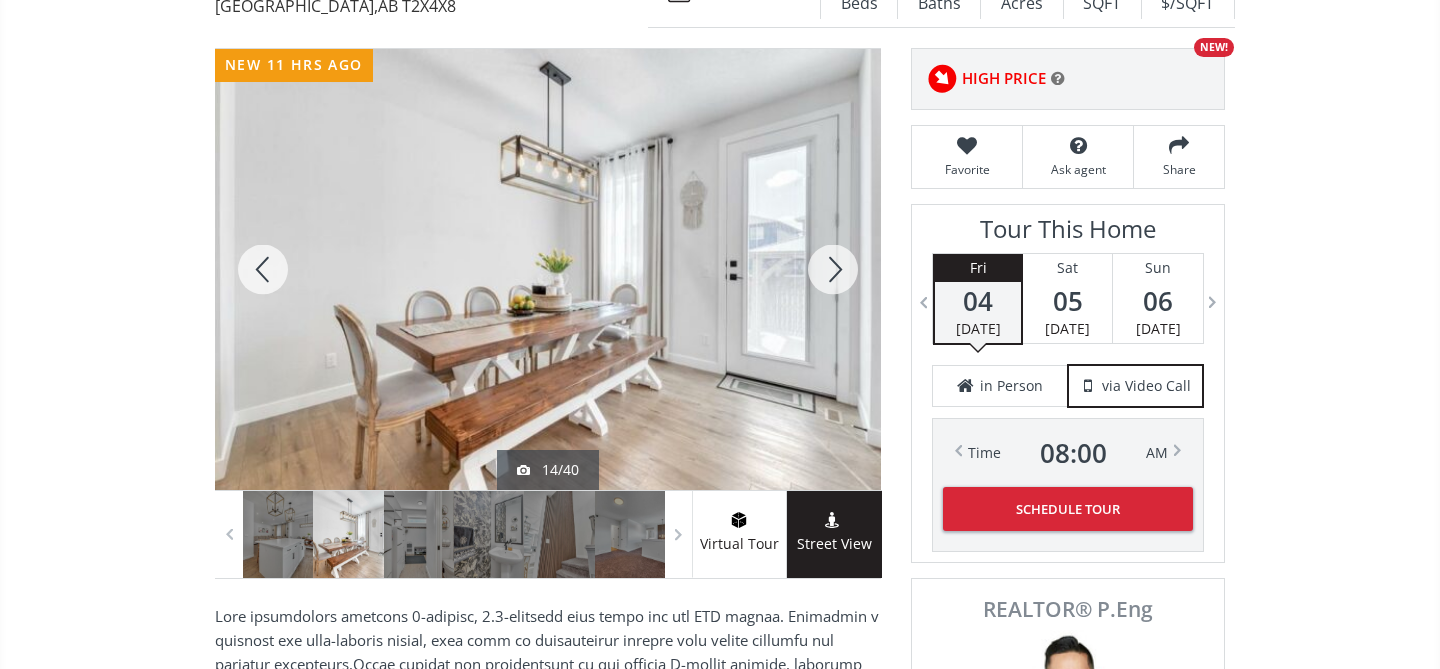 click at bounding box center [833, 269] 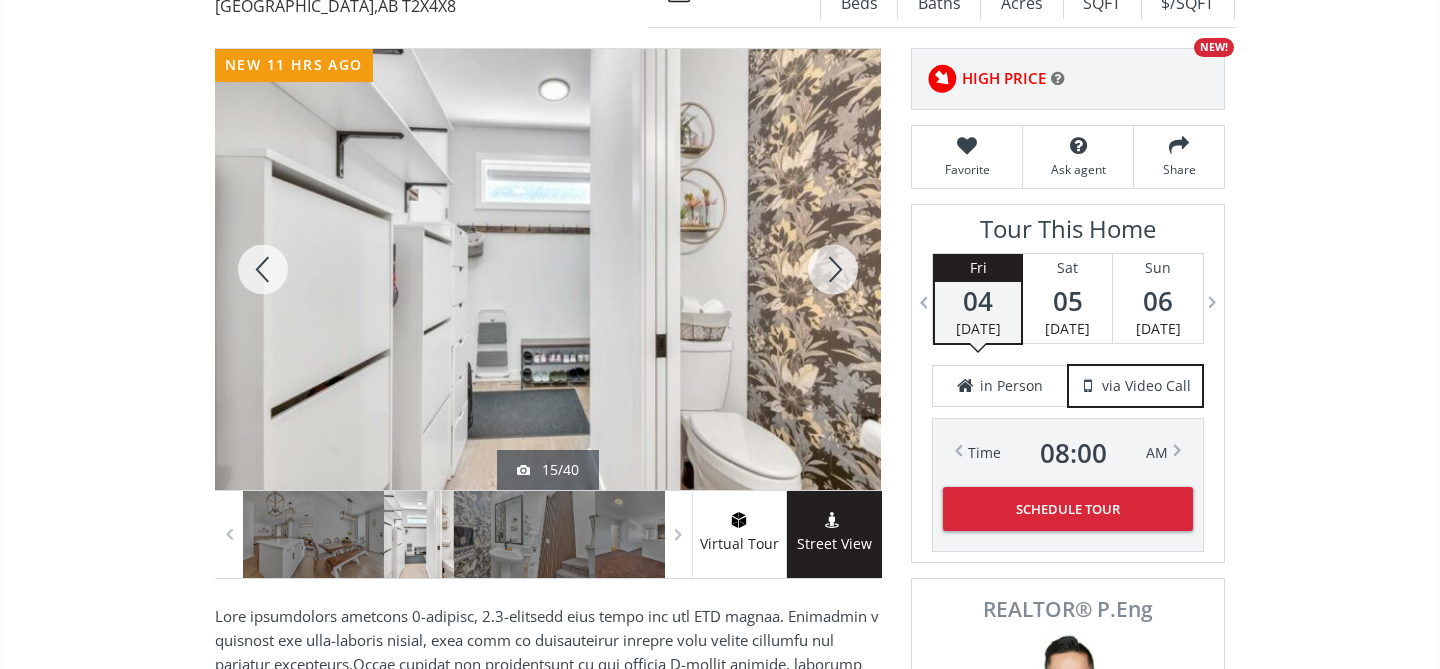 click at bounding box center [833, 269] 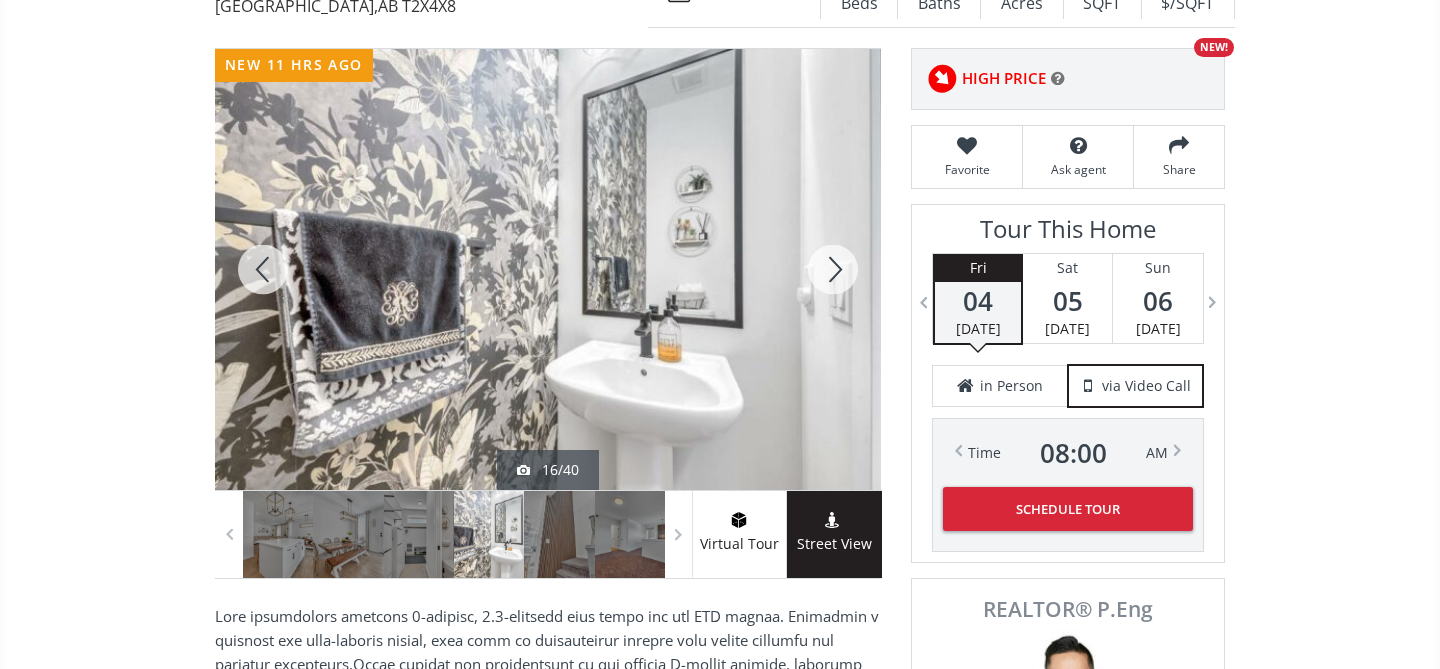 click at bounding box center (833, 269) 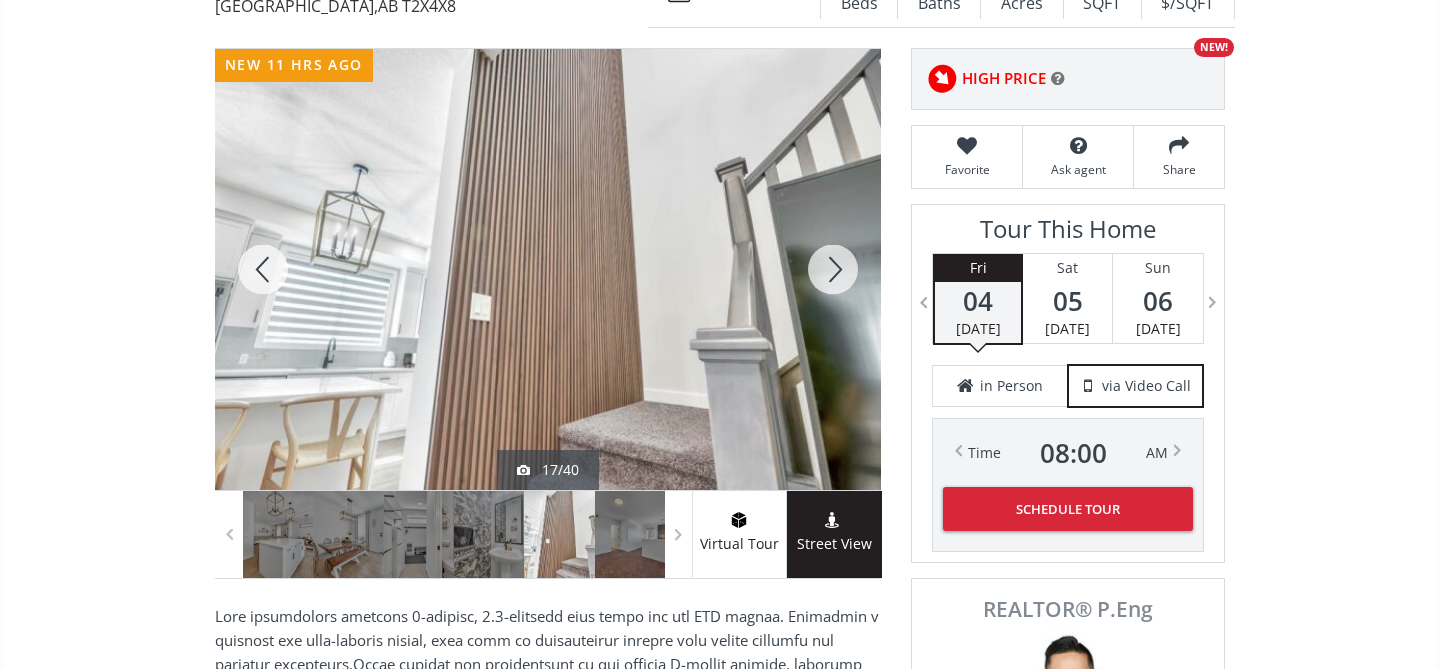 click at bounding box center (833, 269) 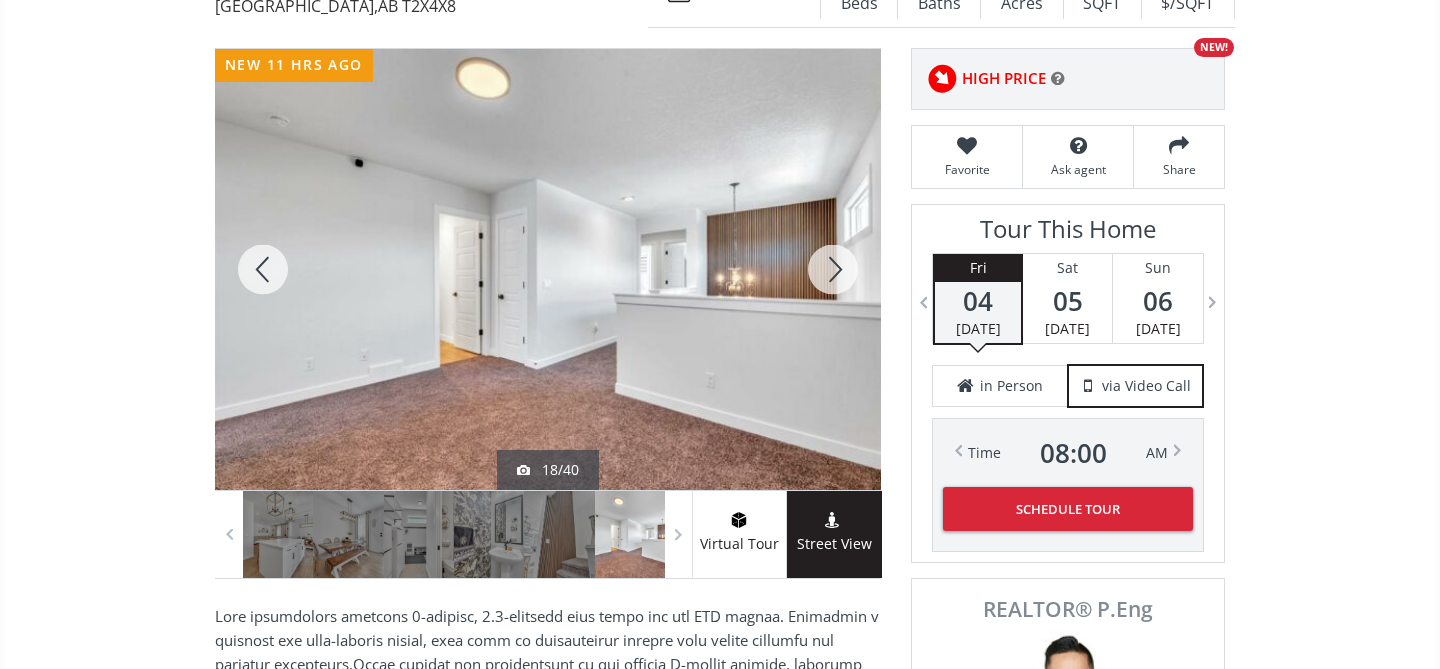 click at bounding box center [833, 269] 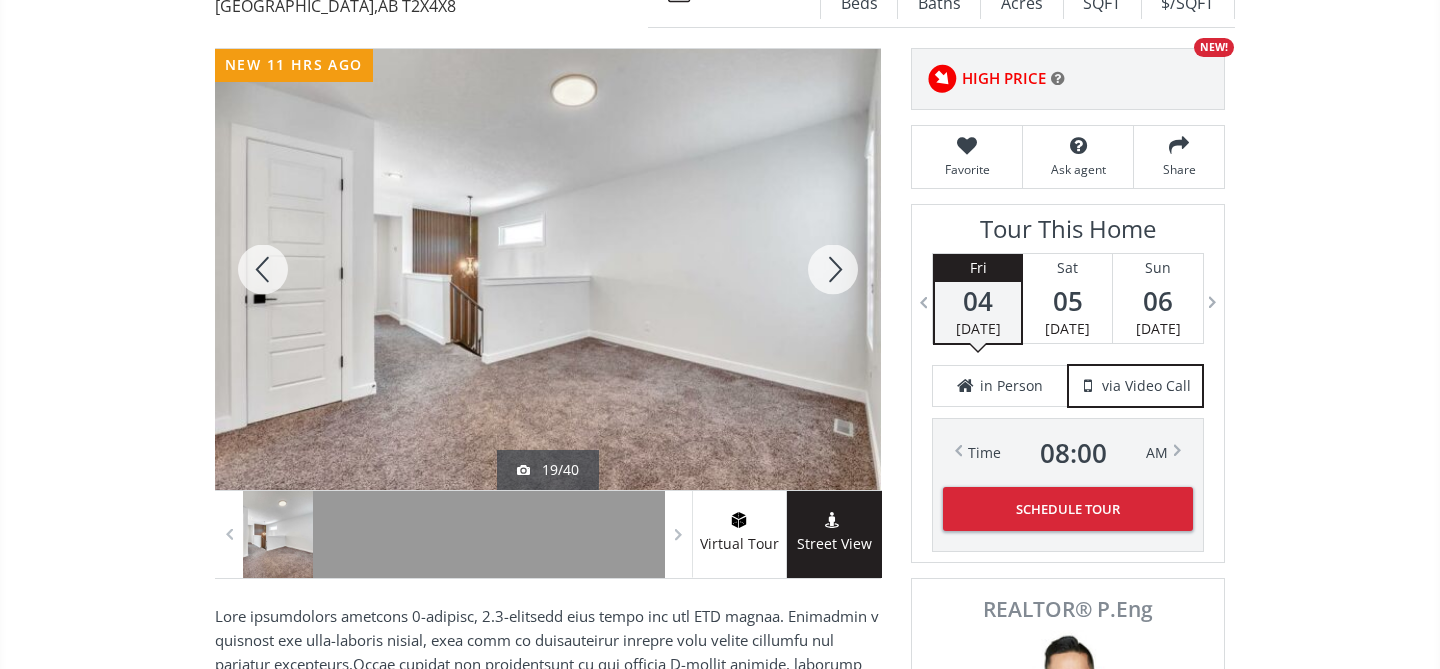 click at bounding box center (833, 269) 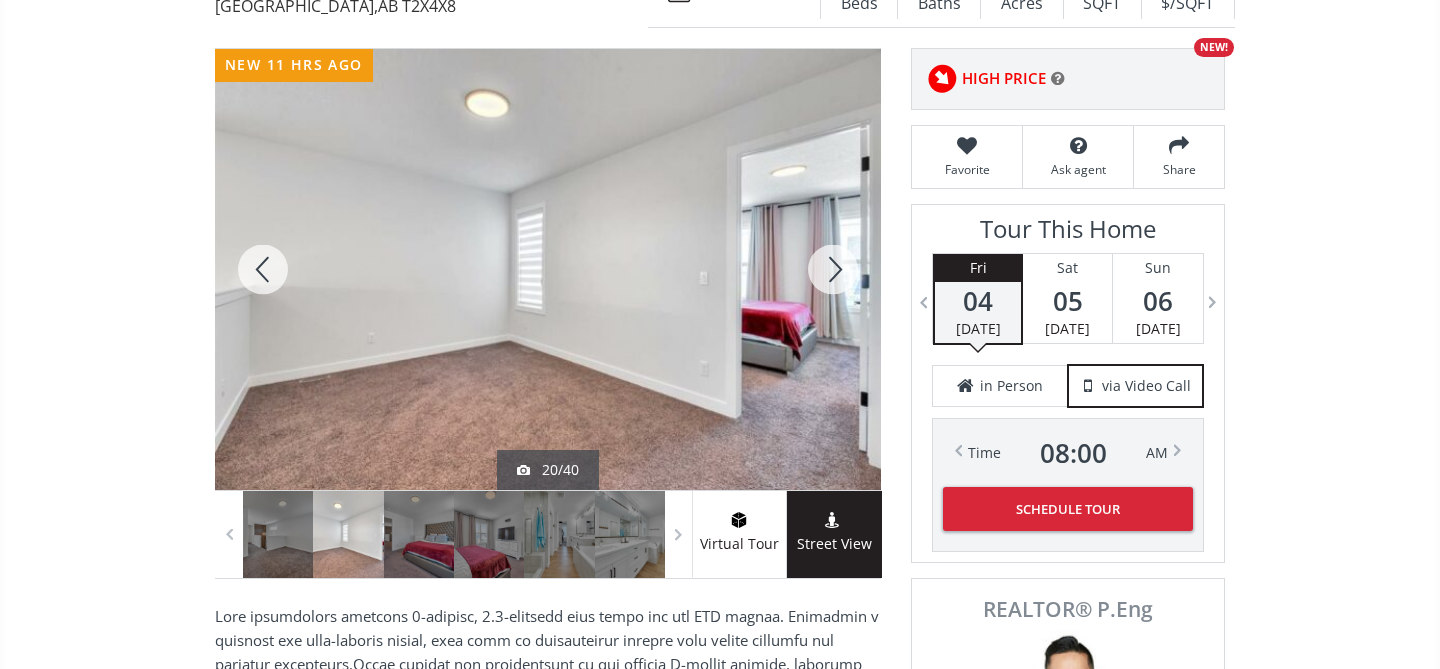click at bounding box center [833, 269] 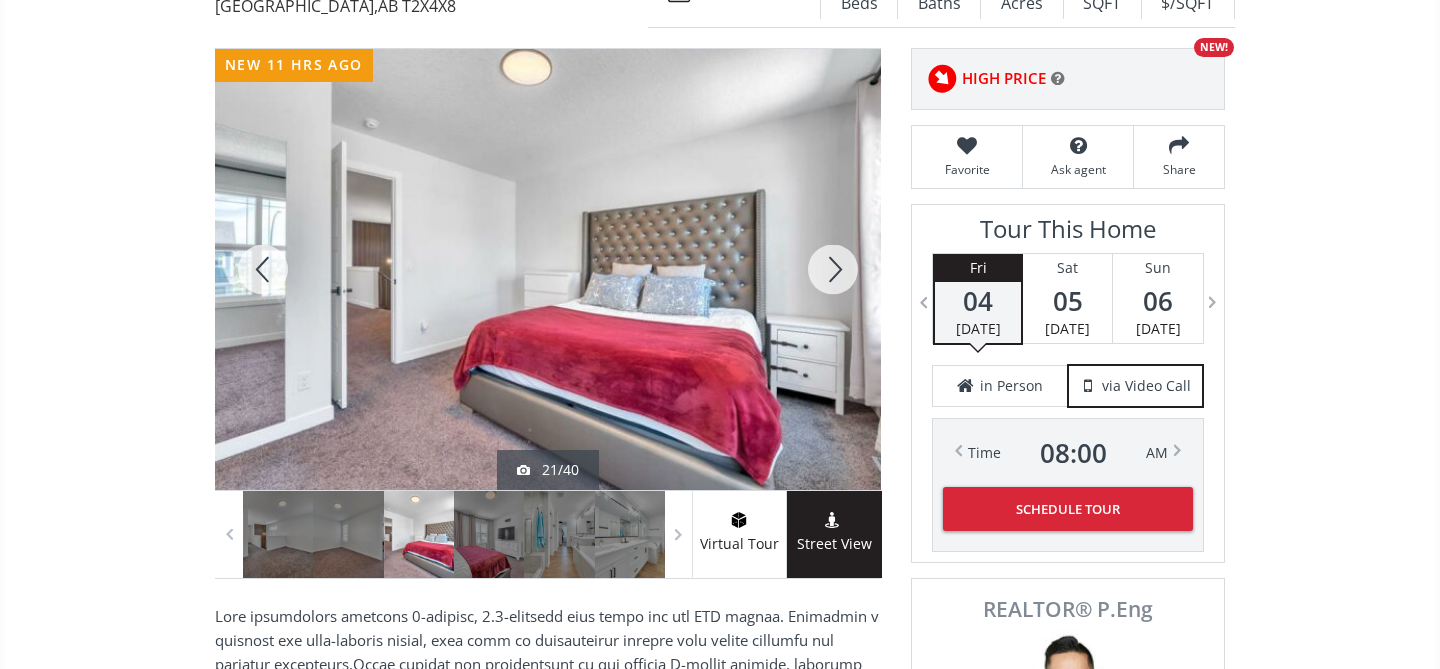 click at bounding box center (833, 269) 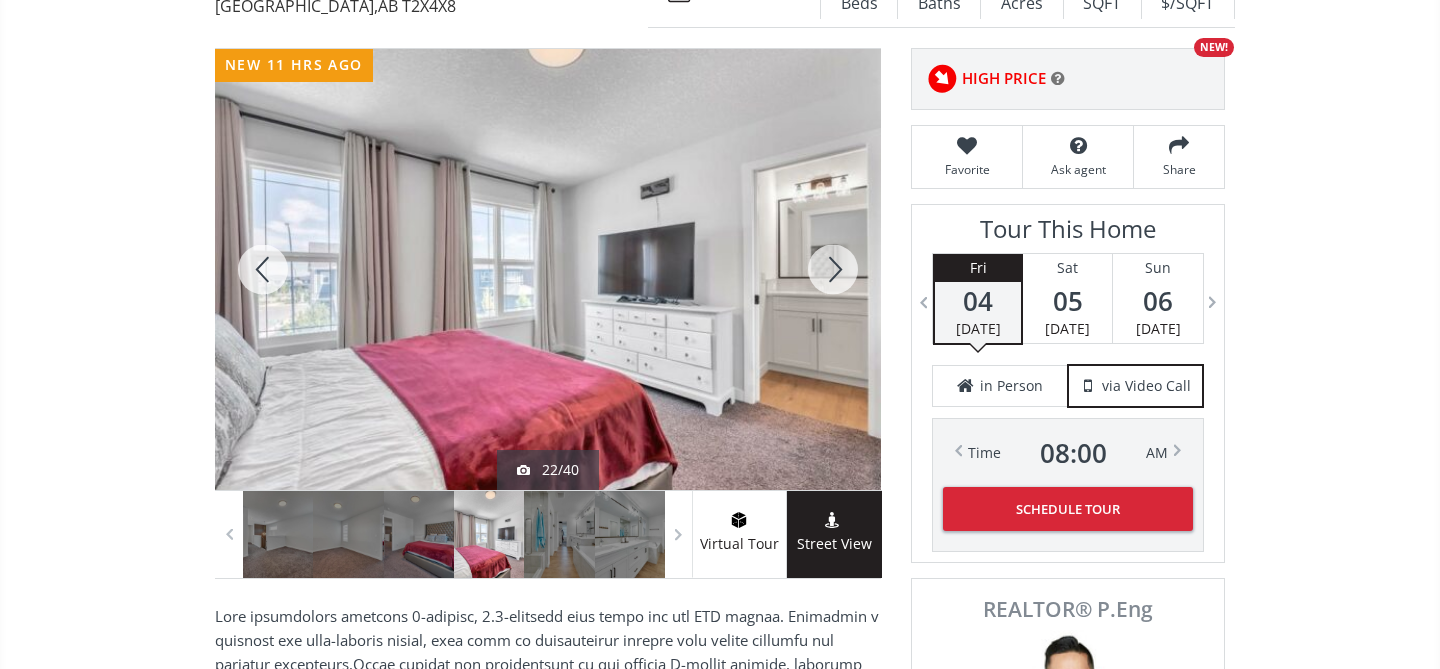 click at bounding box center (833, 269) 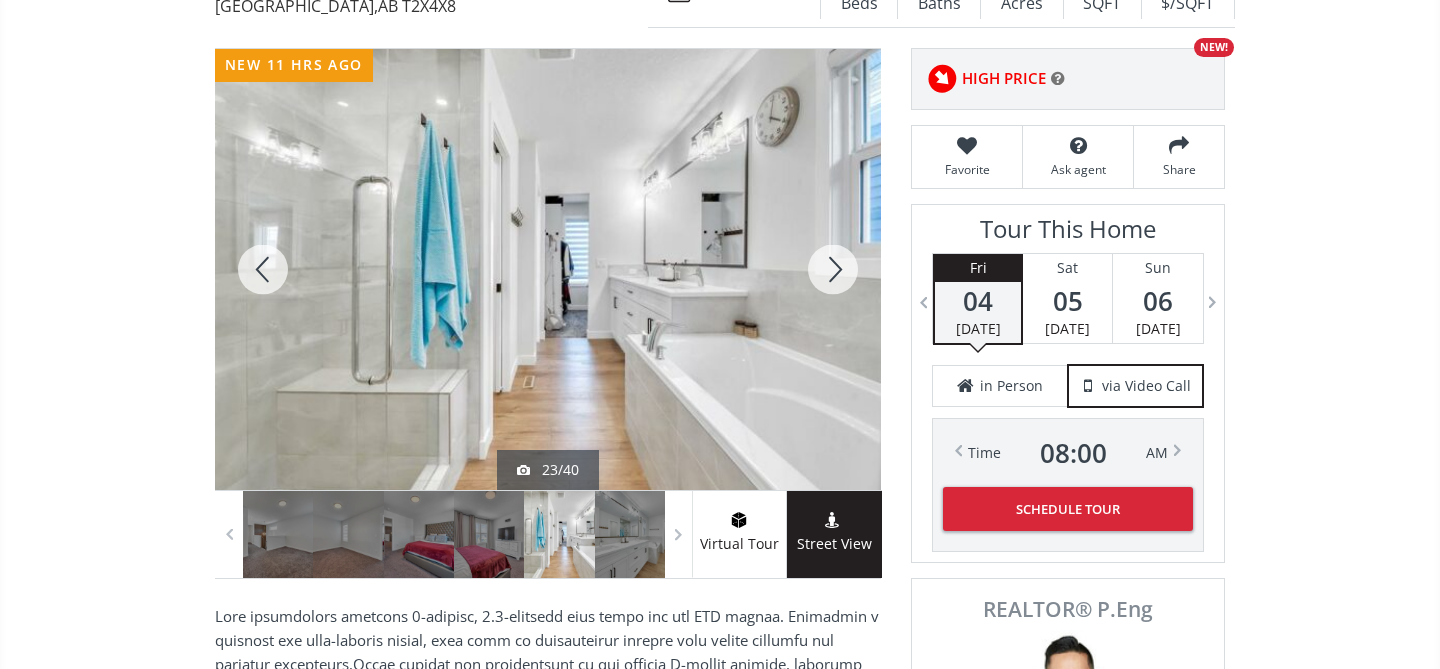 click at bounding box center (833, 269) 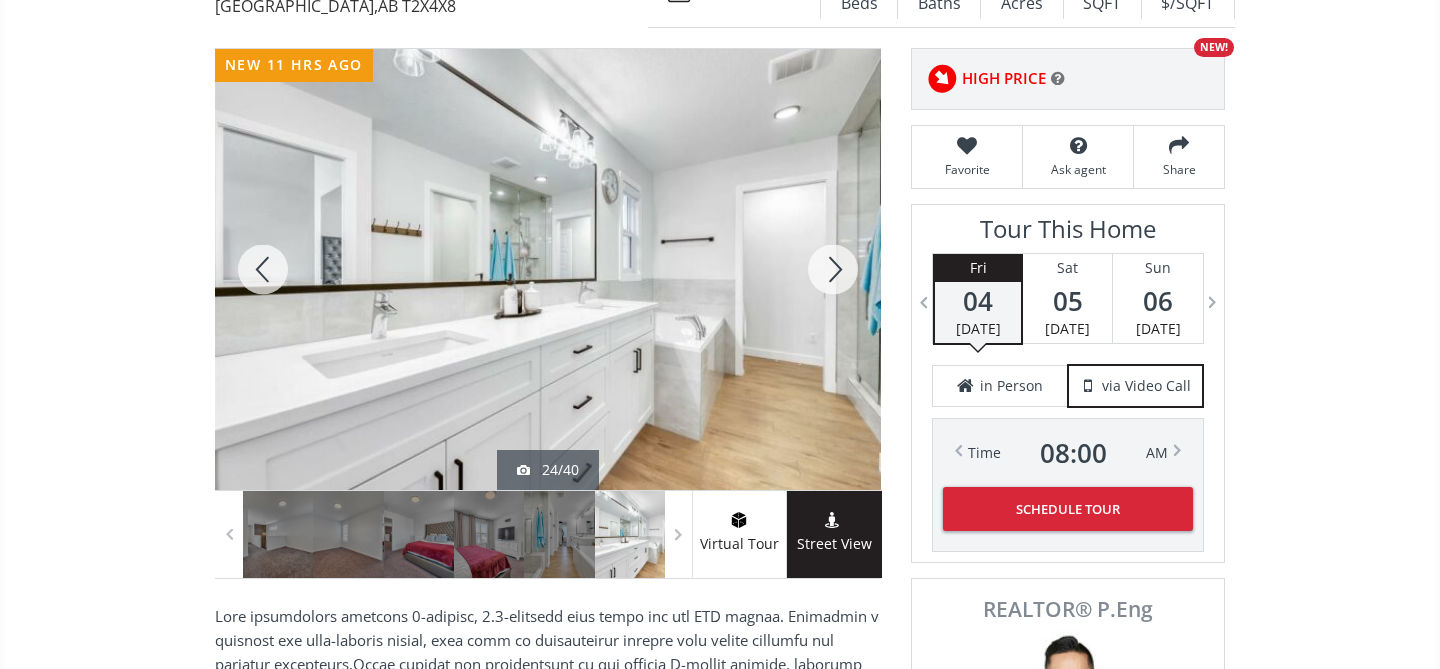click at bounding box center [833, 269] 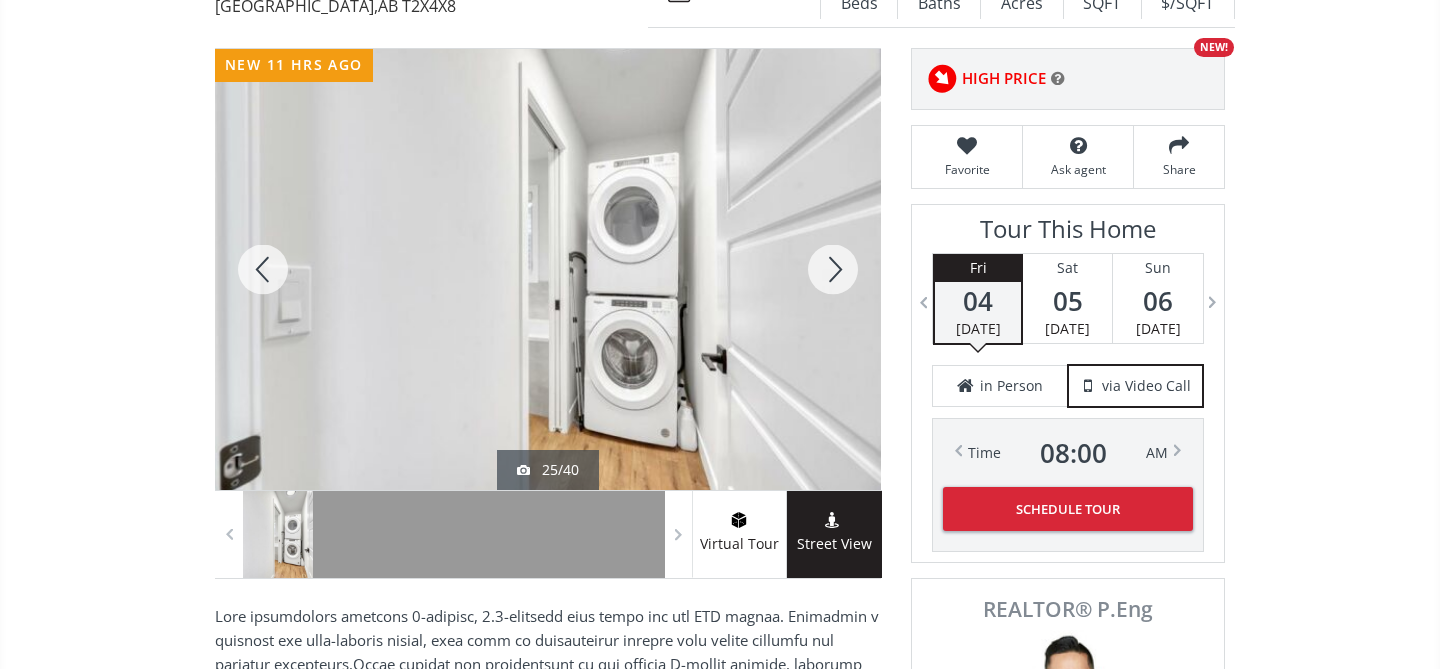 click at bounding box center [833, 269] 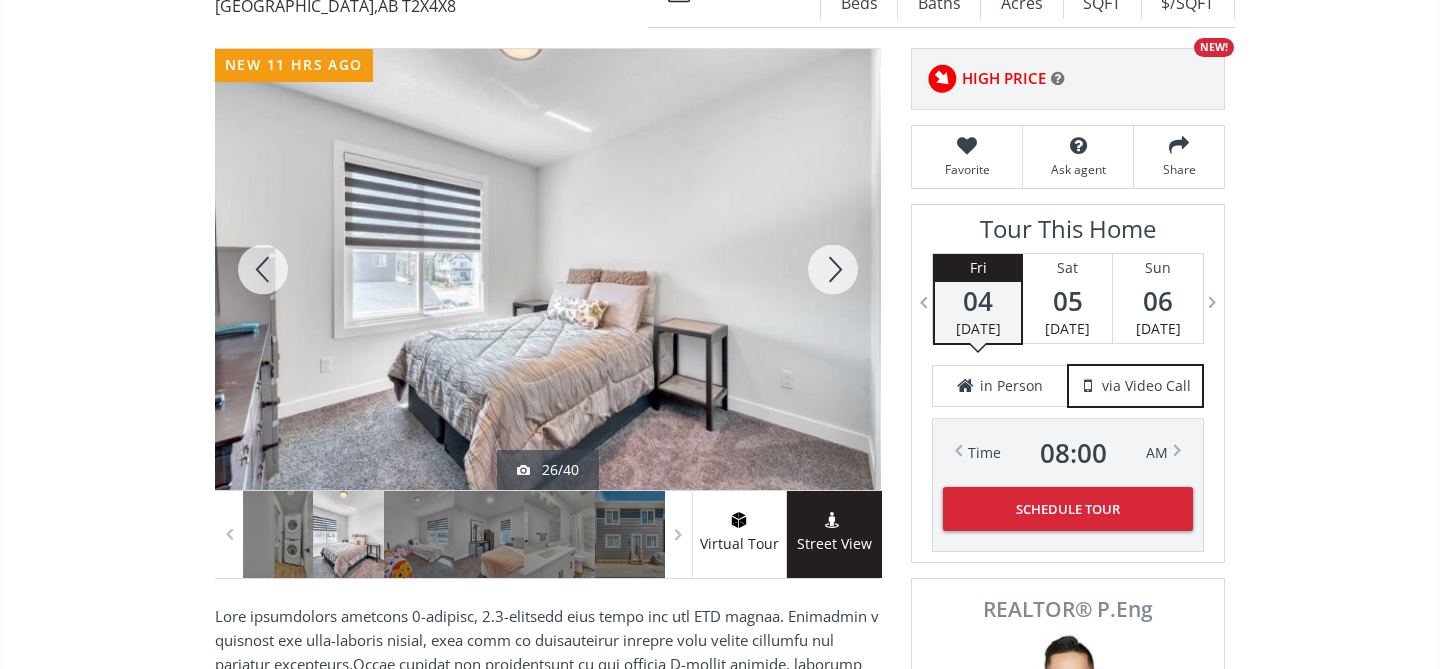 click at bounding box center (833, 269) 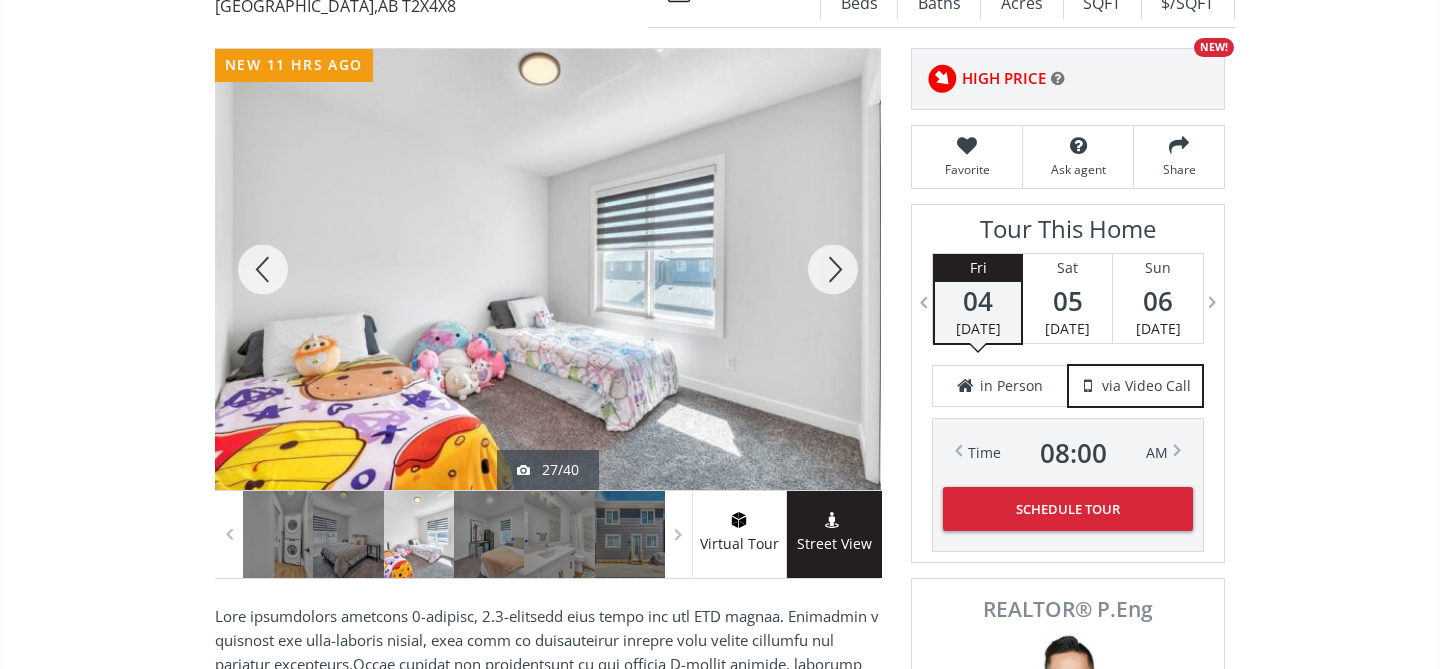 click at bounding box center [833, 269] 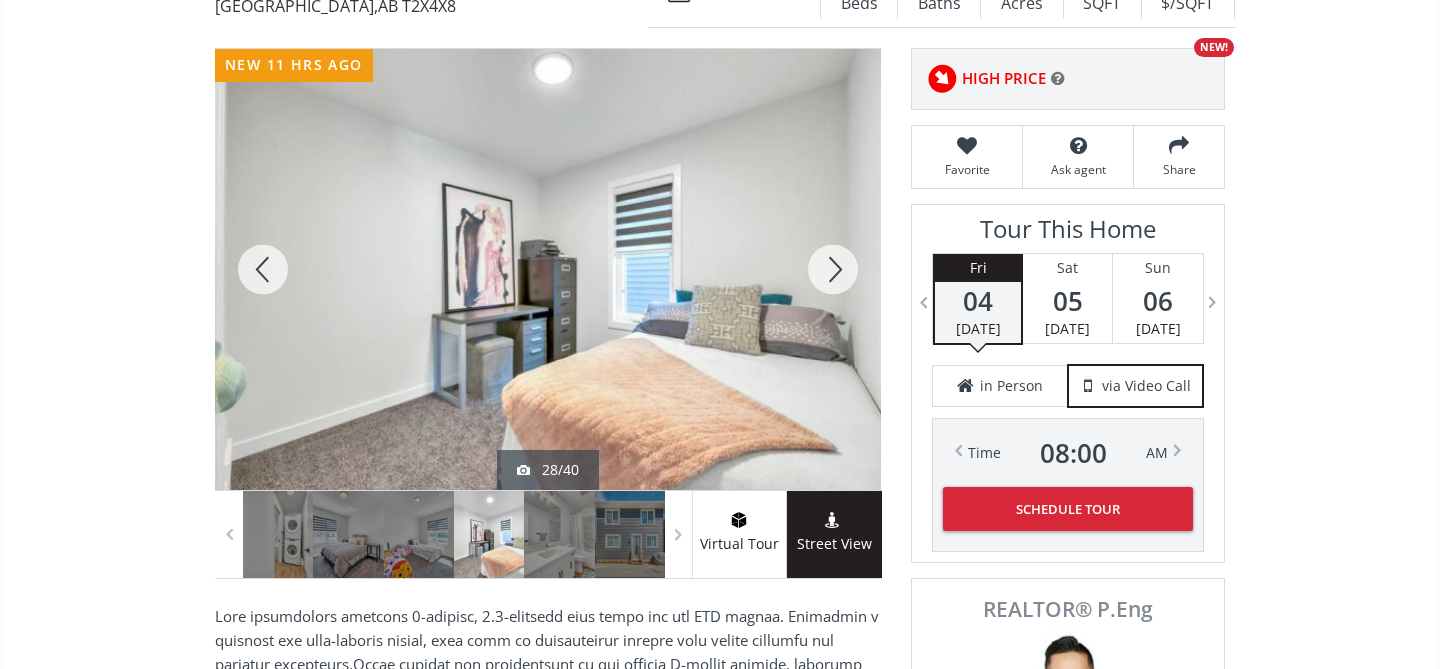 click at bounding box center [833, 269] 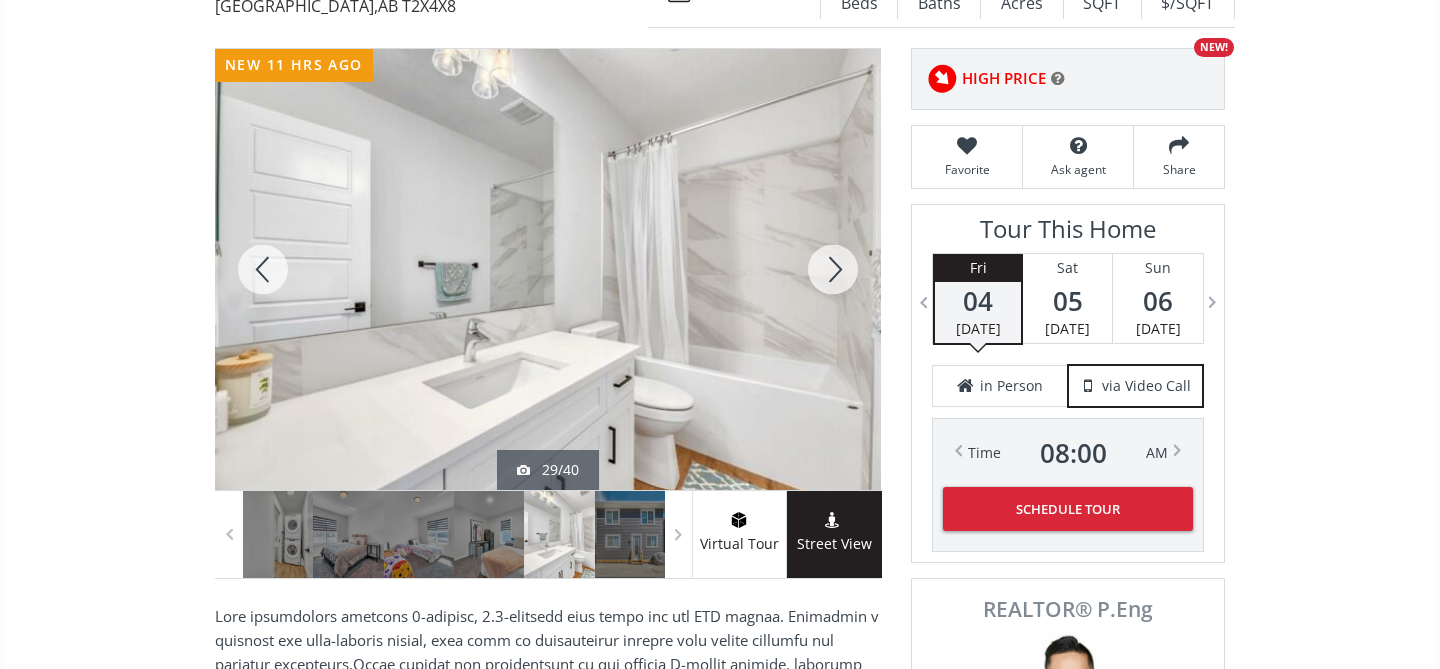 click at bounding box center (833, 269) 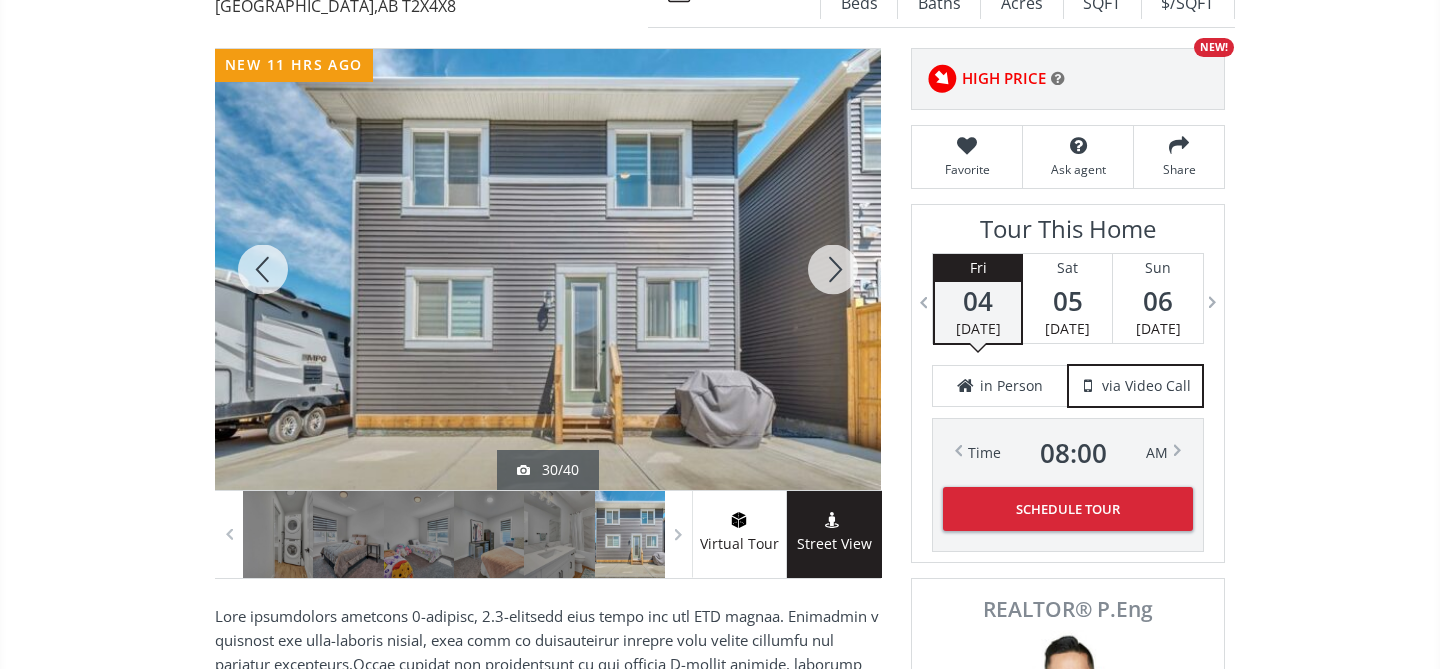click at bounding box center (833, 269) 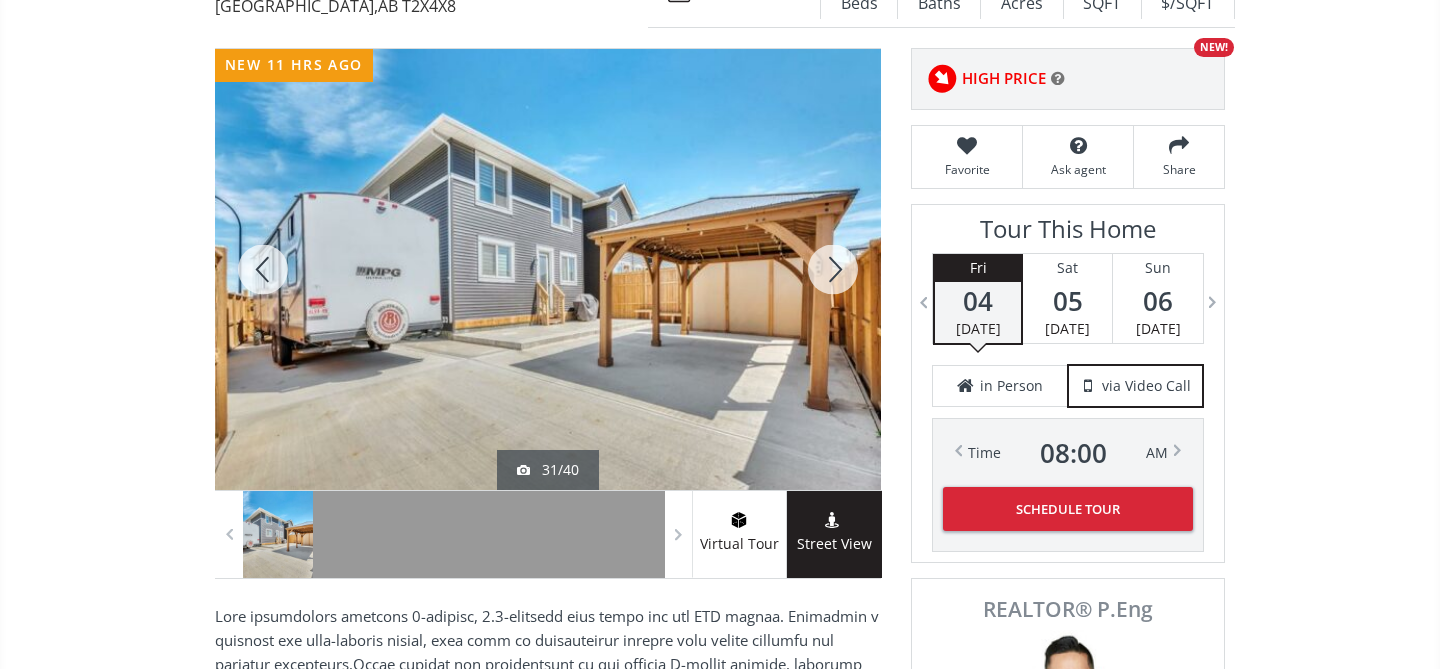 click at bounding box center (833, 269) 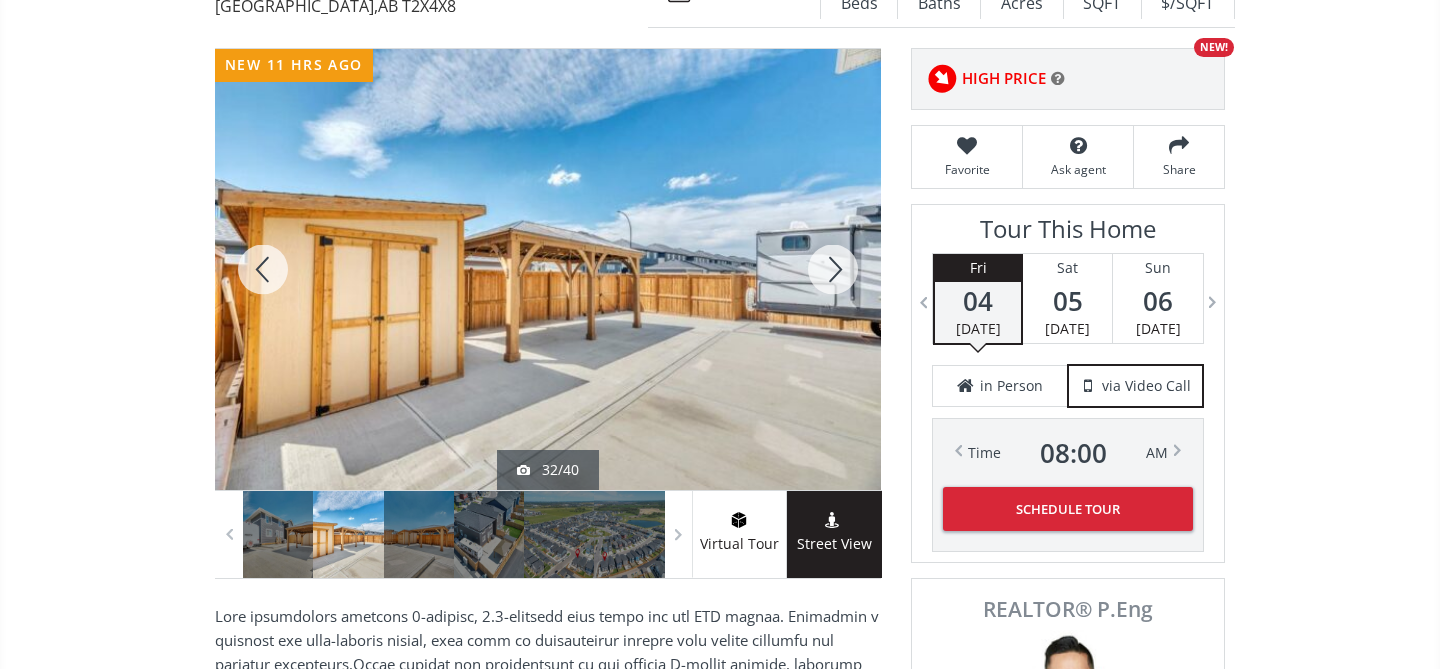 click at bounding box center (833, 269) 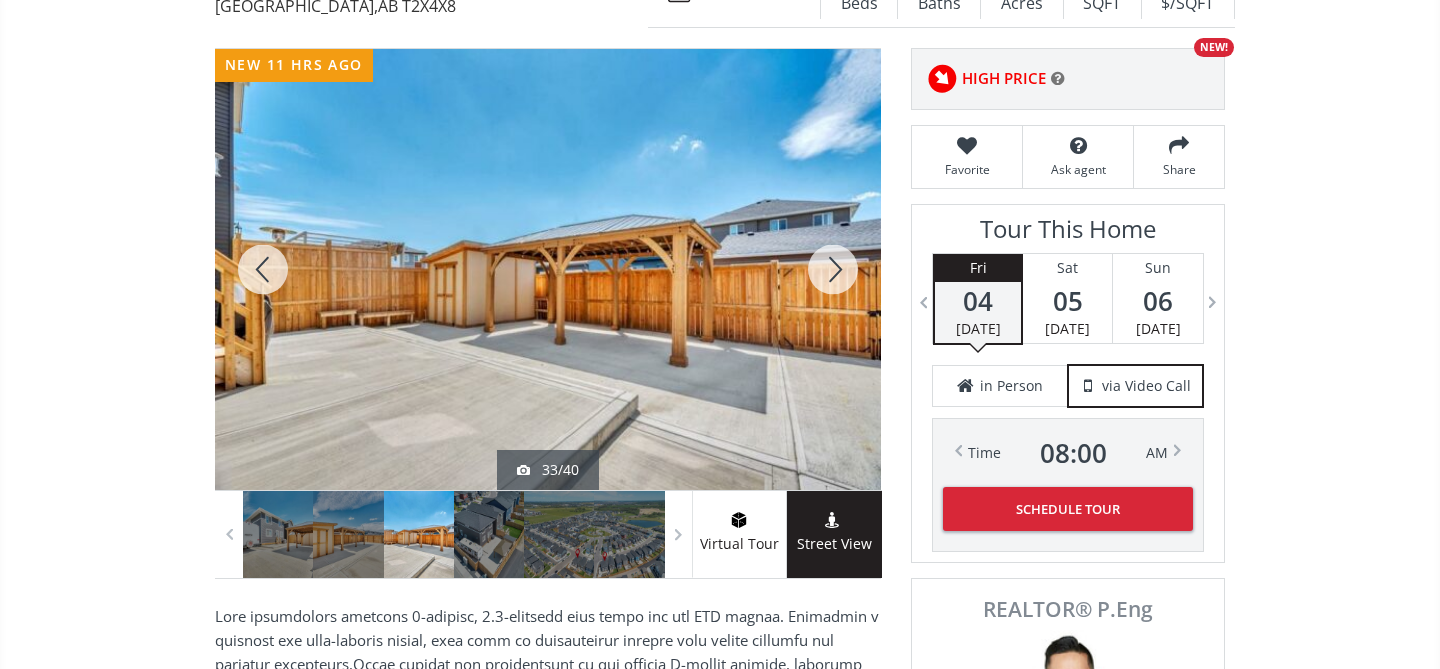 click at bounding box center (833, 269) 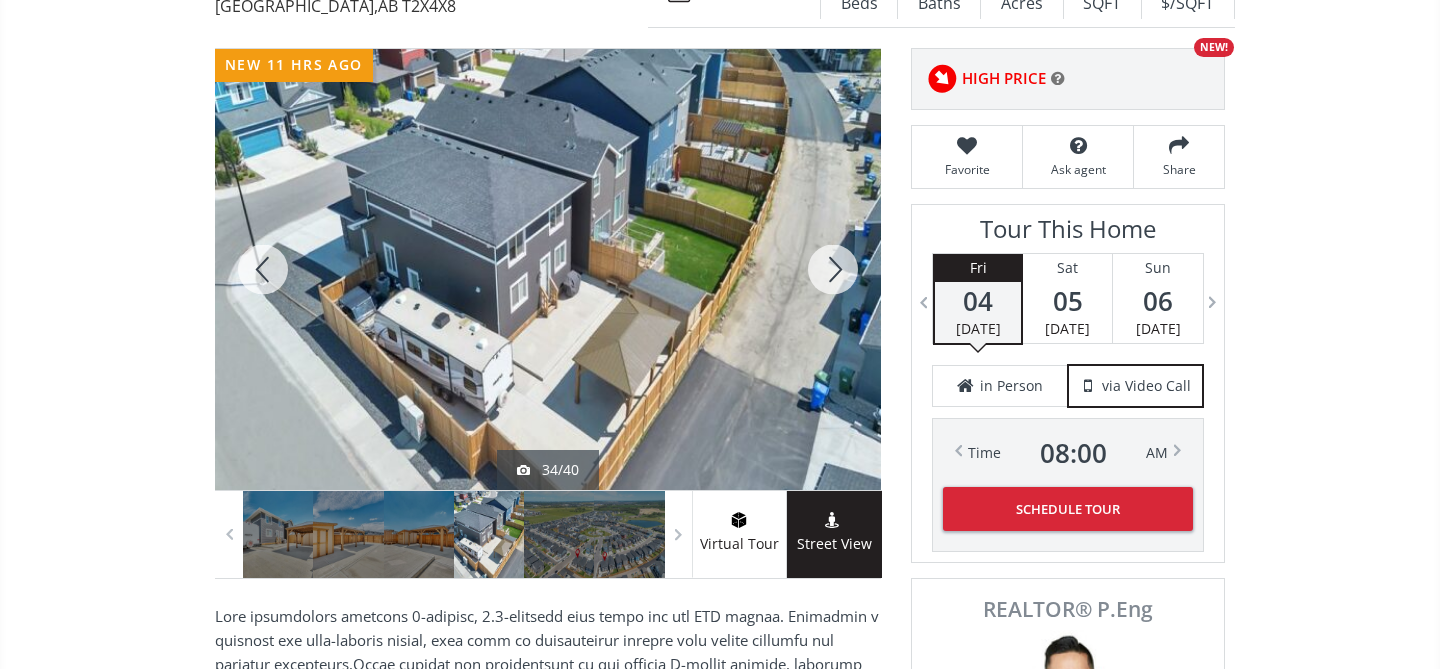 click at bounding box center (833, 269) 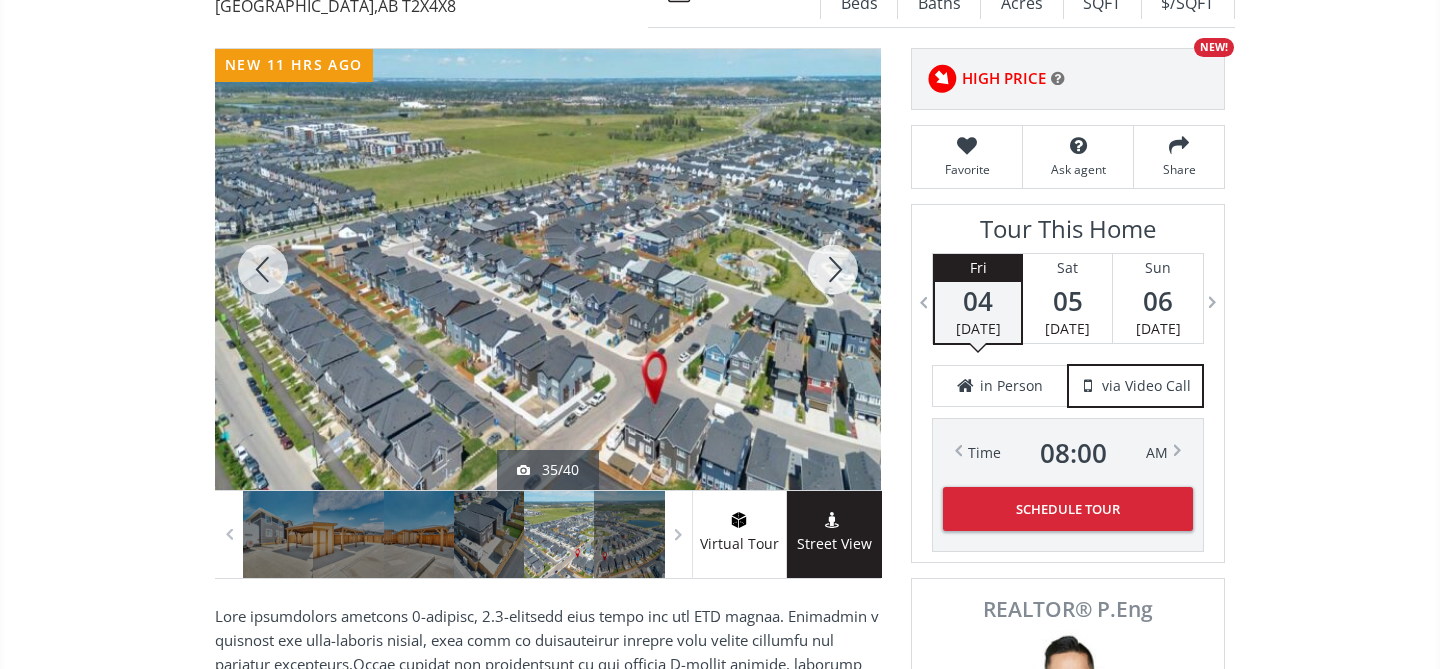click at bounding box center [833, 269] 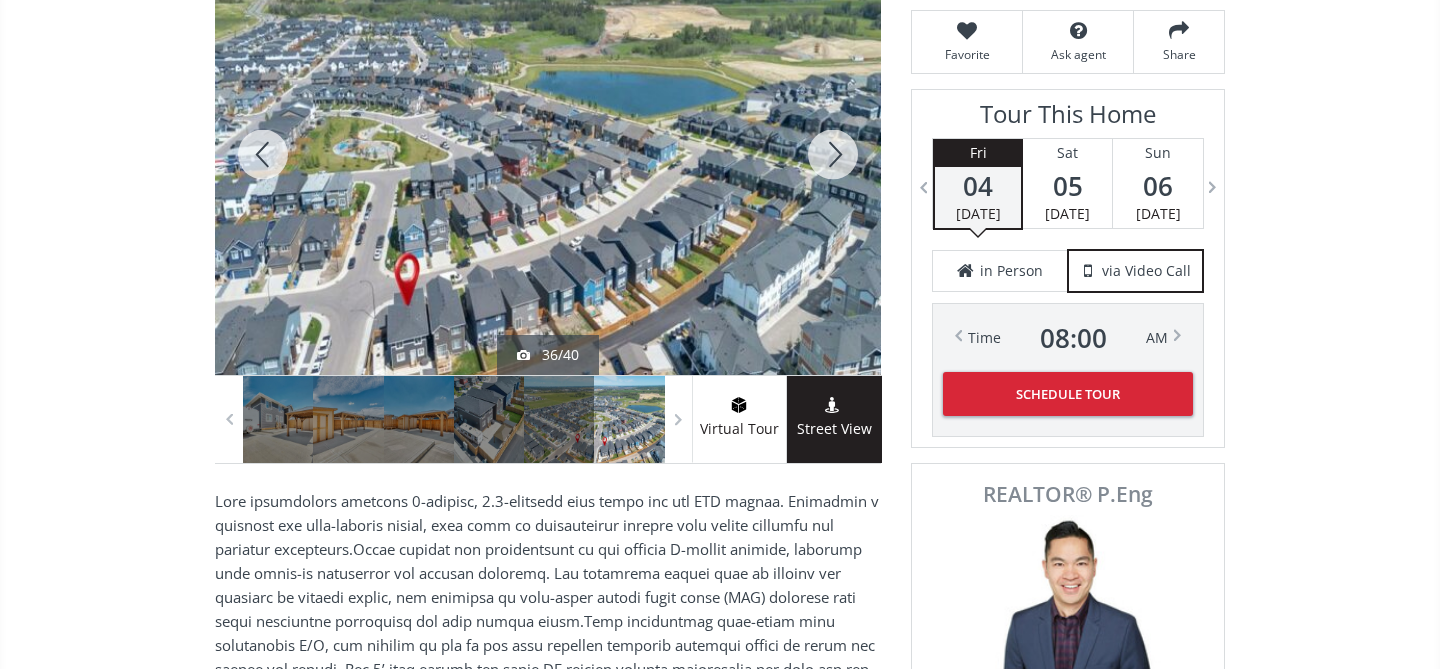 scroll, scrollTop: 0, scrollLeft: 0, axis: both 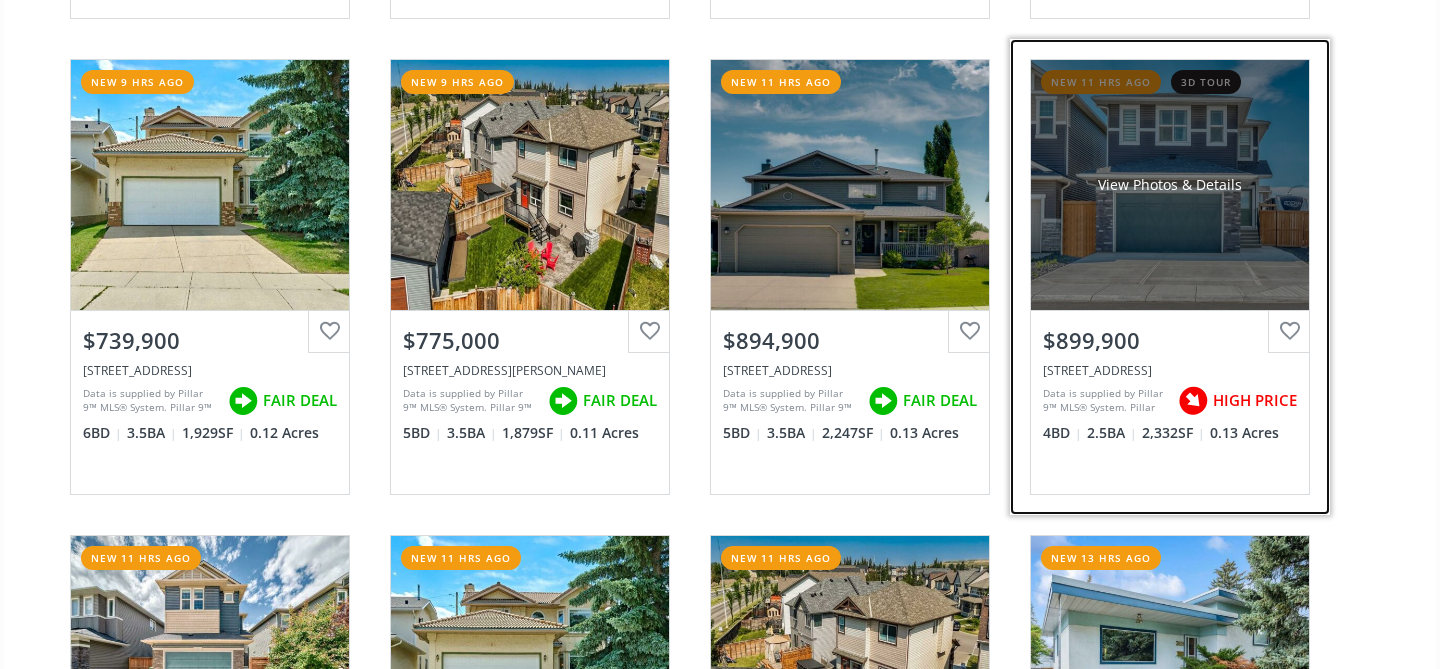 click on "View Photos & Details" at bounding box center [1170, 185] 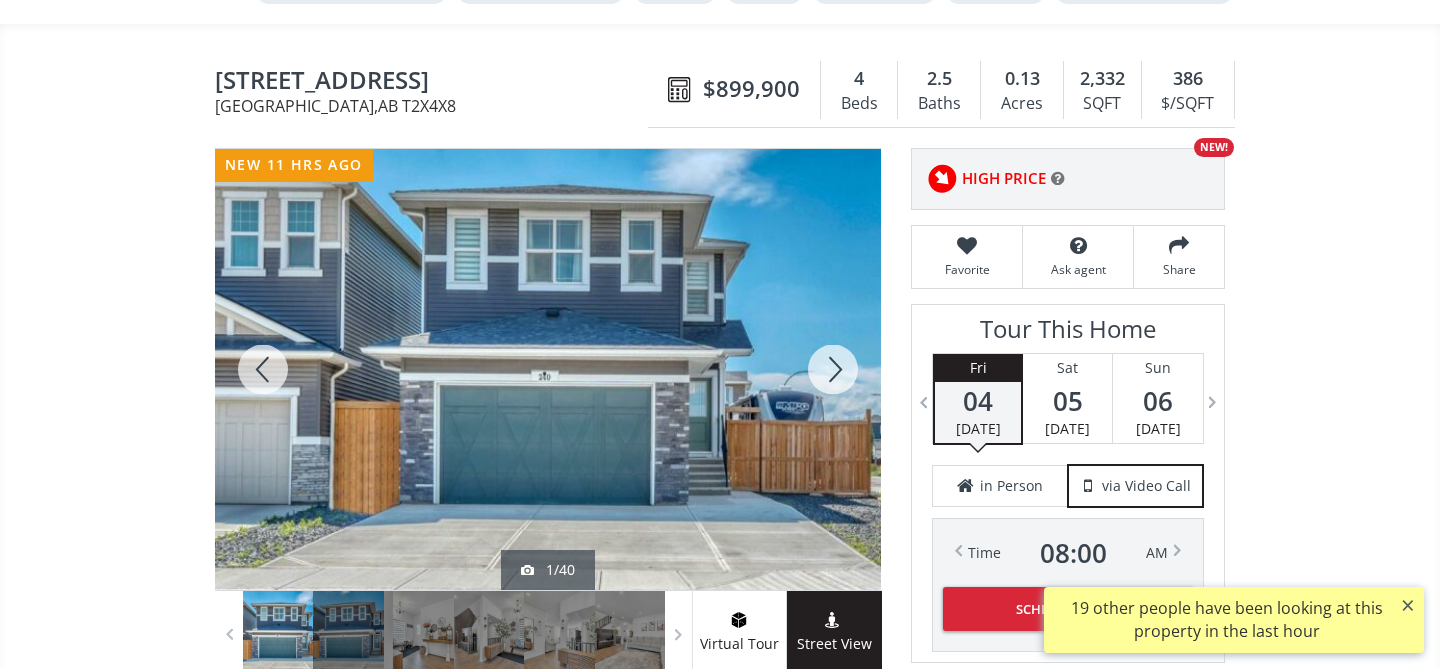 scroll, scrollTop: 147, scrollLeft: 0, axis: vertical 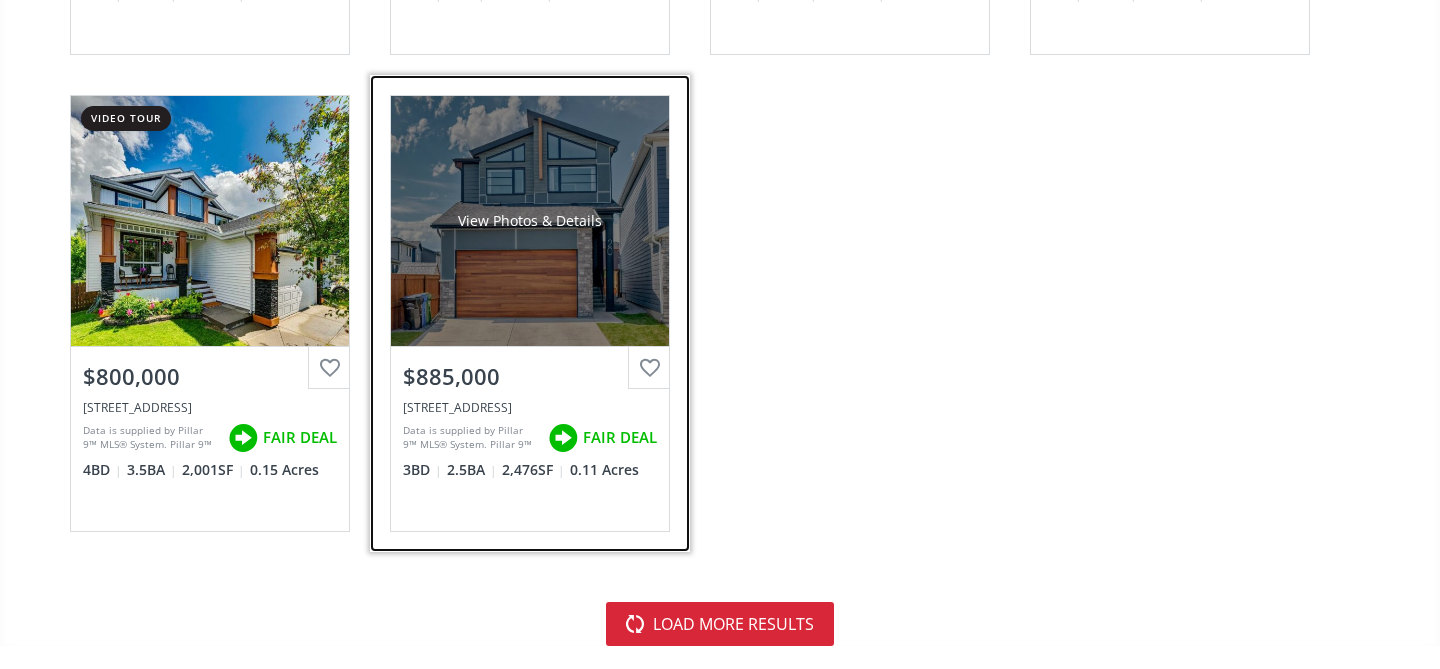 click on "View Photos & Details" at bounding box center (530, 221) 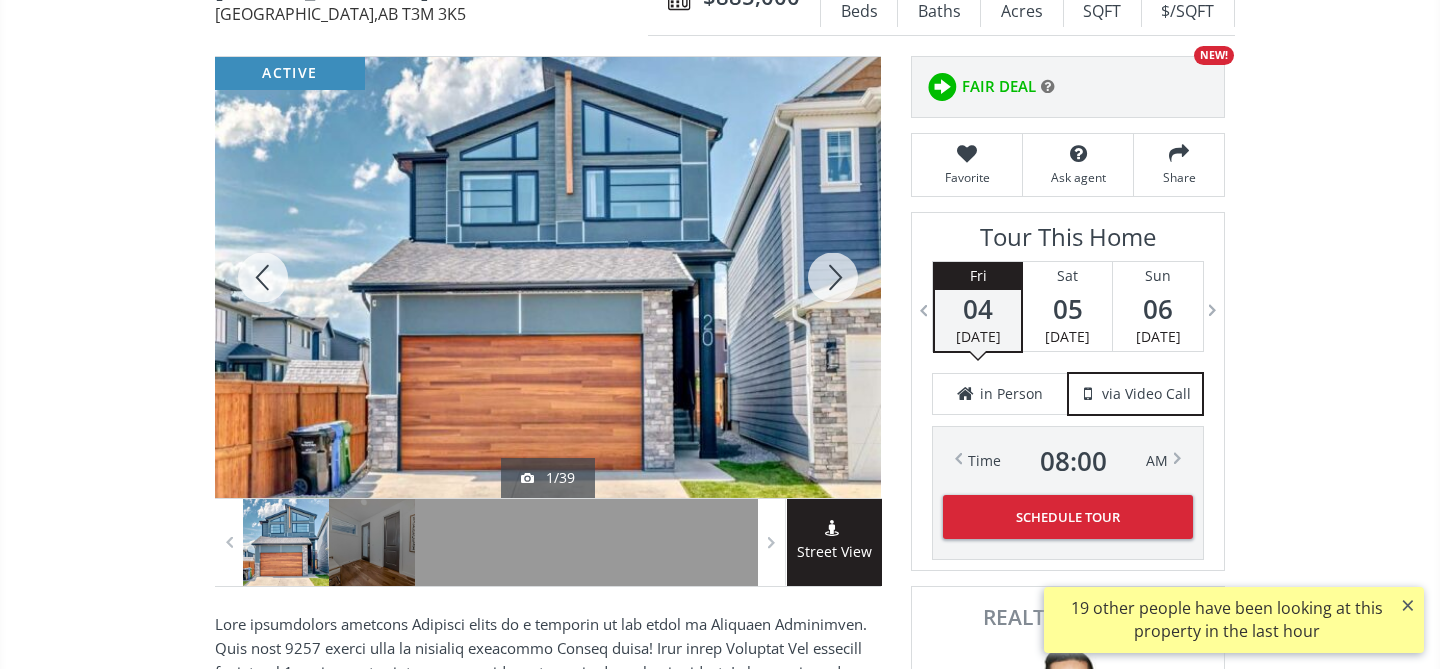 scroll, scrollTop: 235, scrollLeft: 0, axis: vertical 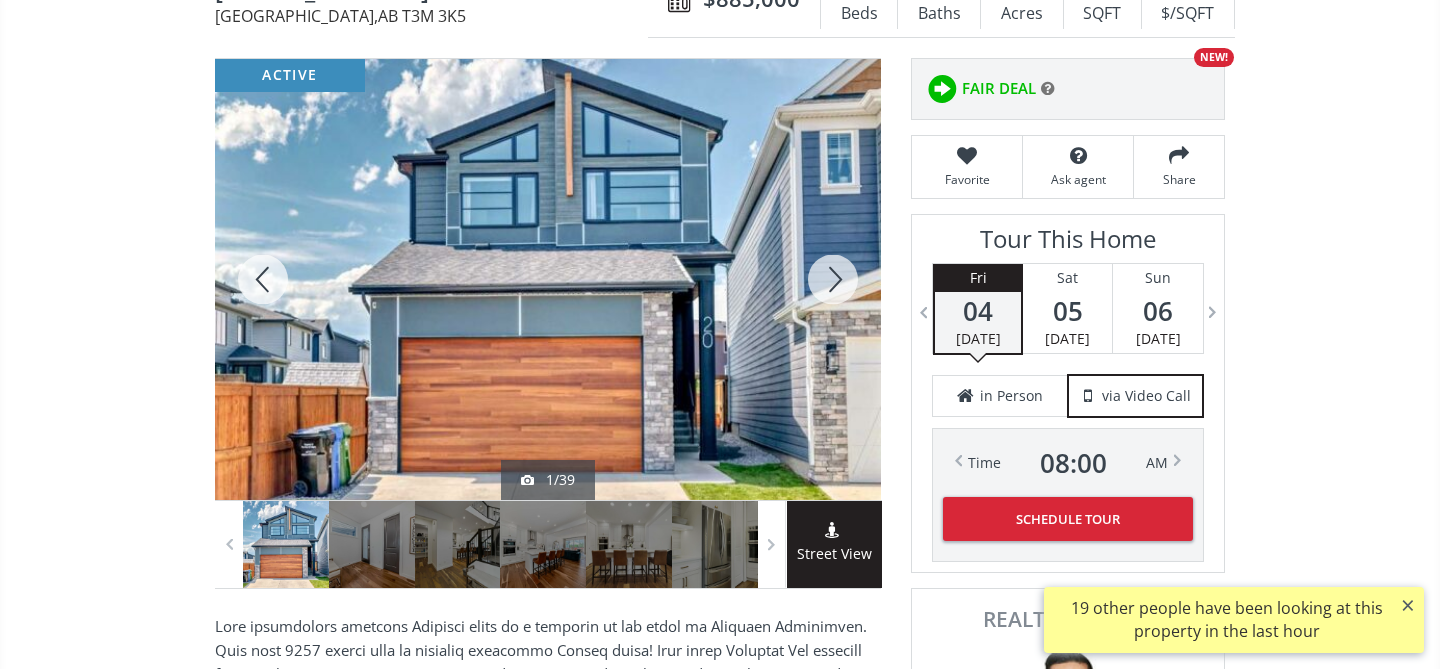 click at bounding box center (833, 279) 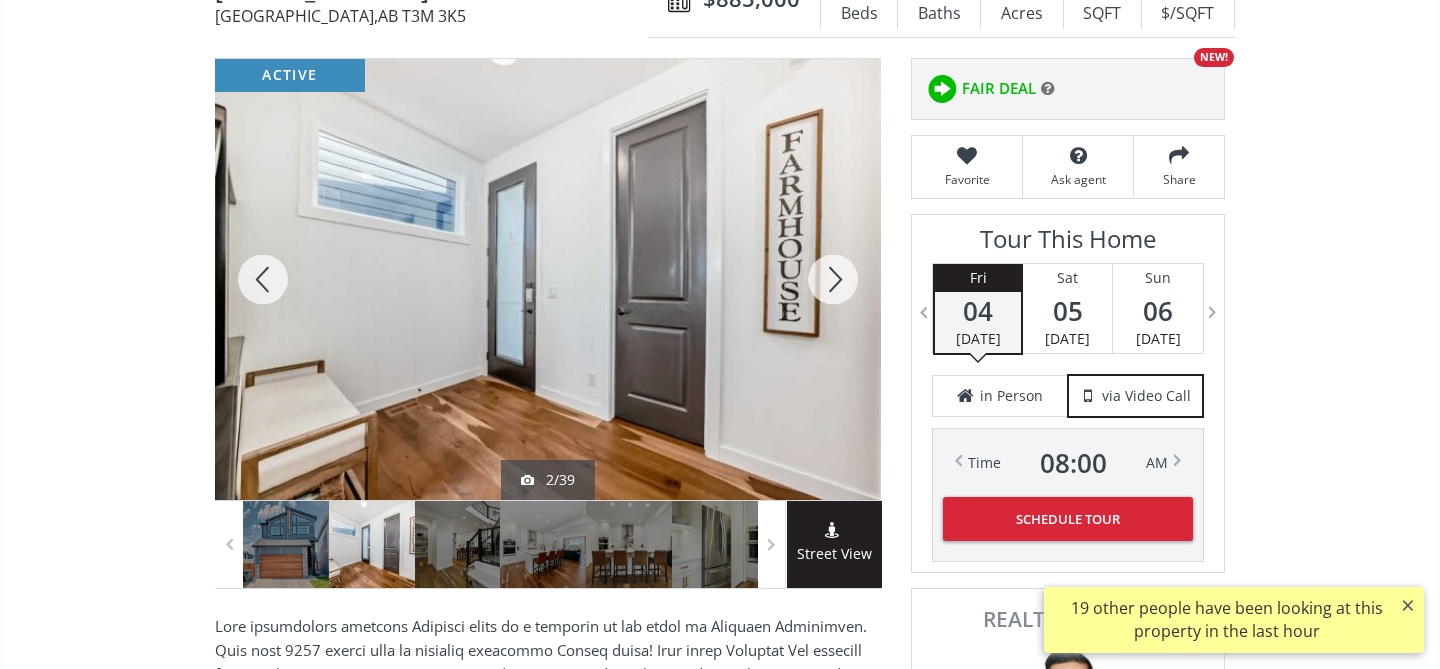 click at bounding box center (833, 279) 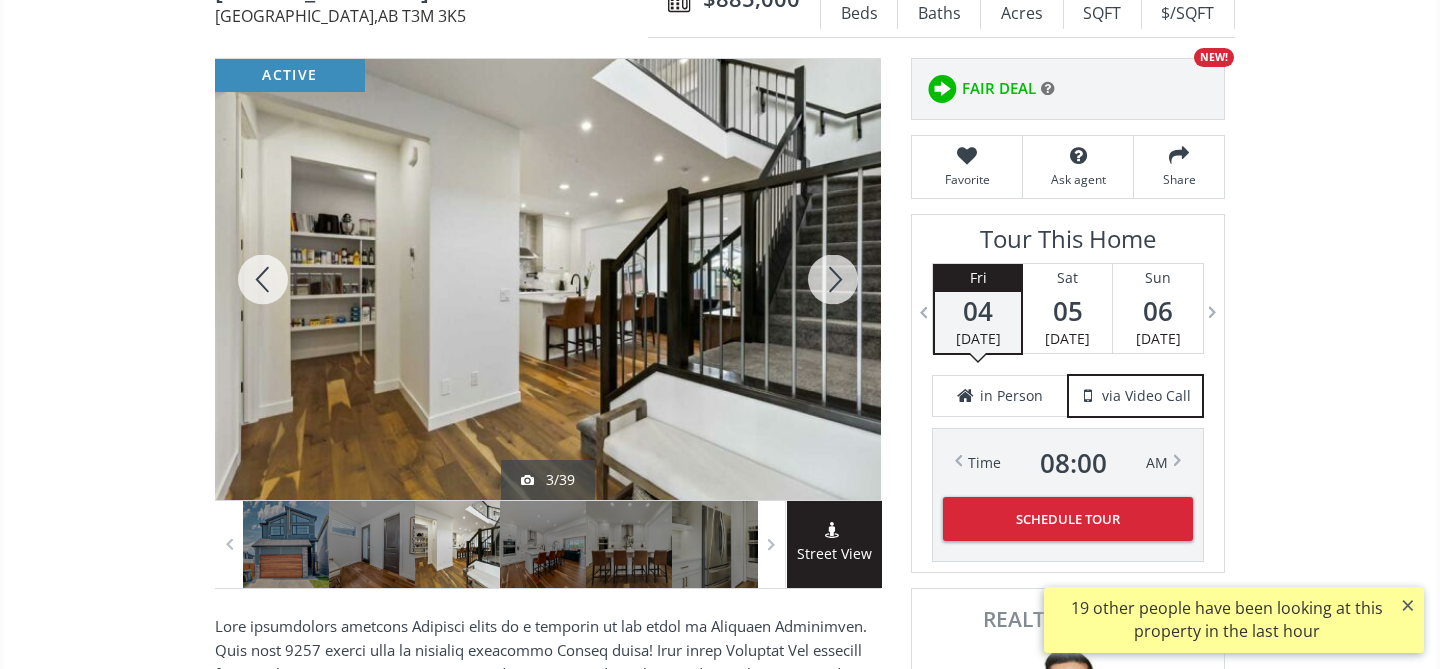 click at bounding box center (833, 279) 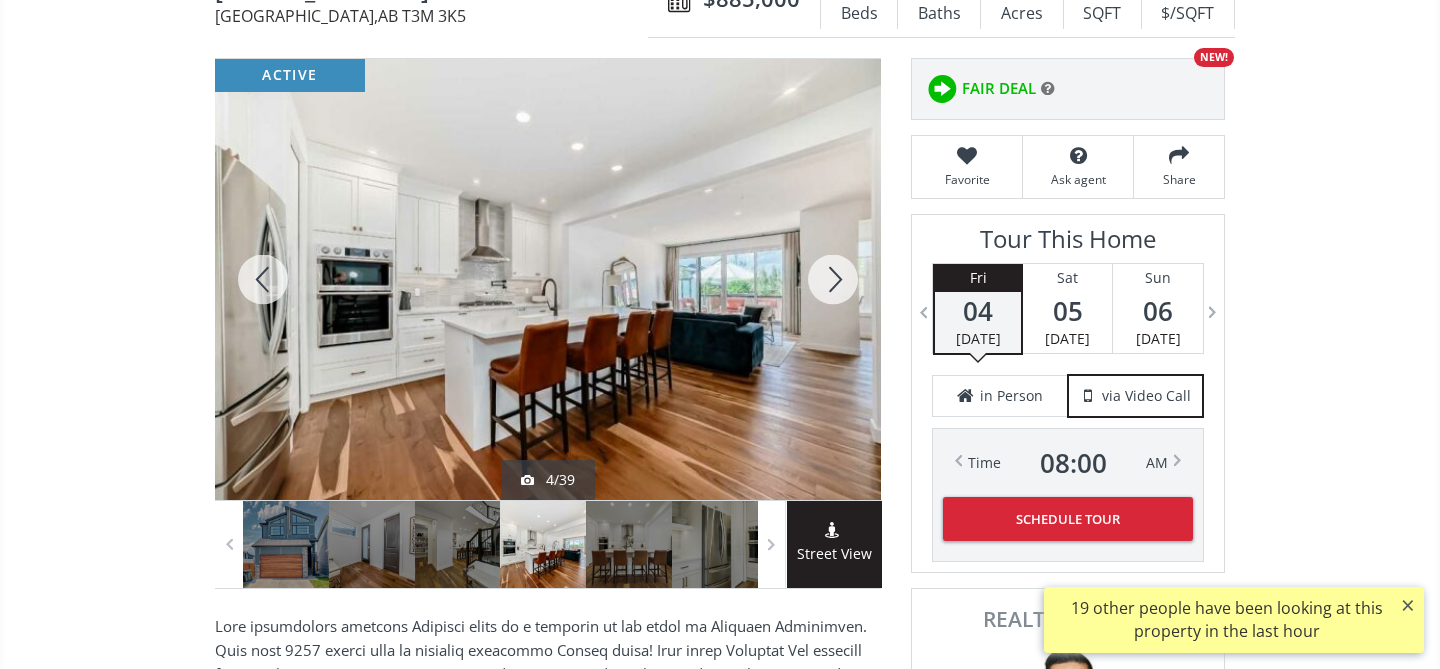 click at bounding box center (833, 279) 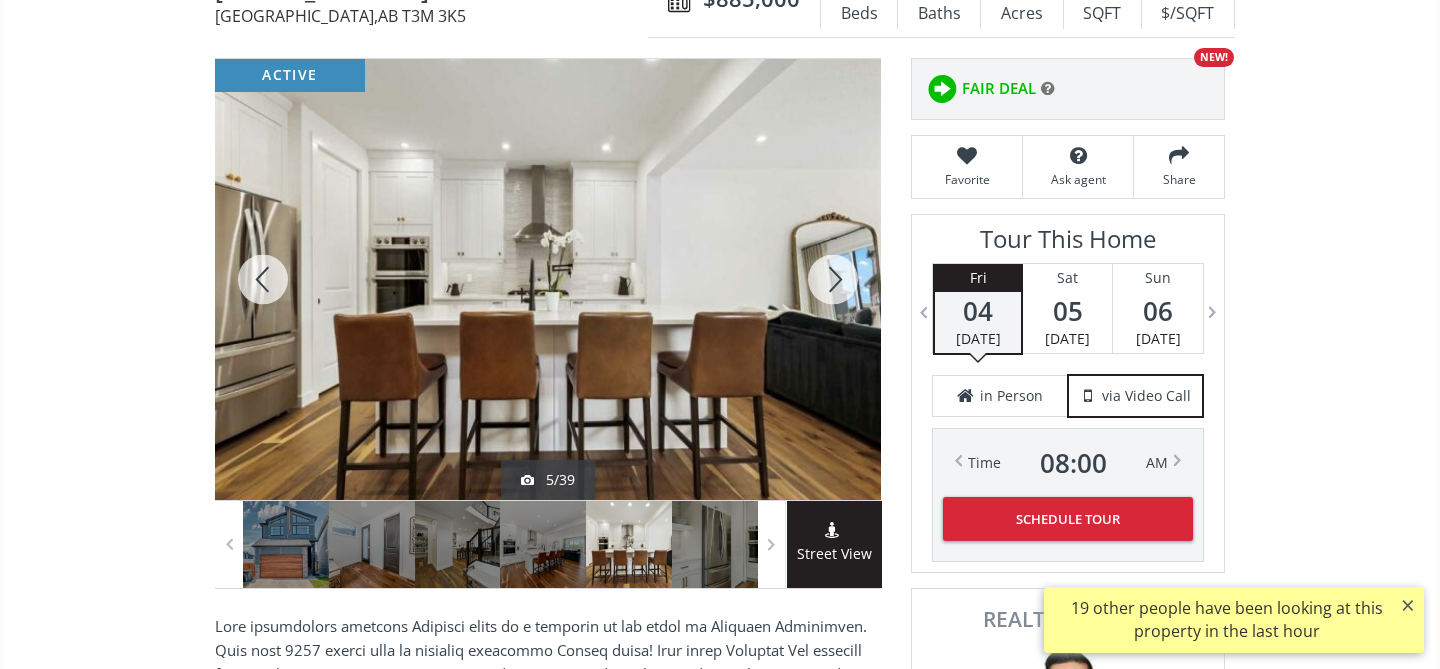 click at bounding box center (833, 279) 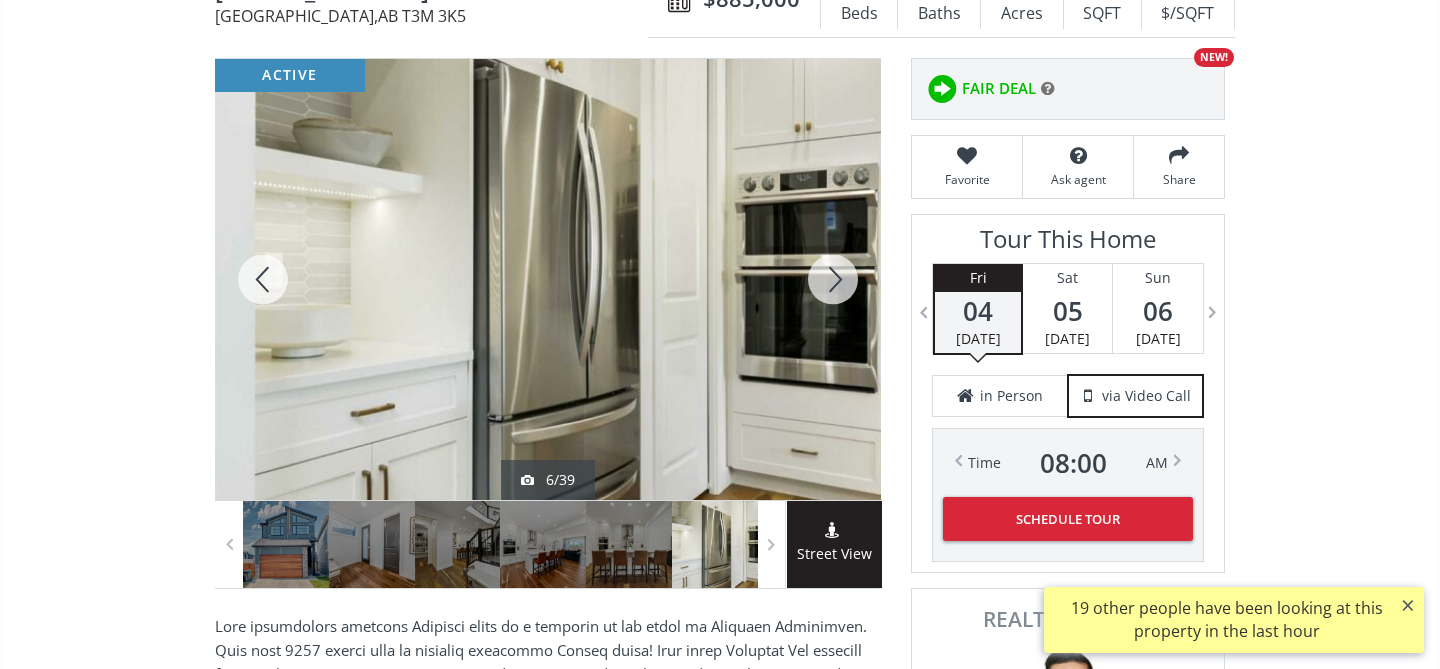 click at bounding box center [833, 279] 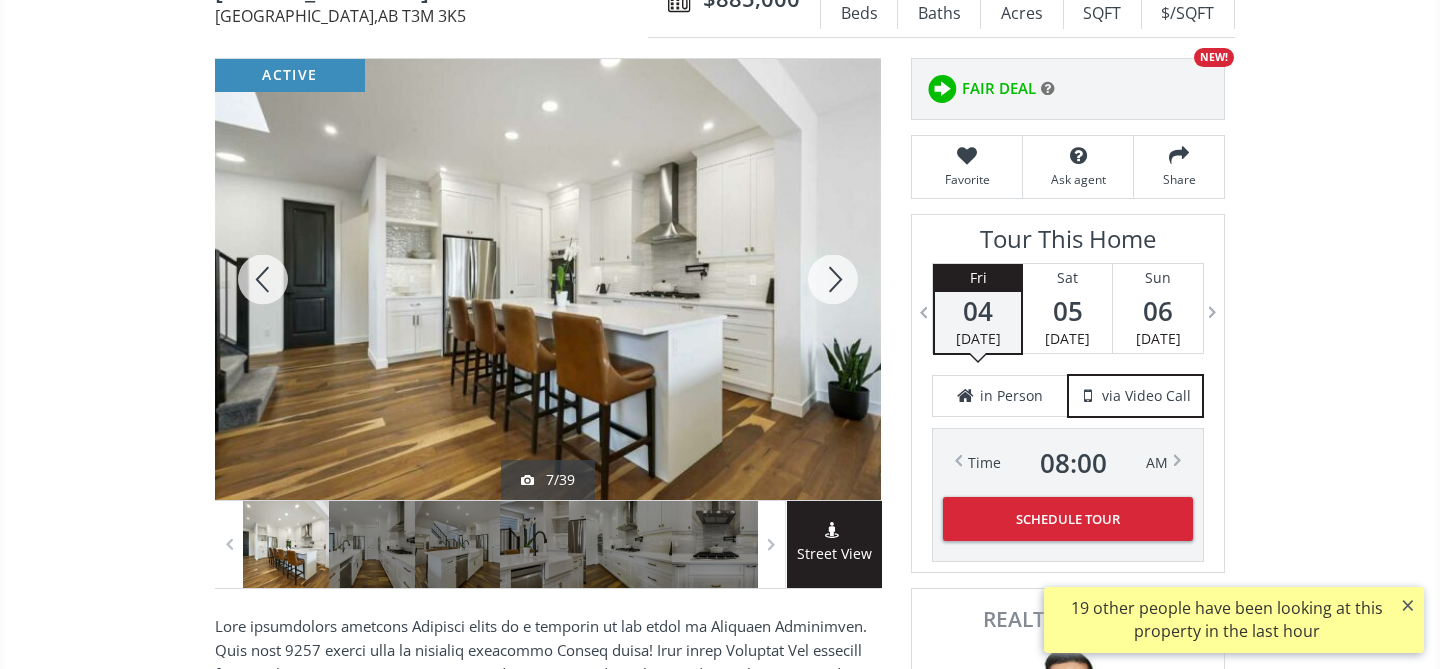 click at bounding box center [833, 279] 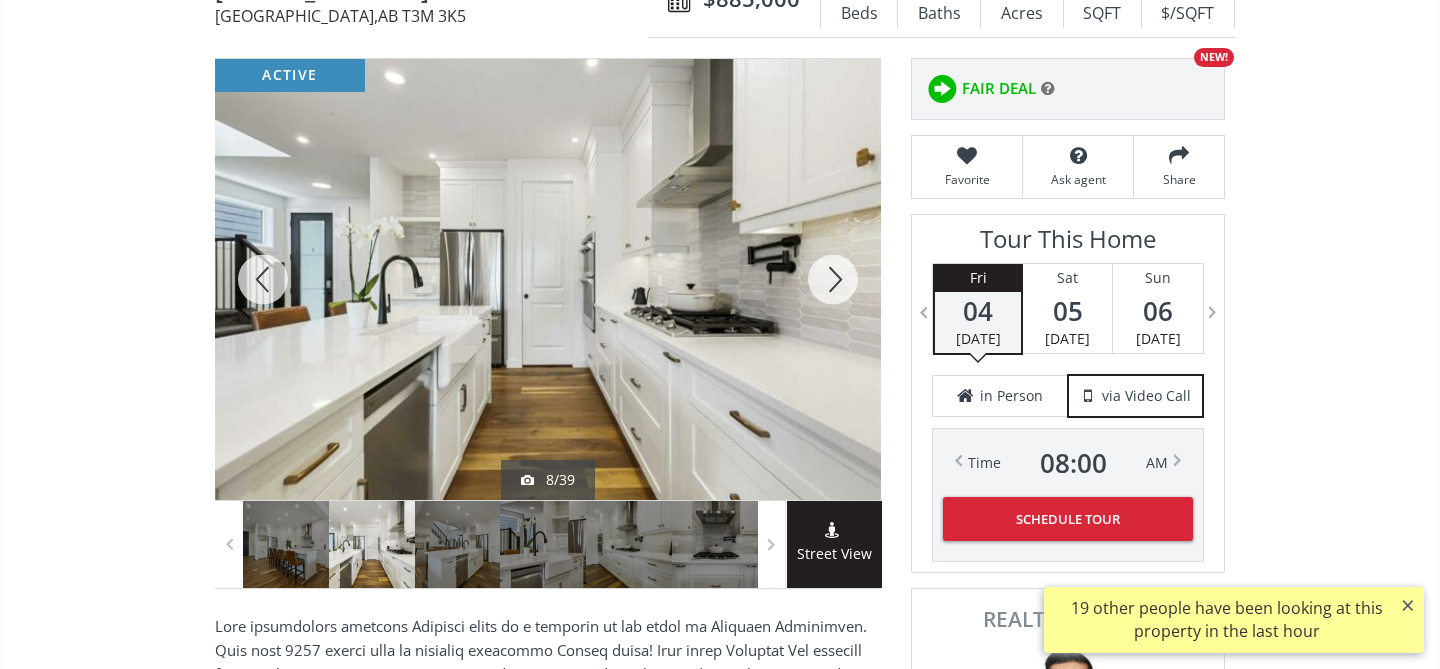 click at bounding box center [833, 279] 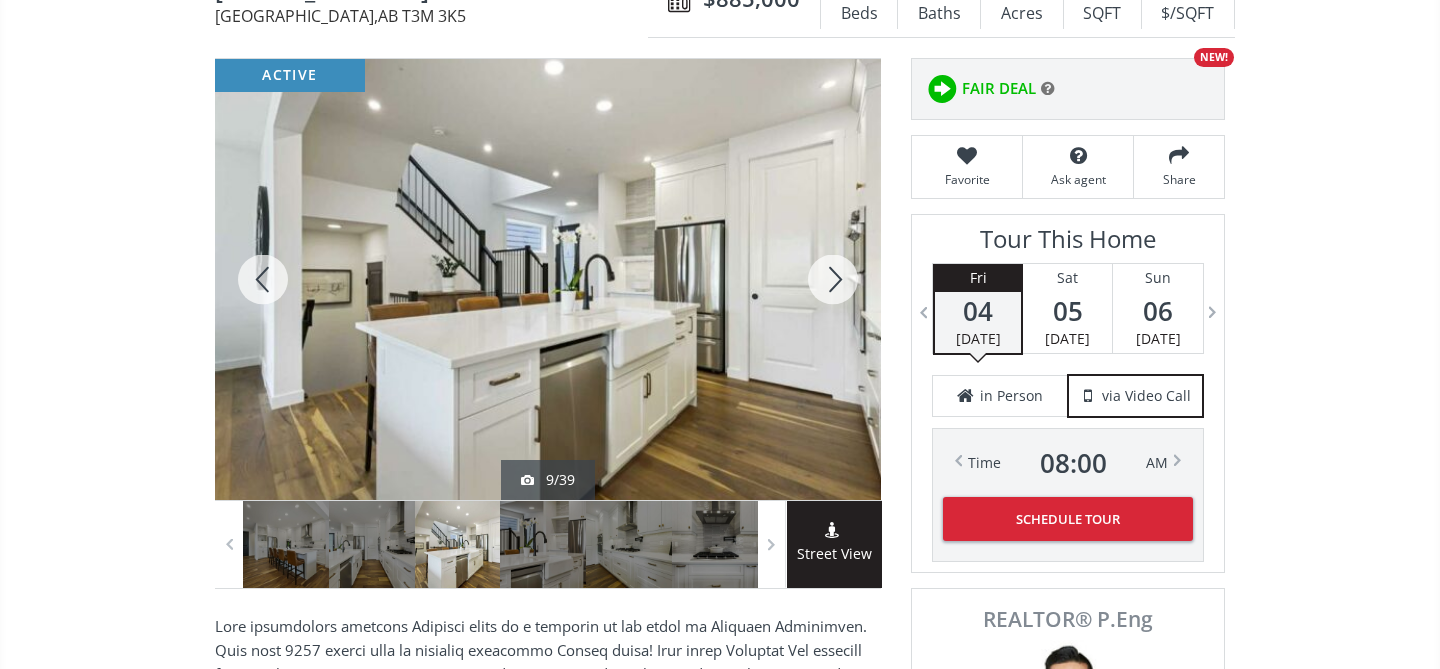 click at bounding box center [833, 279] 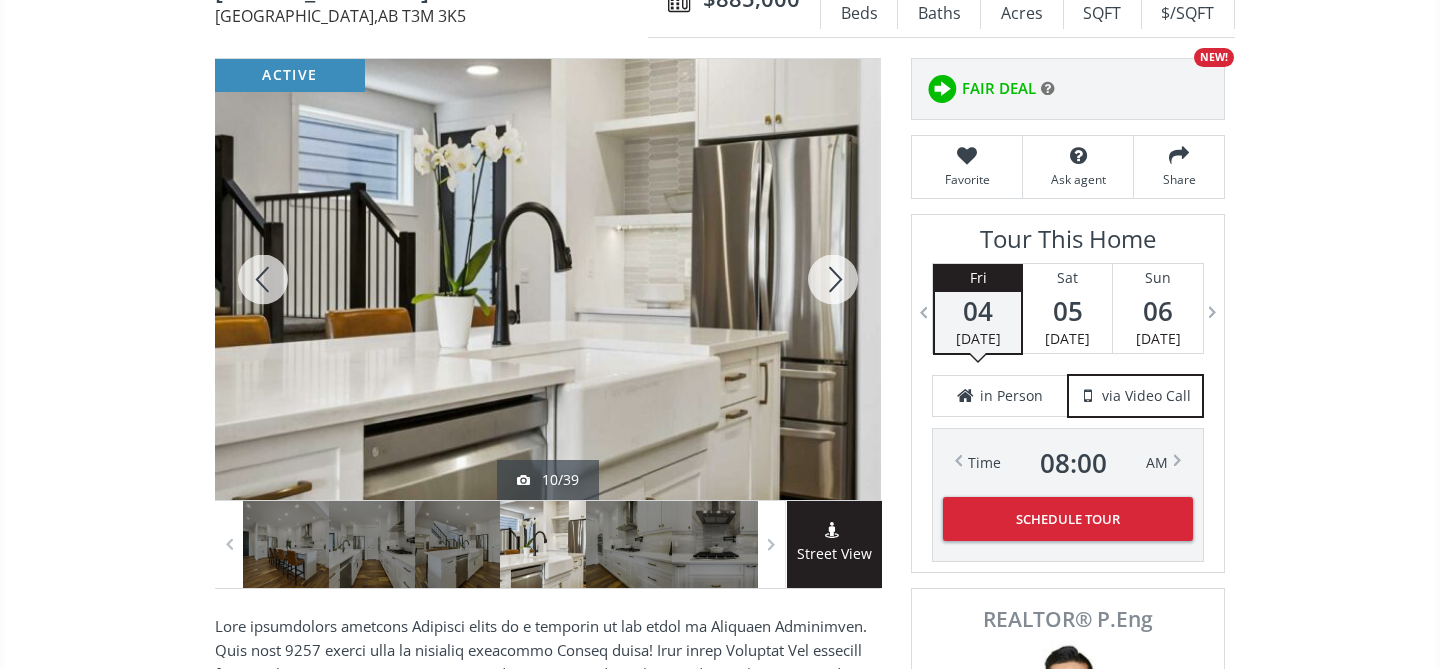 click at bounding box center (833, 279) 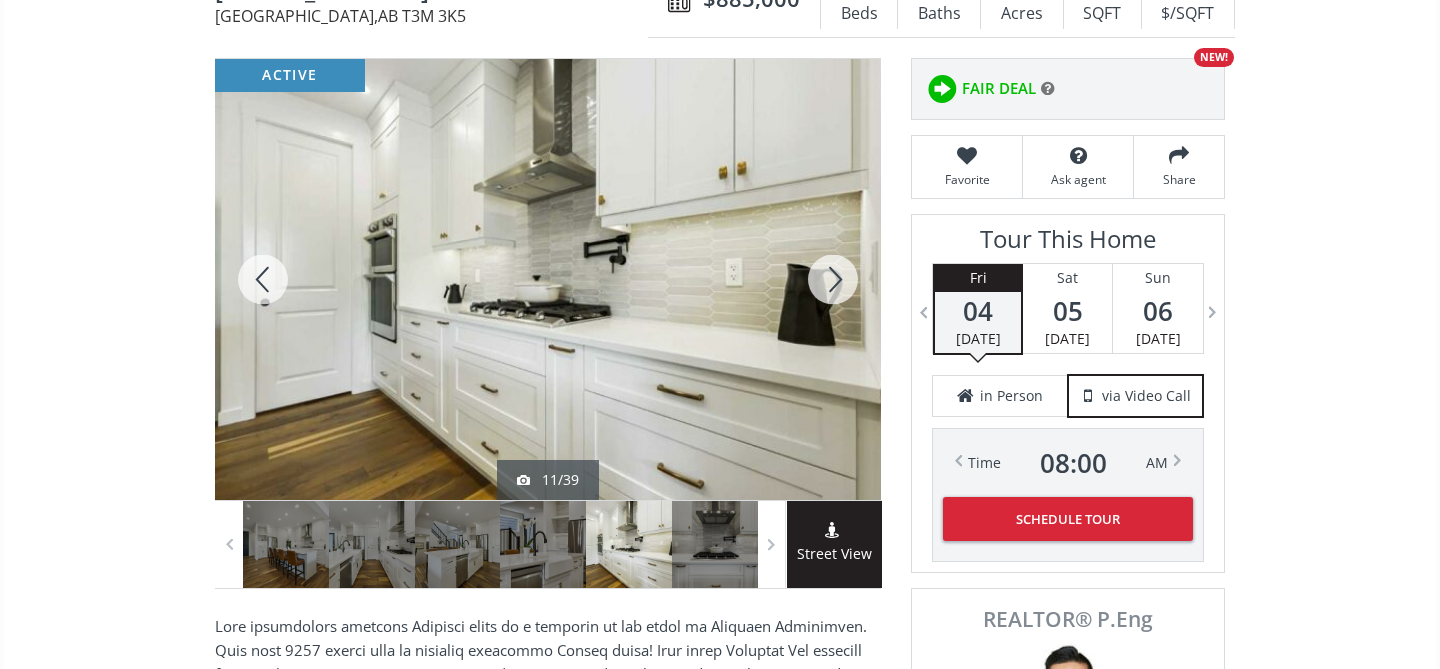 click at bounding box center (833, 279) 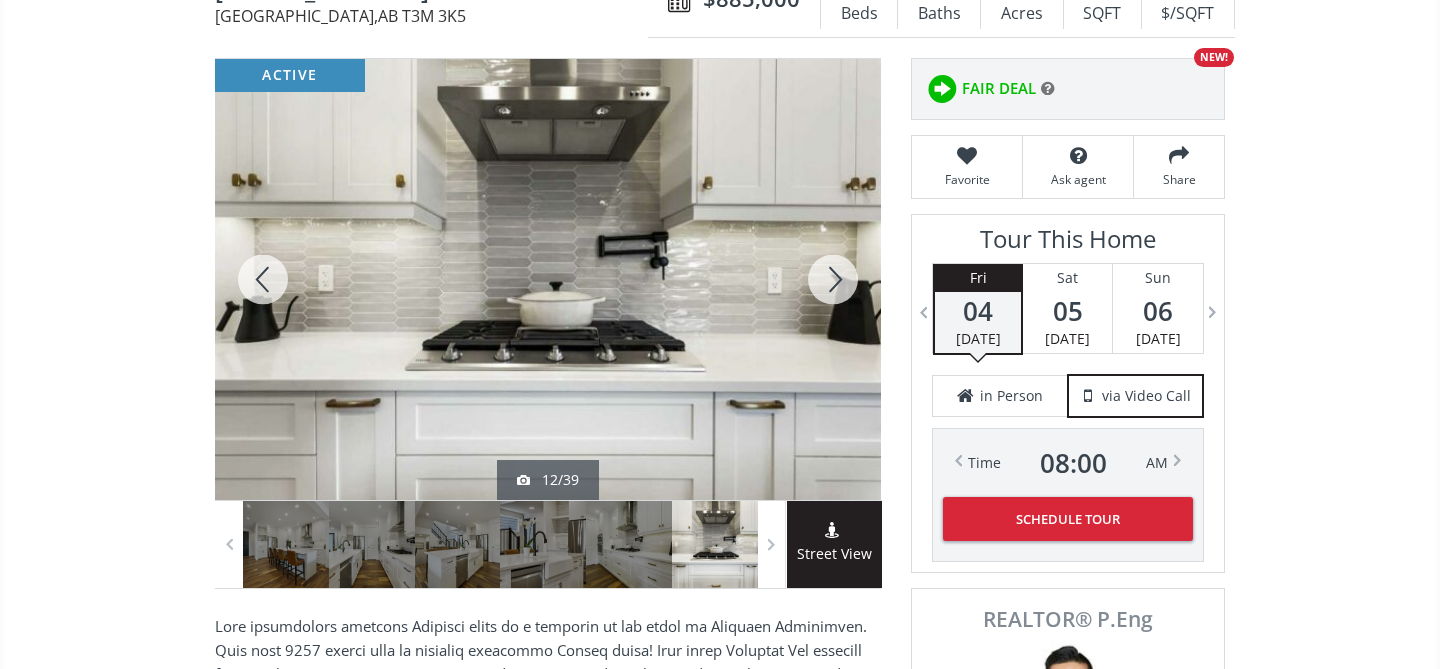 click at bounding box center [833, 279] 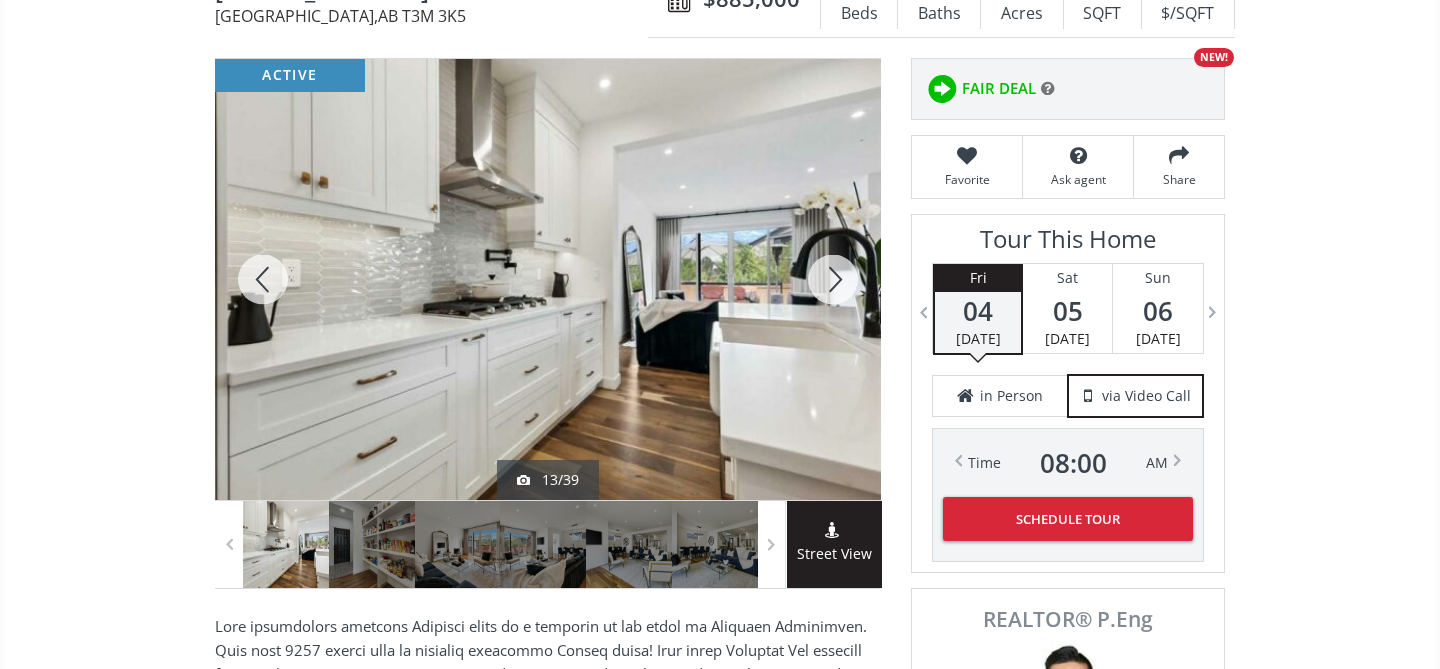 click at bounding box center [833, 279] 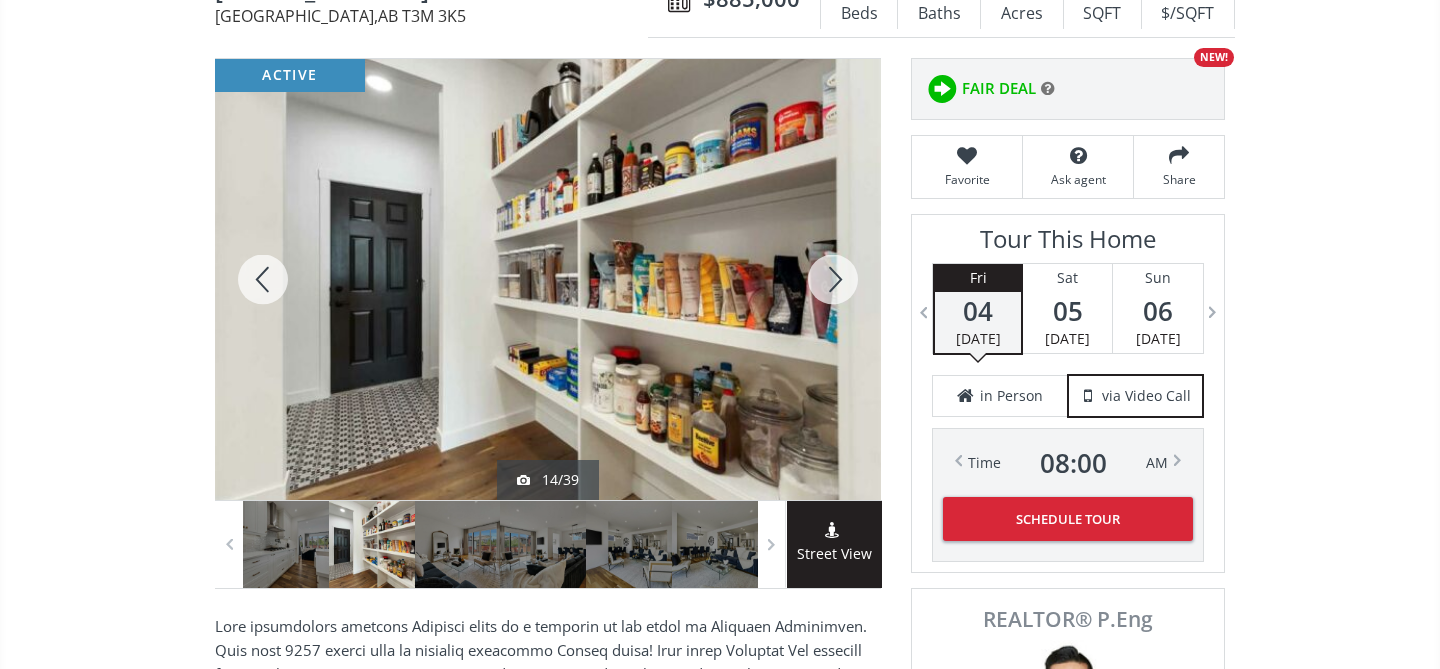 click at bounding box center (833, 279) 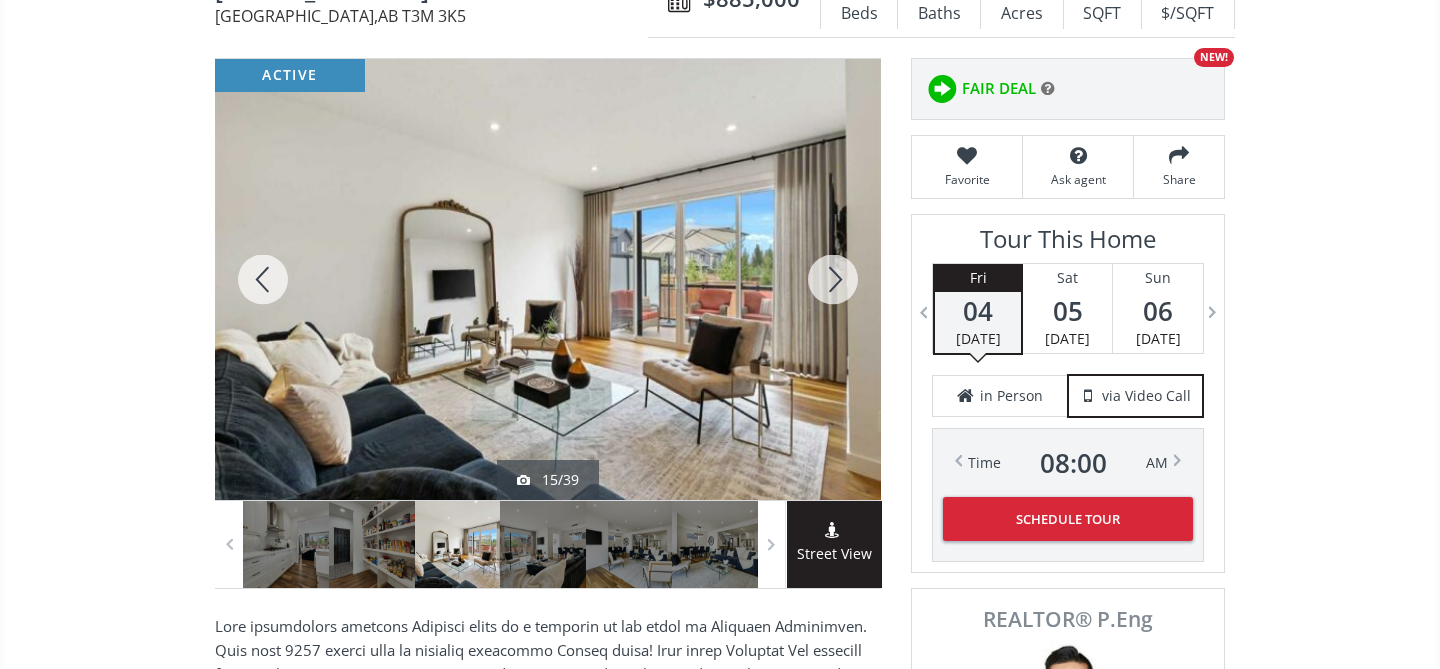 click at bounding box center [833, 279] 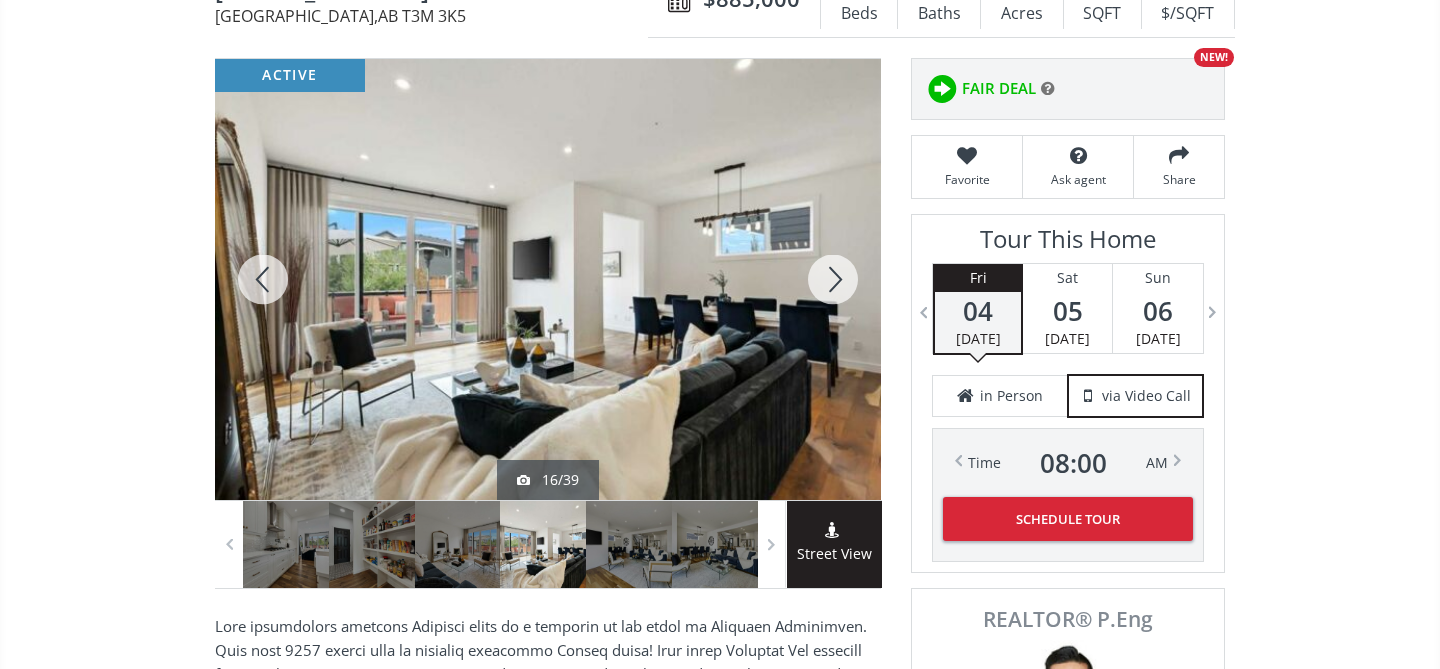 click at bounding box center [833, 279] 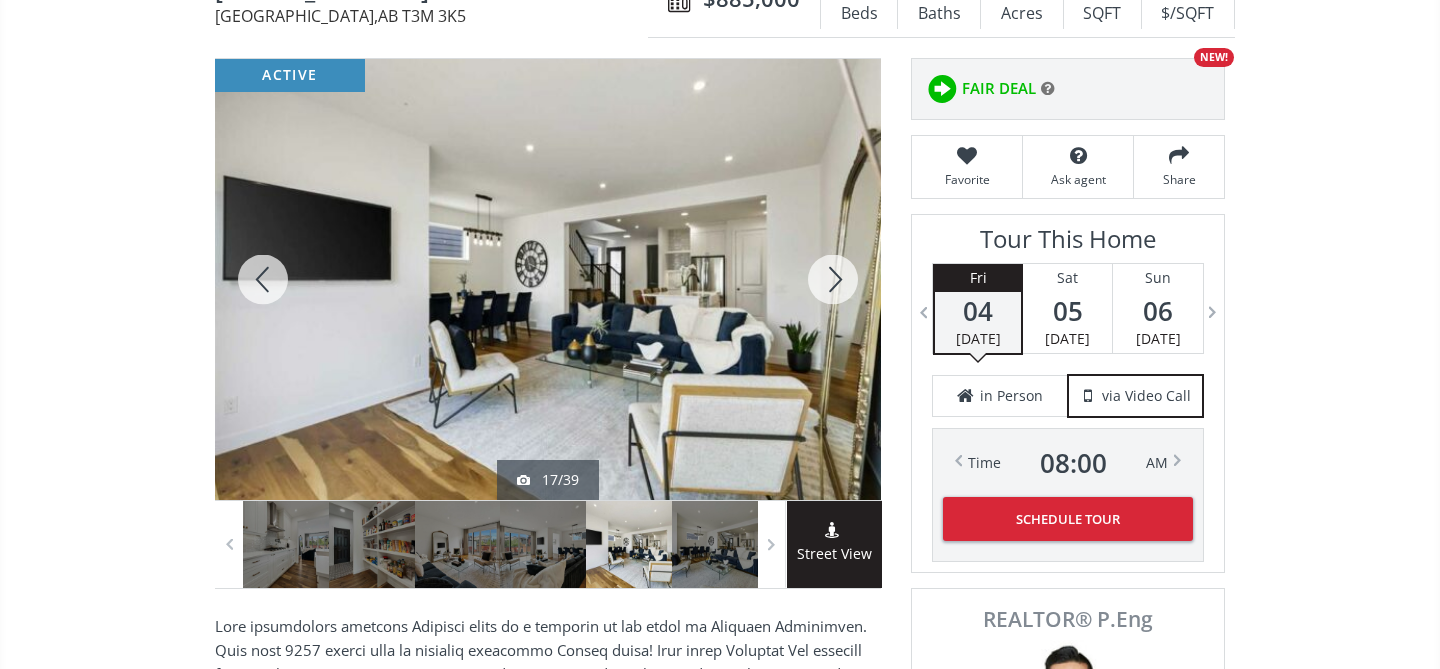 click at bounding box center [833, 279] 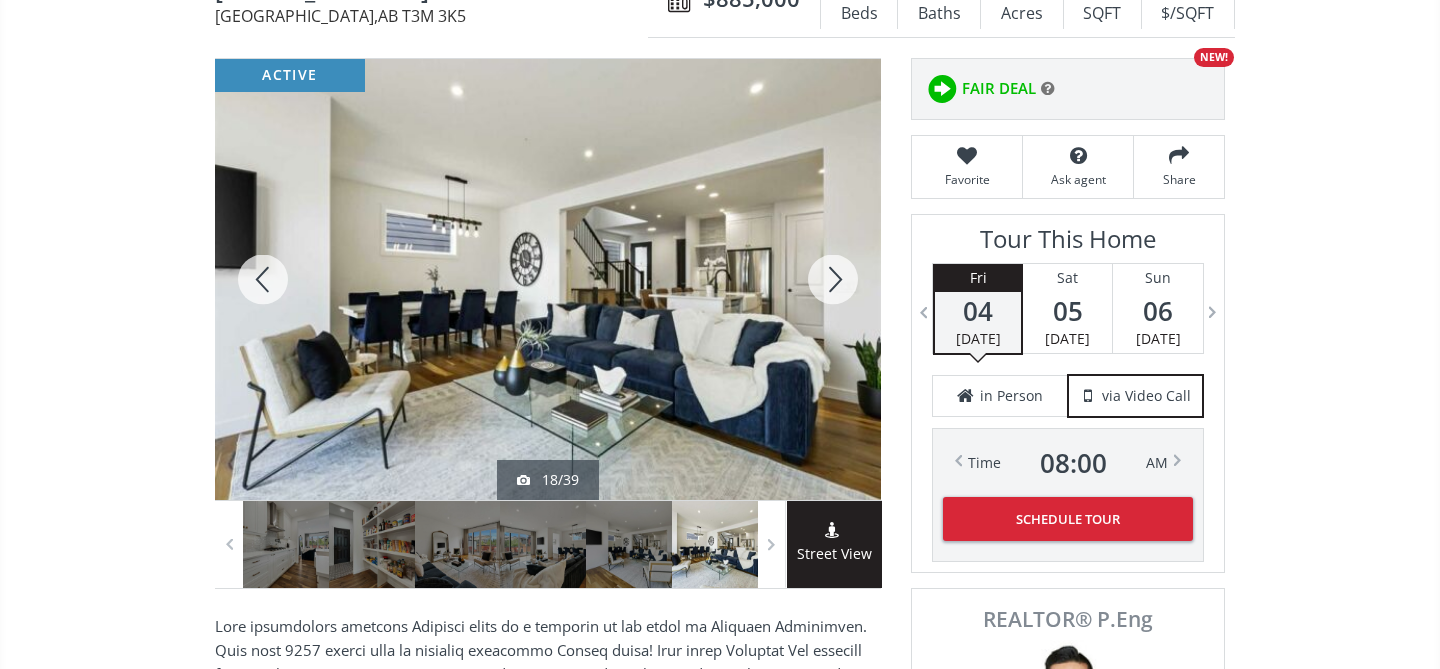 click at bounding box center (833, 279) 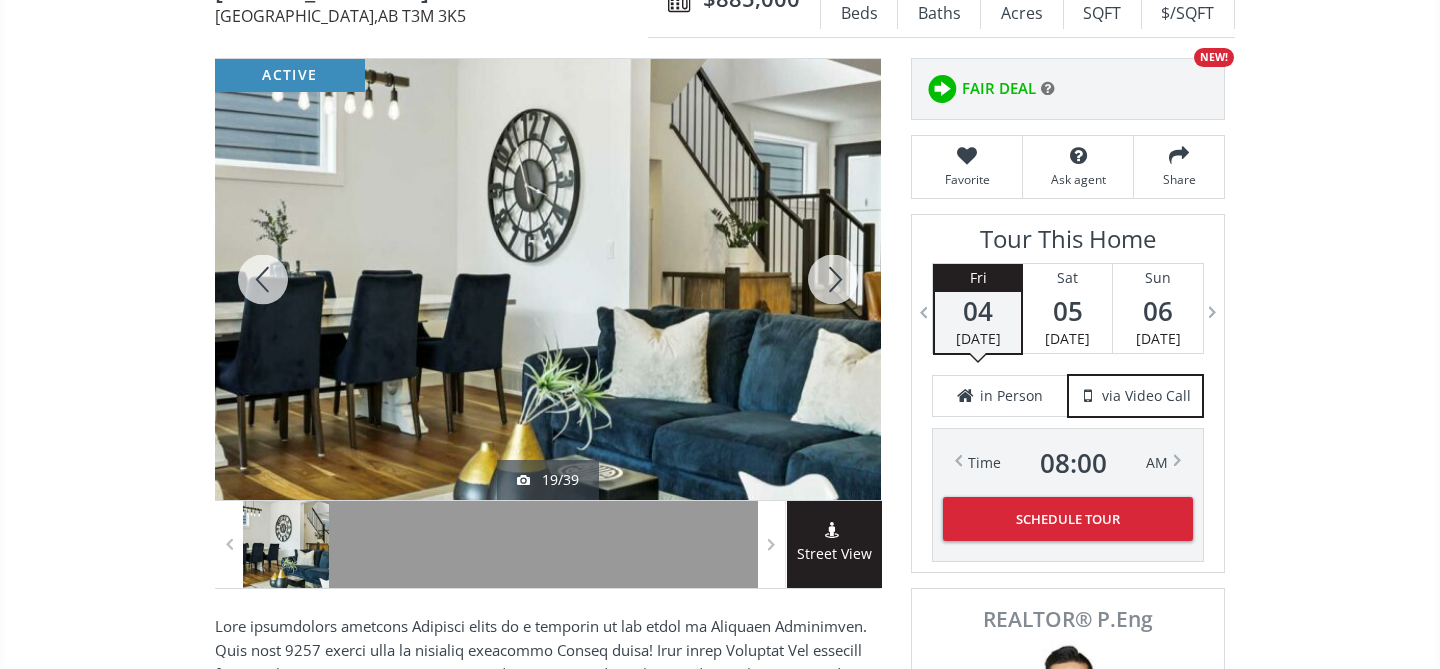 click at bounding box center [833, 279] 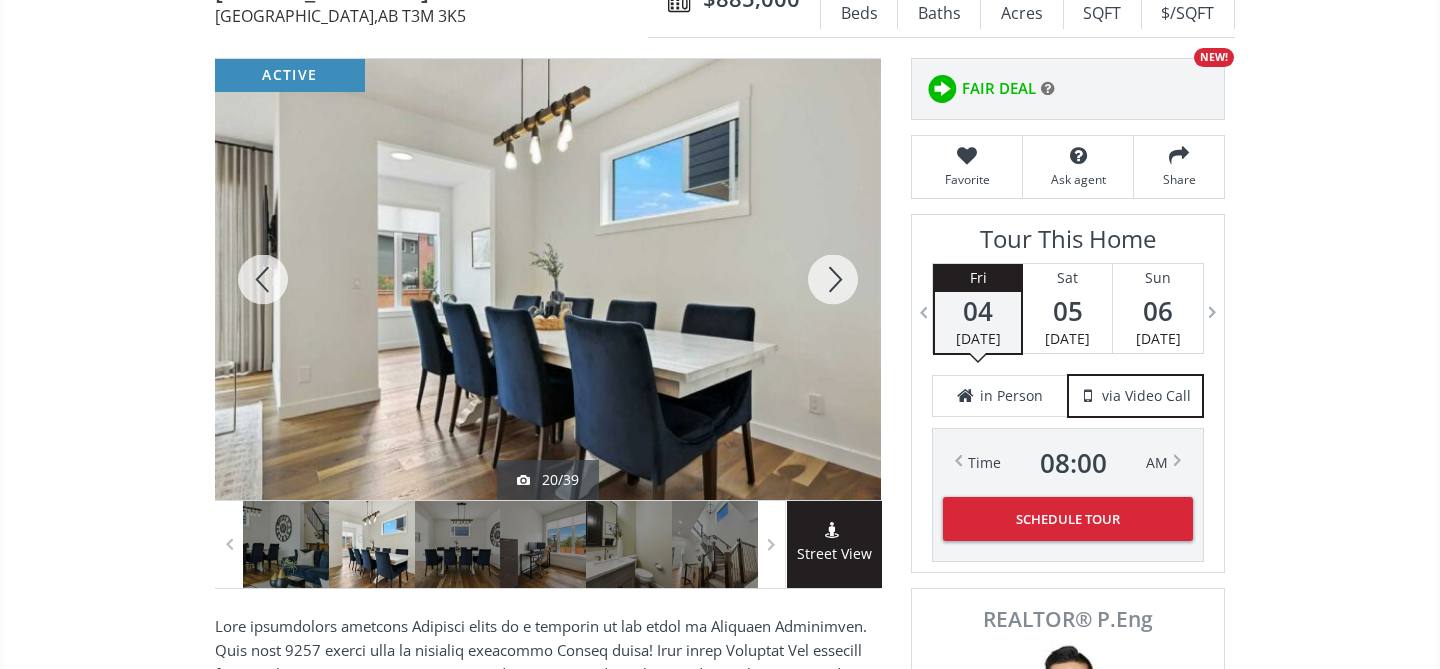 click at bounding box center (833, 279) 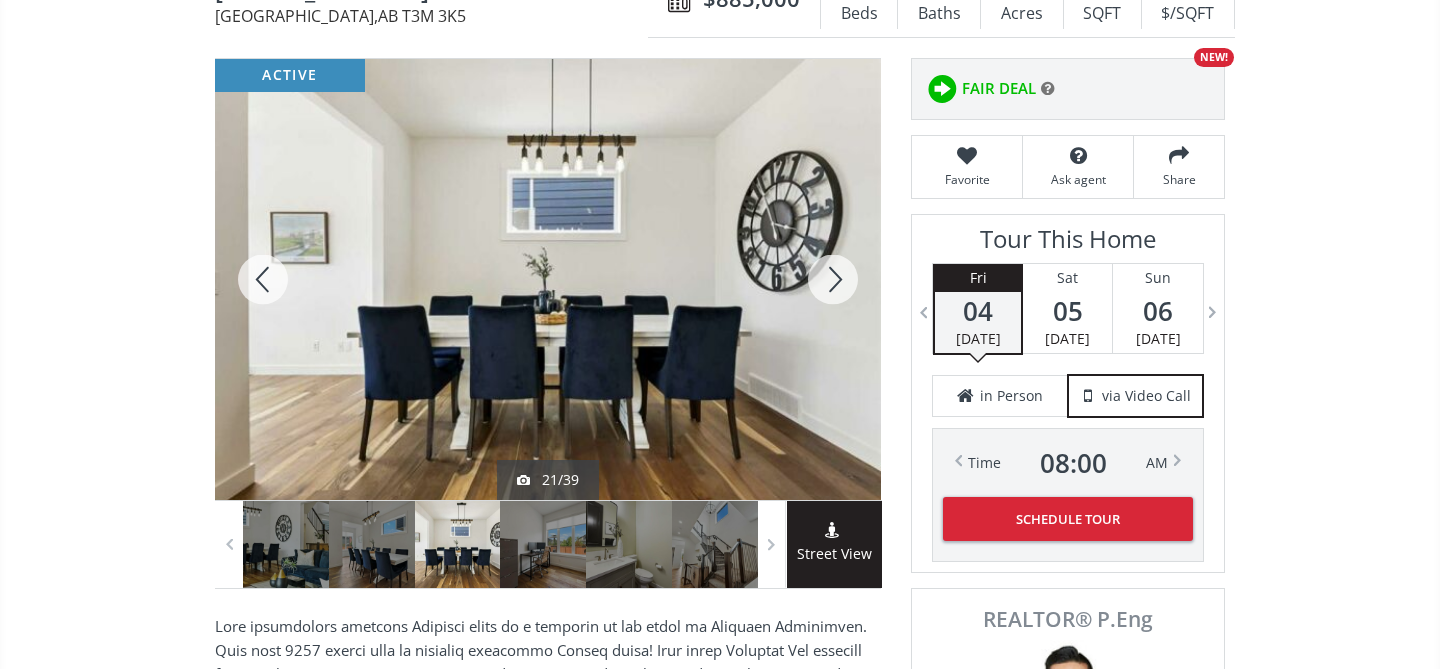click at bounding box center (833, 279) 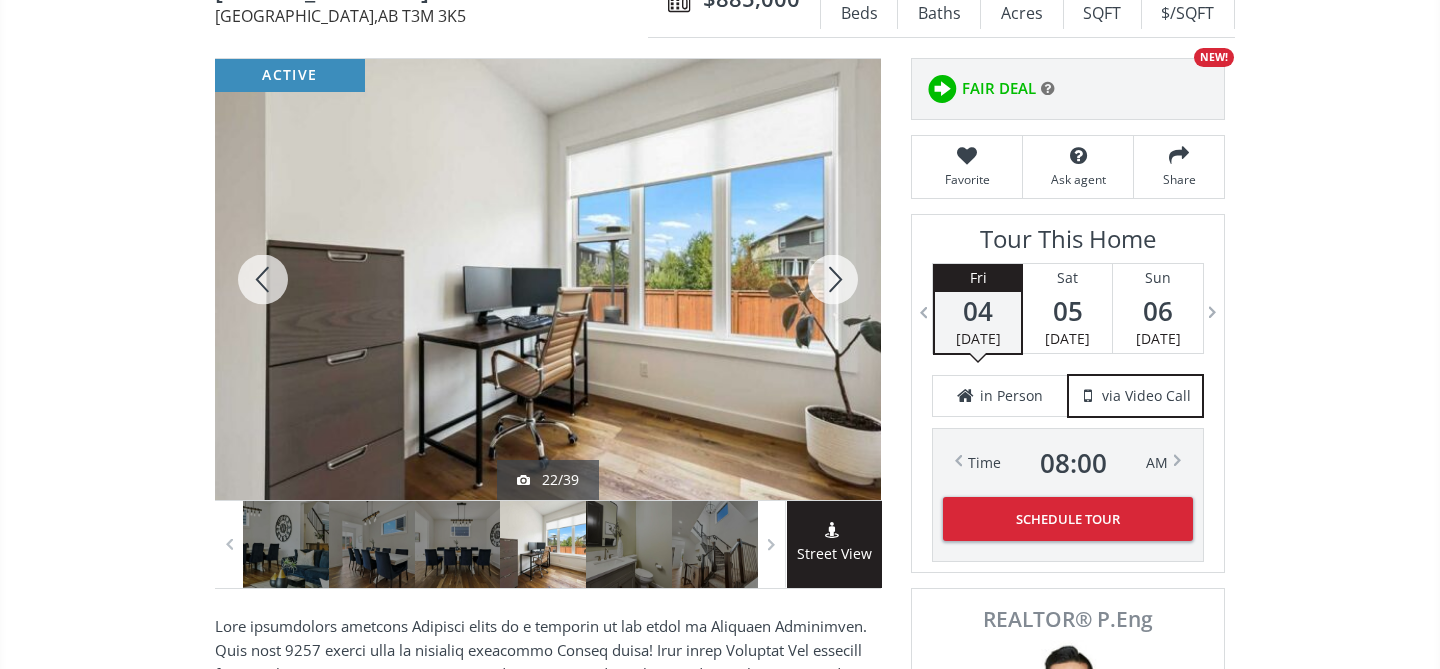 click at bounding box center (833, 279) 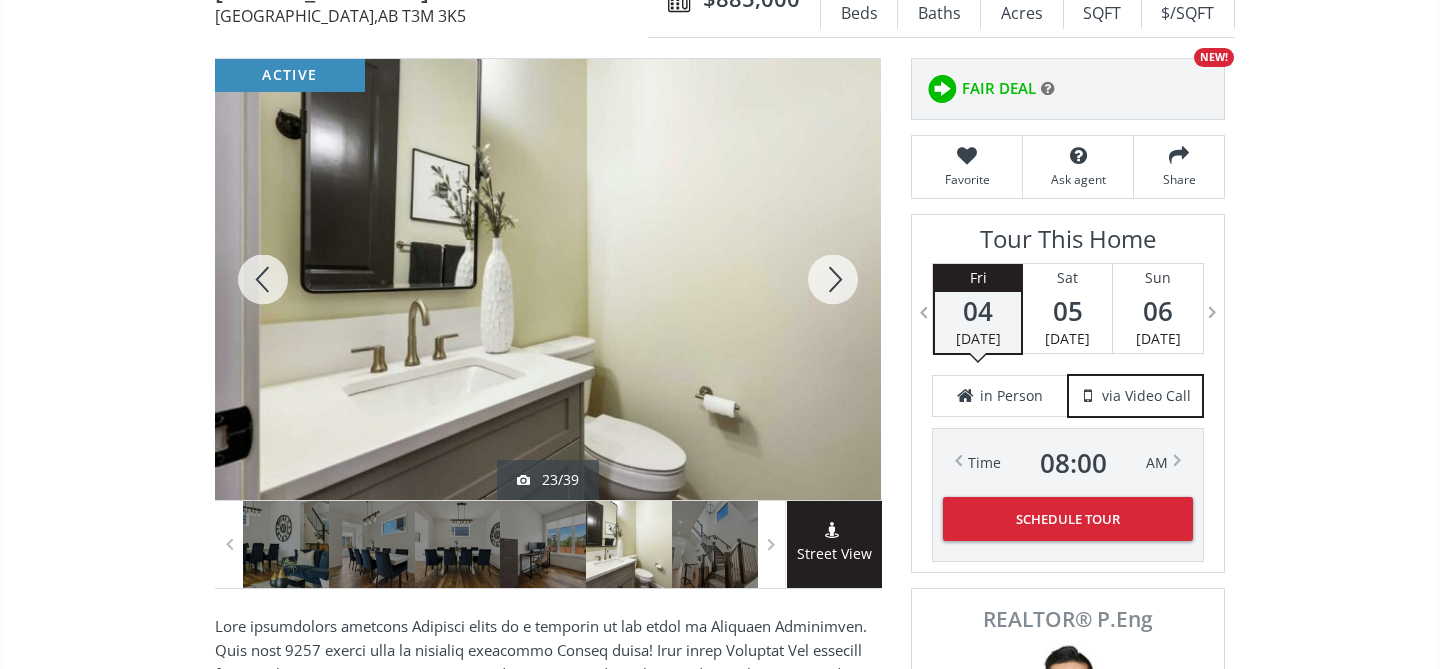 click at bounding box center [833, 279] 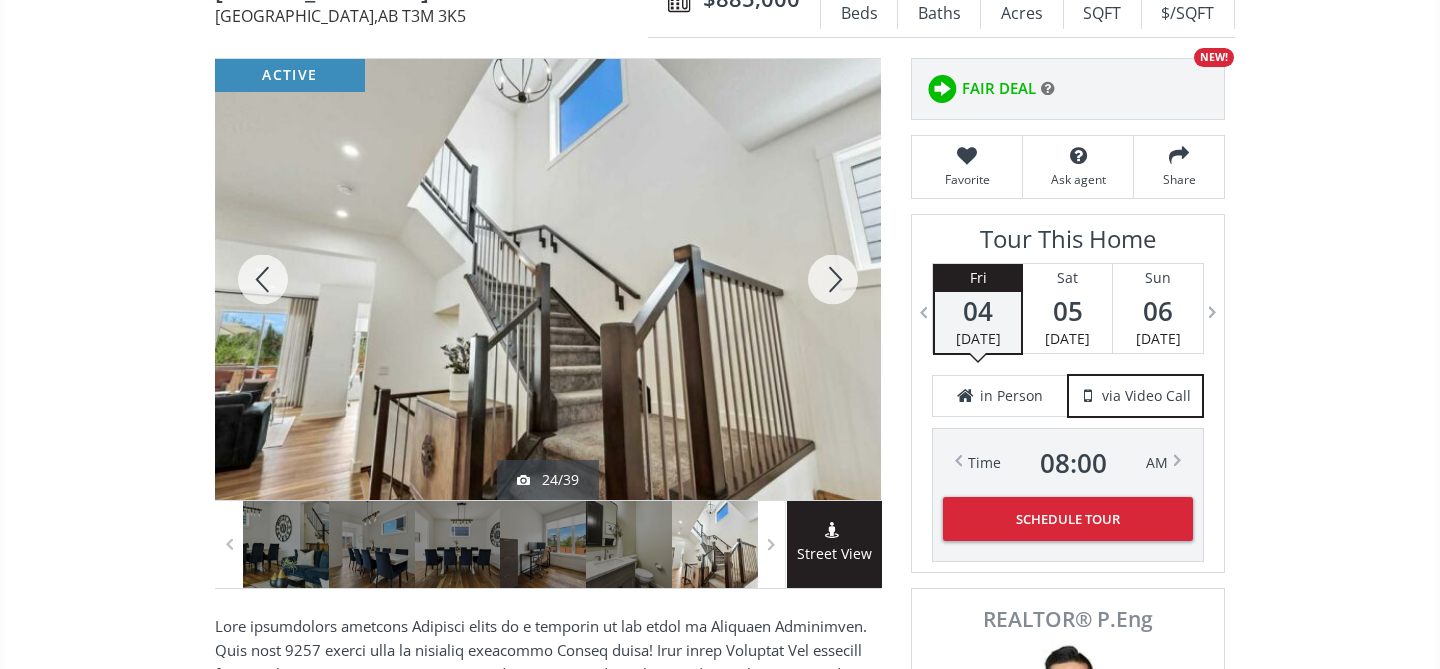 click at bounding box center [833, 279] 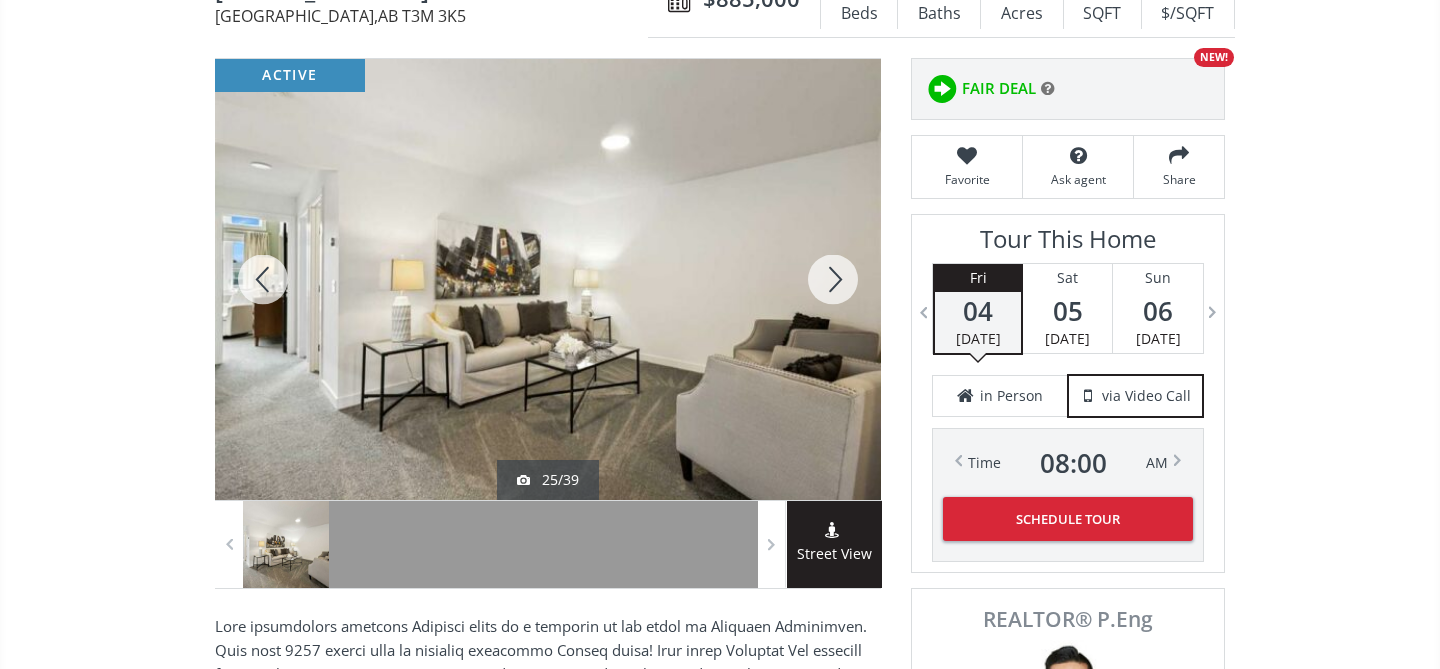 click at bounding box center (833, 279) 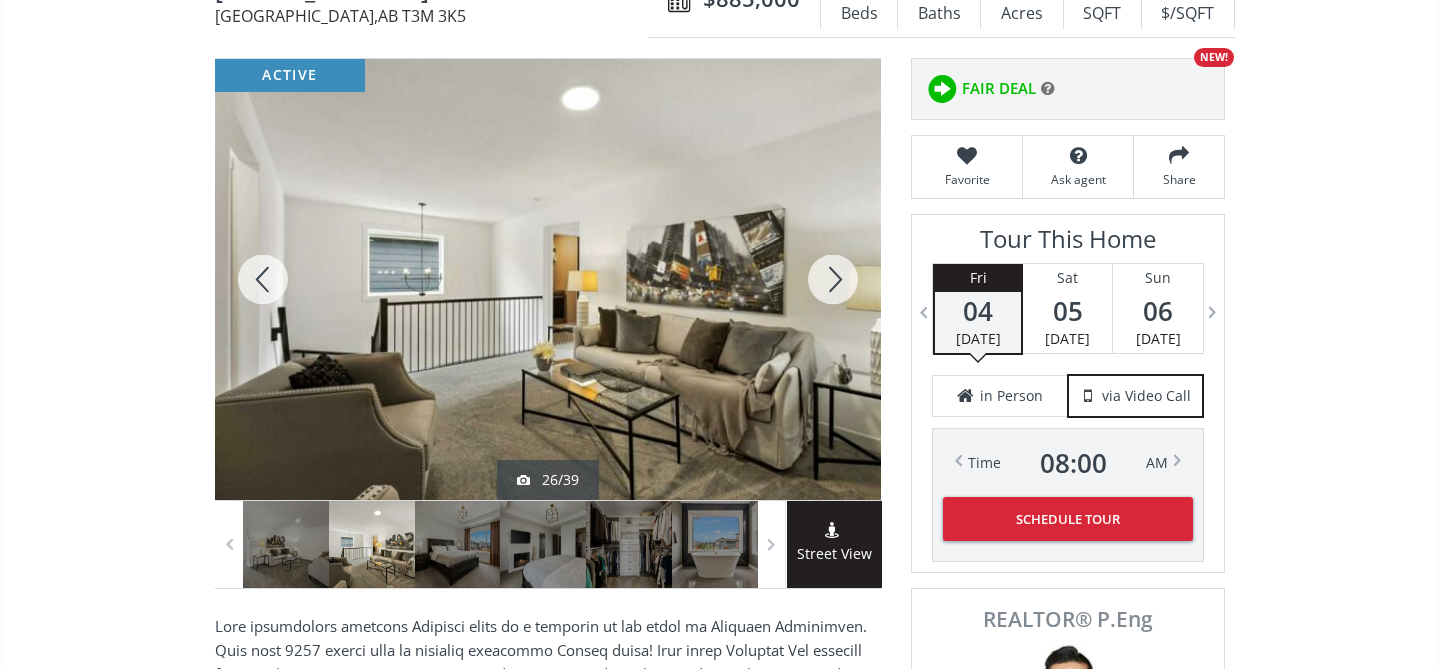 click at bounding box center (833, 279) 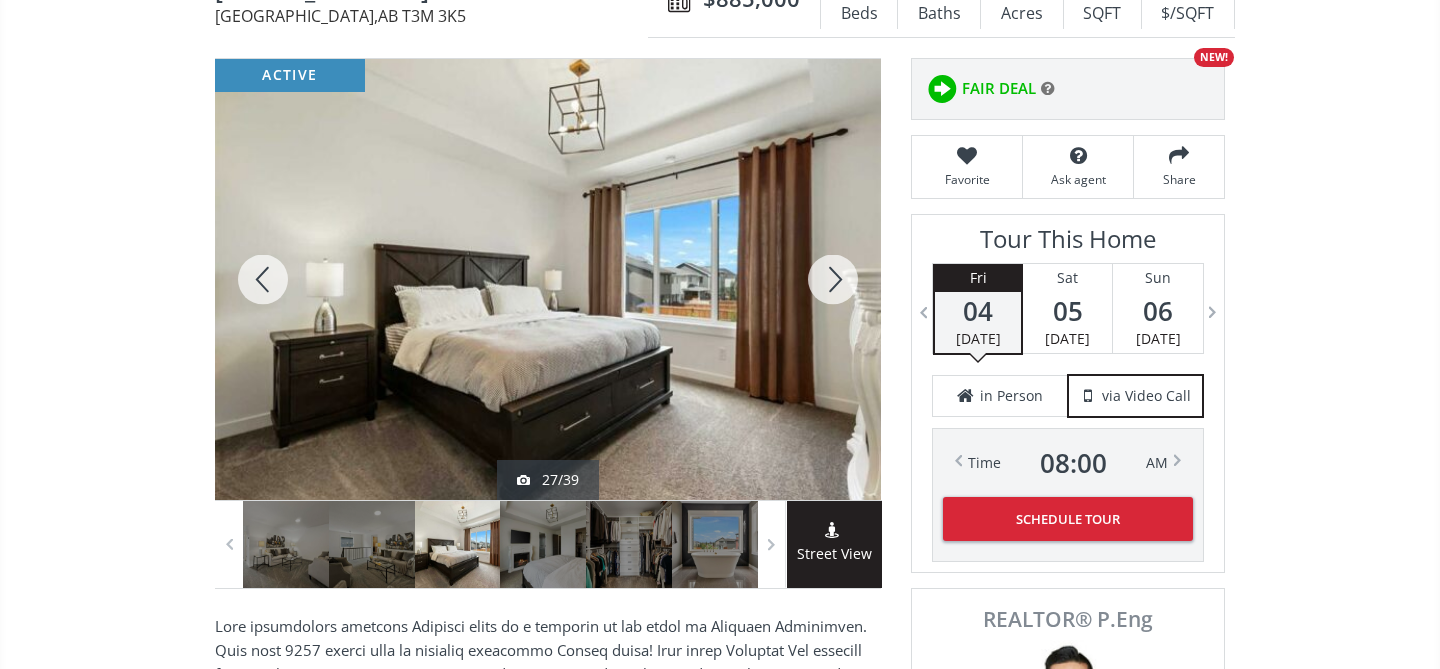 click at bounding box center [833, 279] 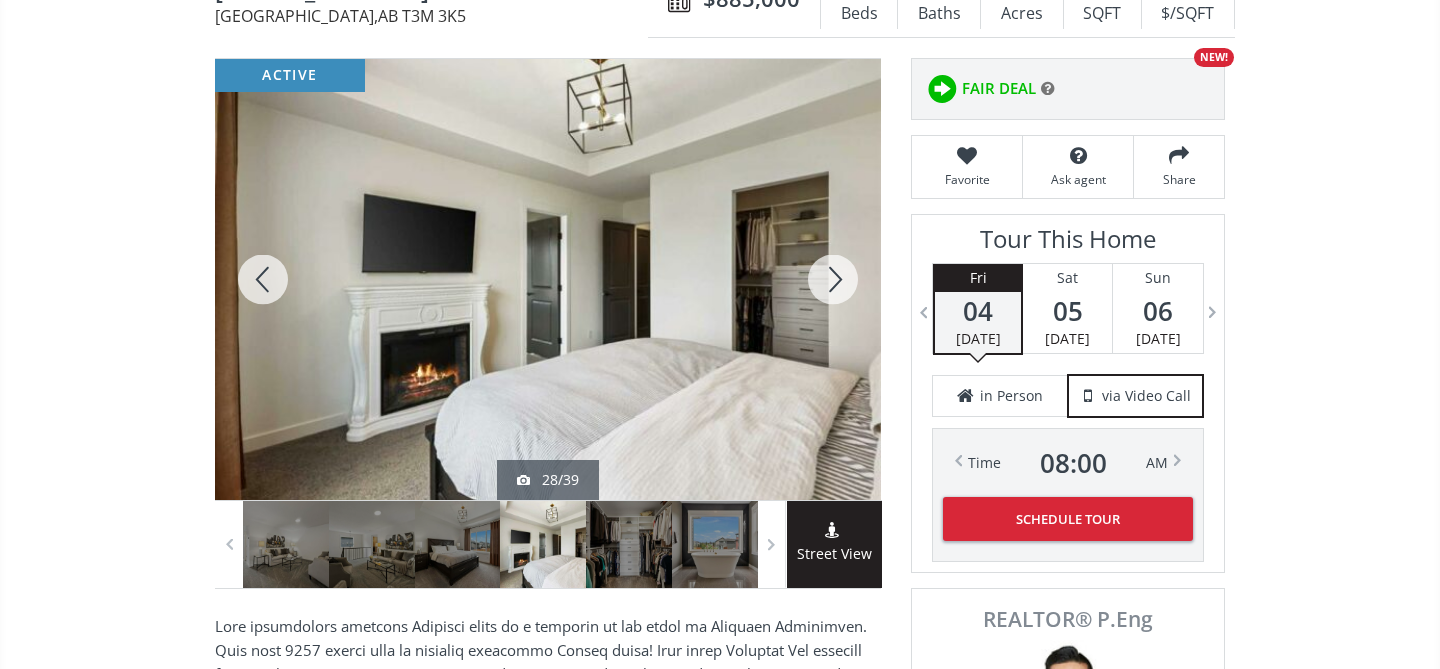 click at bounding box center [833, 279] 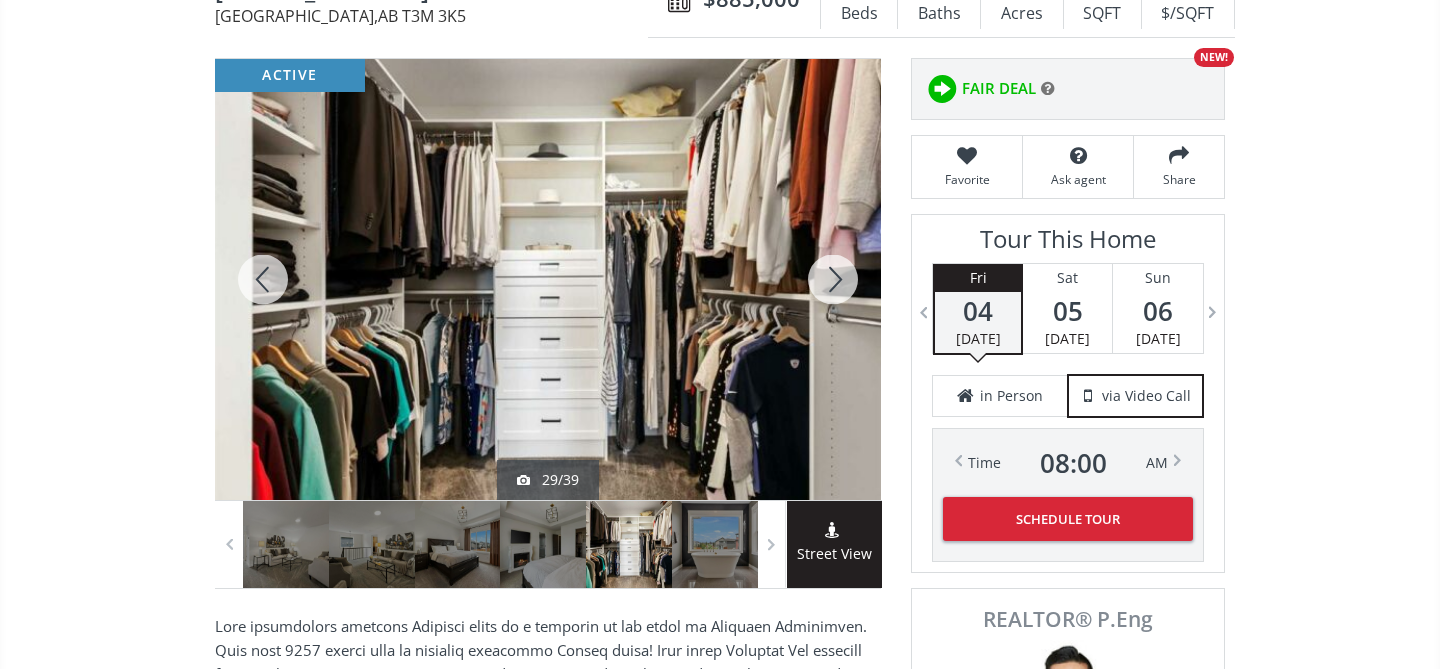 click at bounding box center (833, 279) 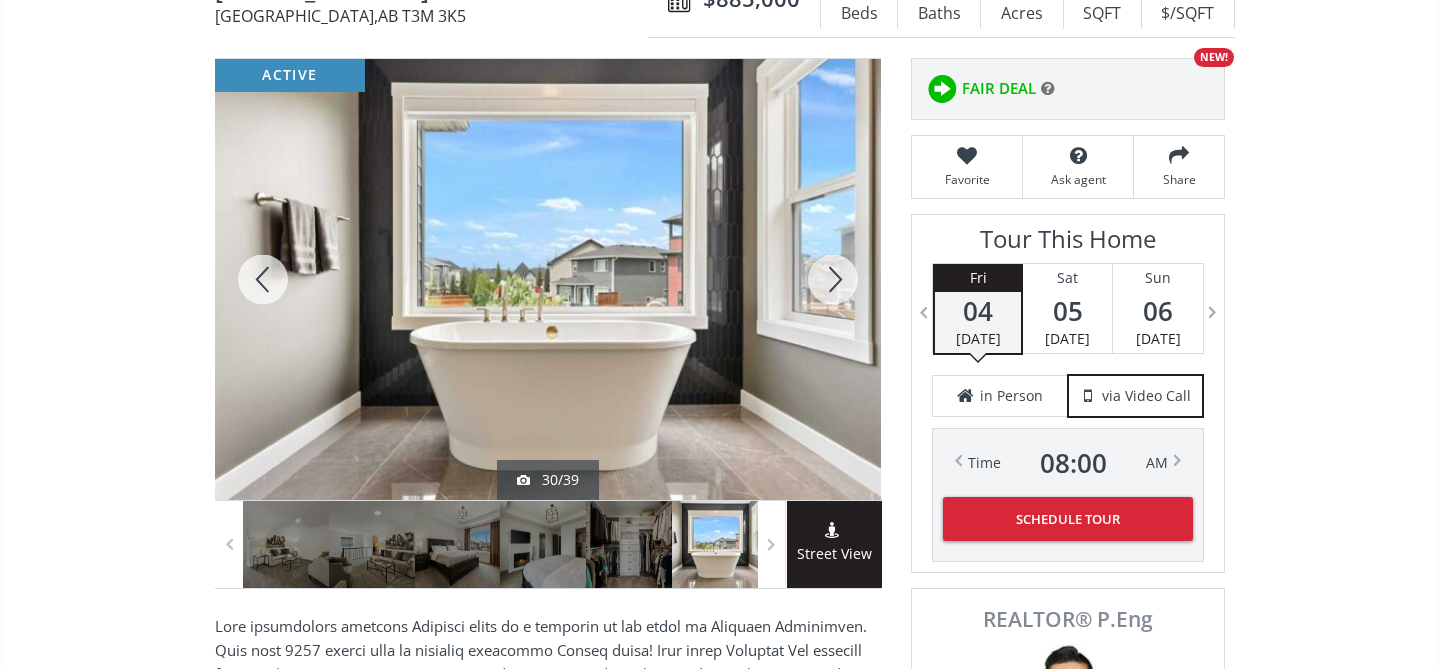 click at bounding box center [833, 279] 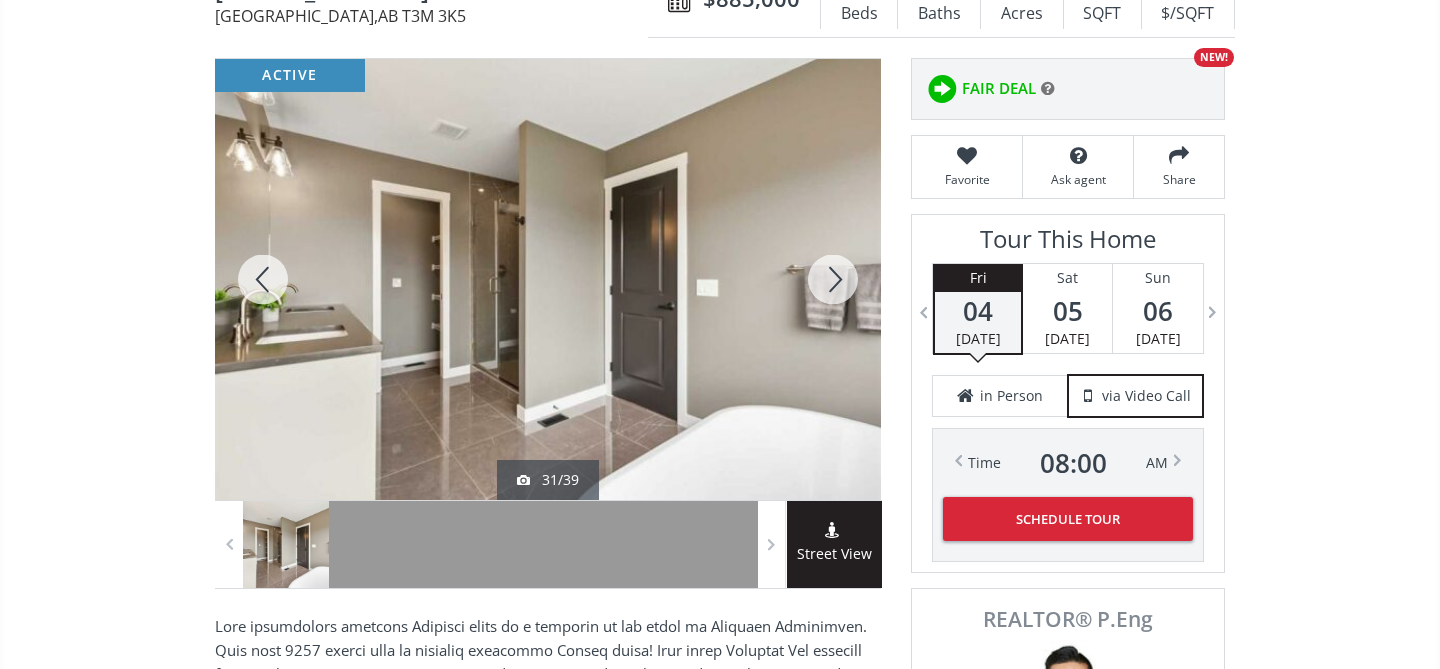 click at bounding box center [833, 279] 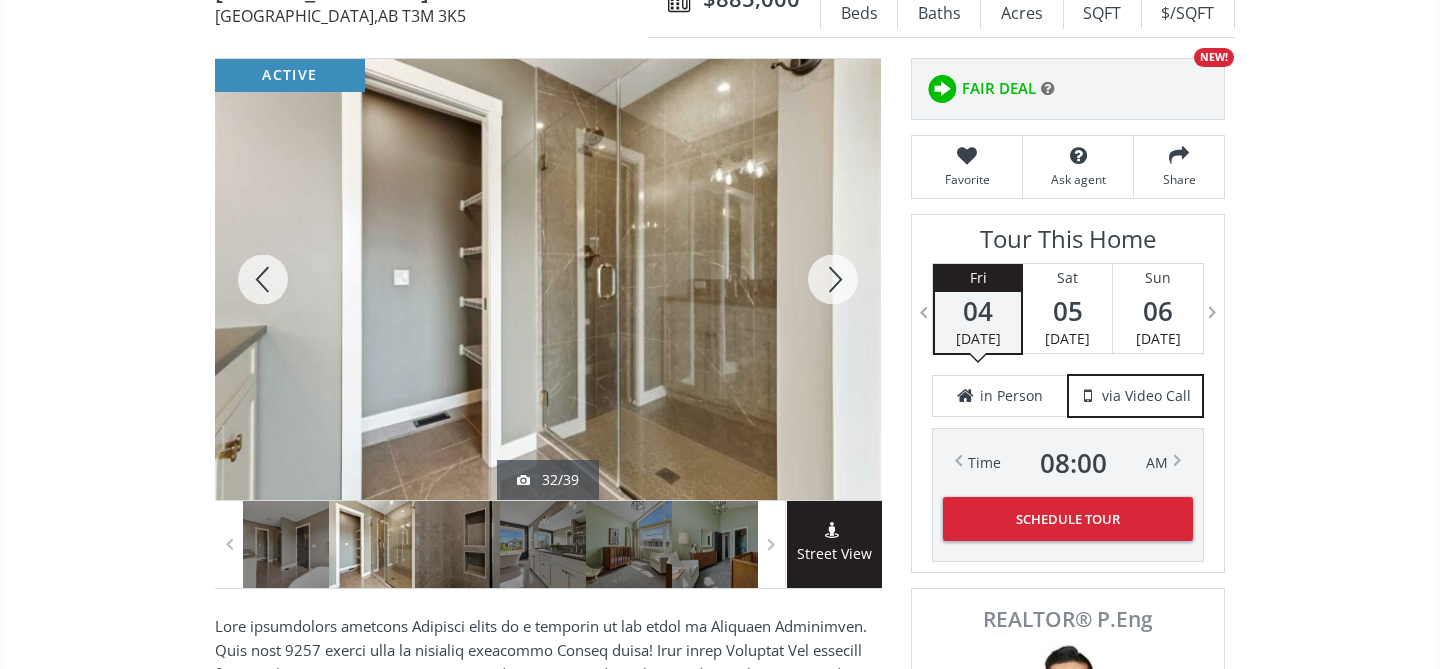 click at bounding box center [833, 279] 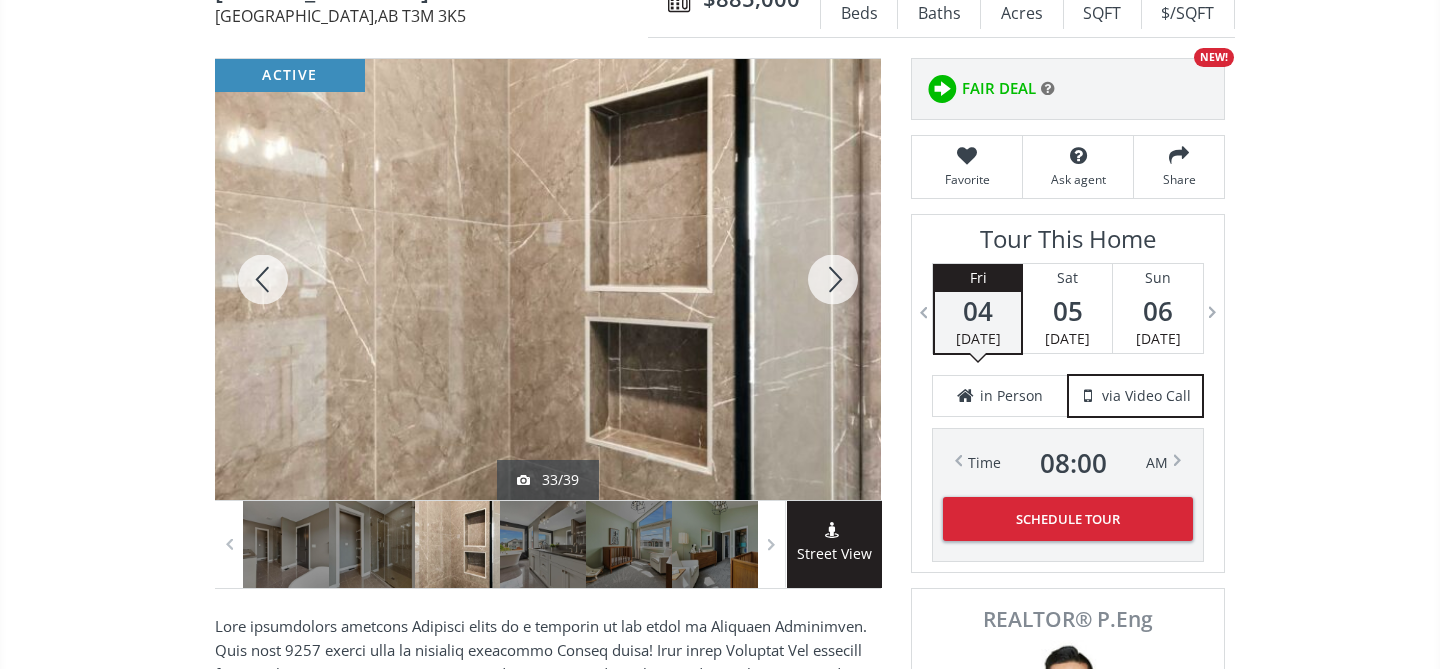 click at bounding box center [833, 279] 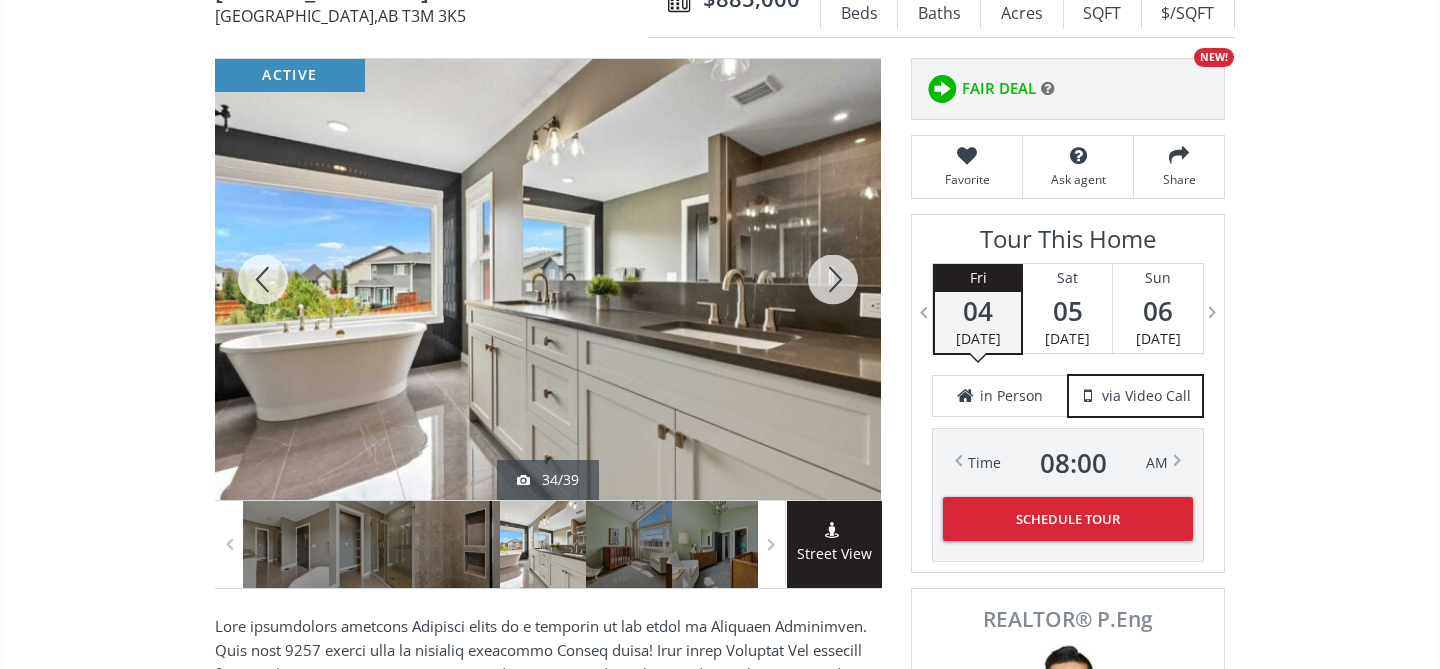click at bounding box center (833, 279) 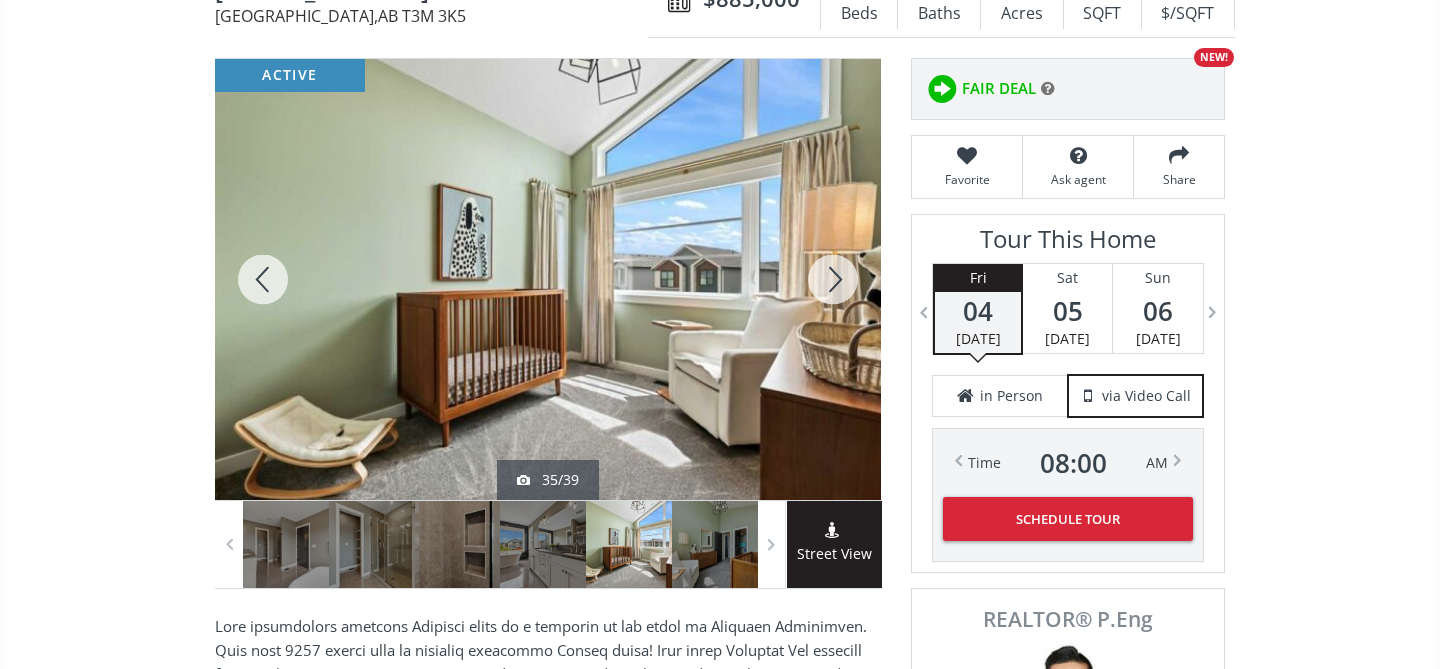 click at bounding box center [833, 279] 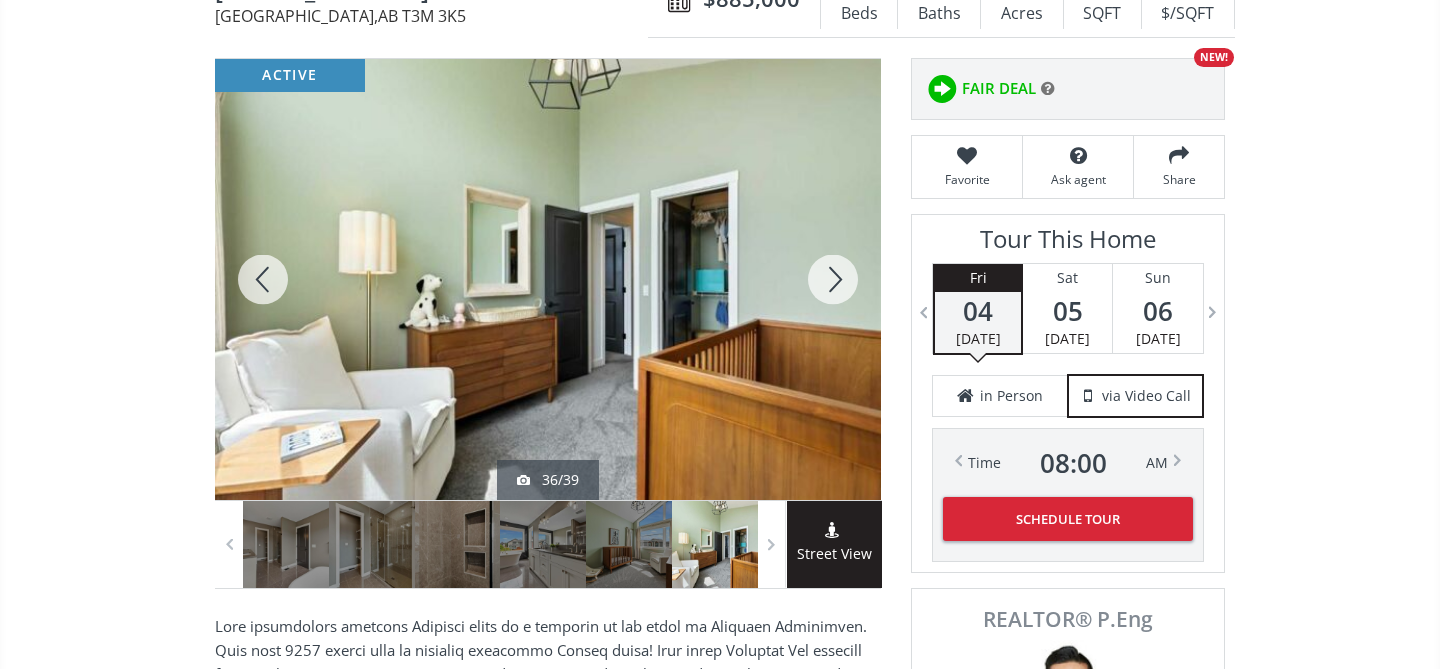 click at bounding box center [833, 279] 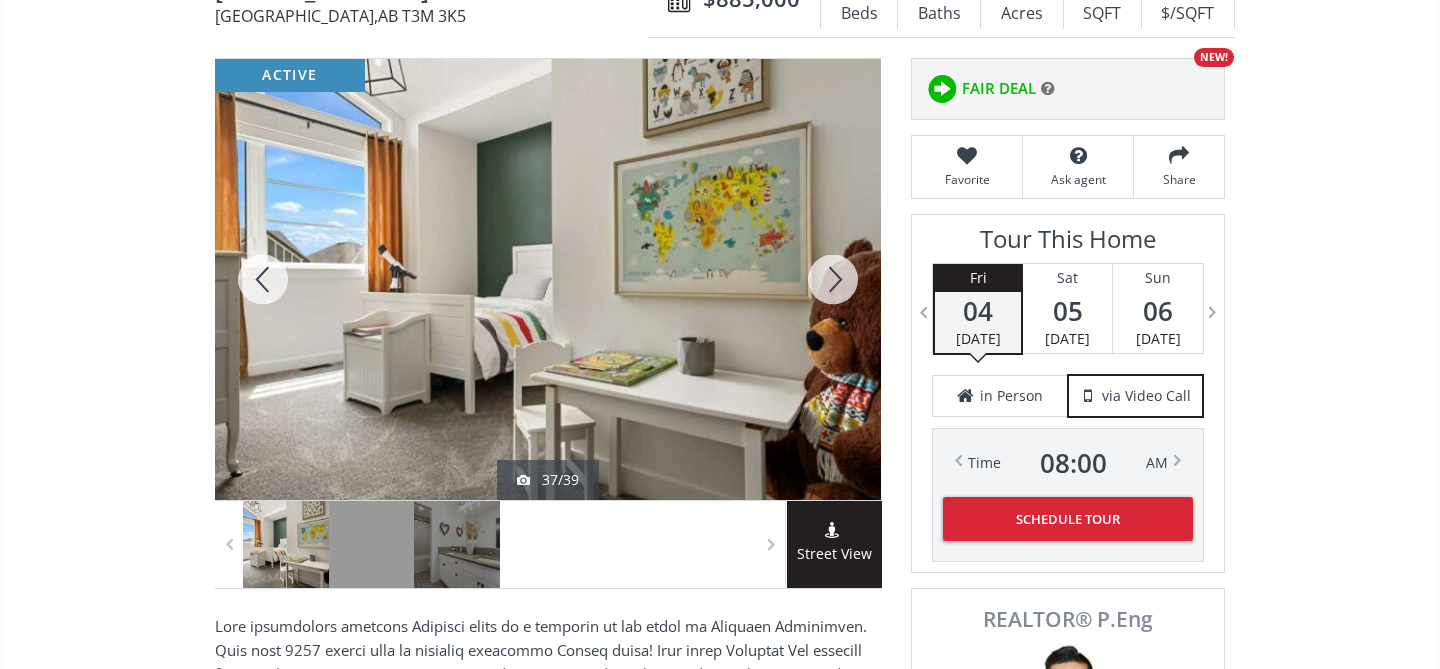 click at bounding box center (833, 279) 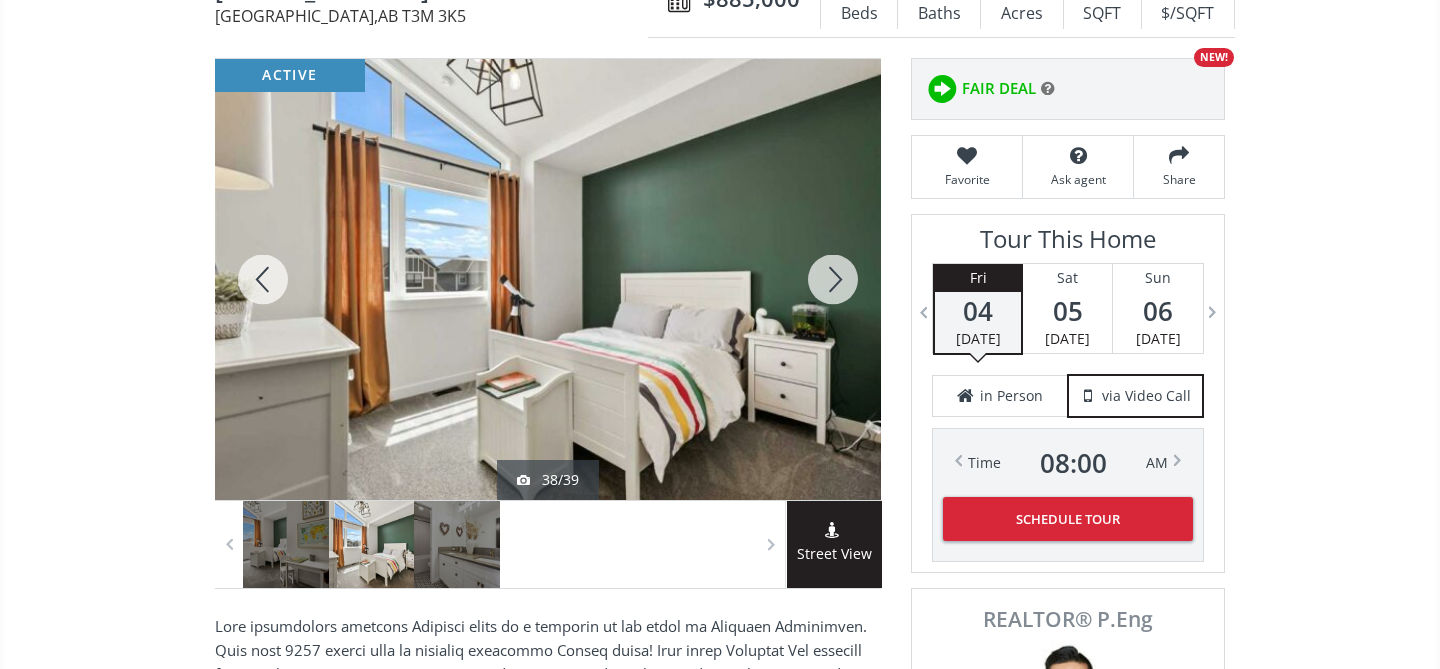 click at bounding box center (833, 279) 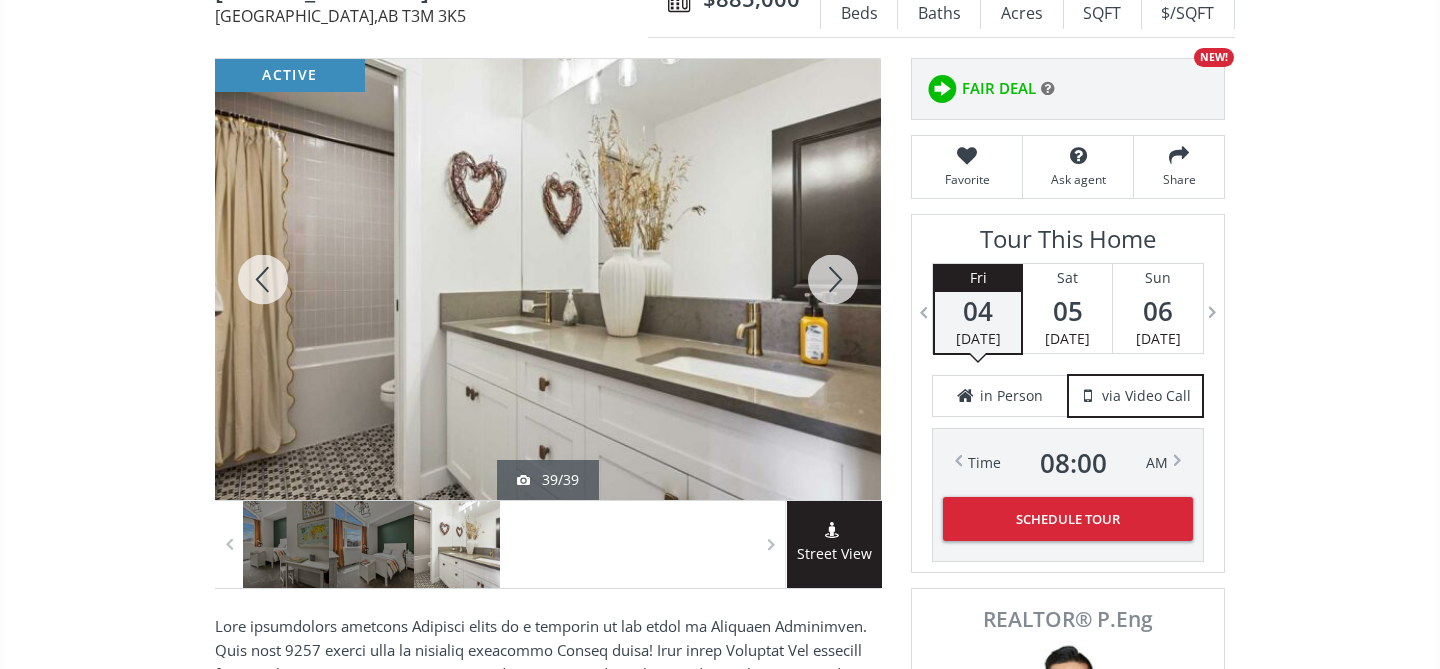 click at bounding box center (833, 279) 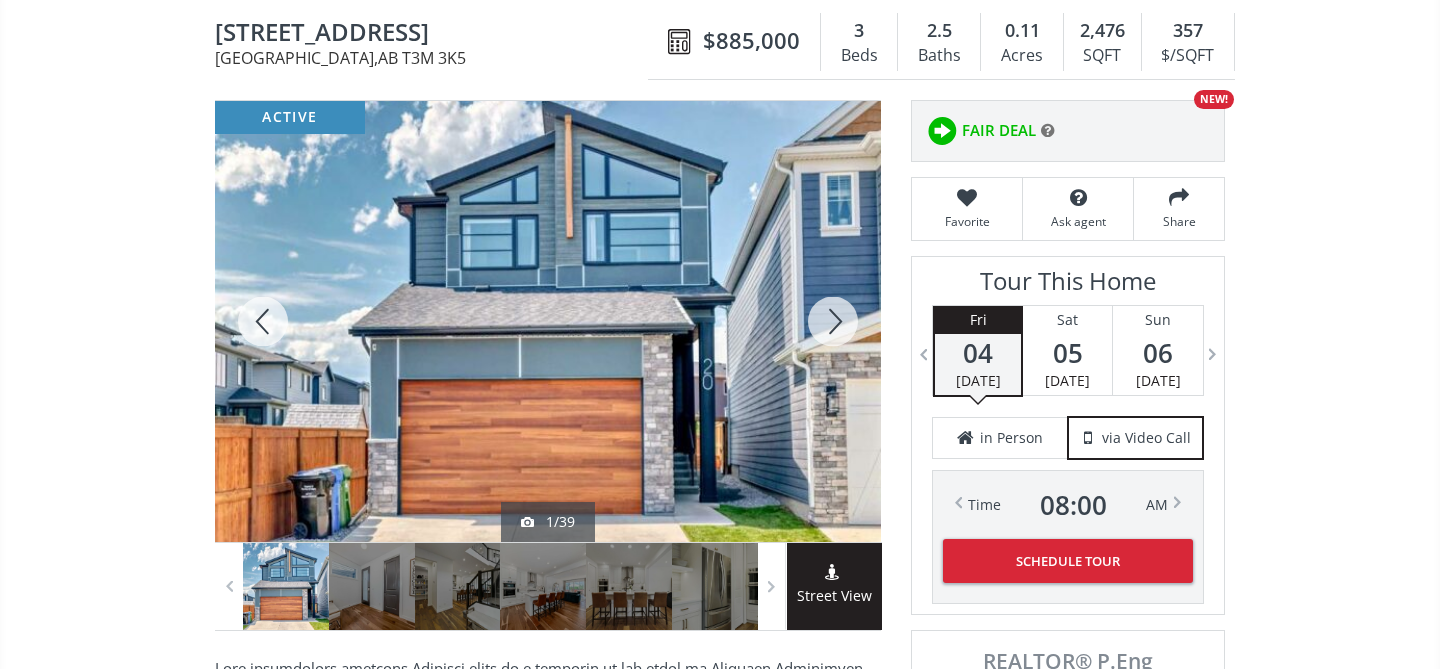 scroll, scrollTop: 196, scrollLeft: 0, axis: vertical 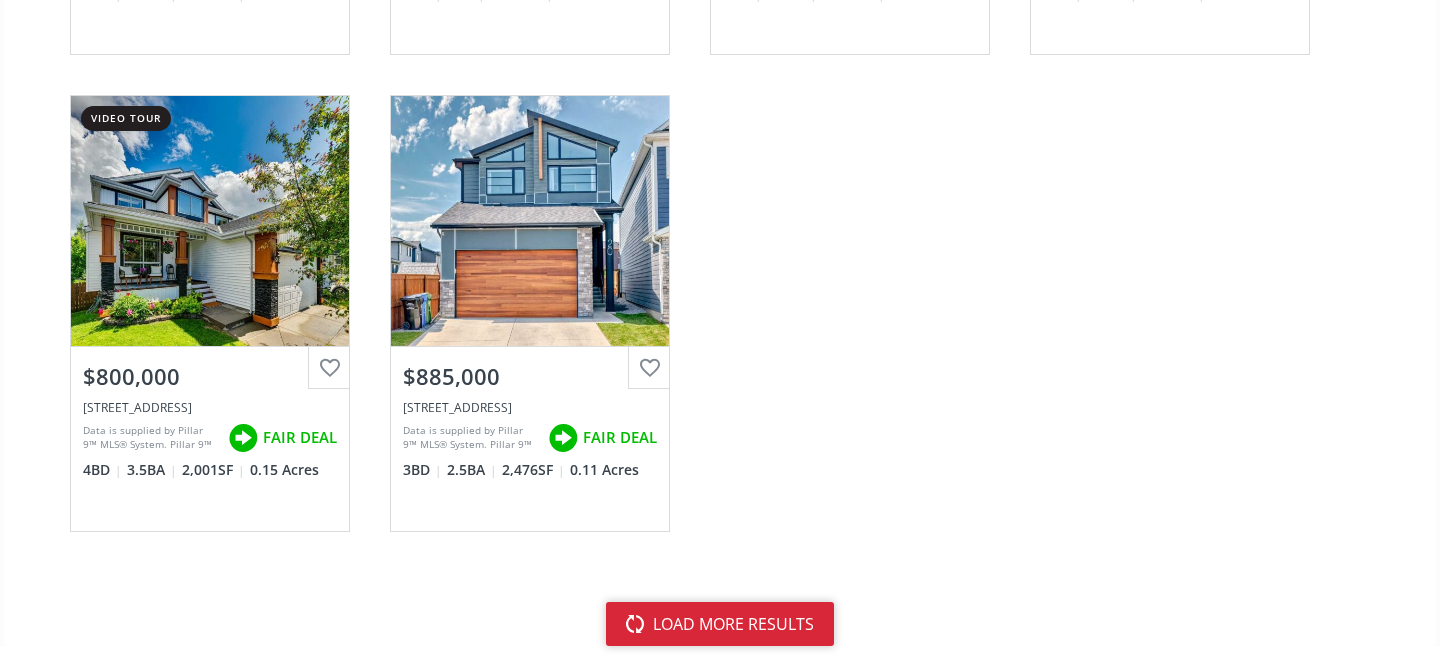 click on "load more results" at bounding box center [720, 624] 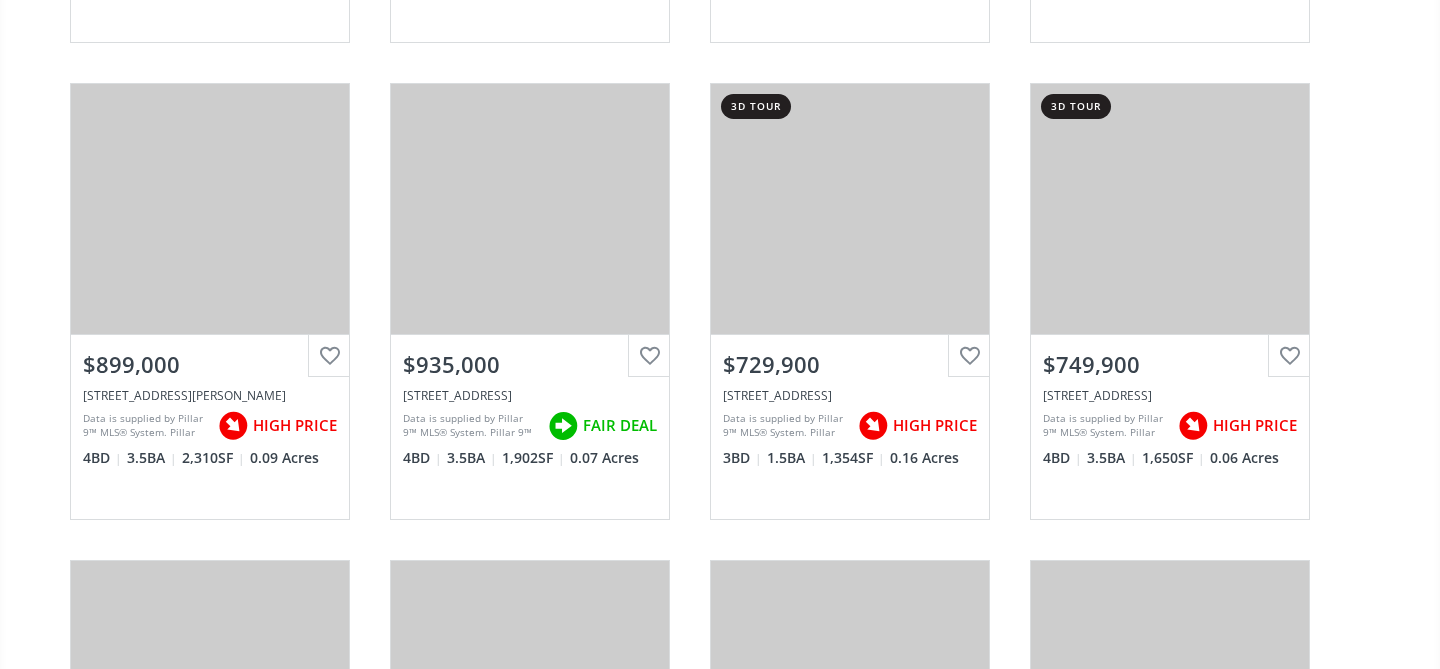 scroll, scrollTop: 7315, scrollLeft: 0, axis: vertical 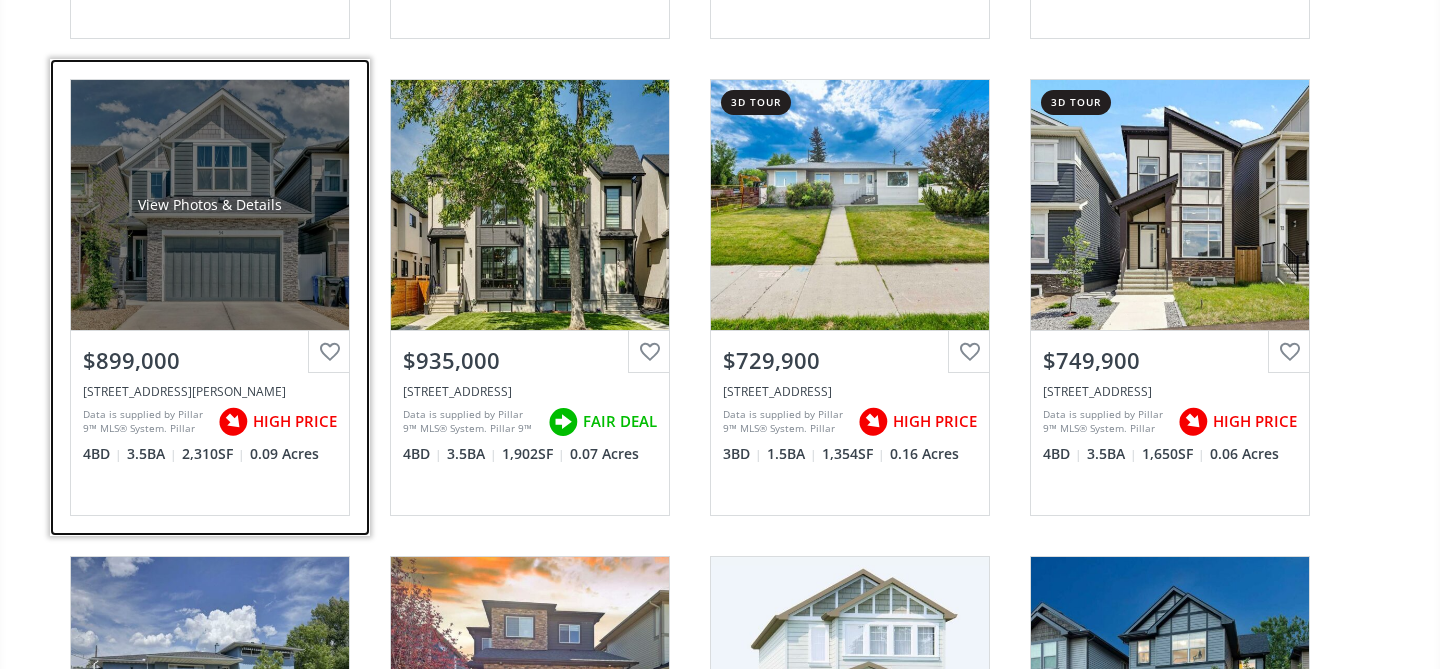 click on "View Photos & Details" at bounding box center [210, 205] 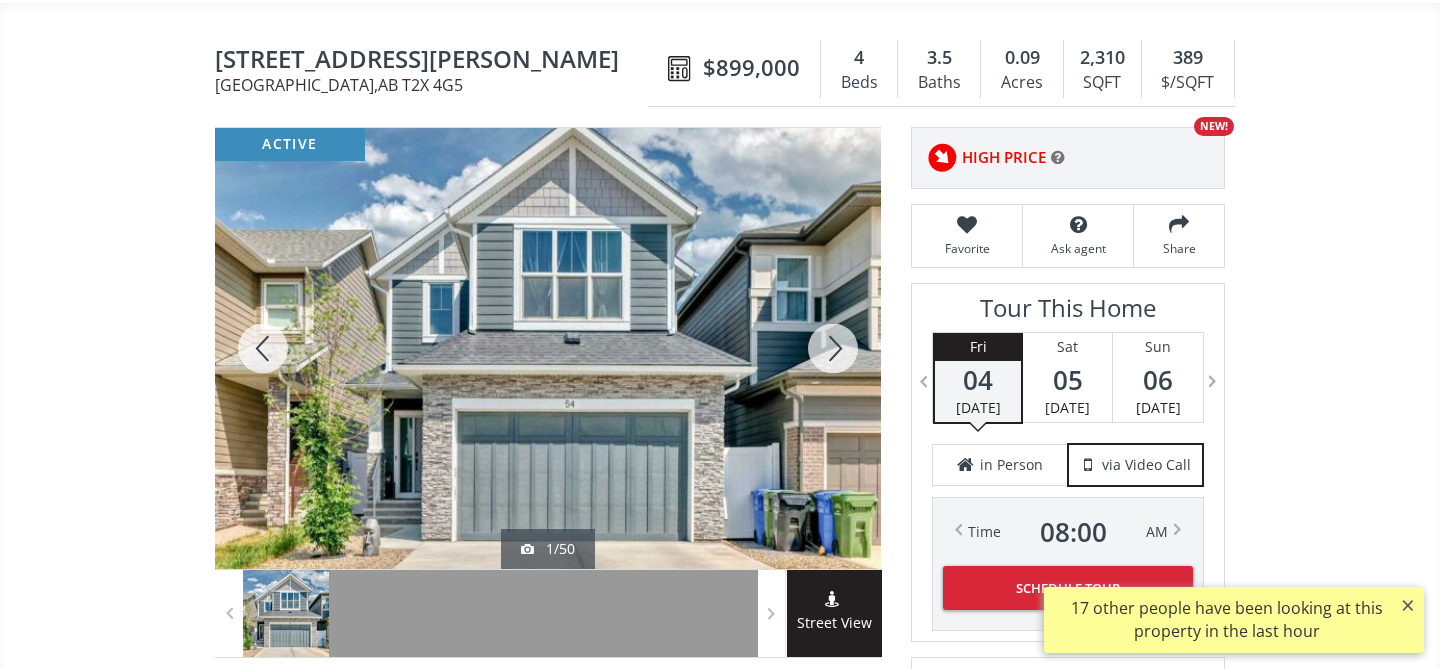scroll, scrollTop: 149, scrollLeft: 0, axis: vertical 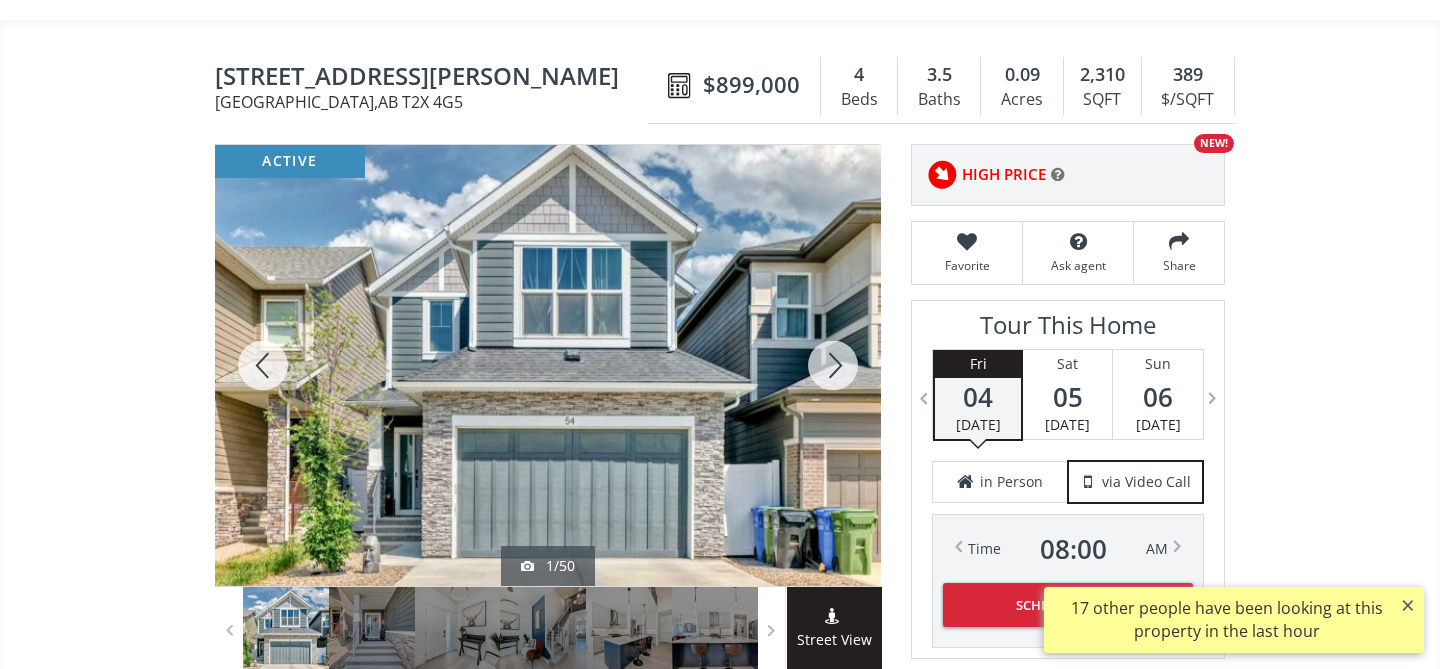 click at bounding box center [833, 365] 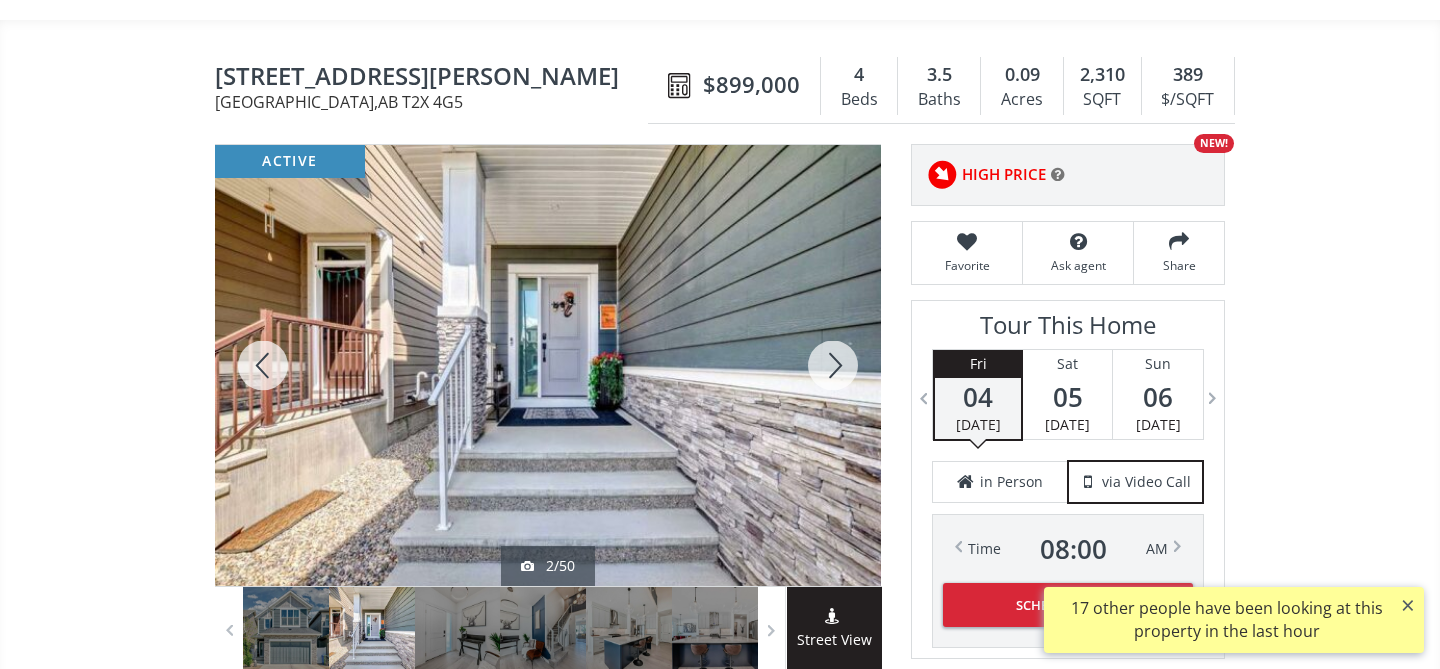 click at bounding box center (833, 365) 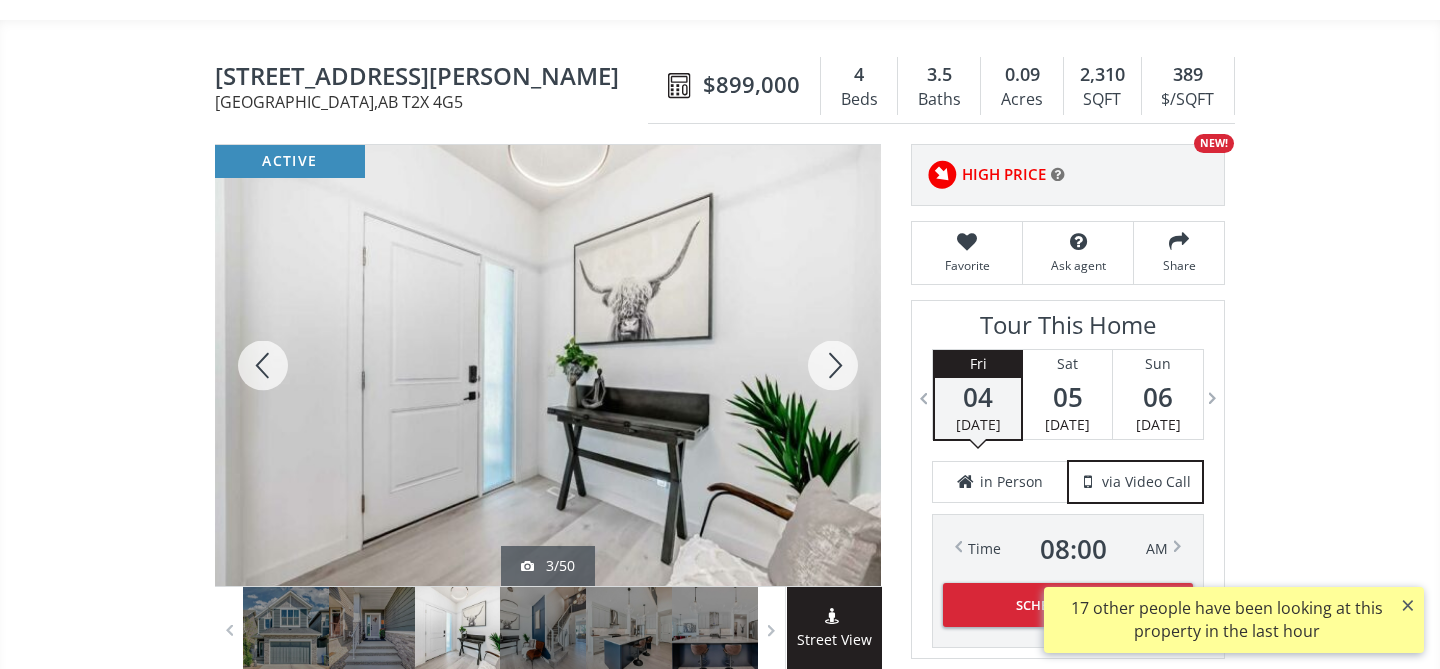 click at bounding box center (833, 365) 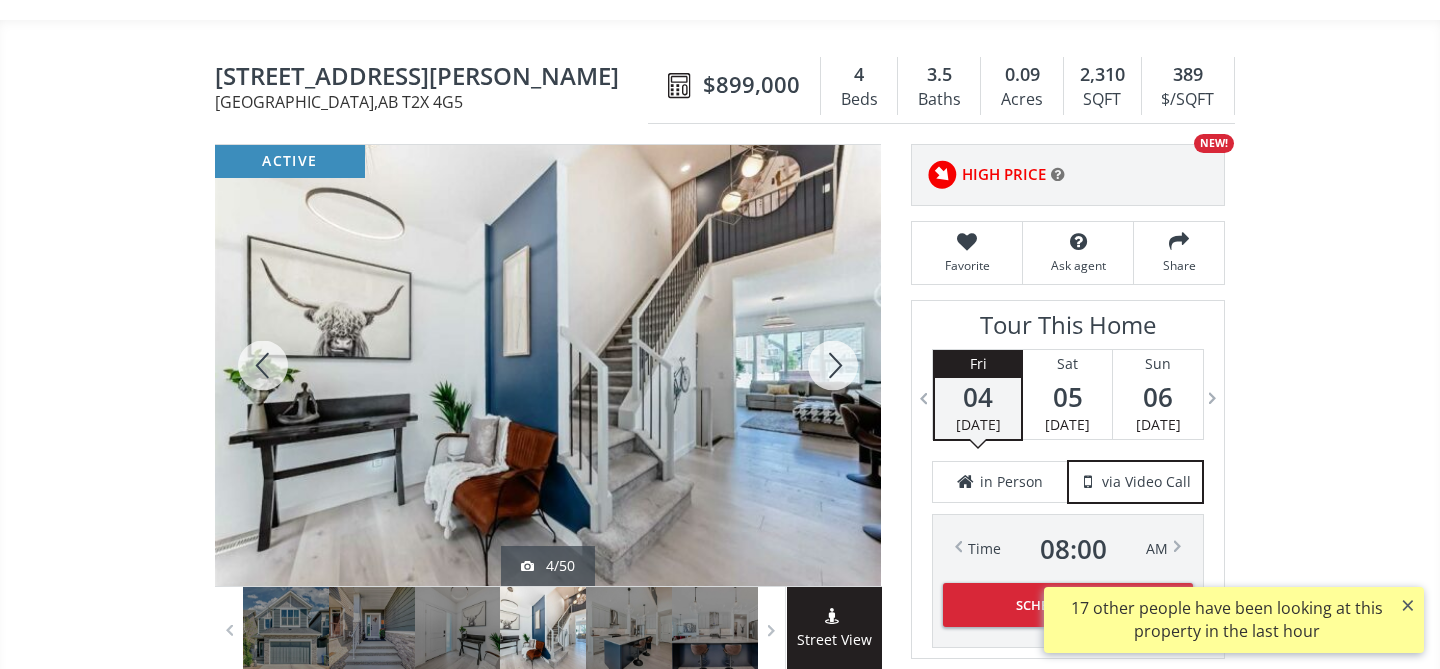 click at bounding box center (833, 365) 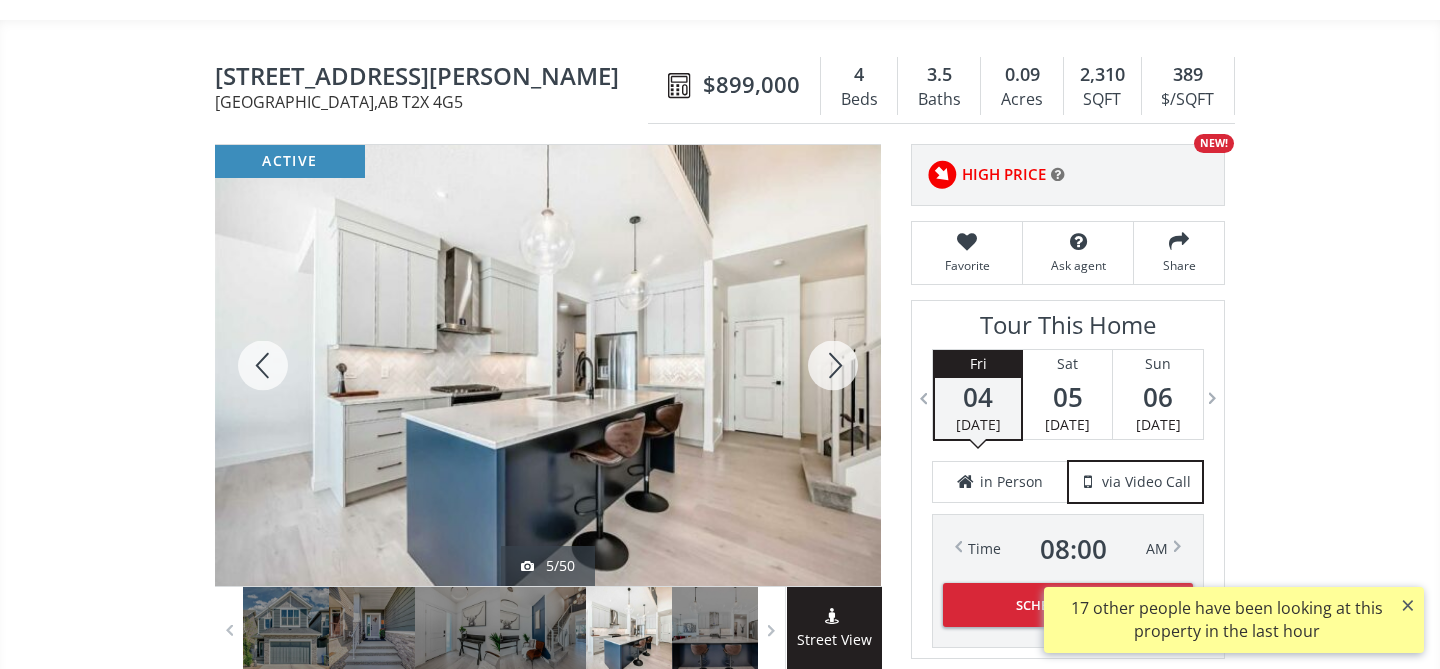 click at bounding box center [833, 365] 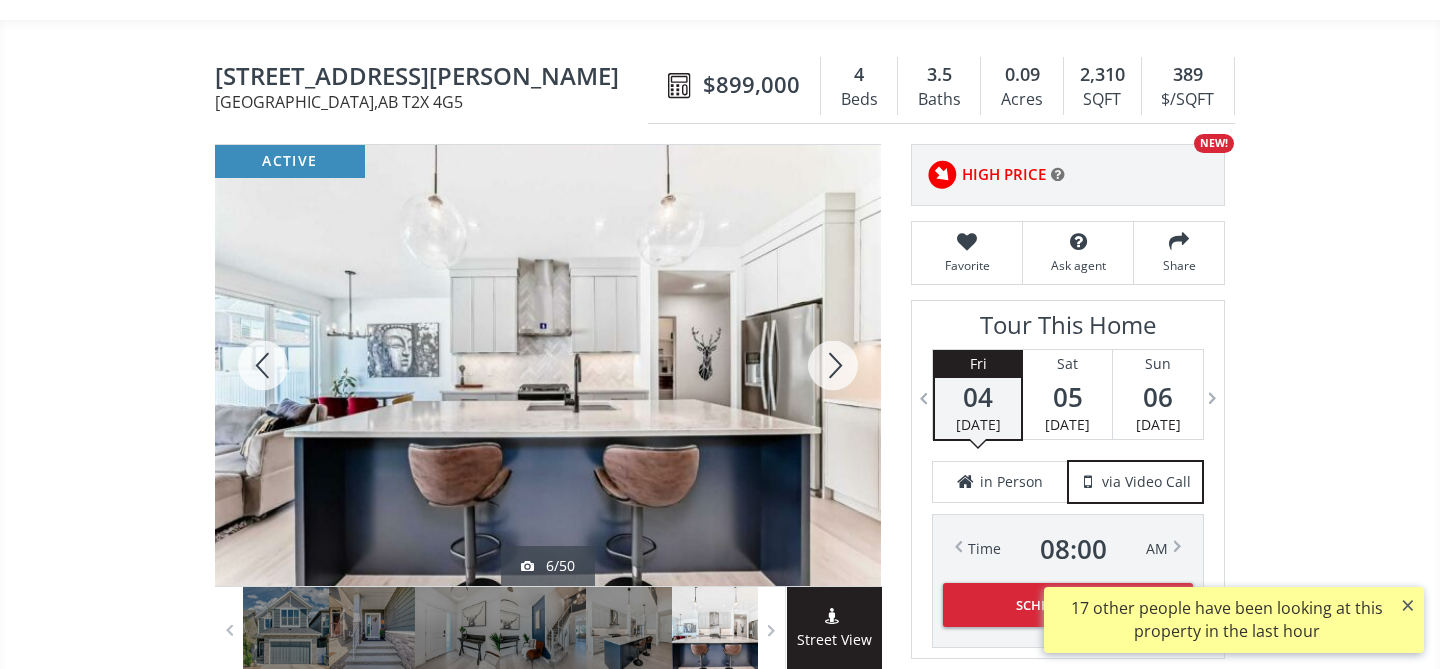 click at bounding box center (833, 365) 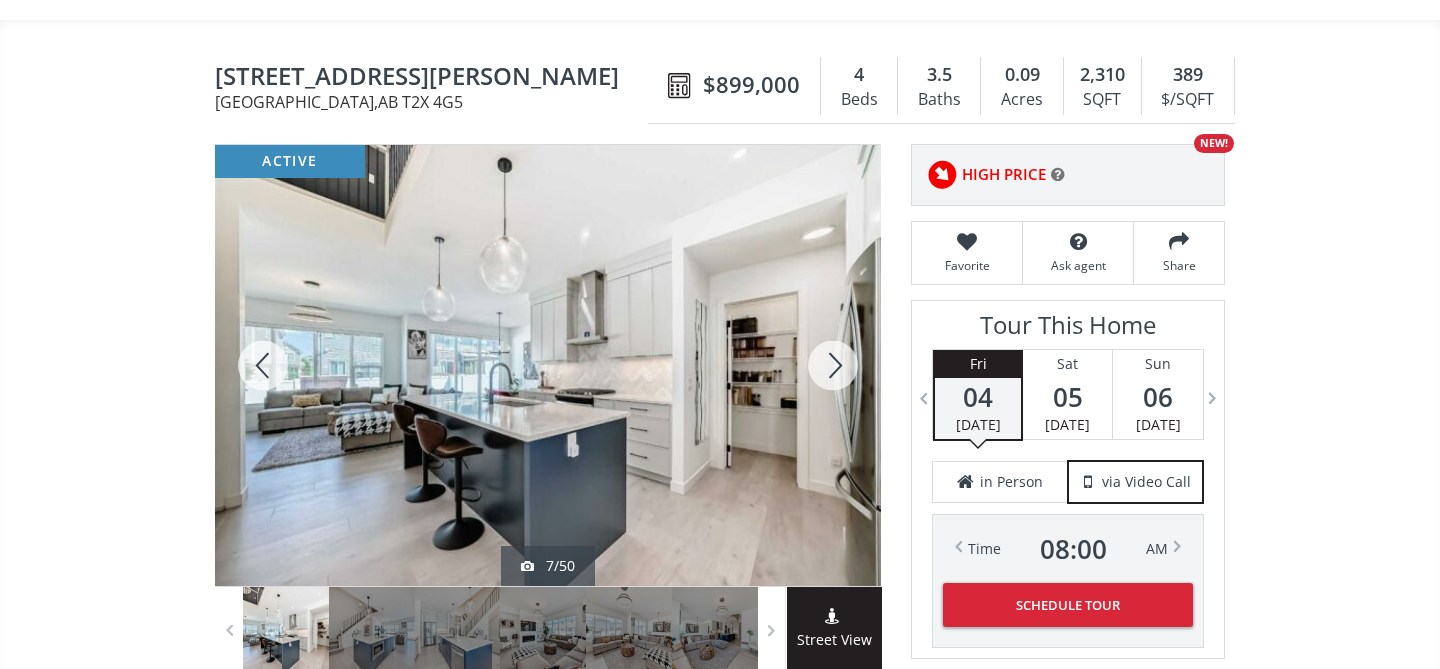 click at bounding box center (833, 365) 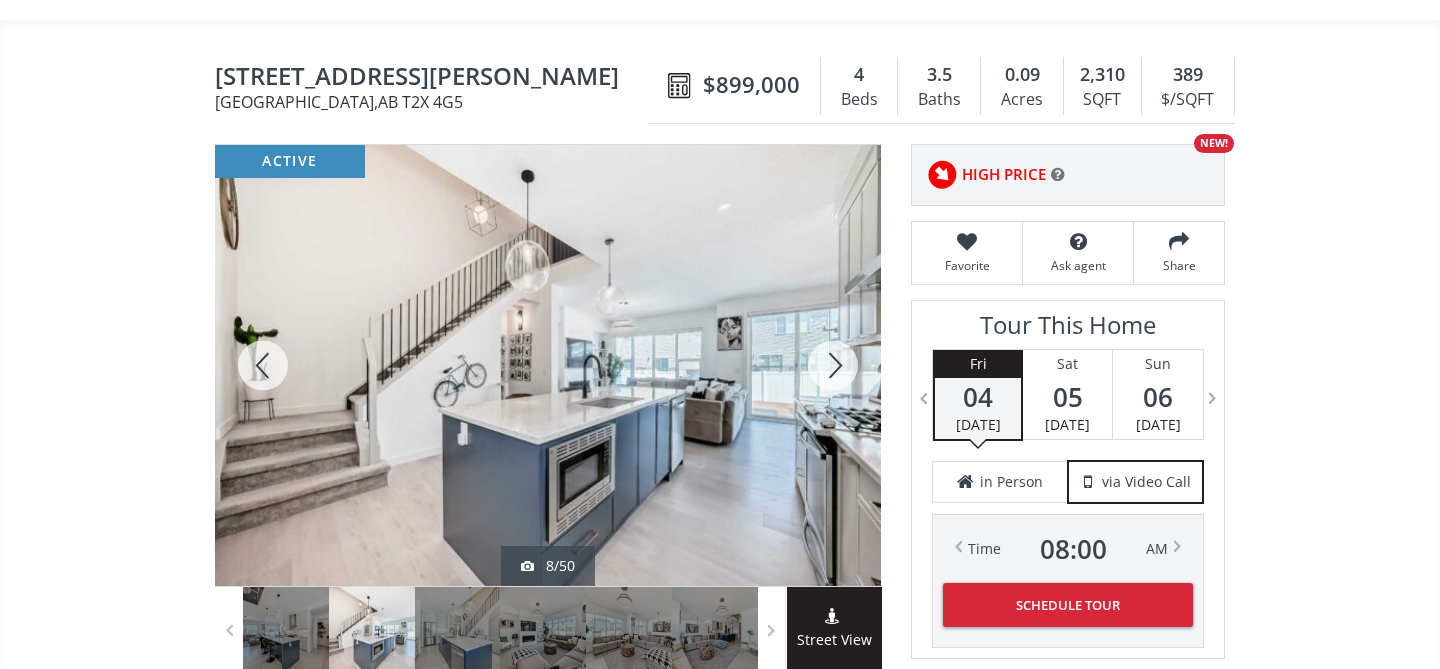 click at bounding box center (833, 365) 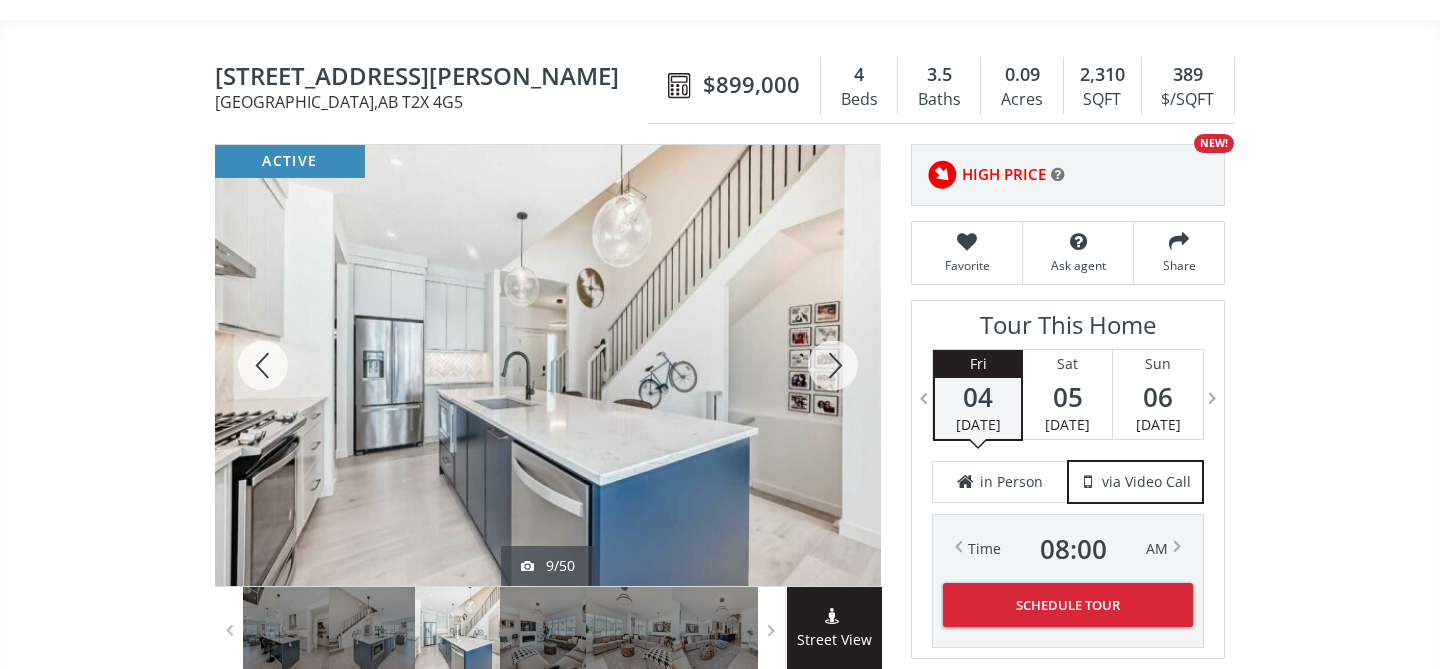 click at bounding box center (833, 365) 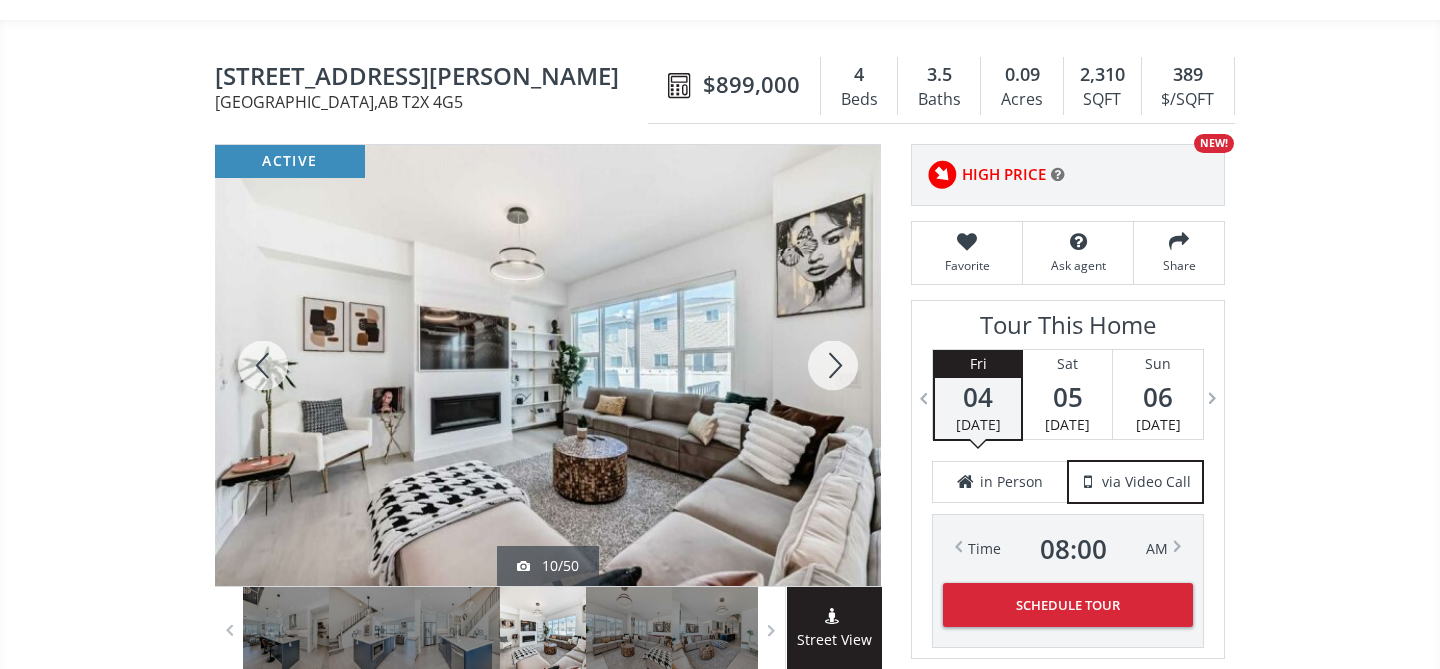 click at bounding box center (833, 365) 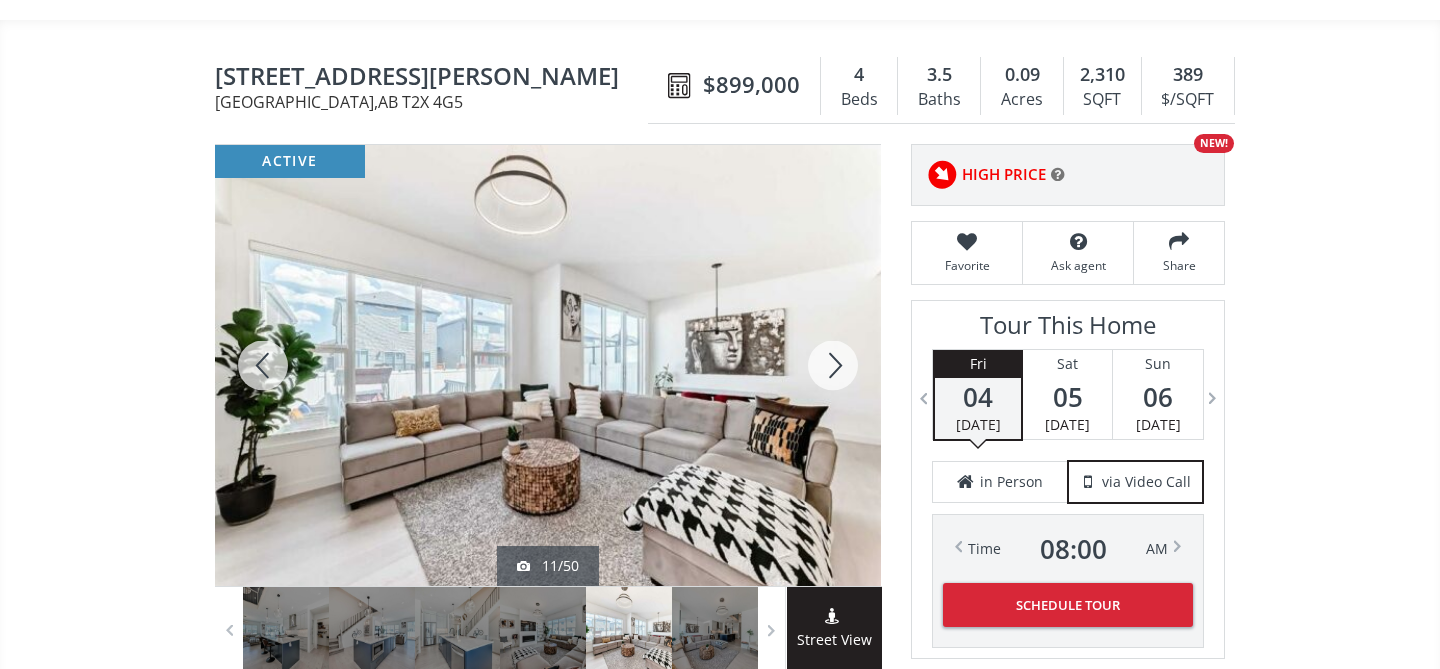 click at bounding box center [833, 365] 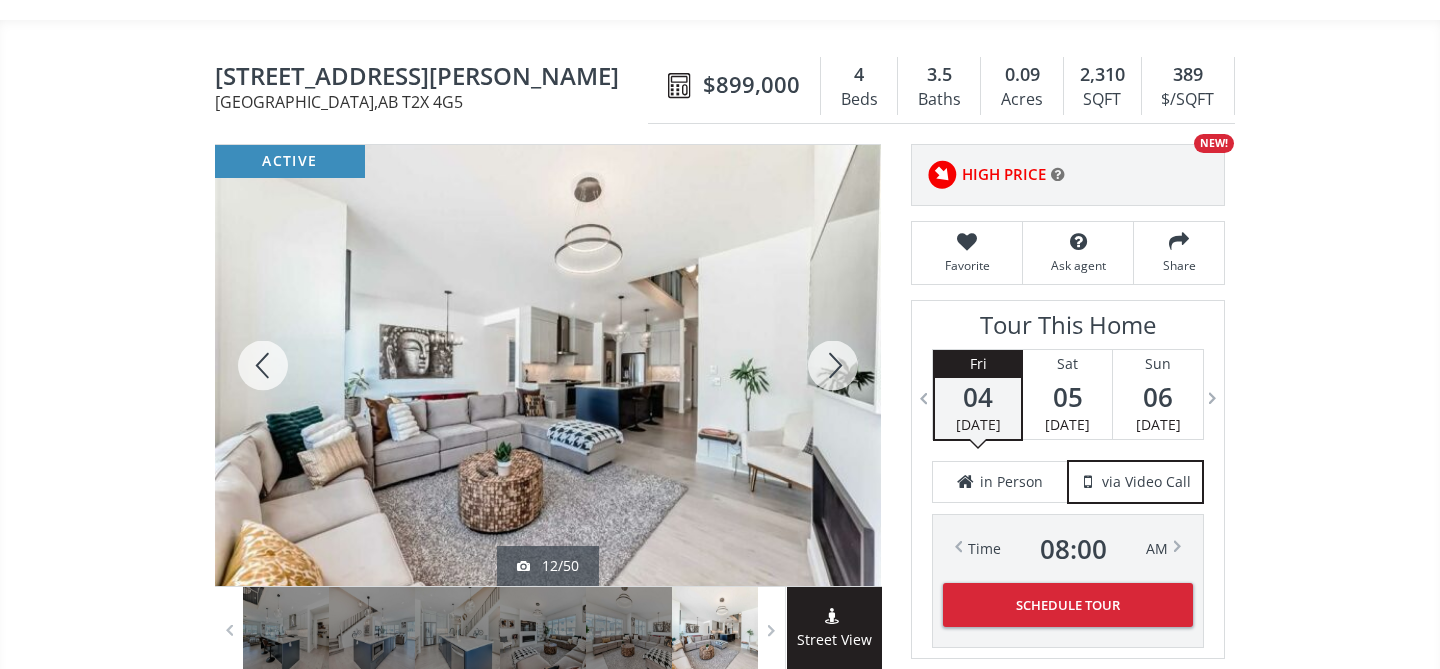 click at bounding box center [833, 365] 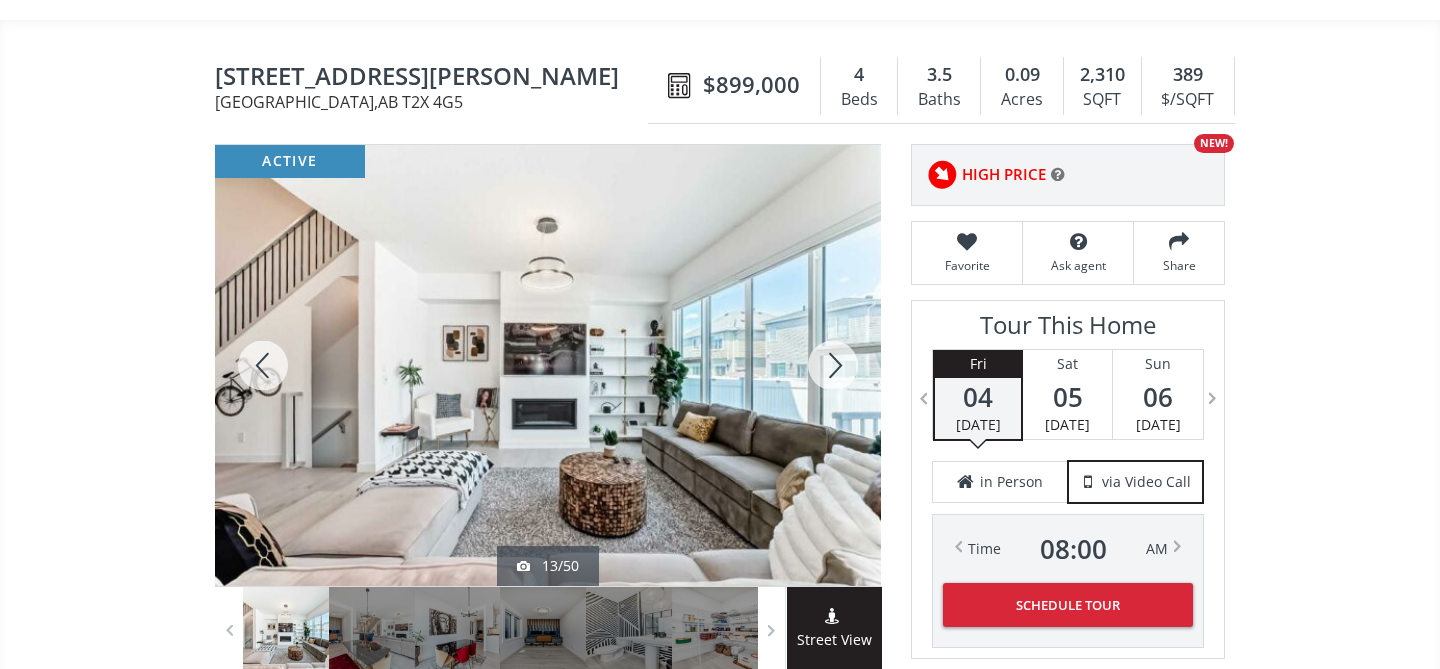 click at bounding box center [833, 365] 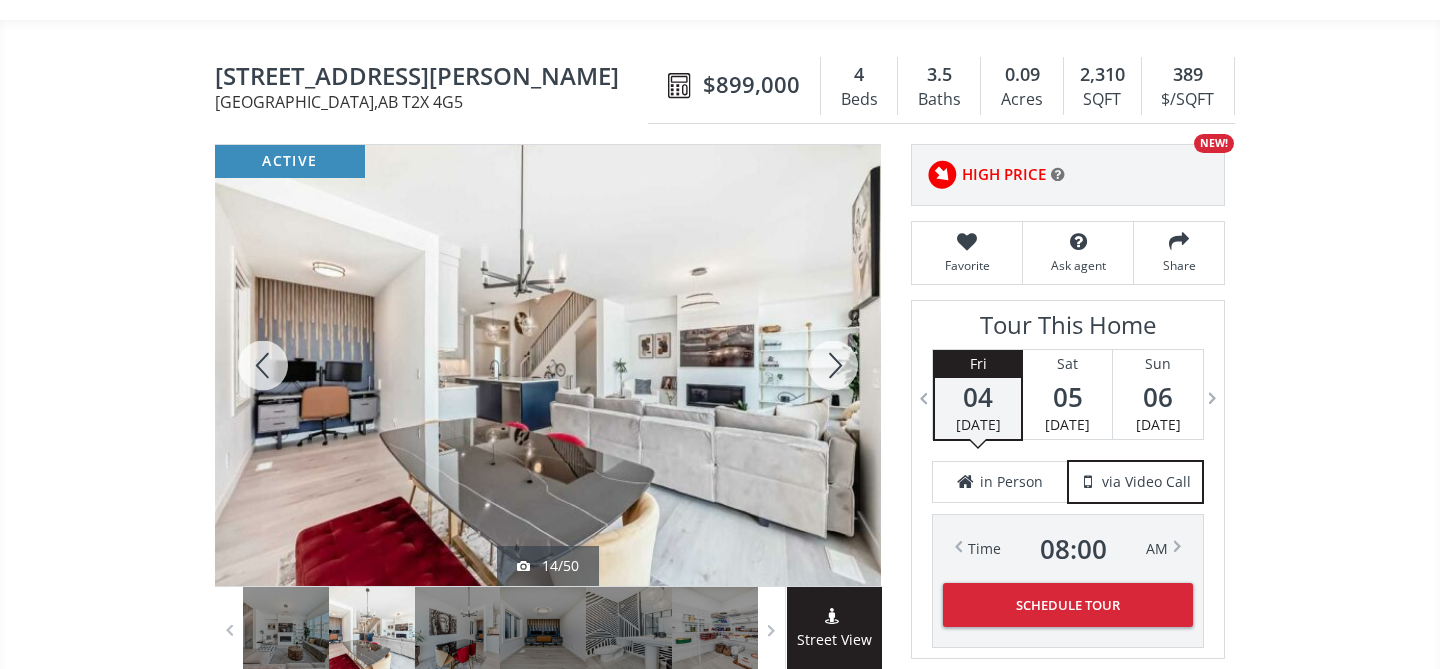 click at bounding box center (833, 365) 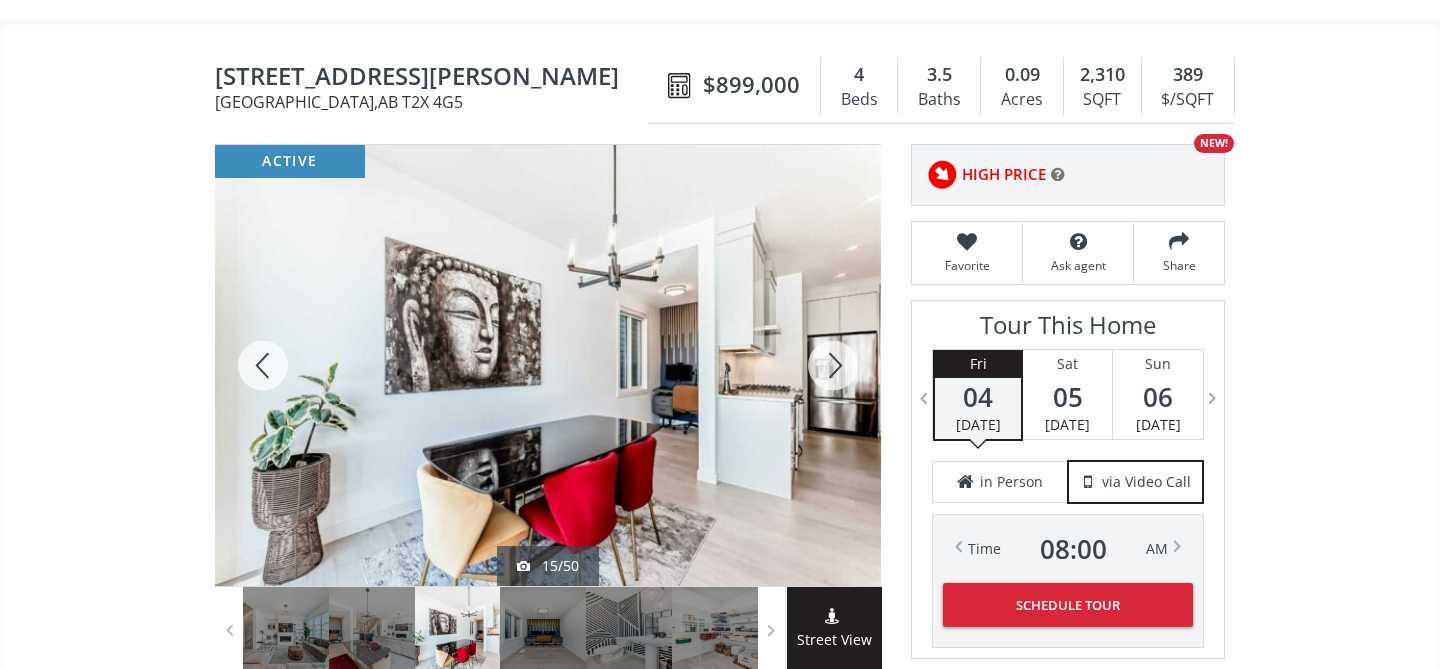 click at bounding box center [833, 365] 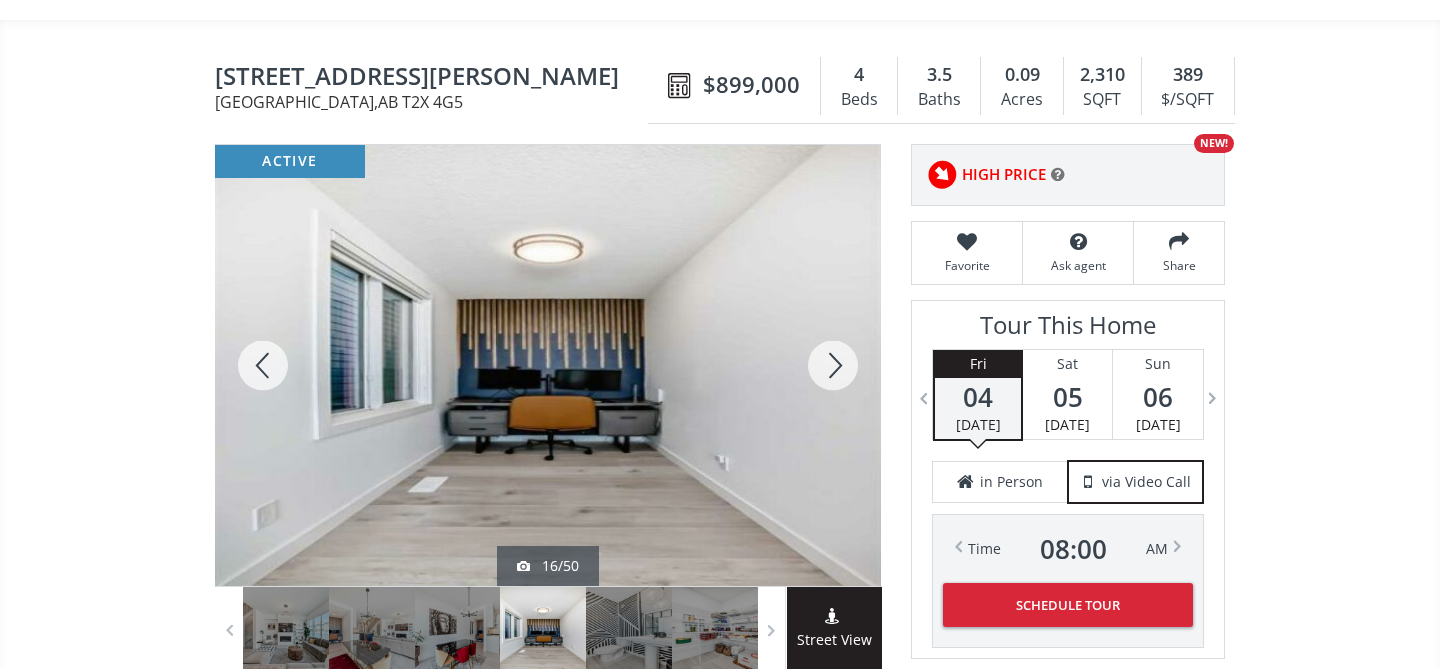 click at bounding box center [833, 365] 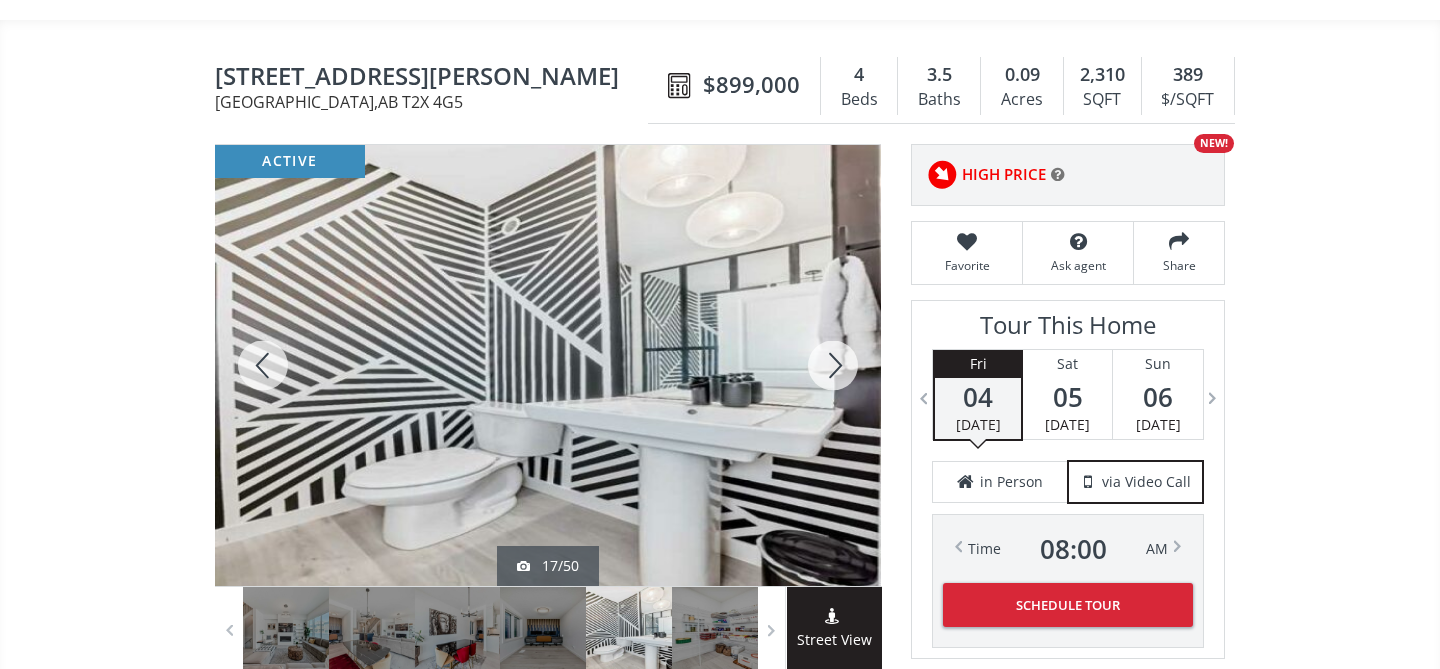 click at bounding box center (833, 365) 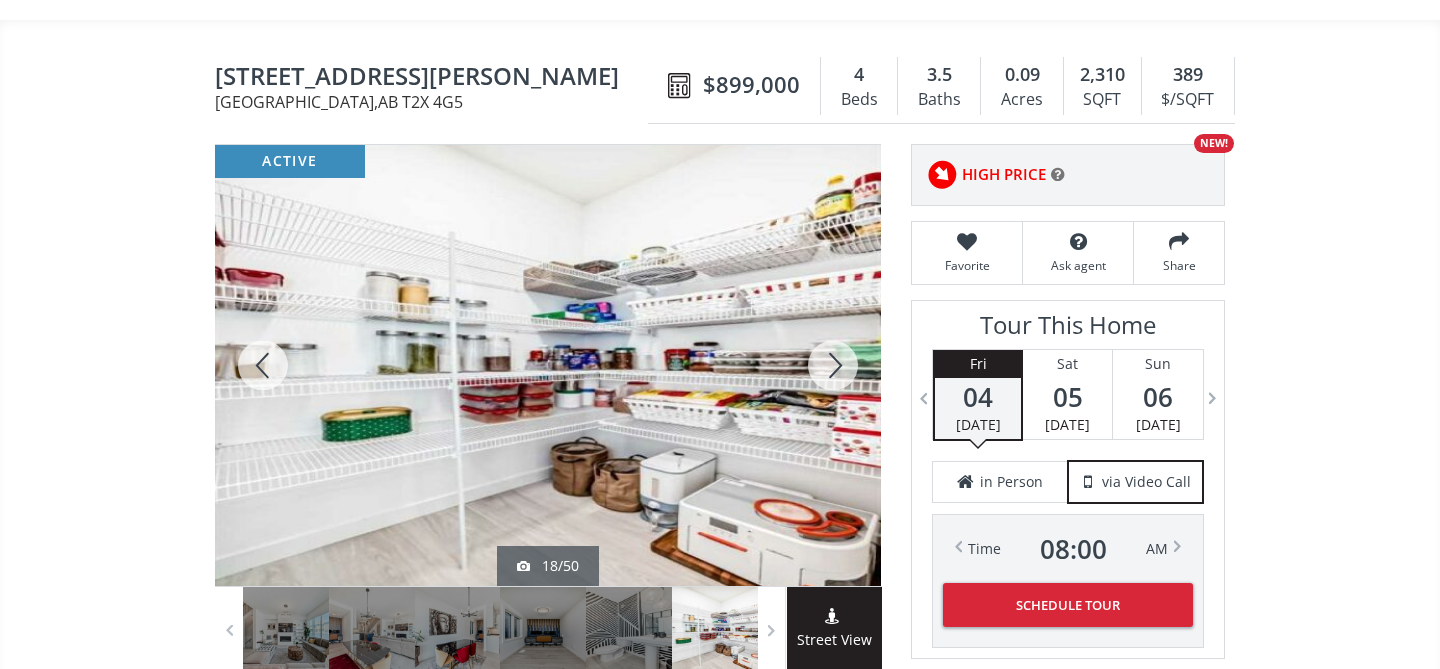 click at bounding box center (833, 365) 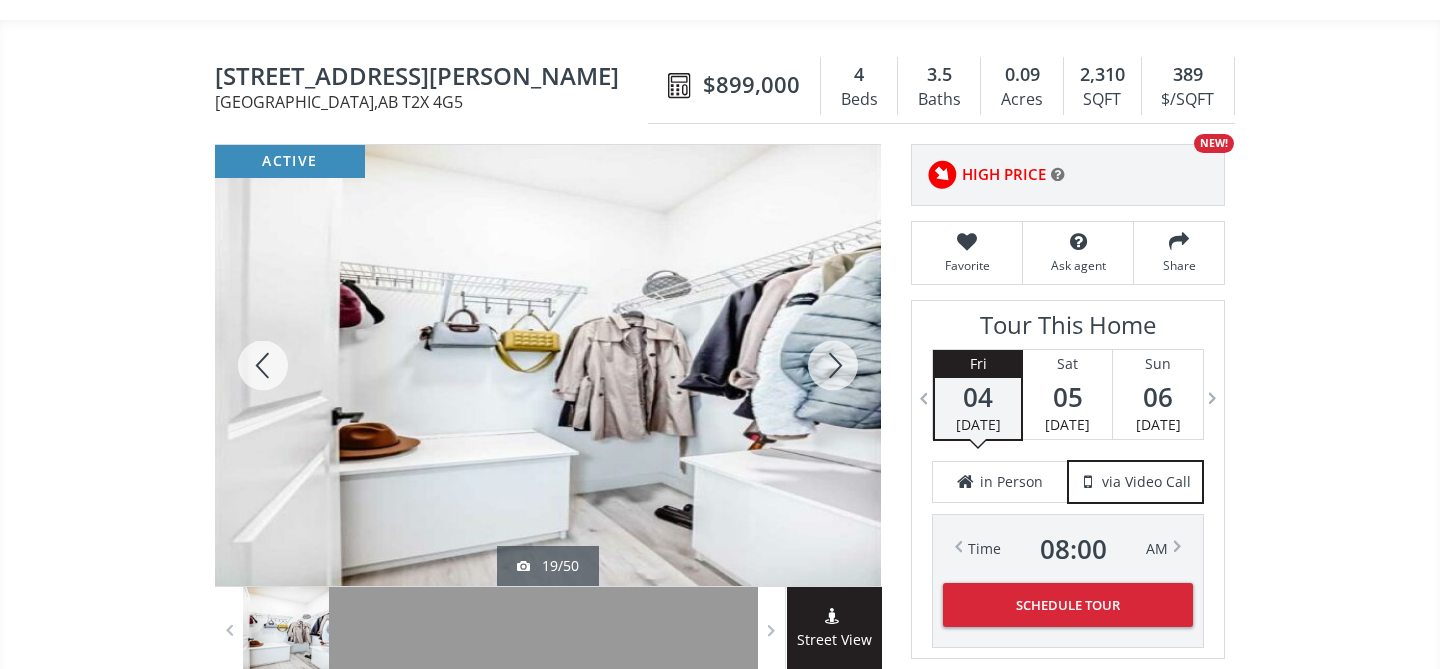 click at bounding box center [833, 365] 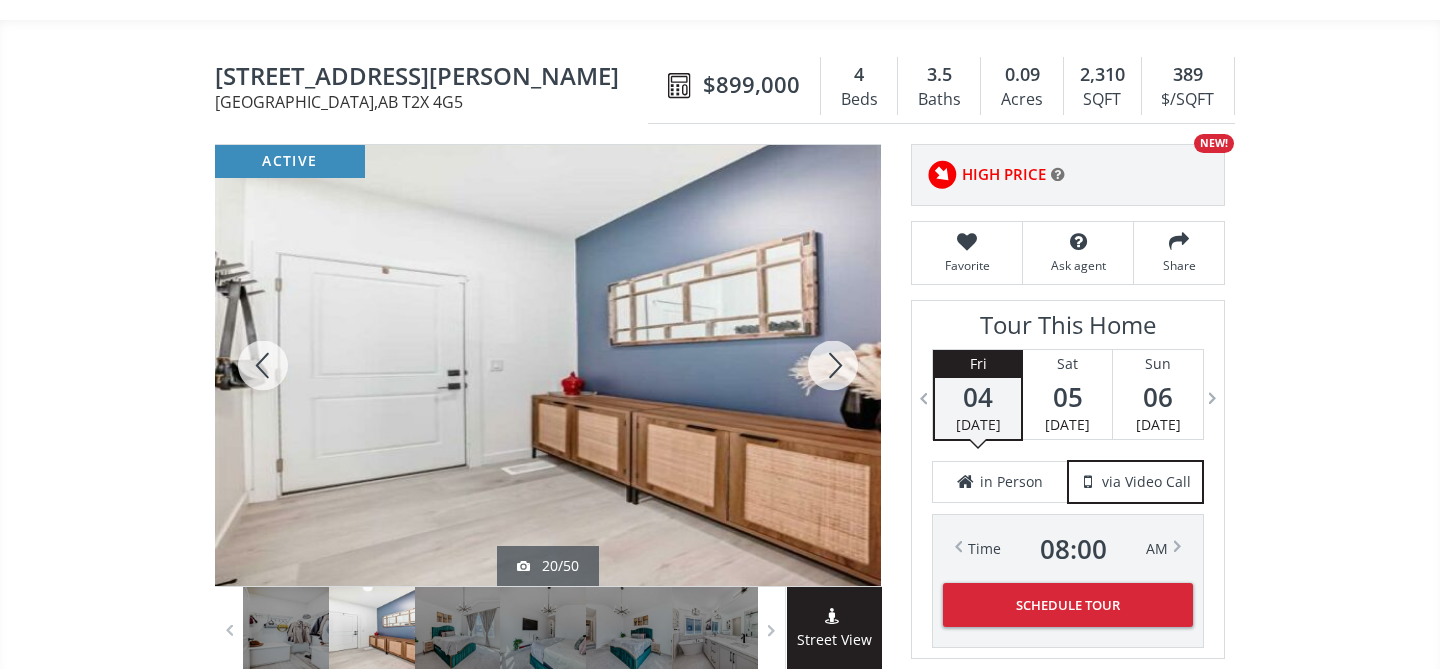 click at bounding box center [833, 365] 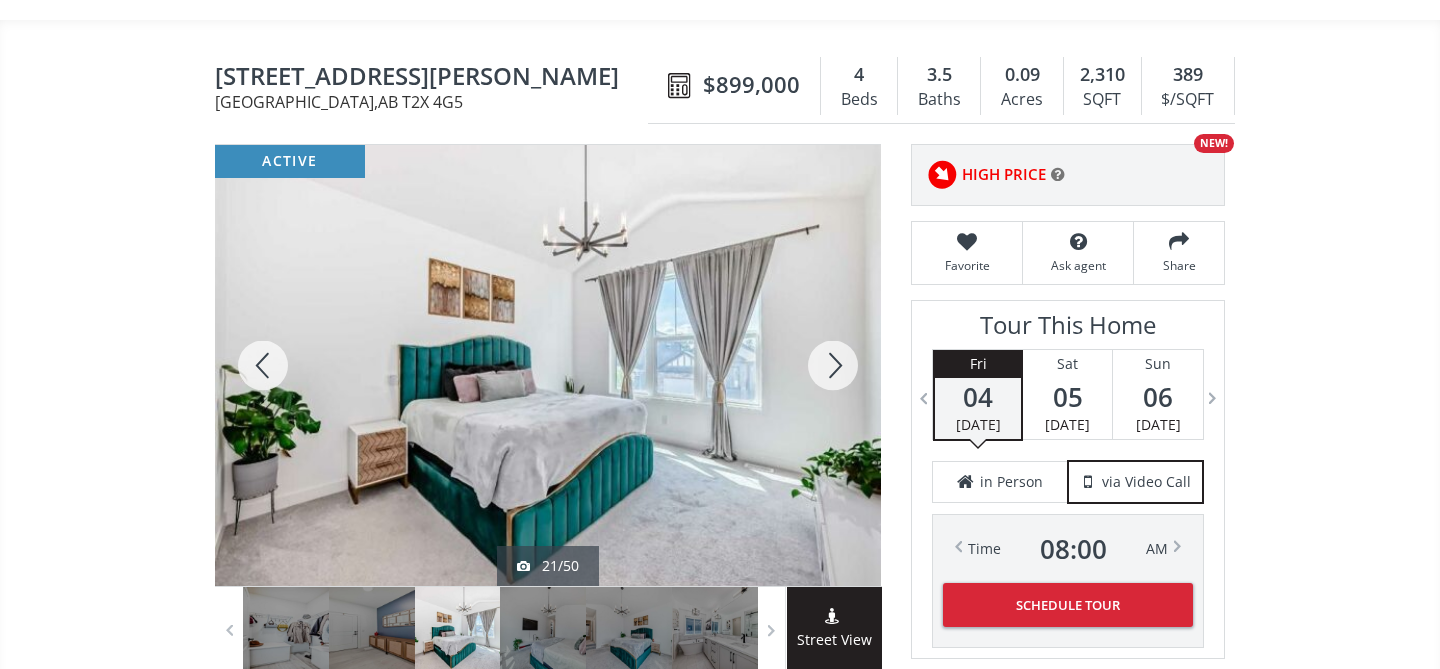 click at bounding box center (833, 365) 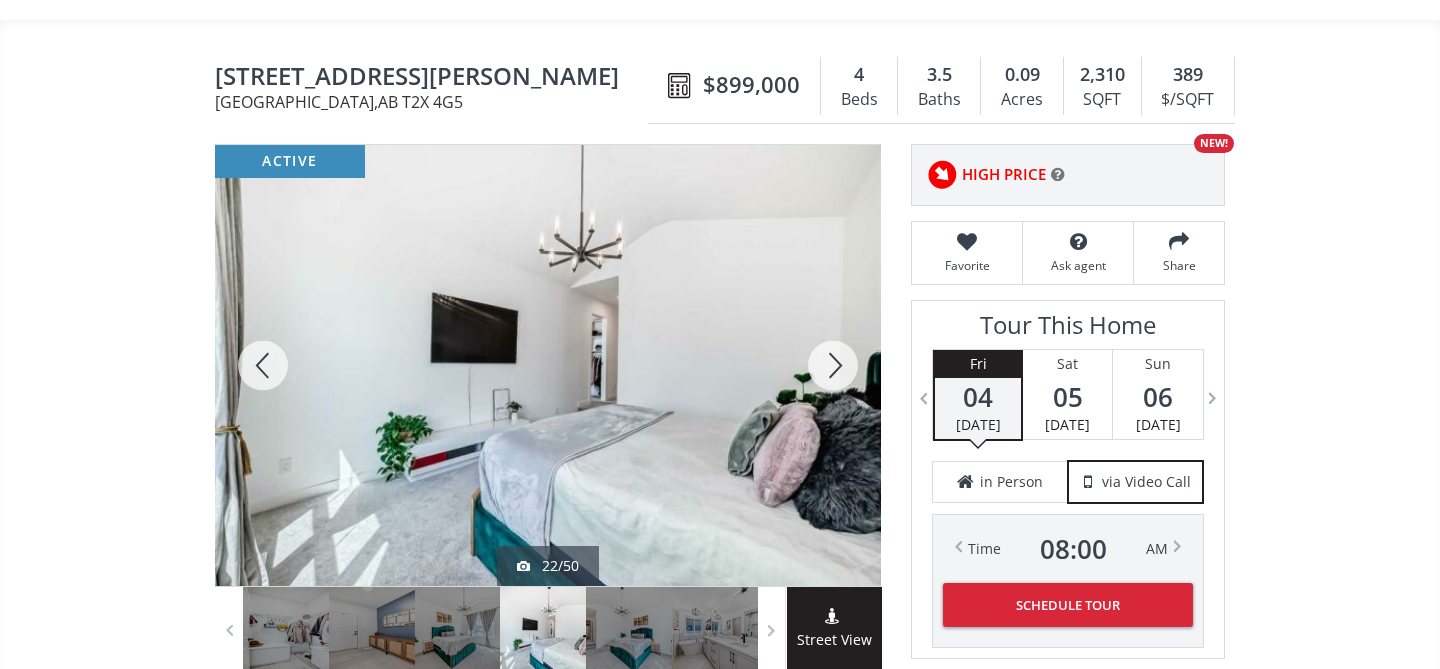 click at bounding box center (833, 365) 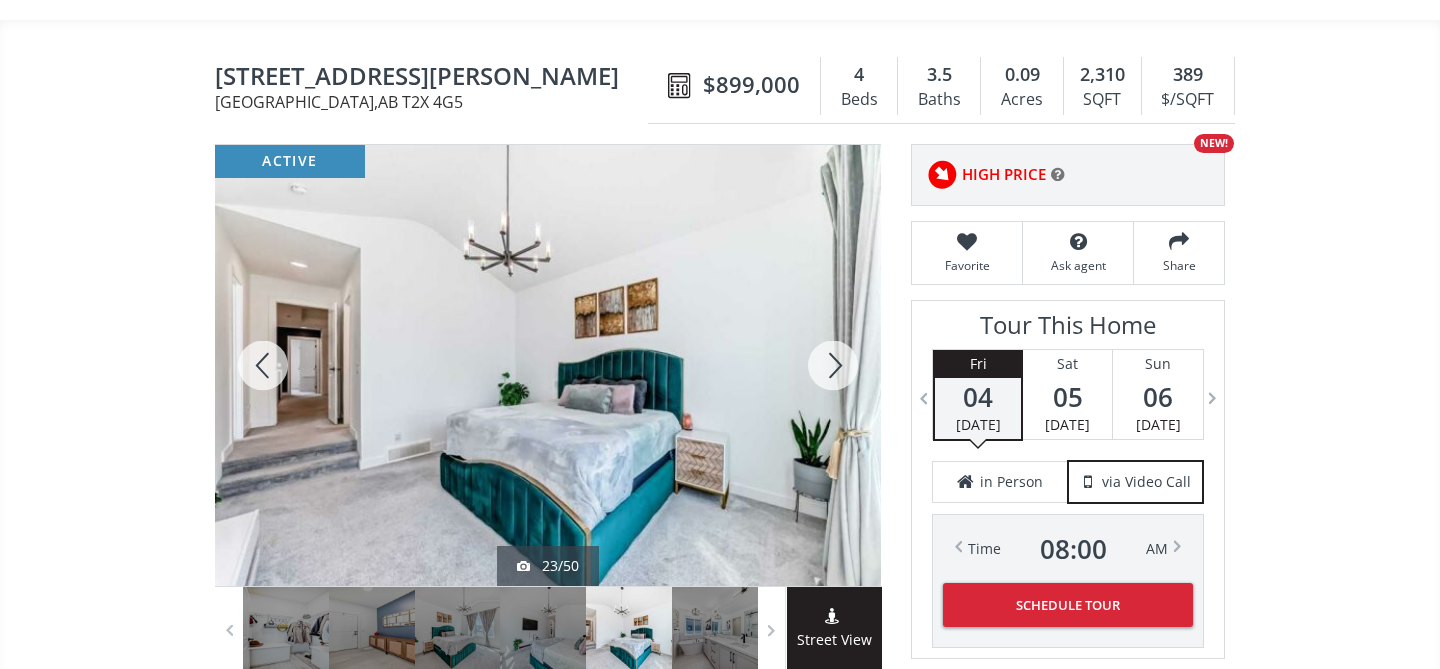 click at bounding box center (833, 365) 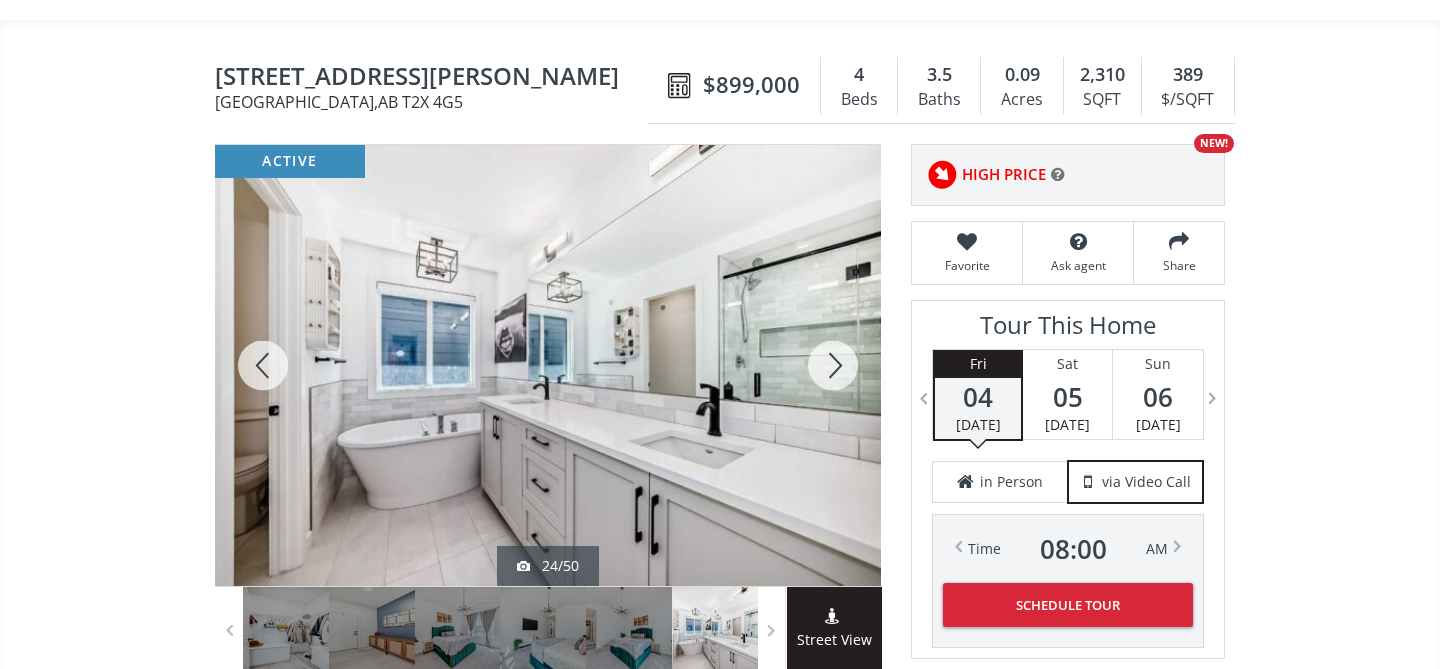 click at bounding box center (833, 365) 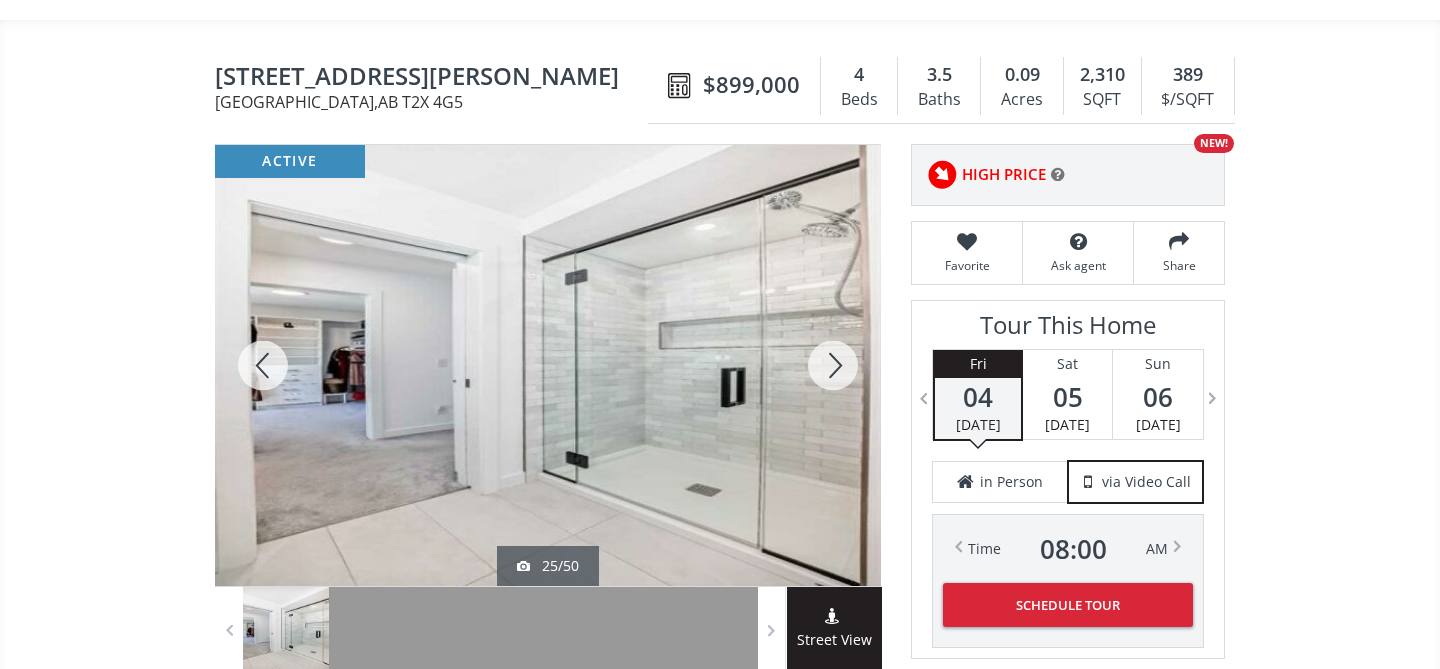 click at bounding box center [833, 365] 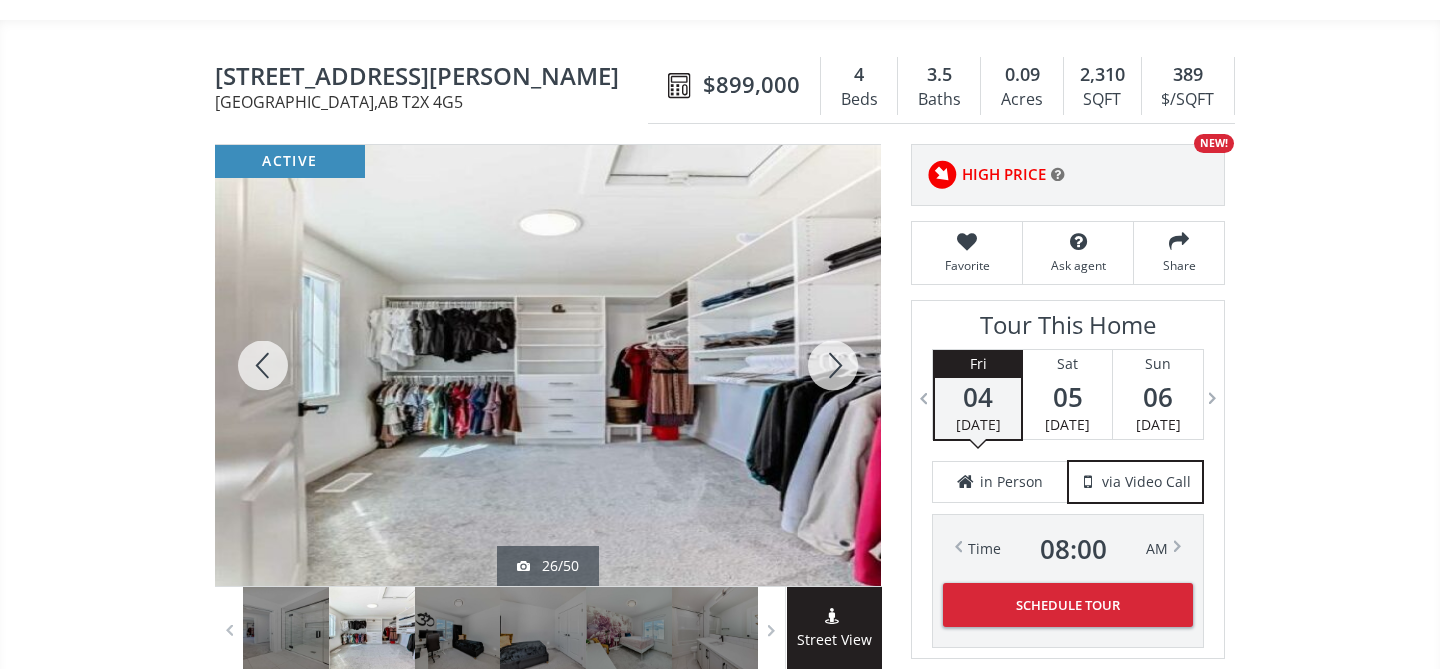 click at bounding box center (833, 365) 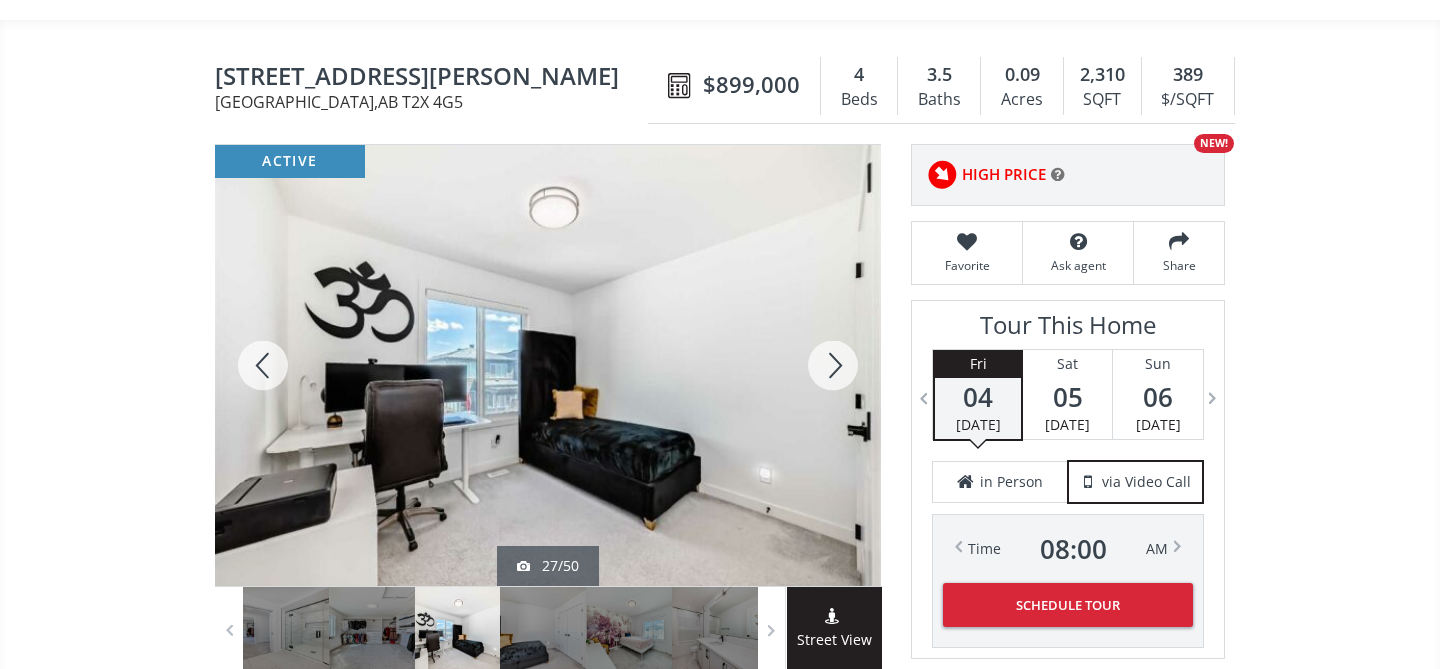 click at bounding box center (833, 365) 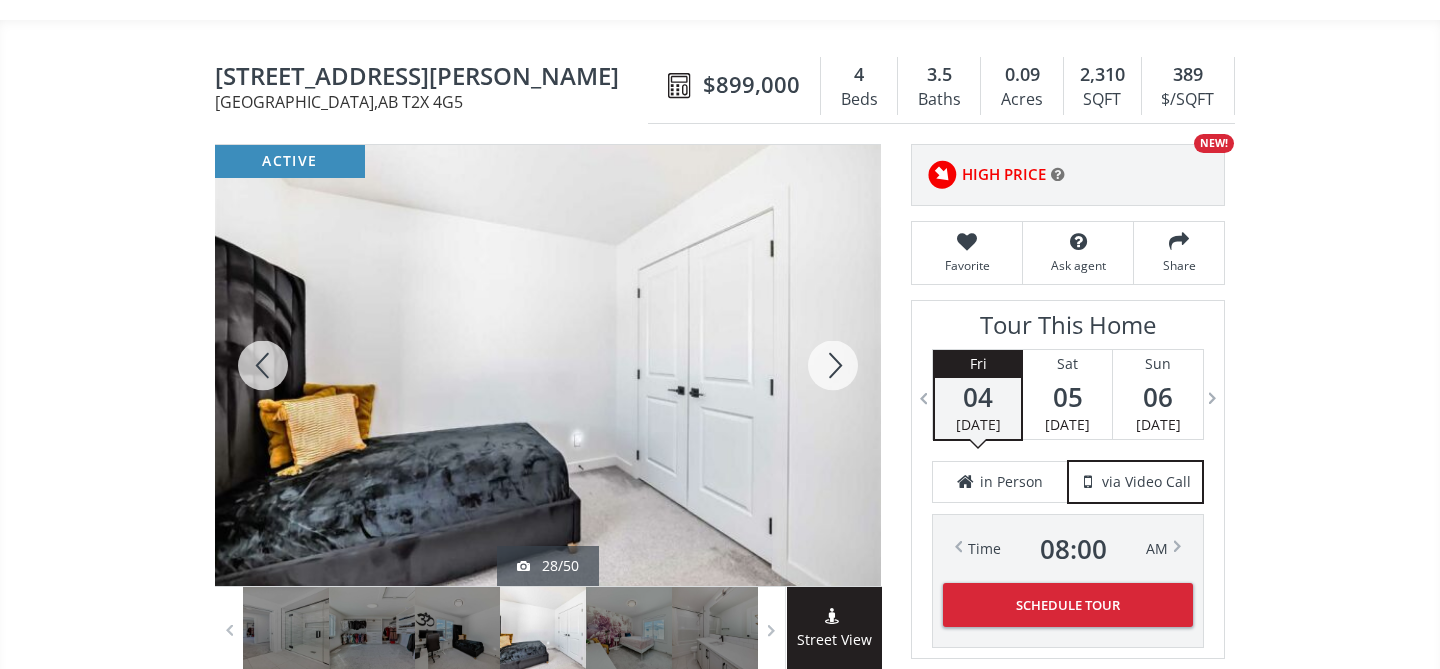 click at bounding box center [833, 365] 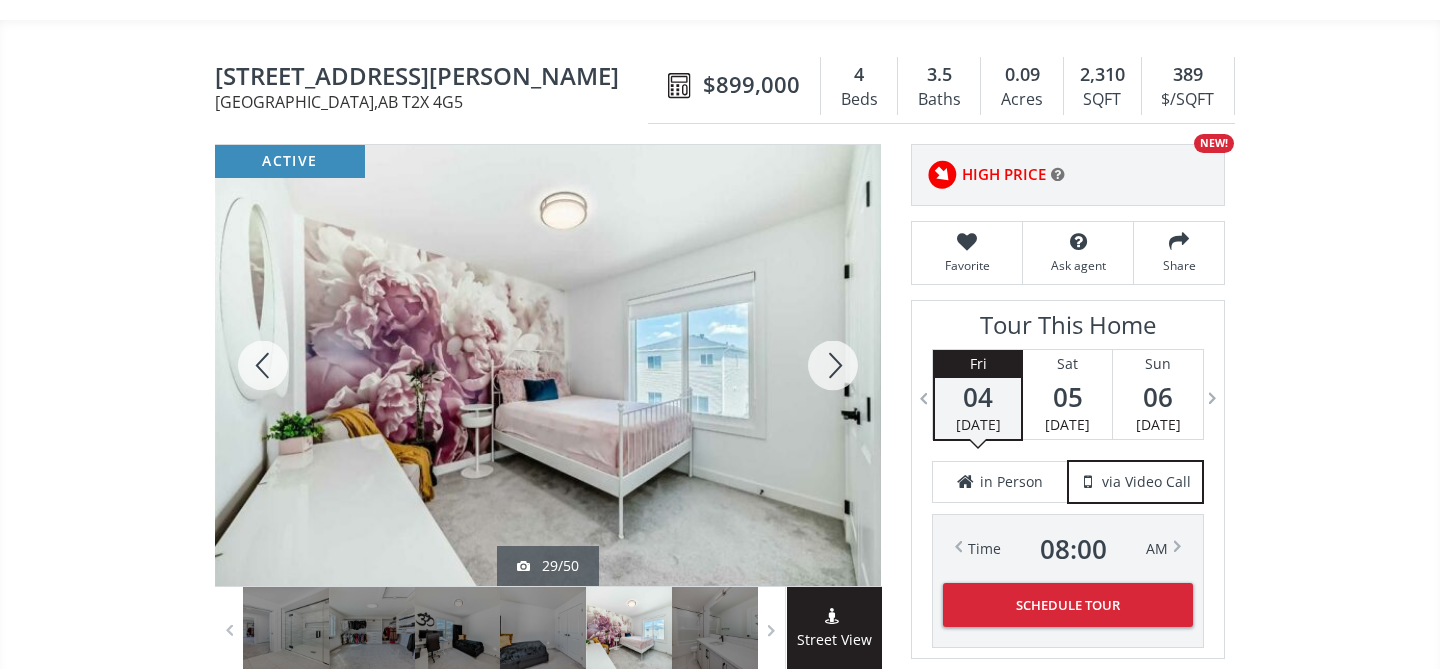 click at bounding box center (833, 365) 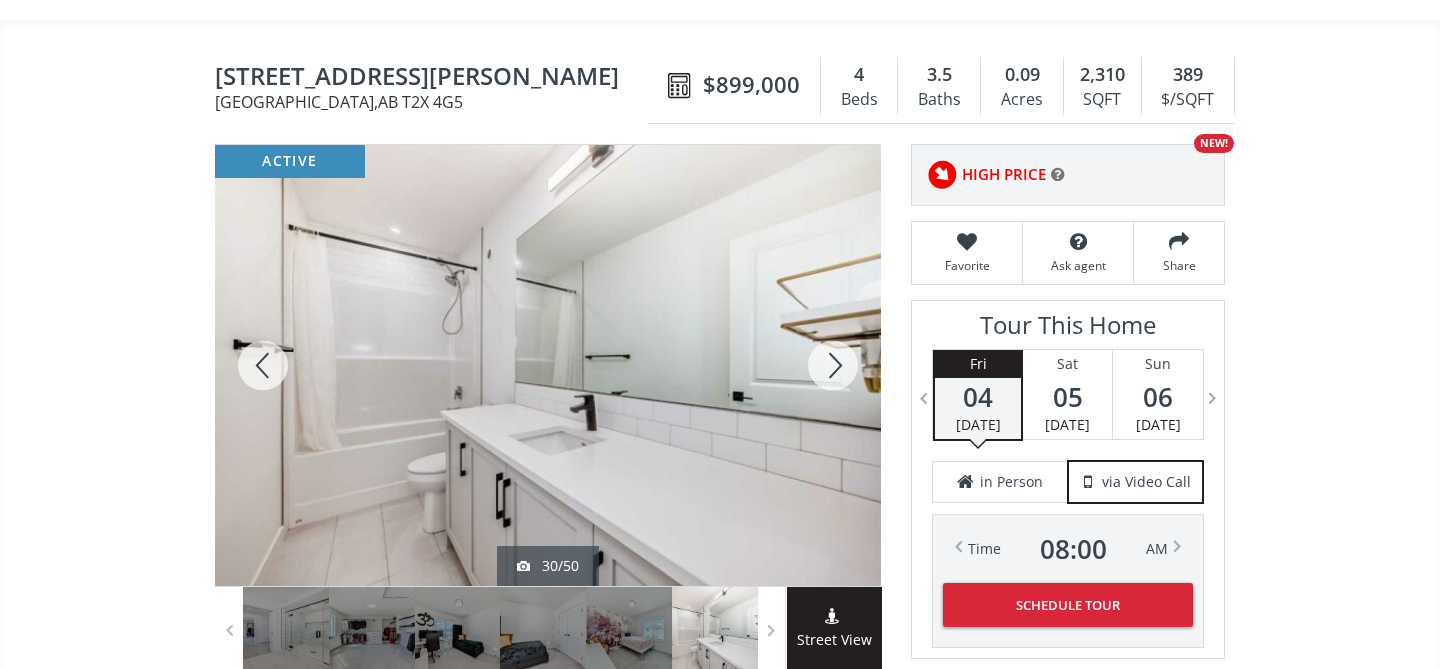 click at bounding box center (833, 365) 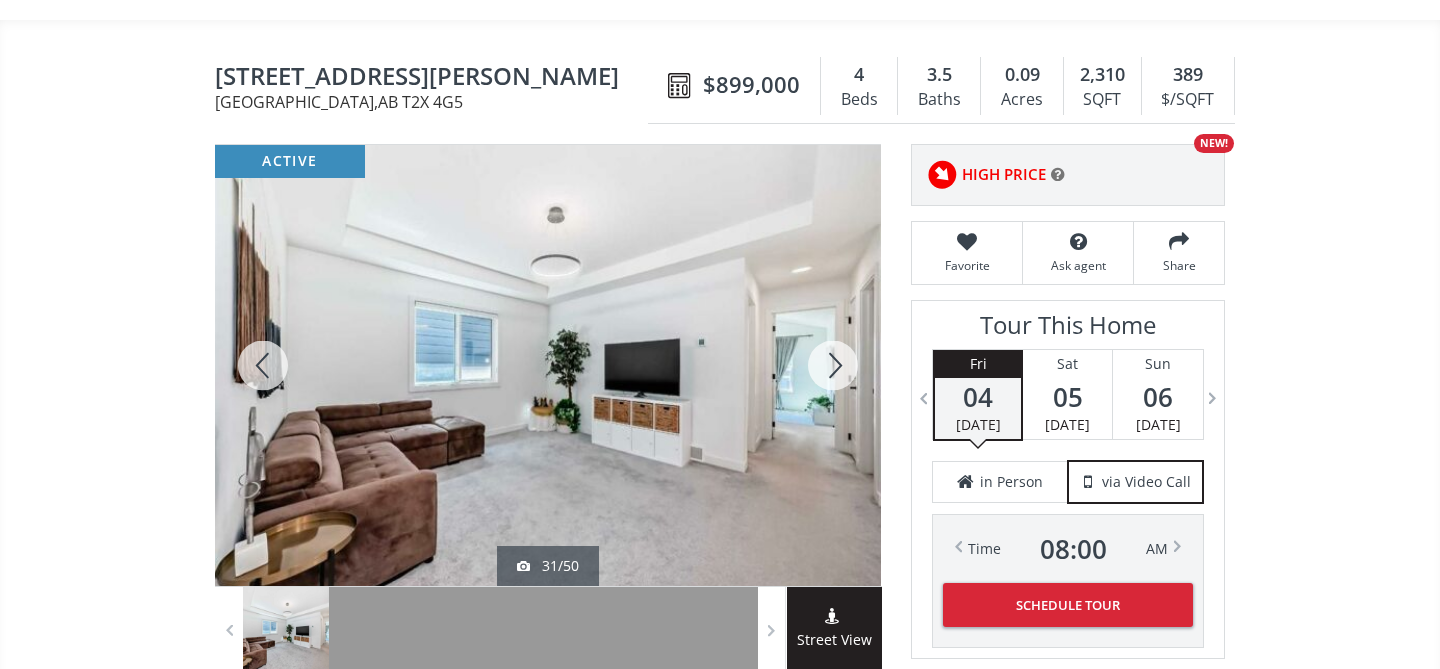 click at bounding box center [833, 365] 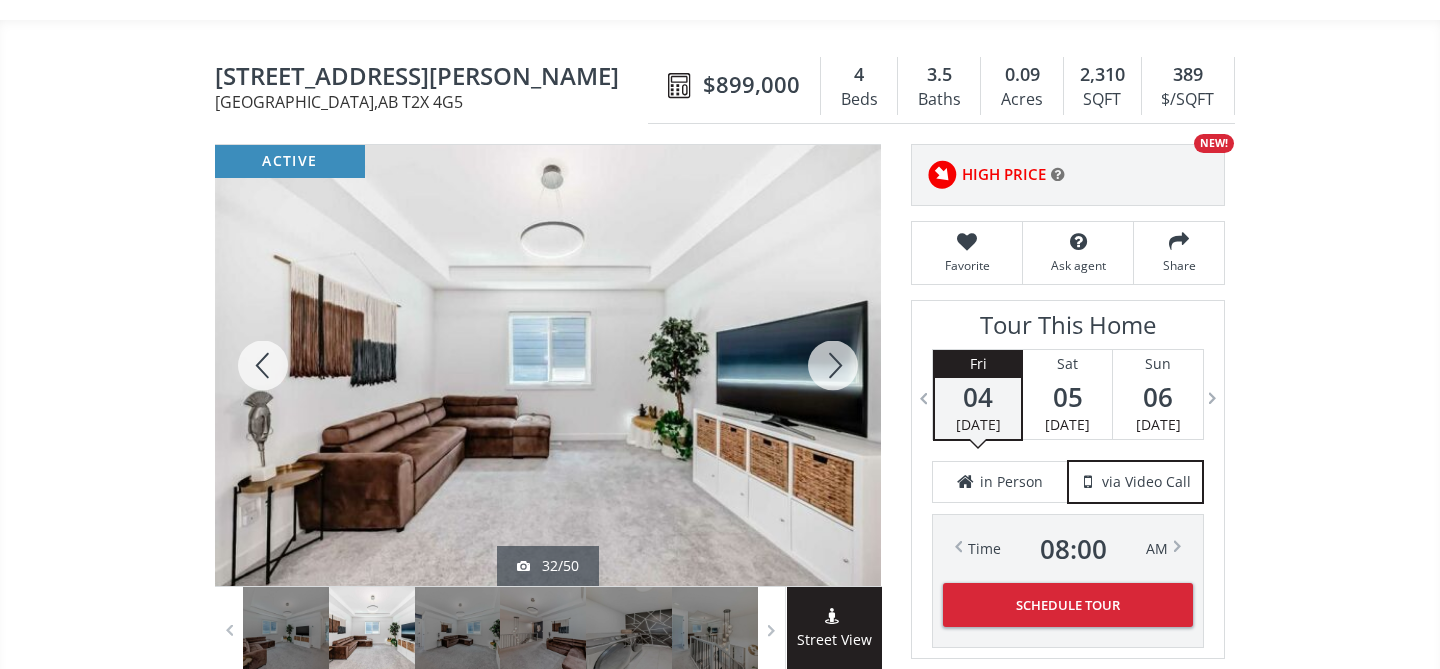 click at bounding box center (833, 365) 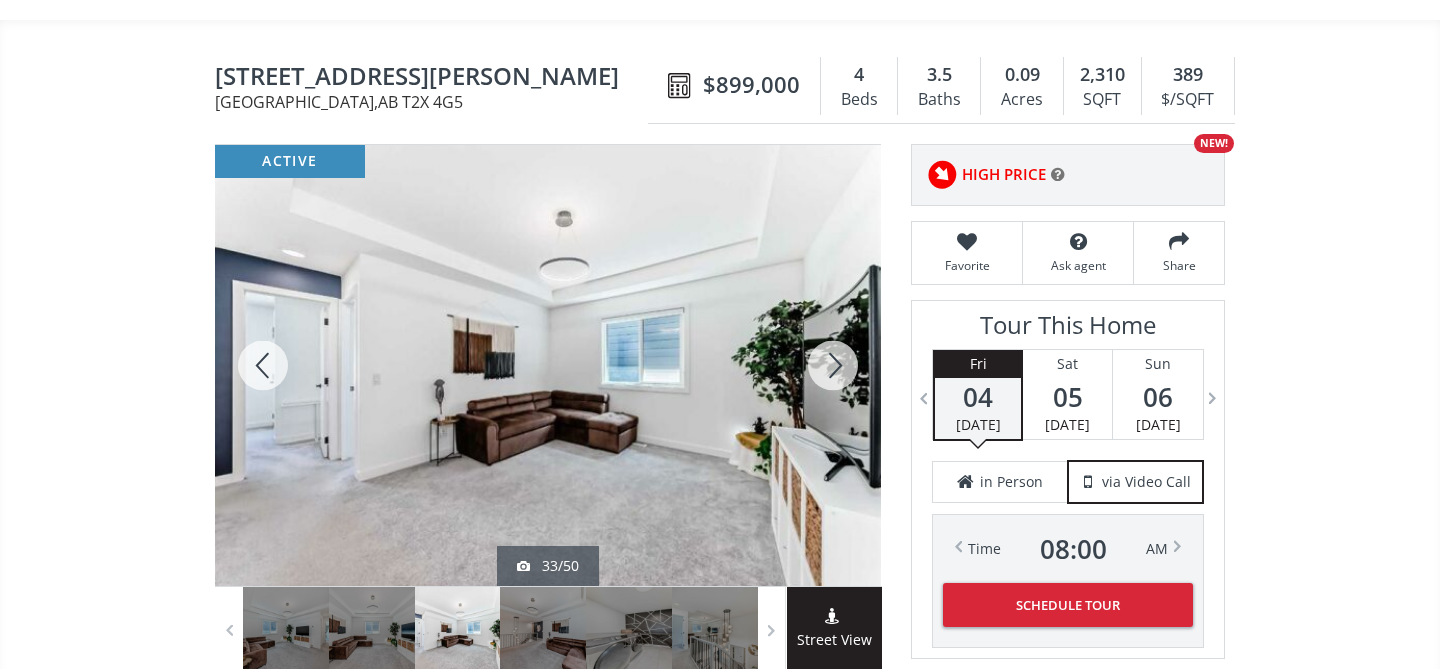 click at bounding box center [833, 365] 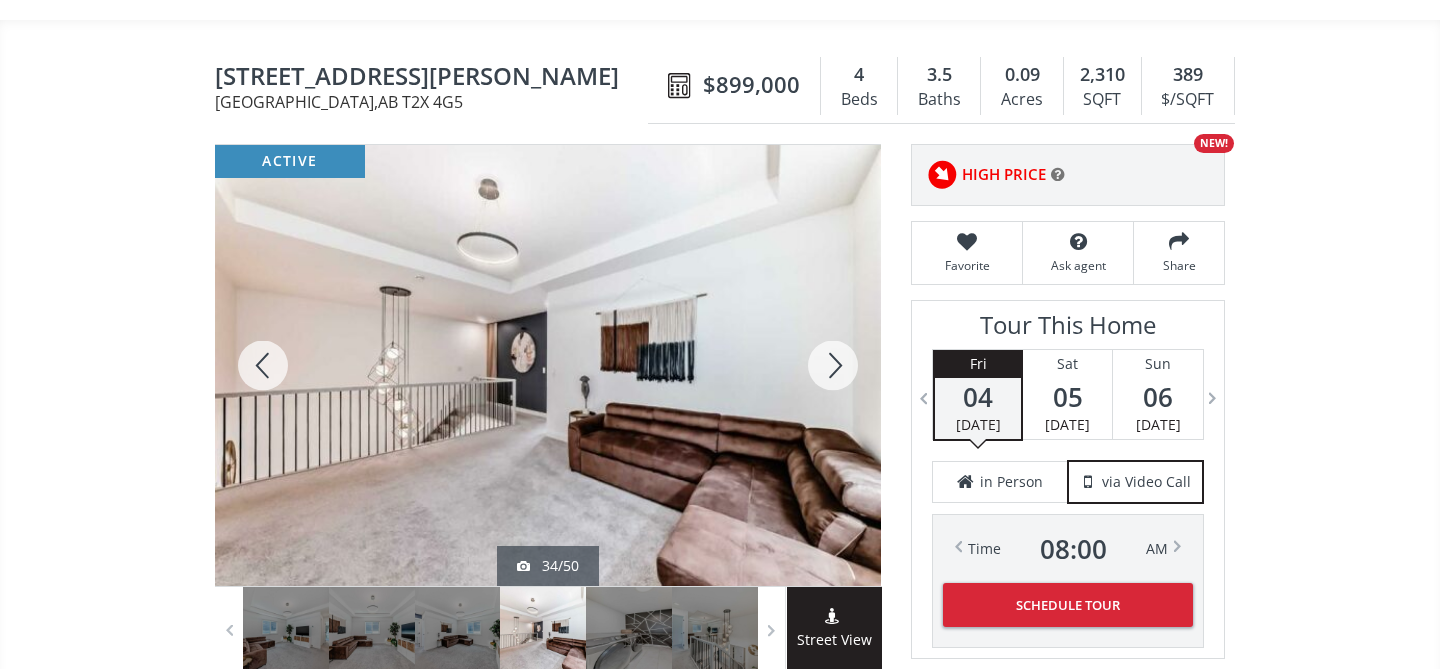 click at bounding box center (833, 365) 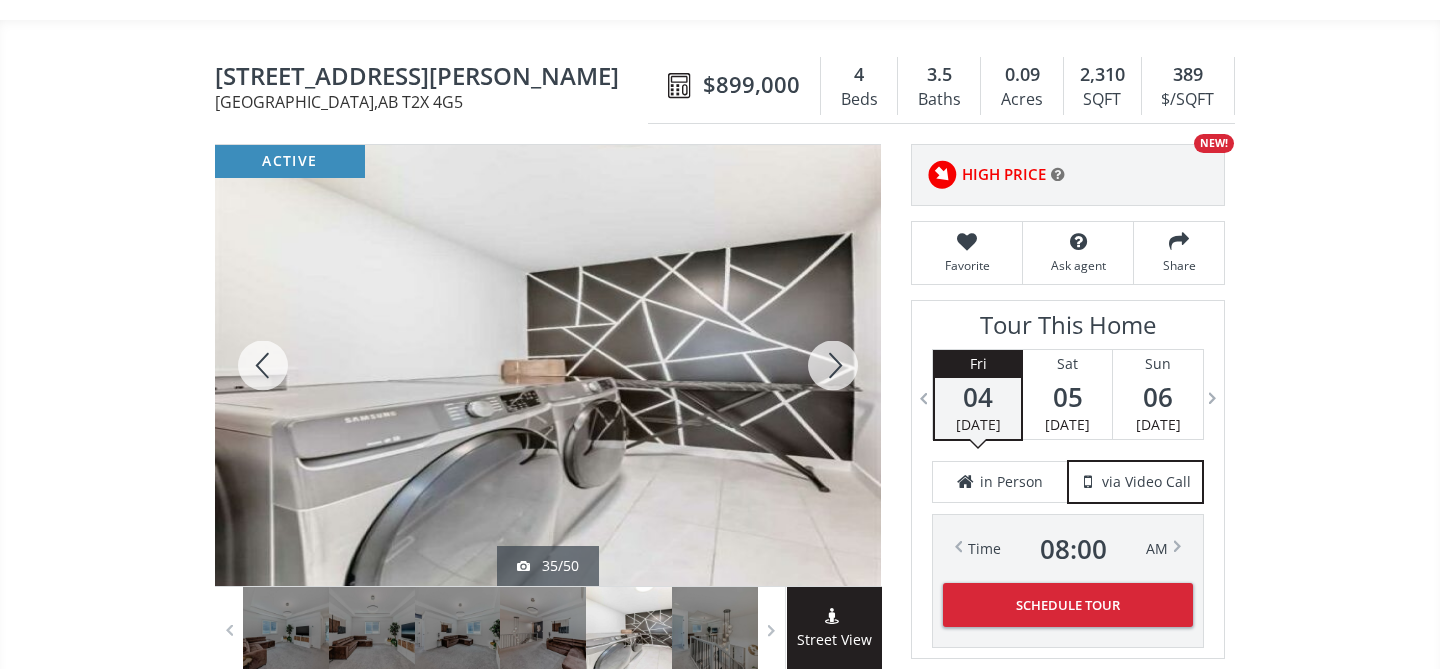 click at bounding box center [833, 365] 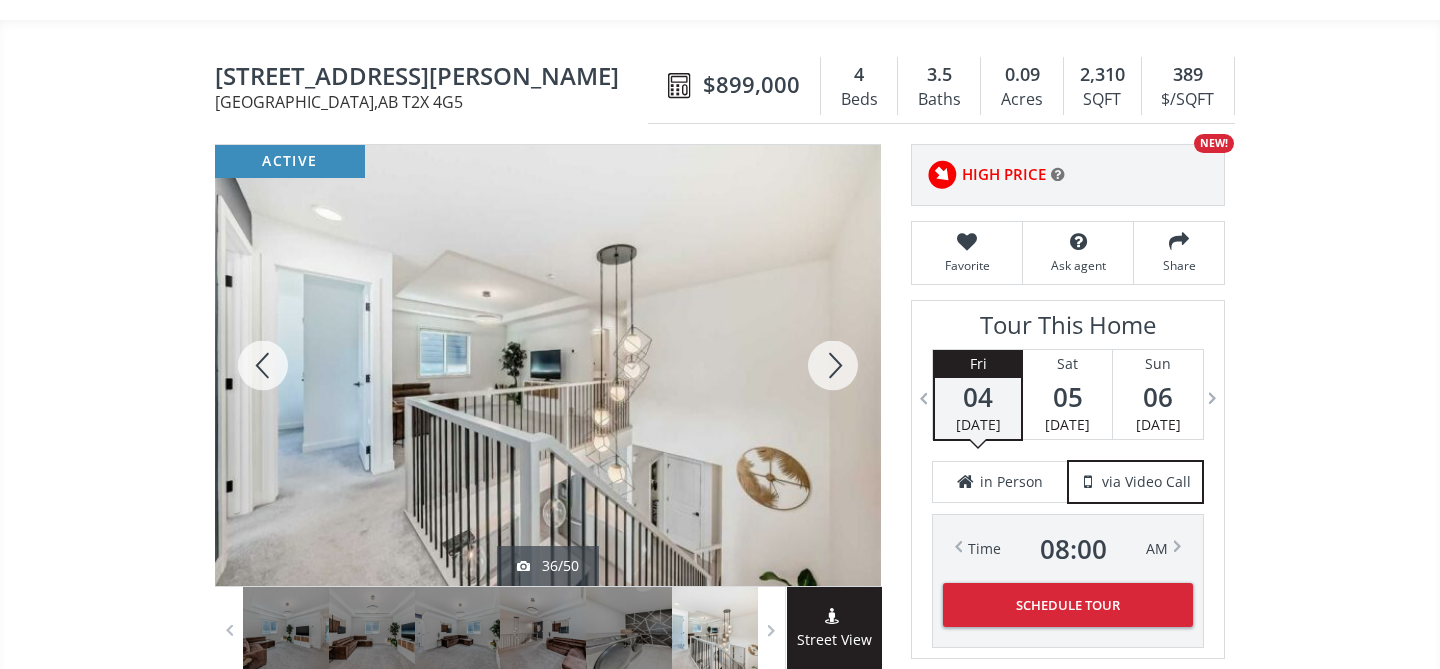 click at bounding box center [833, 365] 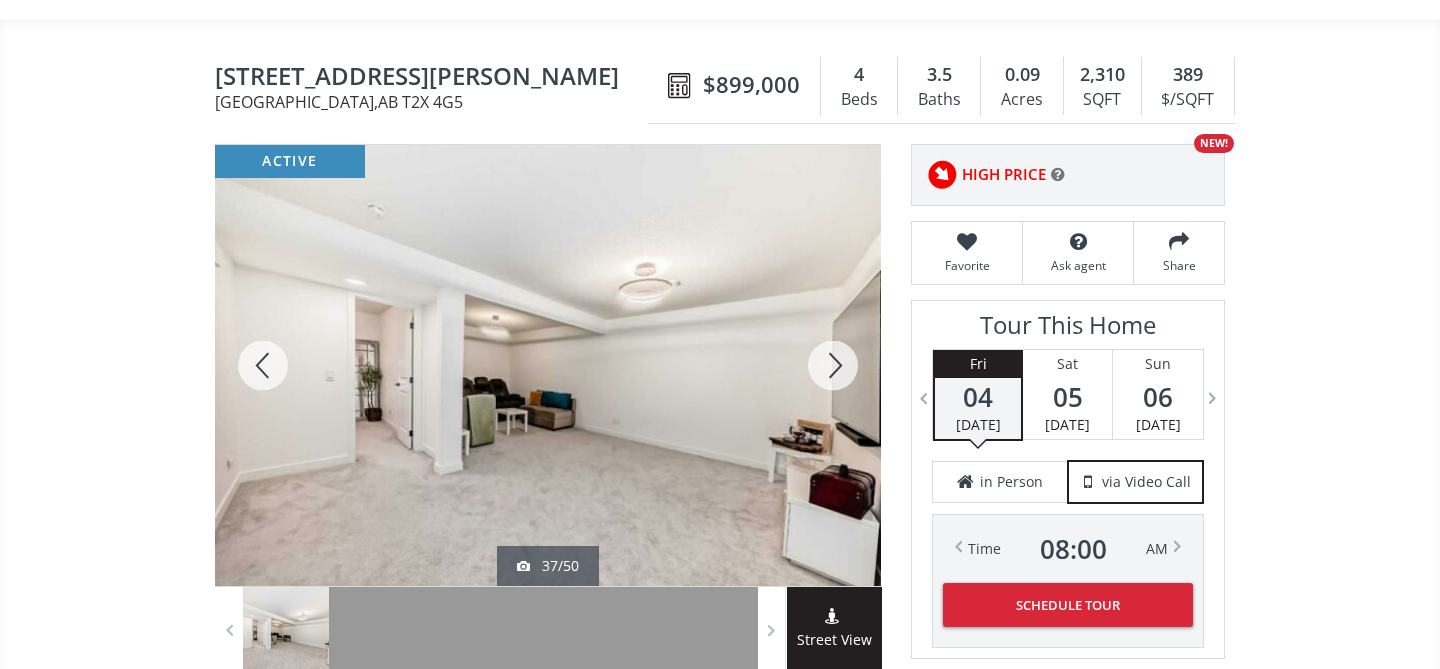 click at bounding box center [833, 365] 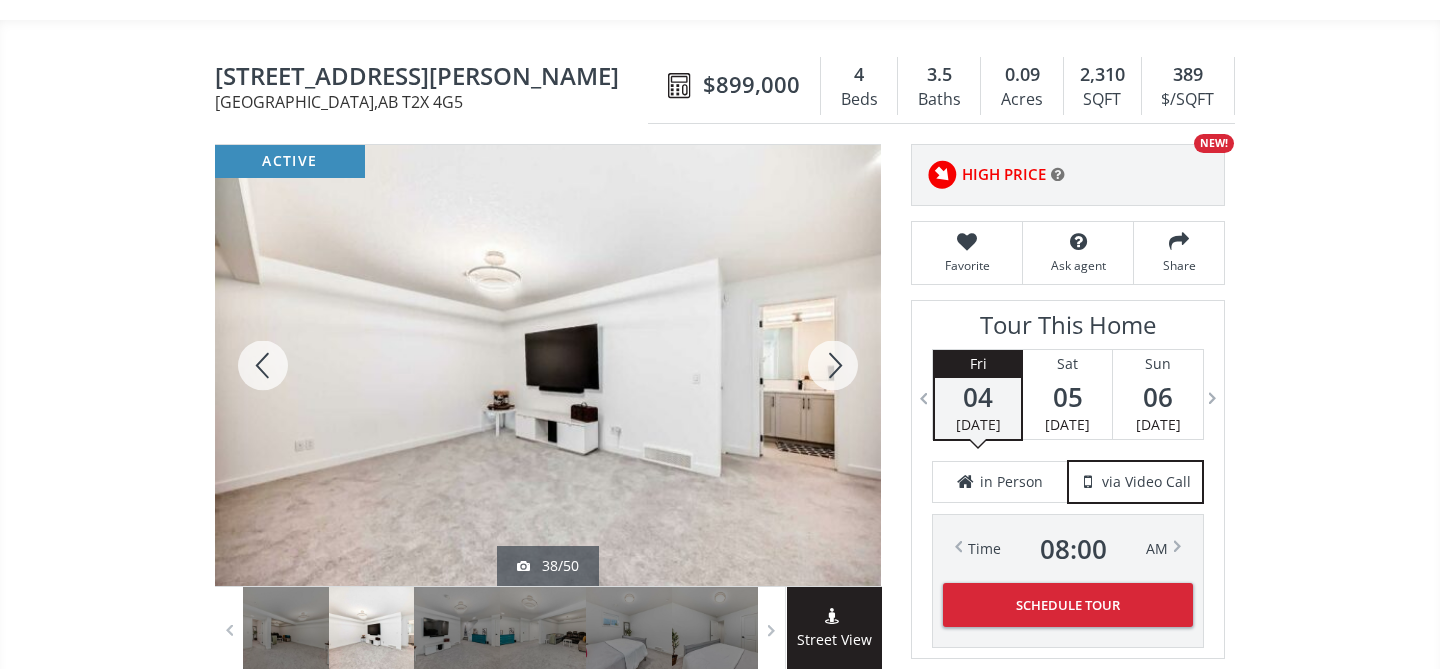 click at bounding box center [833, 365] 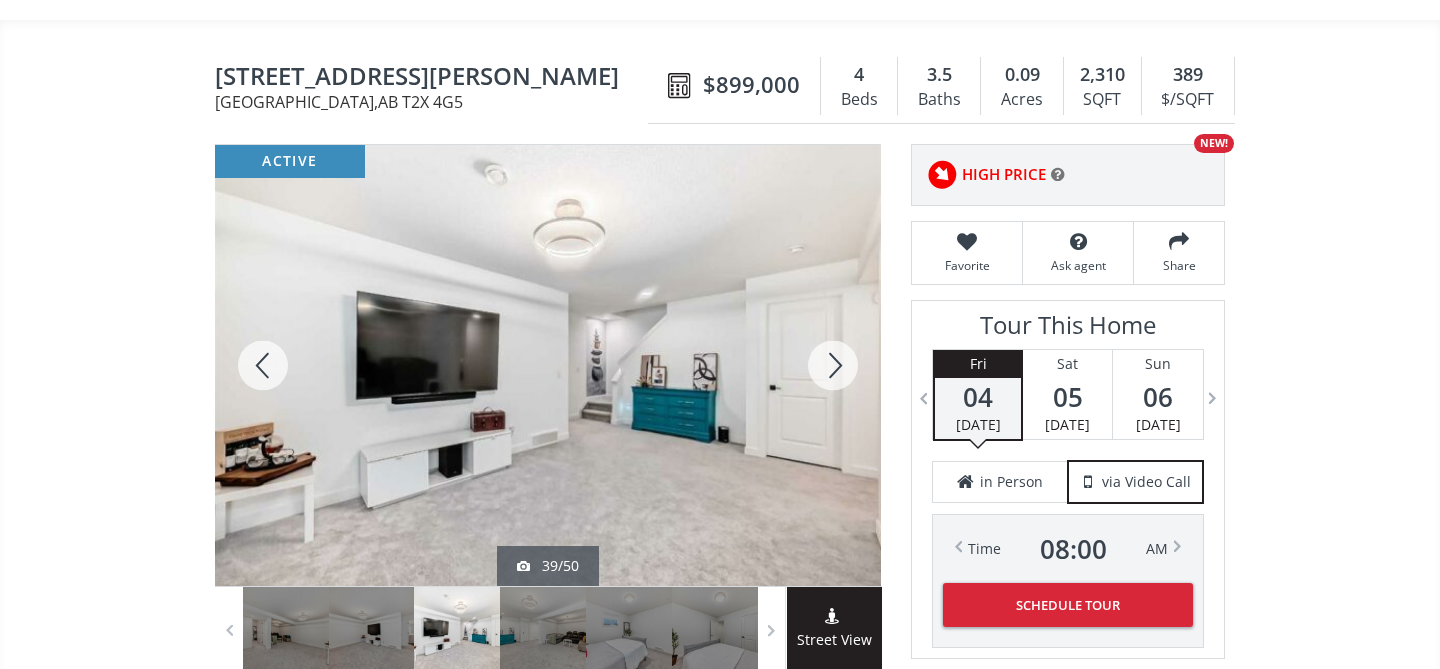 click at bounding box center [833, 365] 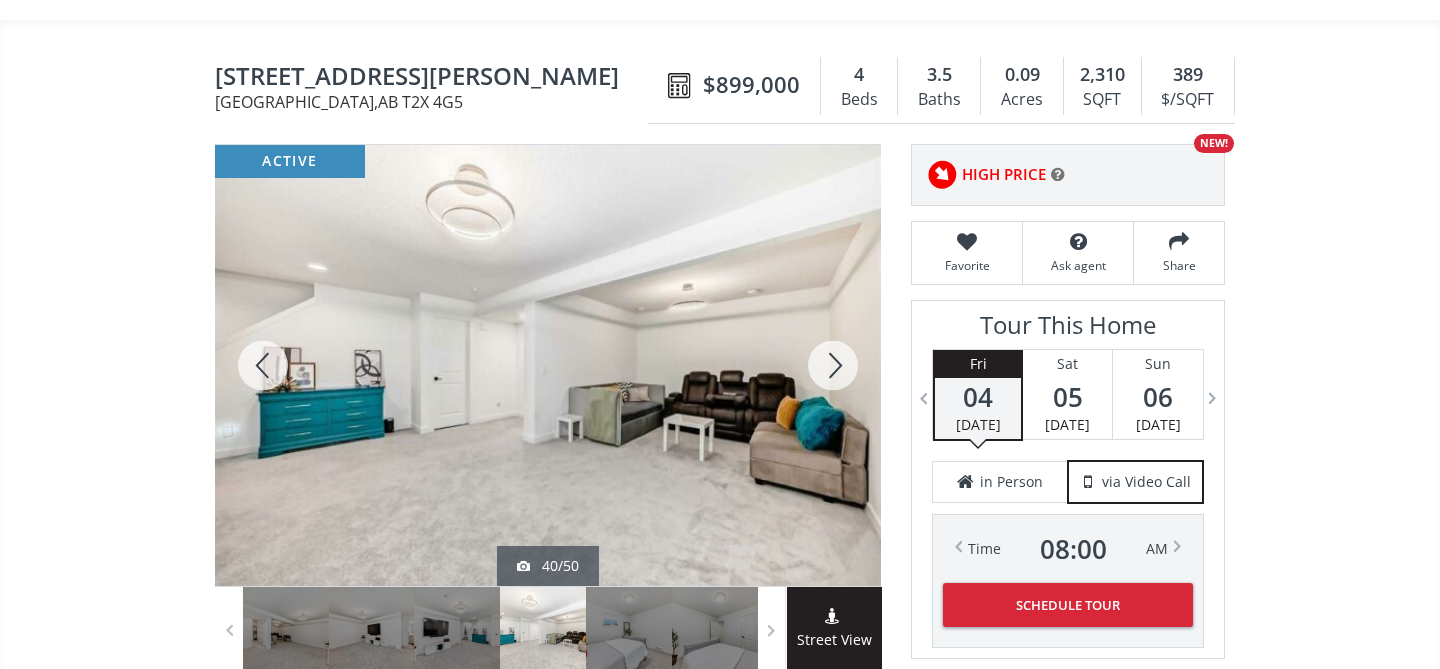 click at bounding box center [833, 365] 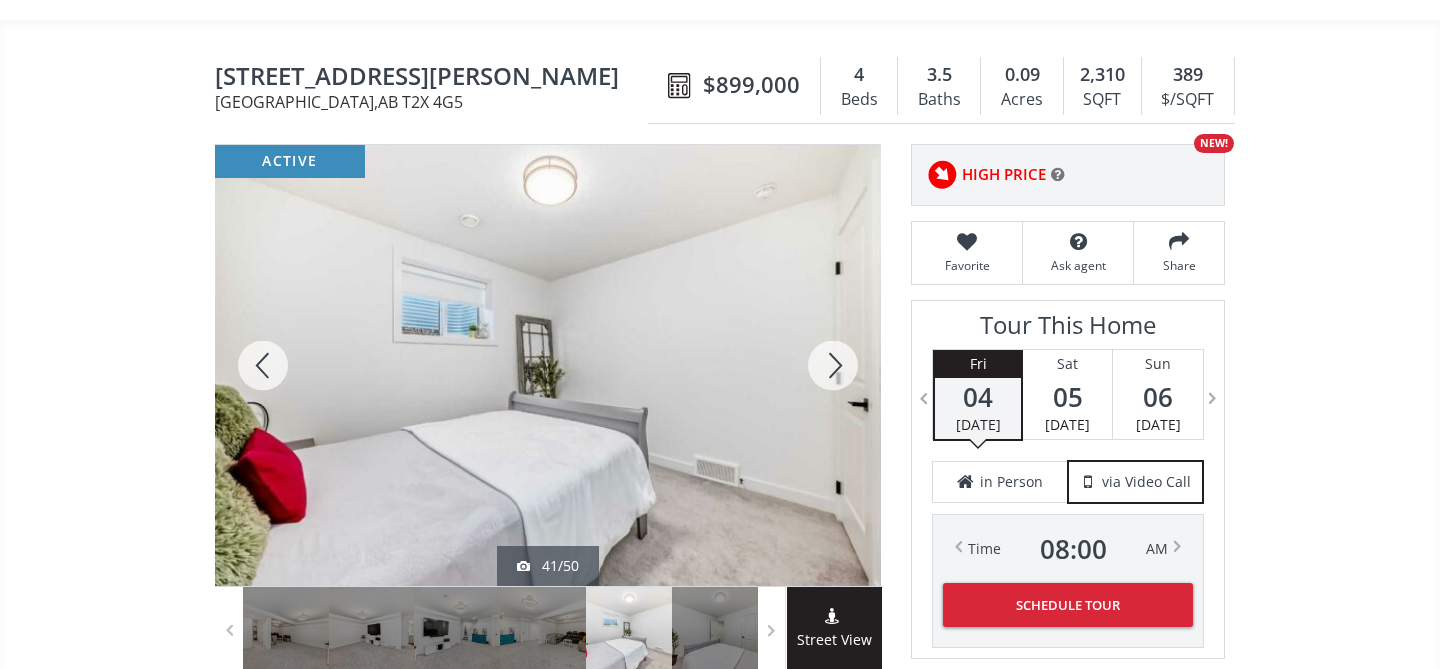 click at bounding box center (833, 365) 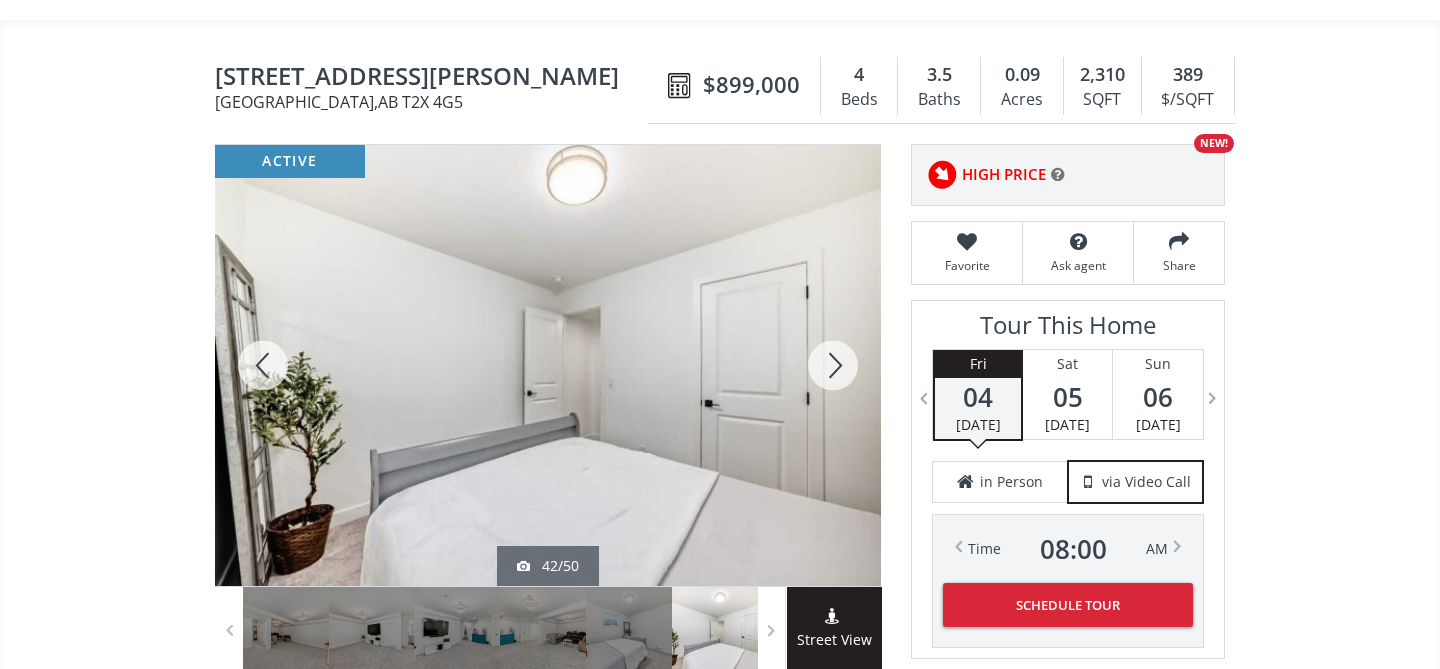 click at bounding box center [833, 365] 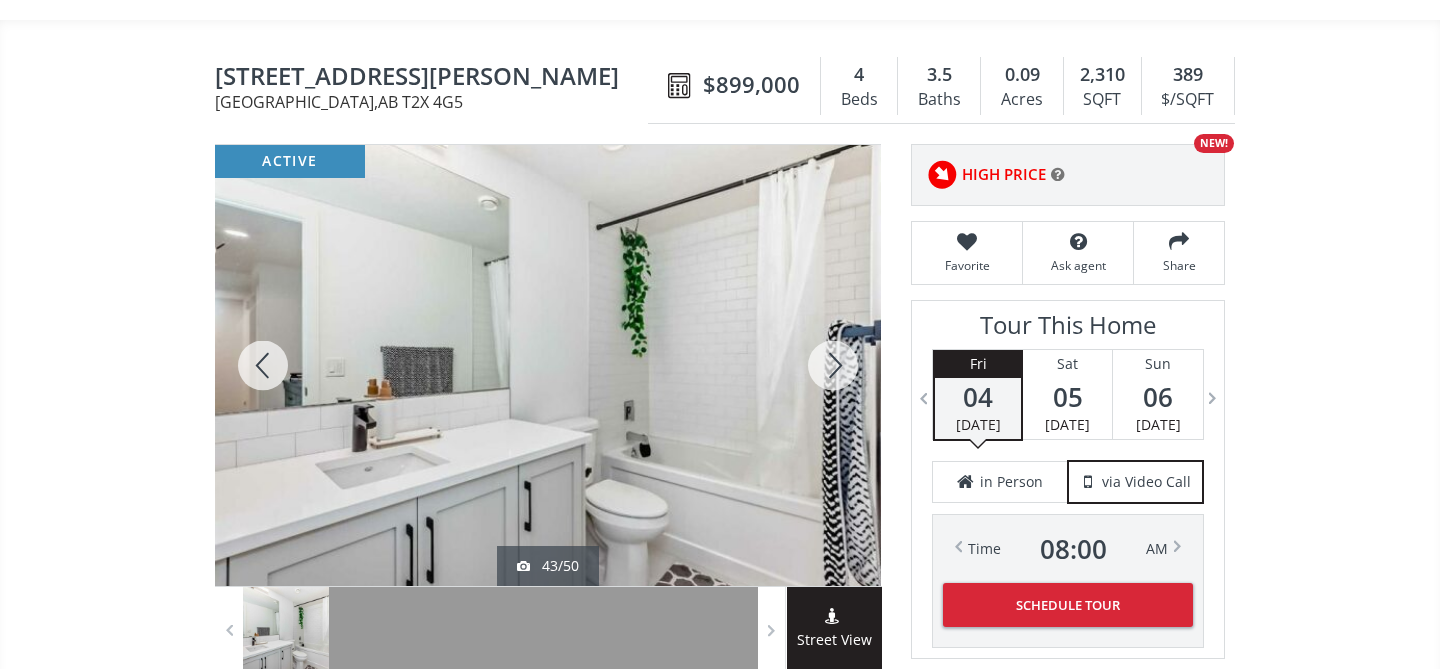click at bounding box center [833, 365] 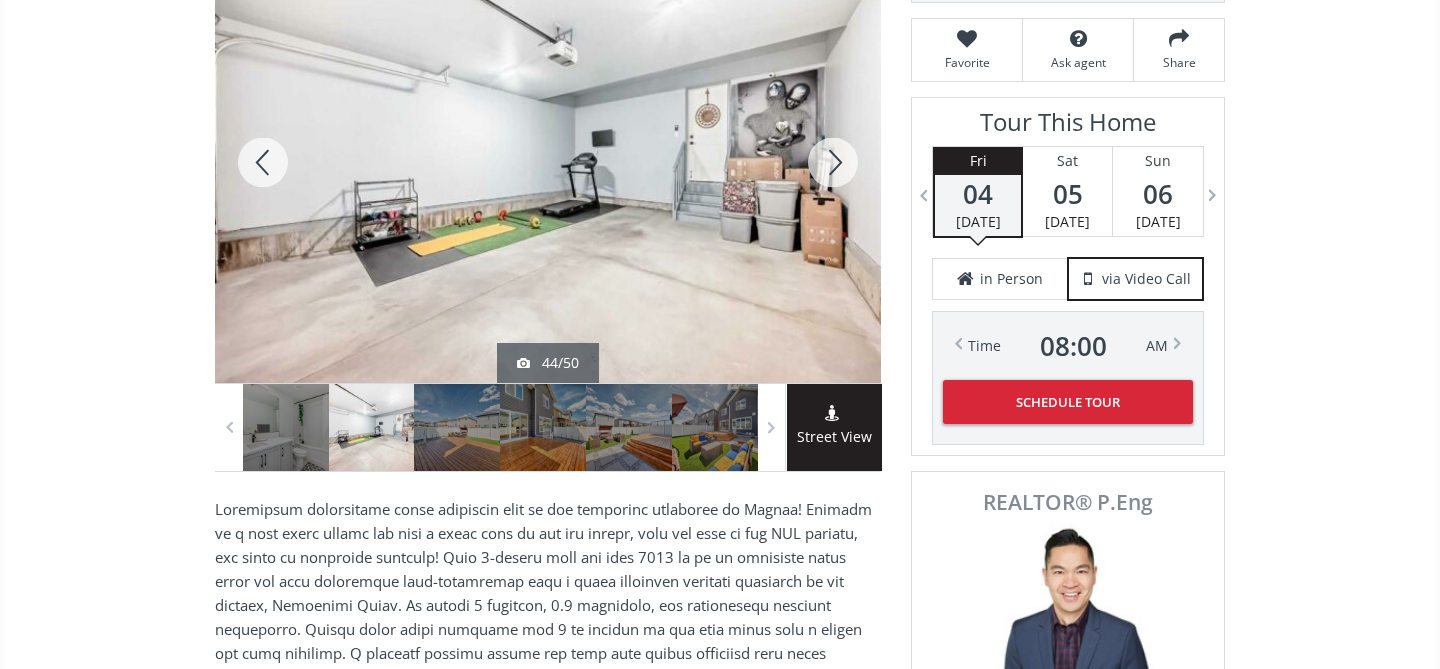 scroll, scrollTop: 348, scrollLeft: 0, axis: vertical 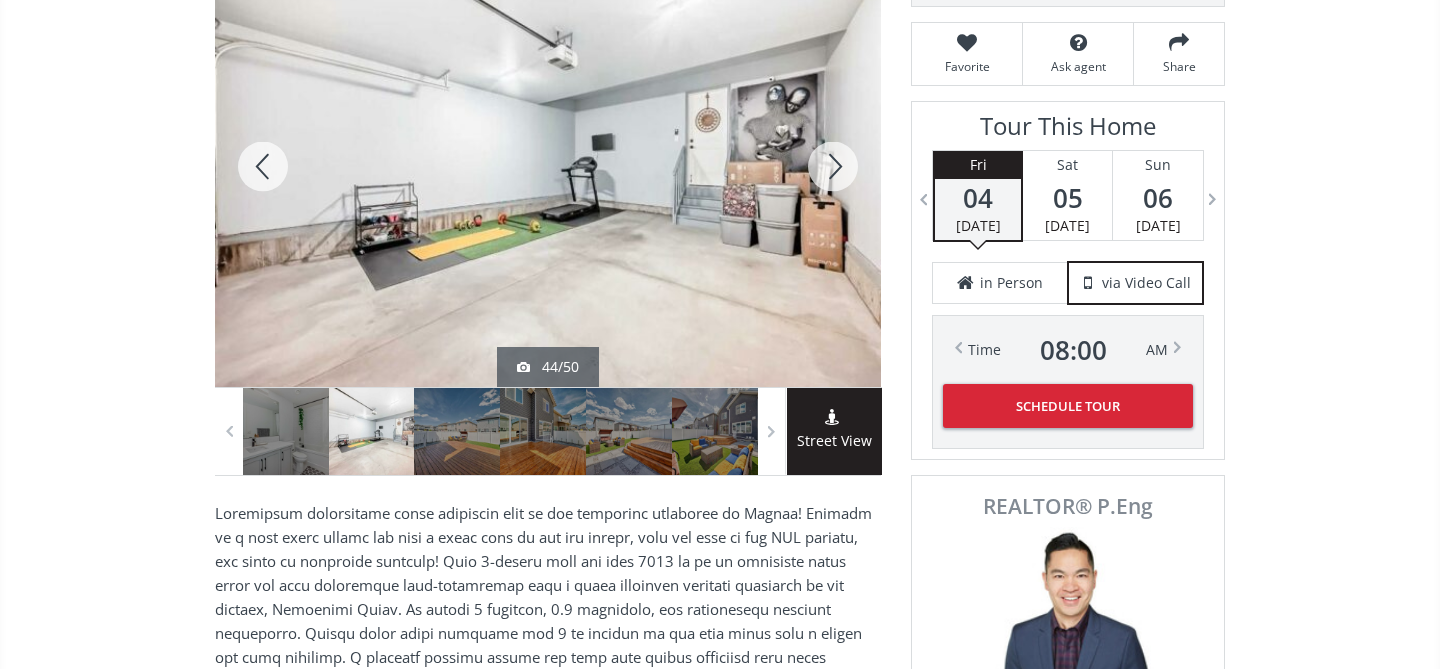 click at bounding box center [833, 166] 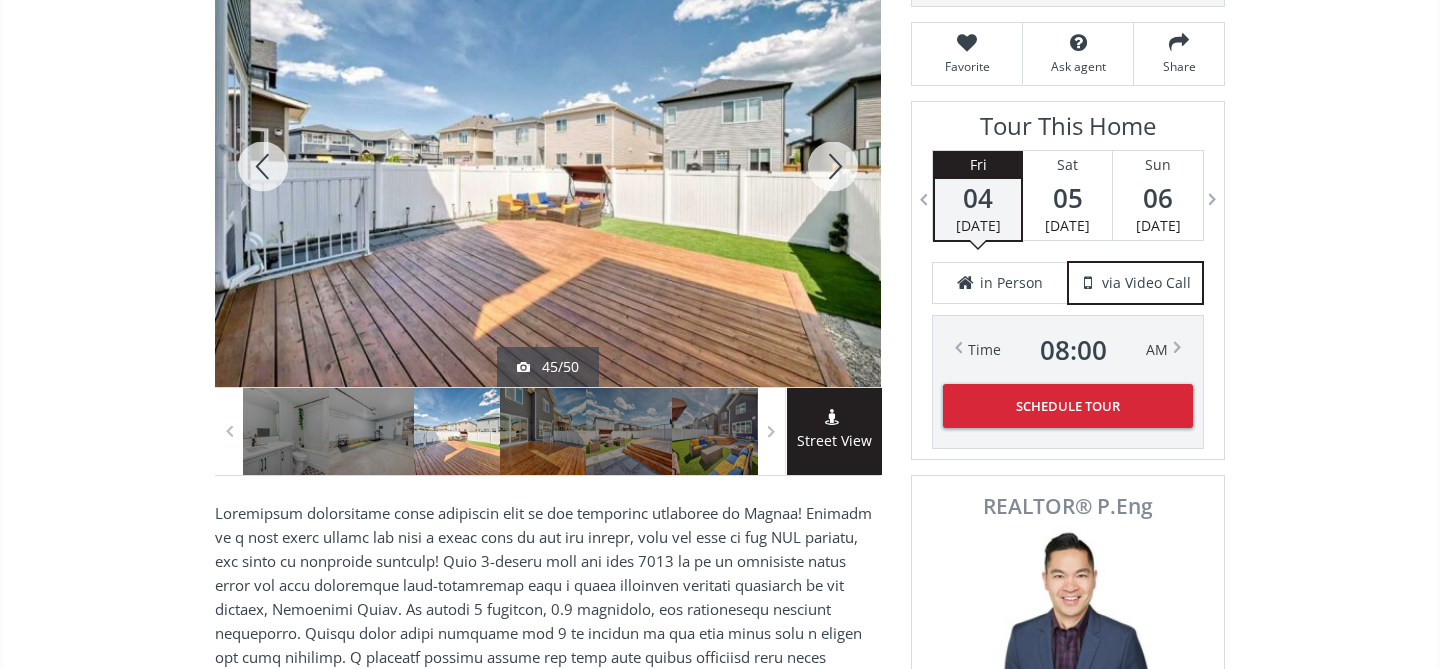 click at bounding box center [833, 166] 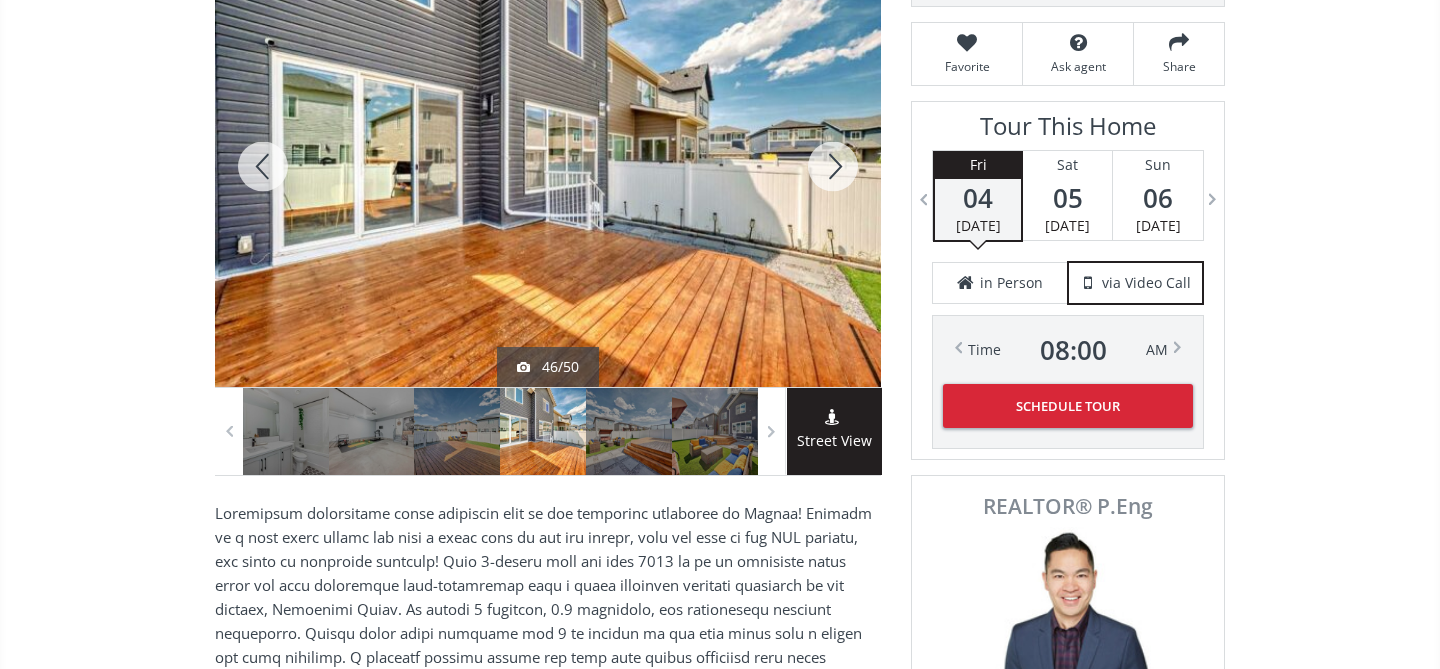 click at bounding box center [833, 166] 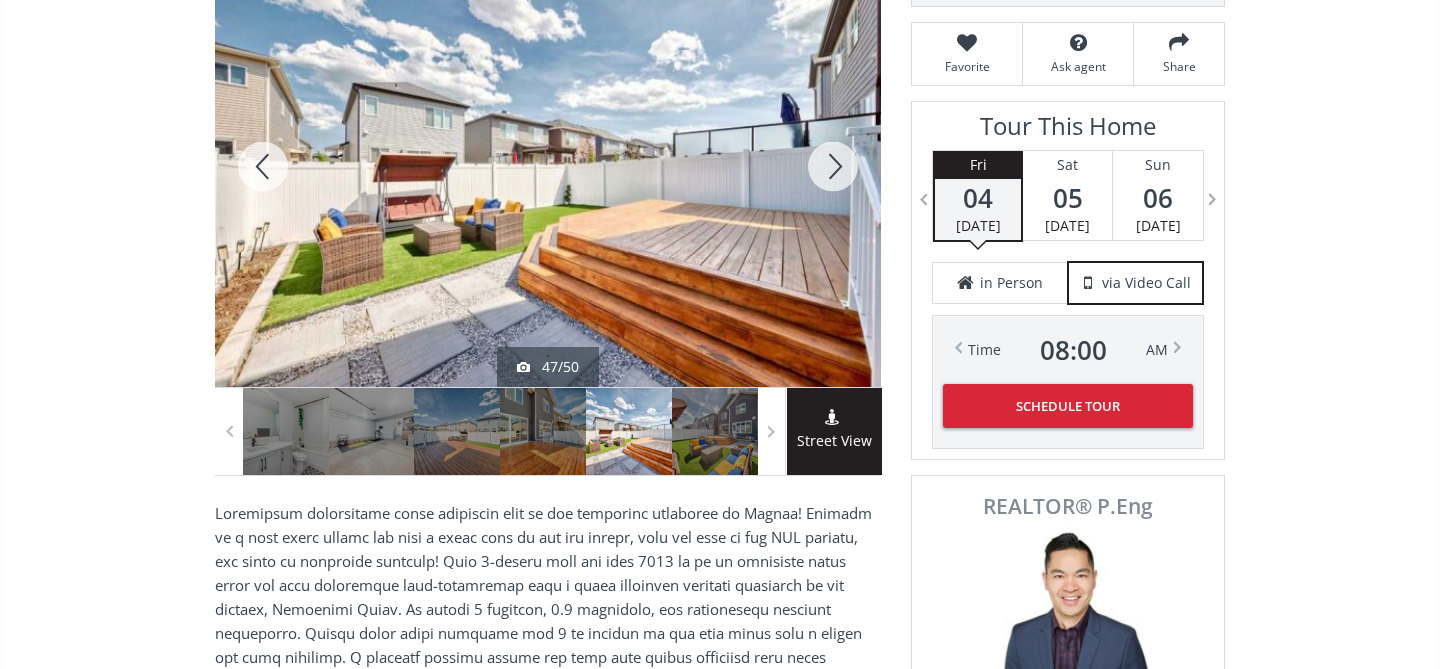 click at bounding box center [833, 166] 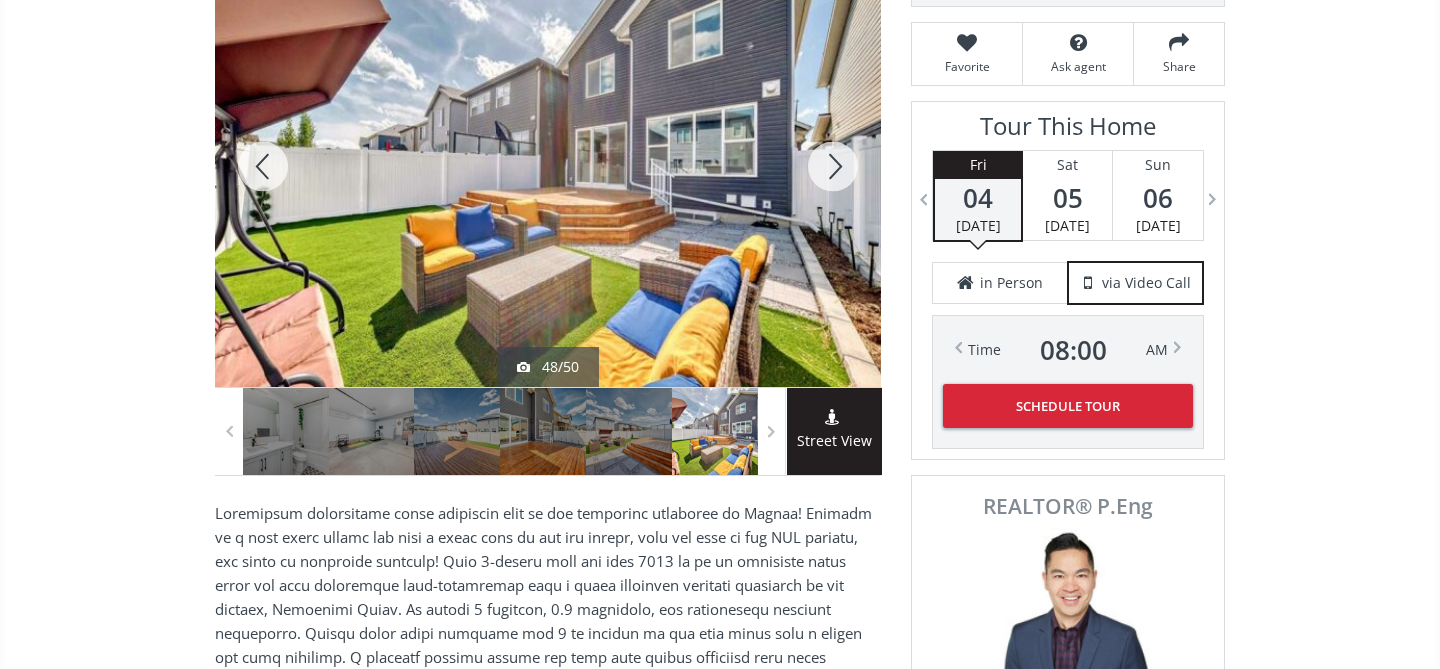 click at bounding box center [833, 166] 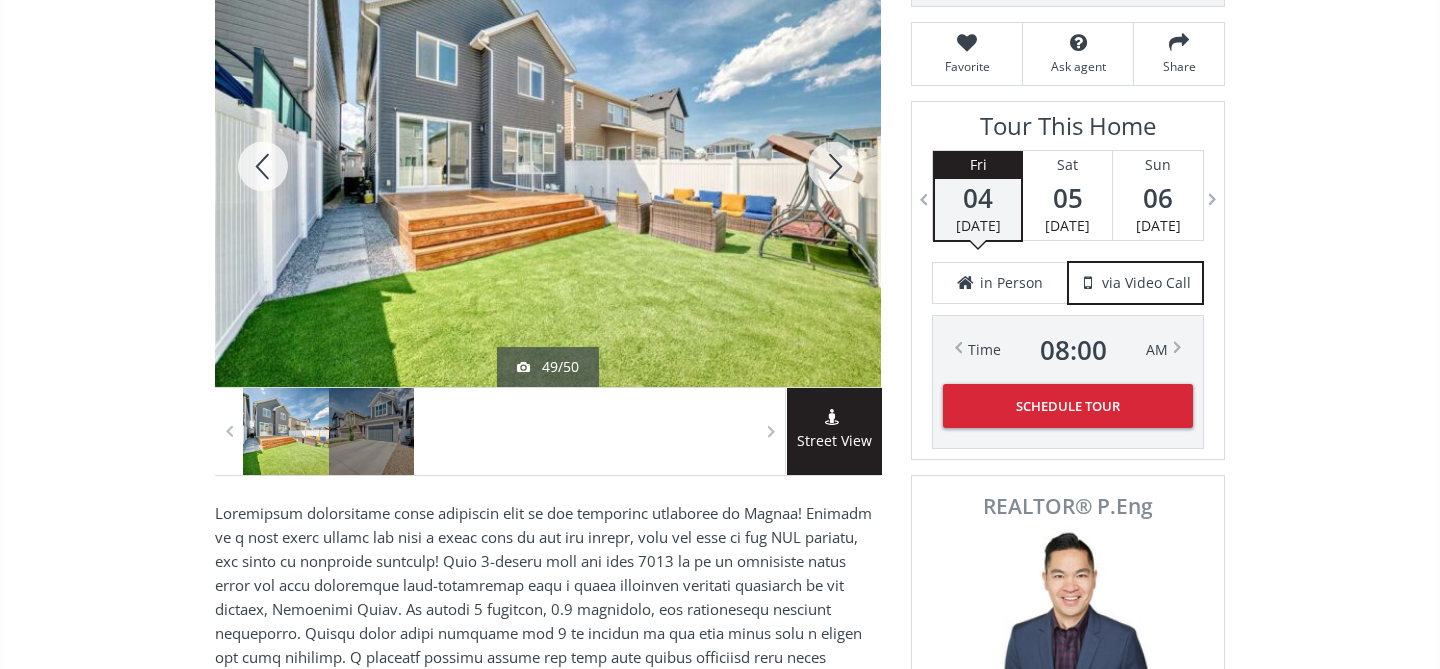 click at bounding box center (833, 166) 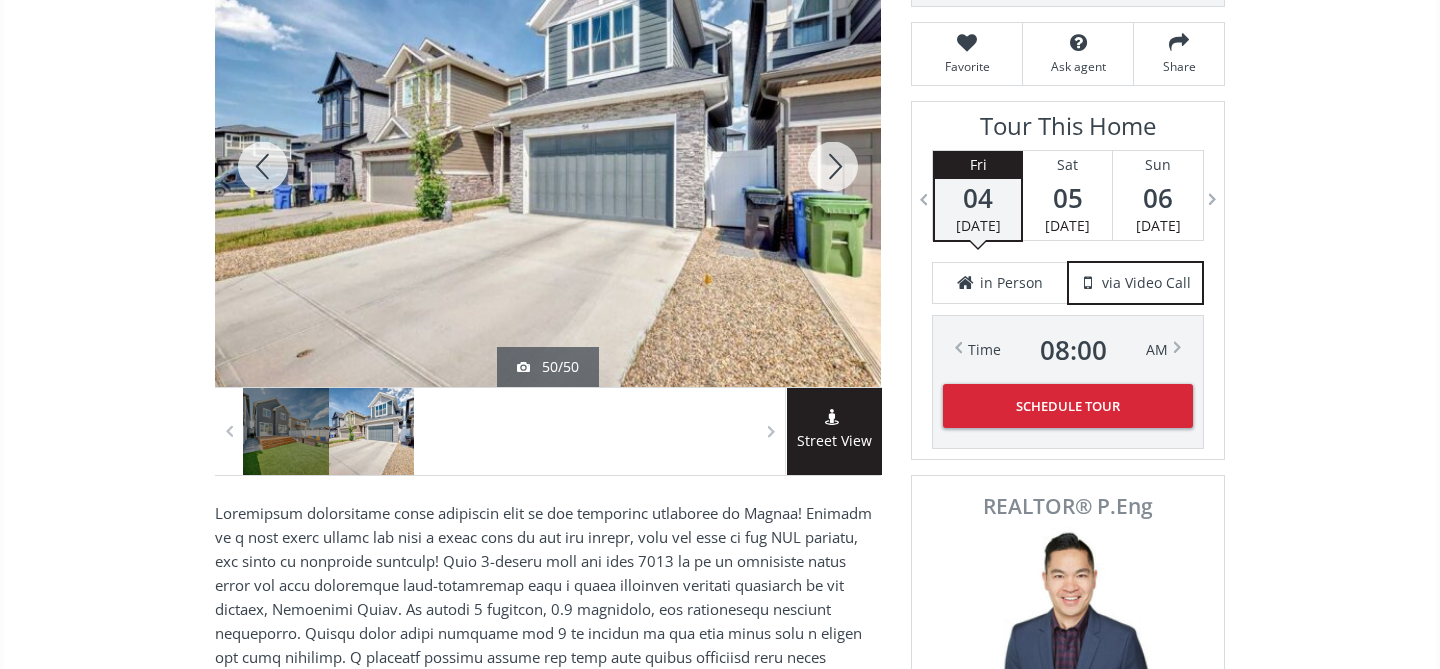 click at bounding box center (833, 166) 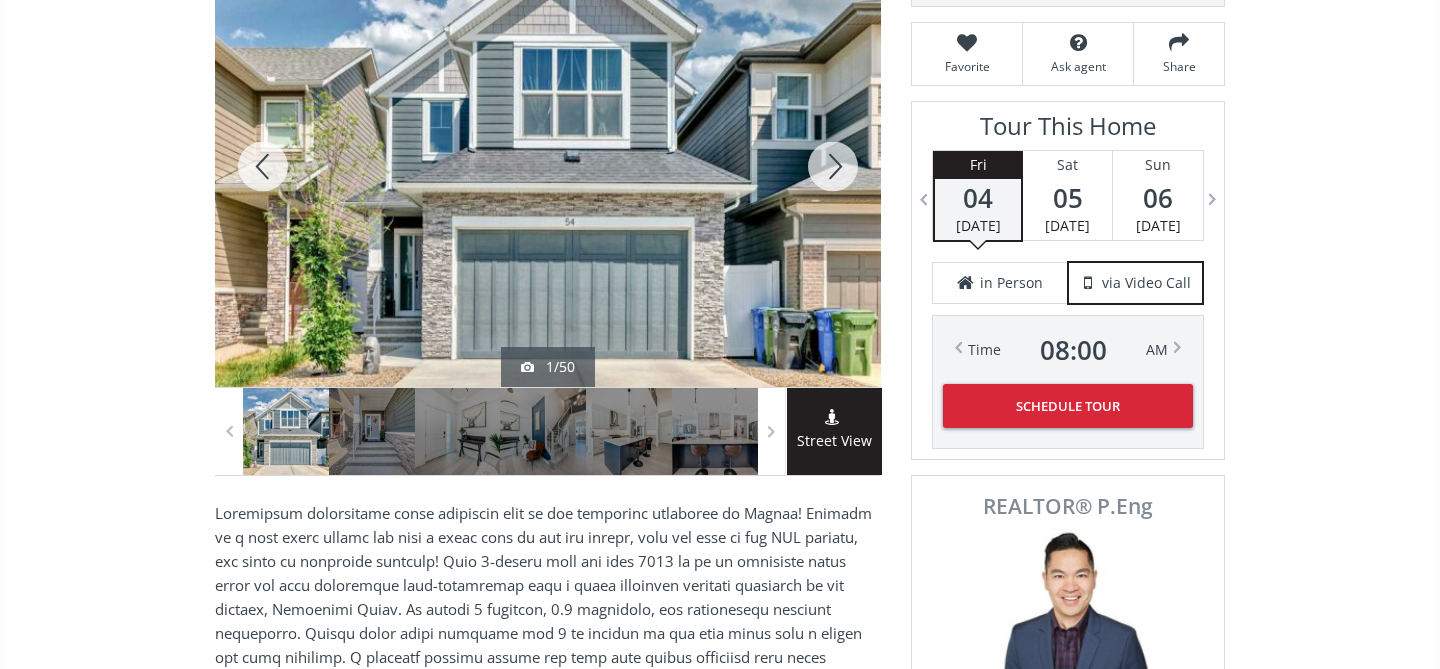click at bounding box center [833, 166] 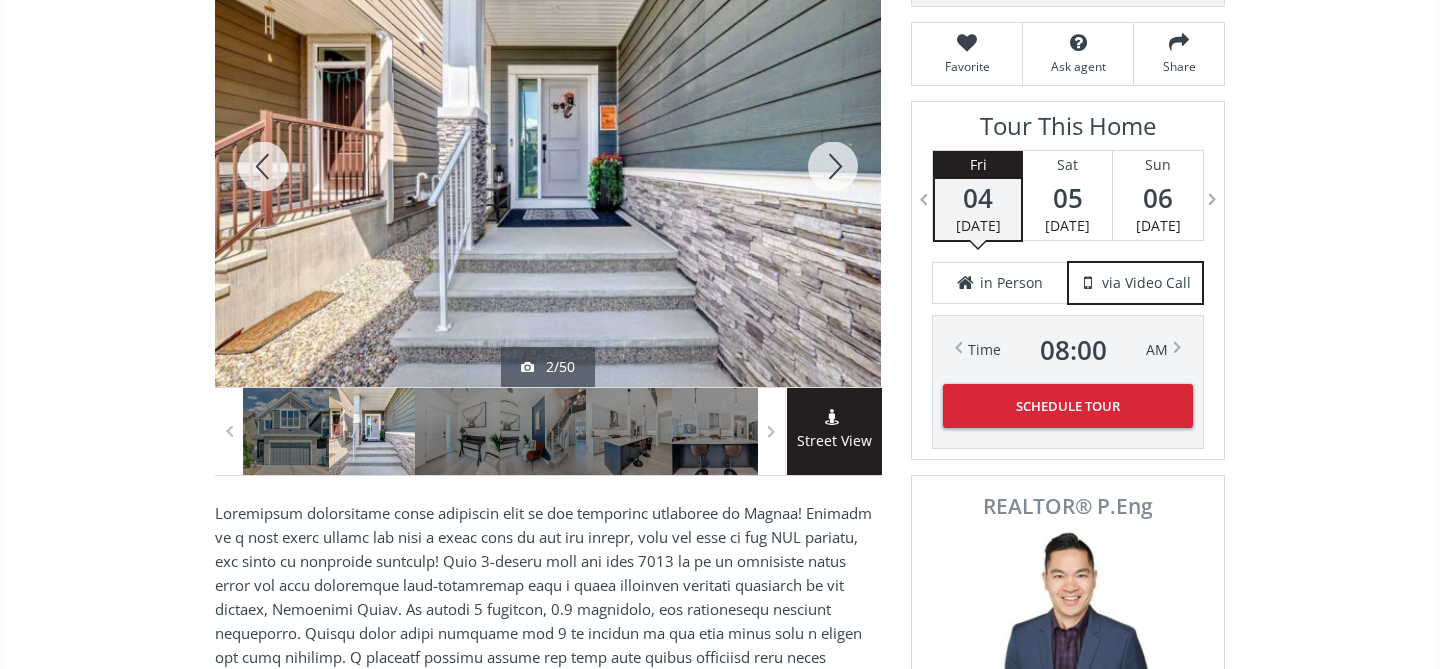 scroll, scrollTop: 349, scrollLeft: 0, axis: vertical 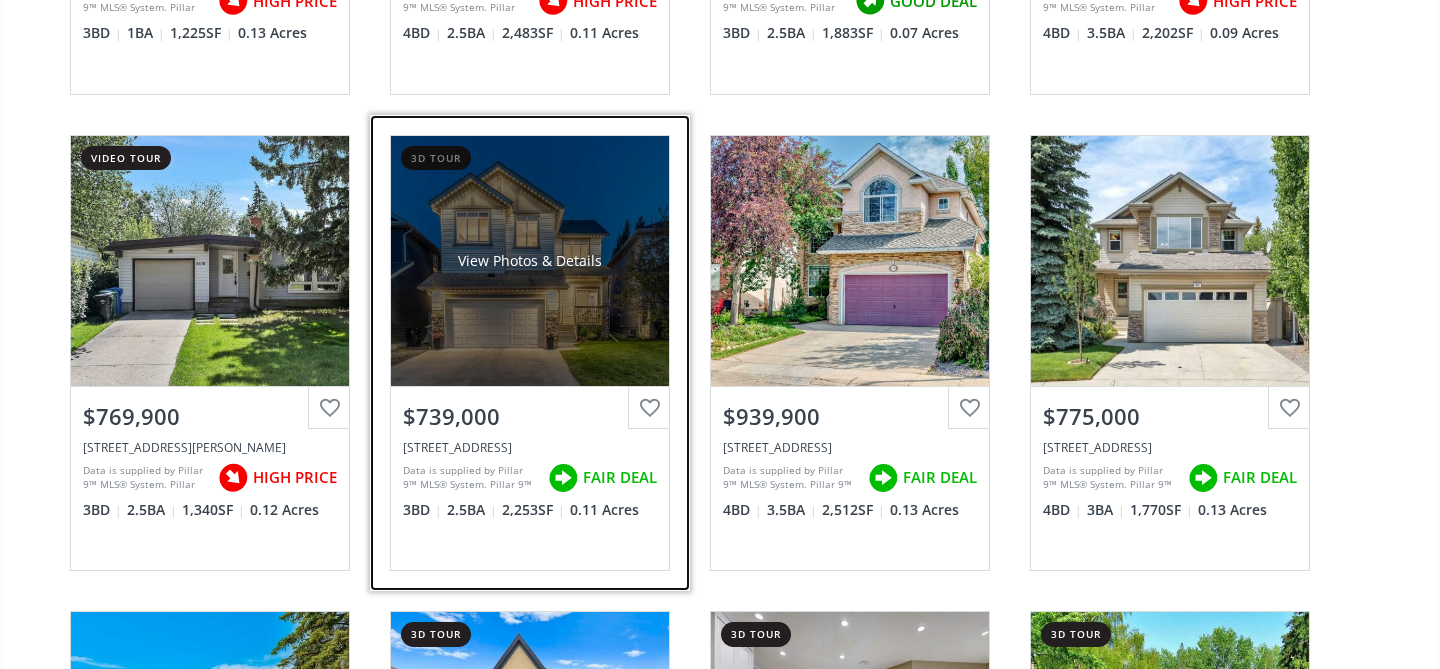 click on "View Photos & Details" at bounding box center (530, 261) 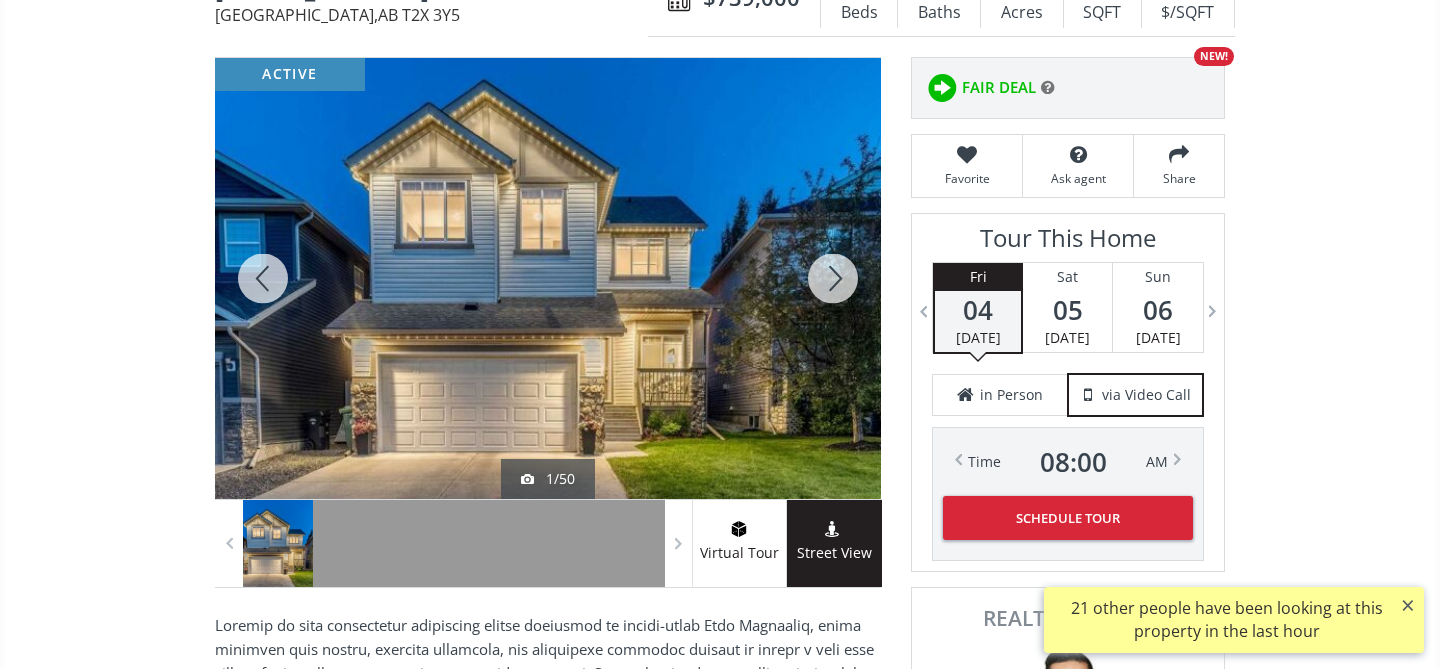 scroll, scrollTop: 238, scrollLeft: 0, axis: vertical 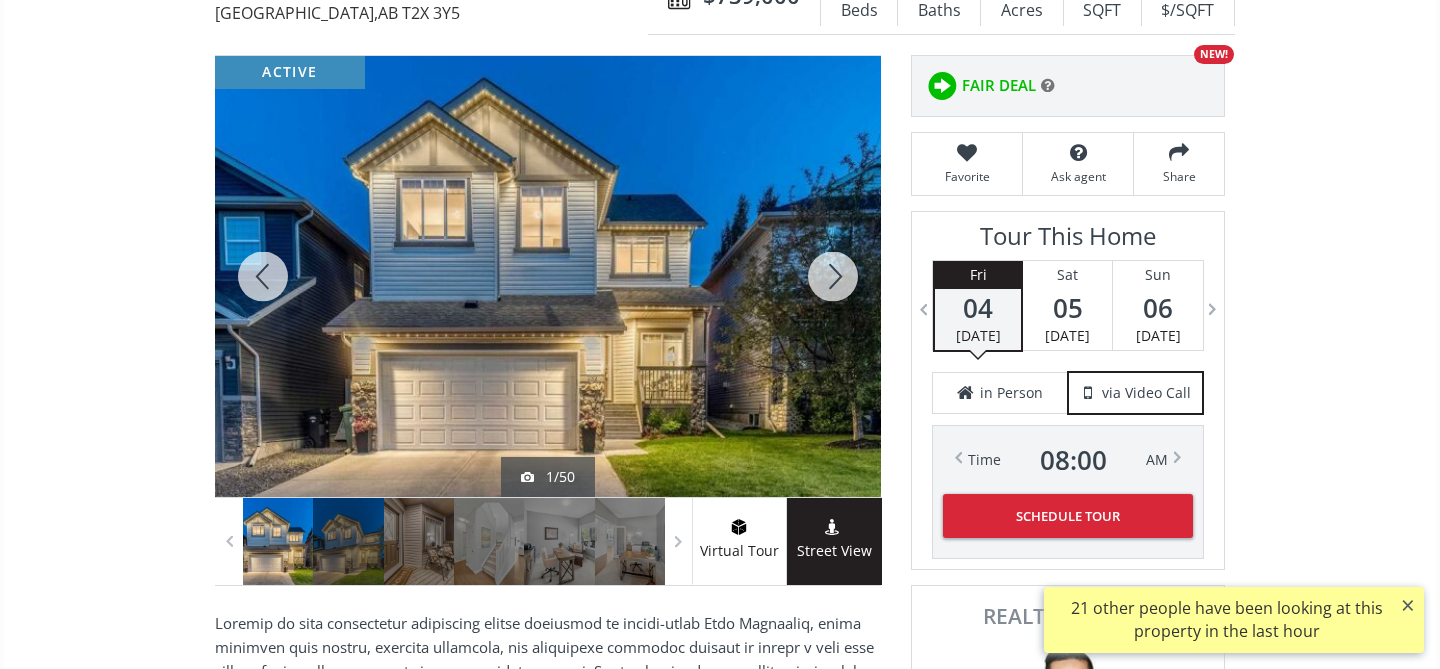click at bounding box center (833, 276) 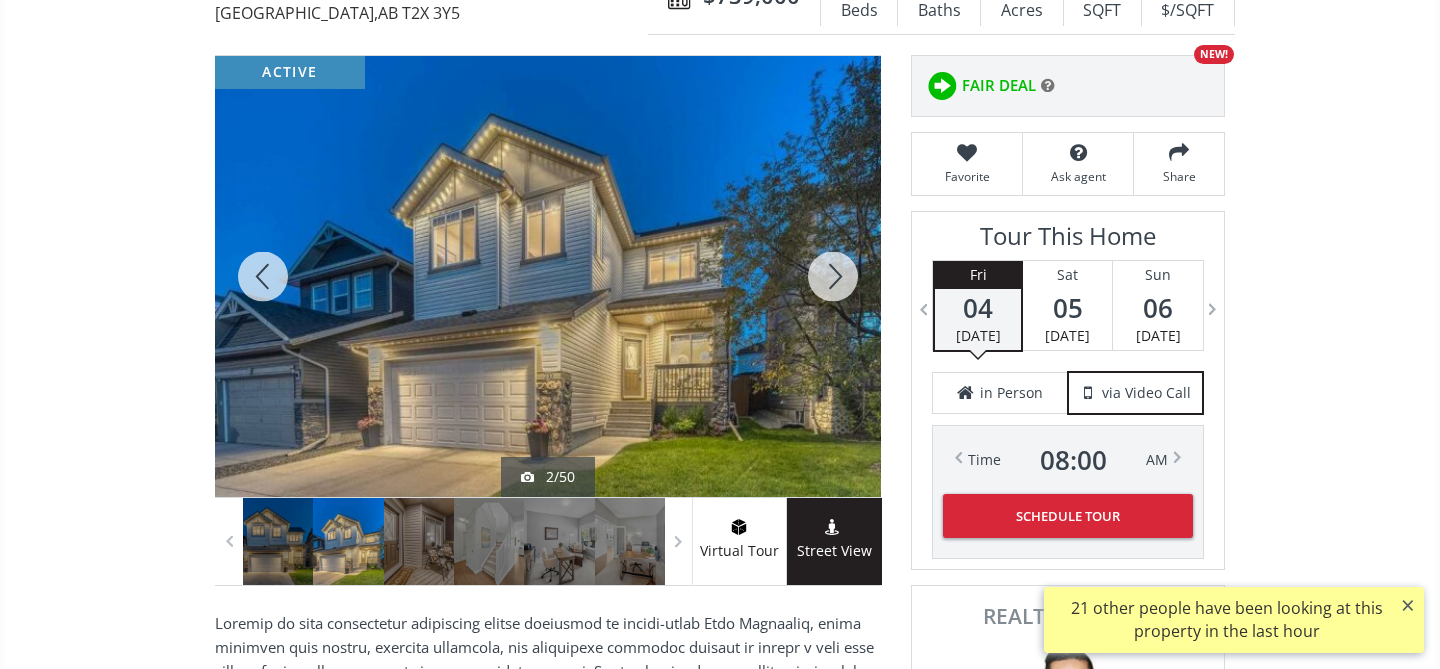 click at bounding box center (833, 276) 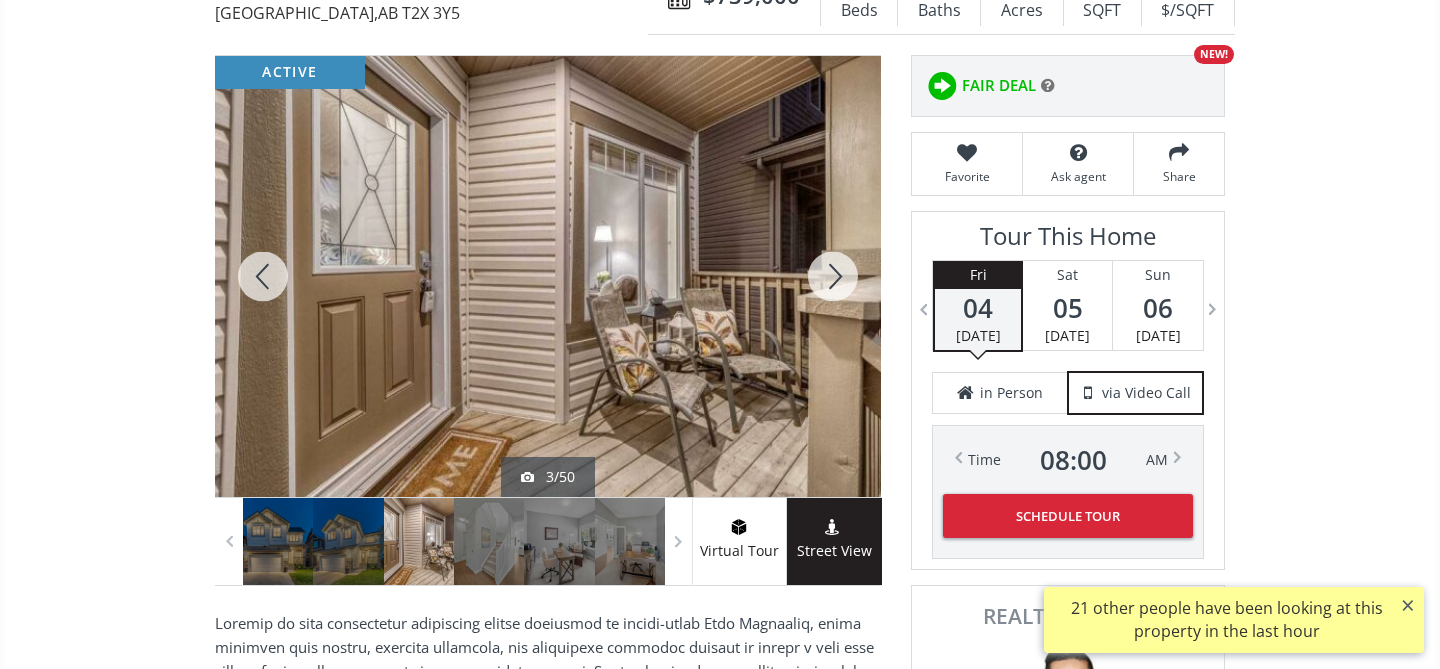 click at bounding box center (833, 276) 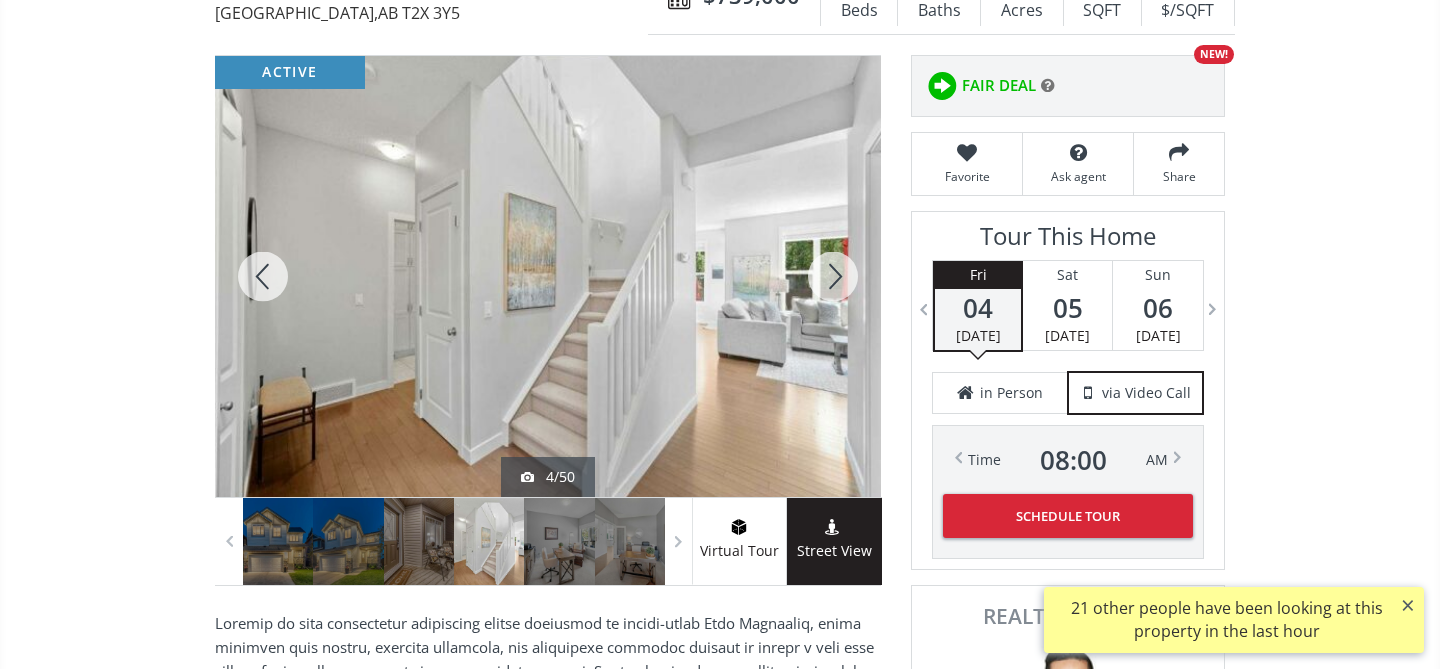 click at bounding box center (833, 276) 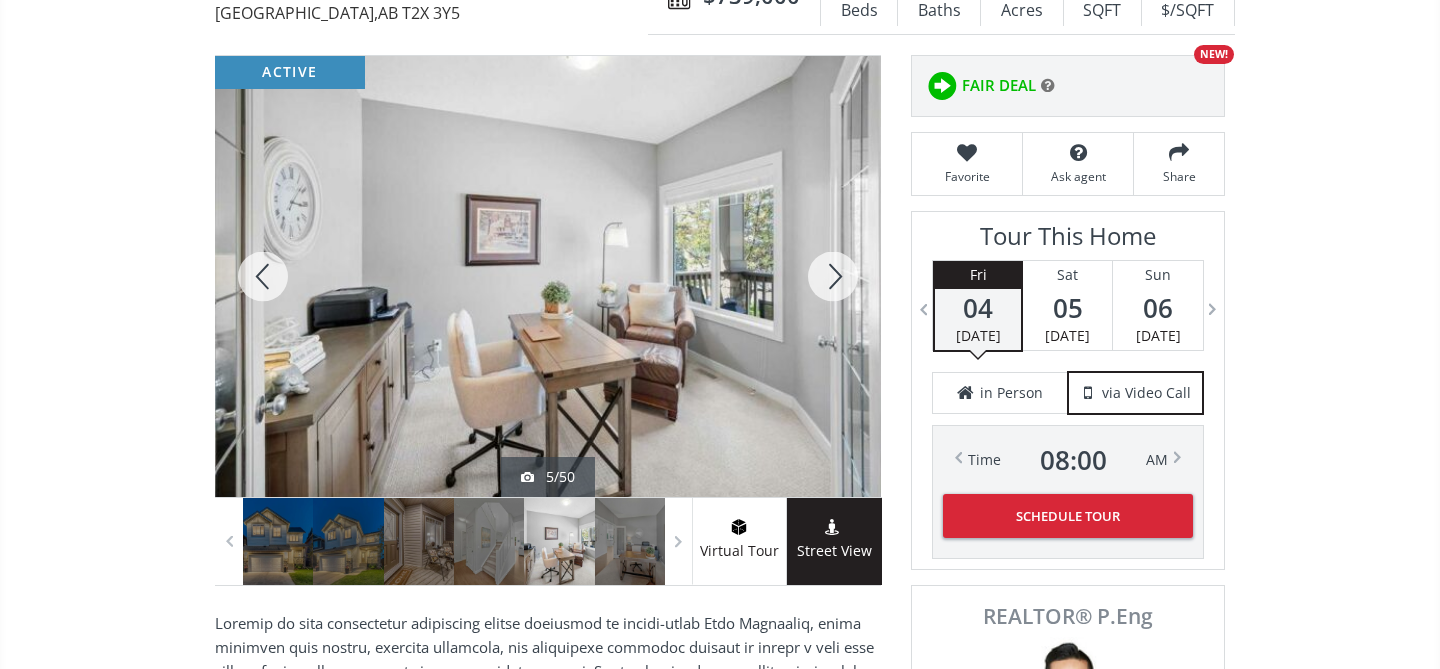 click at bounding box center [833, 276] 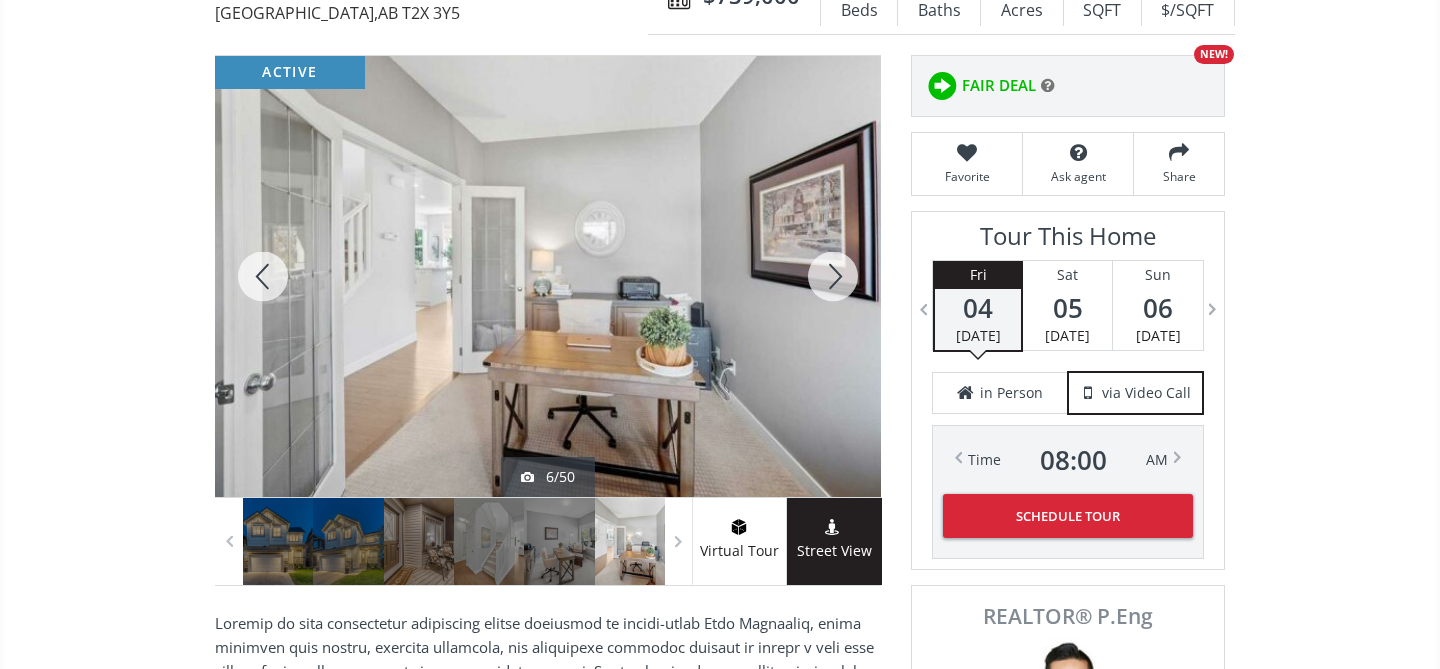 click at bounding box center [833, 276] 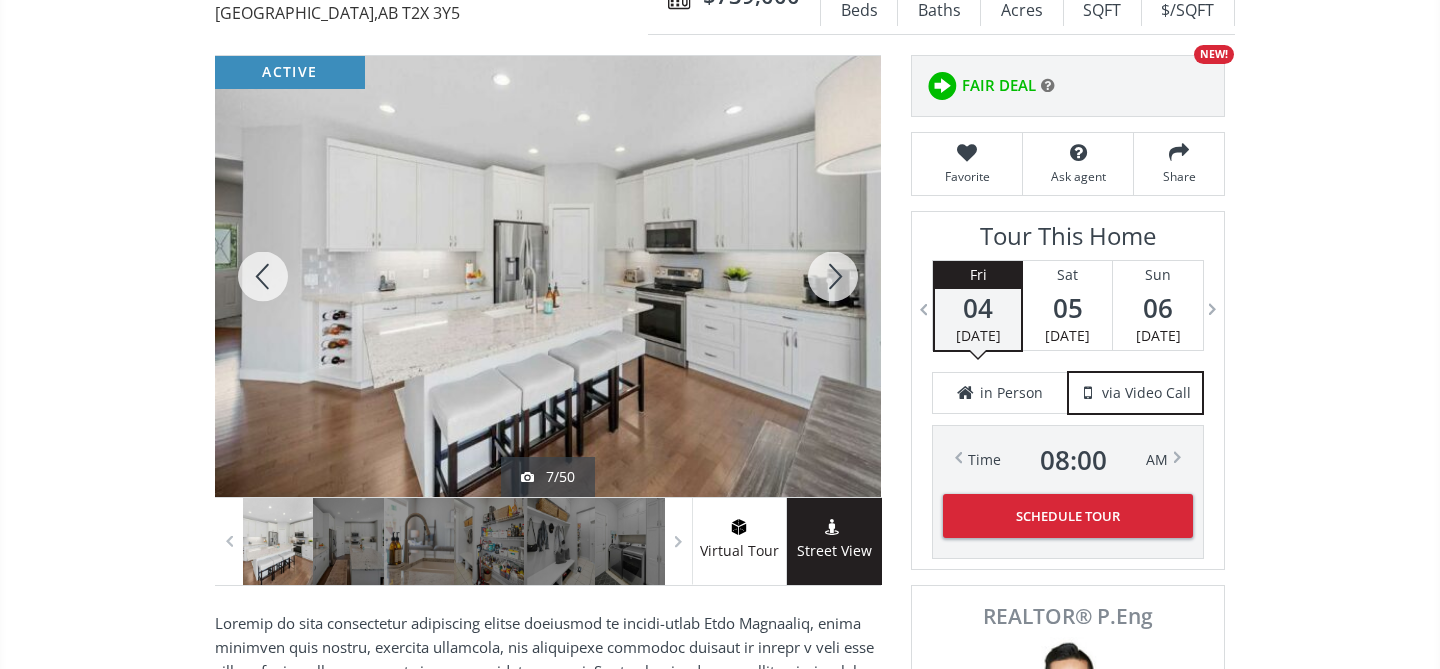 click at bounding box center (833, 276) 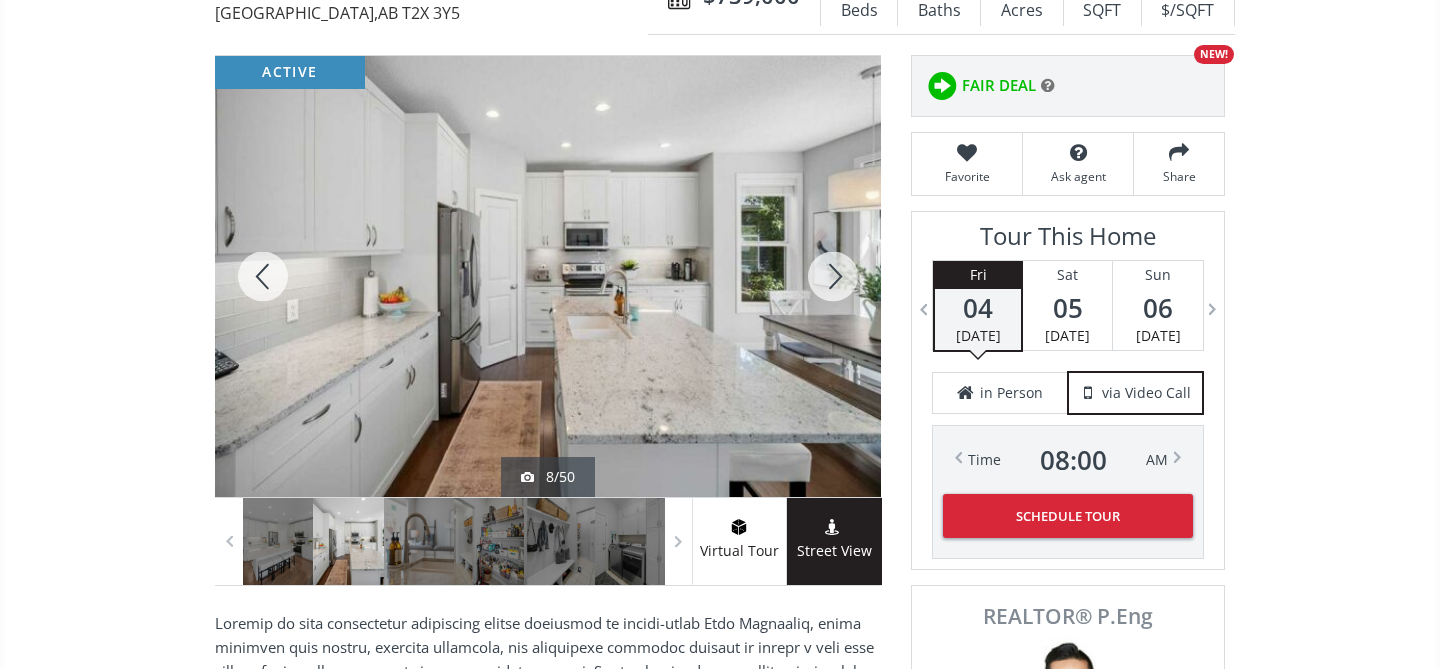 click at bounding box center (833, 276) 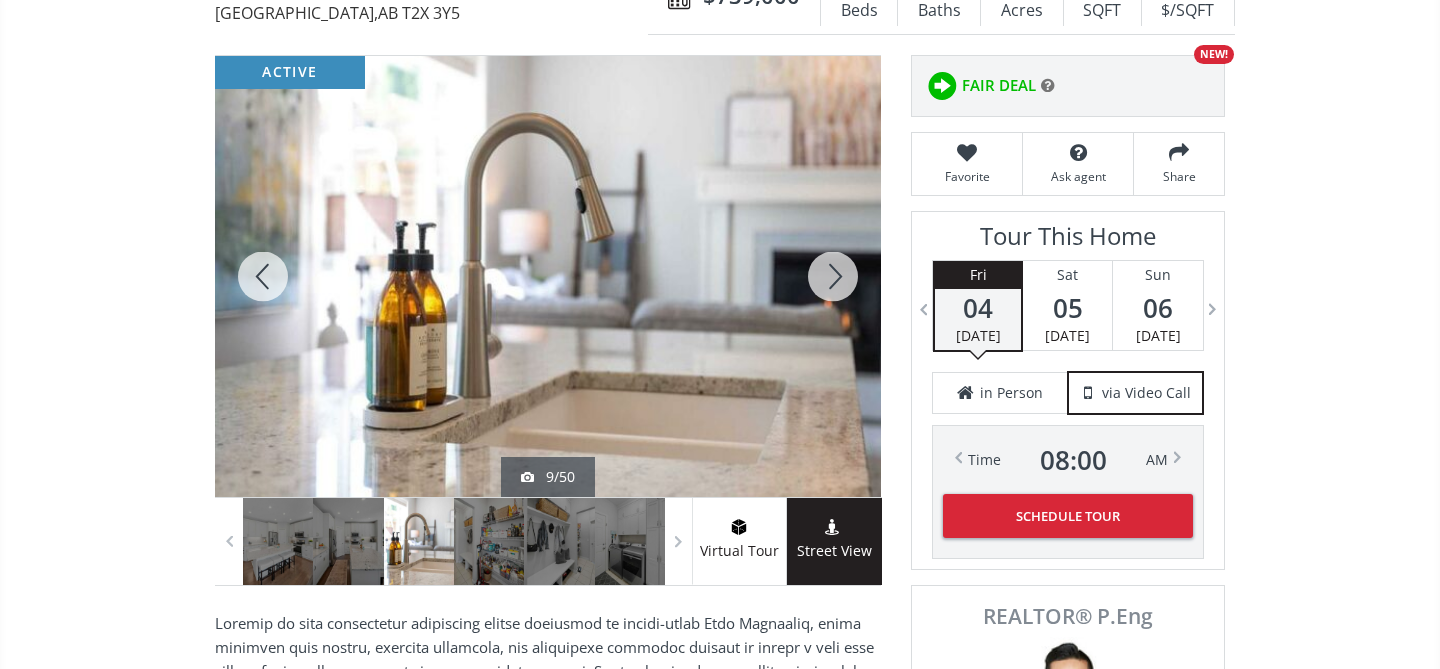 click at bounding box center (833, 276) 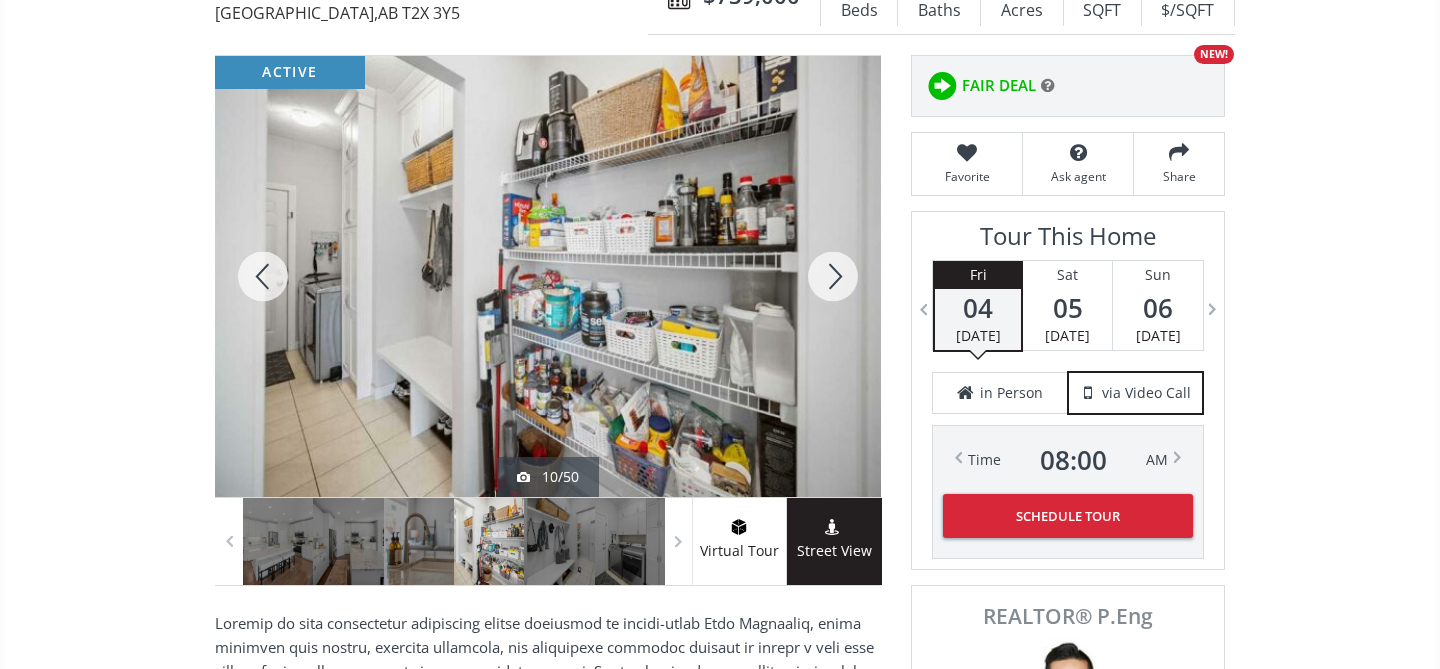 click at bounding box center [833, 276] 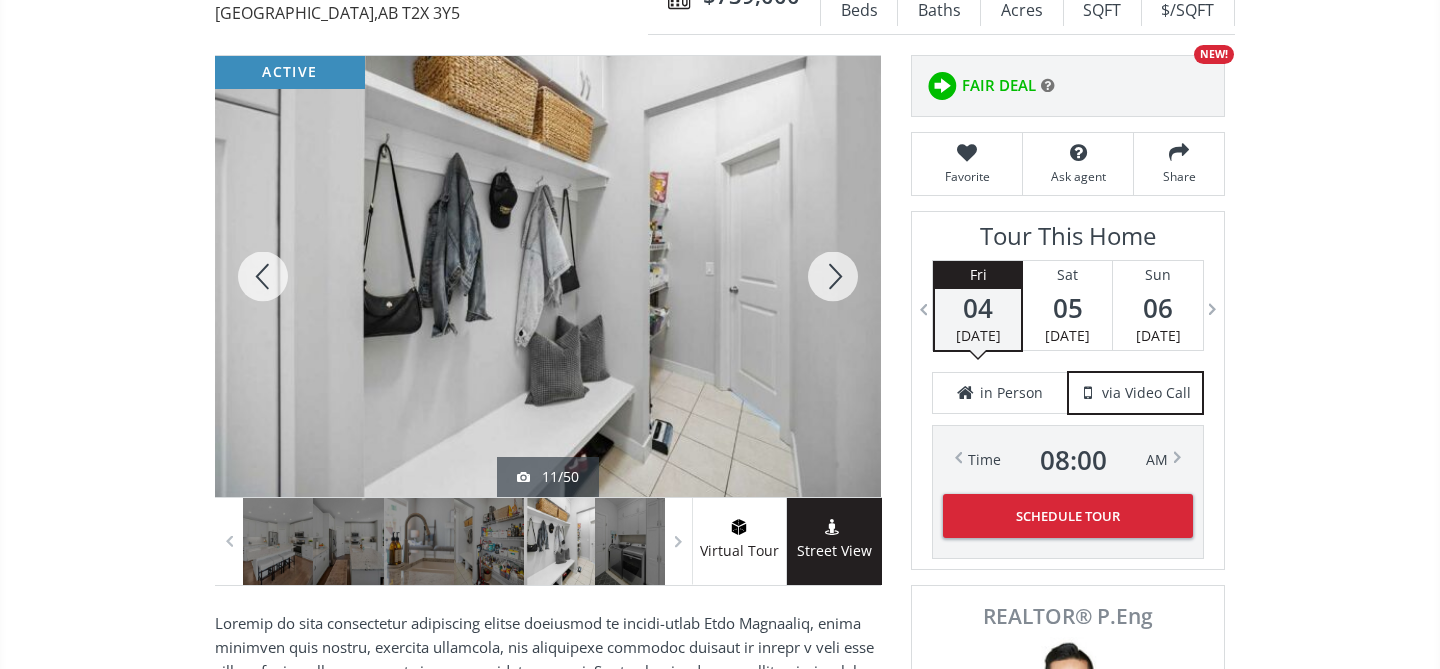 click at bounding box center [833, 276] 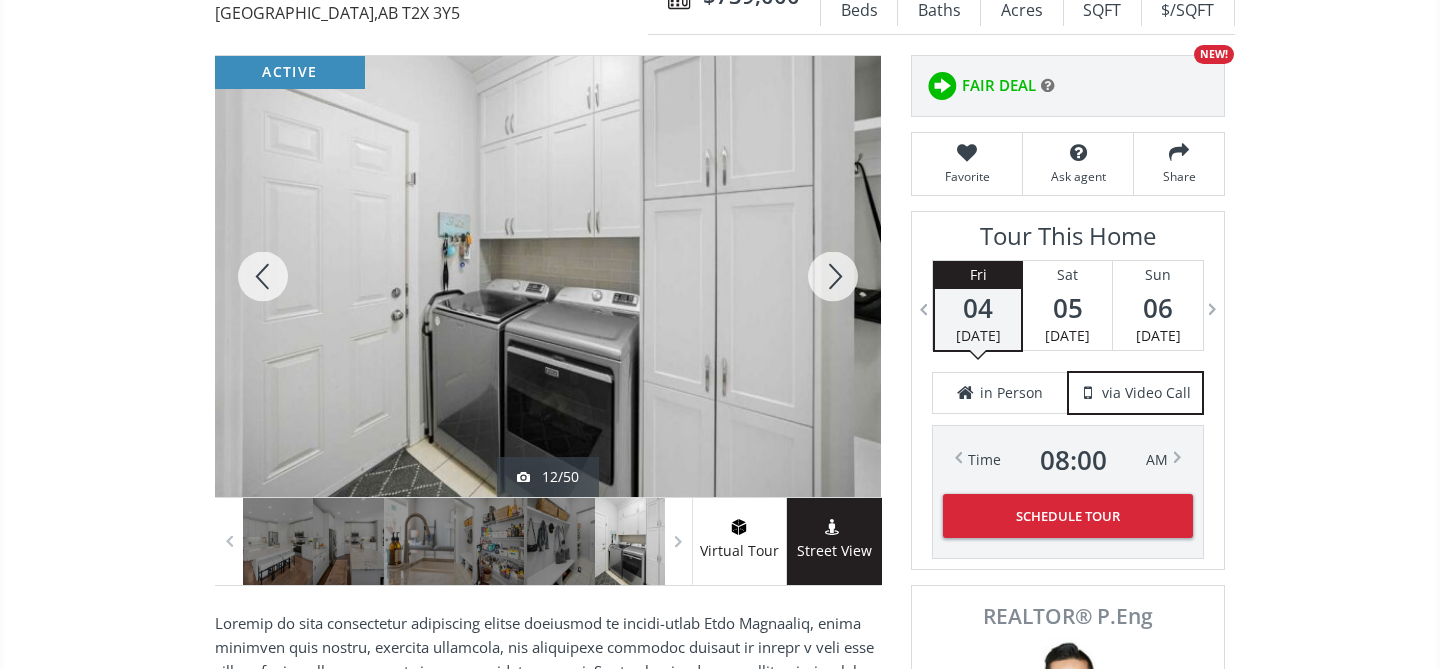 click at bounding box center (833, 276) 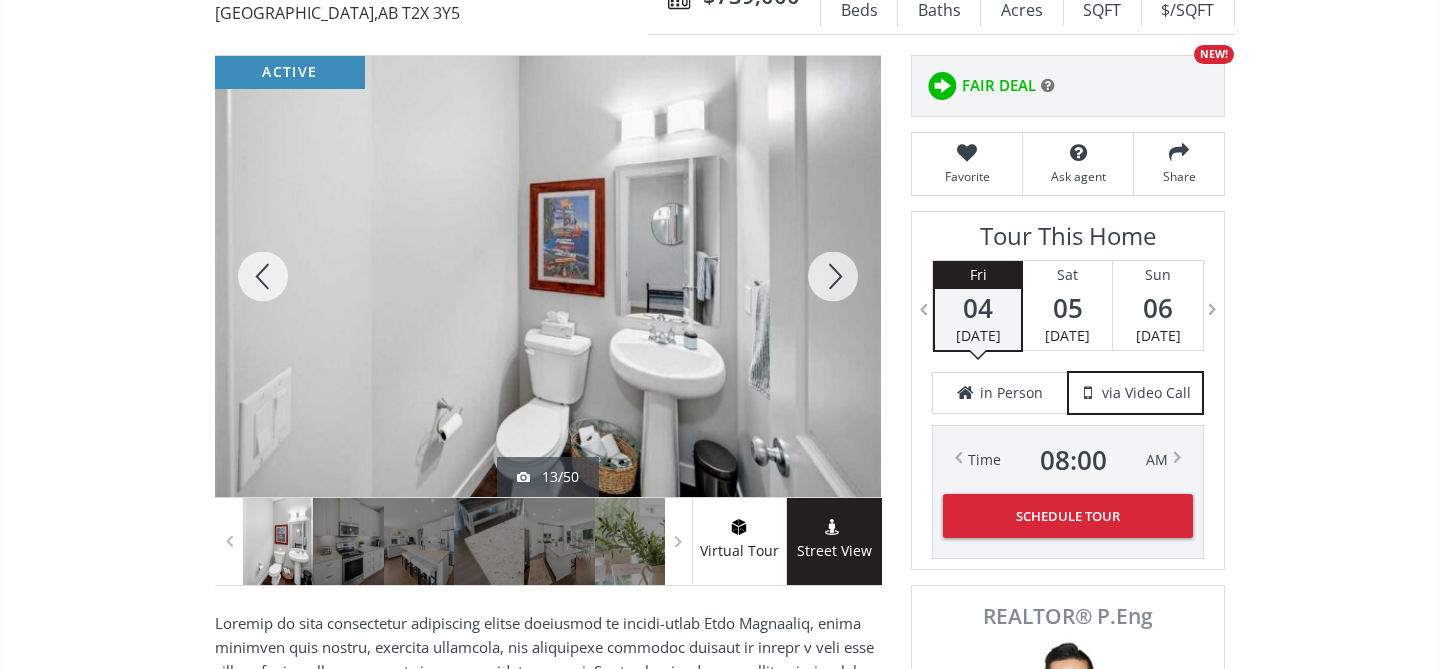 click at bounding box center [833, 276] 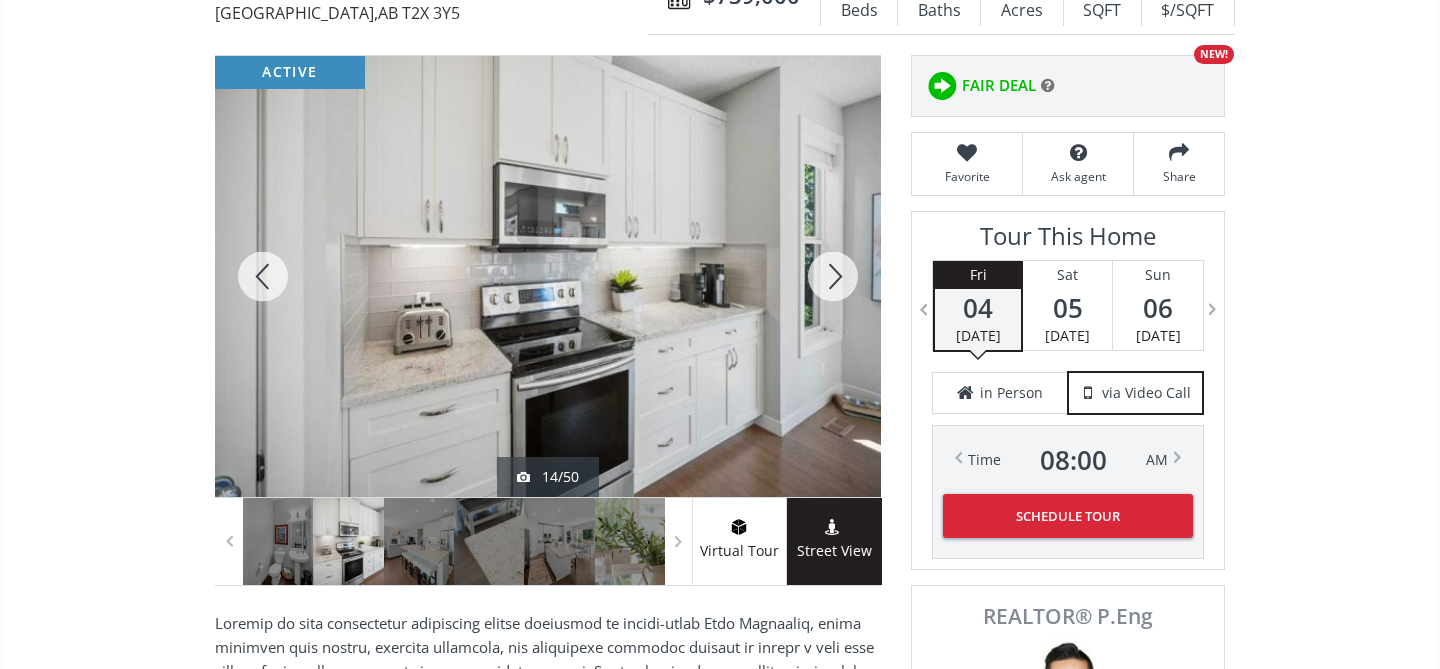 click at bounding box center (833, 276) 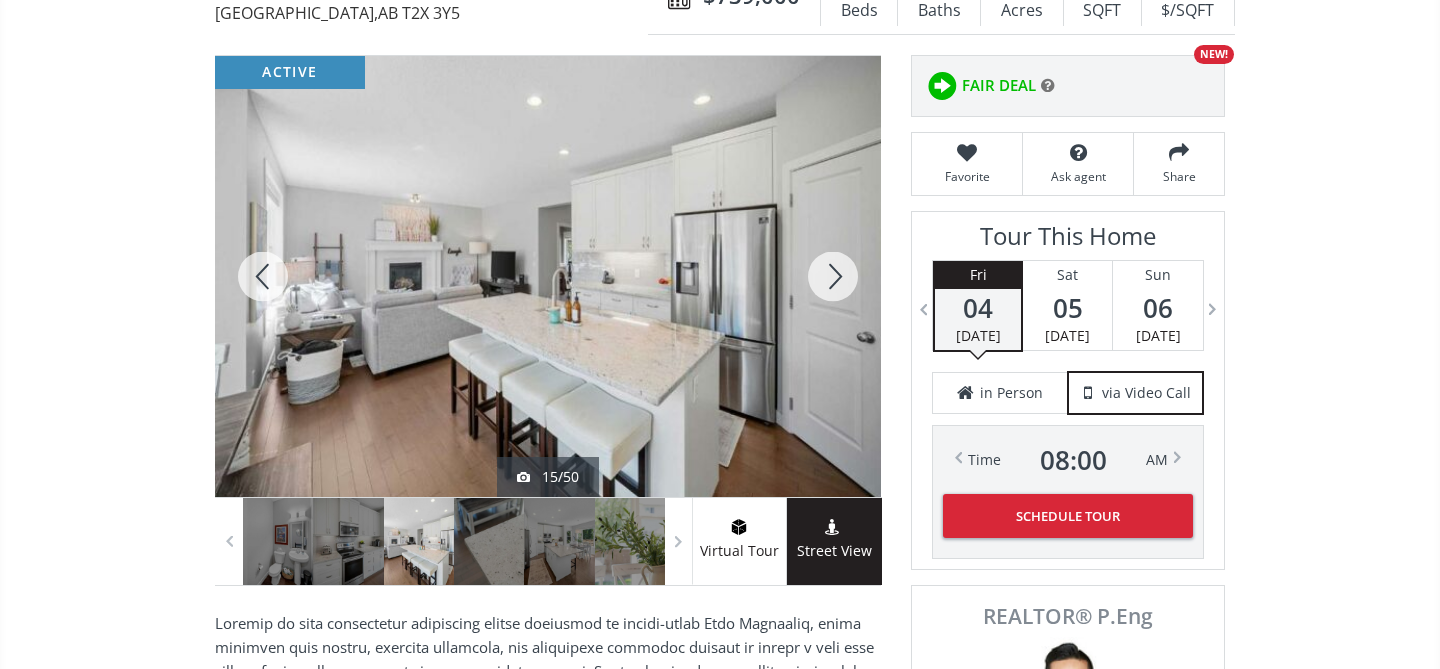 click at bounding box center [833, 276] 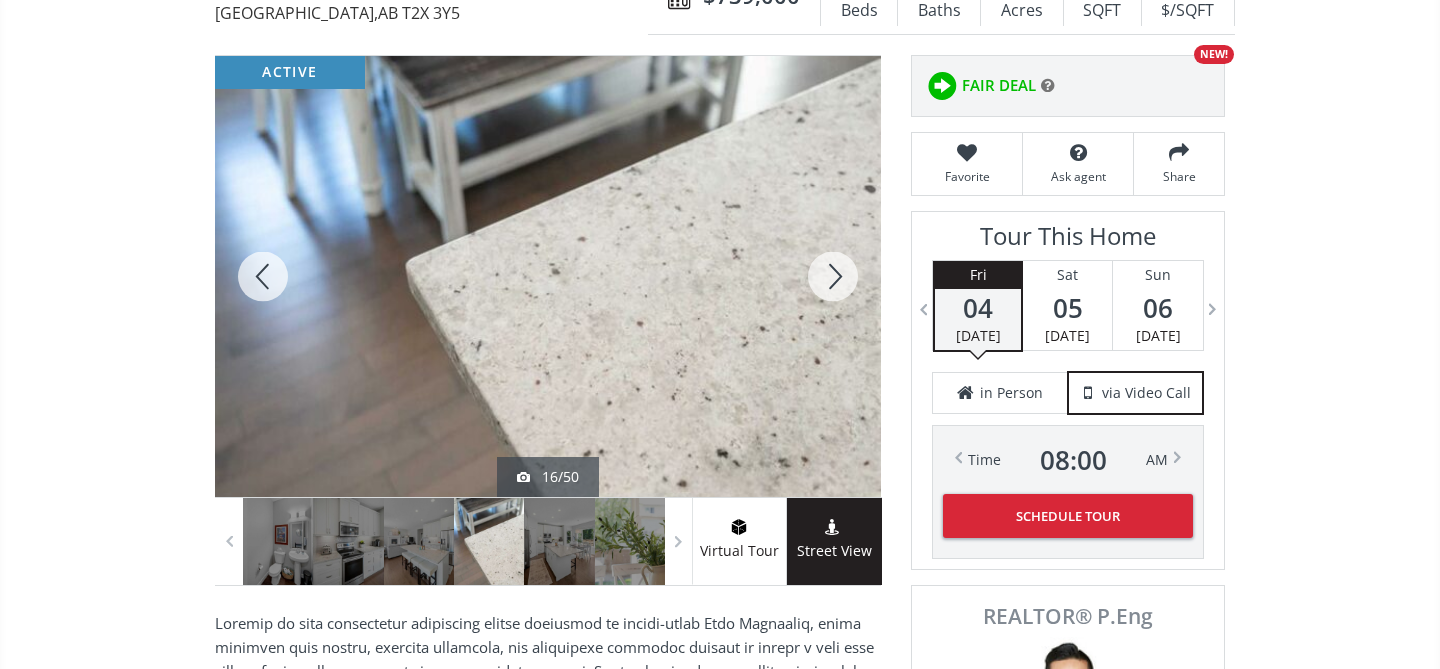 click at bounding box center [833, 276] 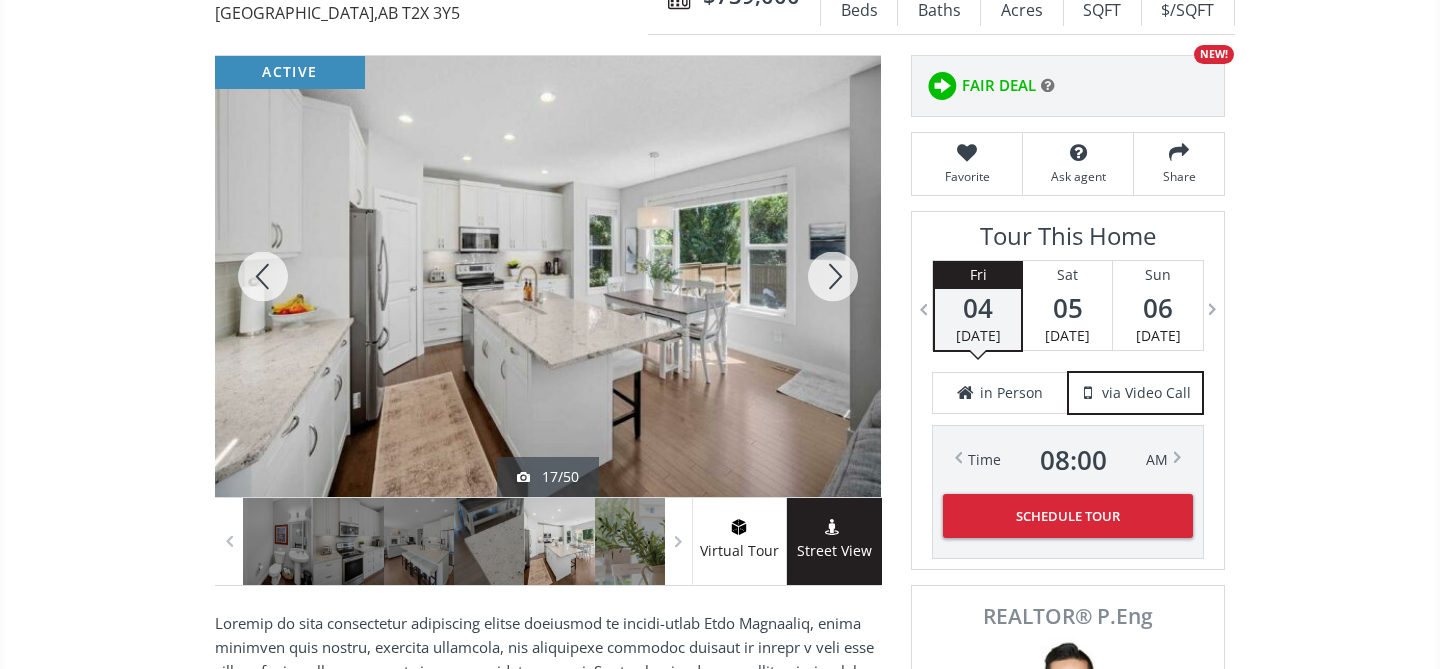 click at bounding box center [833, 276] 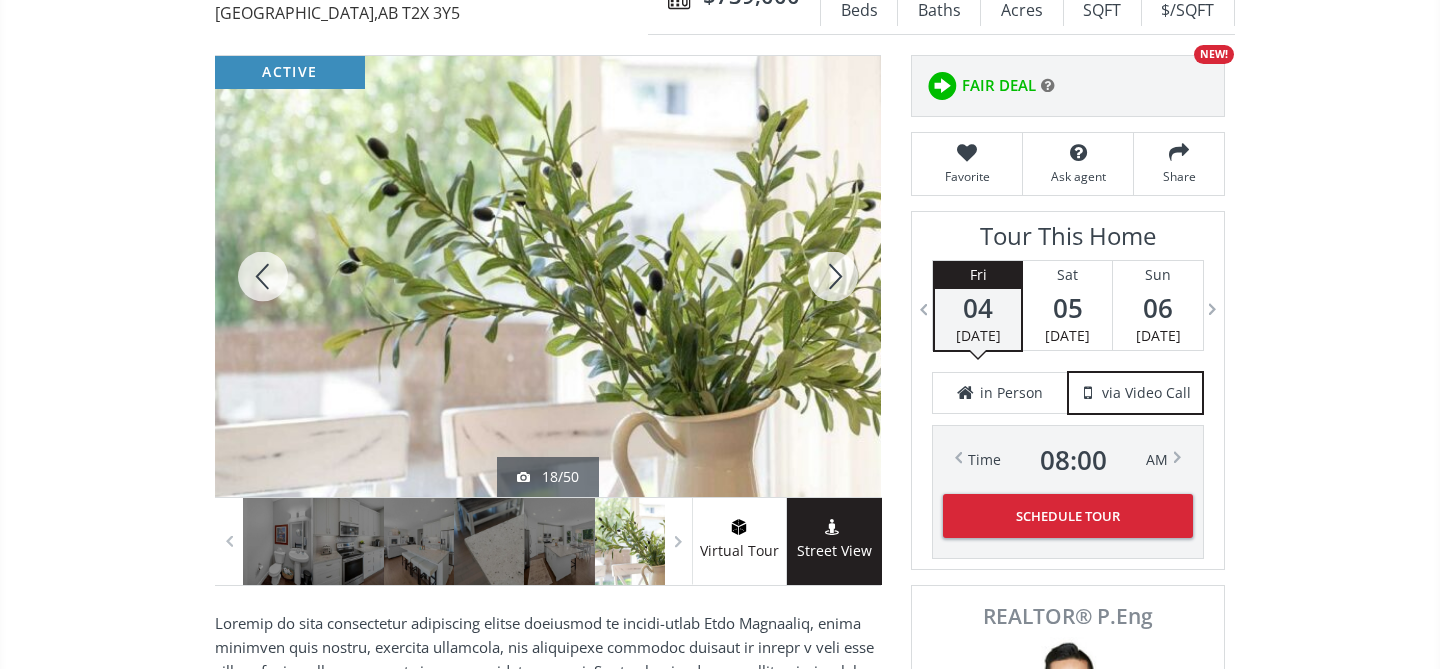 click at bounding box center [833, 276] 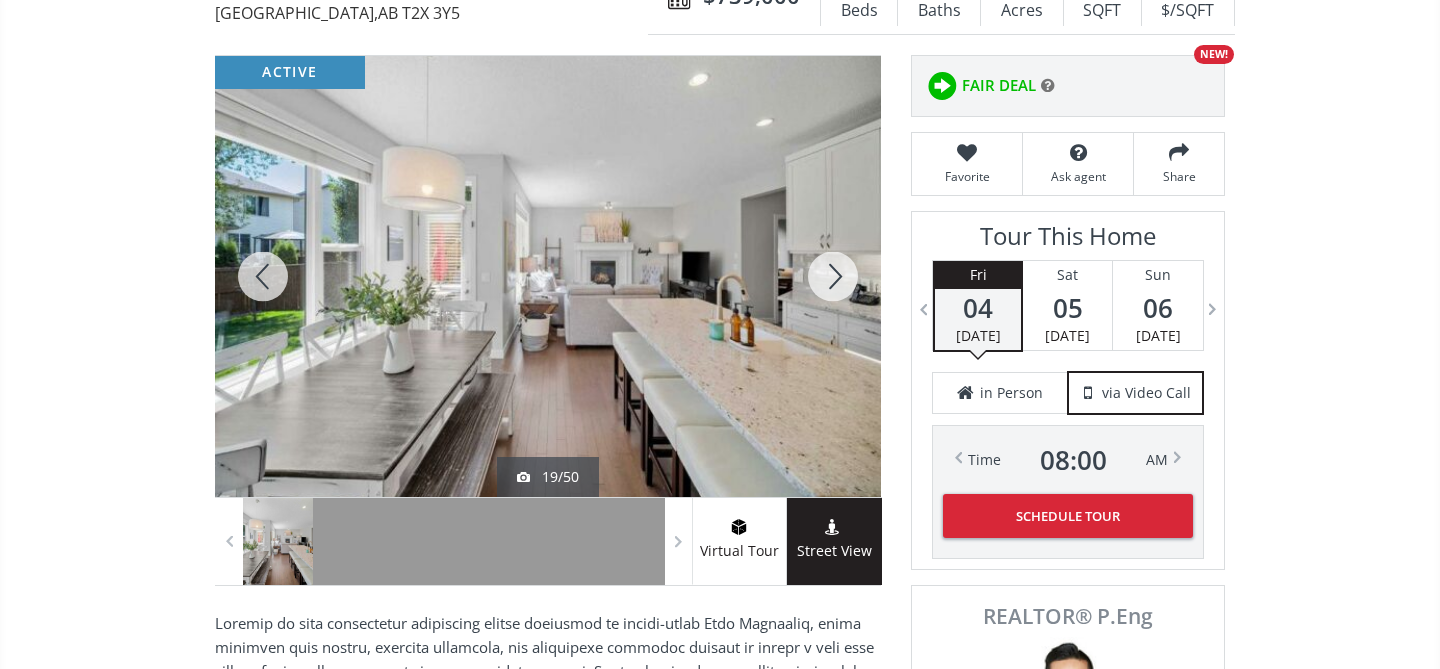 click at bounding box center (833, 276) 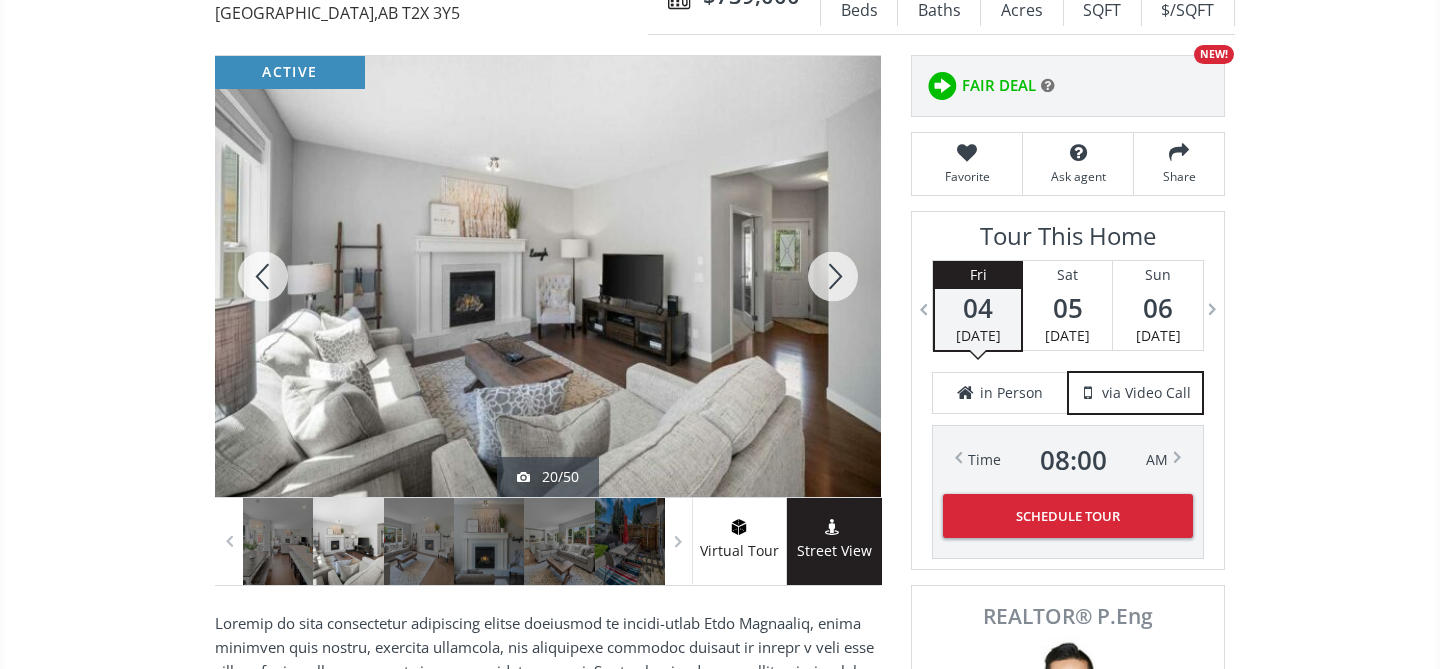 click at bounding box center [833, 276] 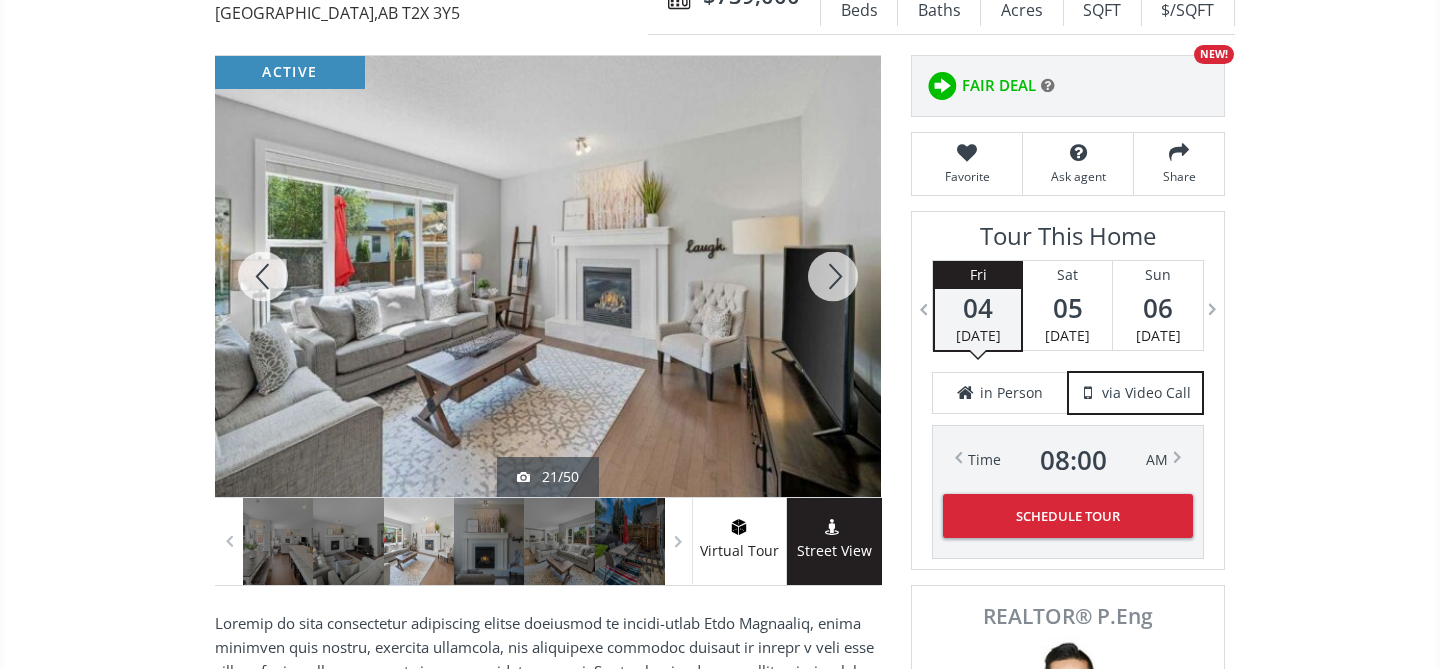 click at bounding box center [833, 276] 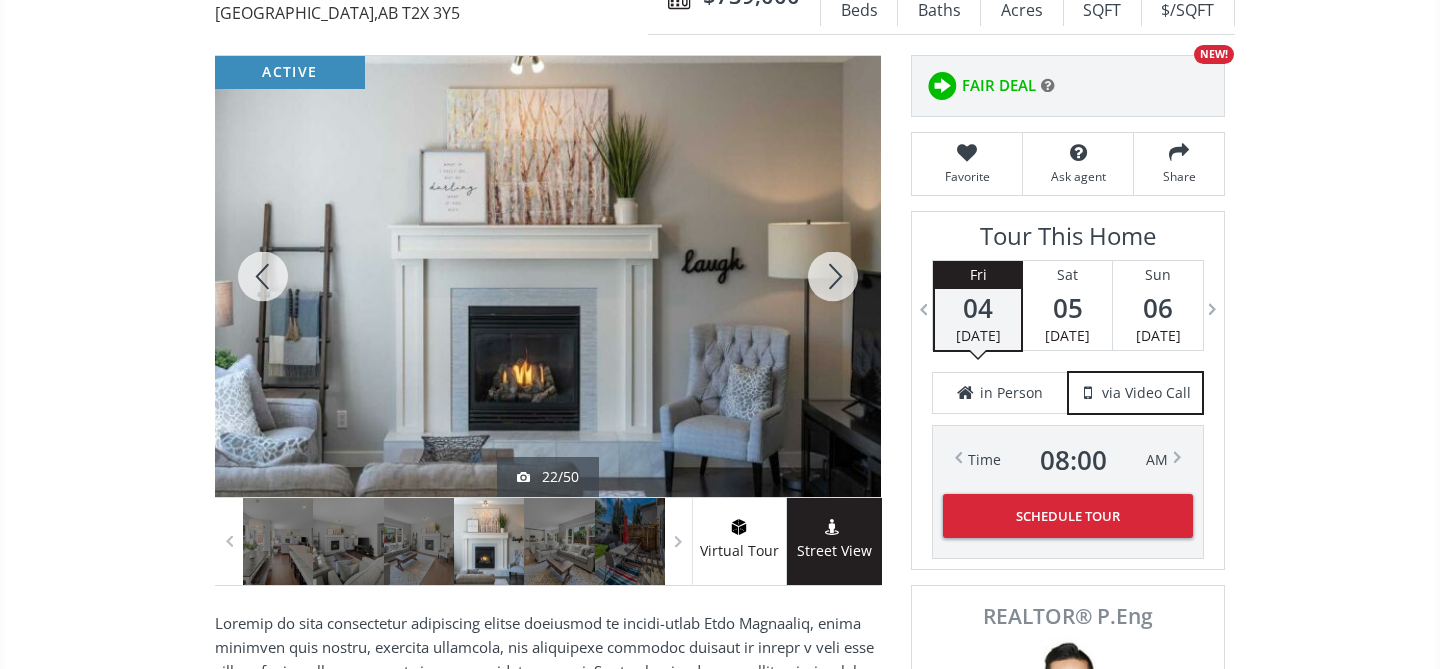 click at bounding box center [833, 276] 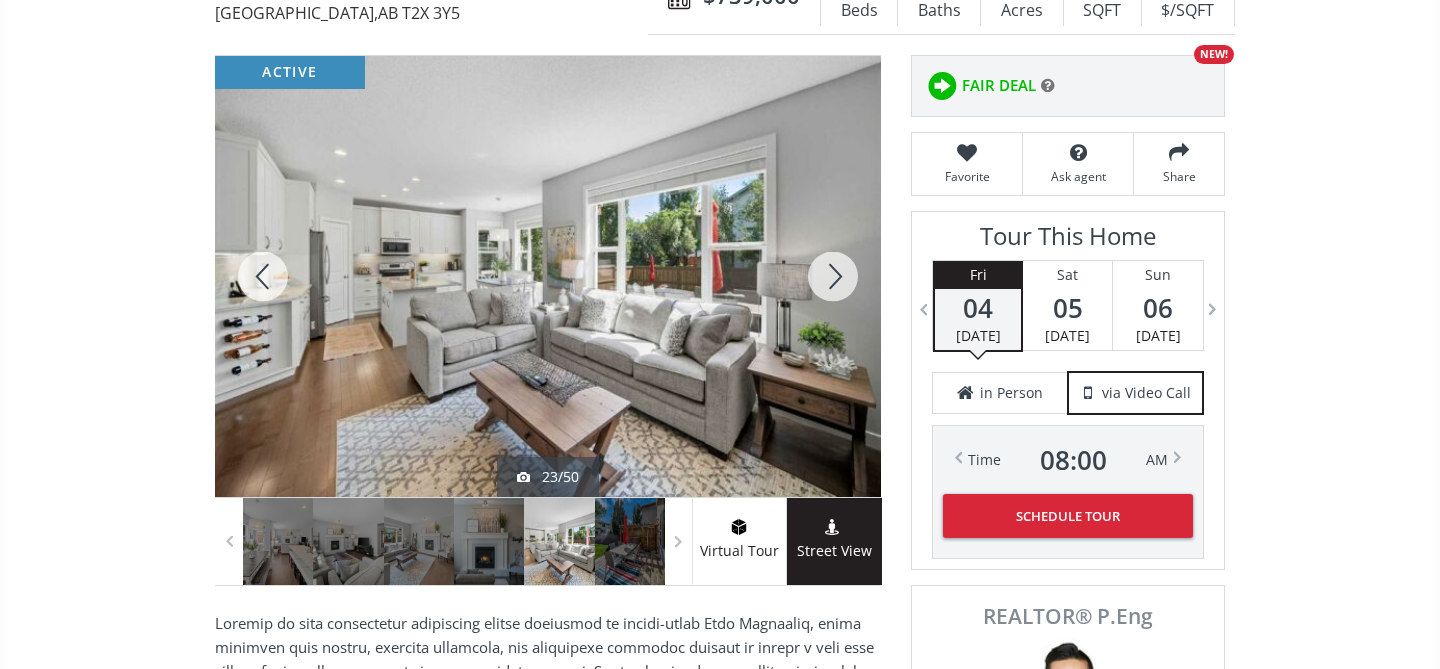 click at bounding box center [833, 276] 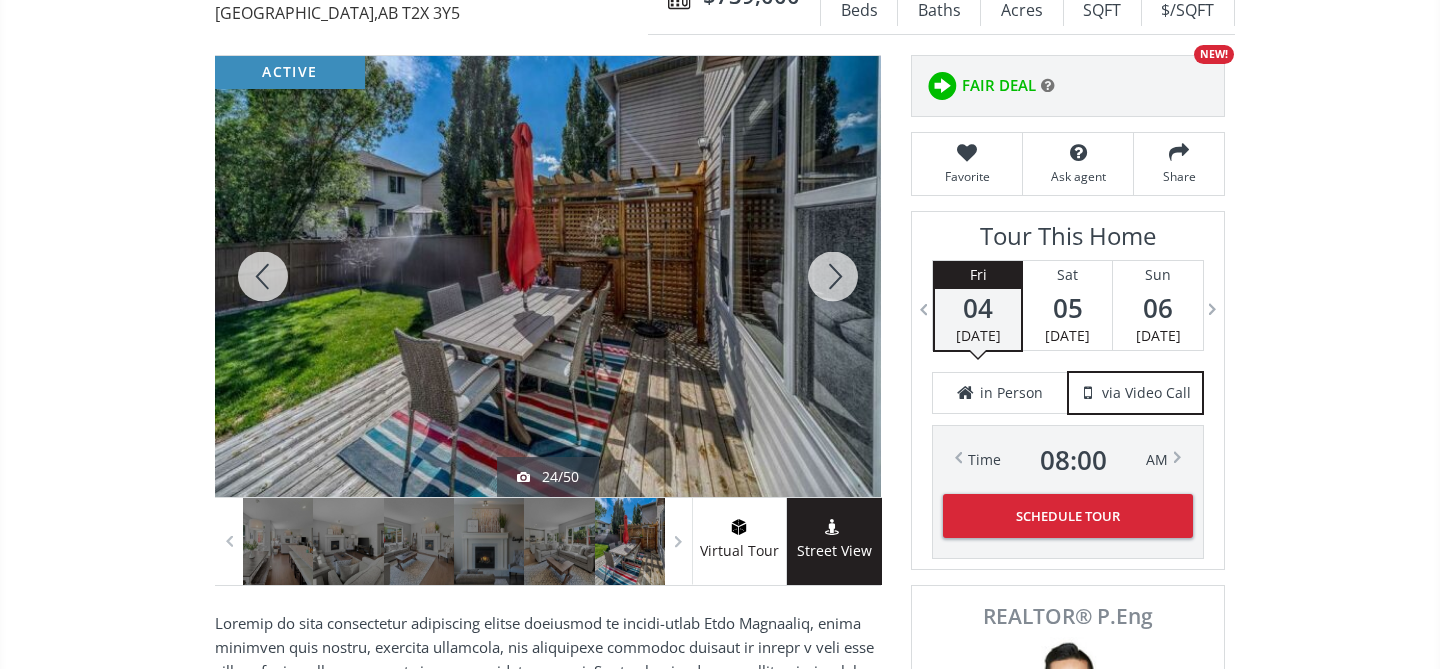 click at bounding box center (833, 276) 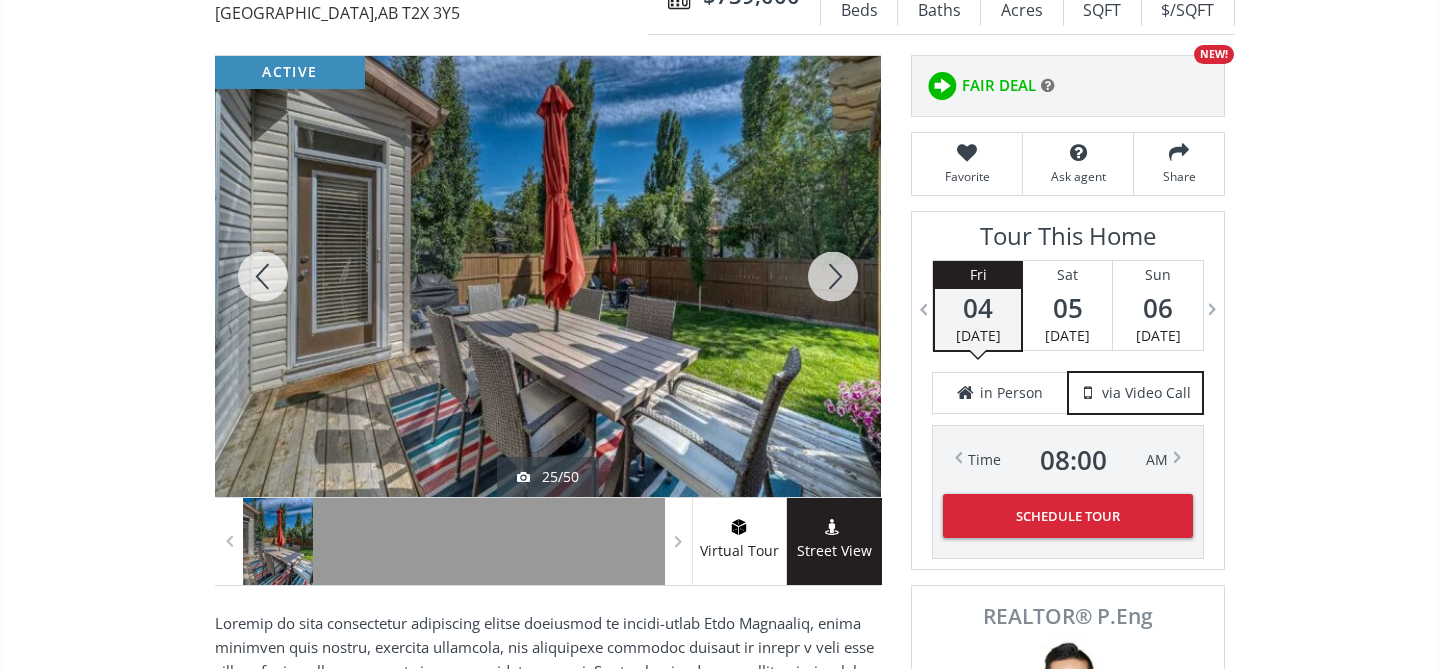 click at bounding box center (833, 276) 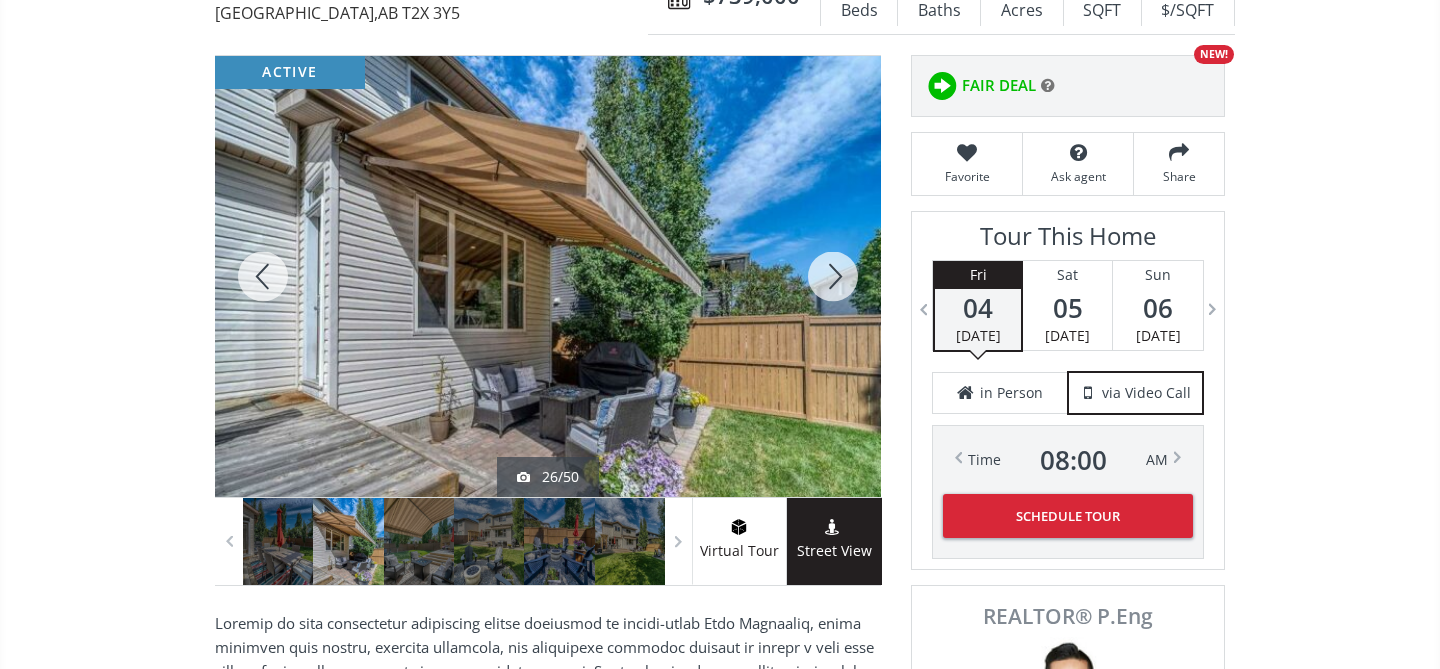 click at bounding box center (833, 276) 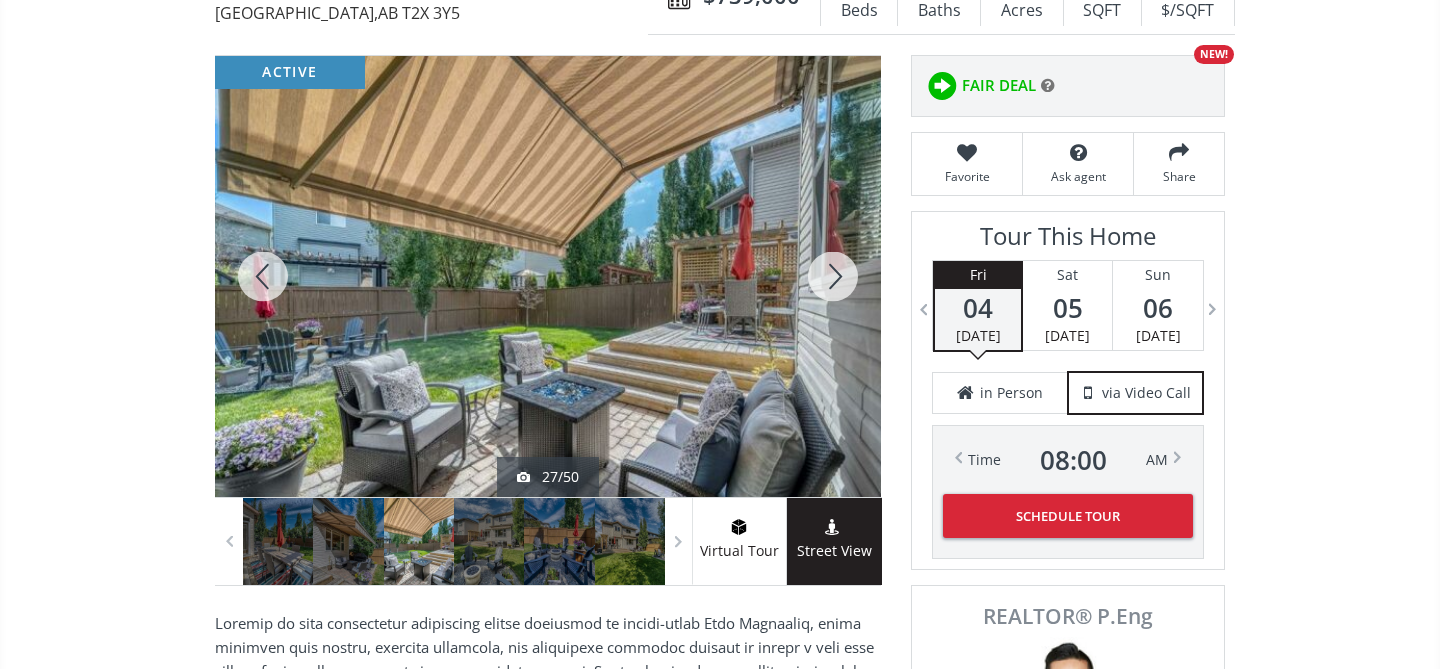 click at bounding box center (833, 276) 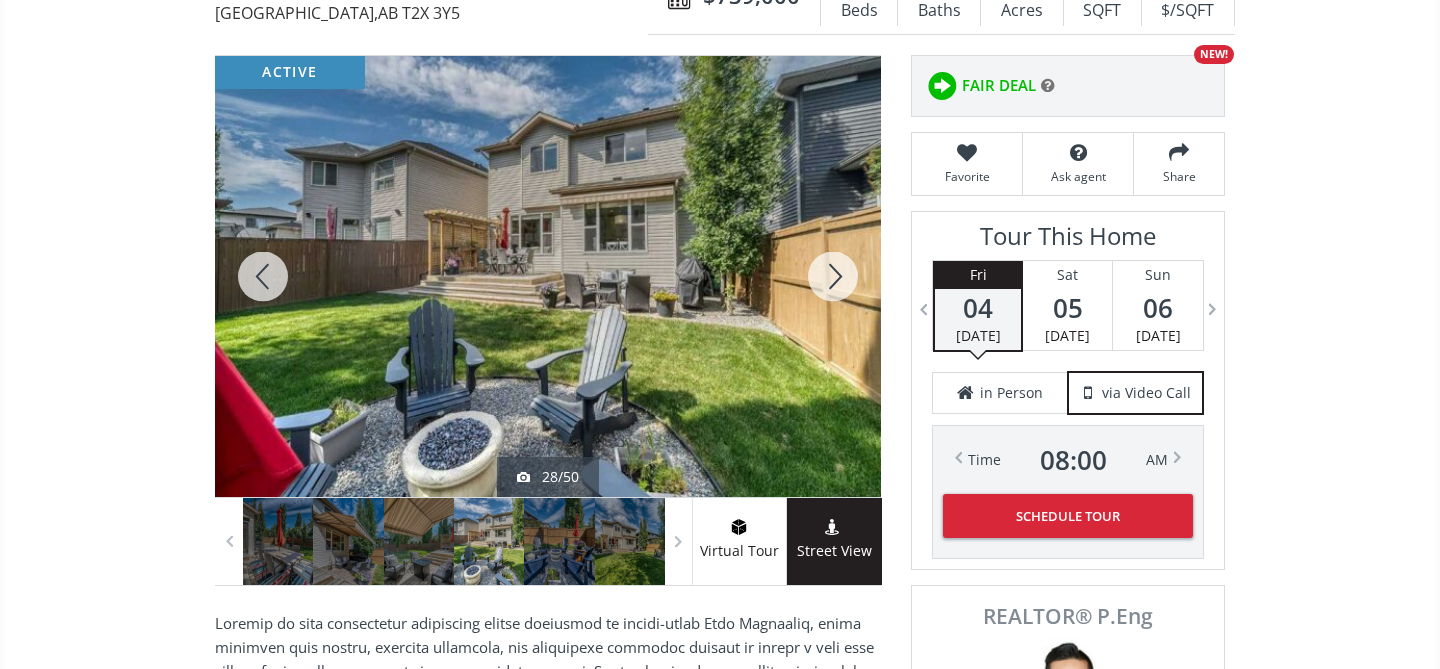 click at bounding box center (833, 276) 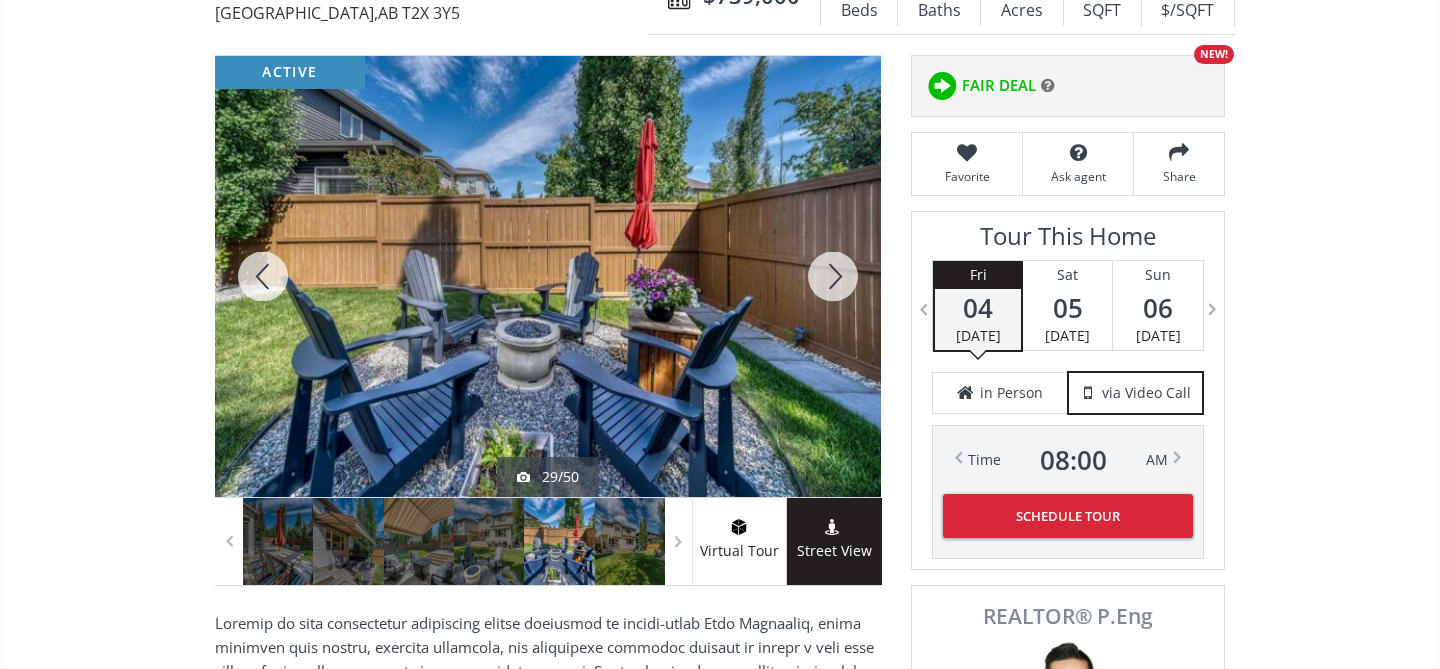 click at bounding box center (833, 276) 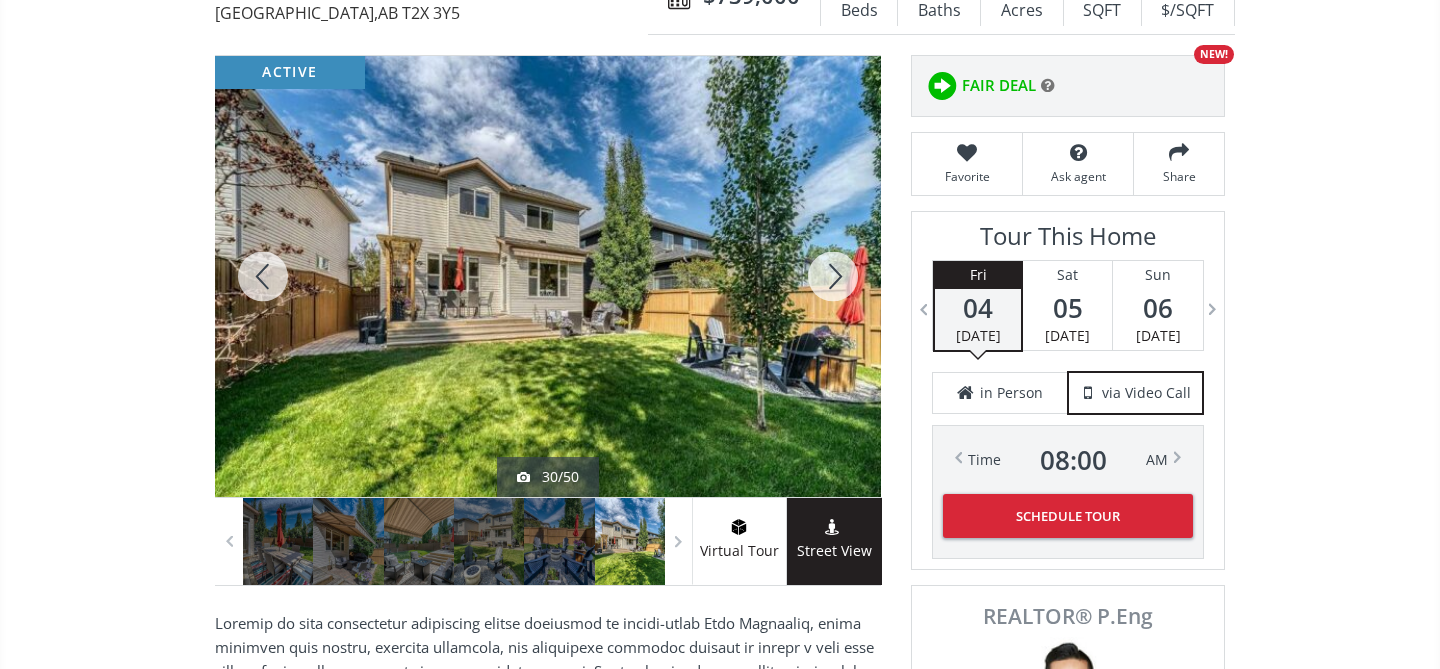 click at bounding box center [833, 276] 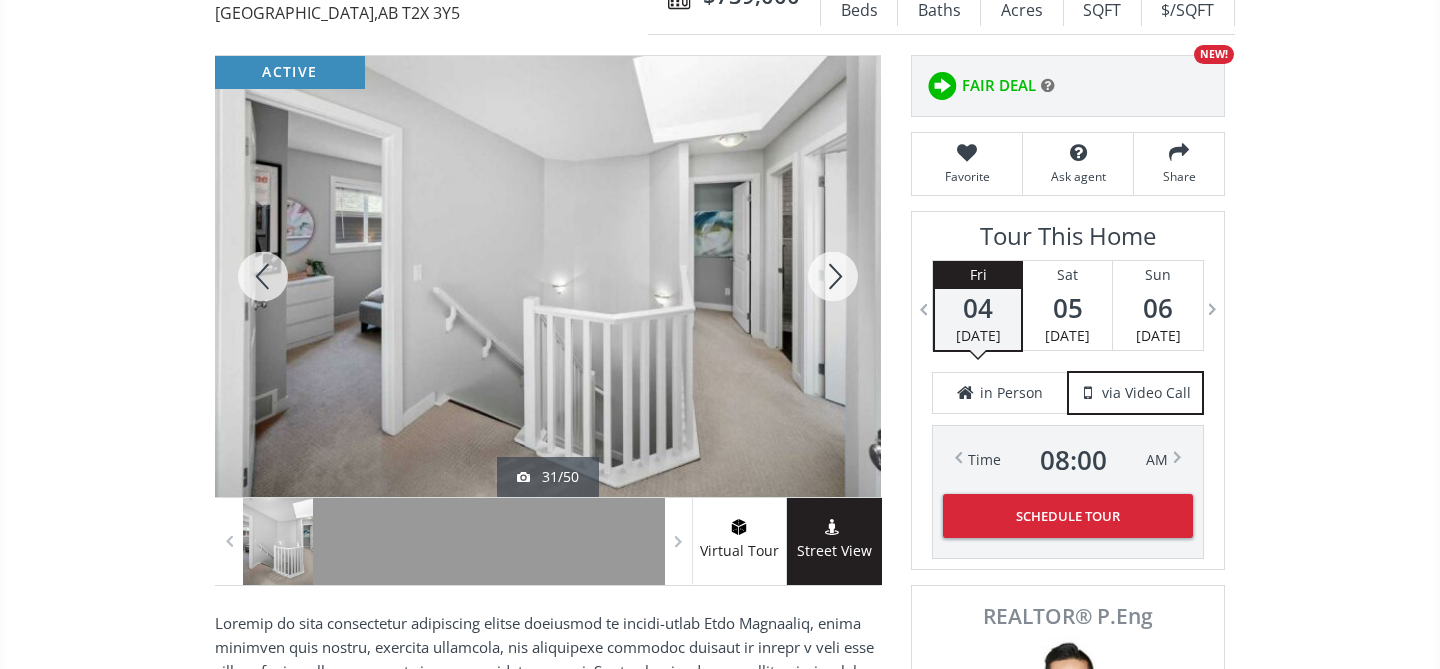click at bounding box center [833, 276] 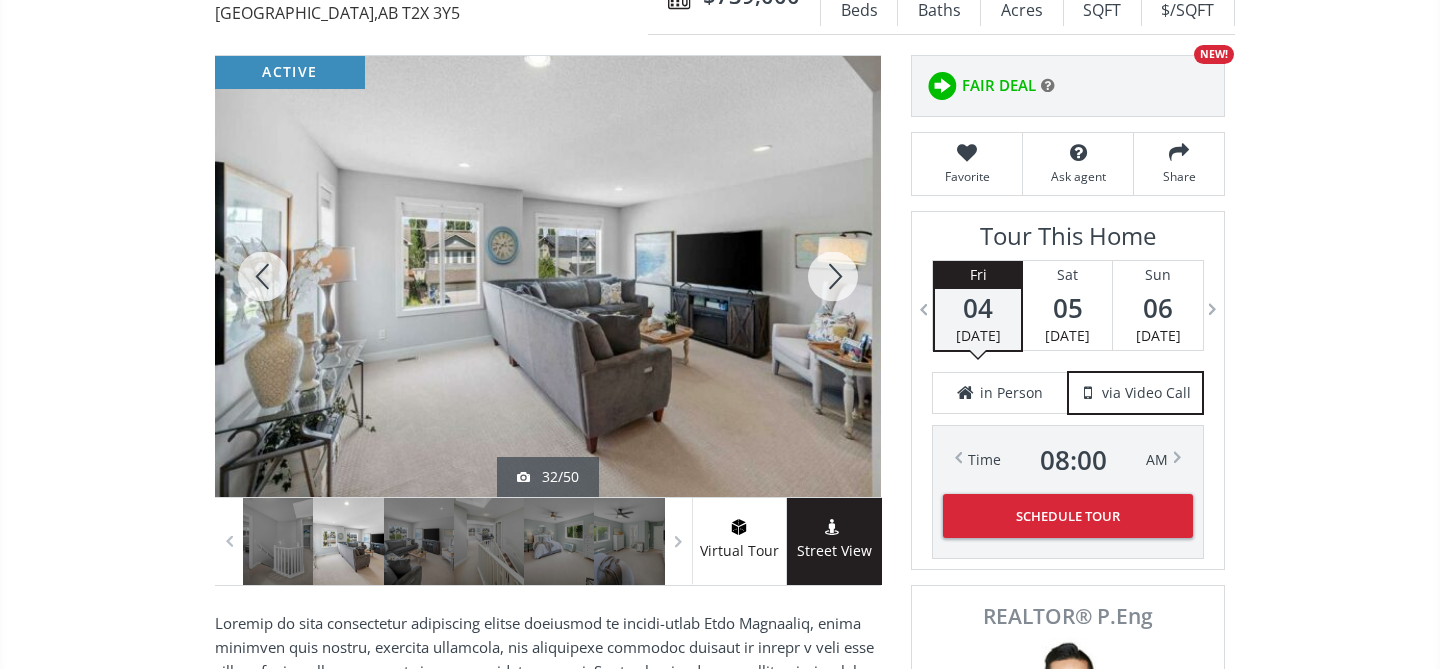click at bounding box center [833, 276] 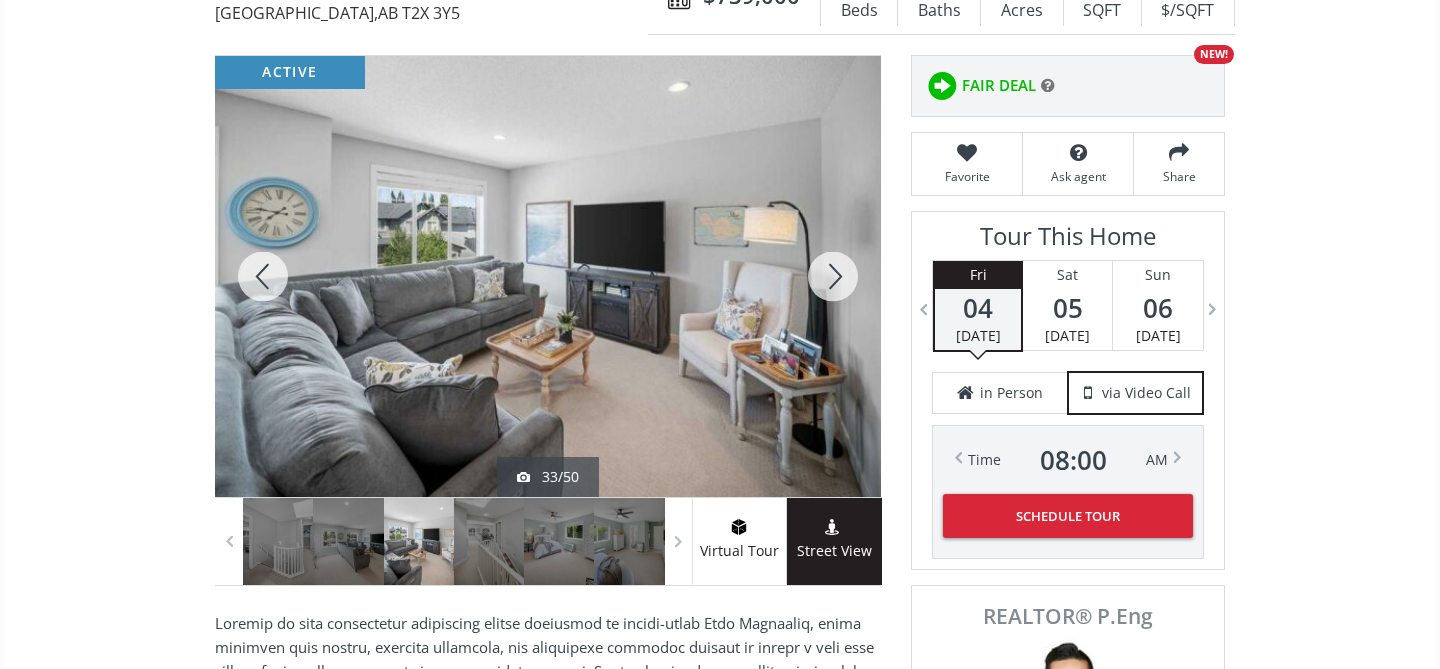 click at bounding box center (833, 276) 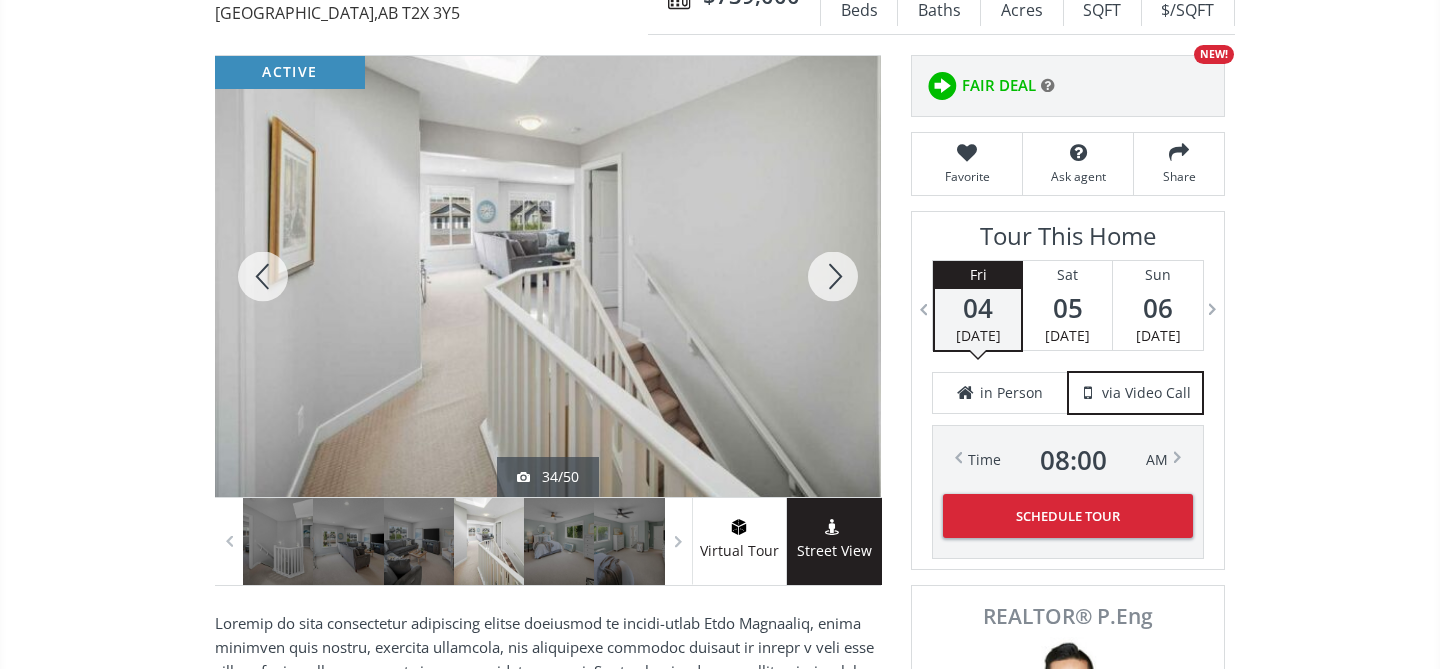 click at bounding box center (833, 276) 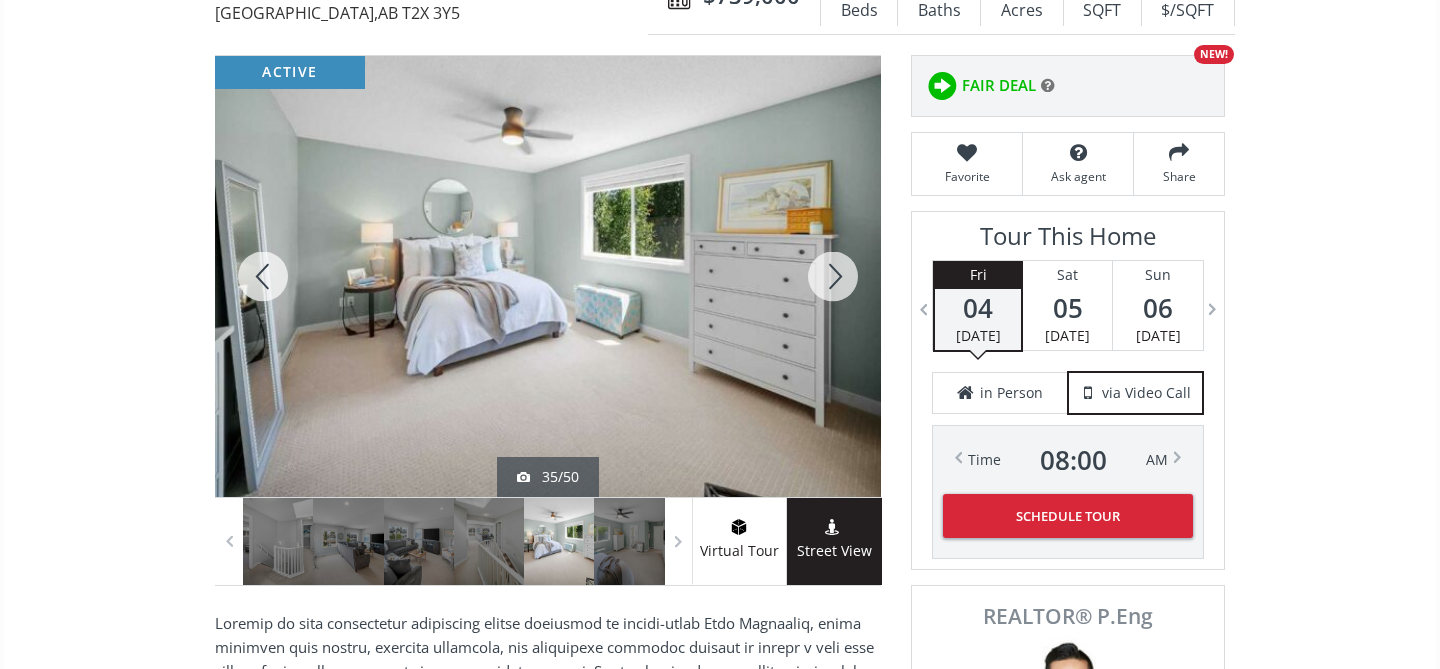 click at bounding box center [833, 276] 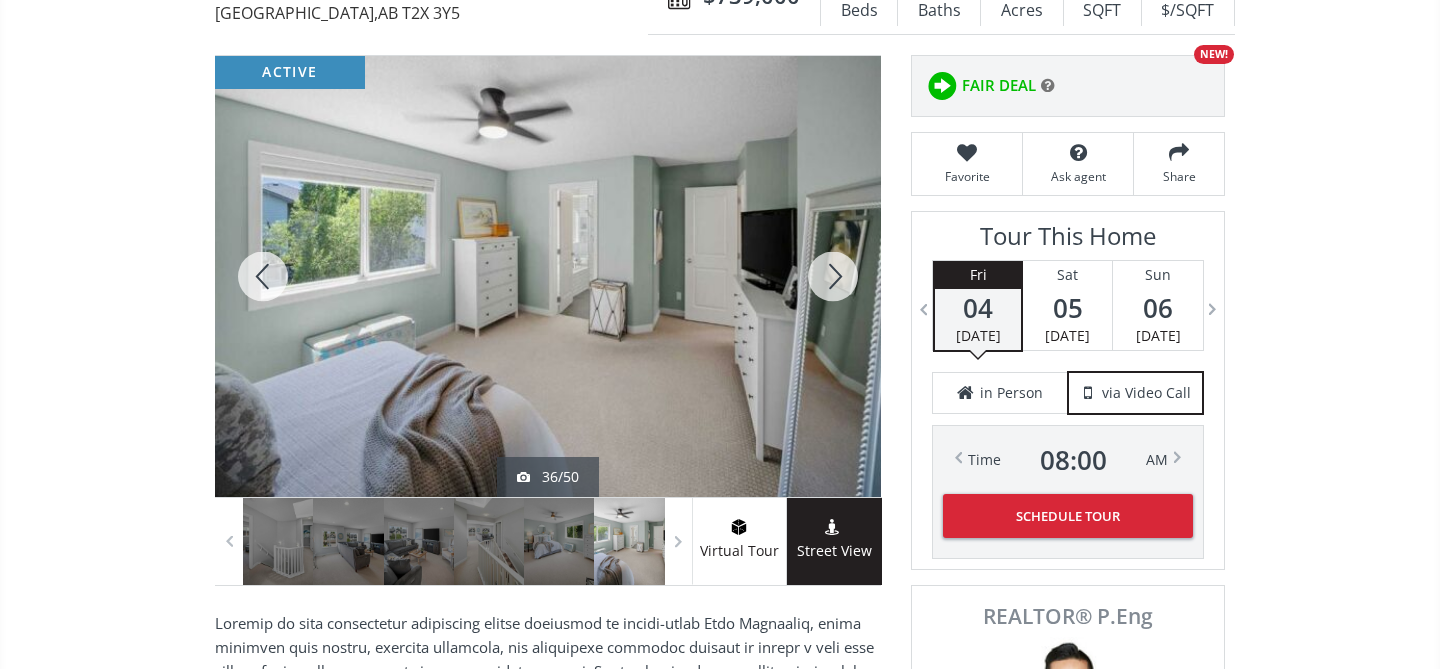 click at bounding box center (833, 276) 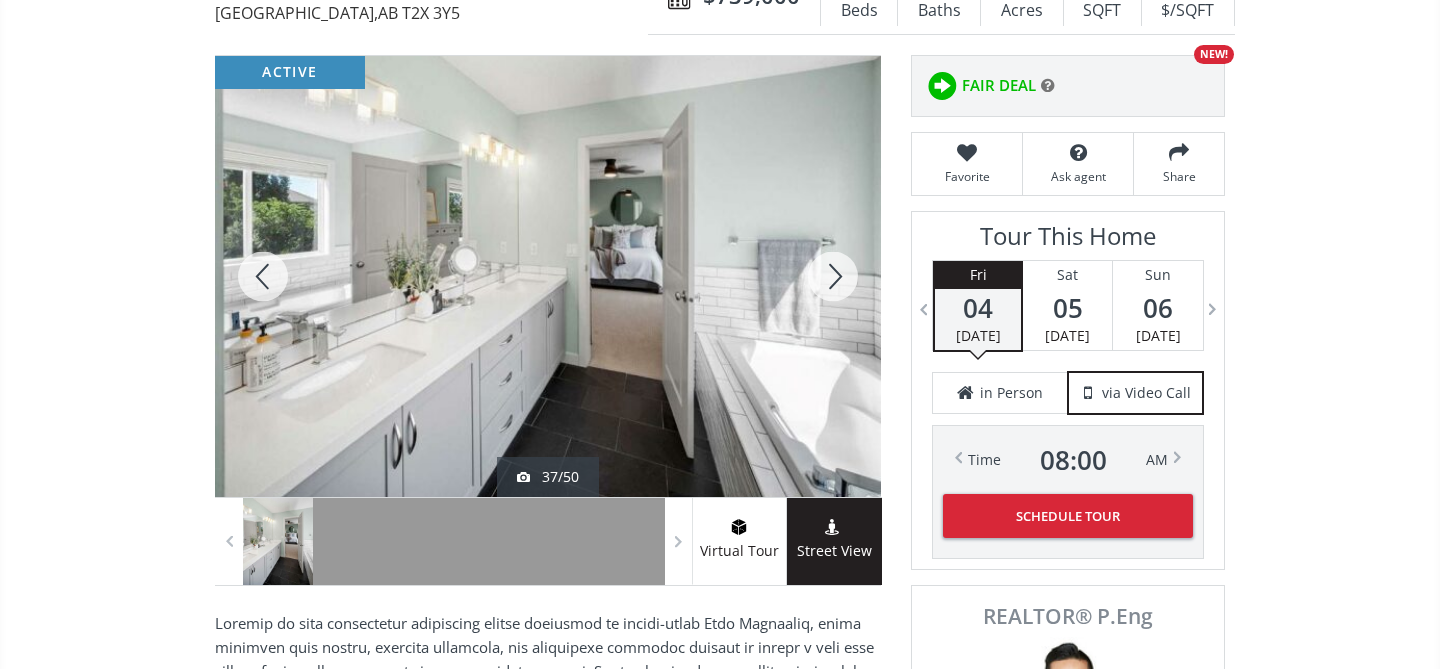 click at bounding box center [833, 276] 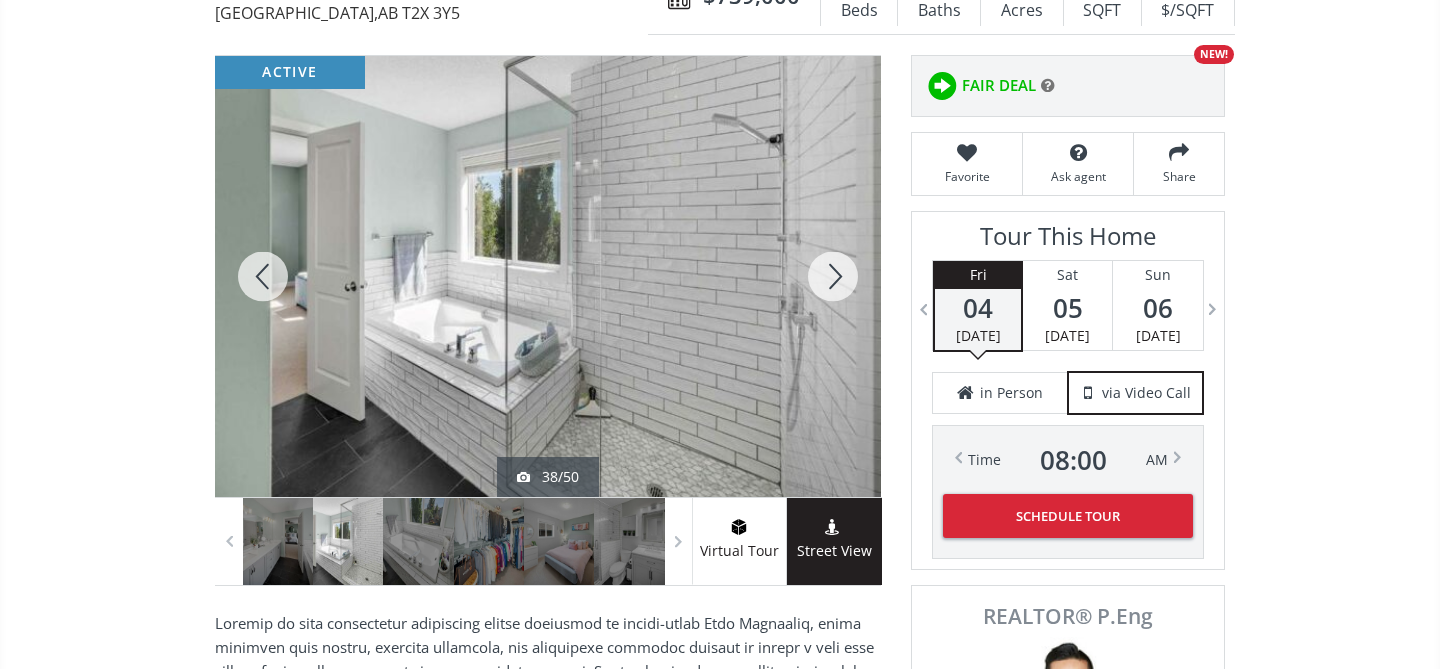 click at bounding box center [833, 276] 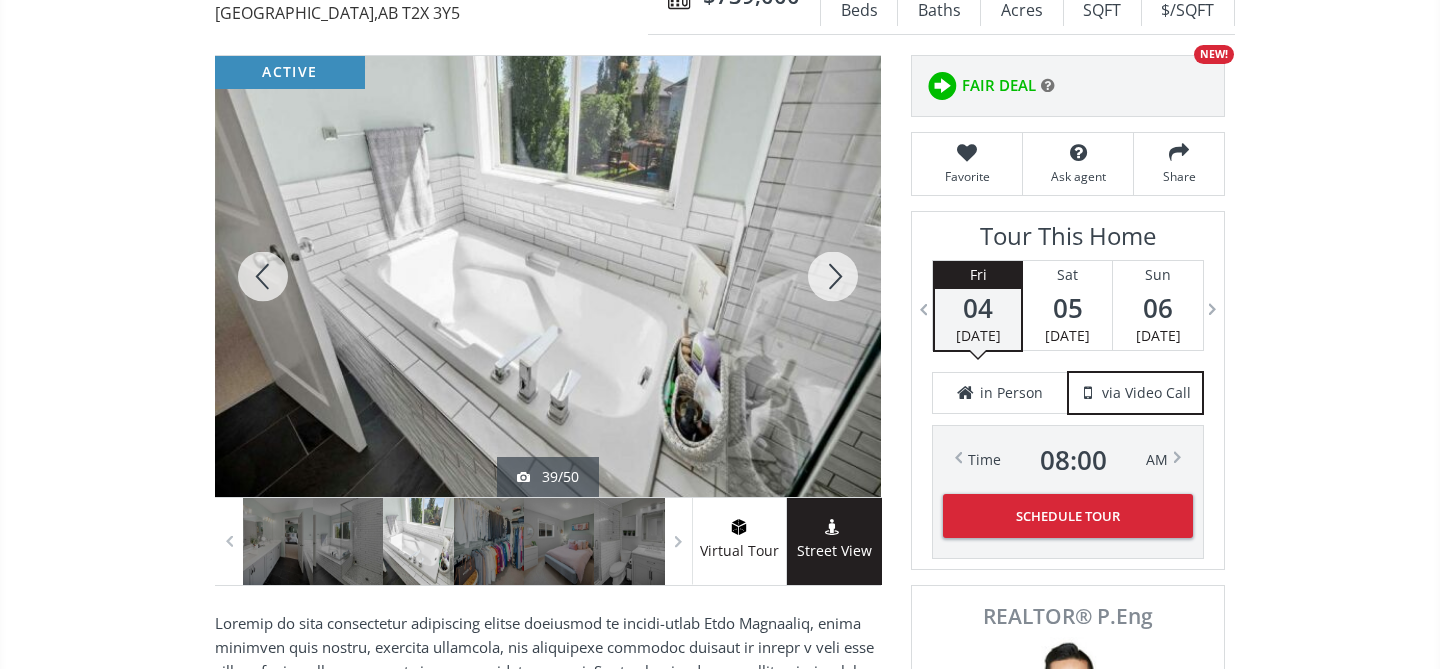 click at bounding box center [833, 276] 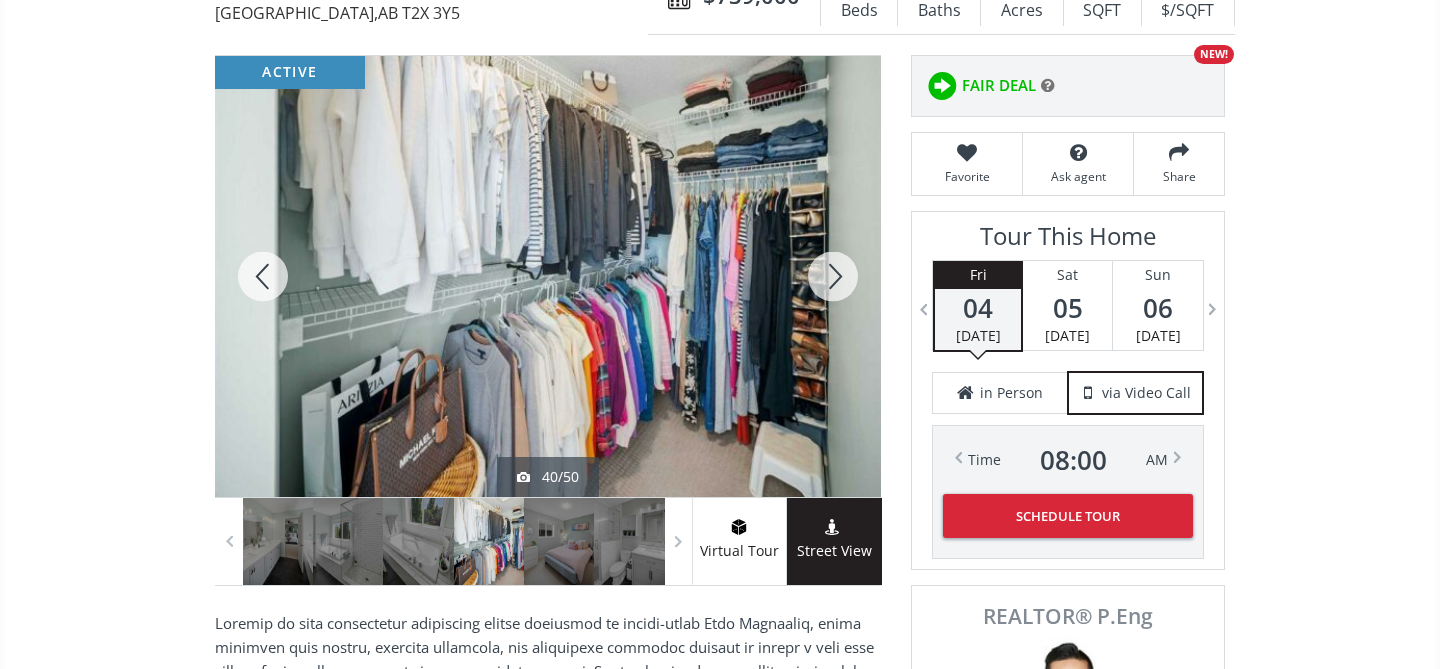 click at bounding box center (833, 276) 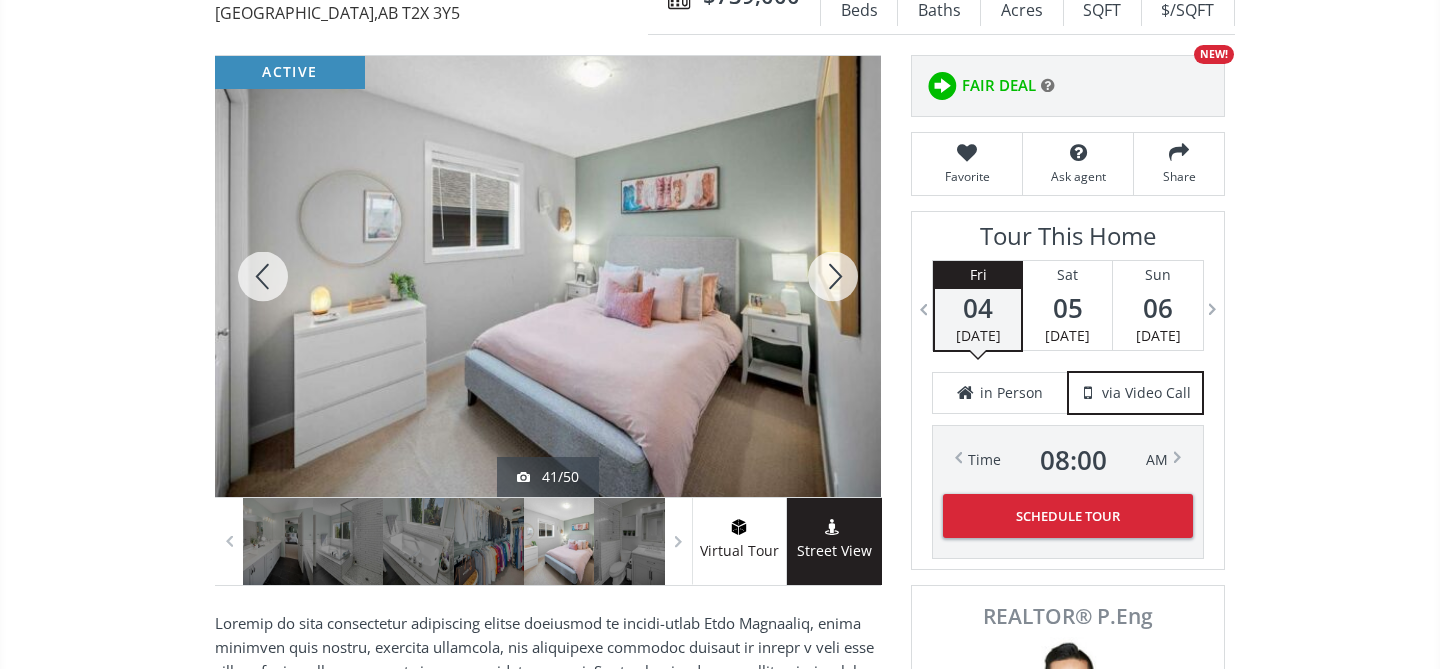 click at bounding box center (833, 276) 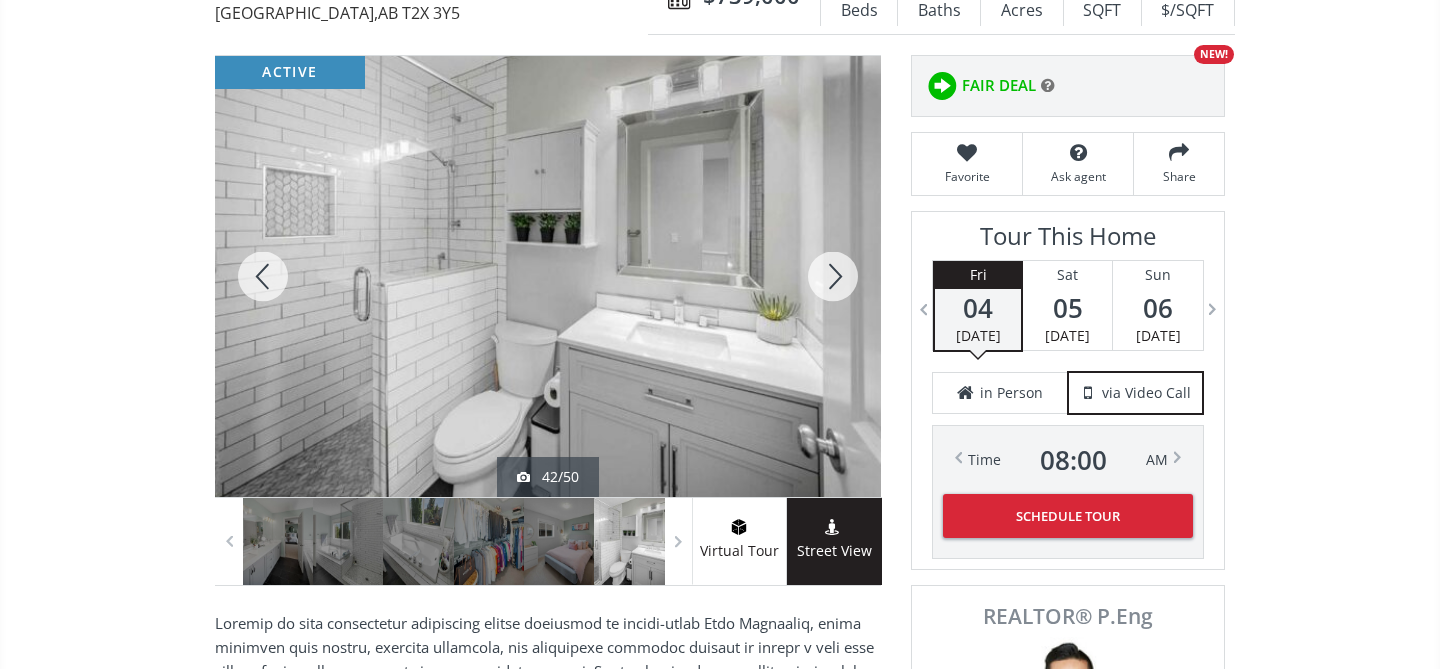 click at bounding box center (833, 276) 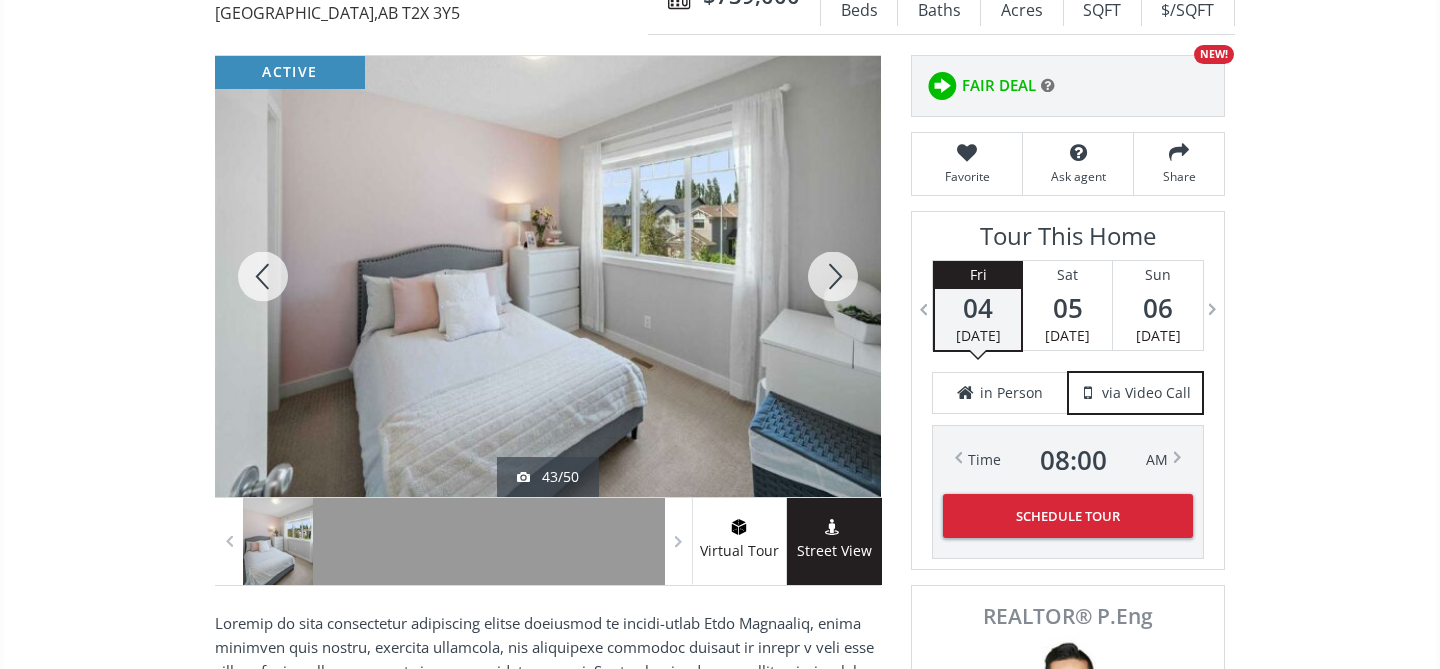 click at bounding box center (833, 276) 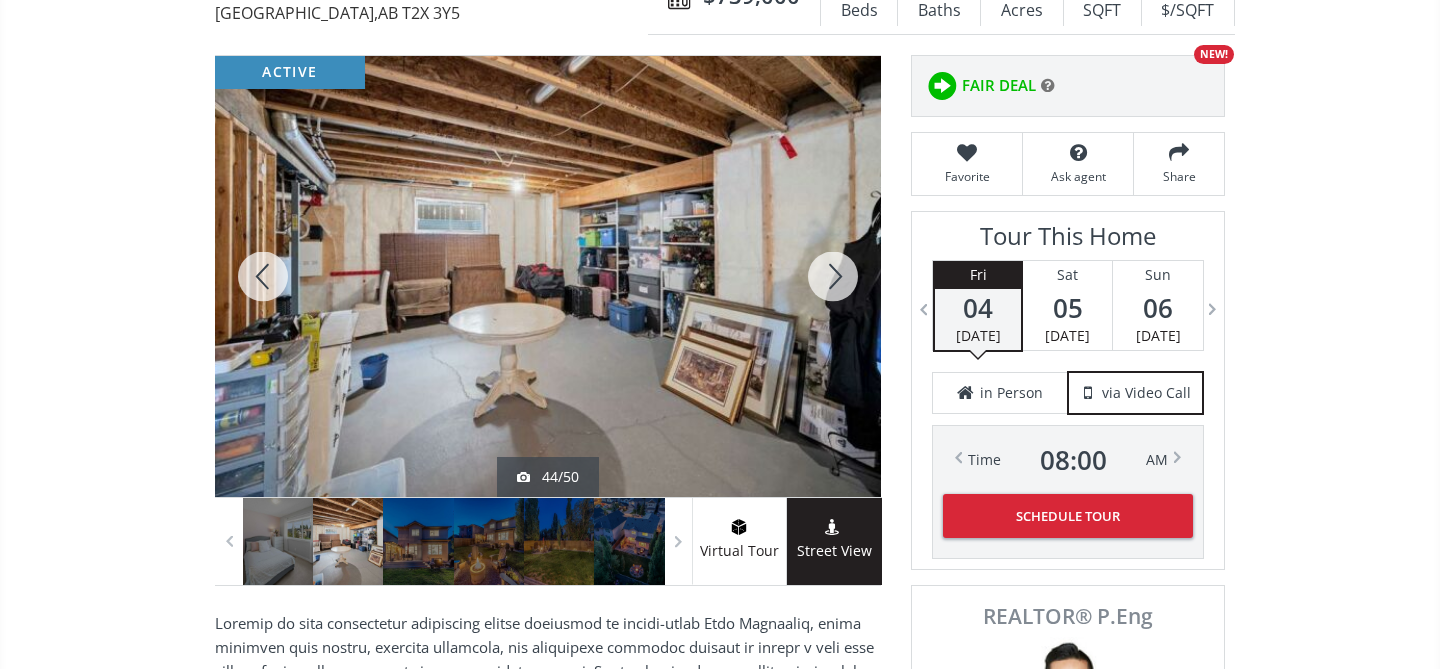 click at bounding box center (833, 276) 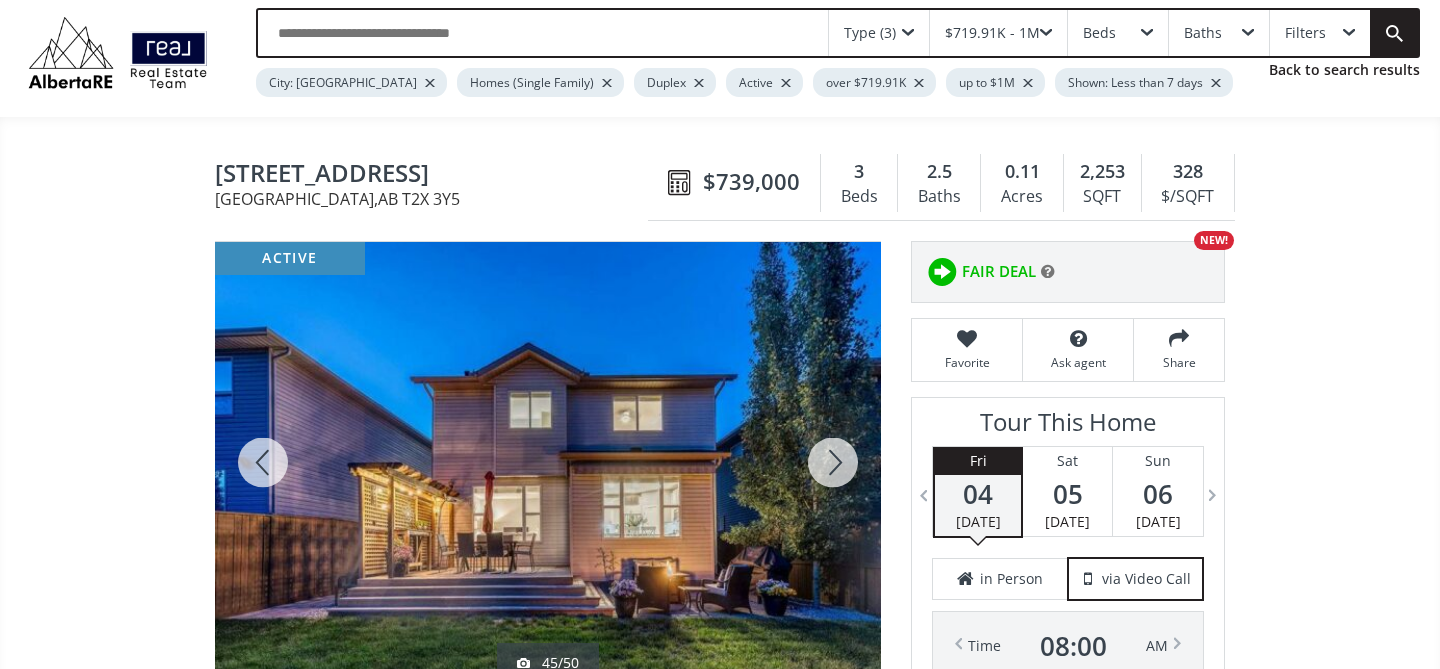 scroll, scrollTop: 144, scrollLeft: 0, axis: vertical 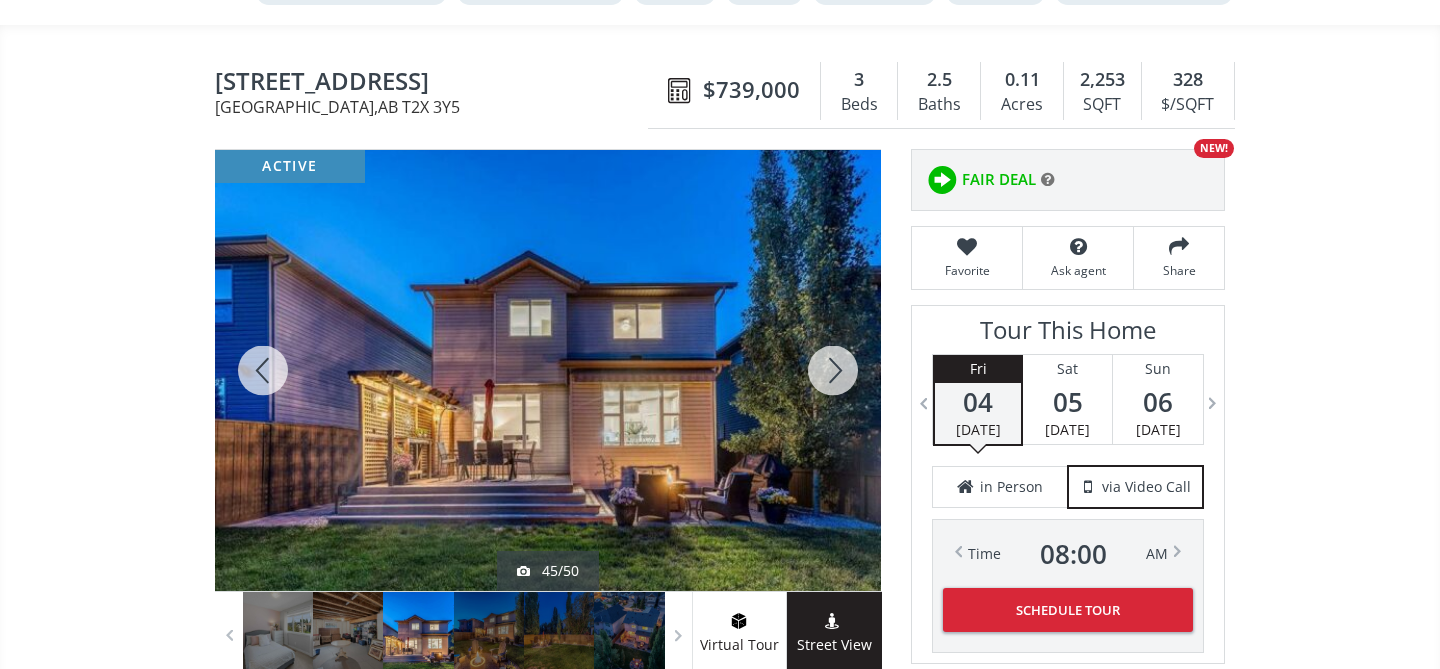 click at bounding box center [833, 370] 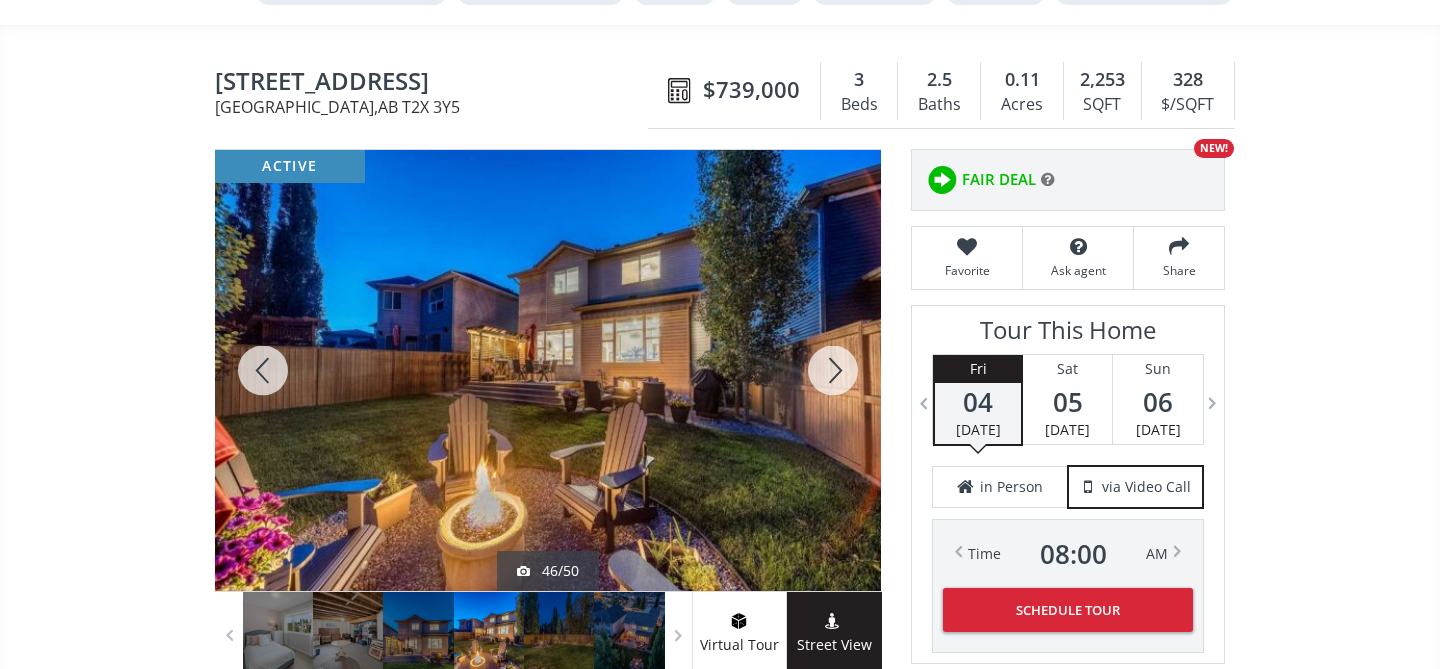 click at bounding box center [833, 370] 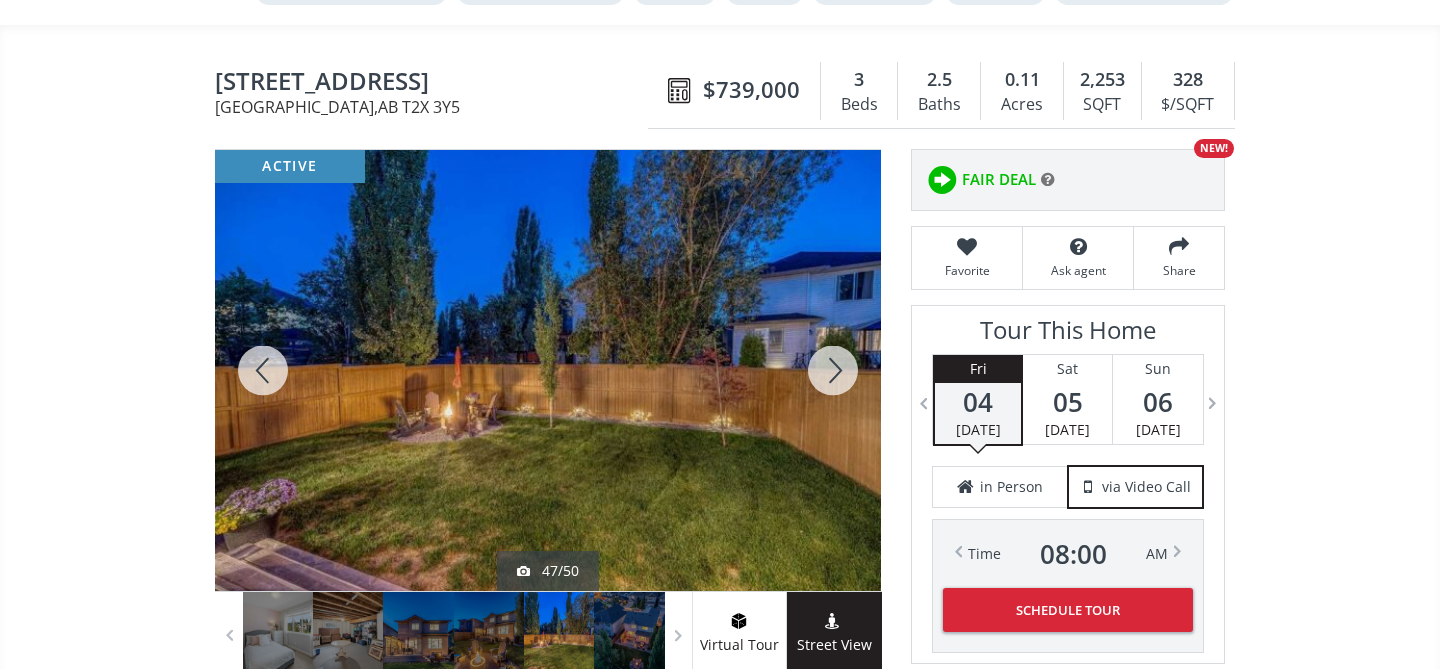click at bounding box center [833, 370] 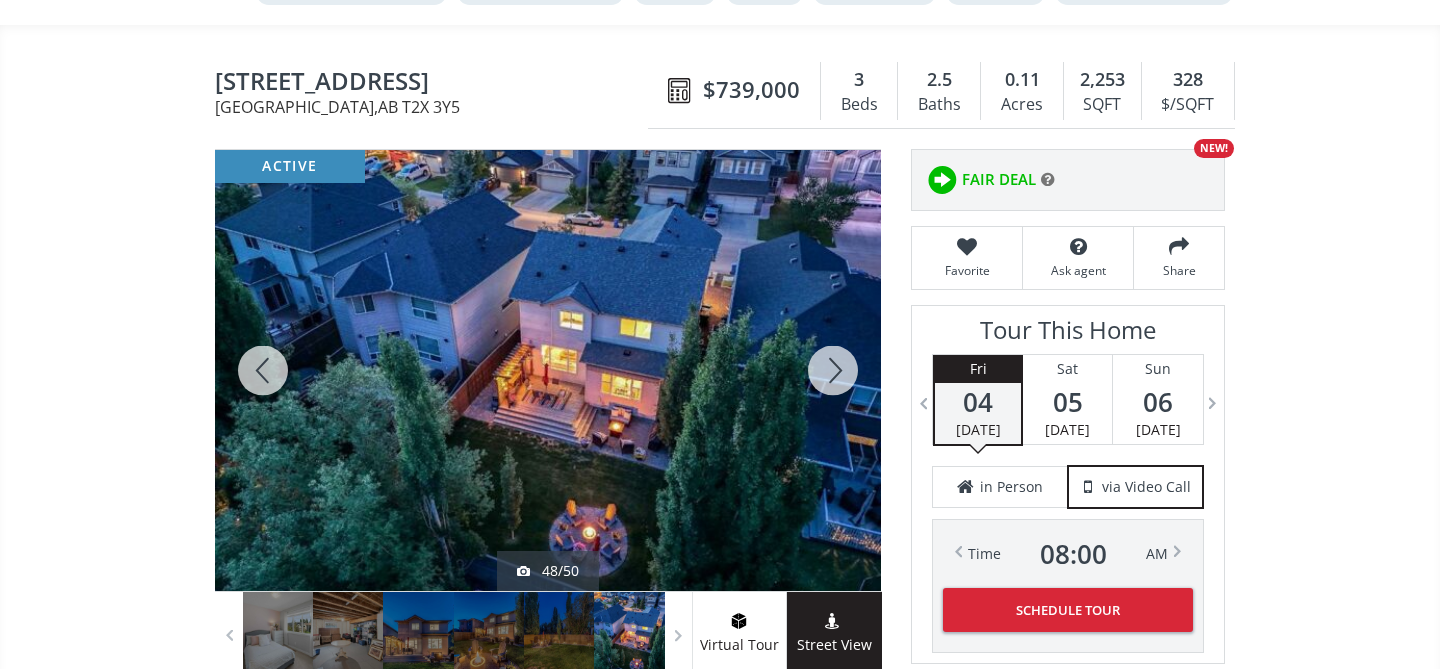 click at bounding box center [833, 370] 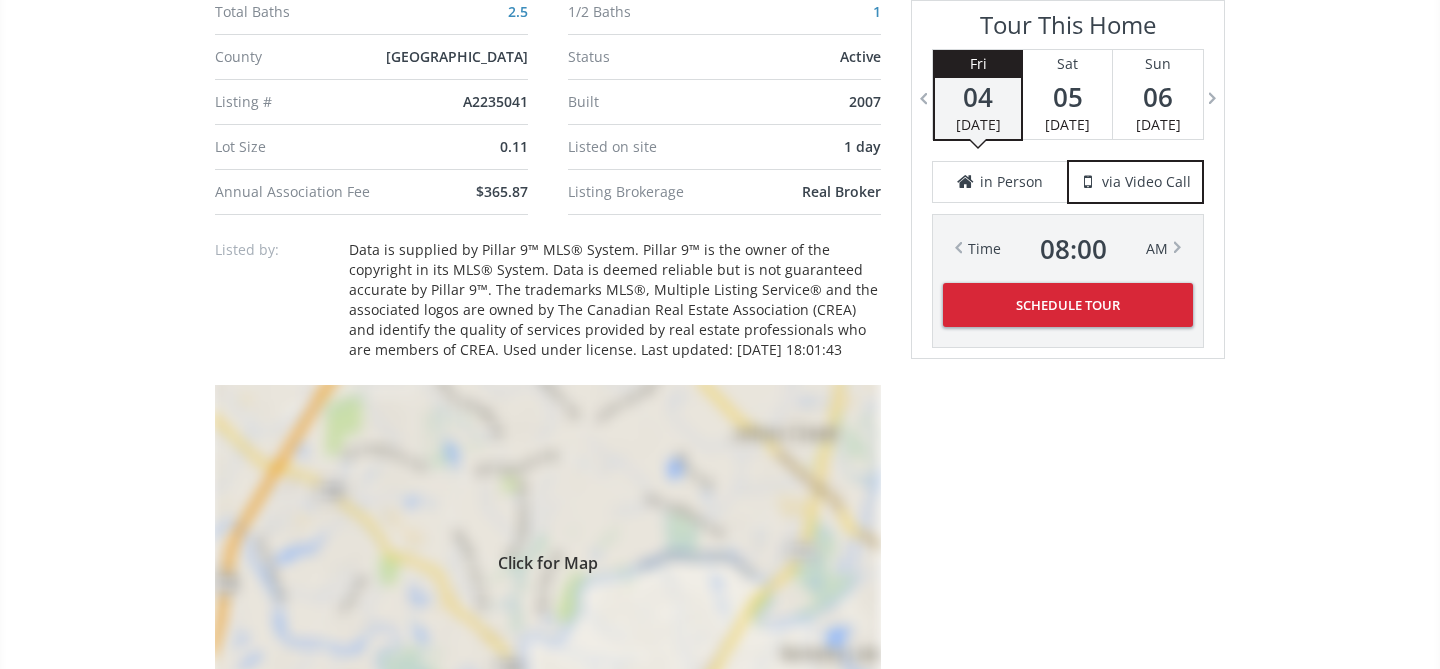 scroll, scrollTop: 1719, scrollLeft: 0, axis: vertical 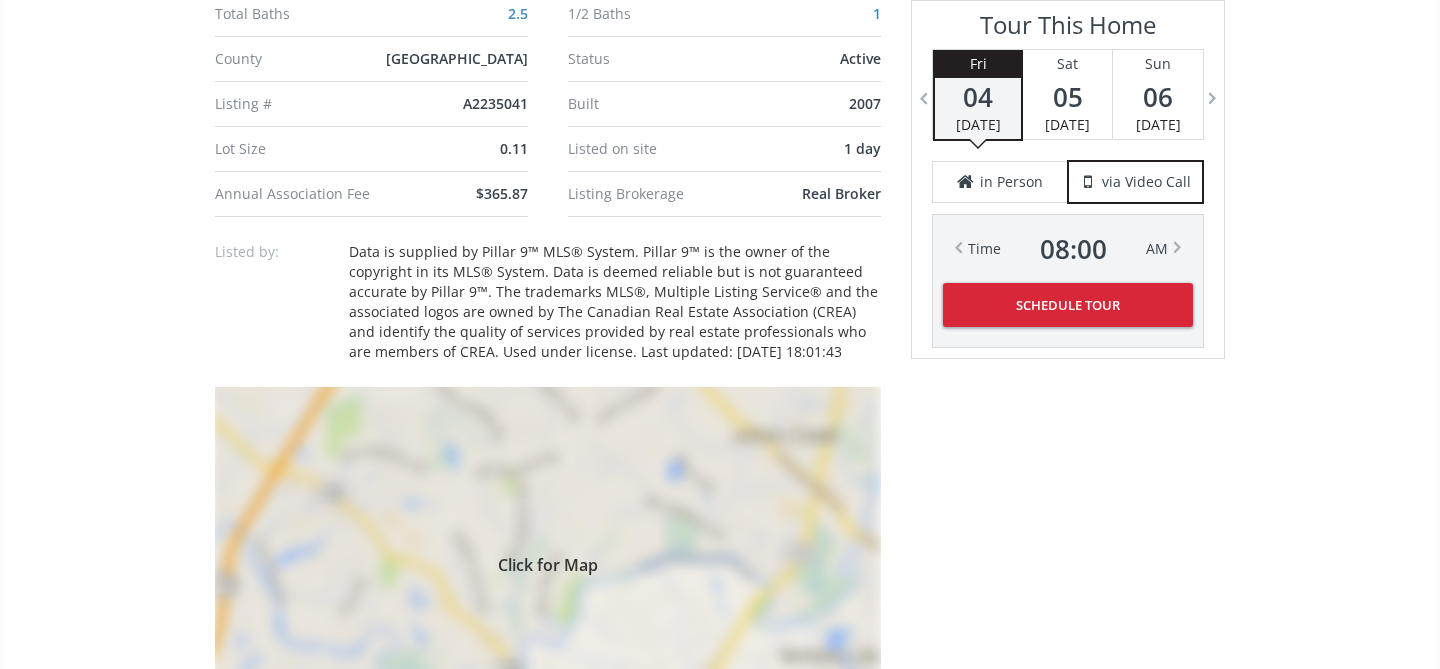click on "Click for Map" at bounding box center [548, 562] 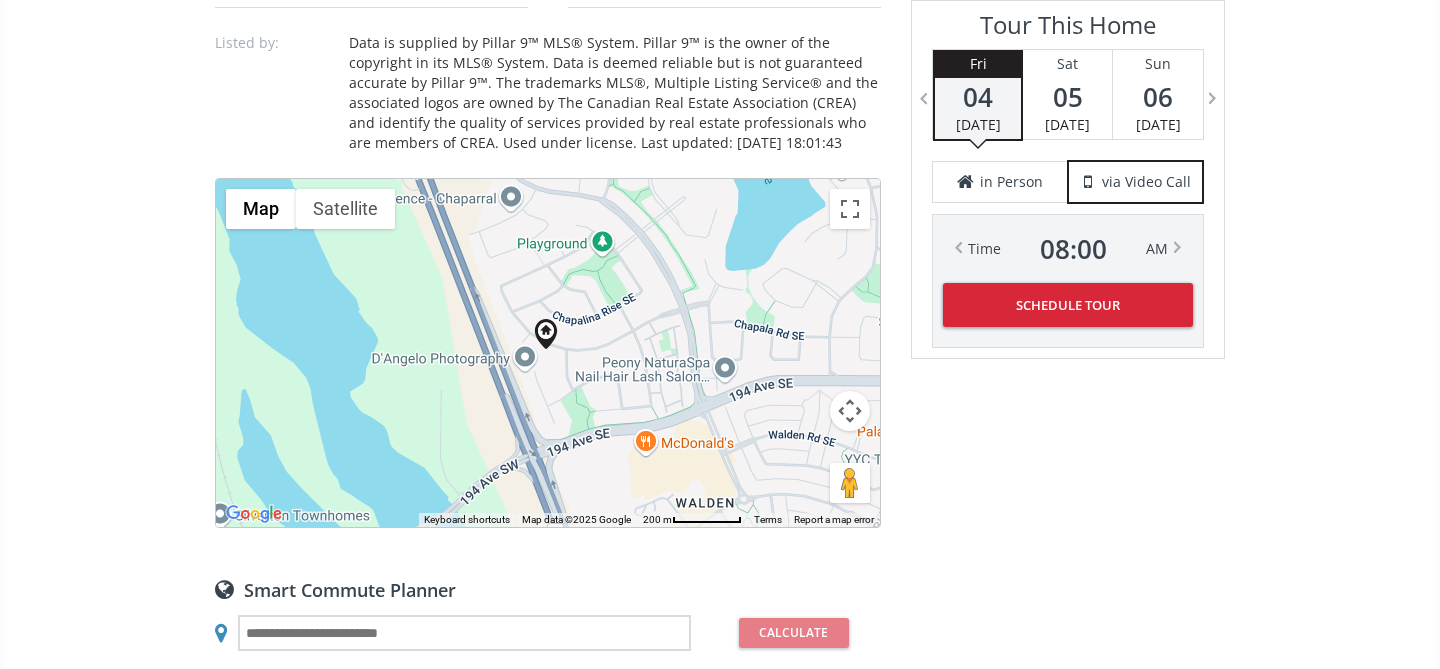 scroll, scrollTop: 1930, scrollLeft: 0, axis: vertical 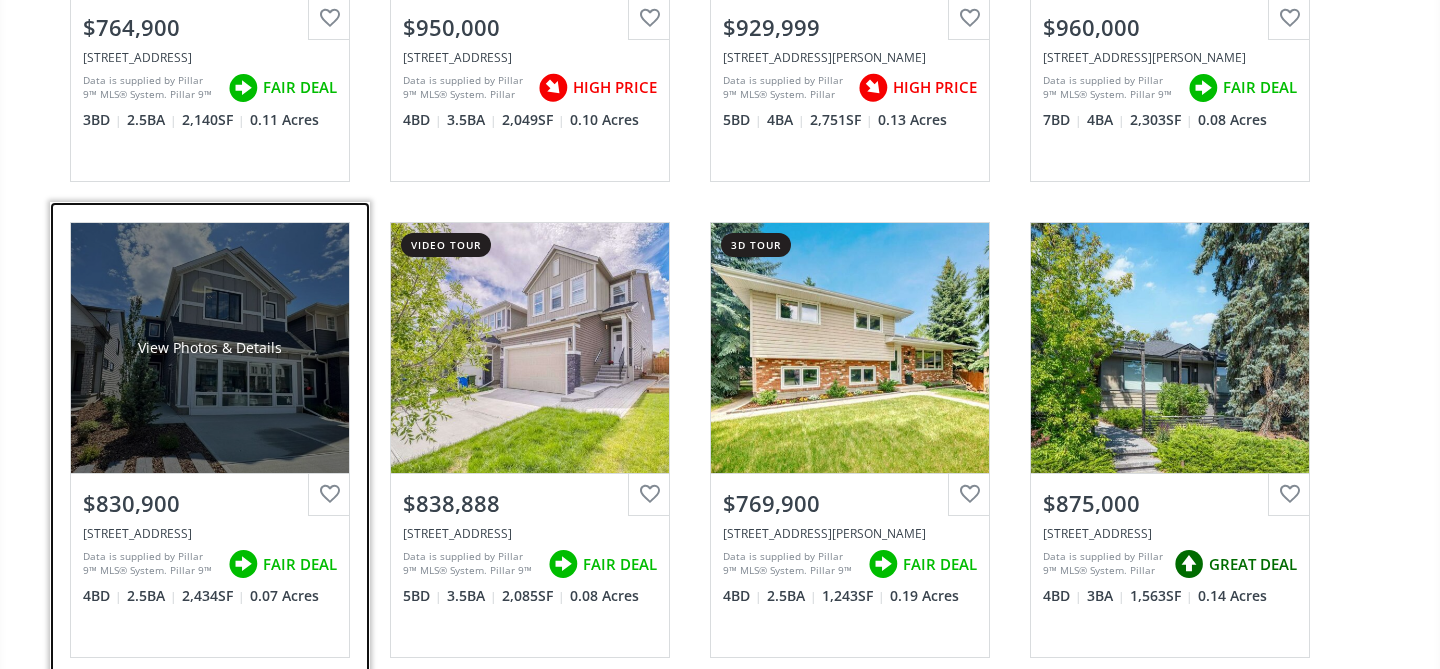 click on "View Photos & Details" at bounding box center [210, 348] 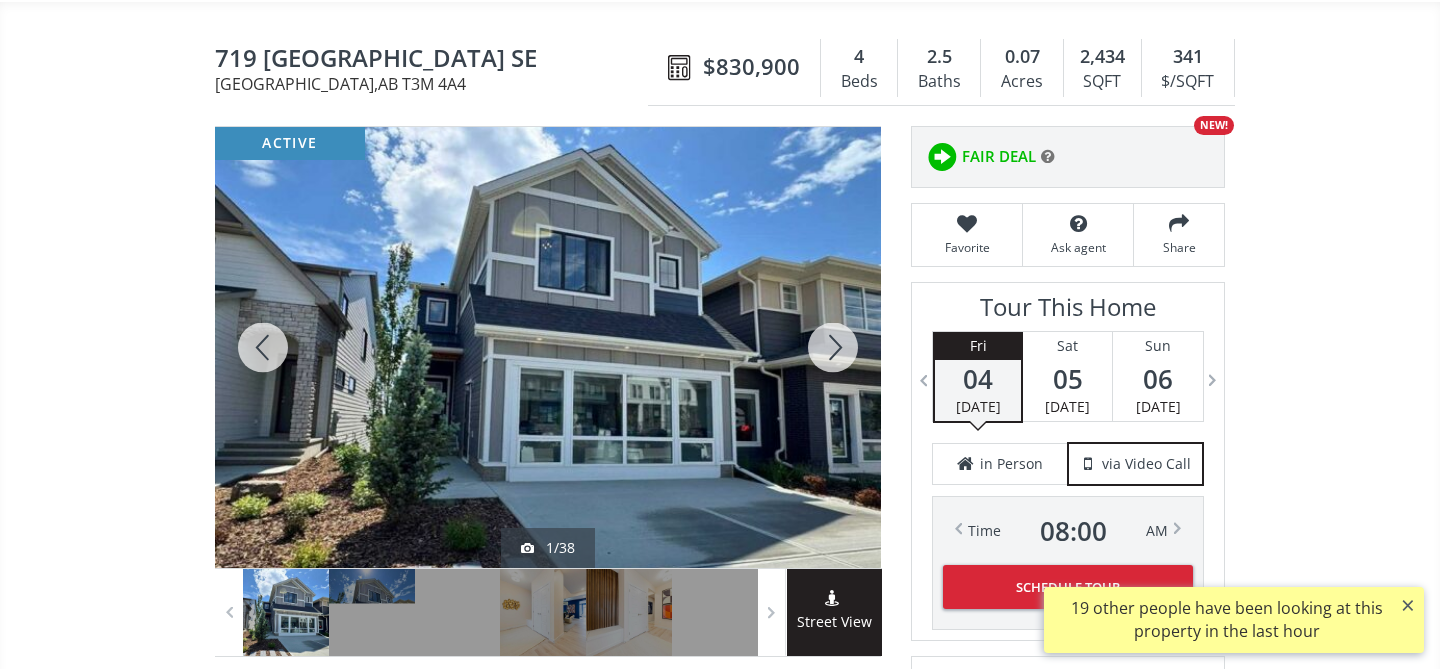 scroll, scrollTop: 169, scrollLeft: 0, axis: vertical 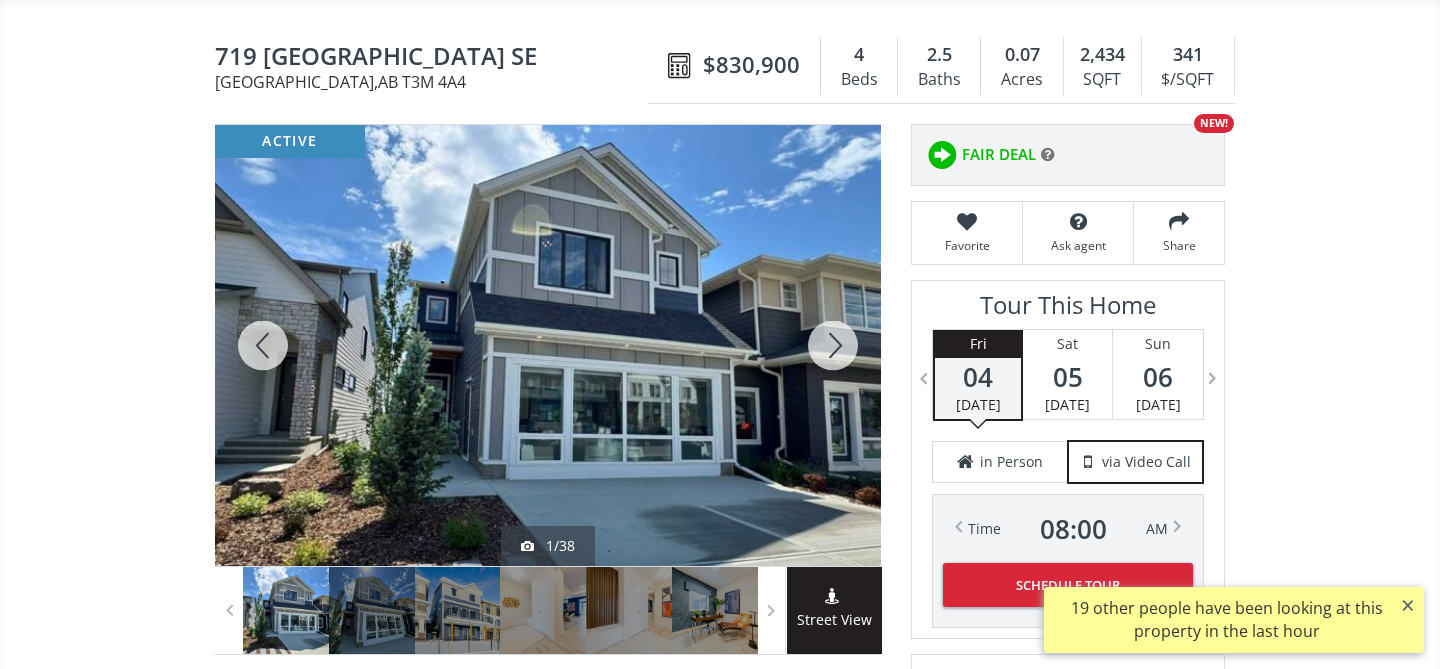 click at bounding box center [833, 345] 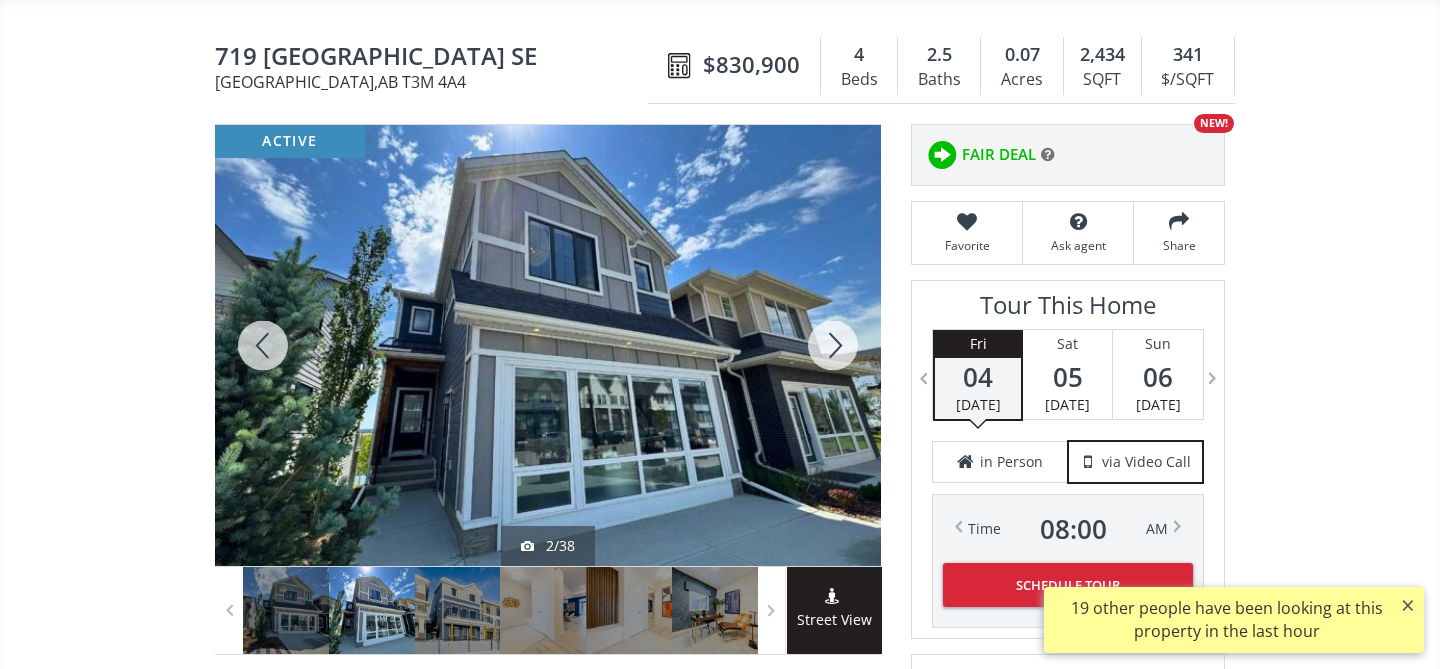 click at bounding box center [833, 345] 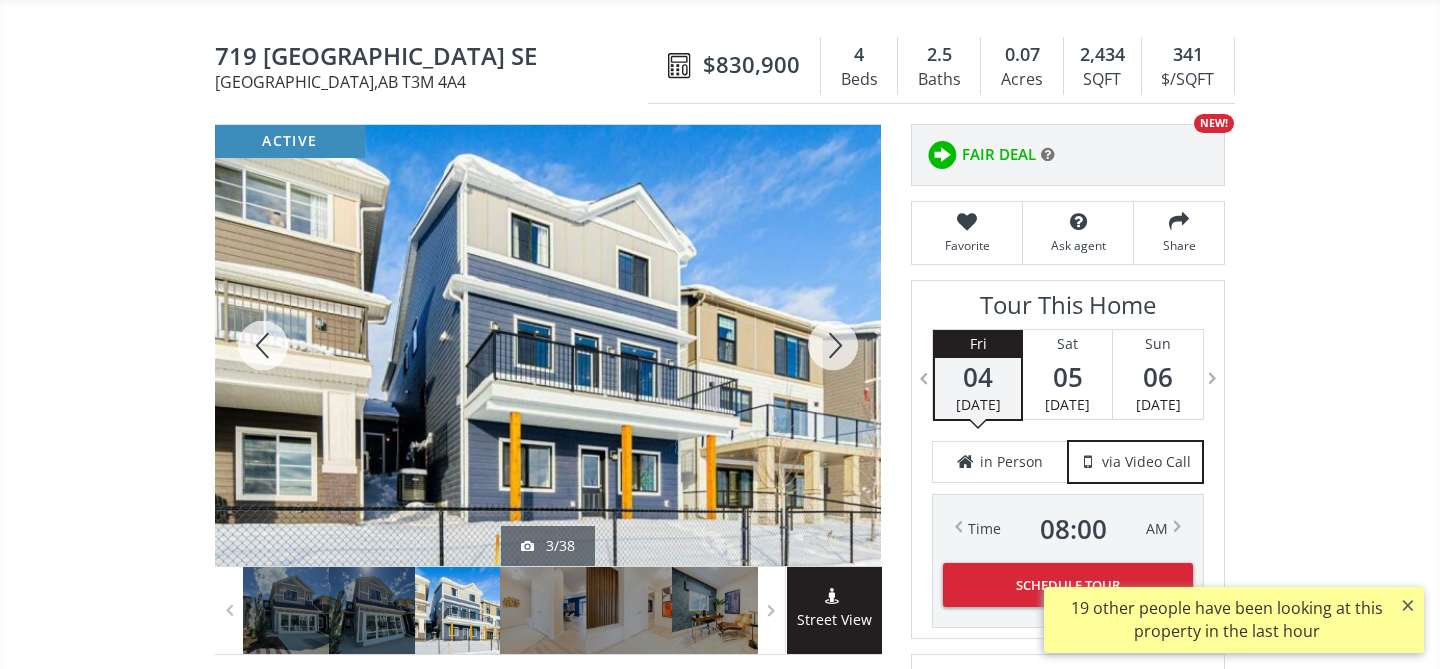click at bounding box center [263, 345] 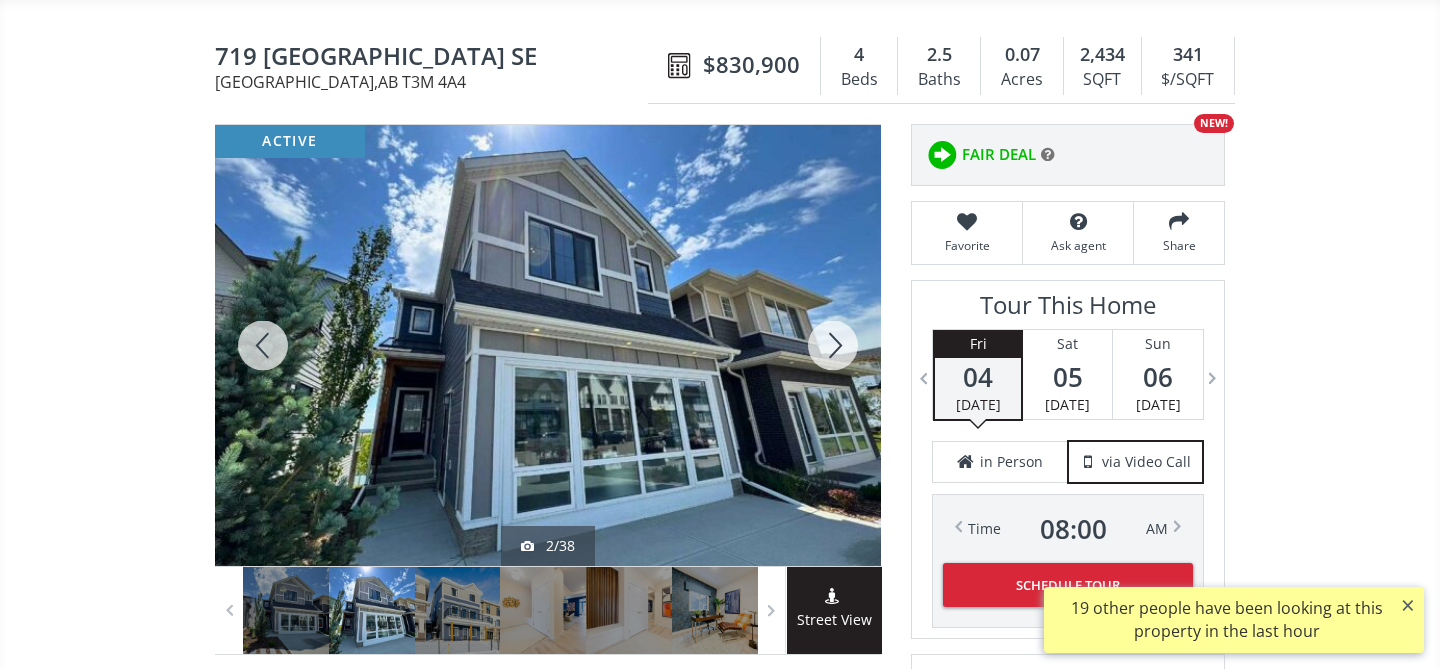 click at bounding box center [833, 345] 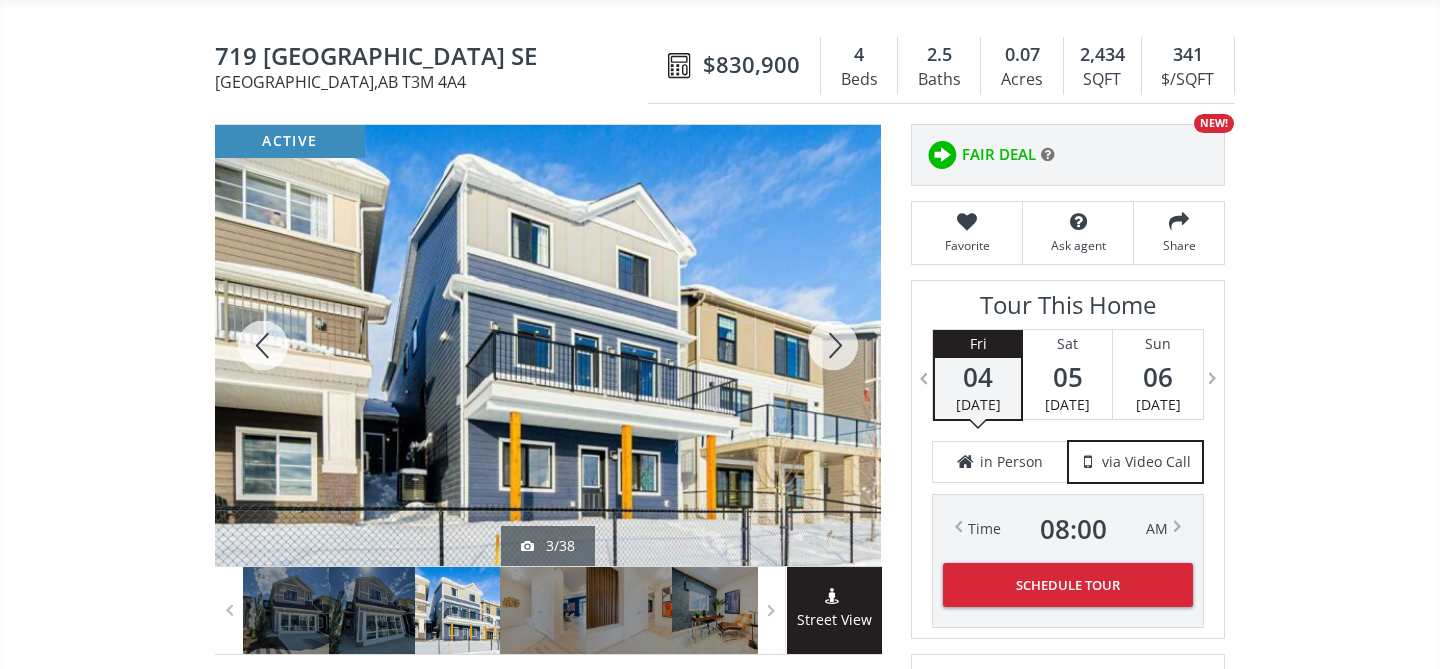 click at bounding box center [833, 345] 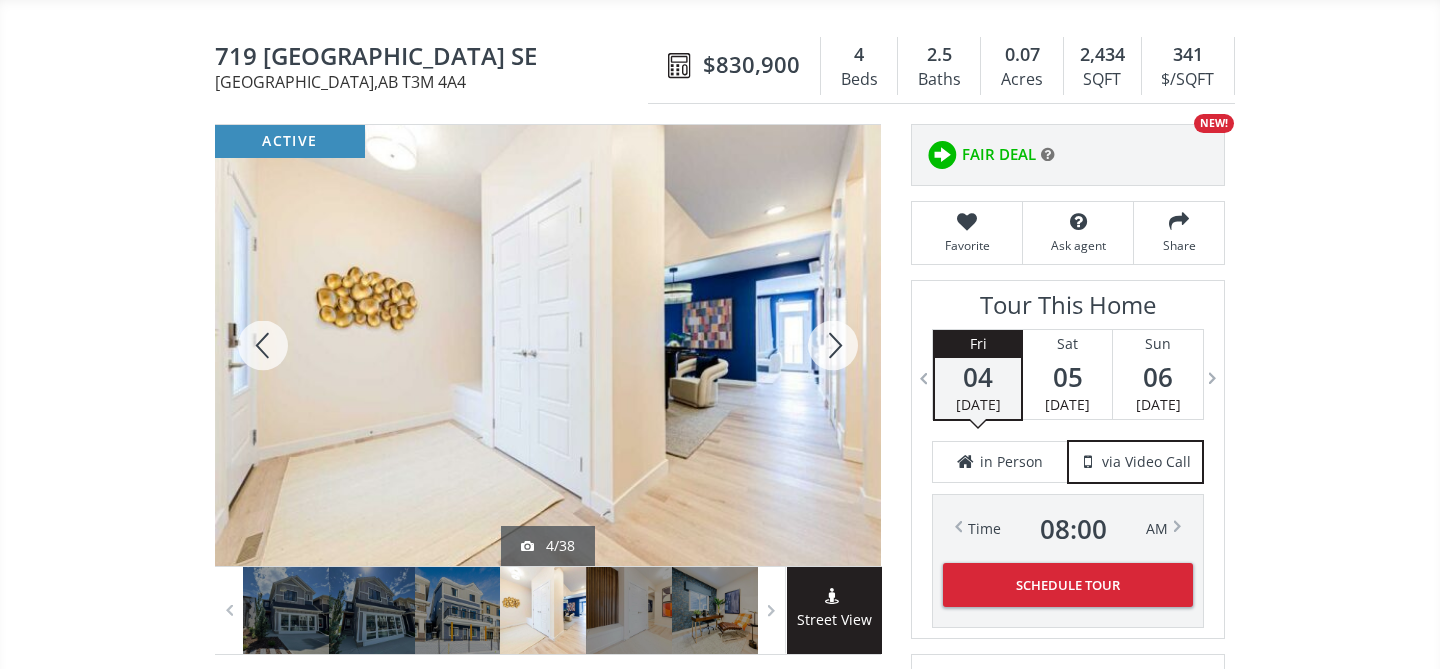 click at bounding box center (833, 345) 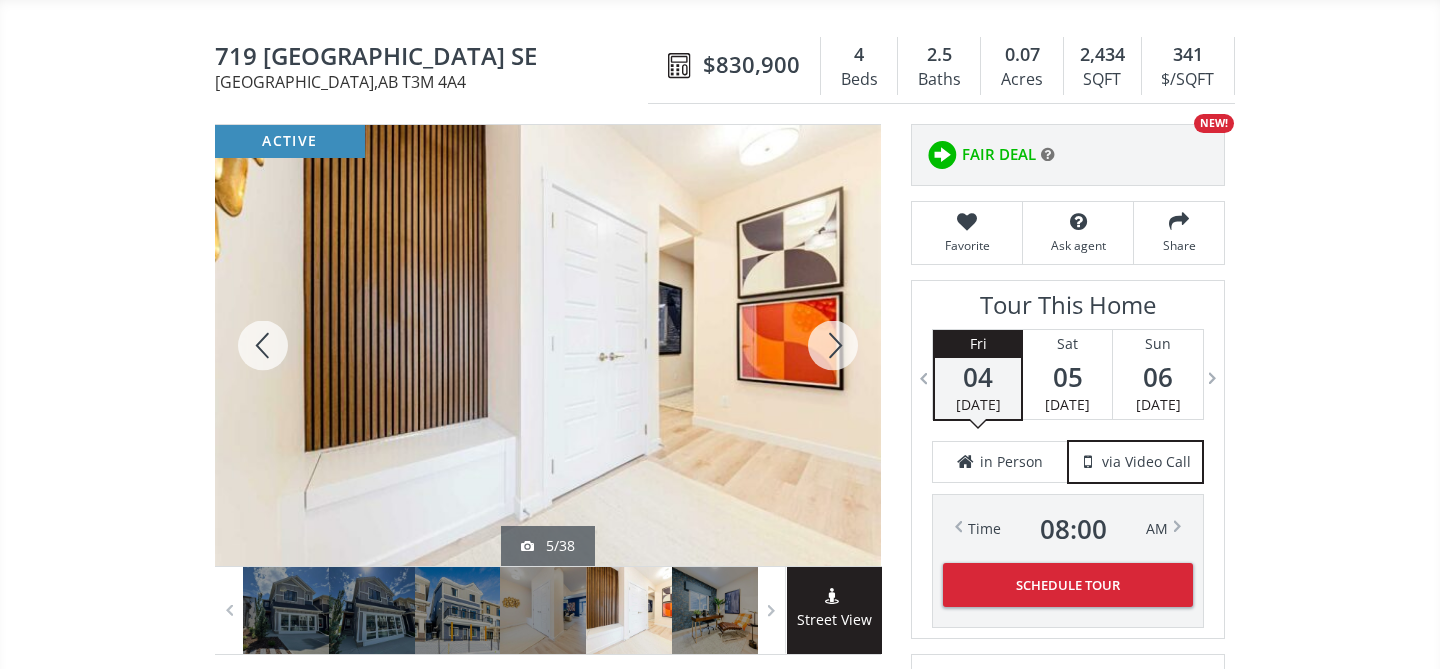 click at bounding box center [833, 345] 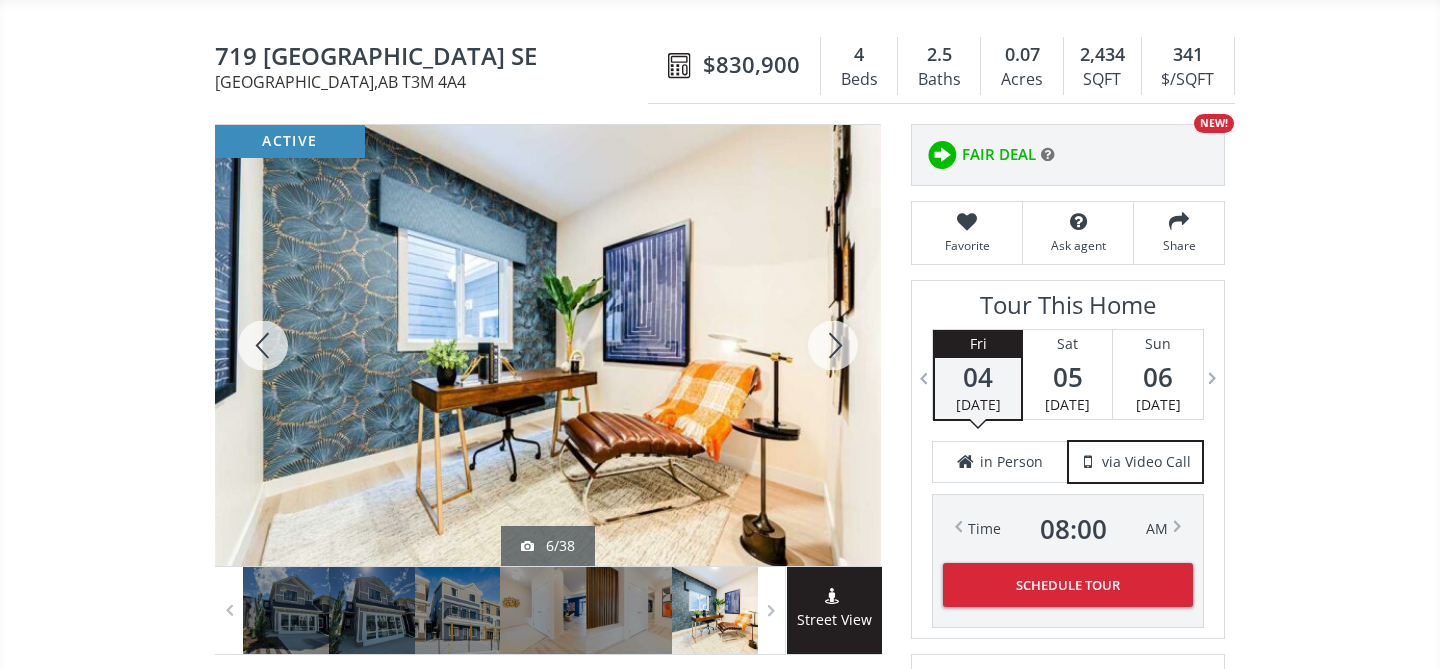 click at bounding box center (833, 345) 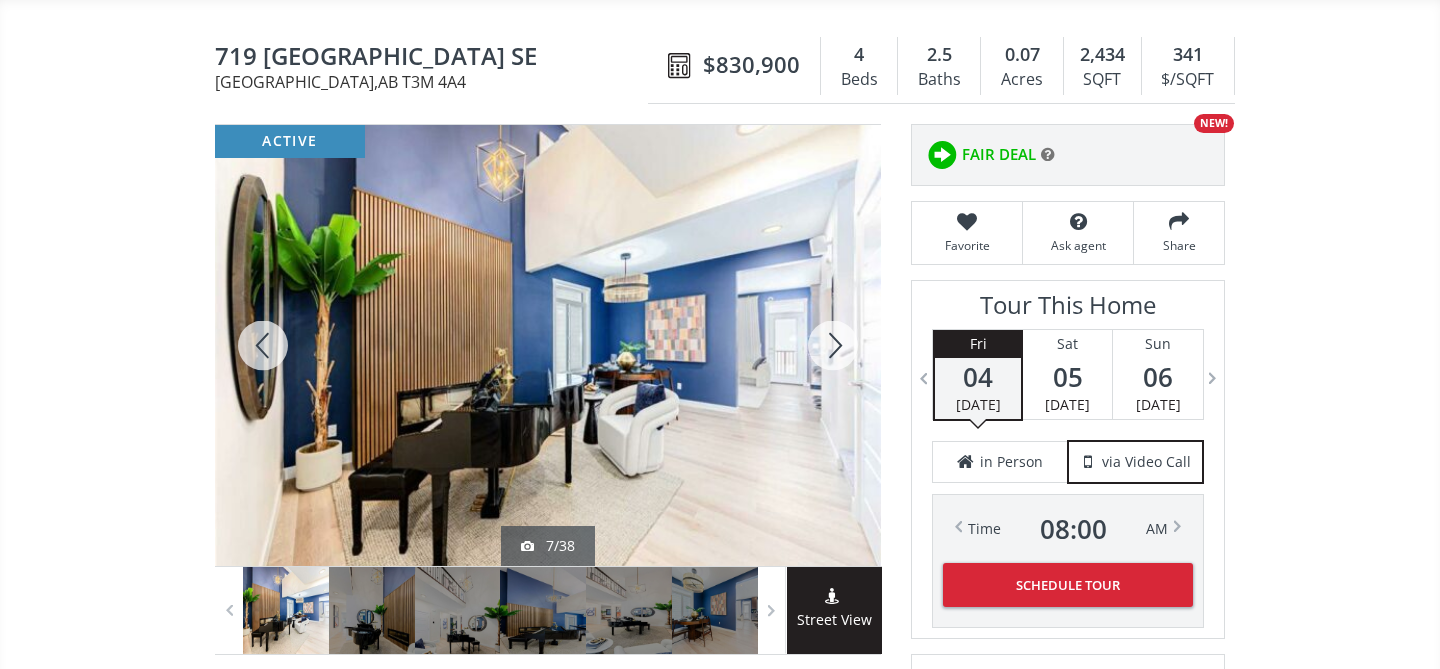 click at bounding box center [833, 345] 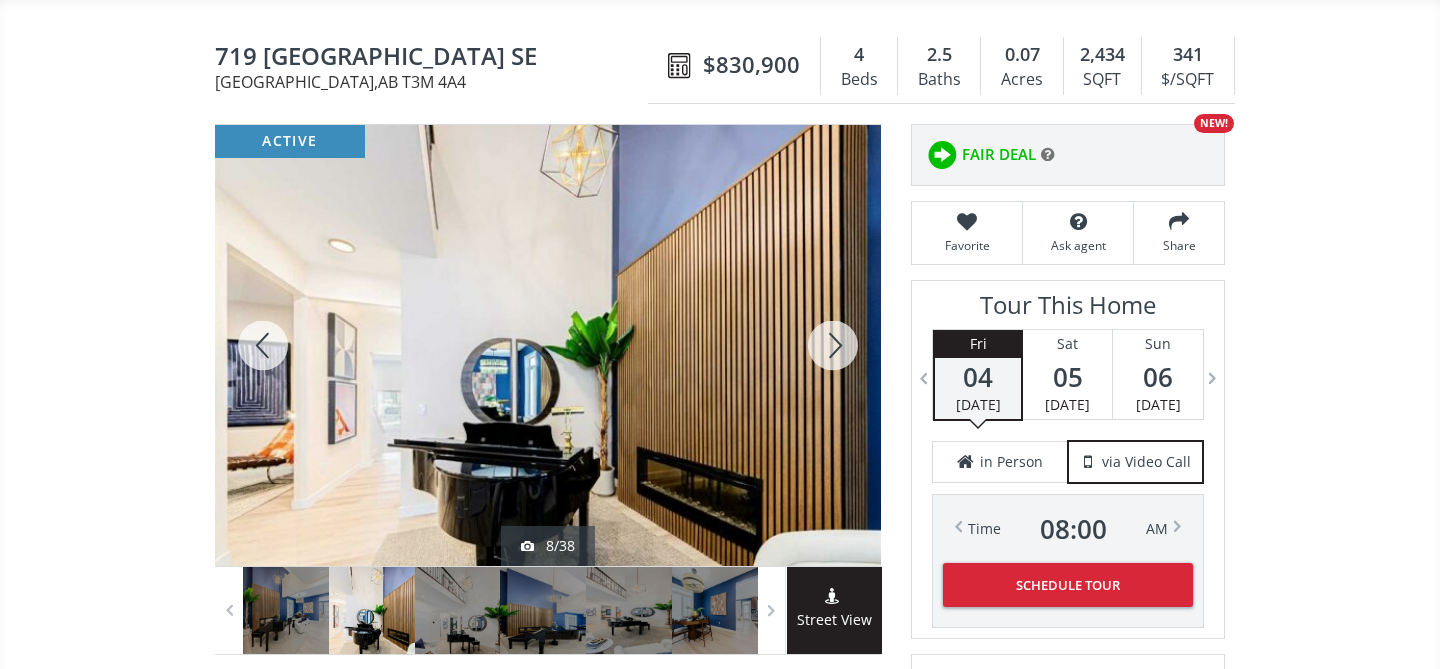 click at bounding box center [833, 345] 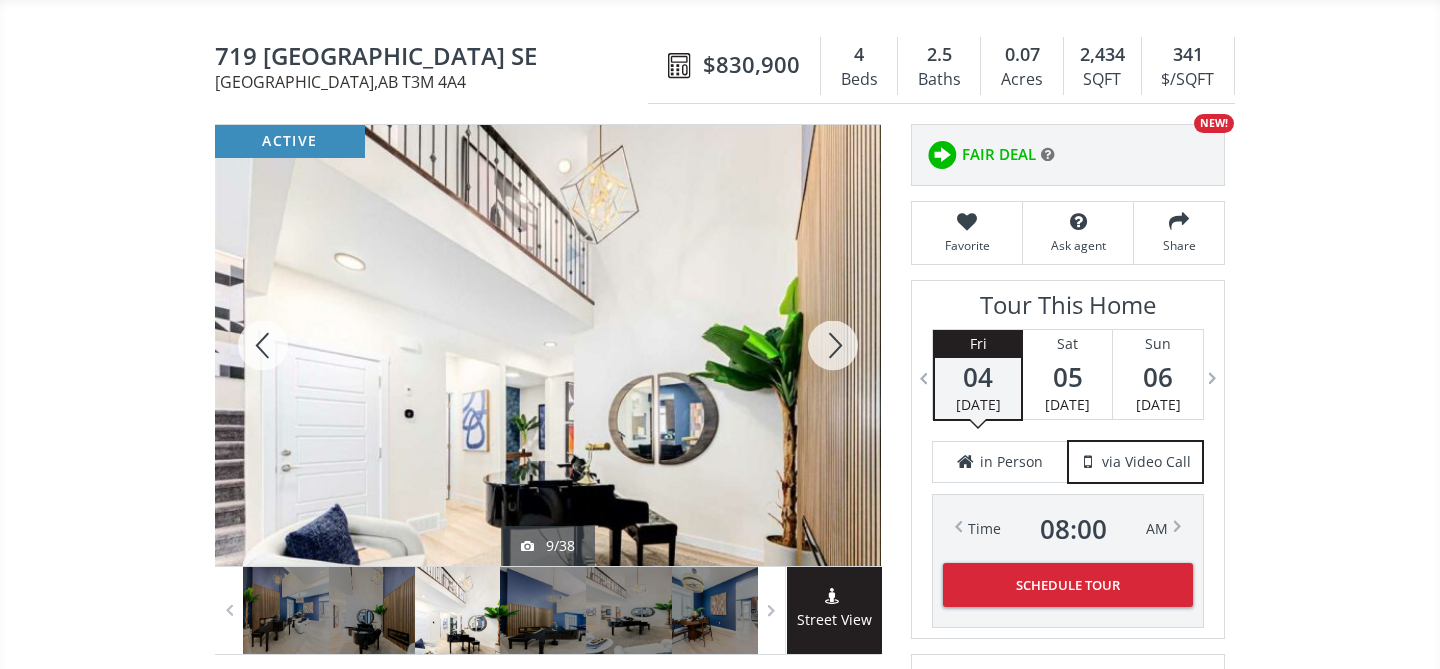 click at bounding box center (833, 345) 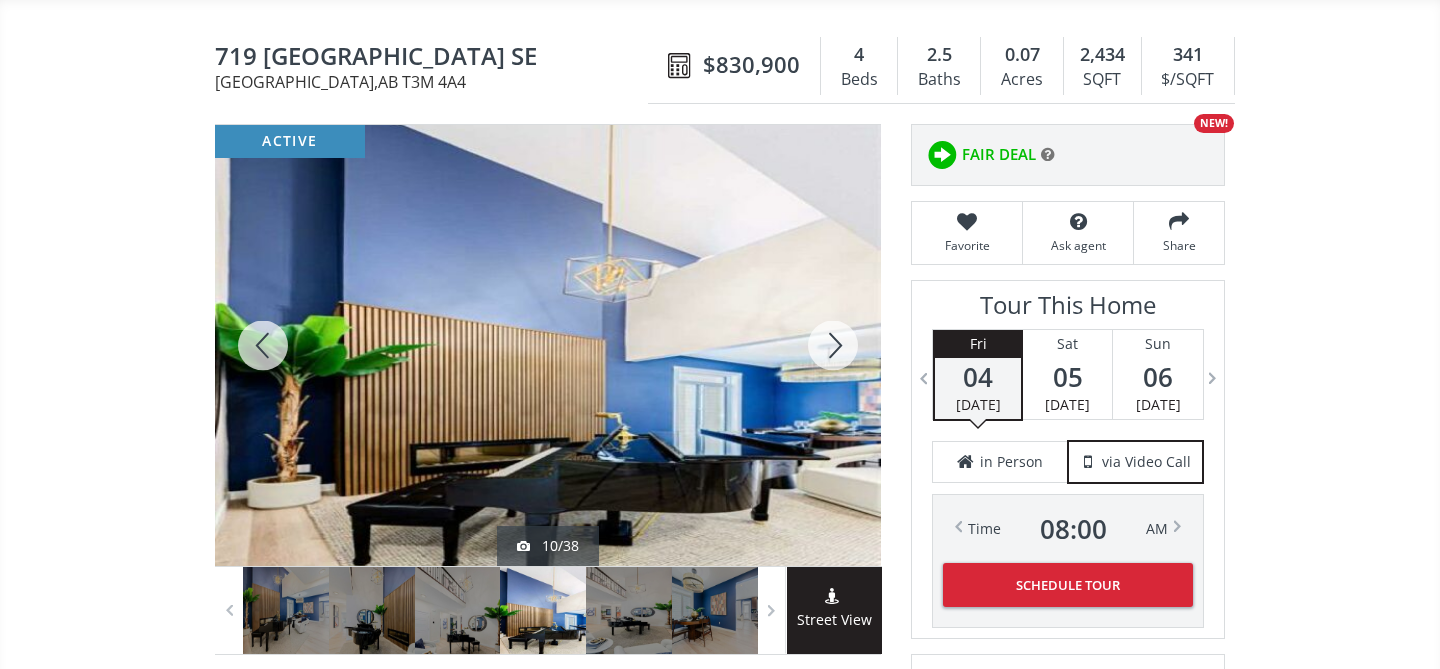 click at bounding box center (833, 345) 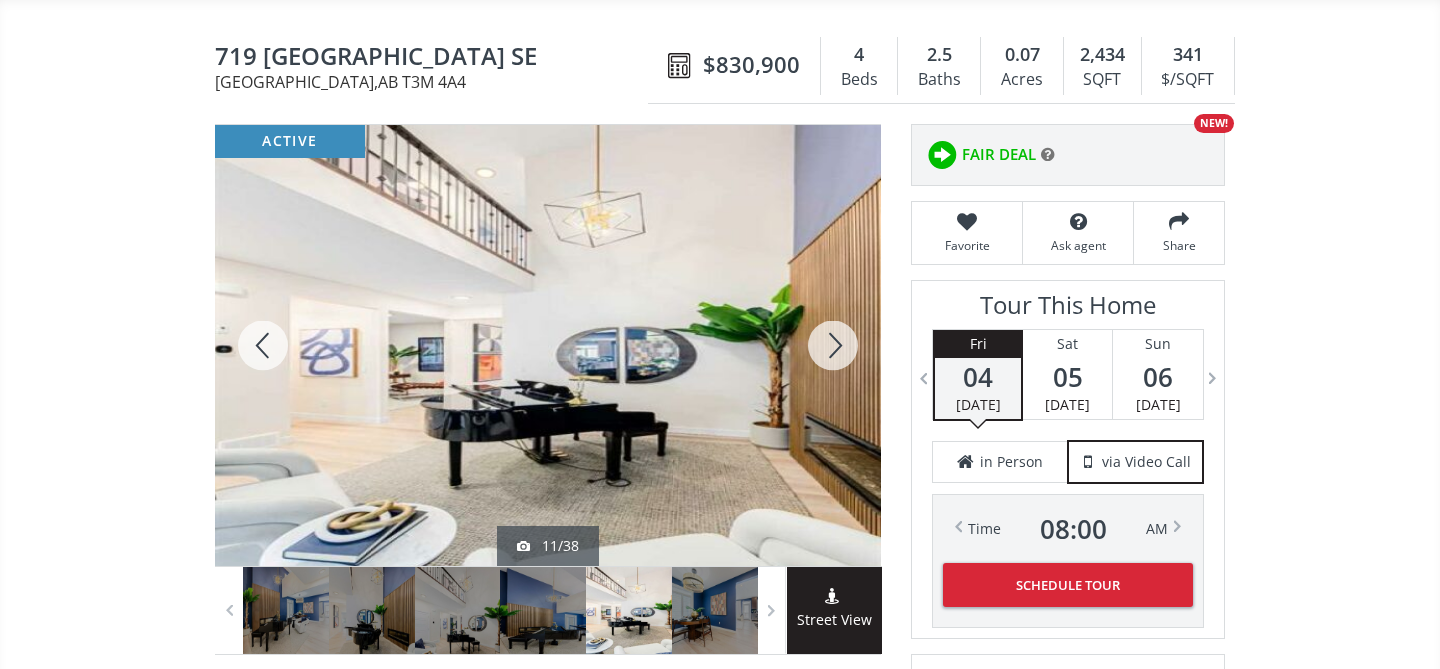 click at bounding box center (833, 345) 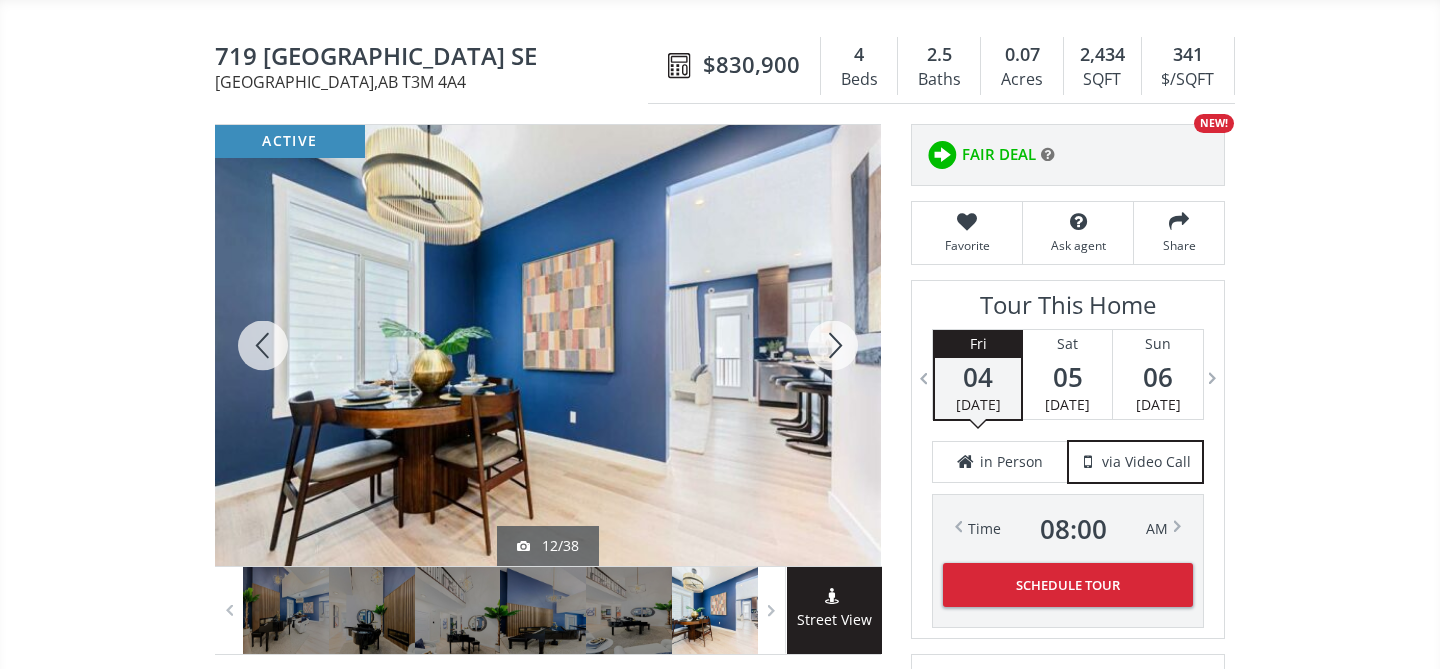 click at bounding box center [833, 345] 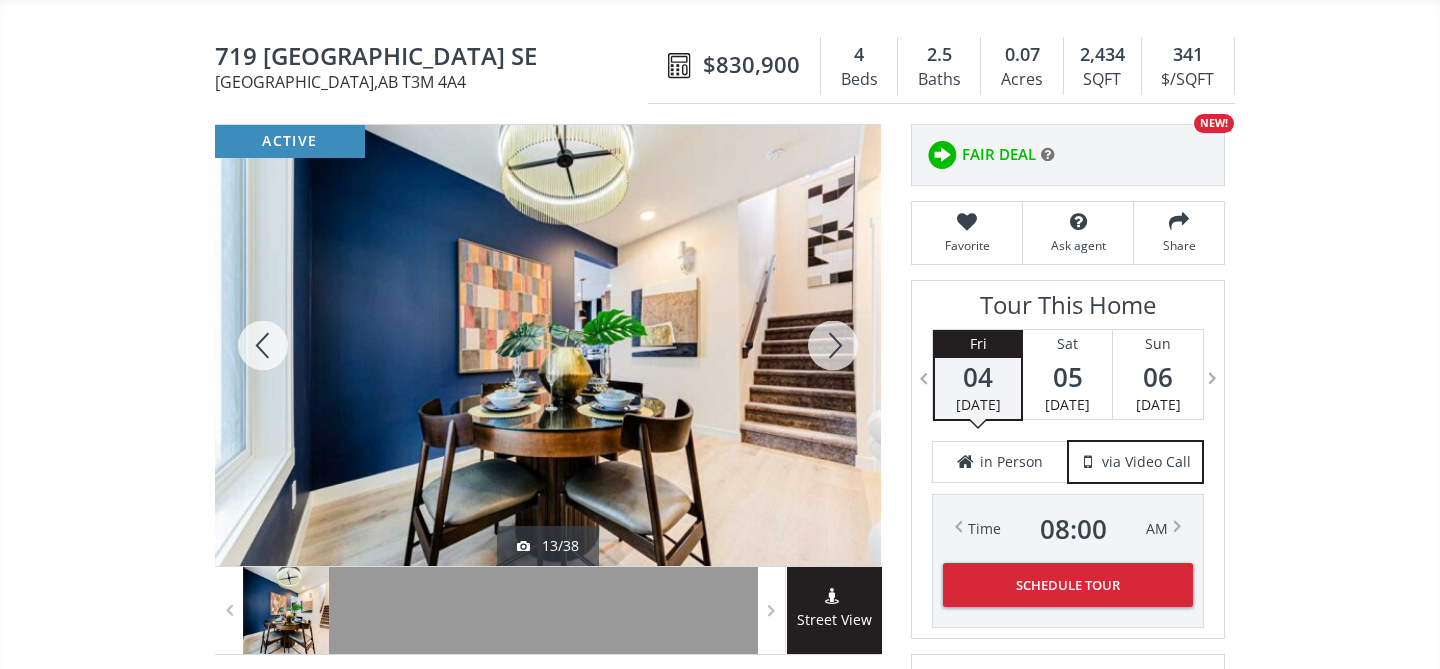 click at bounding box center (833, 345) 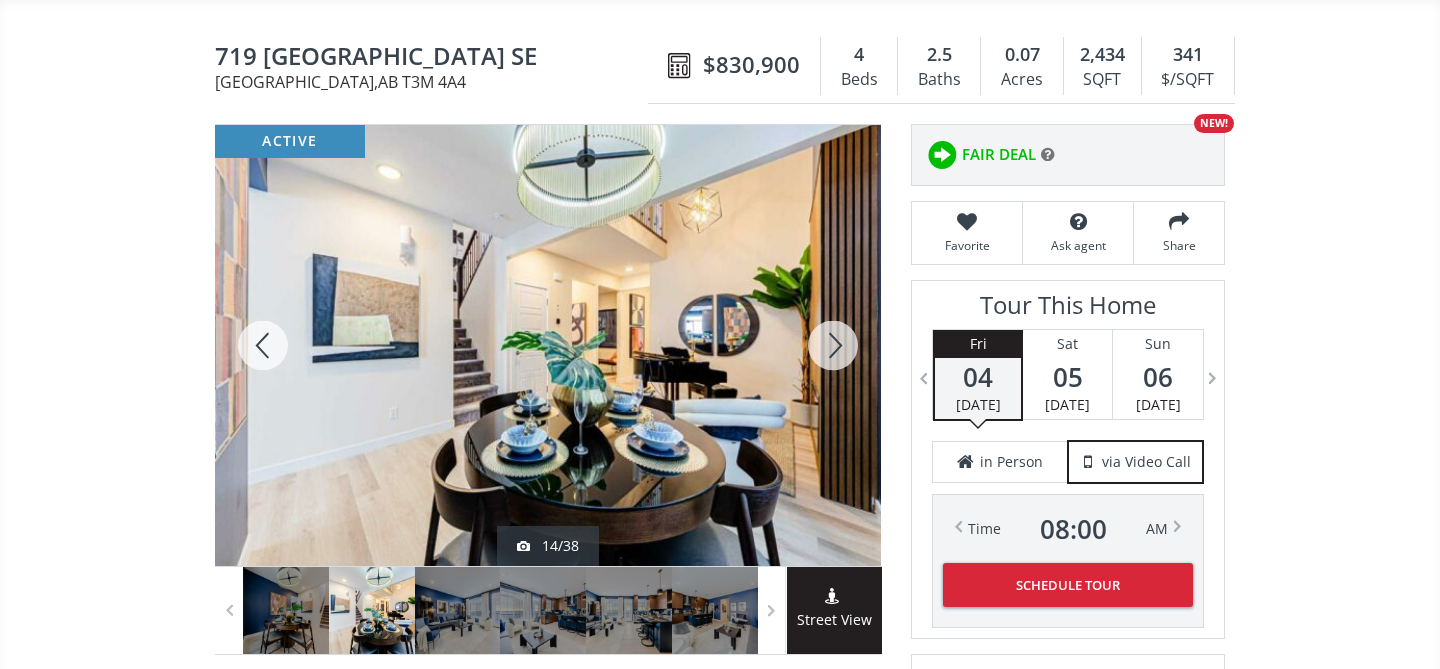 click at bounding box center [833, 345] 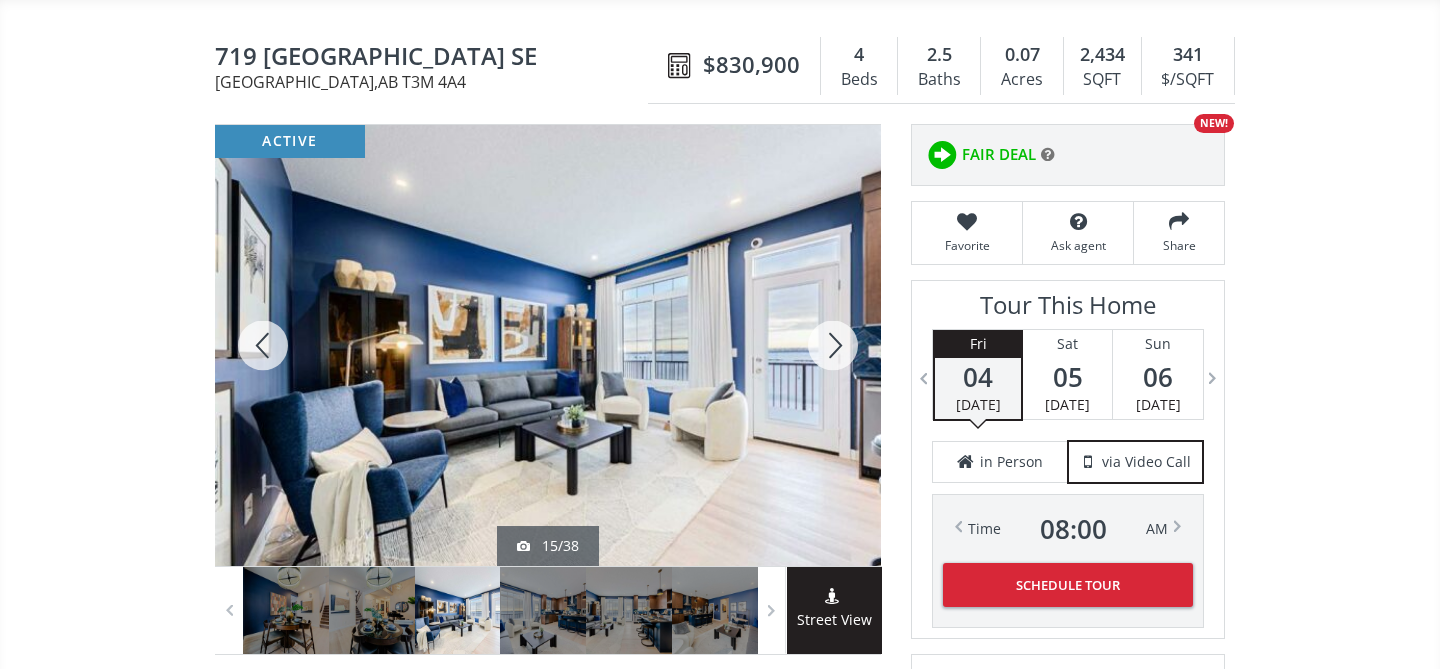 click at bounding box center [833, 345] 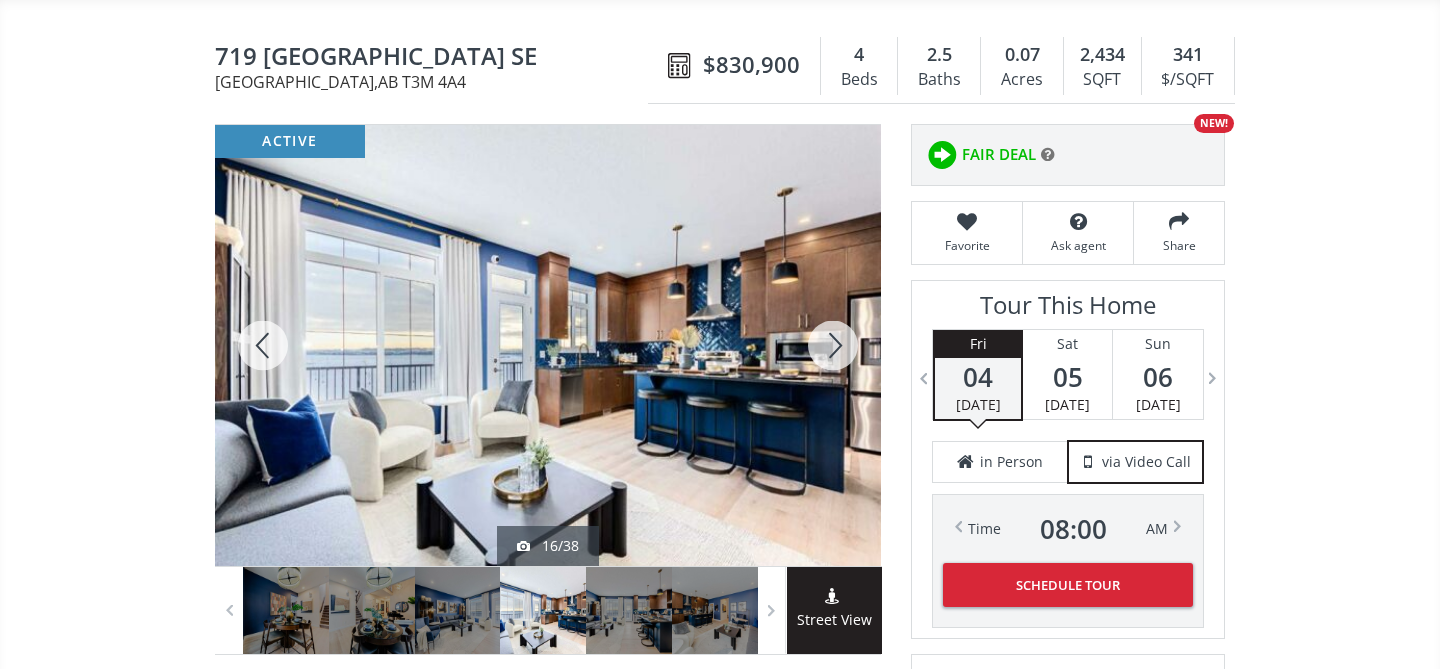 click at bounding box center (833, 345) 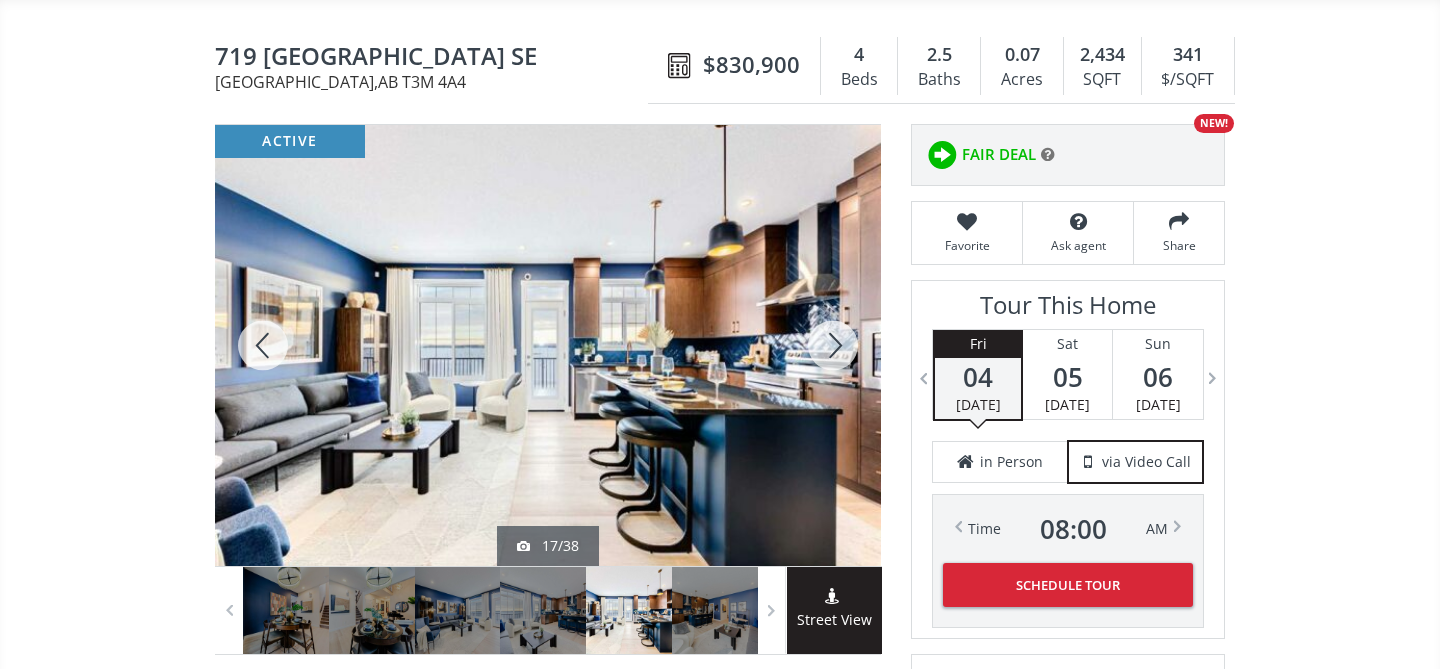click at bounding box center (833, 345) 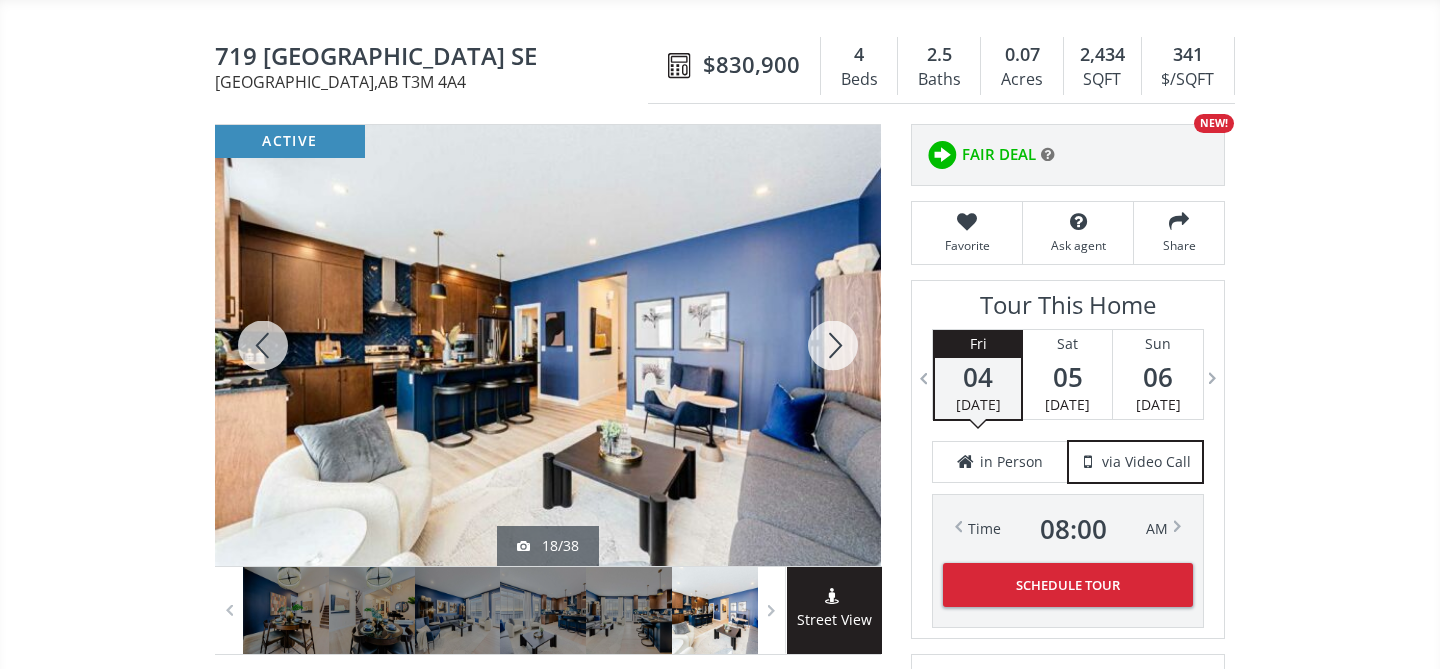 click at bounding box center [833, 345] 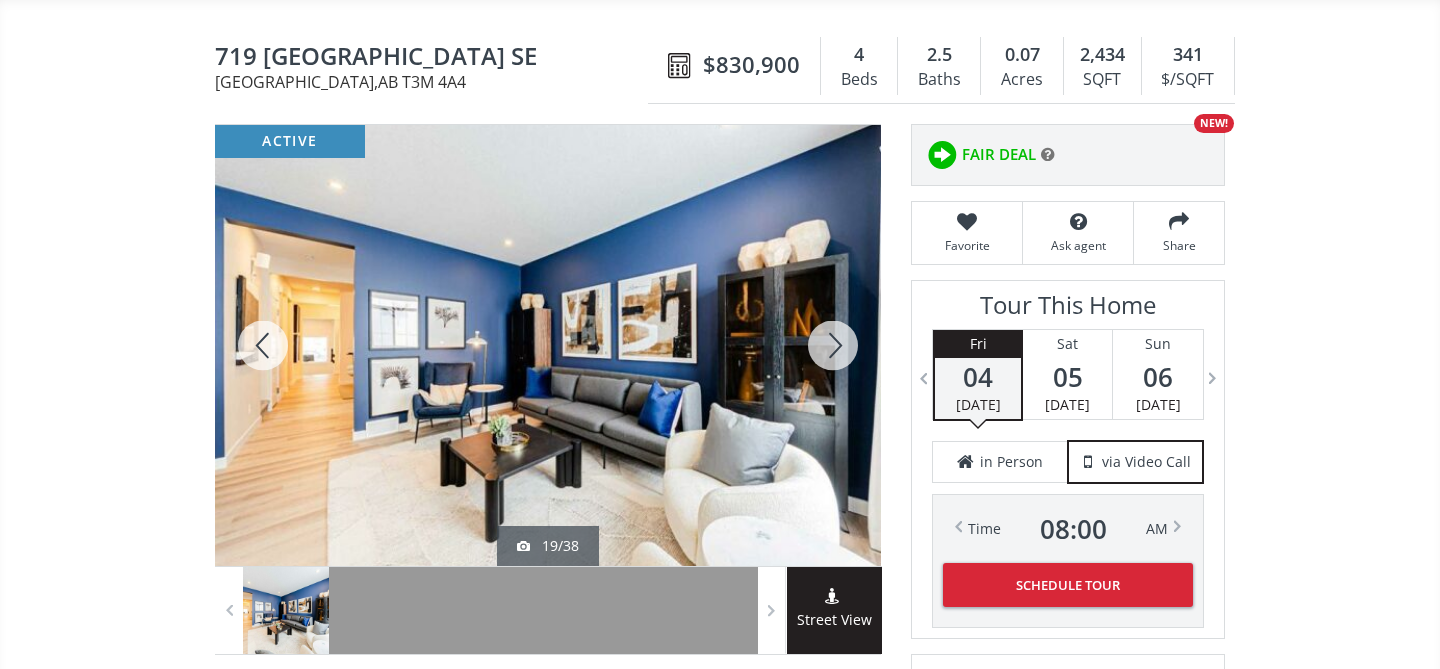 click at bounding box center (833, 345) 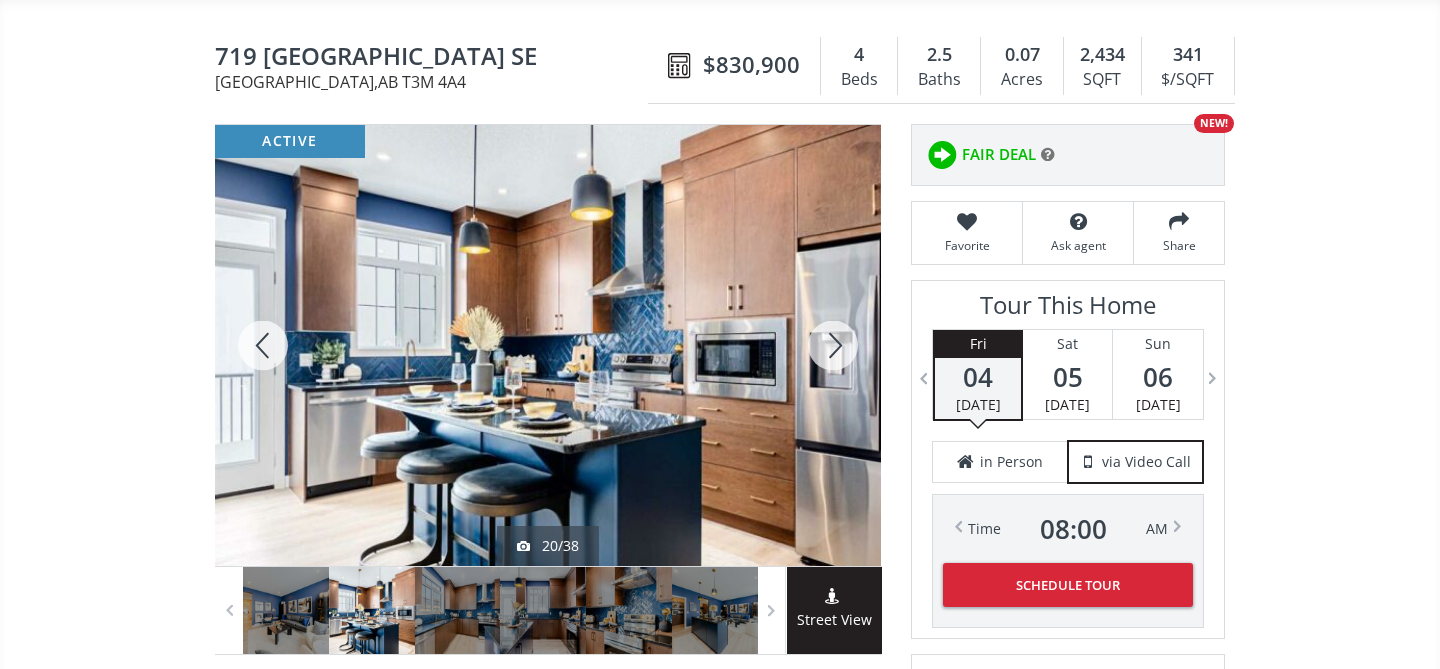 click at bounding box center [833, 345] 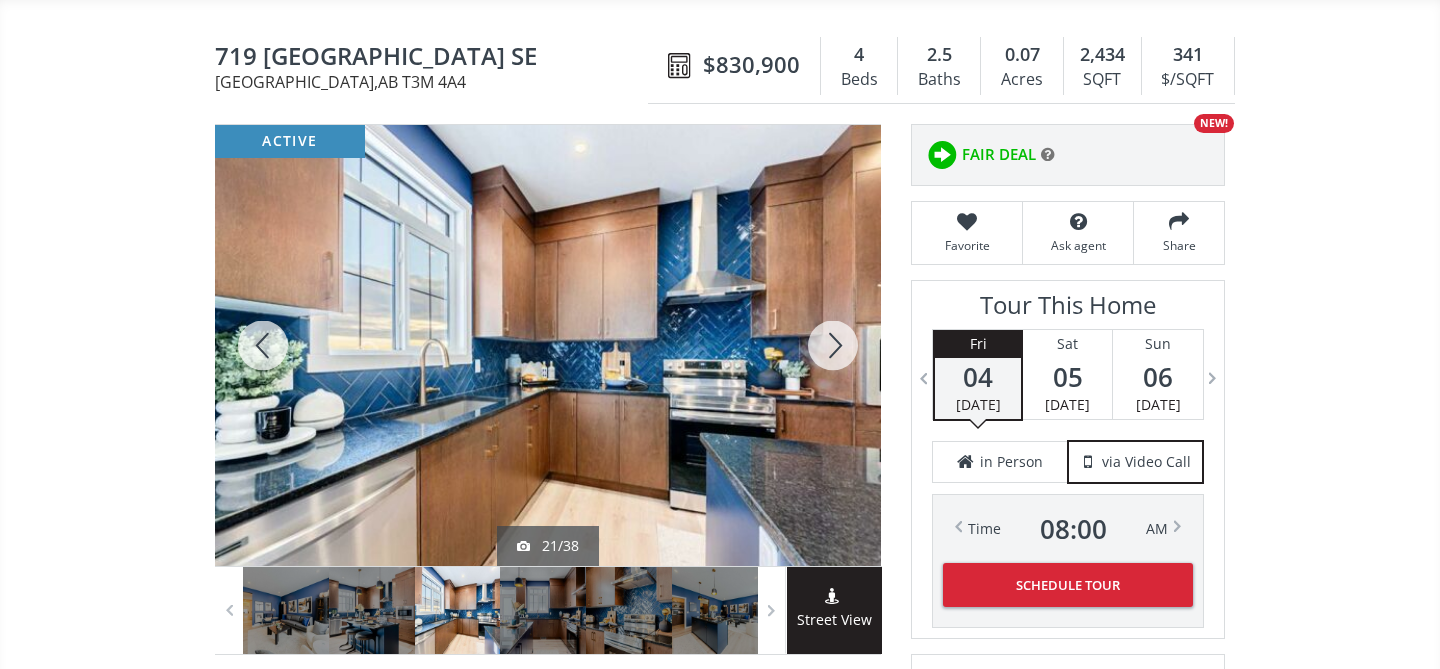 click at bounding box center [833, 345] 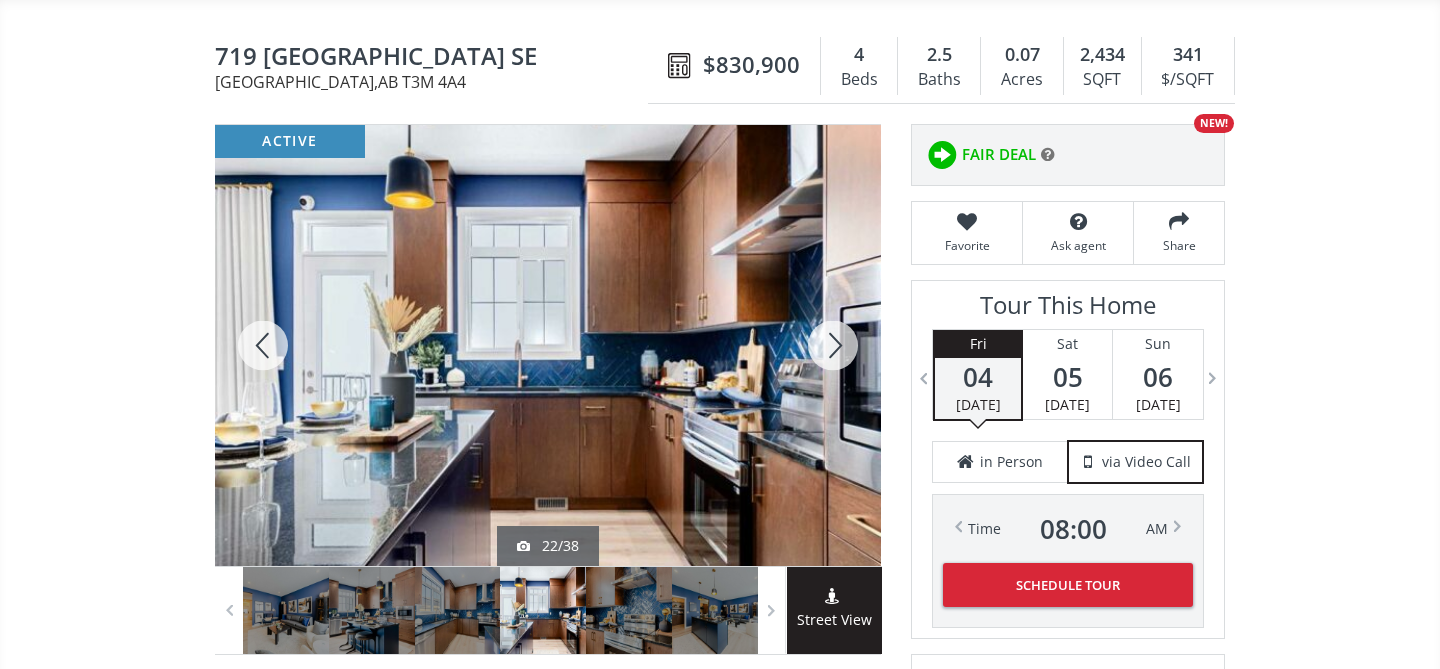 click at bounding box center (833, 345) 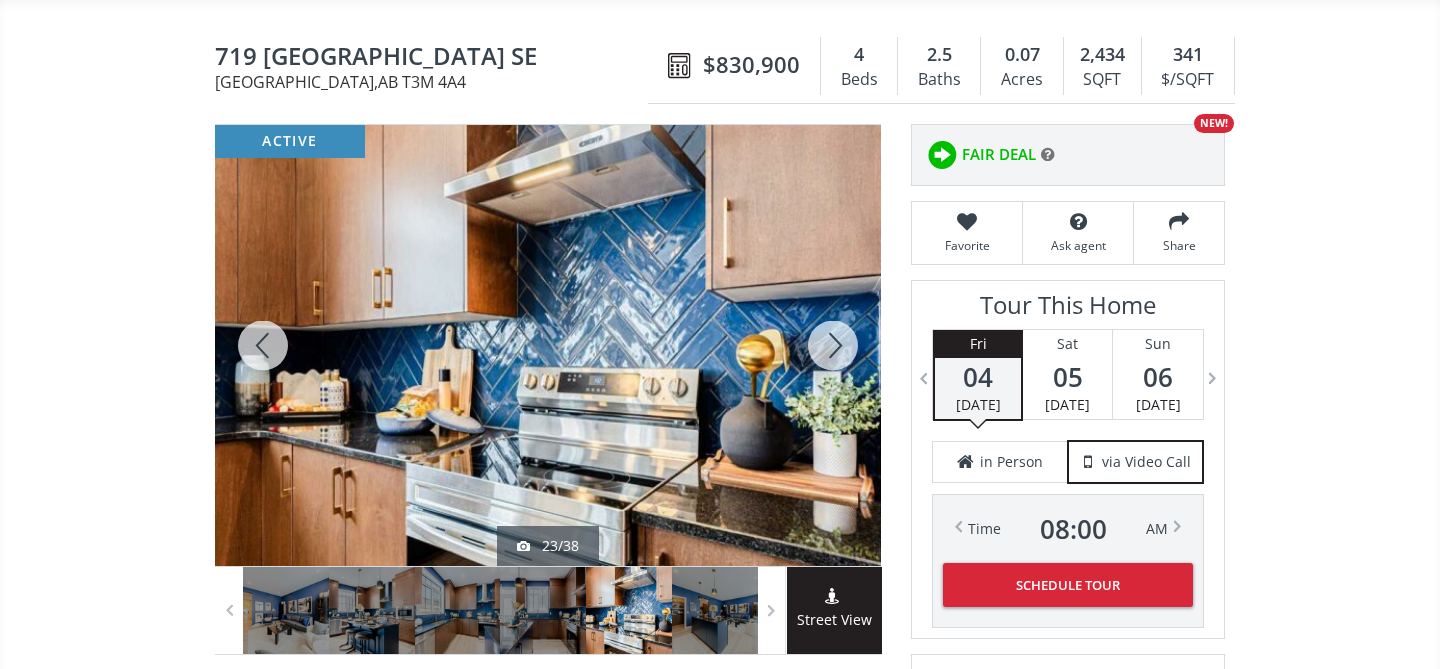 click at bounding box center (833, 345) 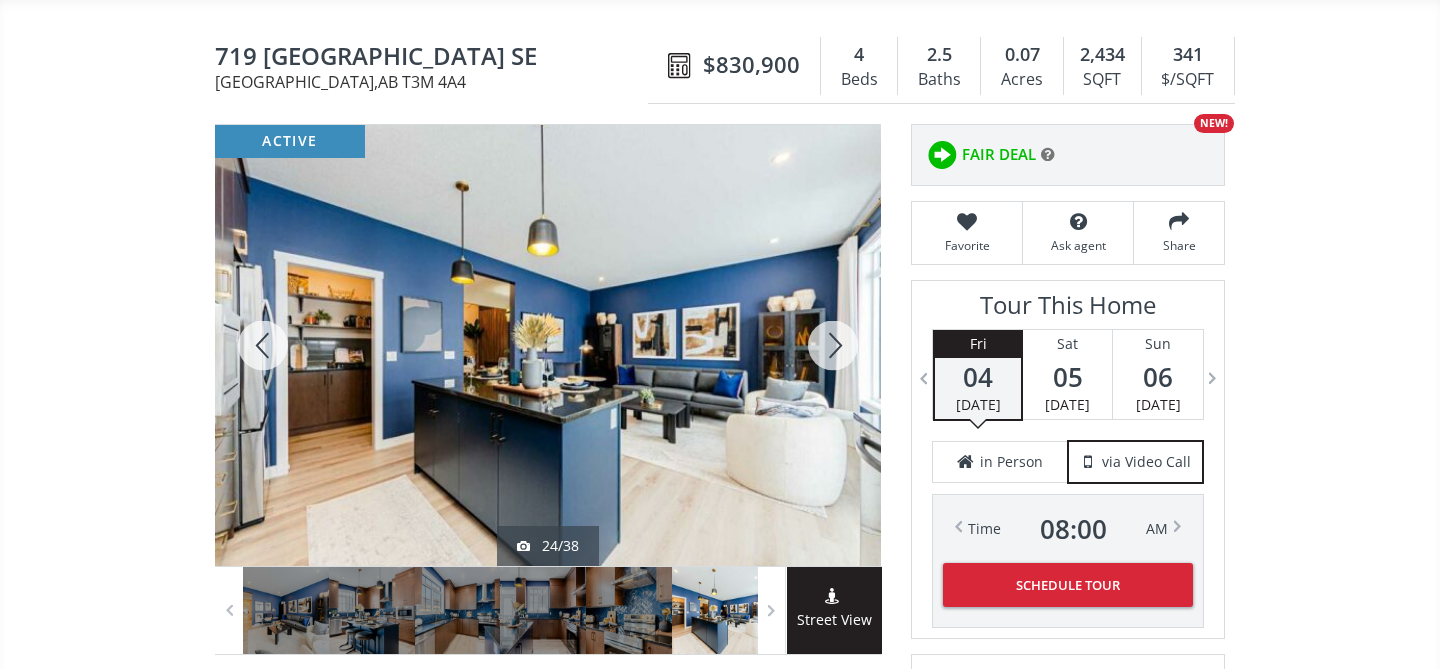 click at bounding box center [833, 345] 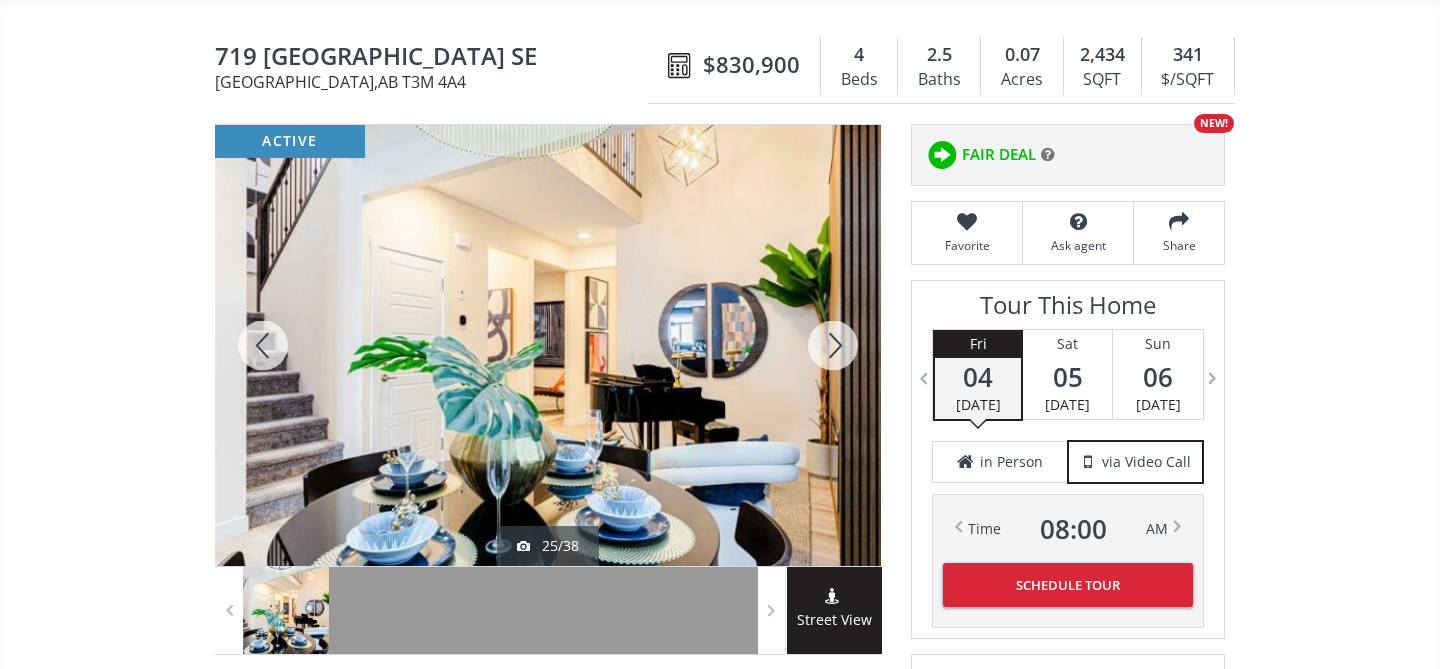 click at bounding box center [833, 345] 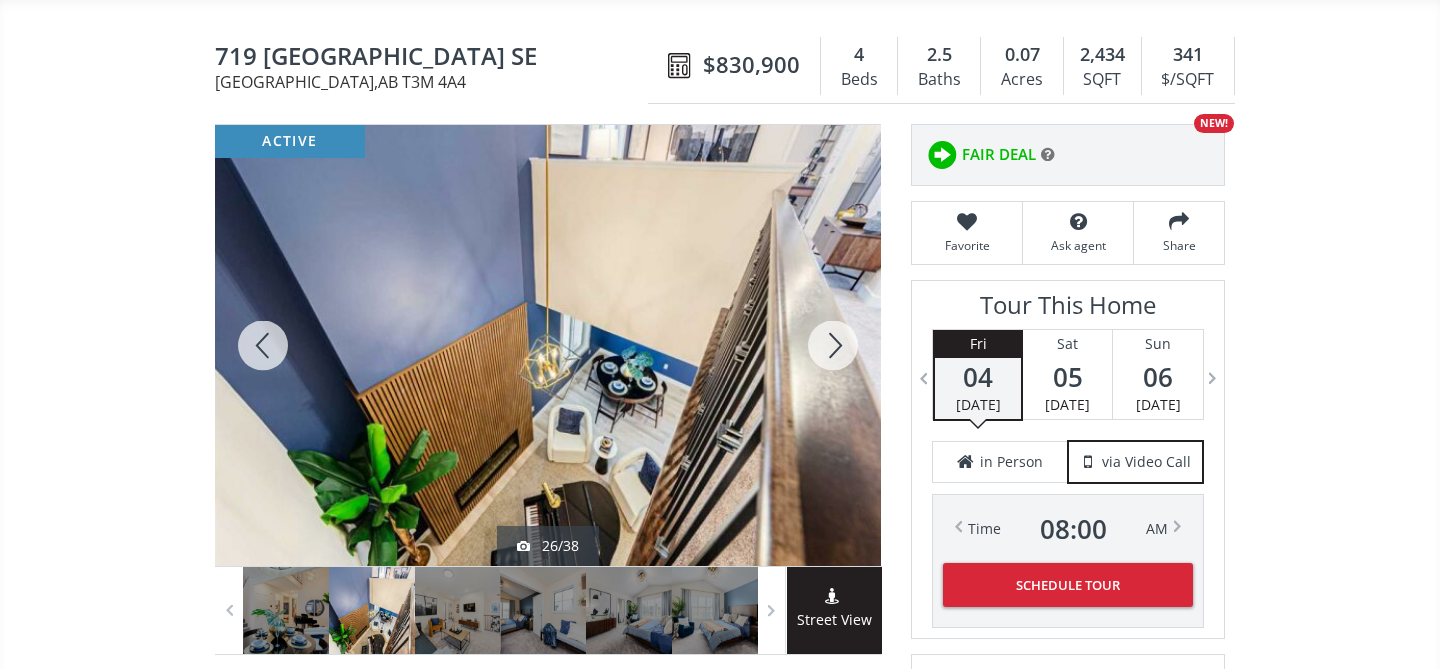 click at bounding box center (833, 345) 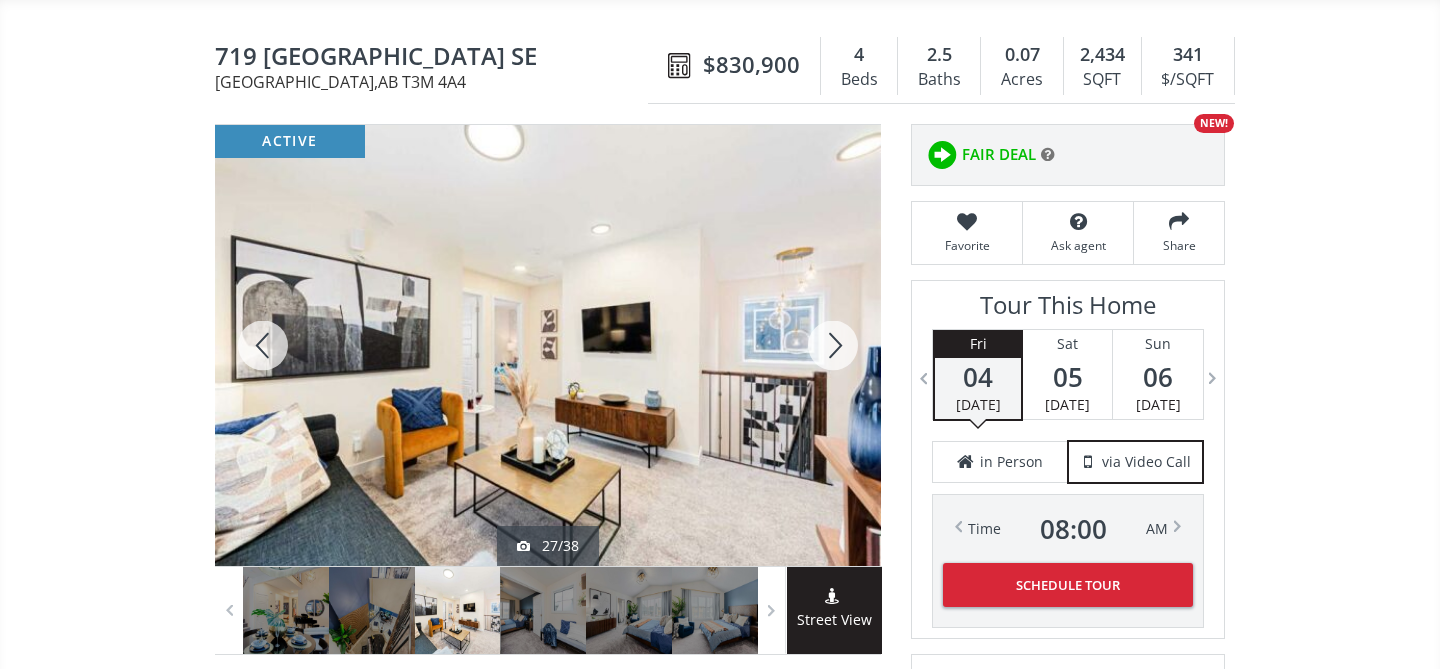 click at bounding box center (833, 345) 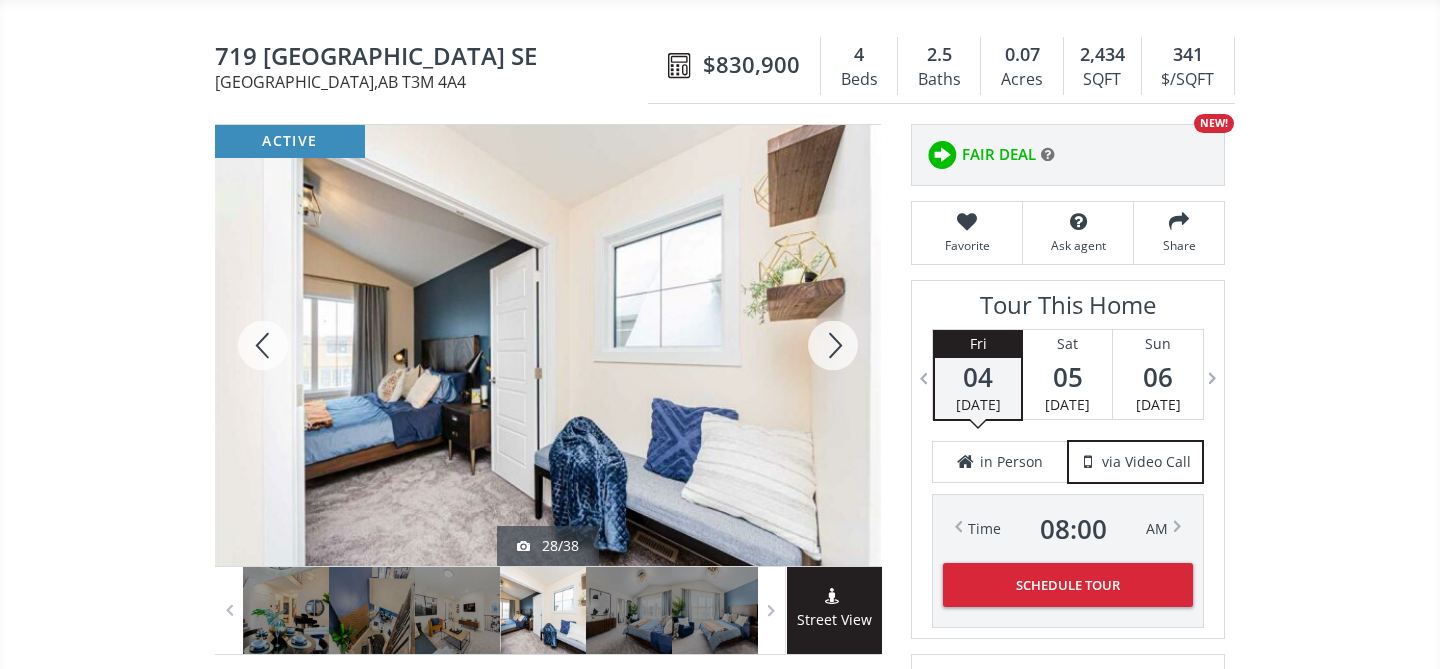 click at bounding box center (833, 345) 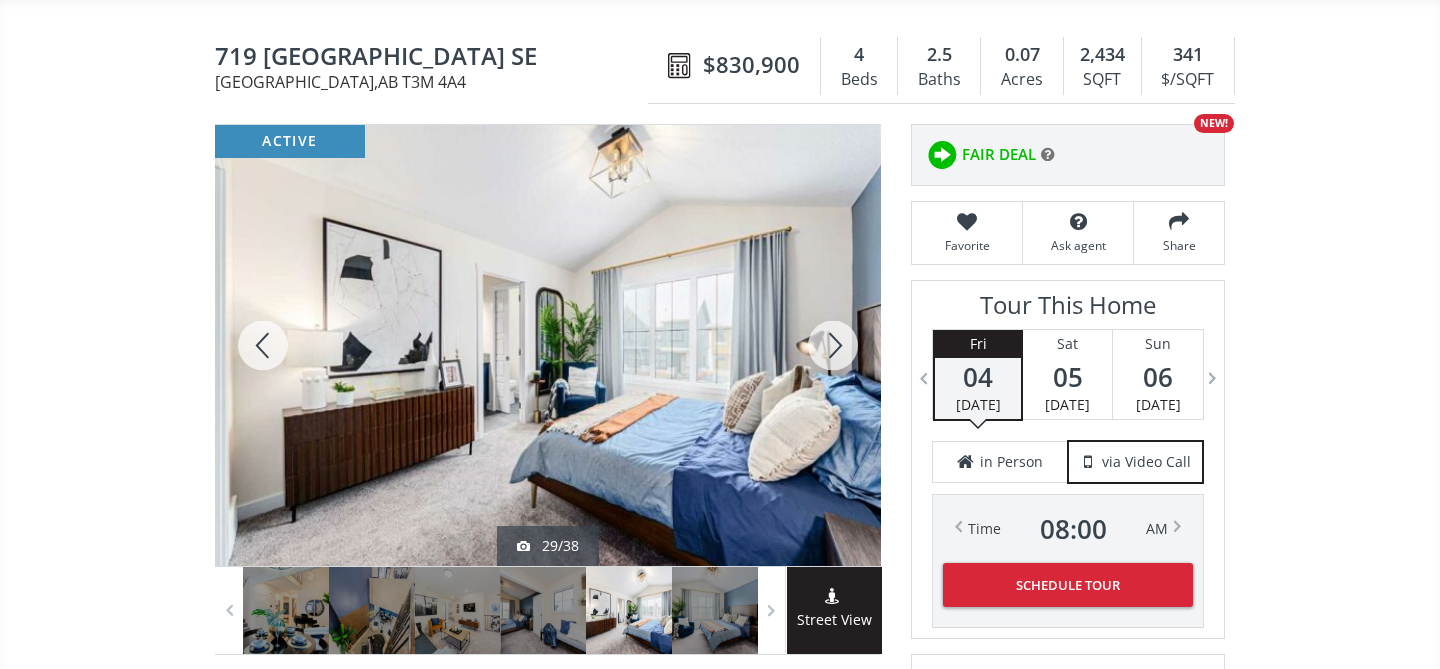 click at bounding box center [833, 345] 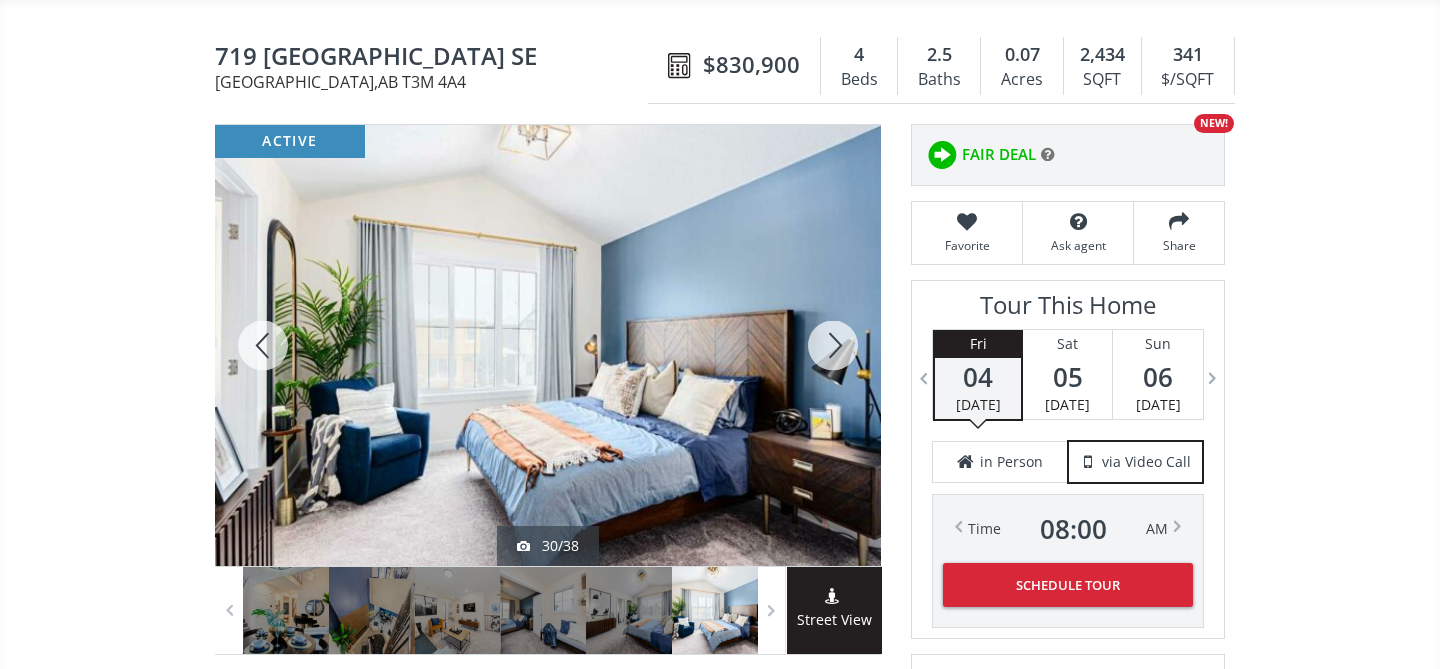 click at bounding box center [833, 345] 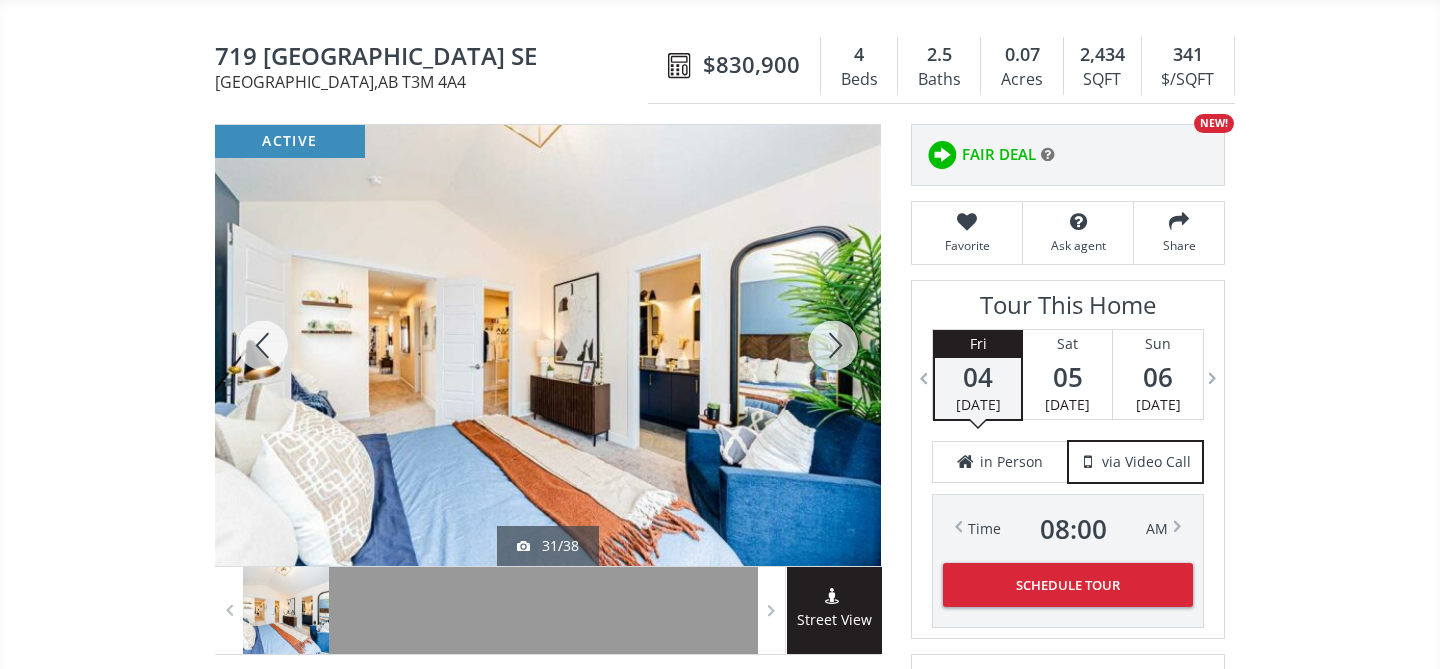 click at bounding box center [833, 345] 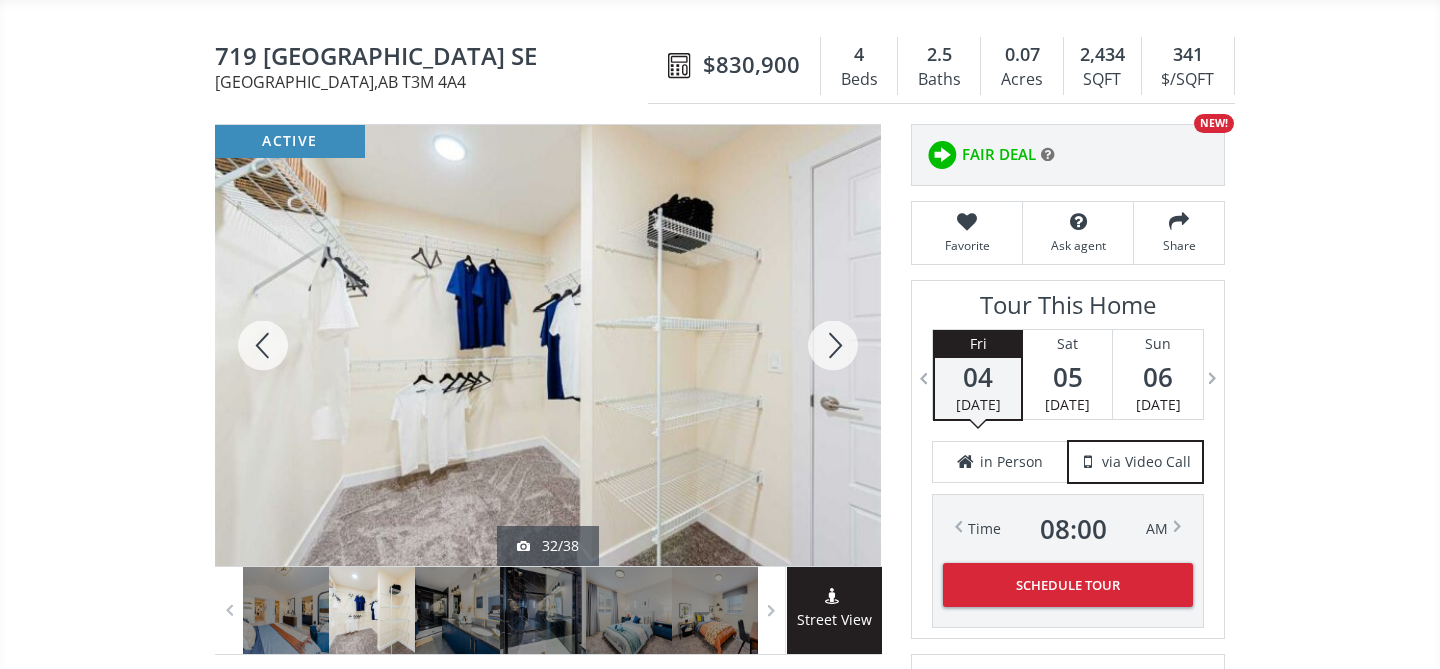 click at bounding box center (833, 345) 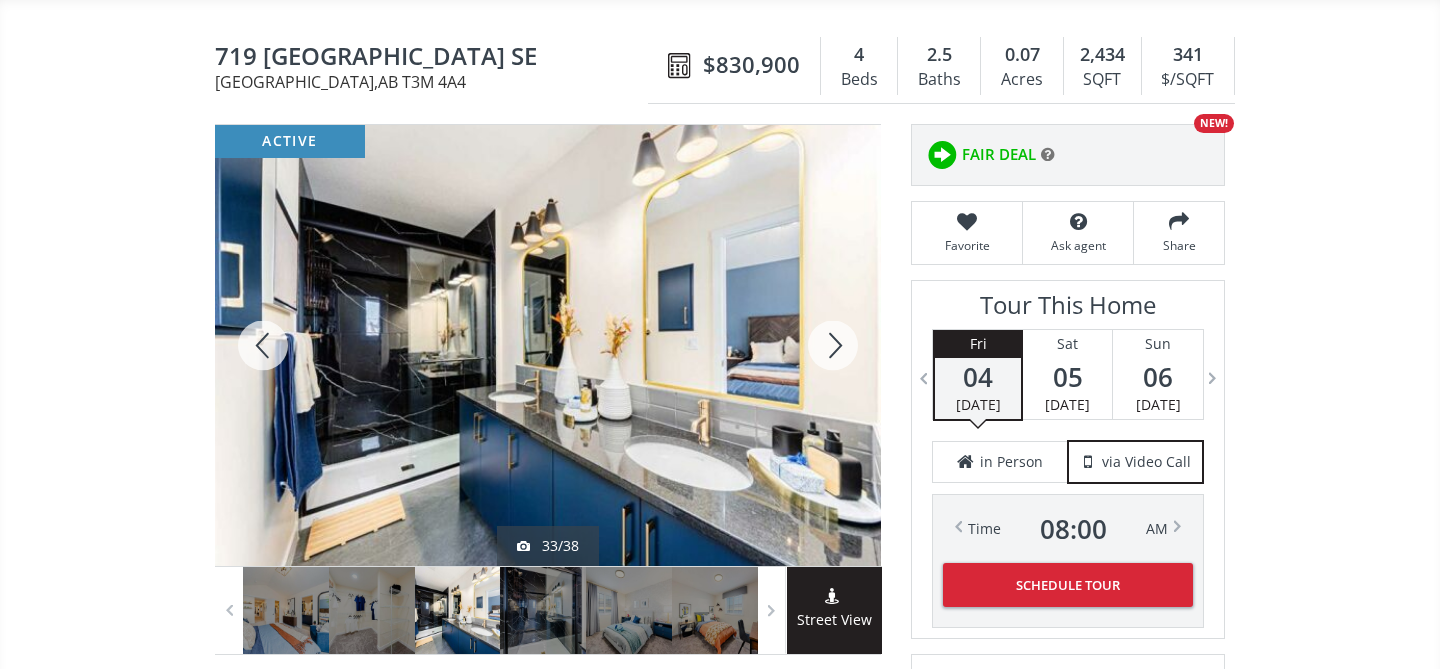 click at bounding box center (833, 345) 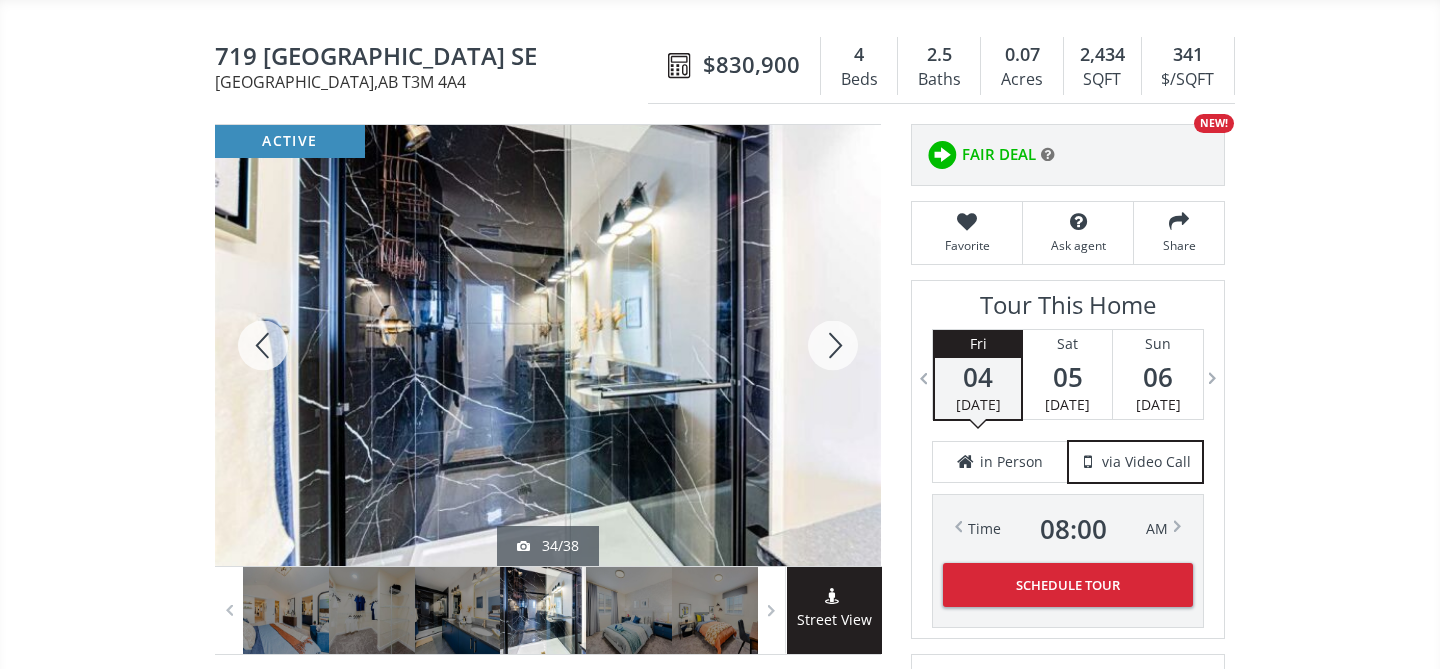 click at bounding box center [833, 345] 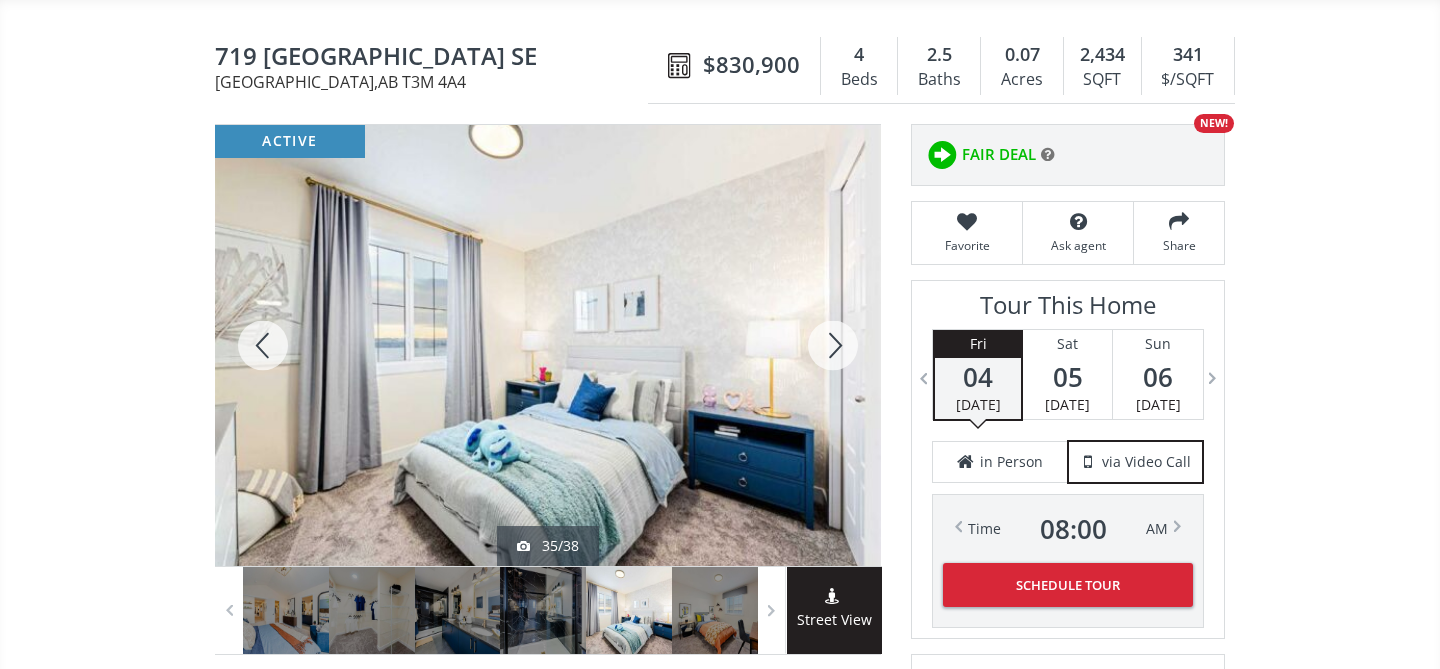 click at bounding box center [833, 345] 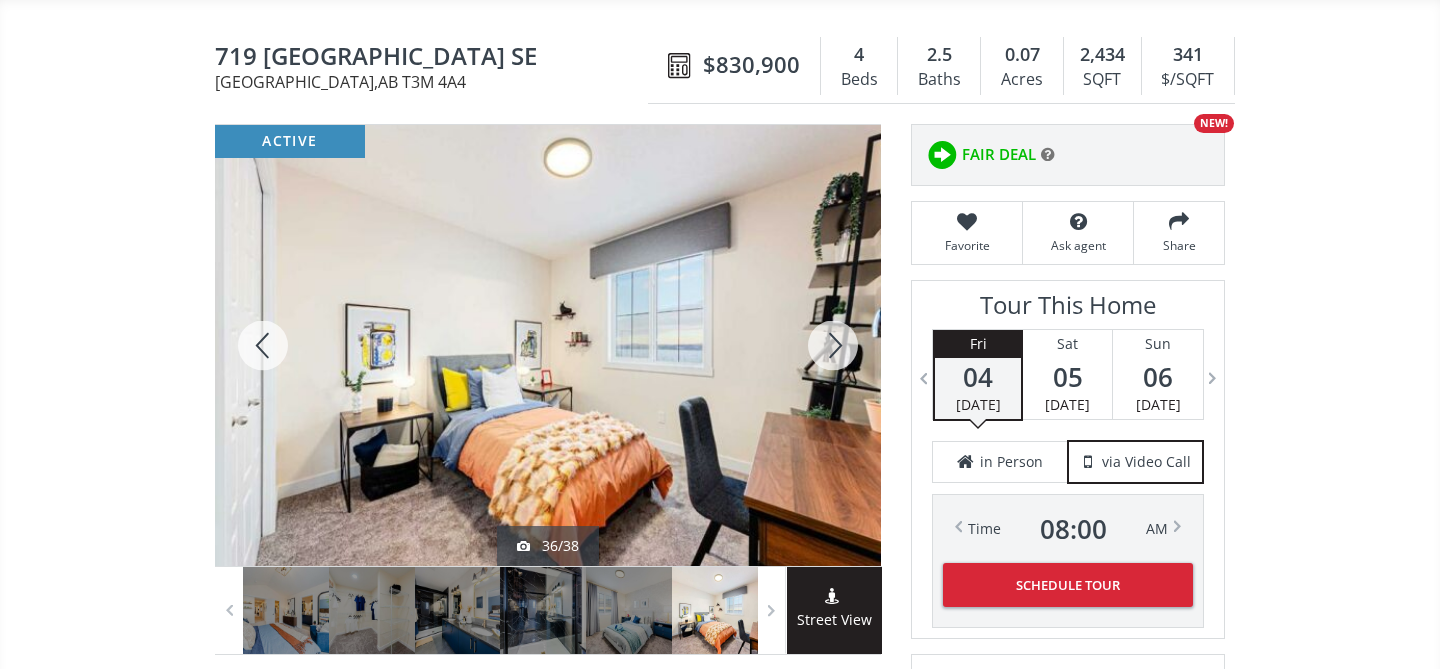 click at bounding box center (833, 345) 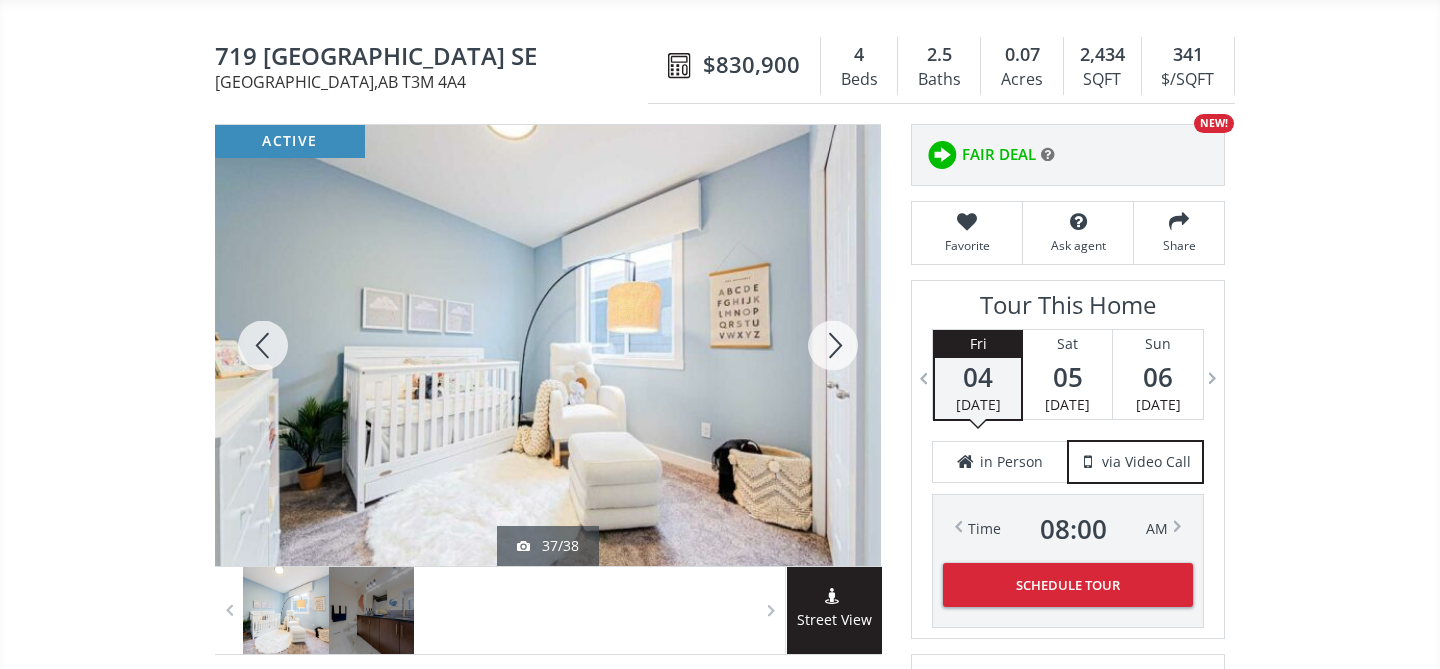 click at bounding box center (833, 345) 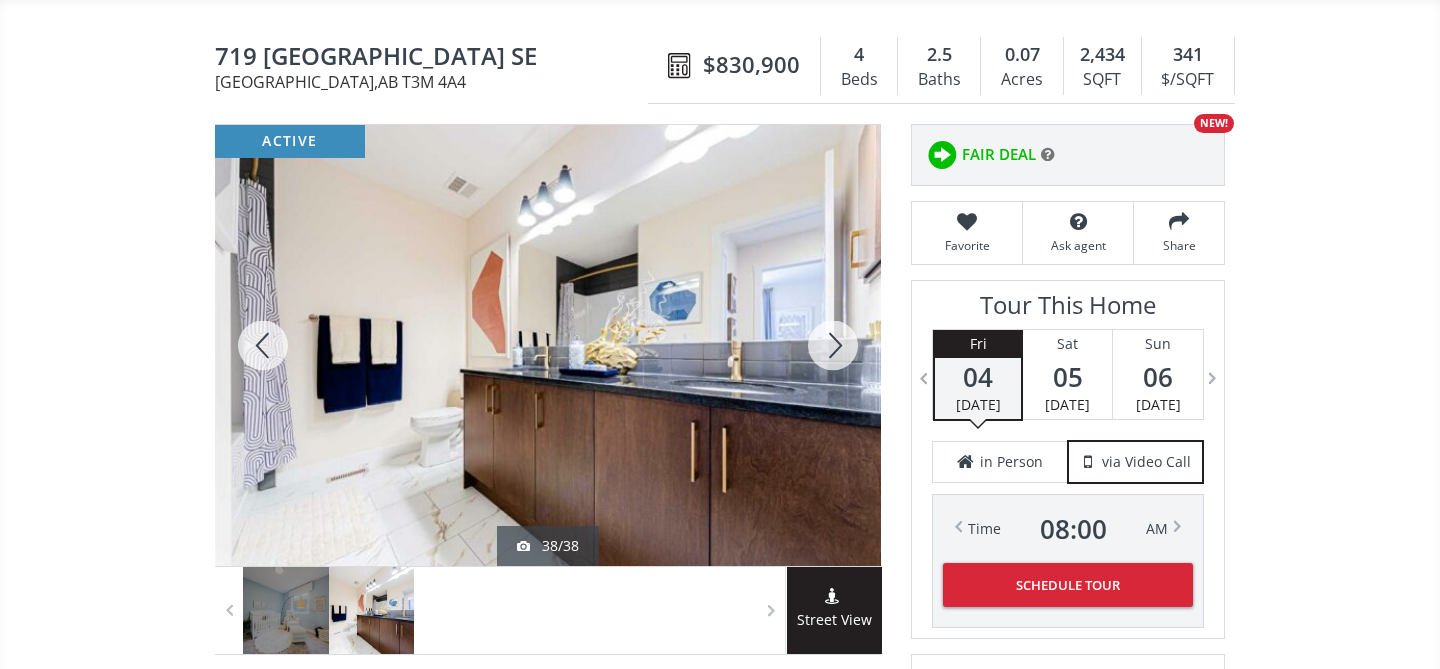 click at bounding box center (833, 345) 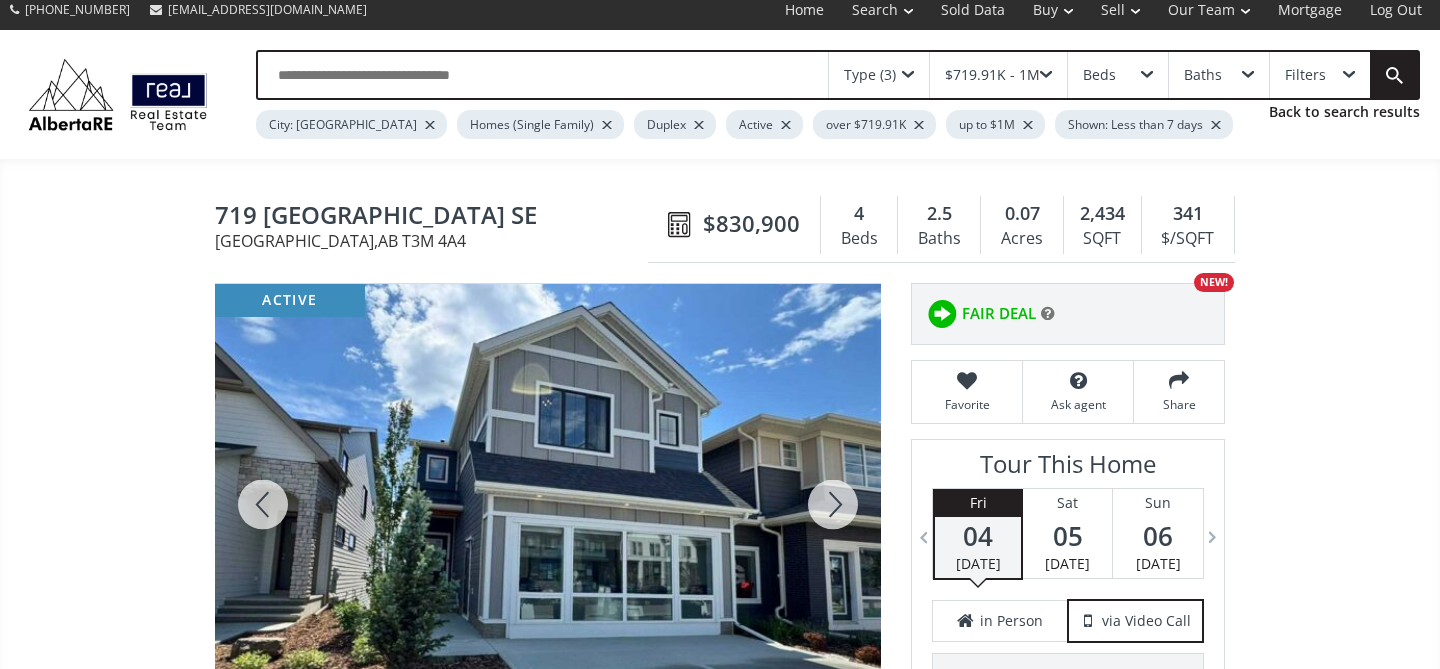 scroll, scrollTop: 0, scrollLeft: 0, axis: both 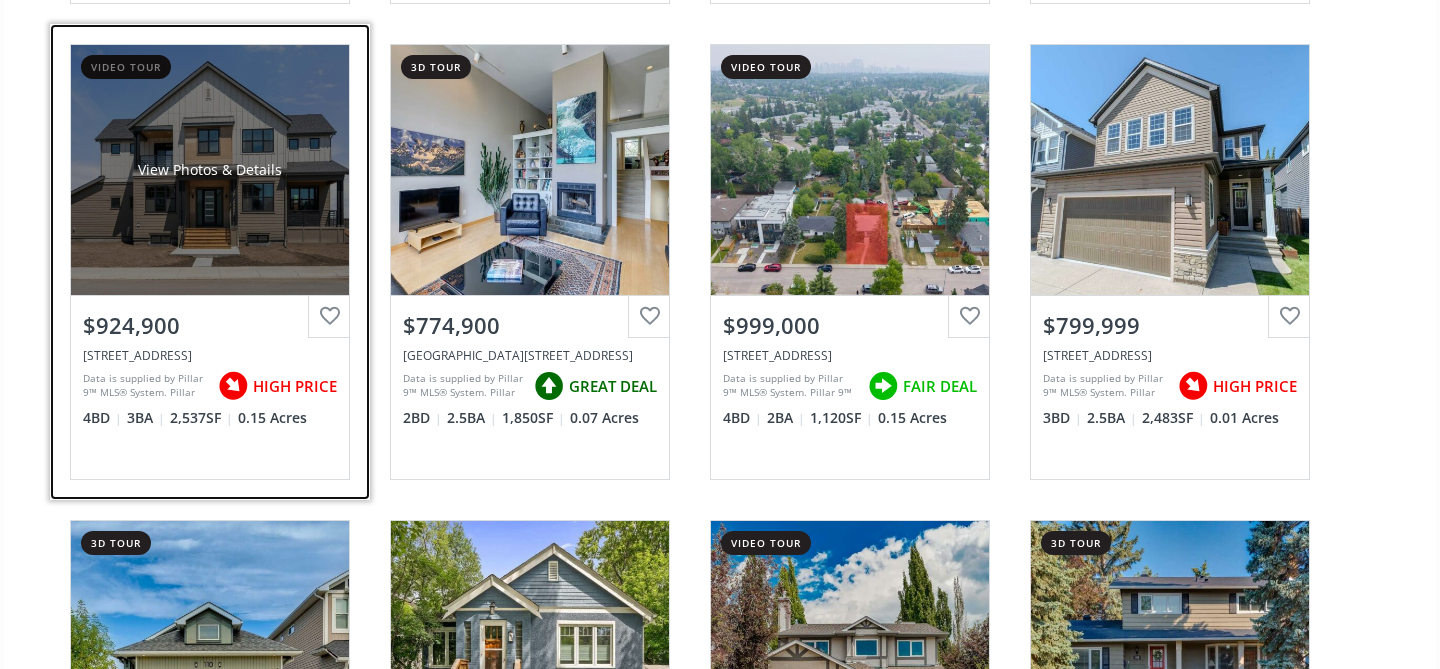 click on "View Photos & Details" at bounding box center (210, 170) 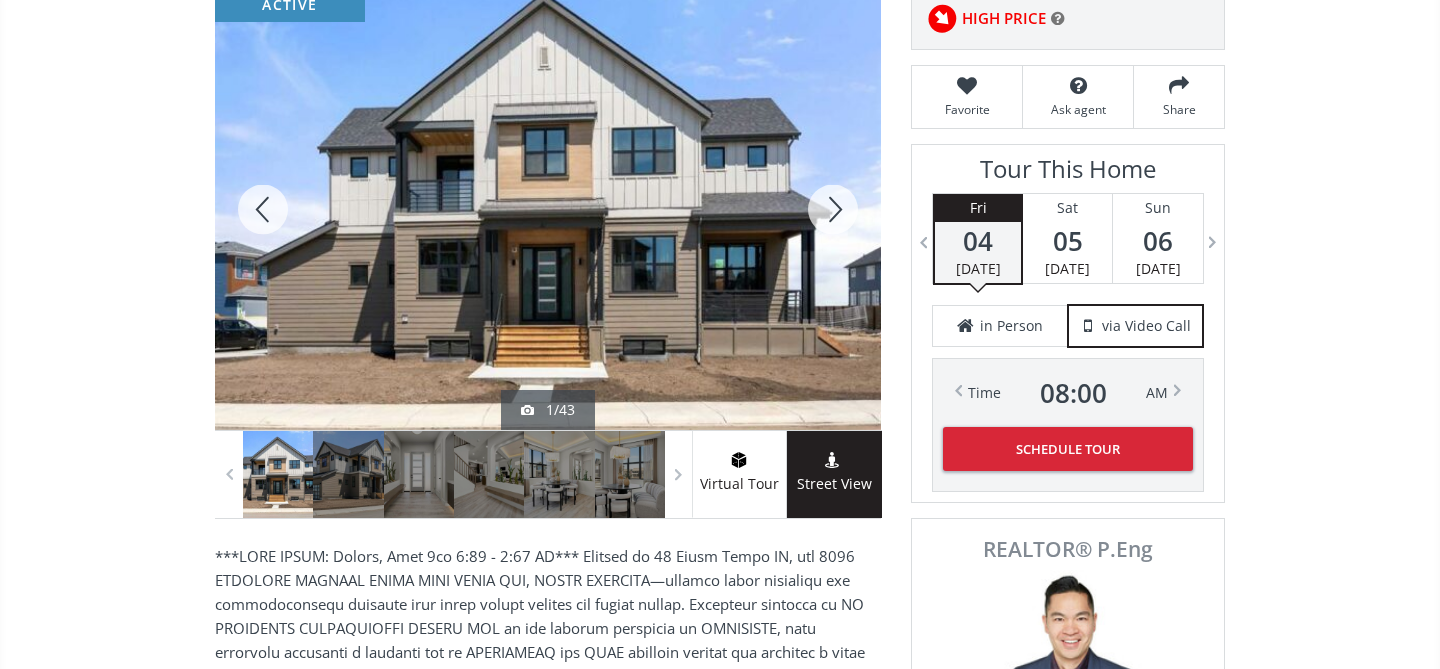 scroll, scrollTop: 303, scrollLeft: 0, axis: vertical 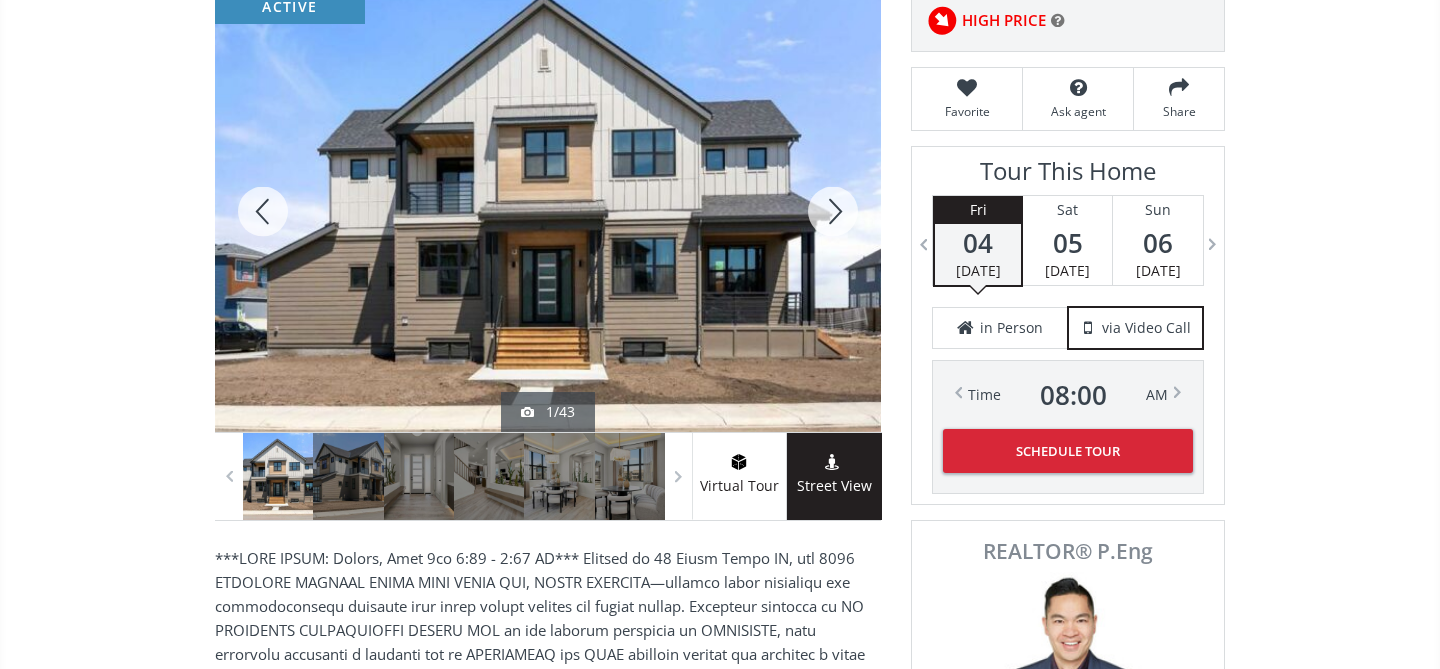 click at bounding box center [833, 211] 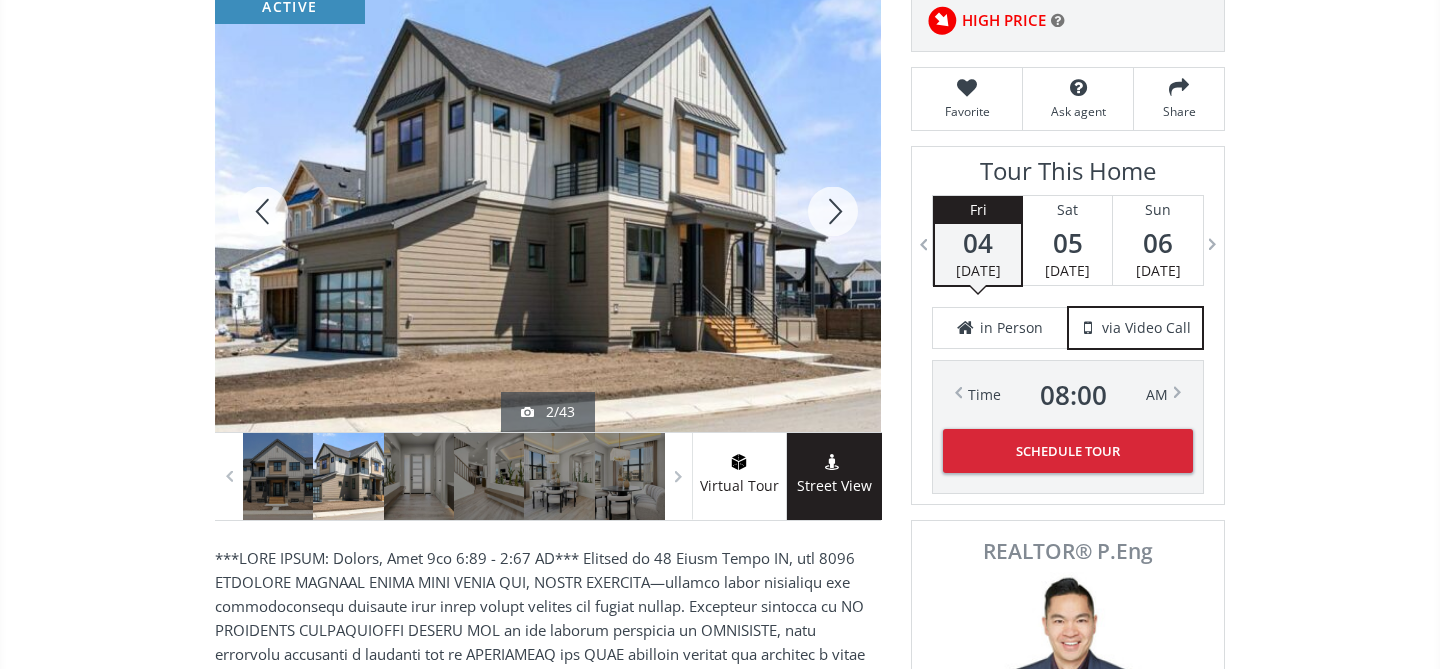 click at bounding box center [833, 211] 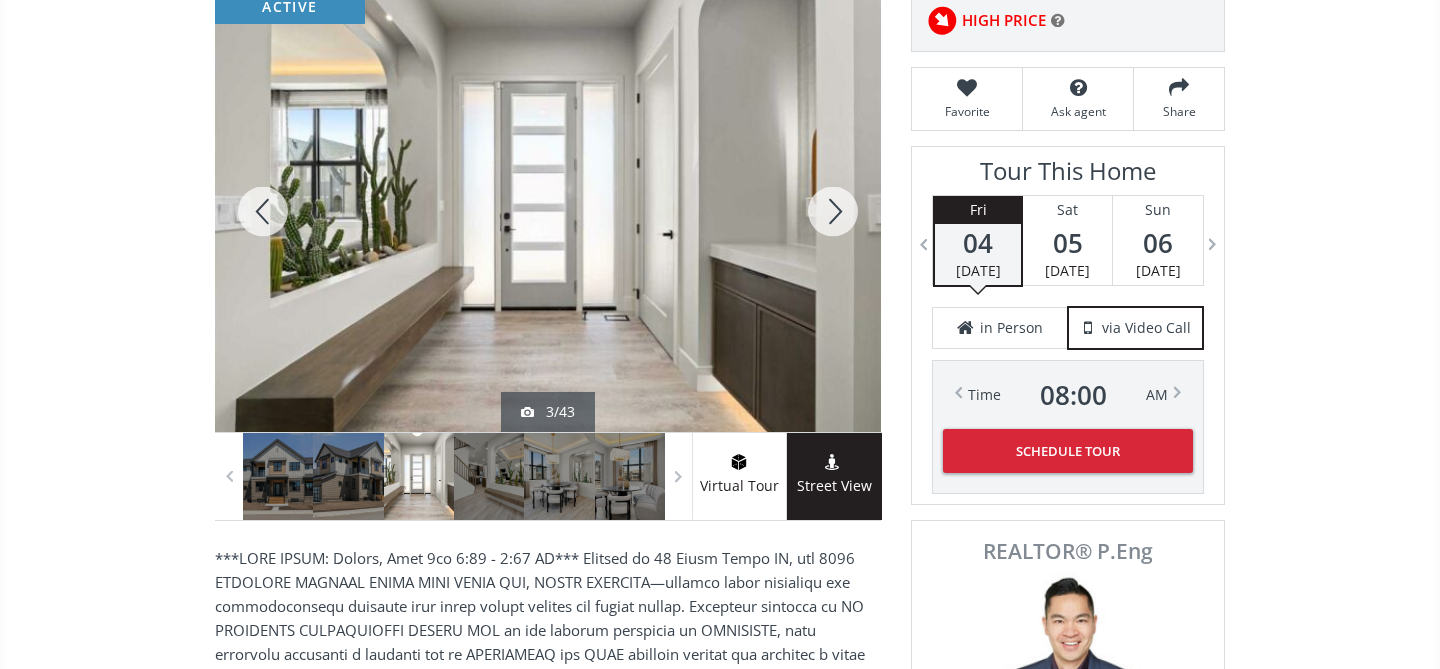 click at bounding box center [833, 211] 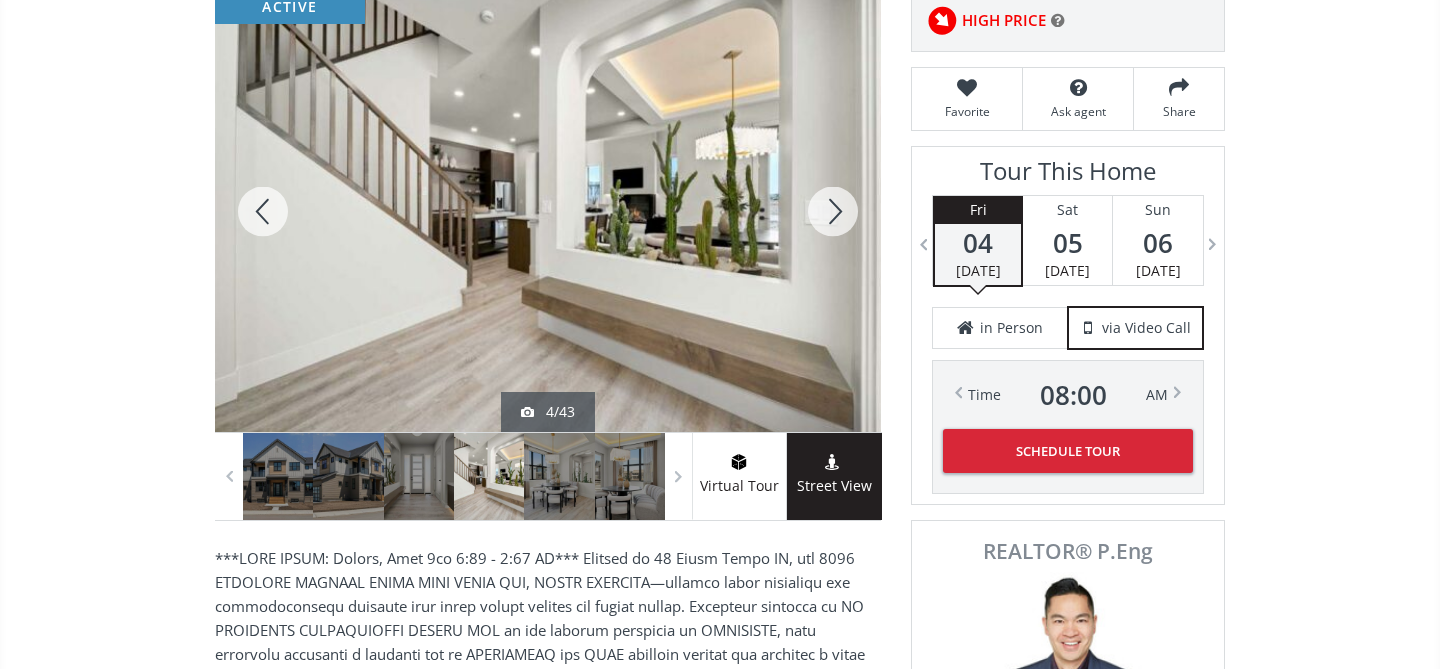 click at bounding box center (833, 211) 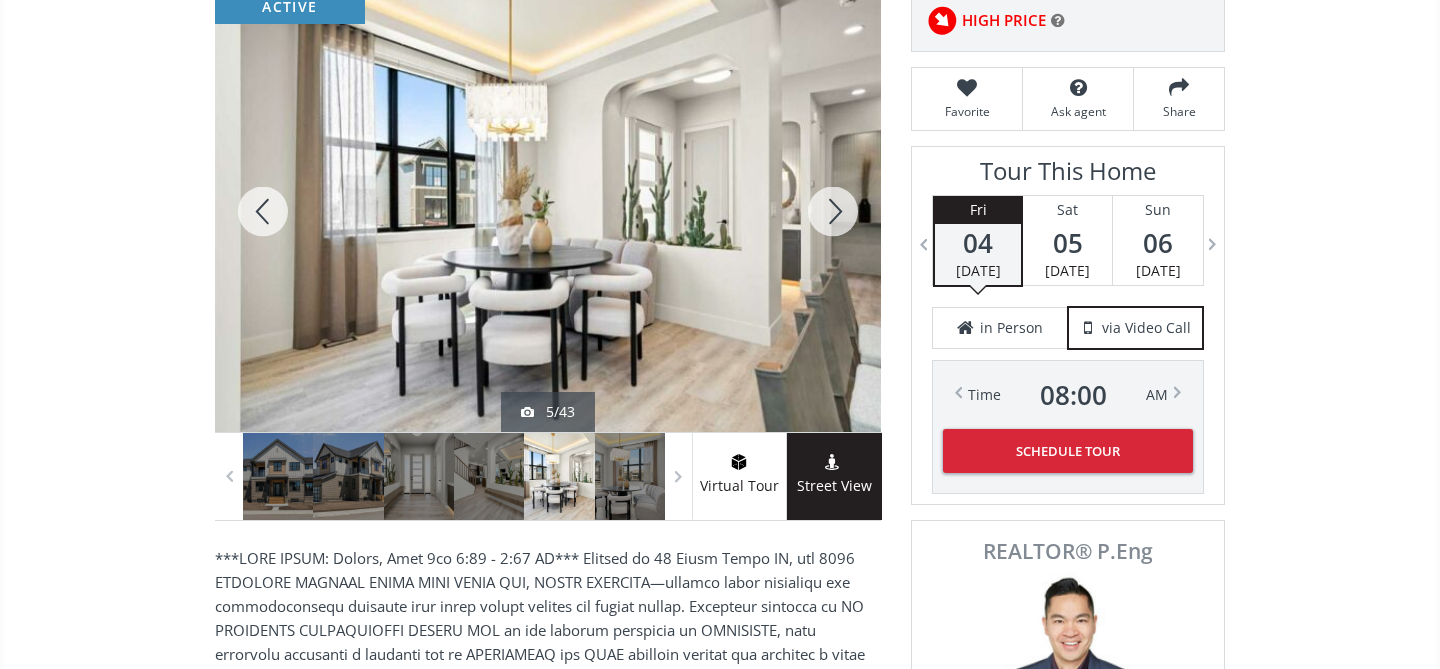 click at bounding box center [833, 211] 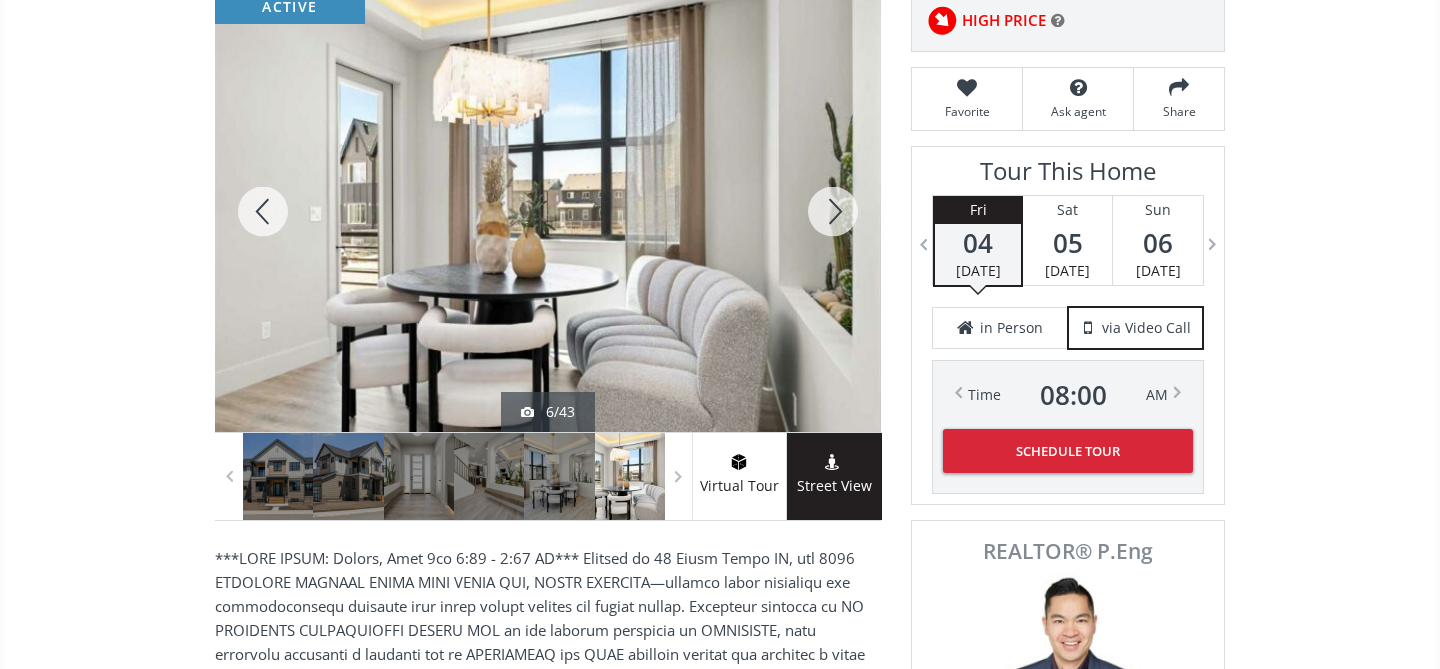 click at bounding box center [833, 211] 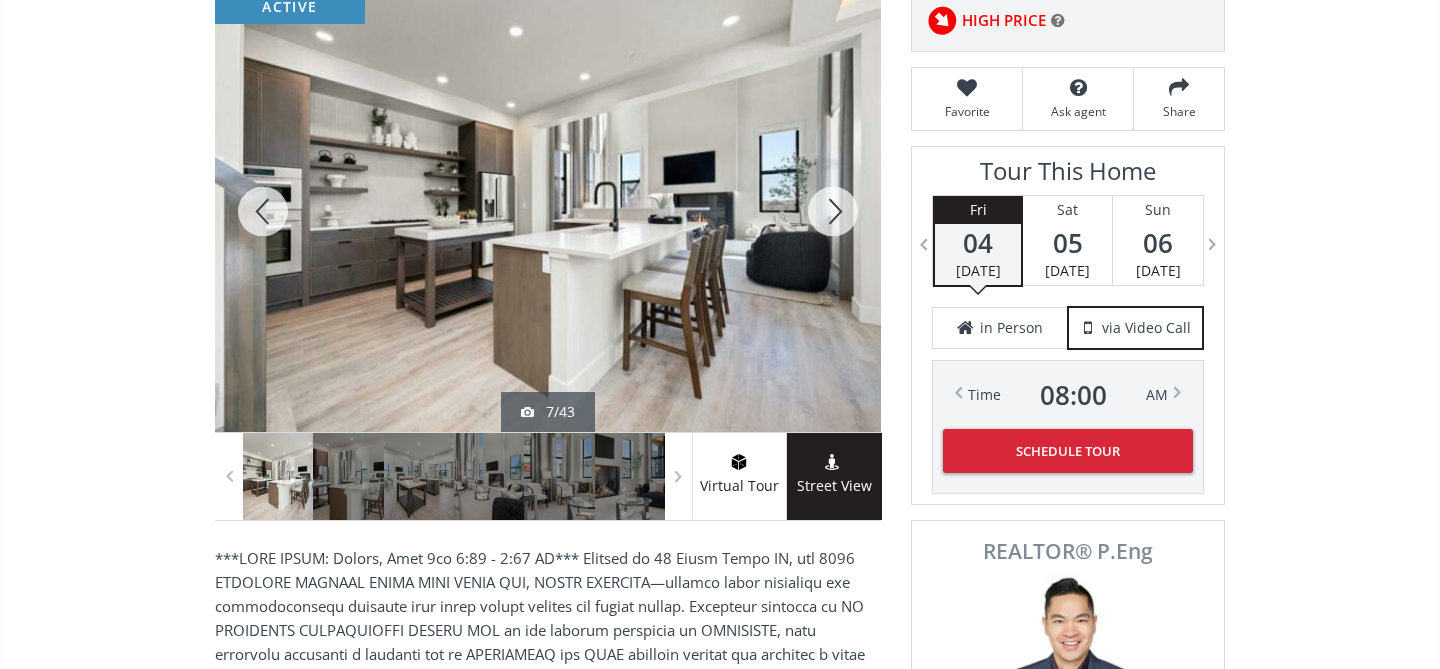click at bounding box center [833, 211] 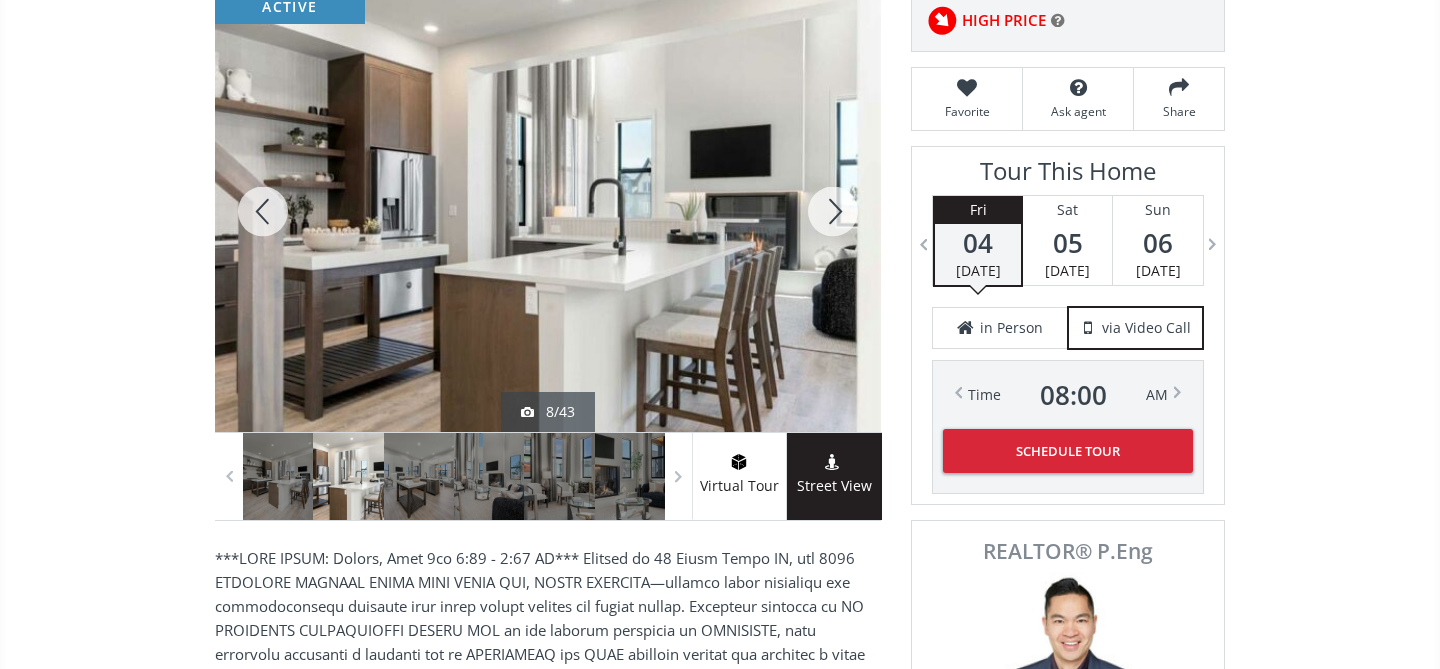 click at bounding box center [833, 211] 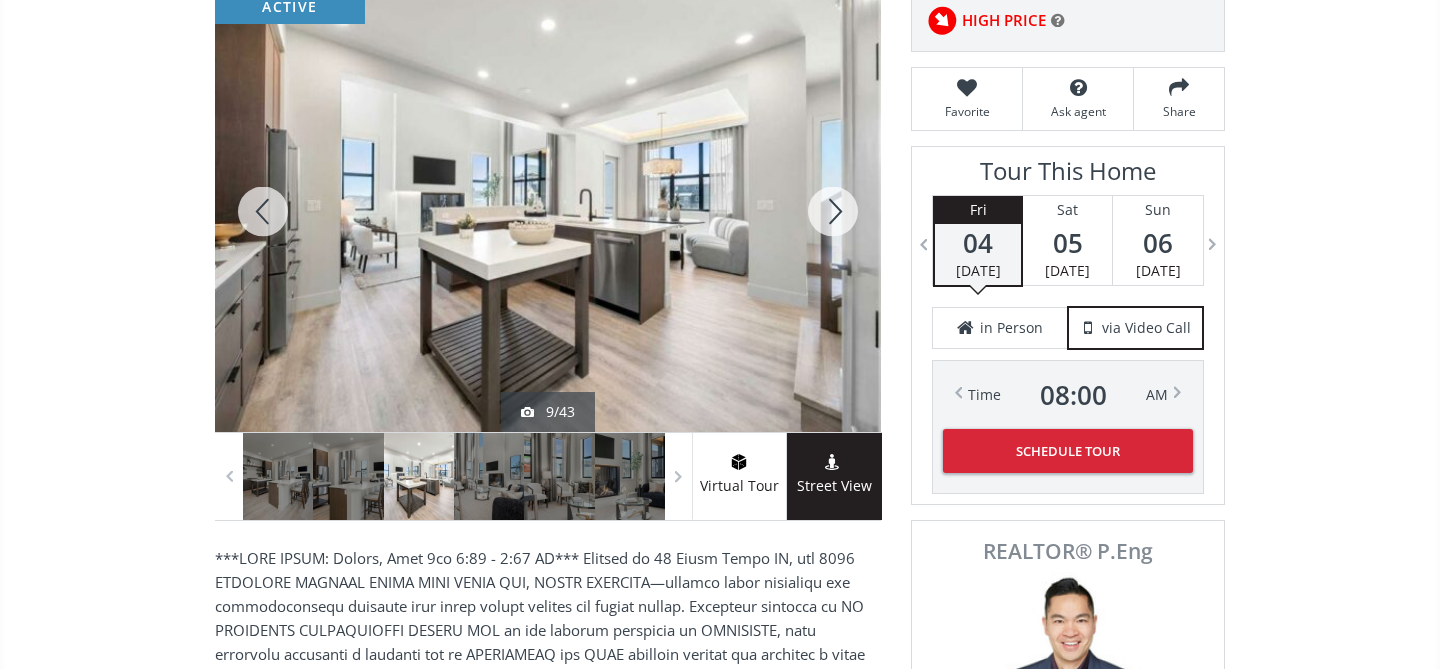 click at bounding box center (833, 211) 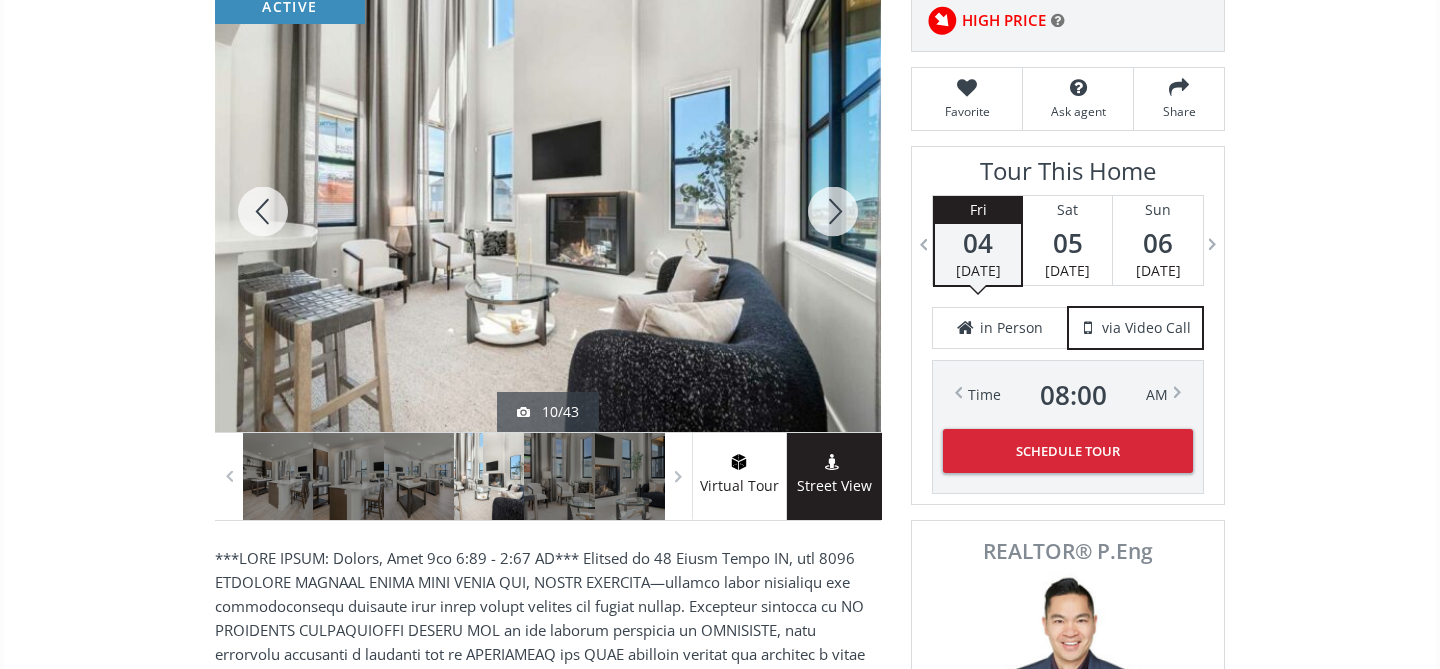 click at bounding box center (833, 211) 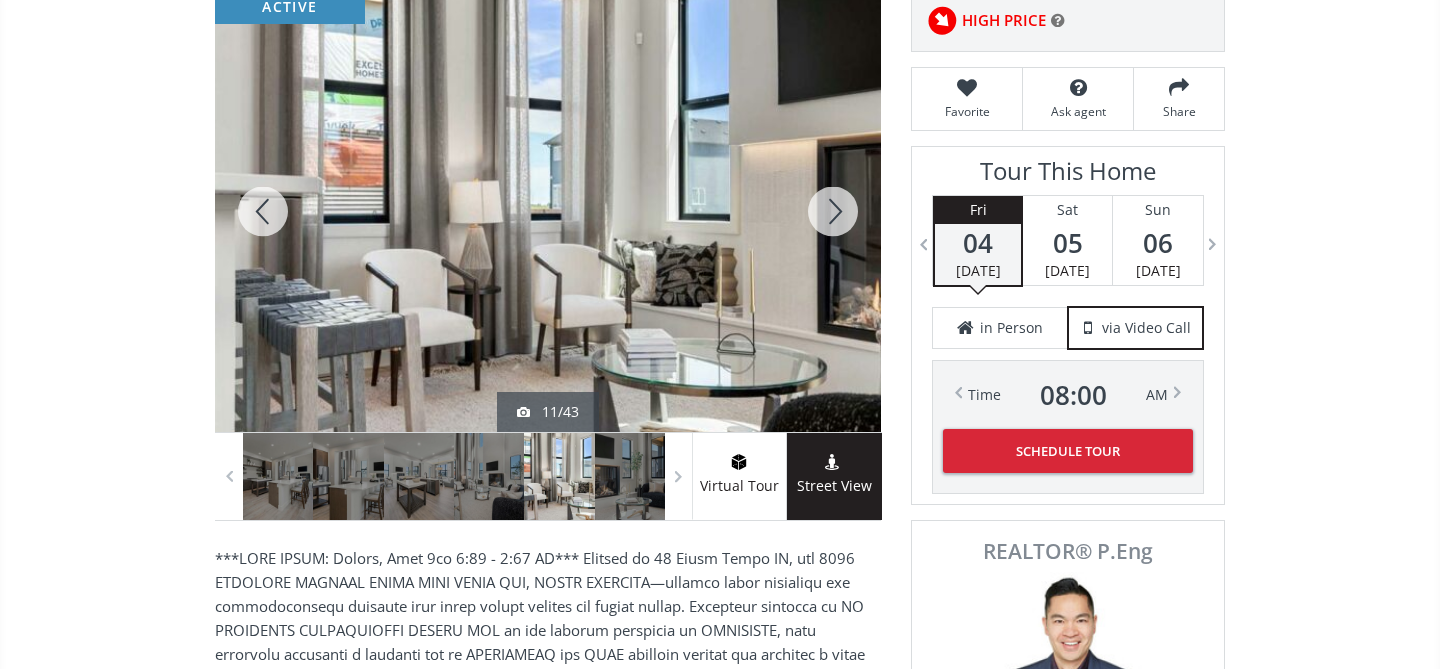 click at bounding box center (833, 211) 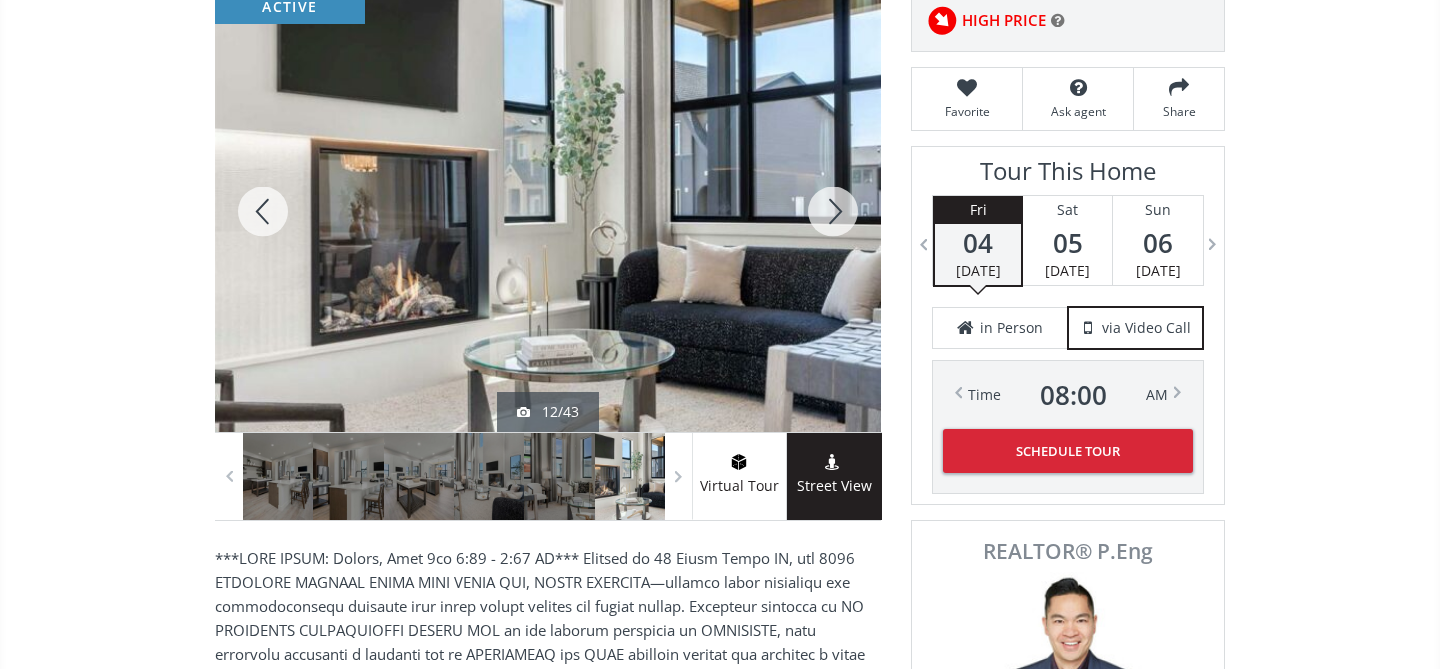 click at bounding box center [833, 211] 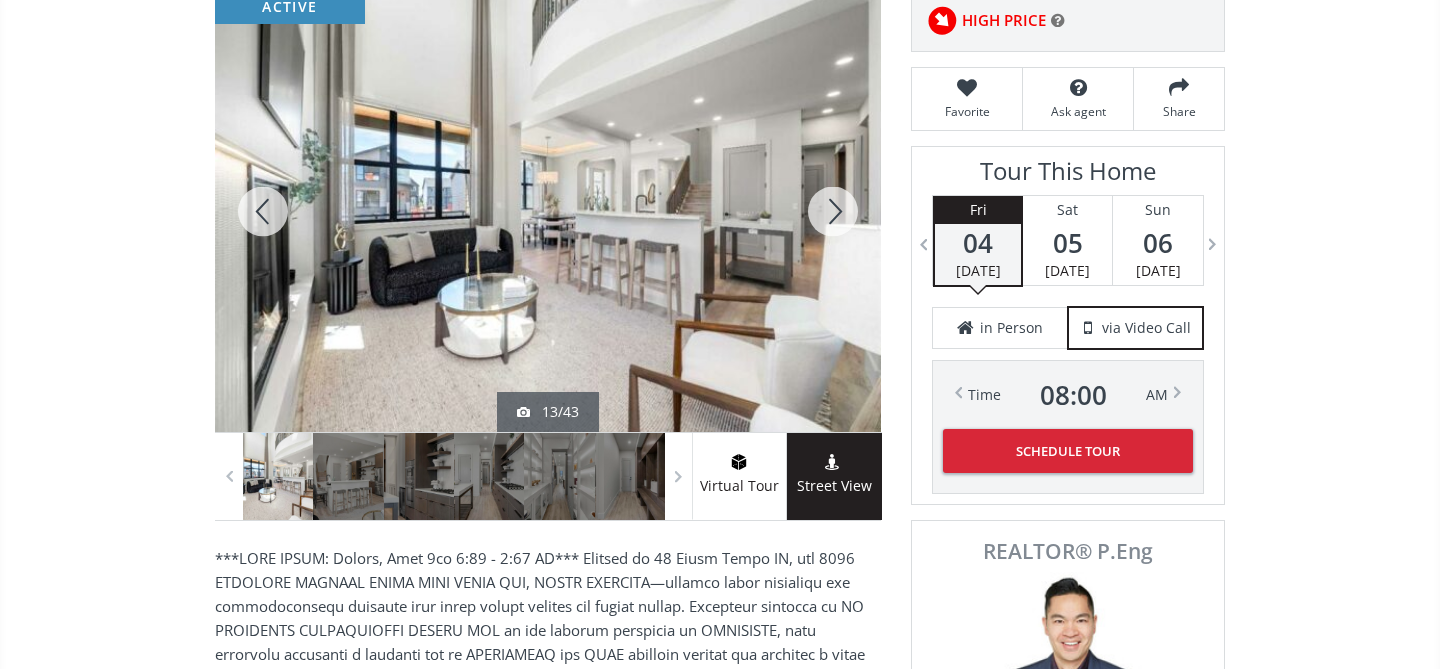 click at bounding box center [833, 211] 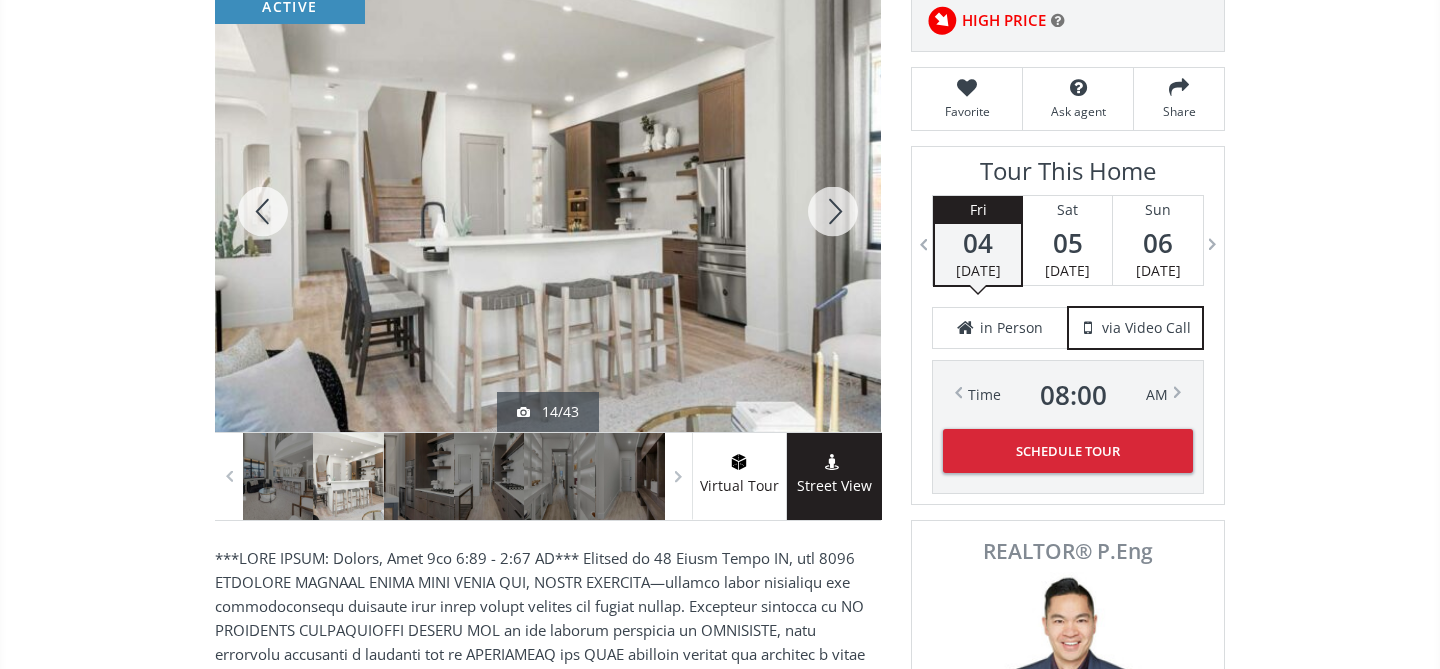 click at bounding box center (833, 211) 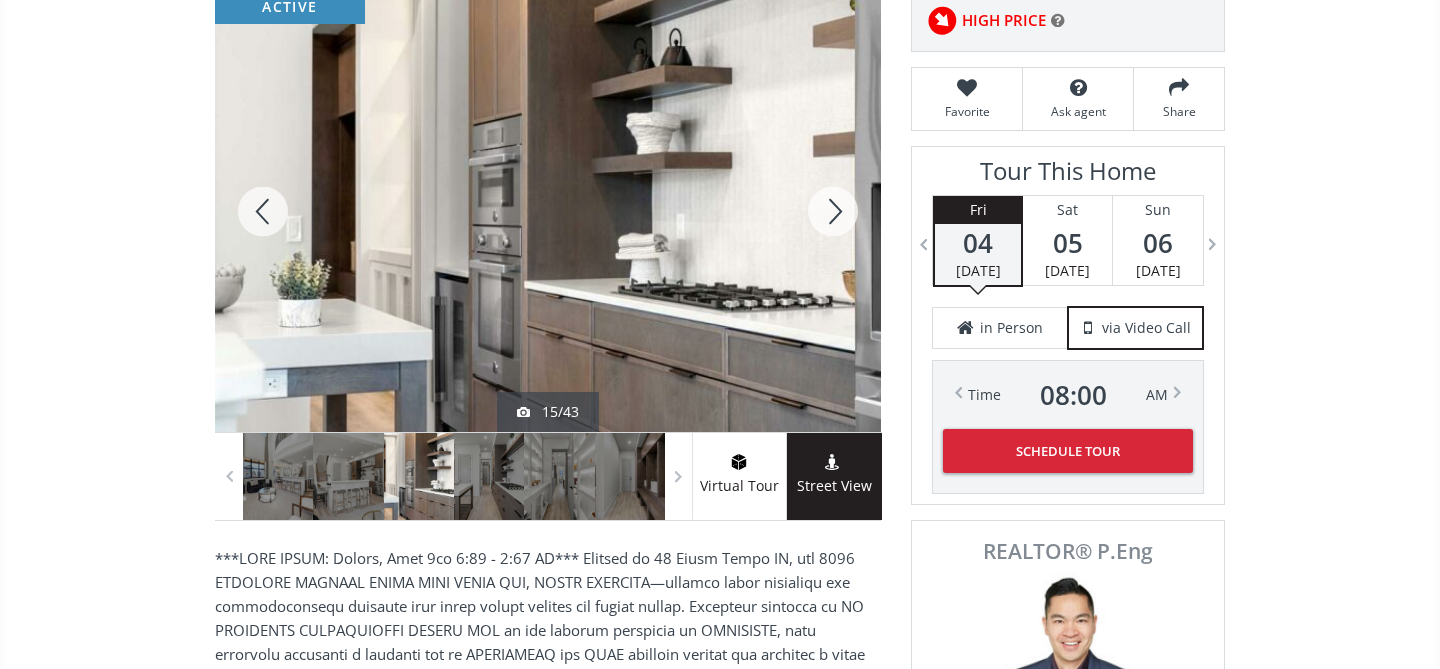 click at bounding box center [833, 211] 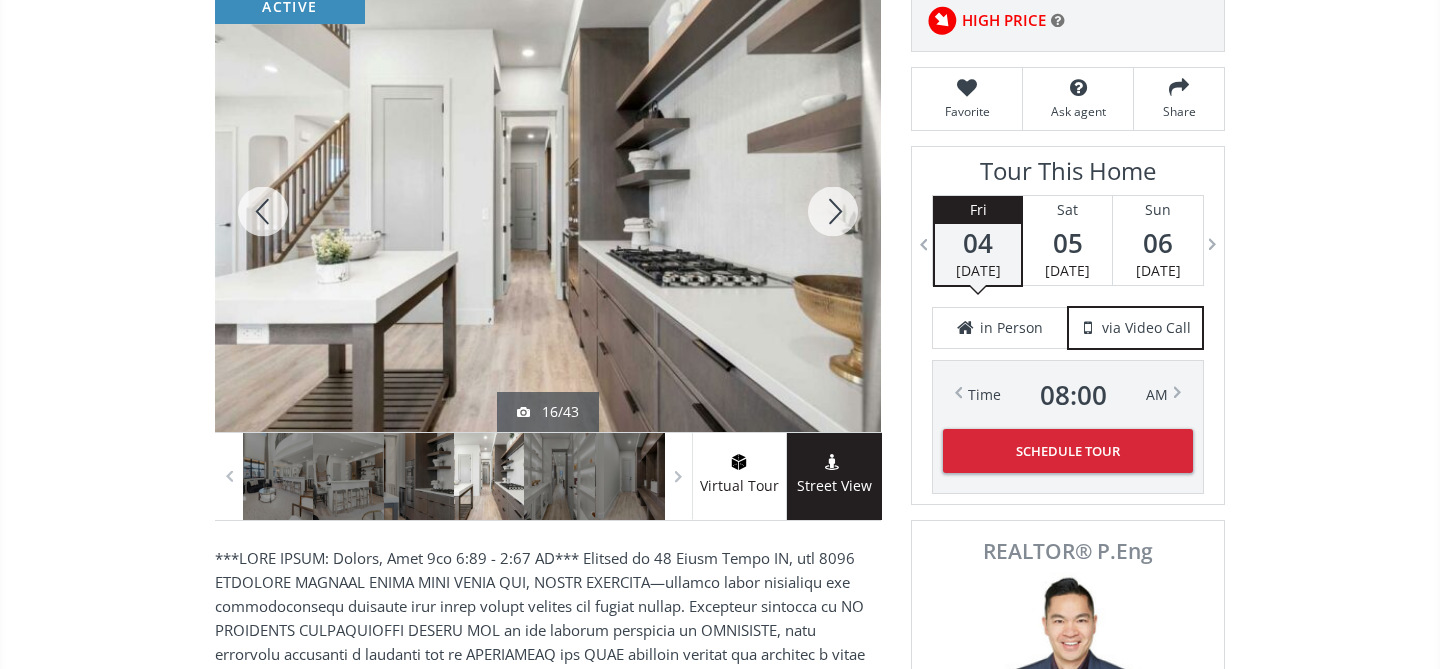 click at bounding box center [833, 211] 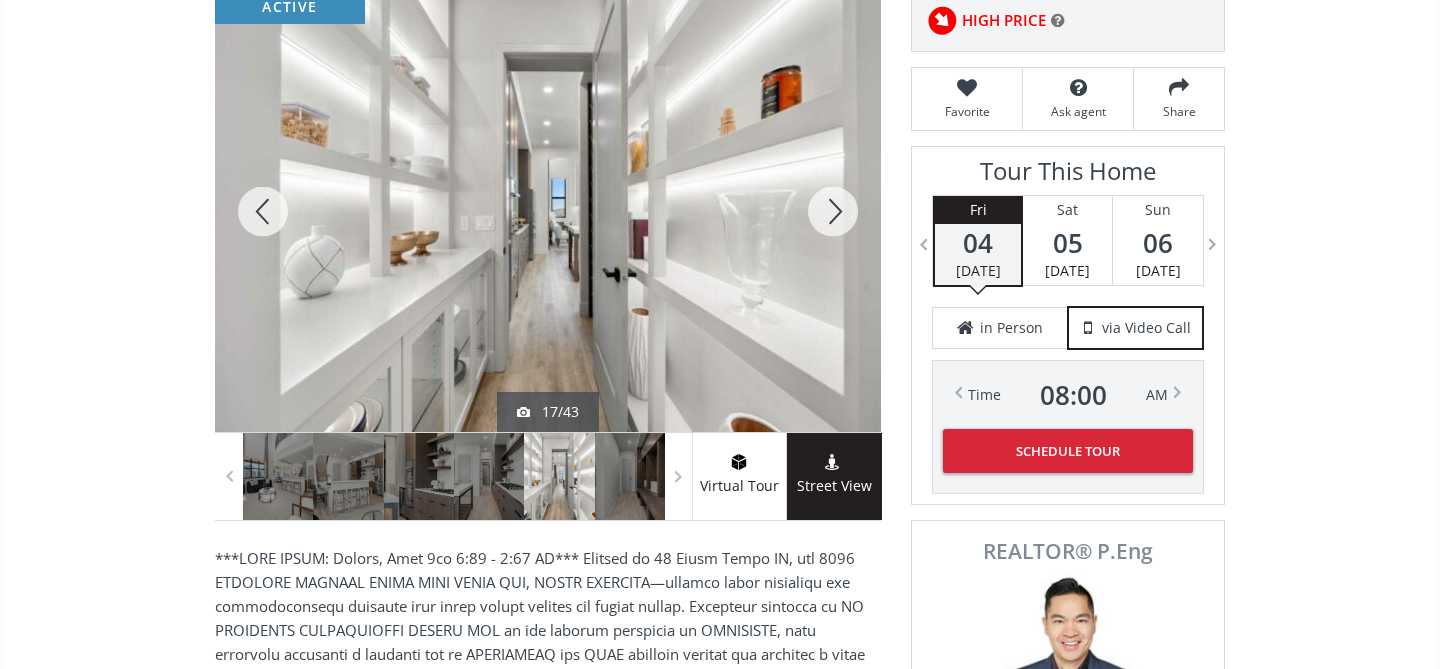 click at bounding box center (263, 211) 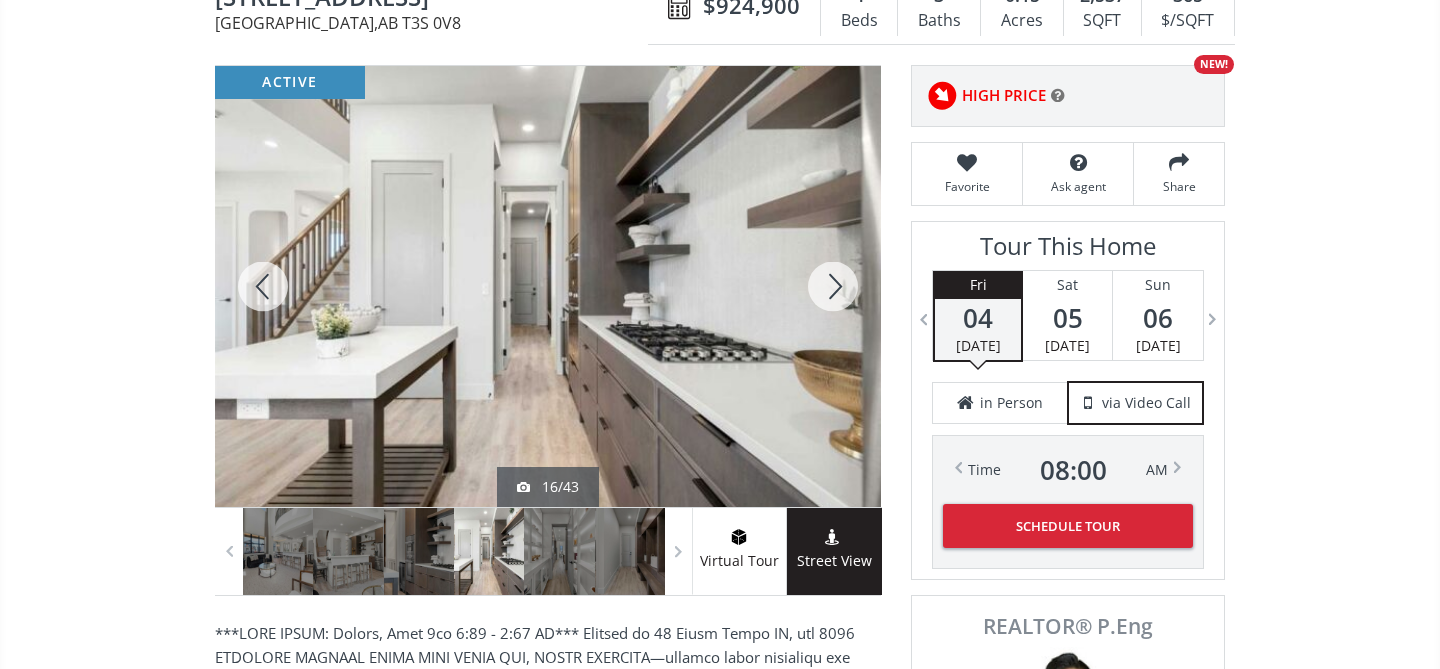 scroll, scrollTop: 229, scrollLeft: 0, axis: vertical 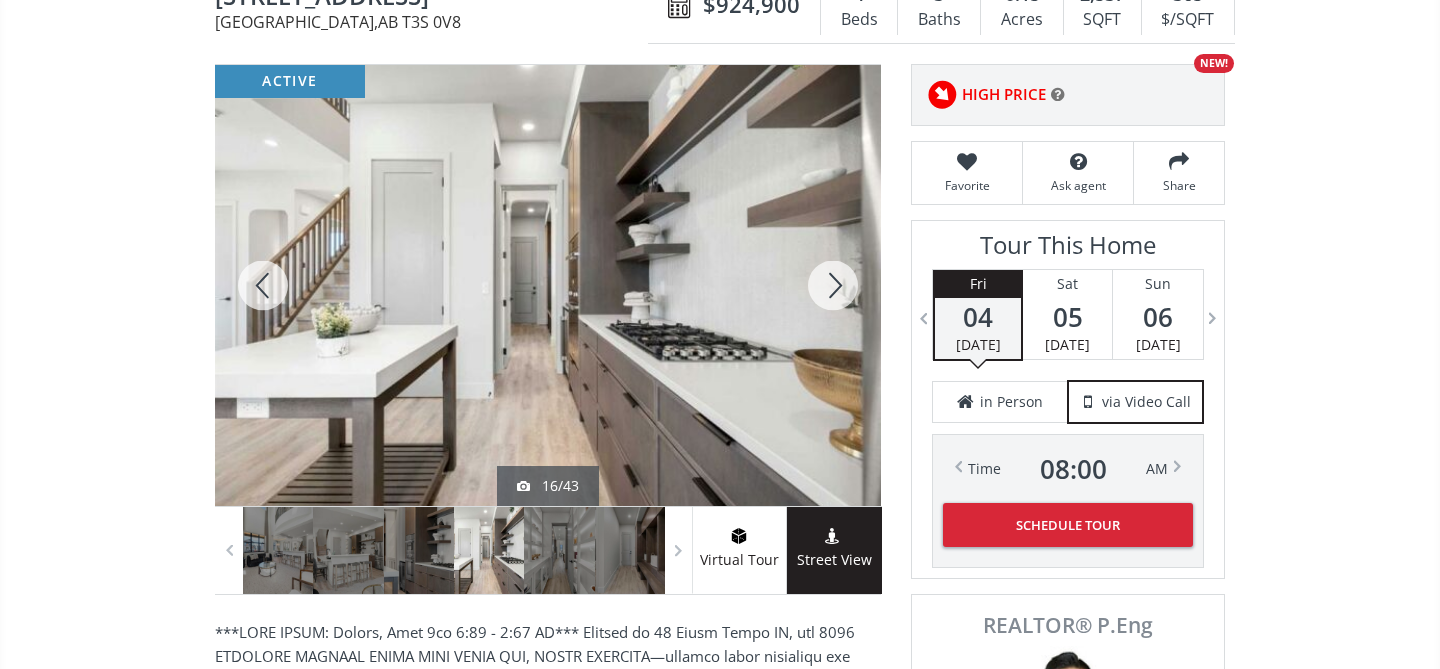 click at bounding box center (833, 285) 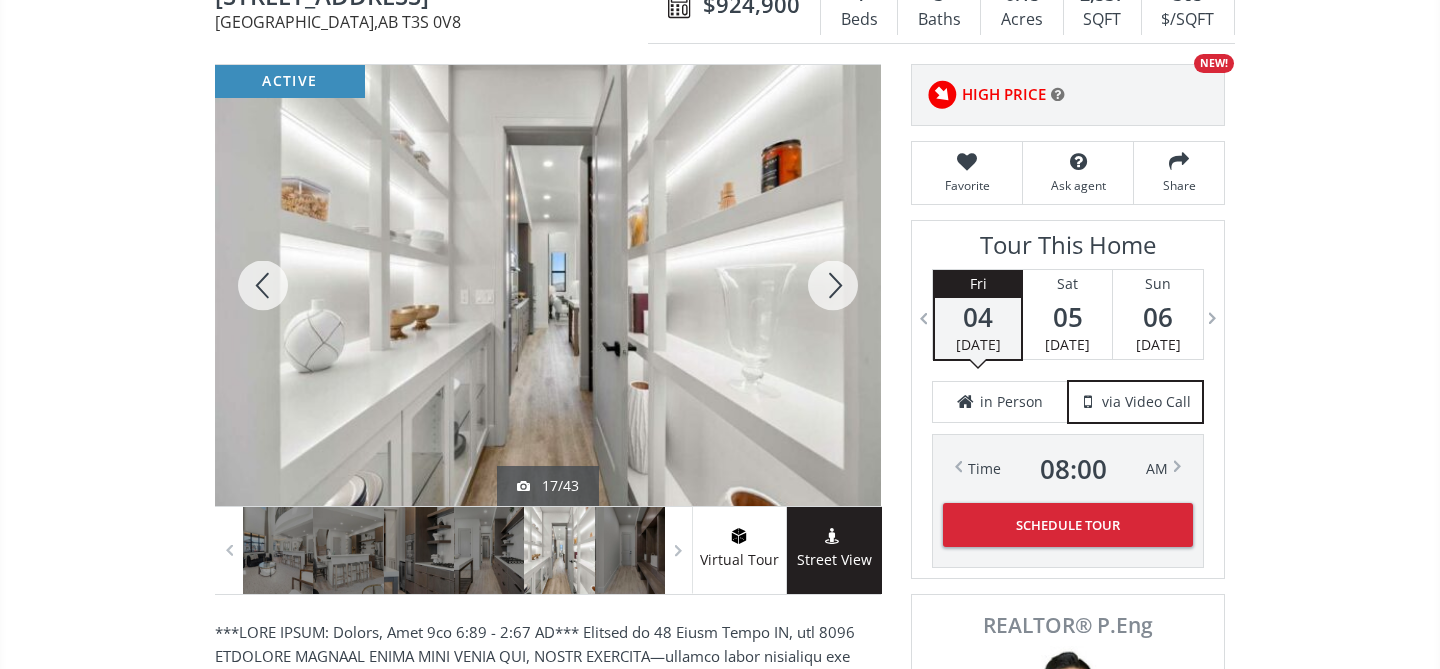 click at bounding box center (833, 285) 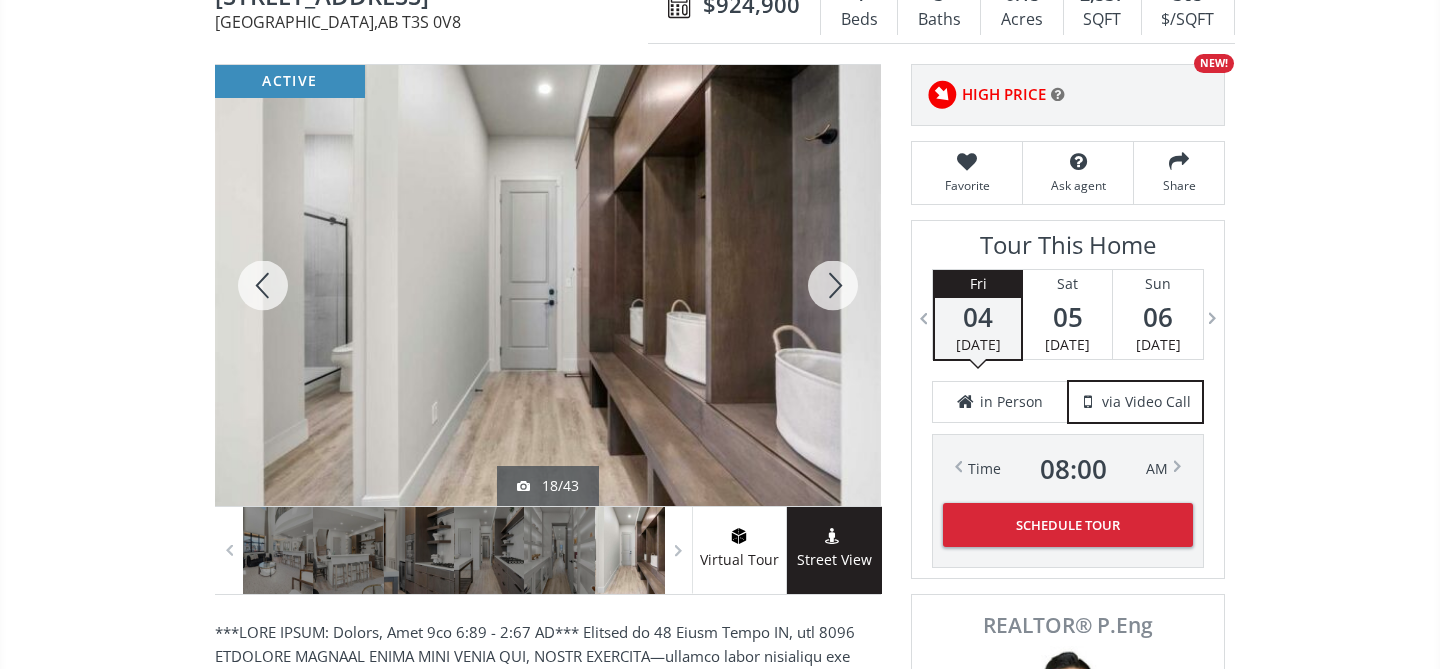 click at bounding box center [833, 285] 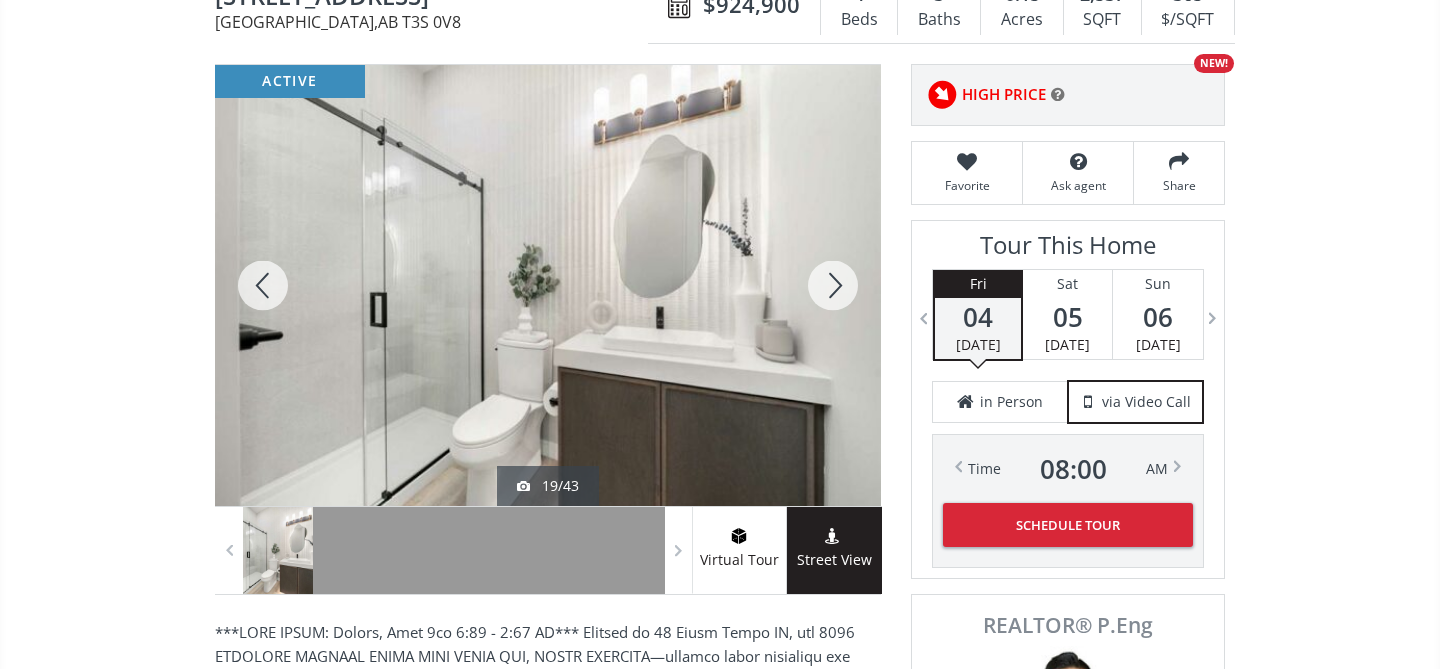 click at bounding box center (833, 285) 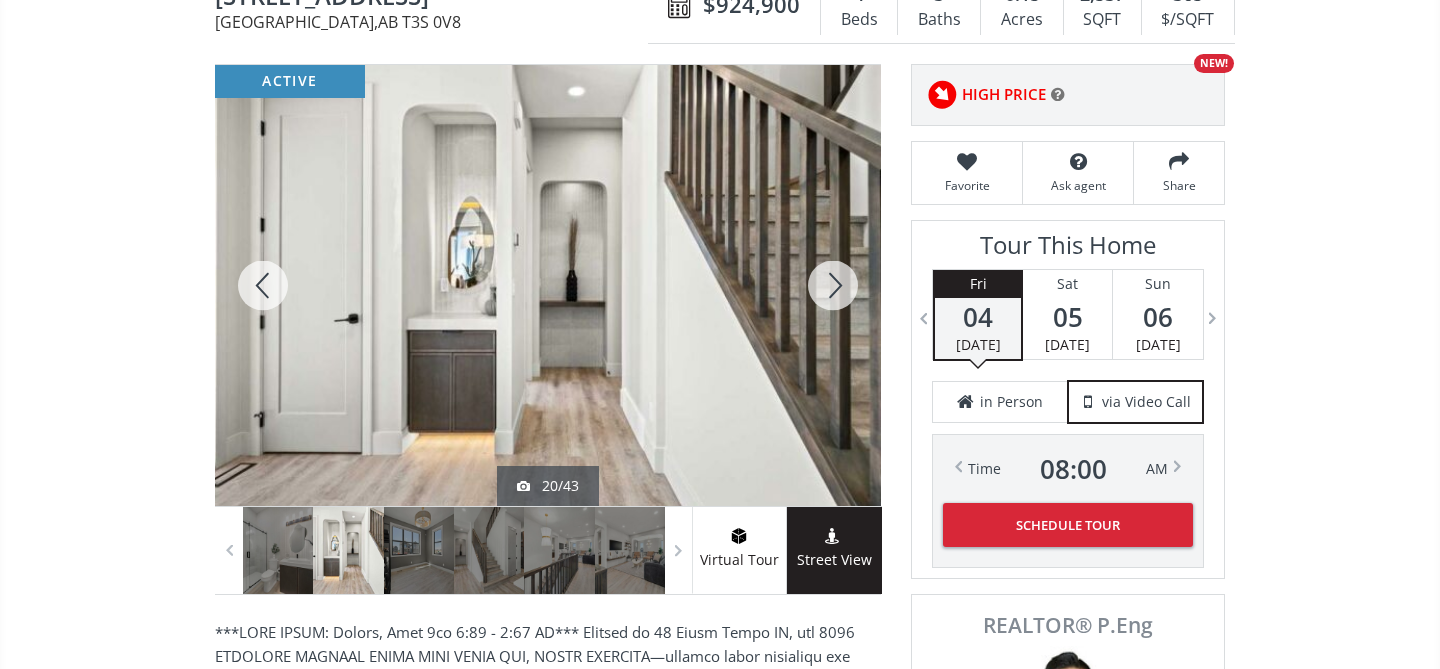 click at bounding box center [833, 285] 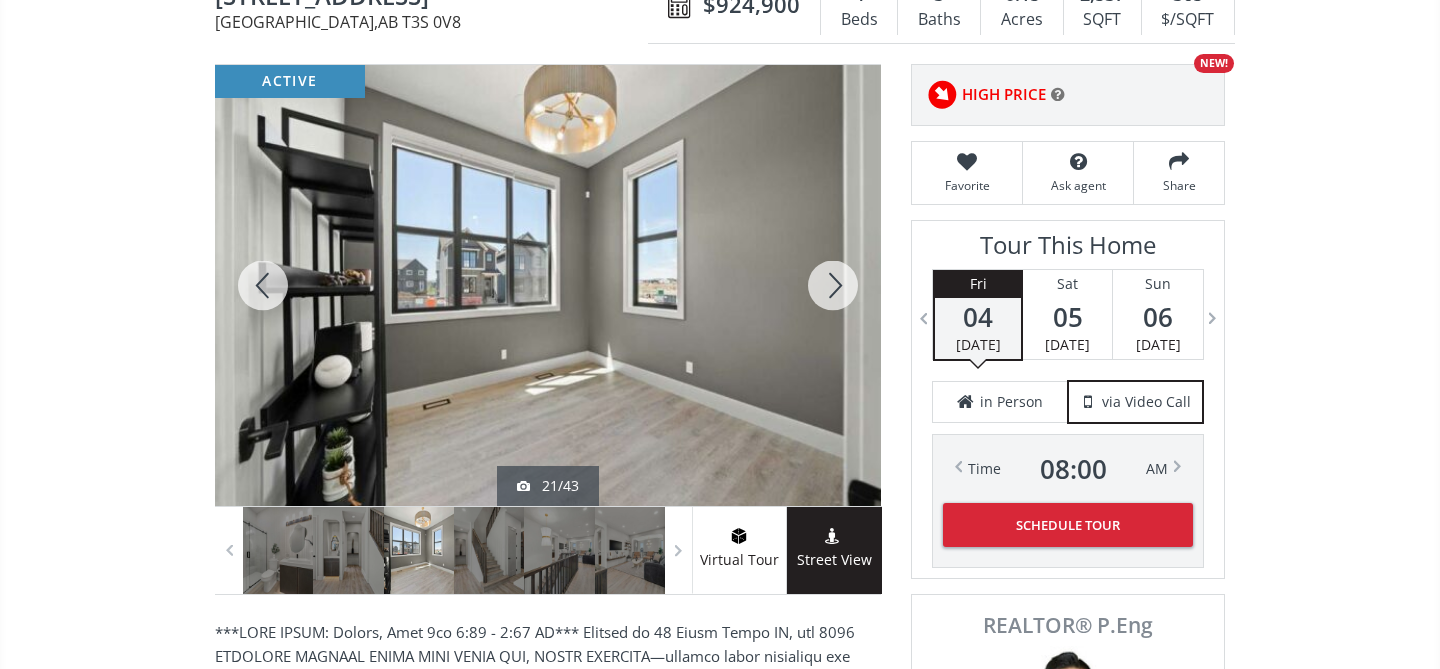click at bounding box center (833, 285) 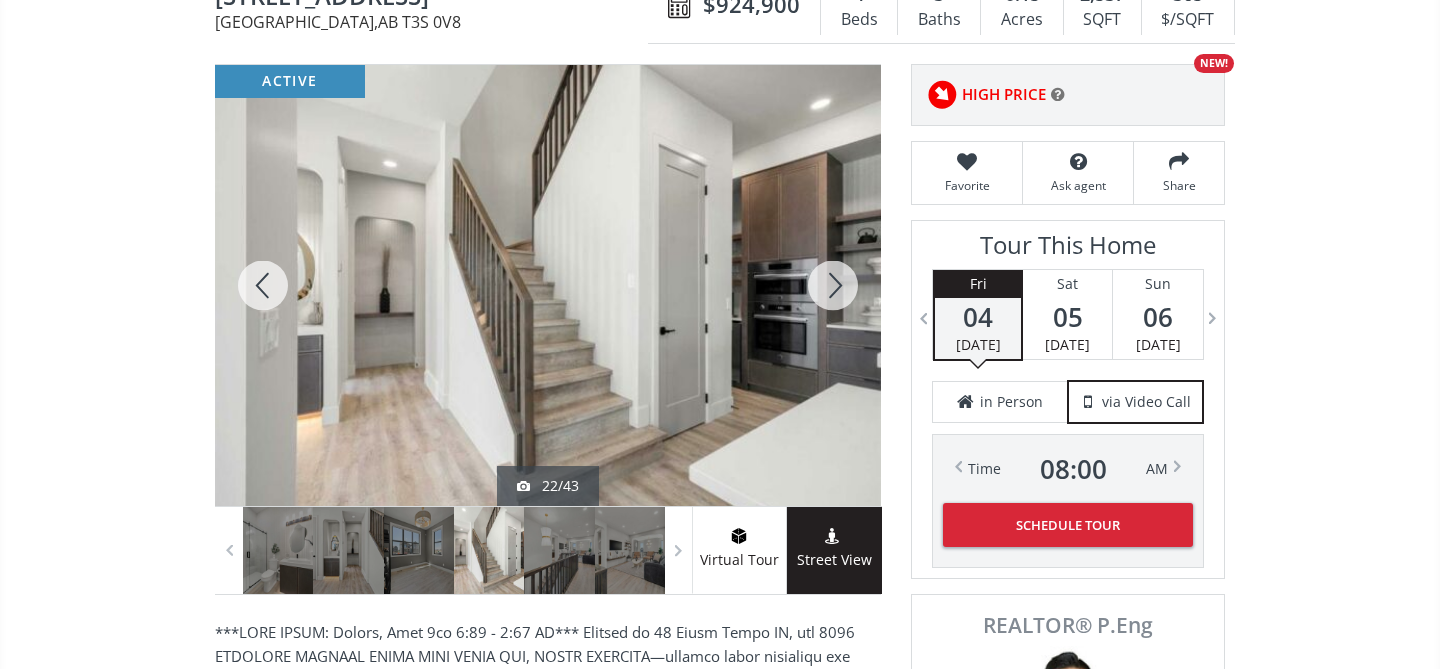 click at bounding box center [833, 285] 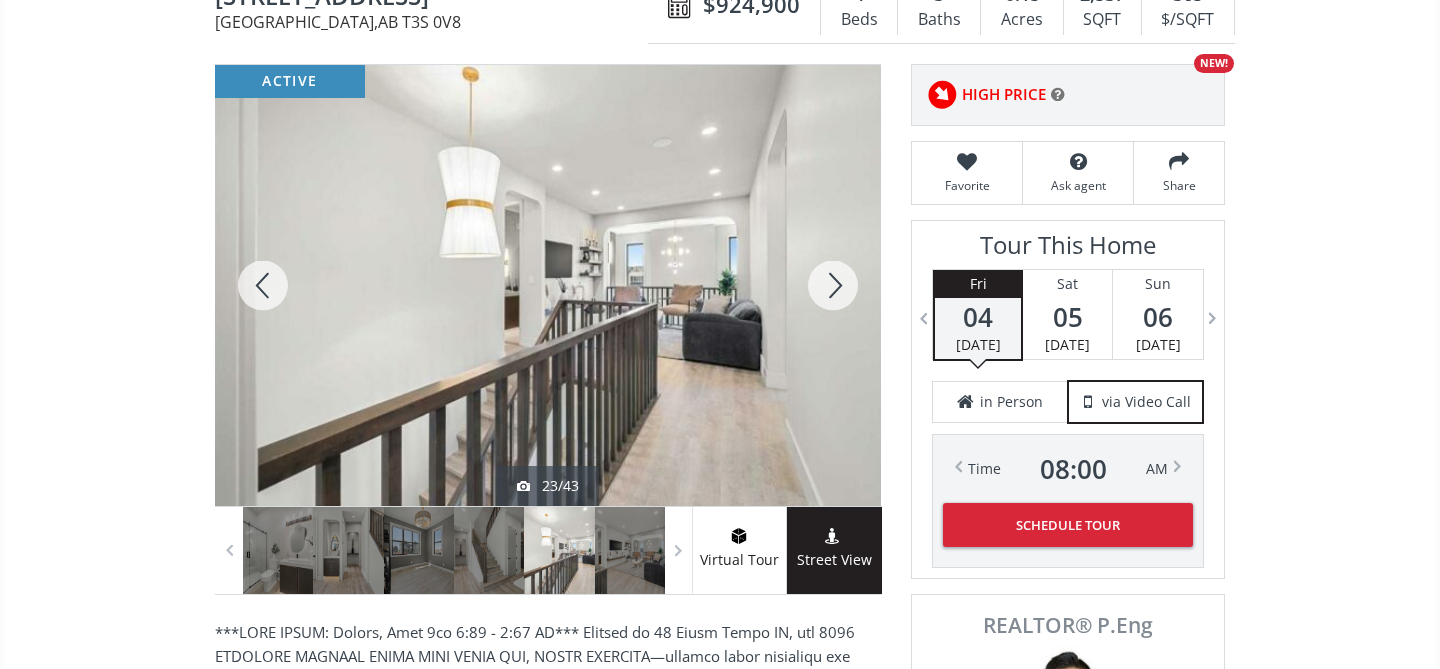 click at bounding box center [833, 285] 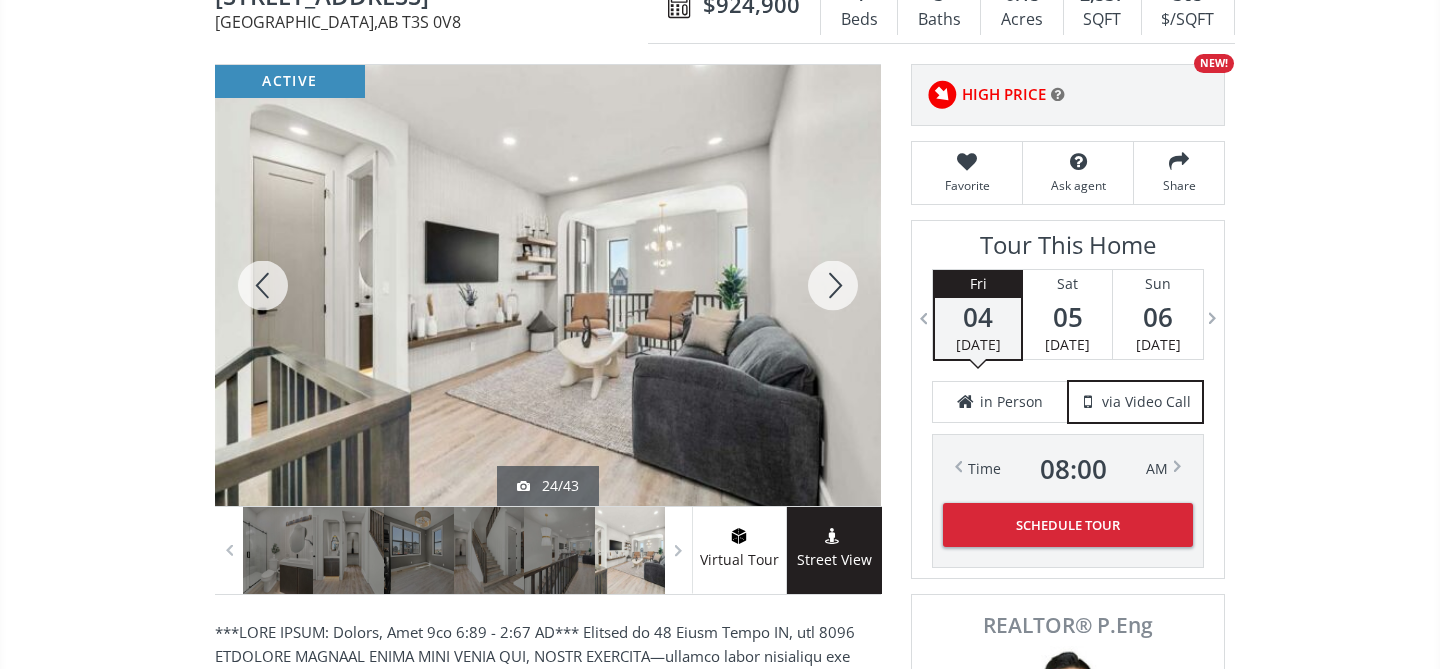 click at bounding box center (833, 285) 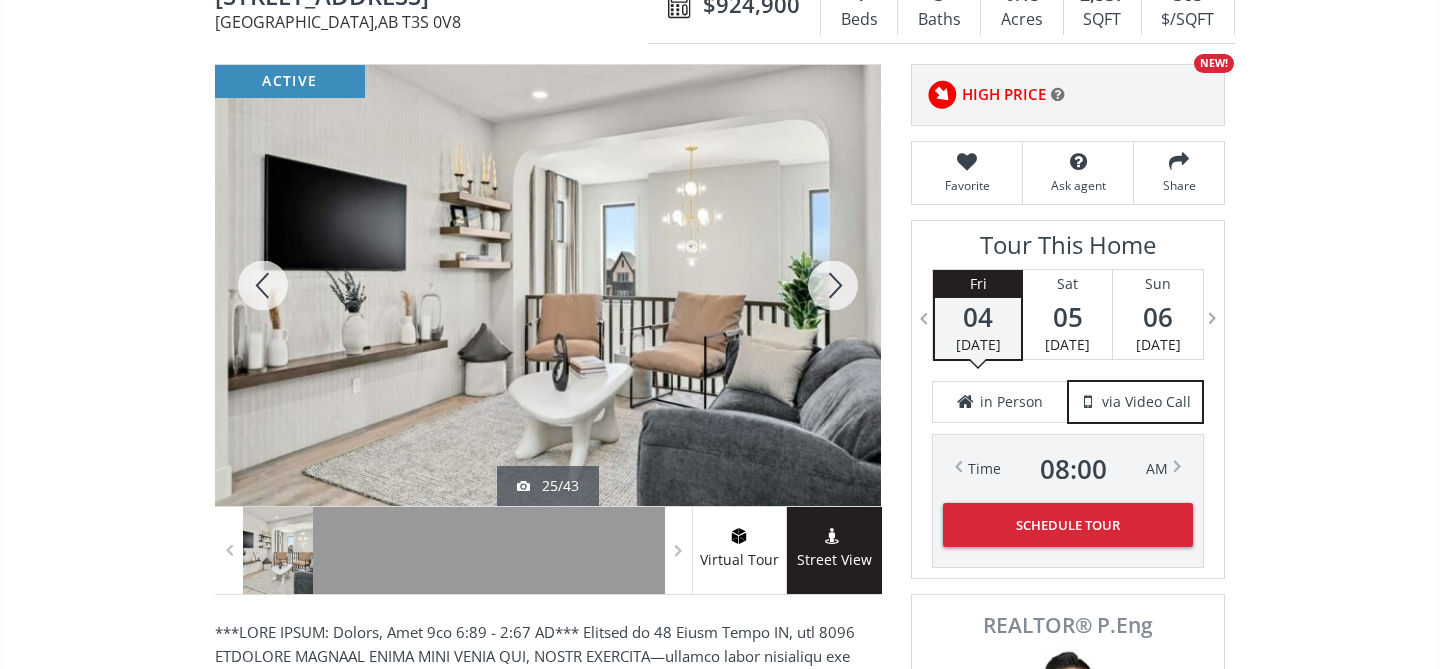 click at bounding box center [833, 285] 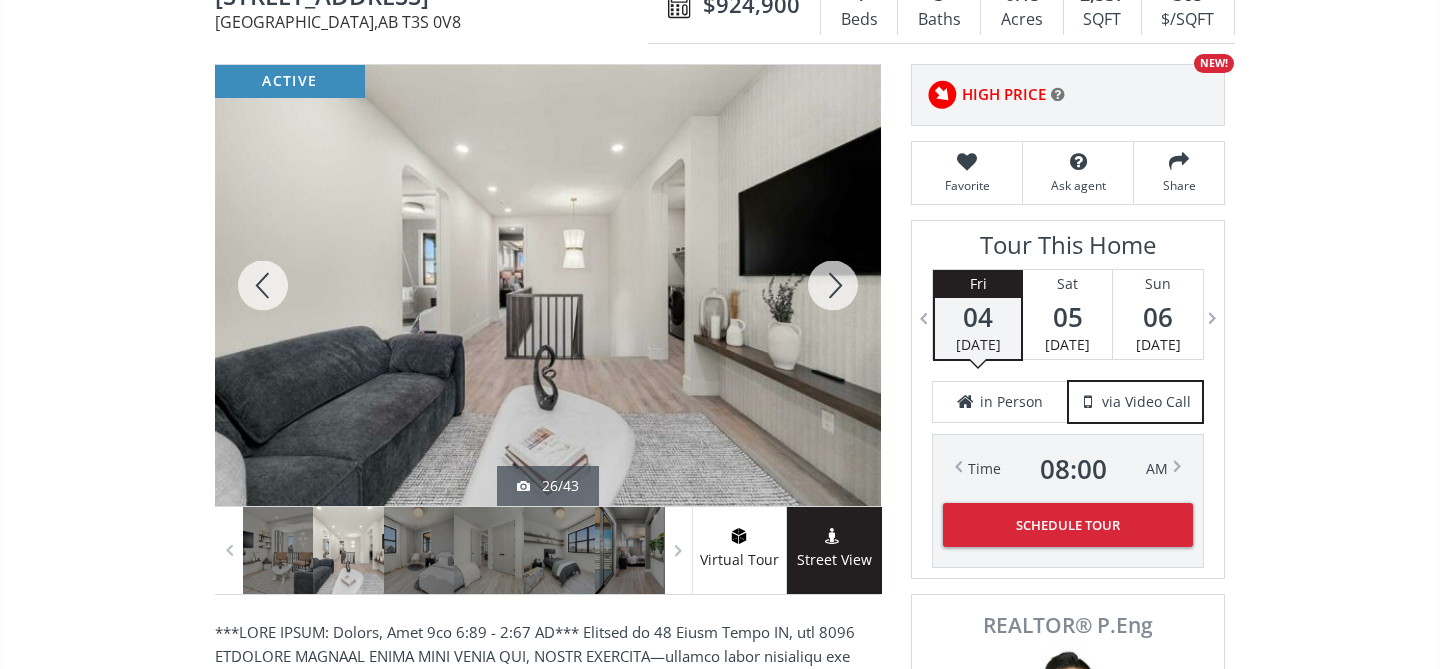 click at bounding box center [833, 285] 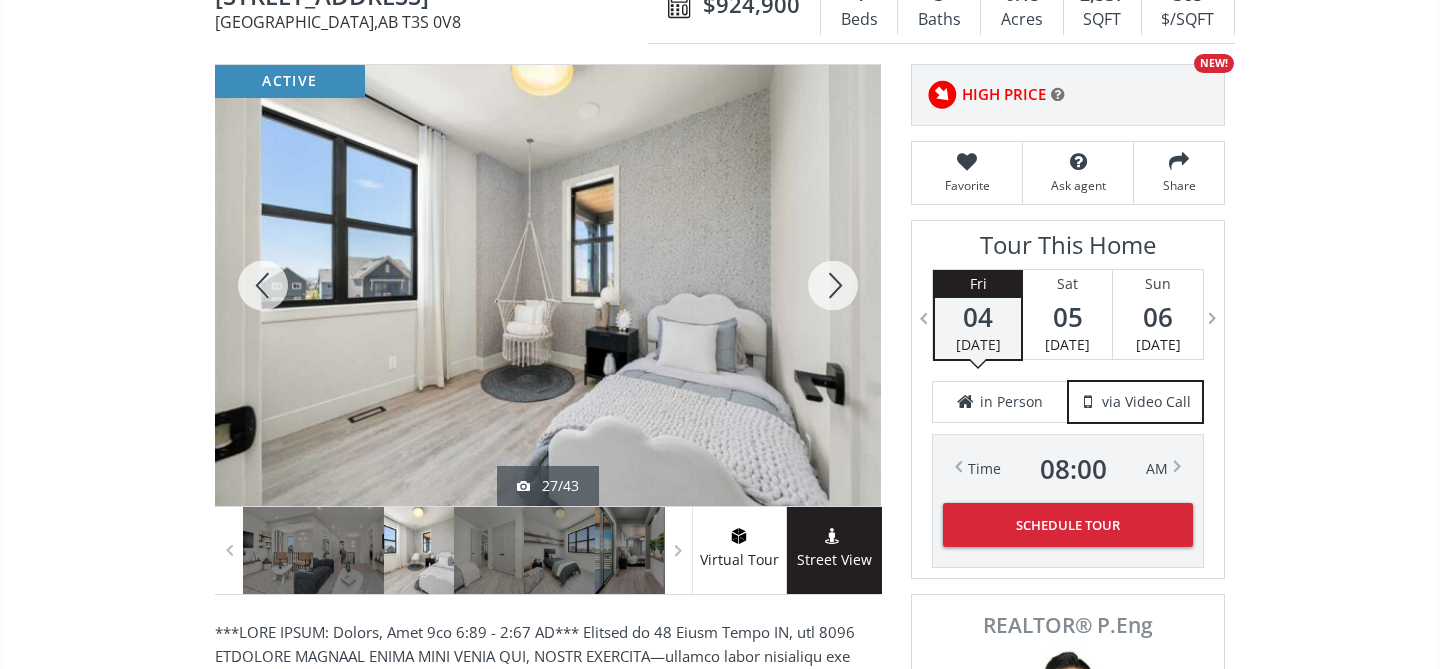 click at bounding box center (833, 285) 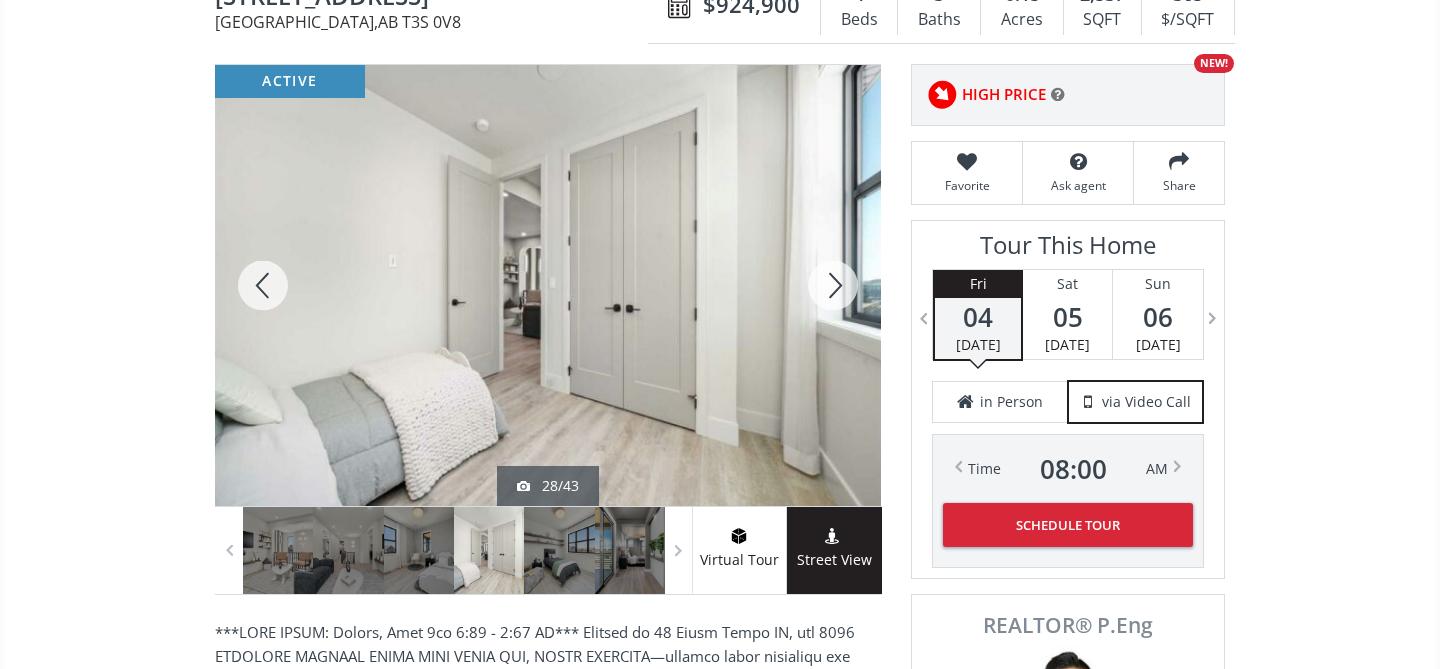 click at bounding box center [833, 285] 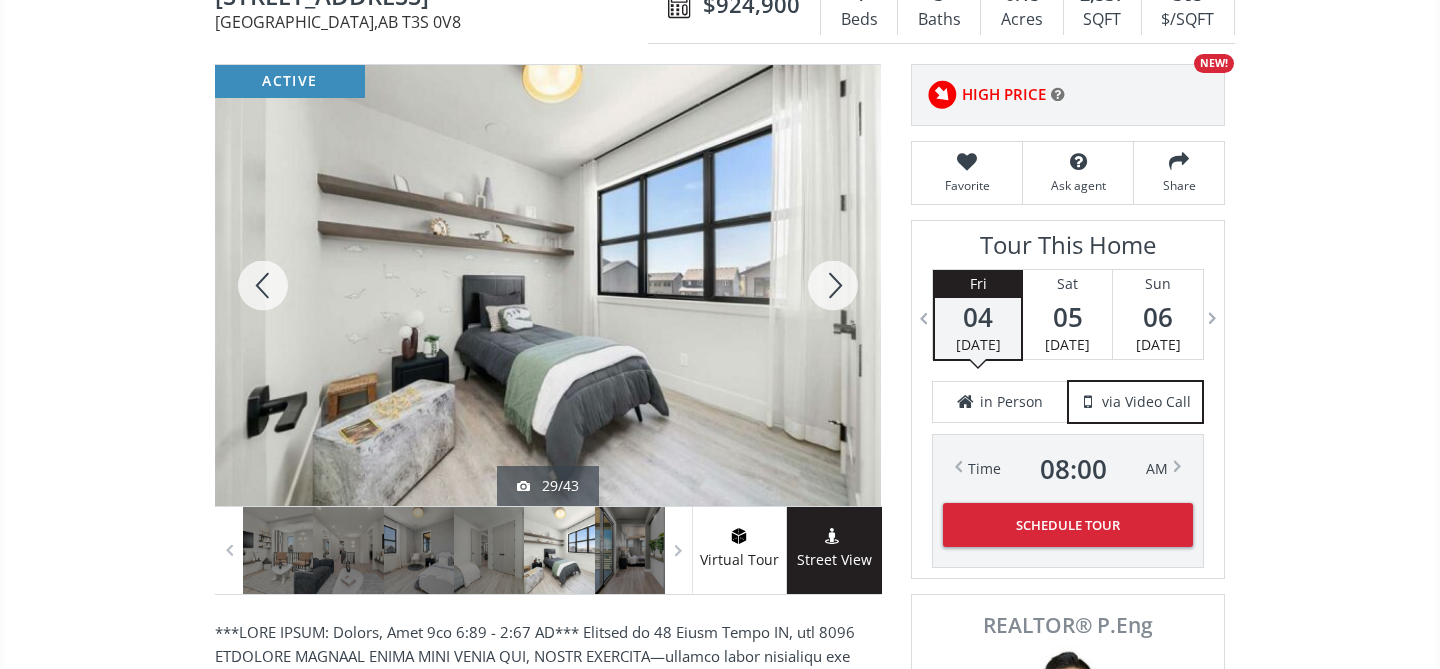 click at bounding box center (833, 285) 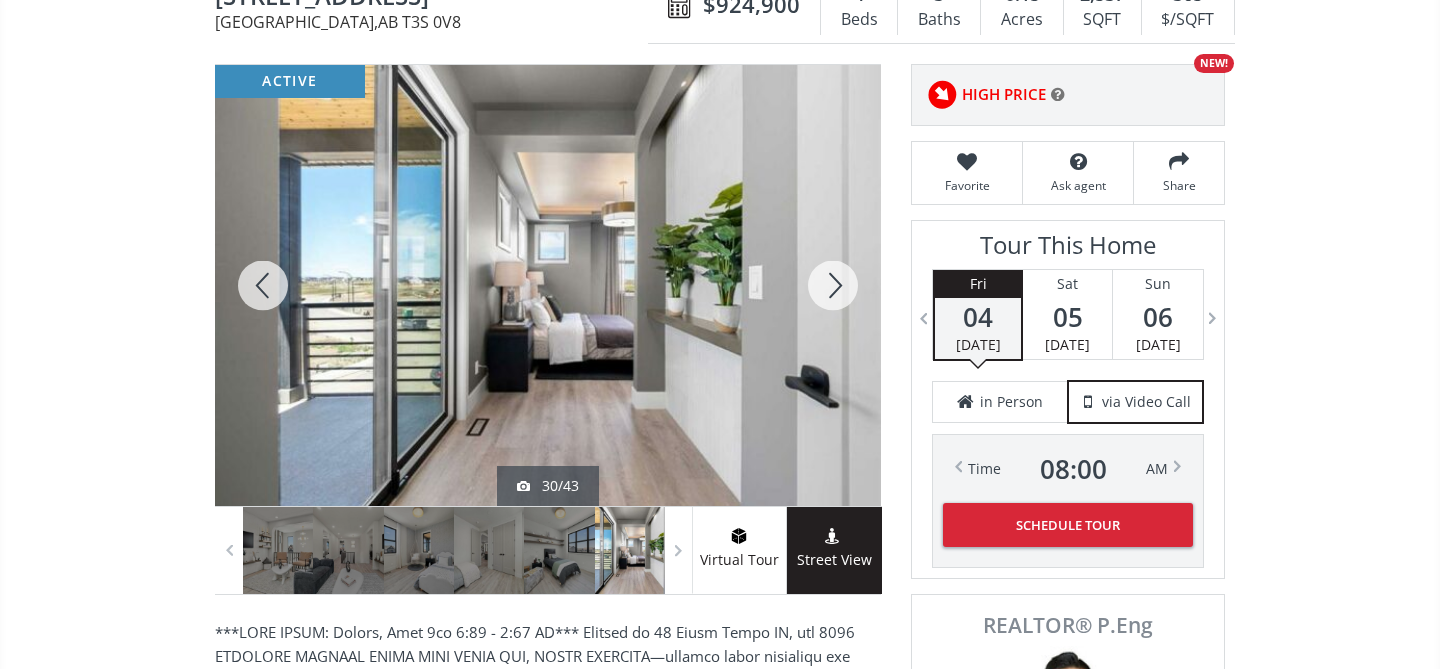 click at bounding box center (263, 285) 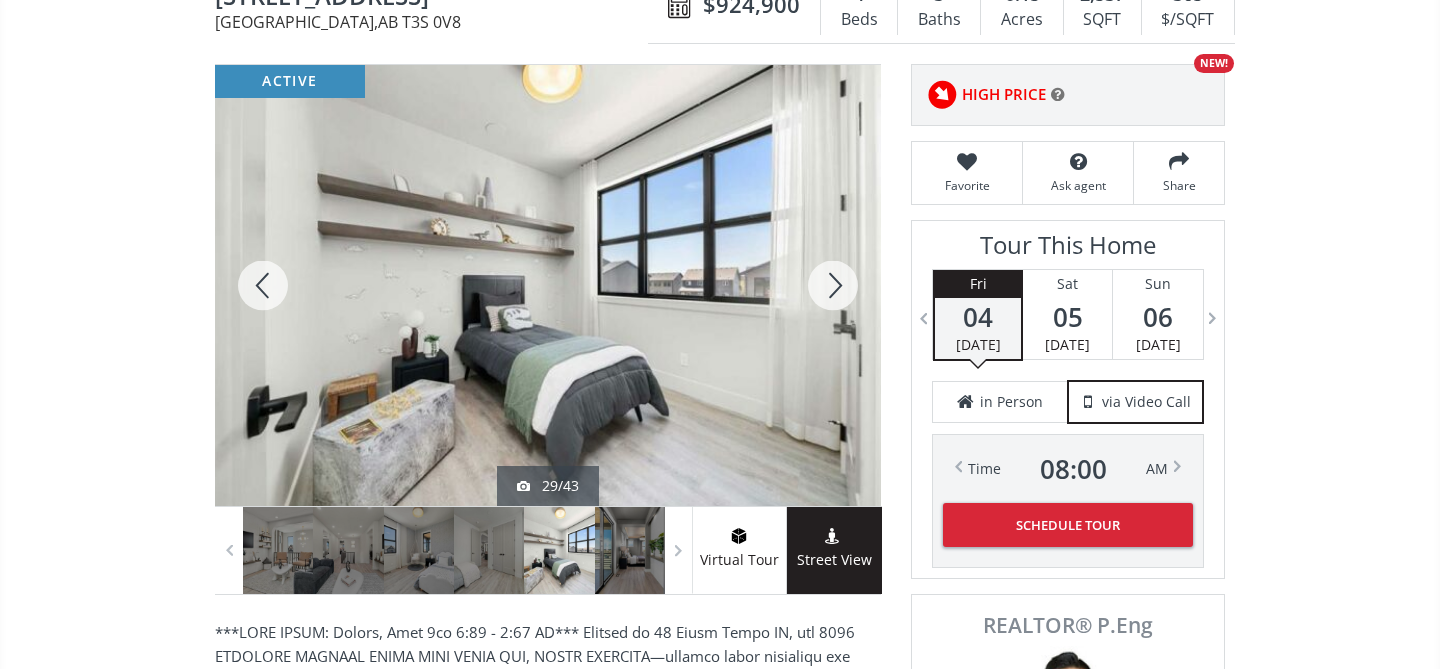click at bounding box center [833, 285] 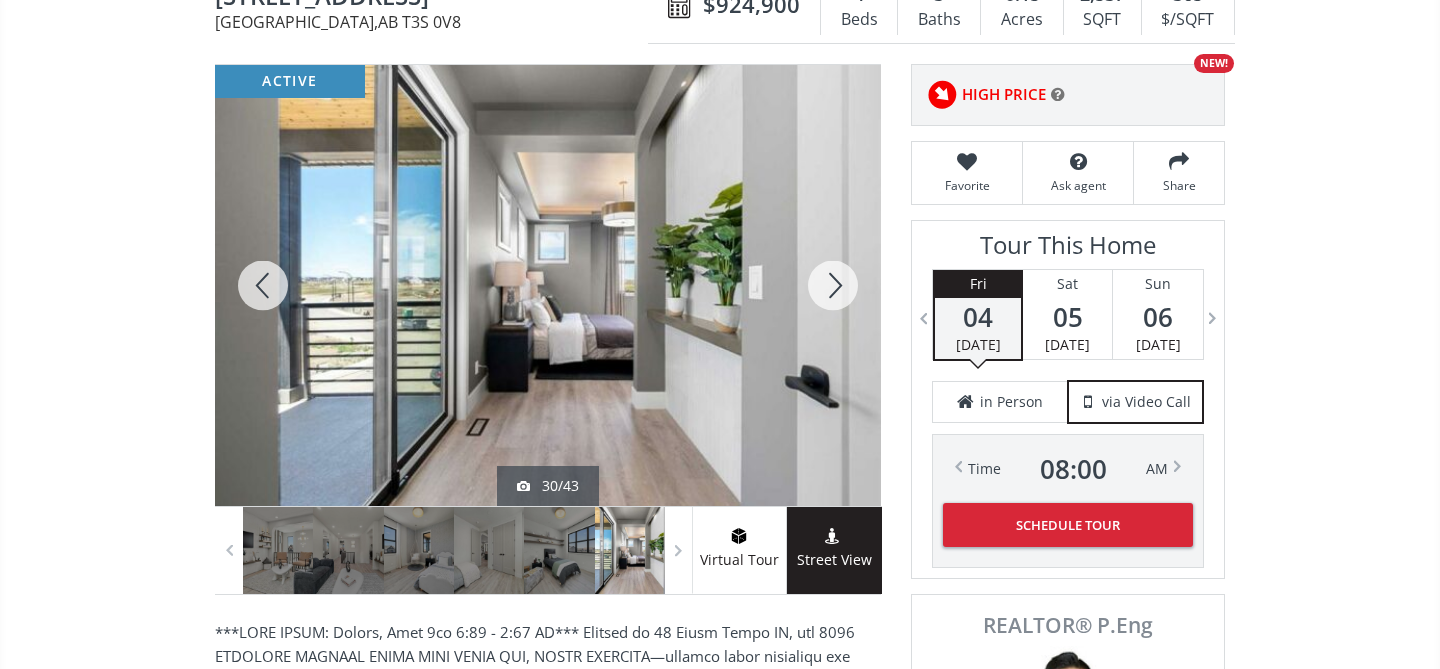 click at bounding box center (833, 285) 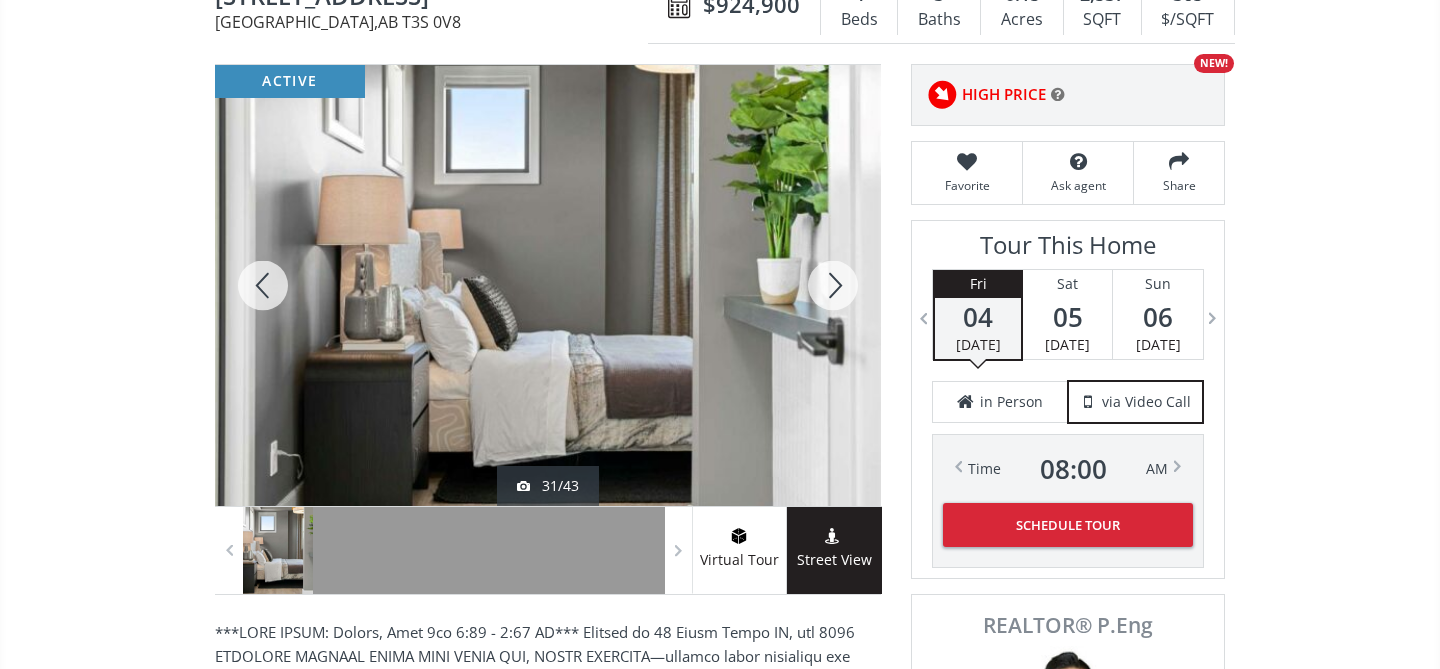 click at bounding box center (833, 285) 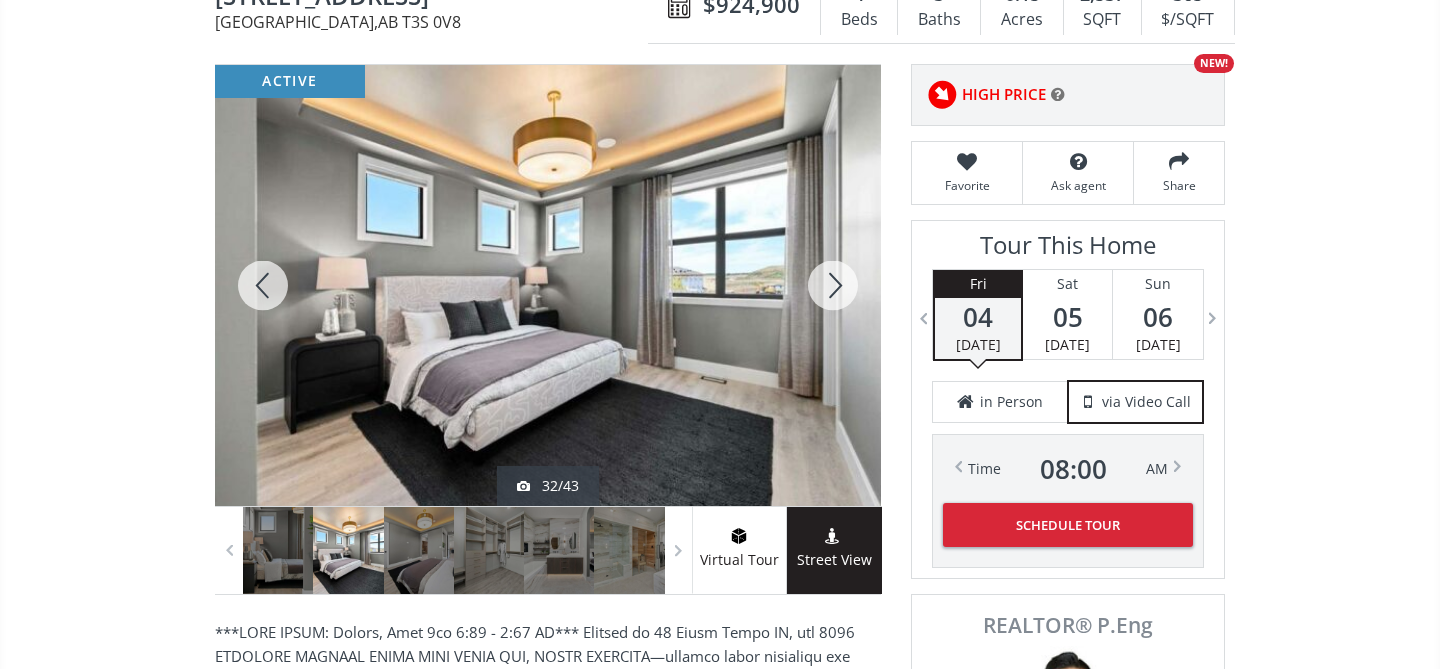 click at bounding box center [833, 285] 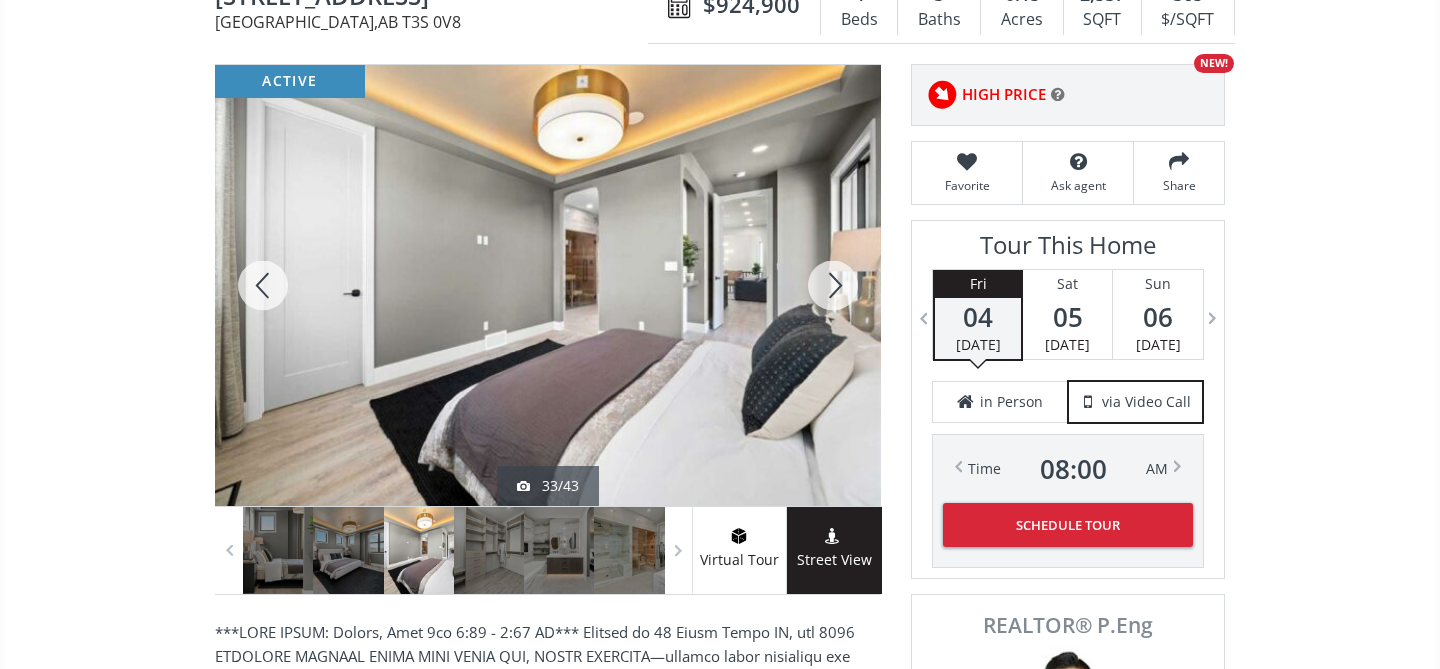 click at bounding box center (833, 285) 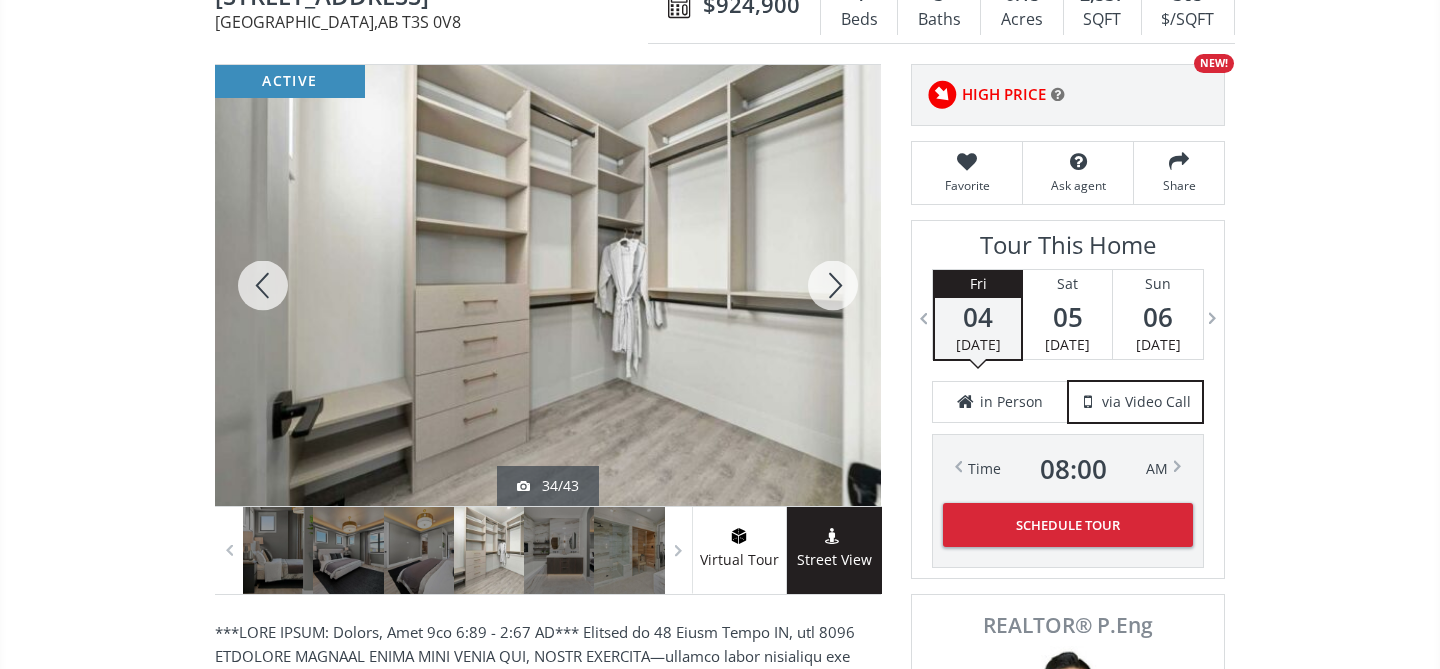 click at bounding box center [833, 285] 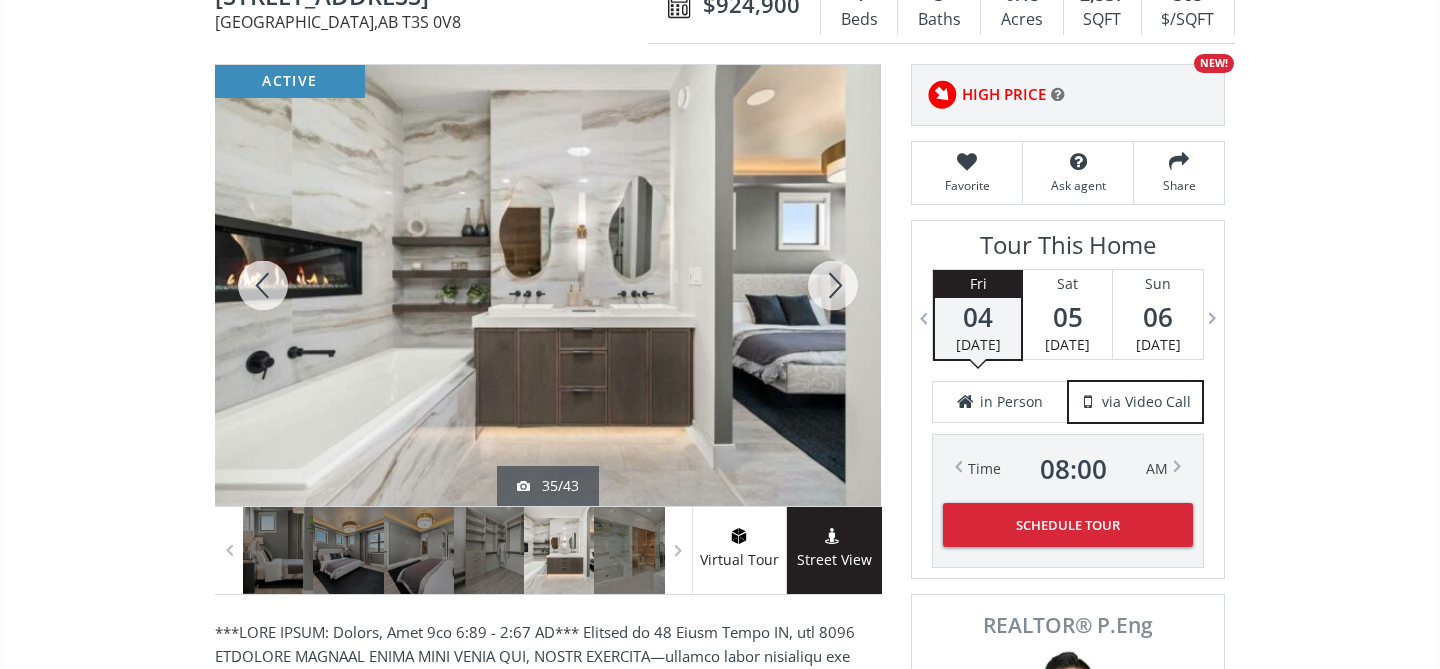 click at bounding box center (833, 285) 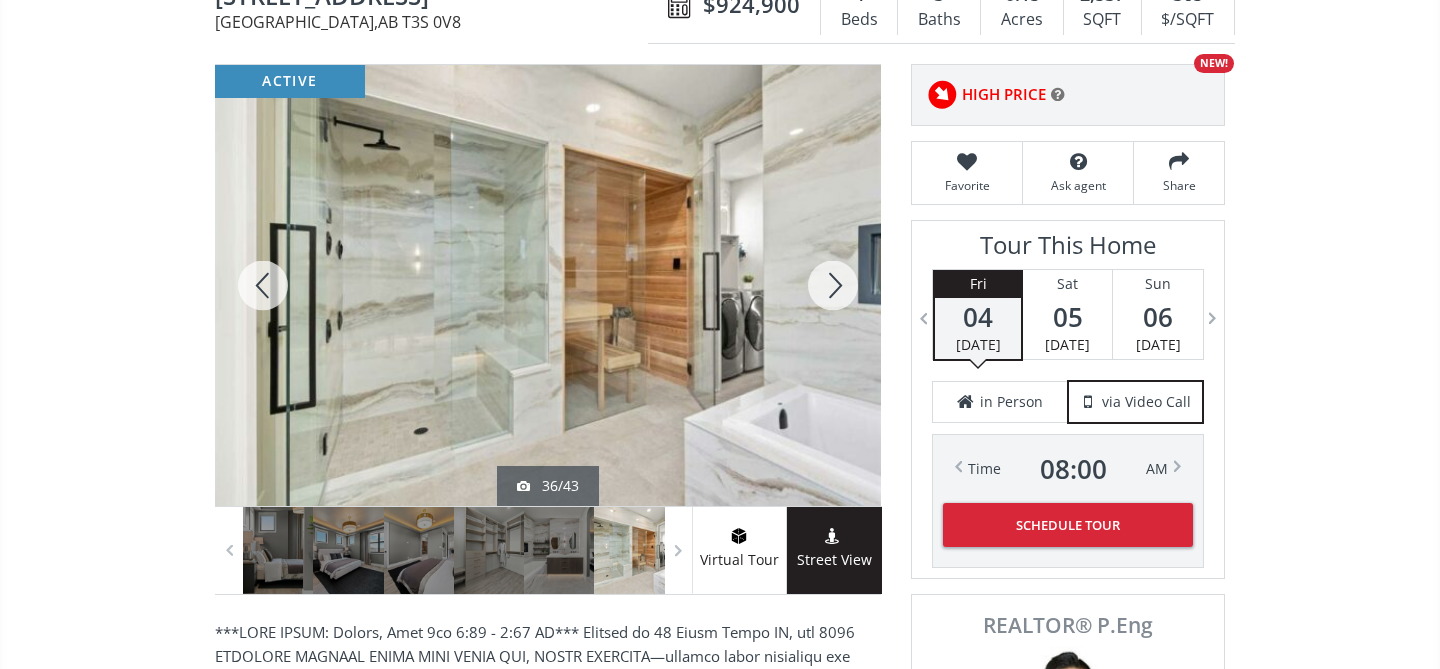 click at bounding box center (833, 285) 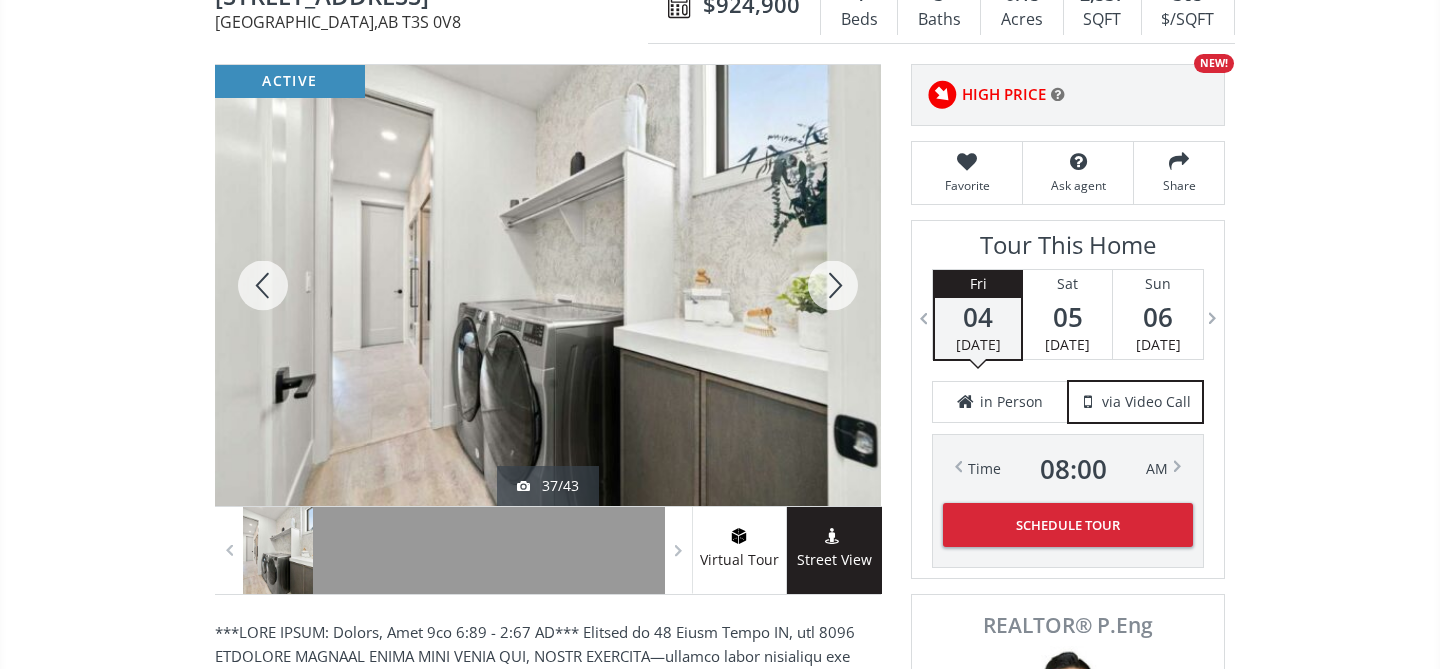 click at bounding box center [833, 285] 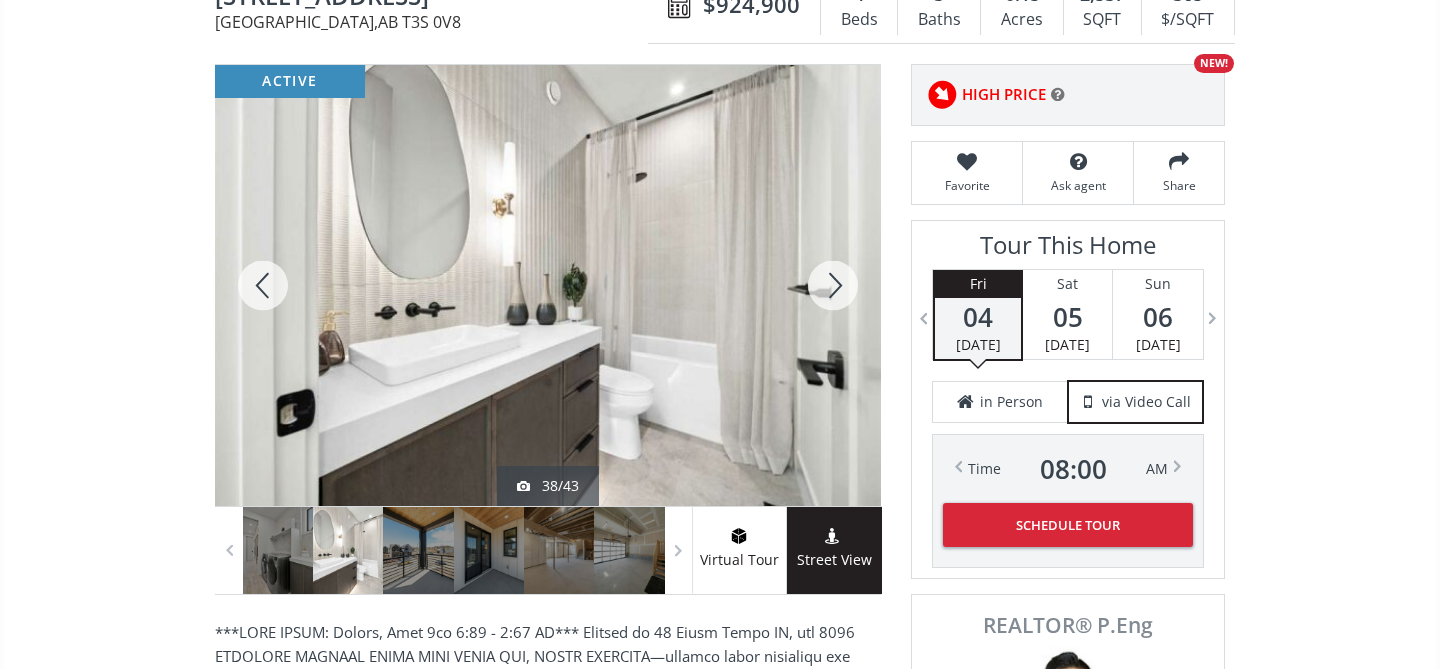 click at bounding box center [833, 285] 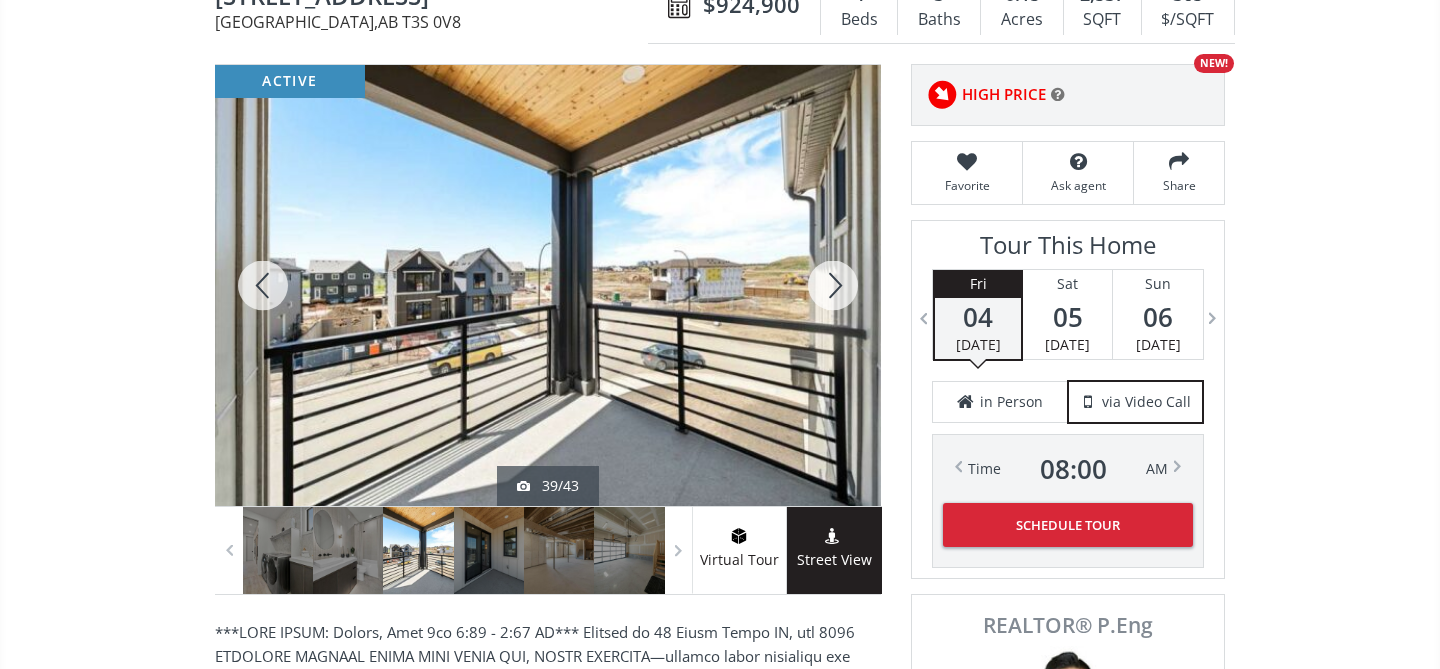 click at bounding box center [833, 285] 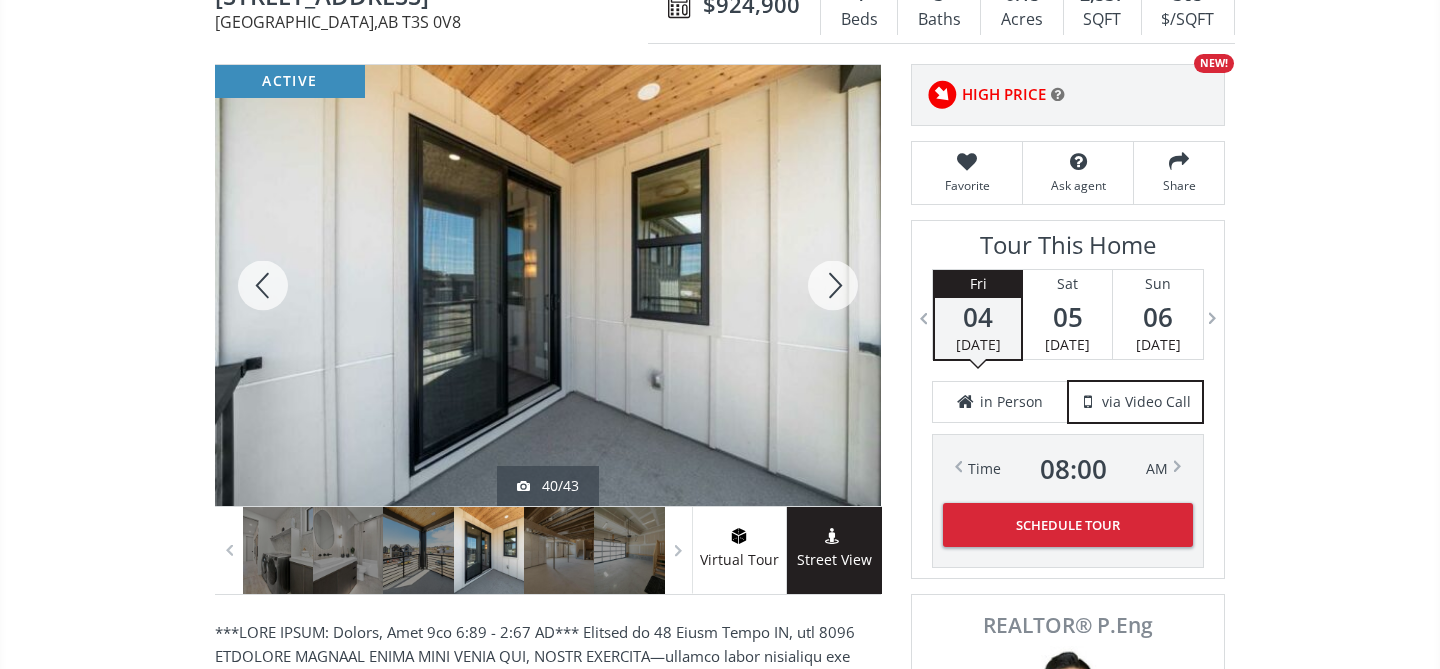 click at bounding box center [833, 285] 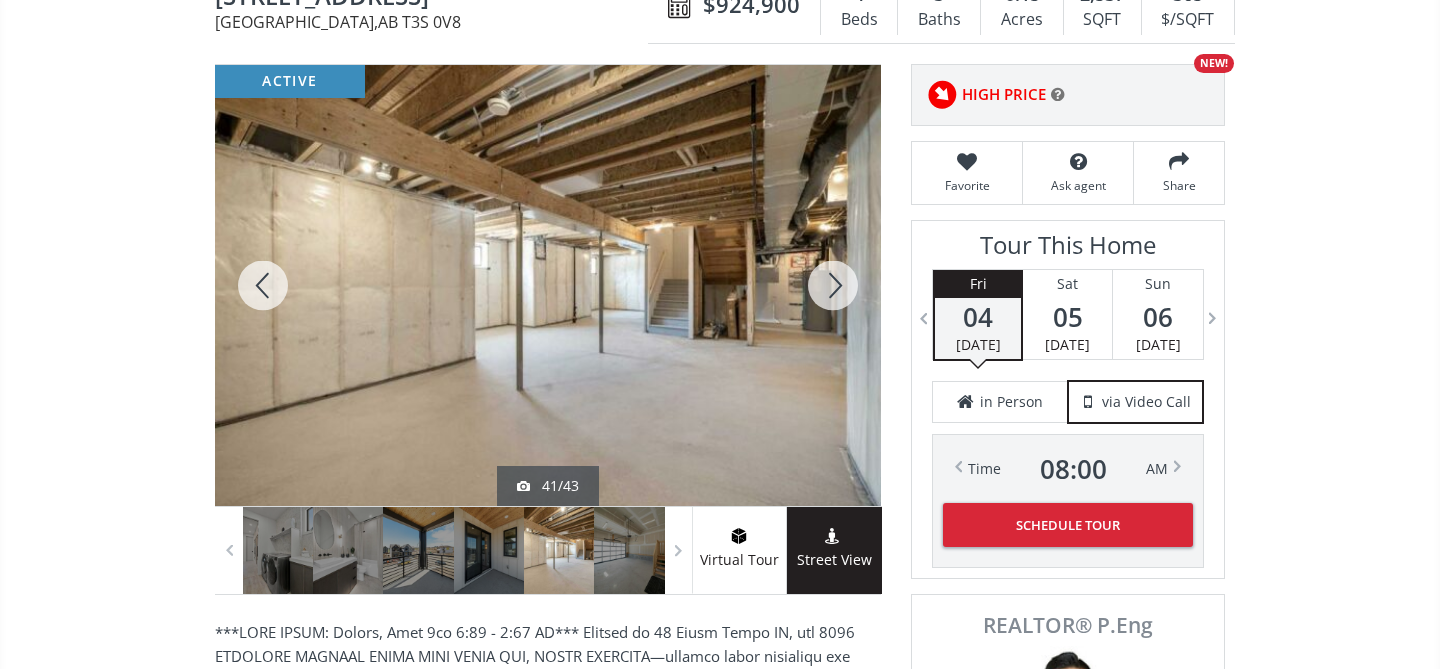 click at bounding box center (833, 285) 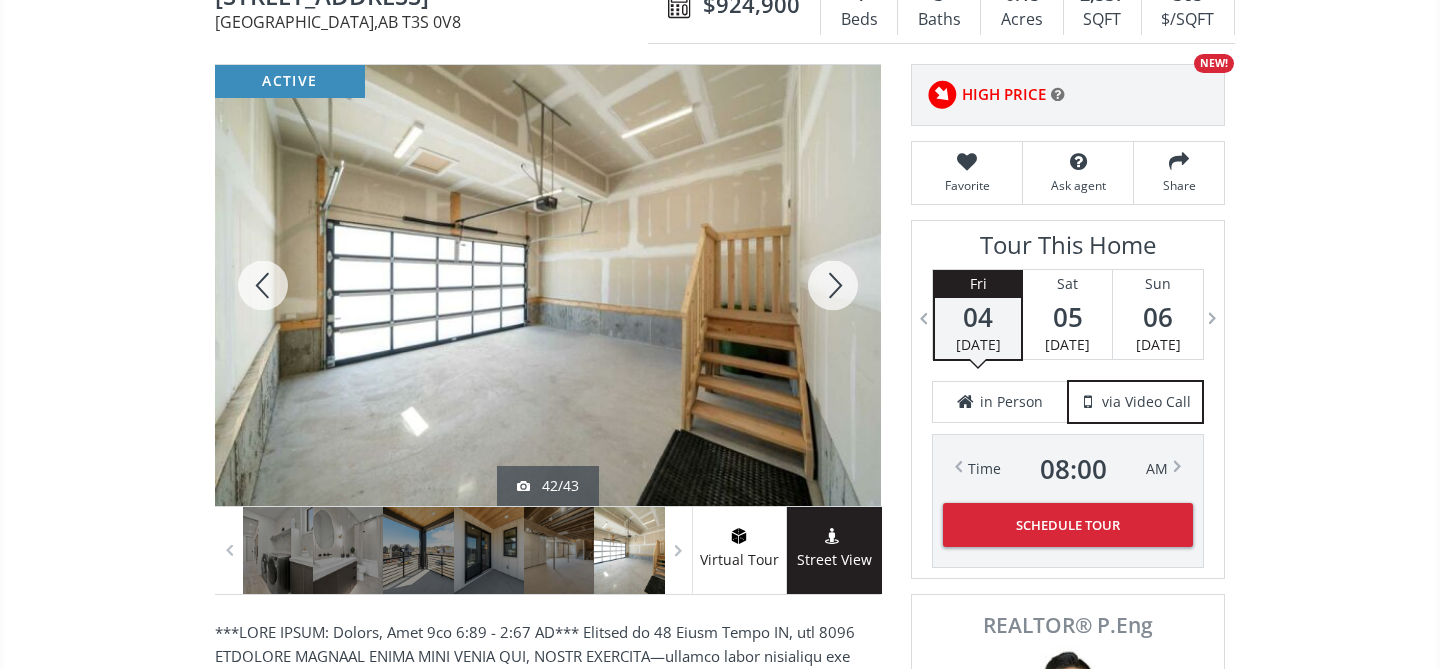 click at bounding box center [833, 285] 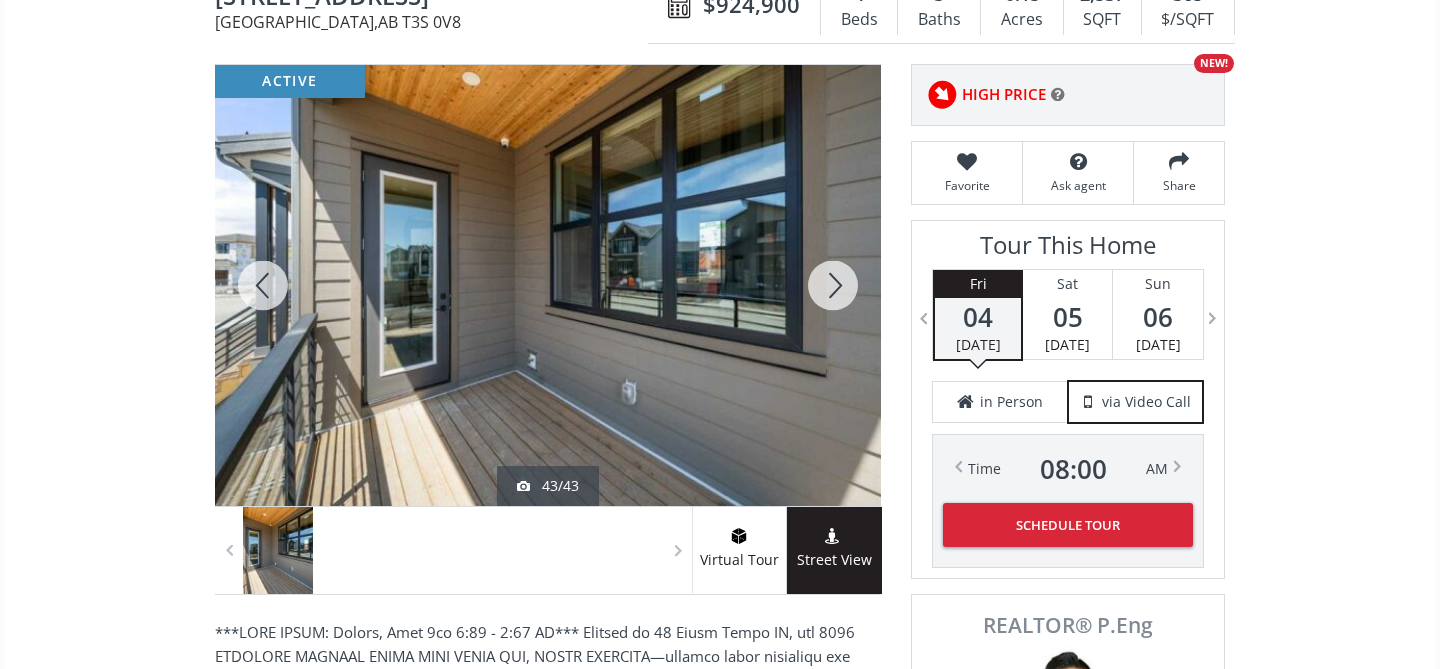 click at bounding box center [833, 285] 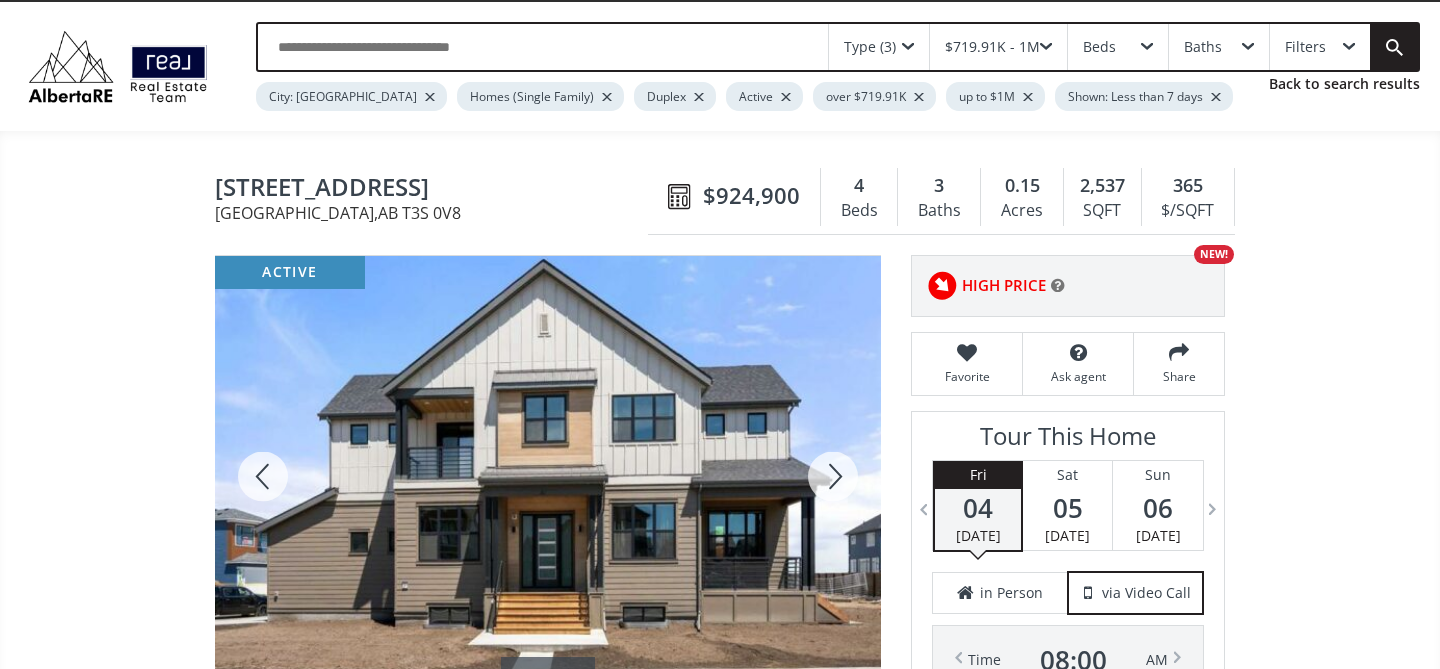 scroll, scrollTop: 0, scrollLeft: 0, axis: both 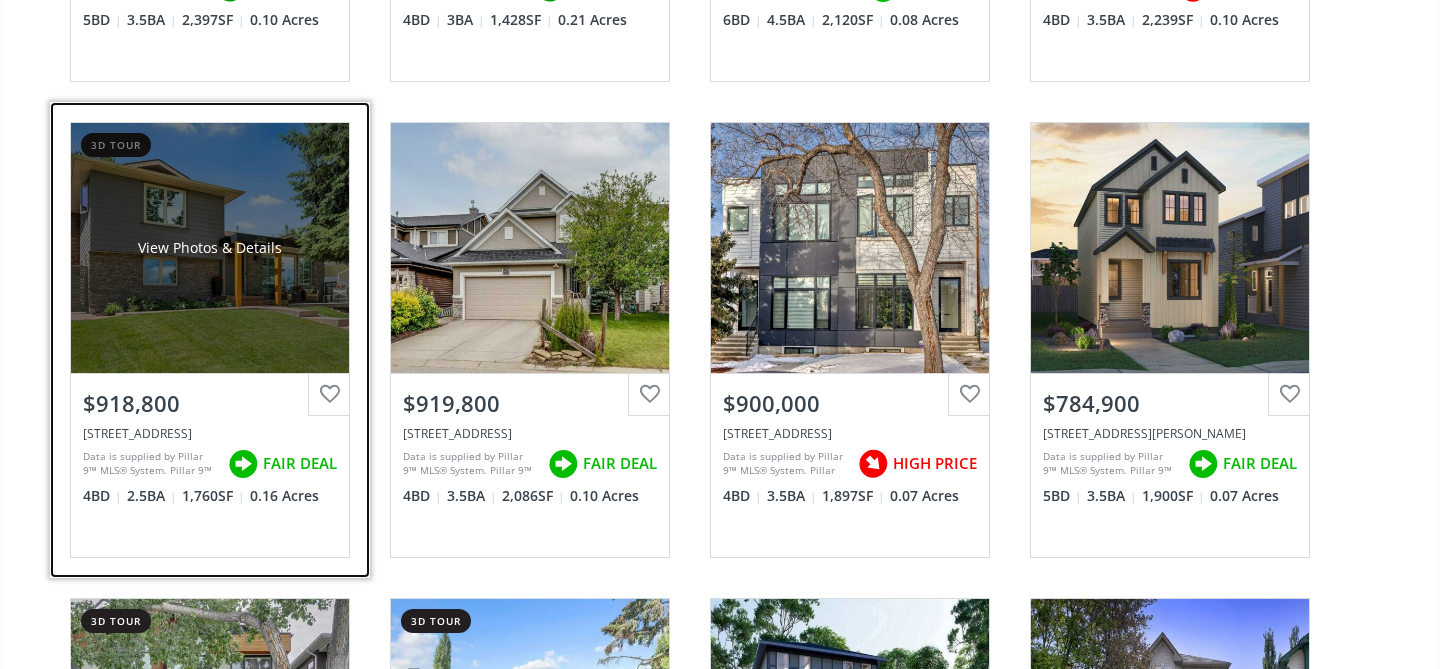 click on "View Photos & Details" at bounding box center (210, 248) 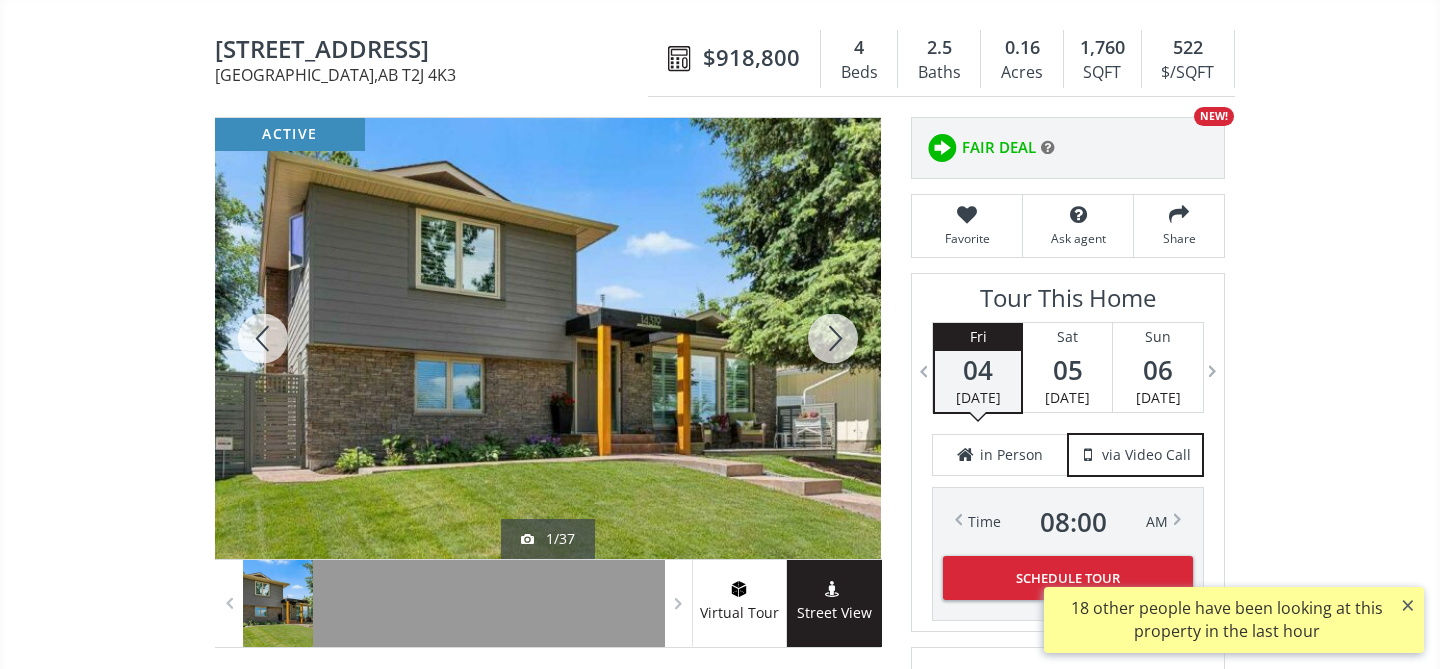 scroll, scrollTop: 177, scrollLeft: 0, axis: vertical 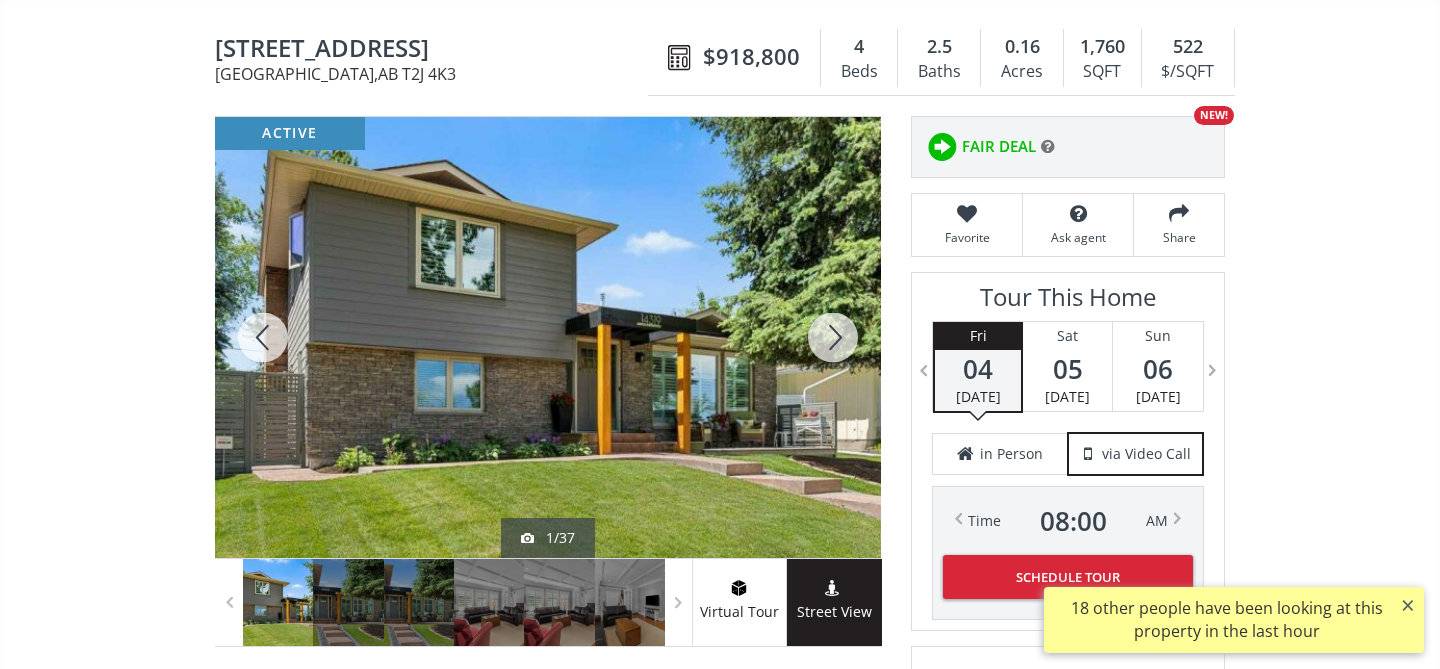 click at bounding box center (833, 337) 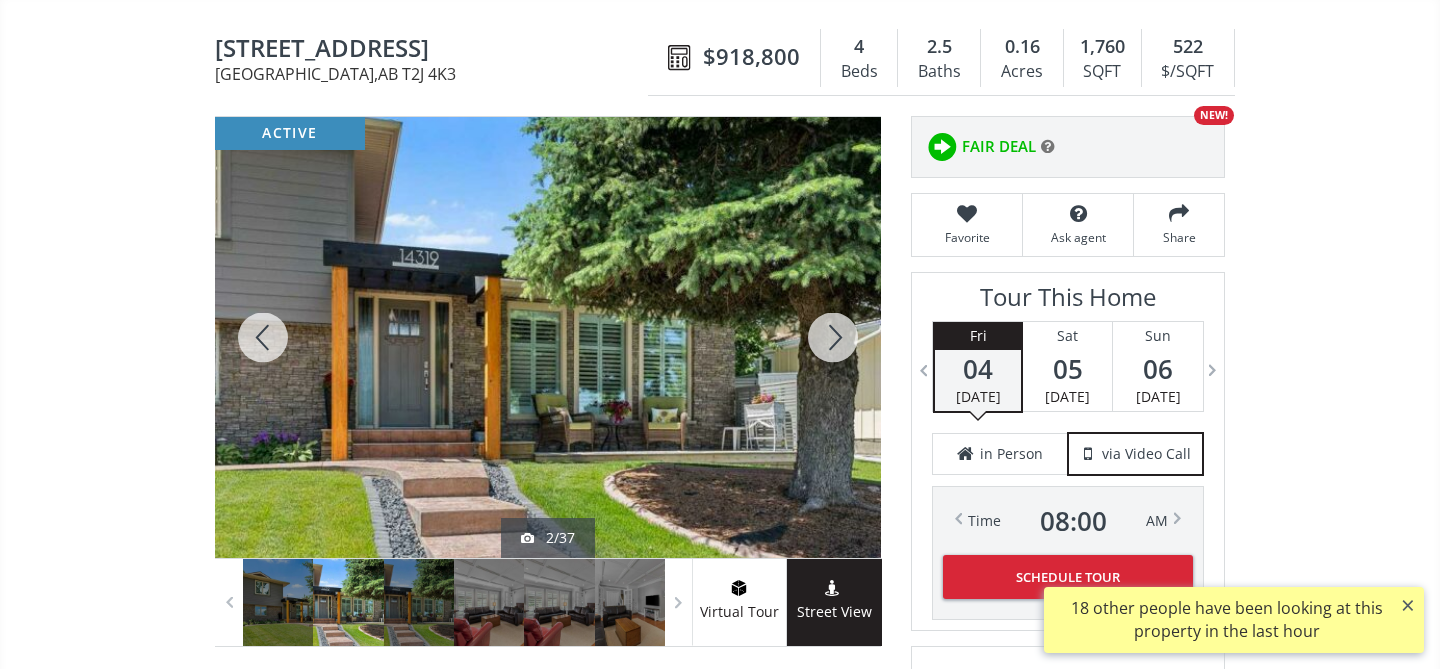 click at bounding box center (833, 337) 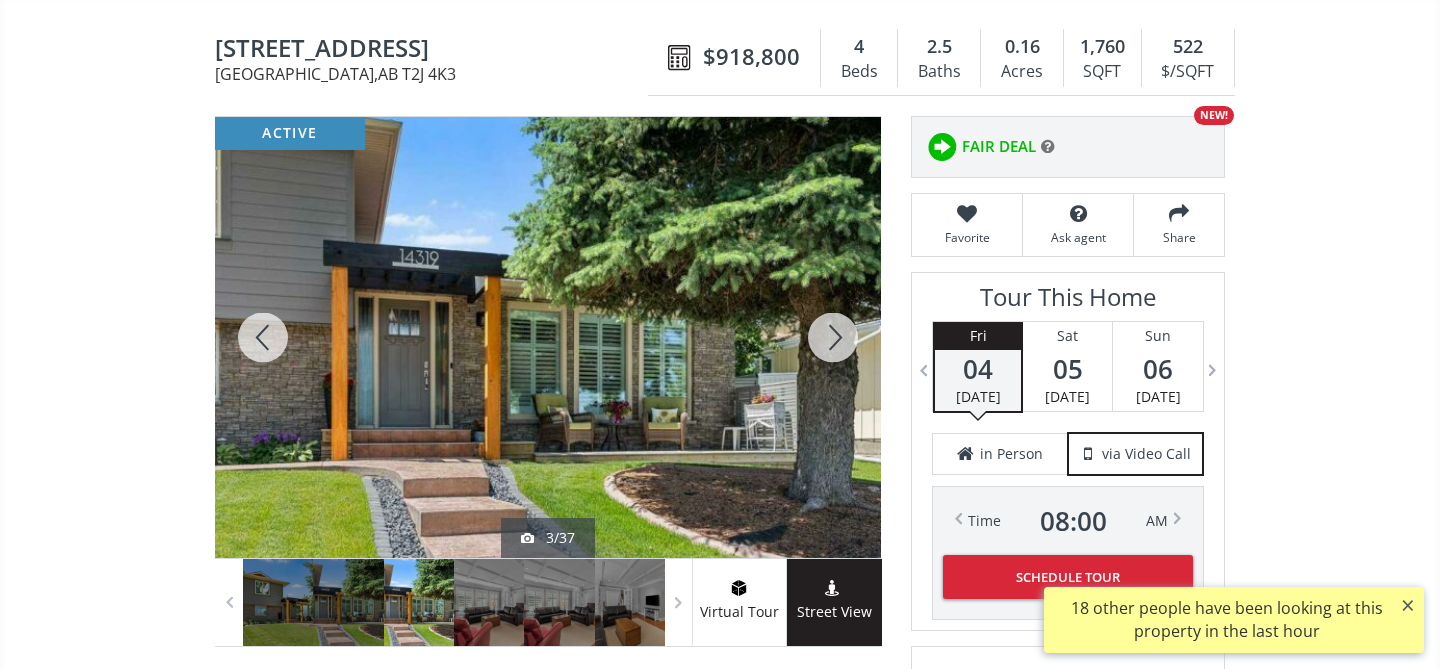 click at bounding box center [833, 337] 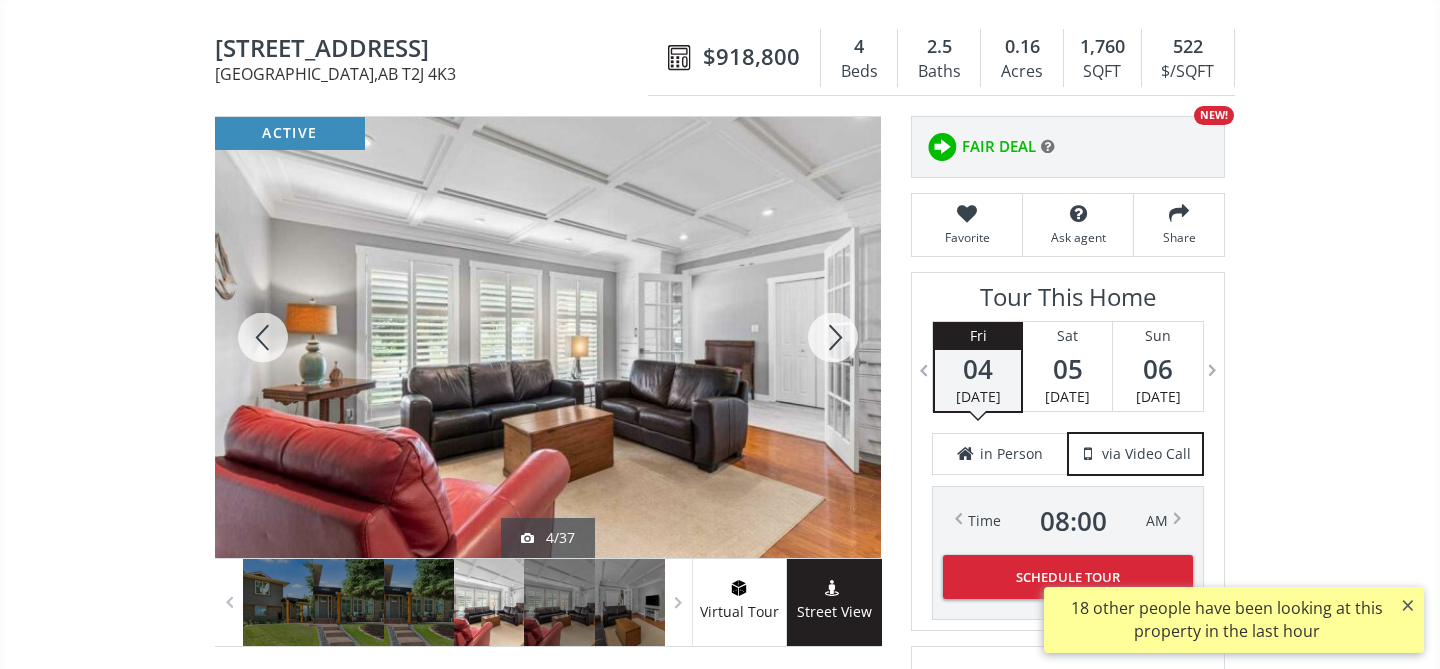 click at bounding box center [833, 337] 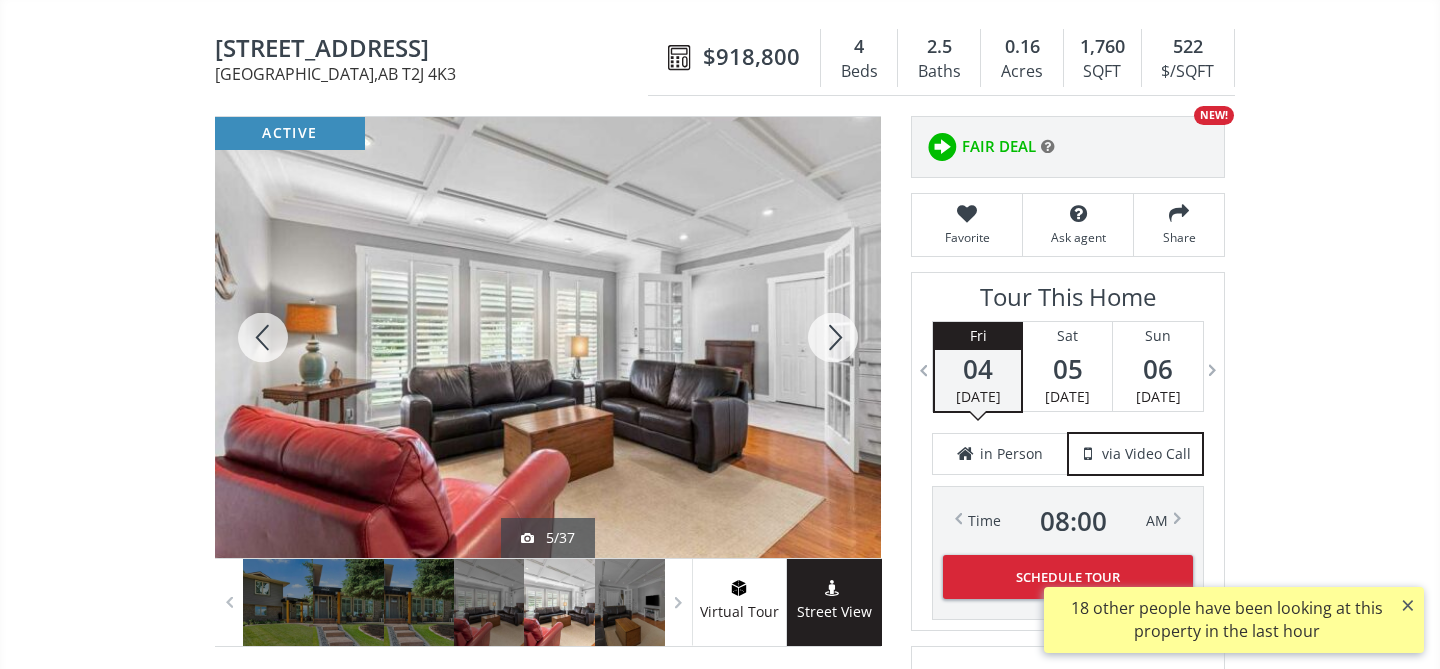 click at bounding box center (833, 337) 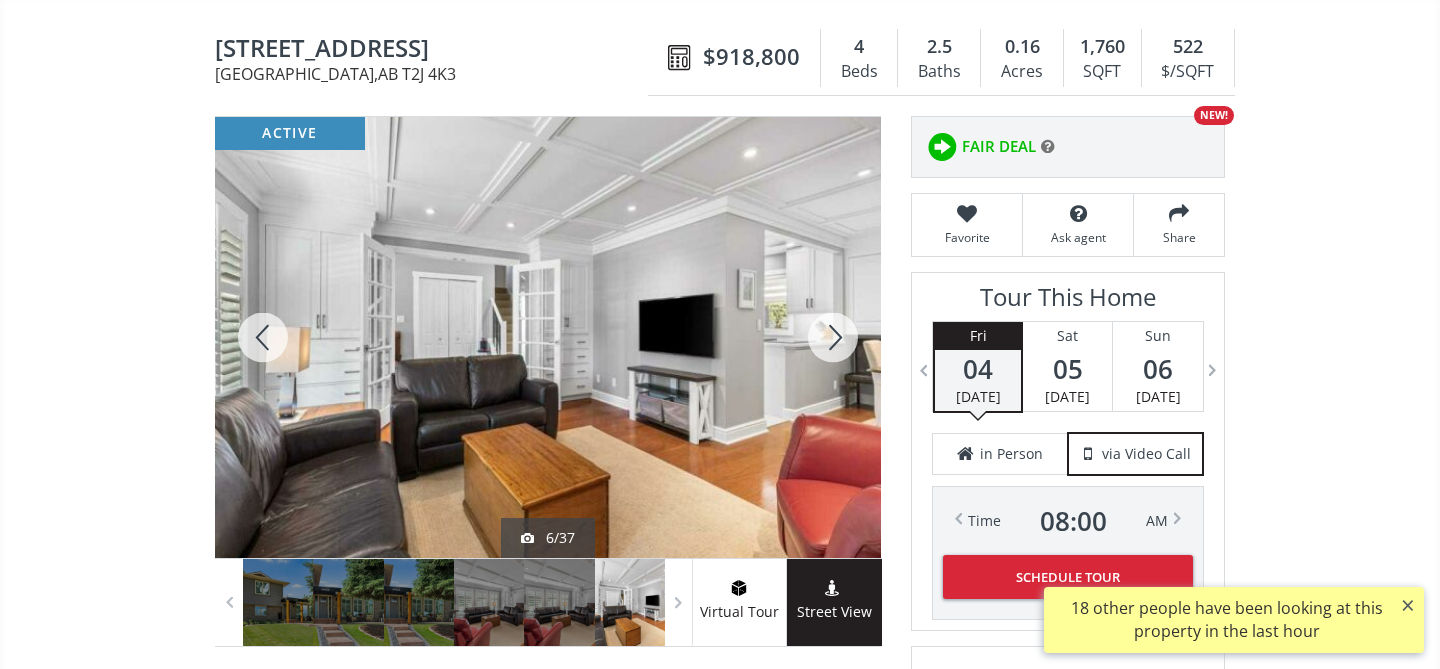 click at bounding box center [833, 337] 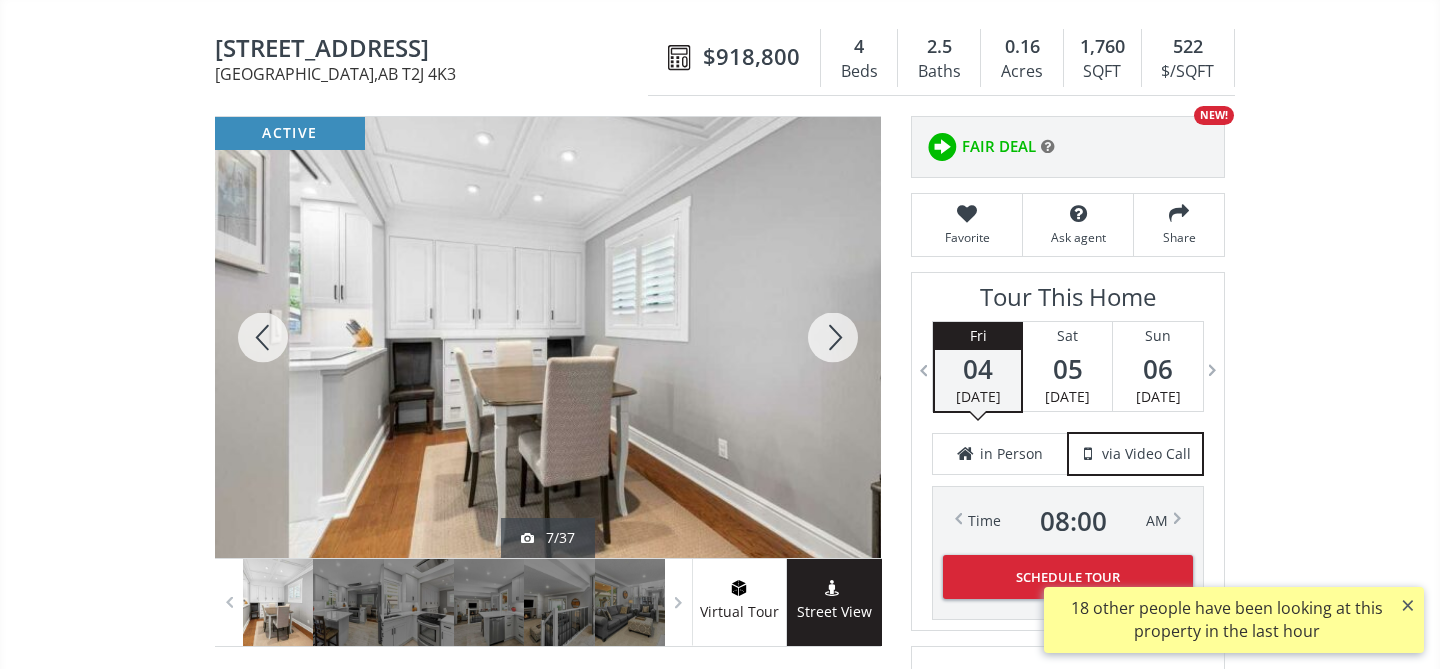 click at bounding box center [833, 337] 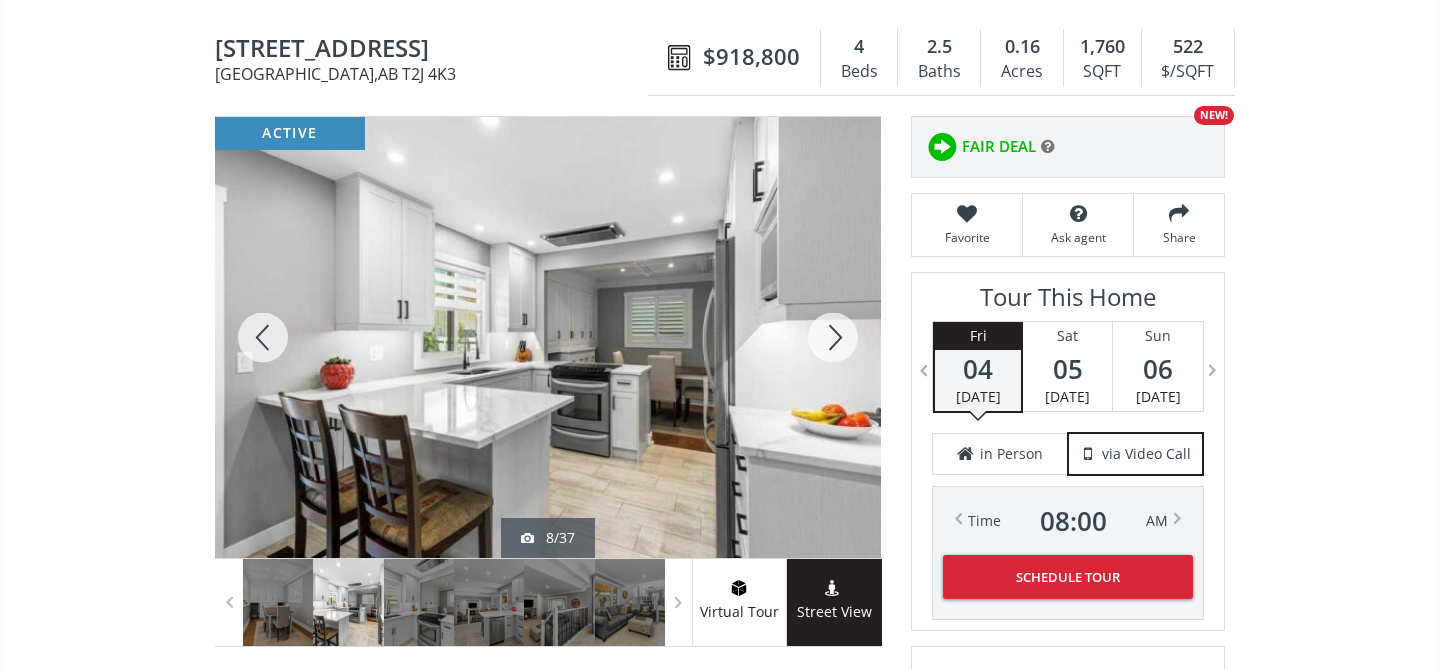click at bounding box center [833, 337] 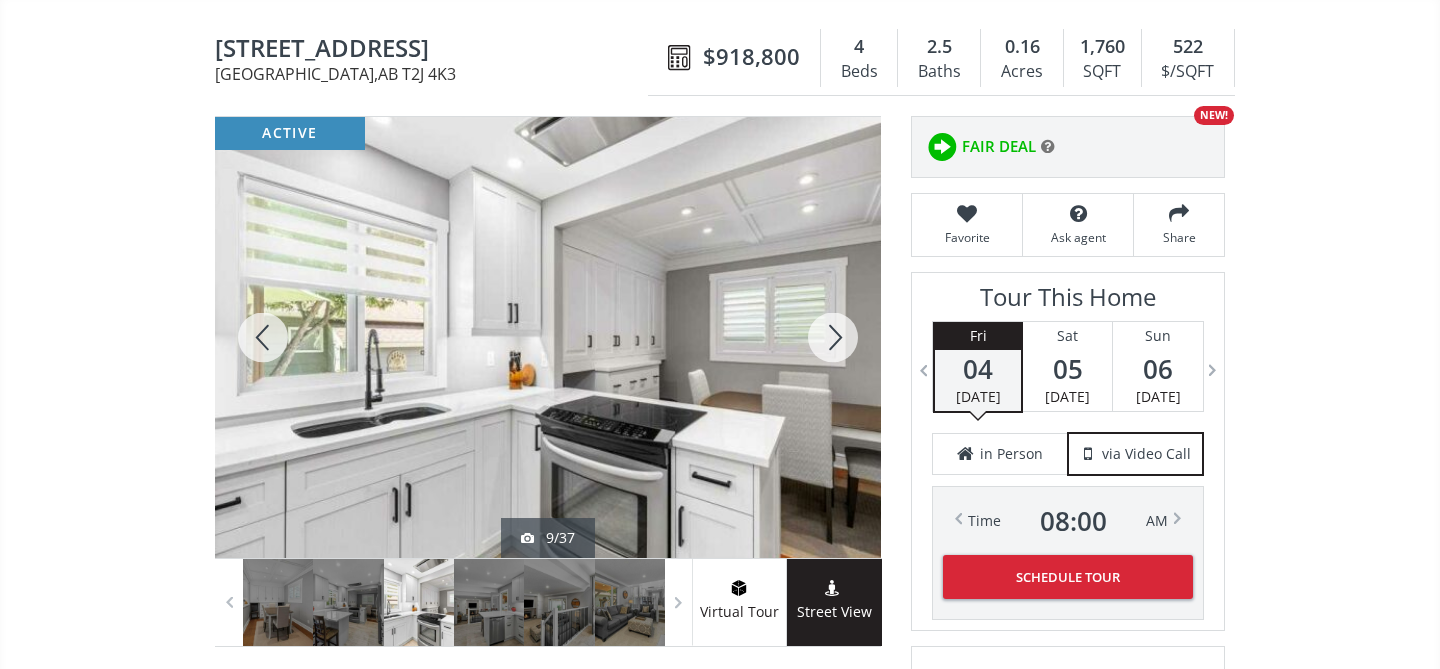 click at bounding box center [833, 337] 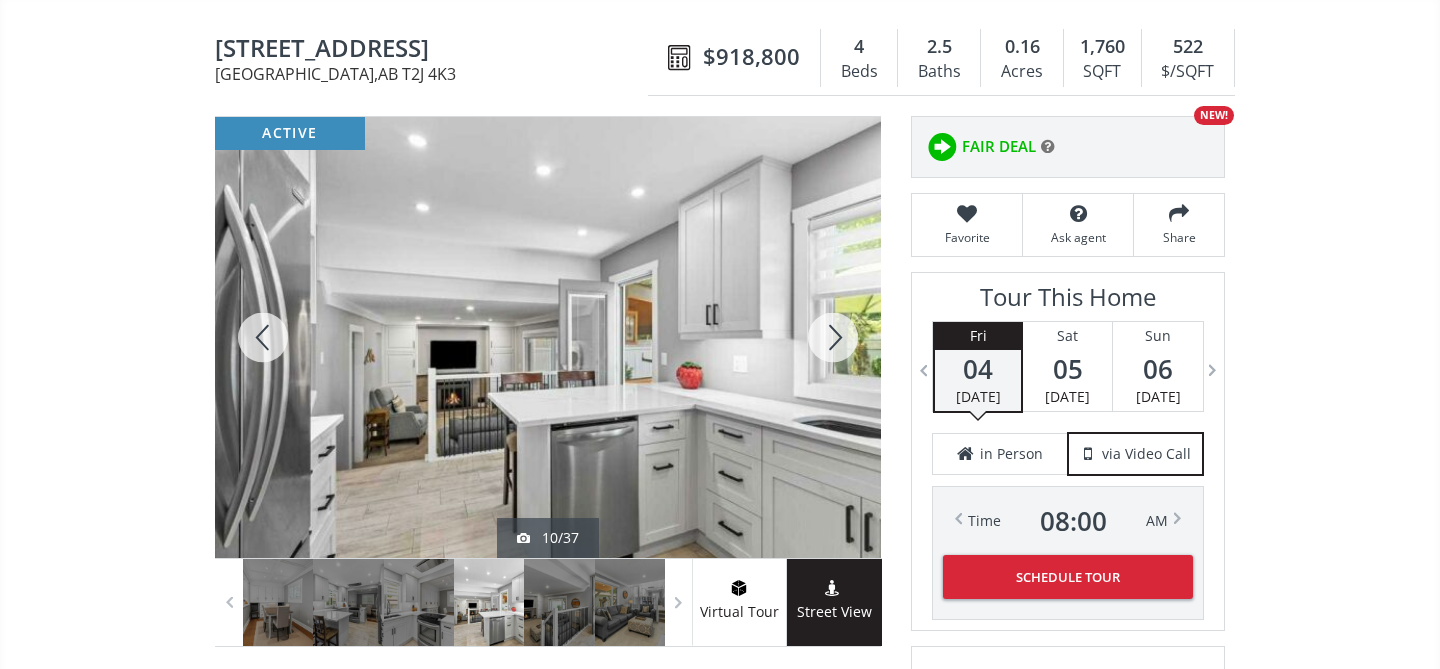 click at bounding box center [833, 337] 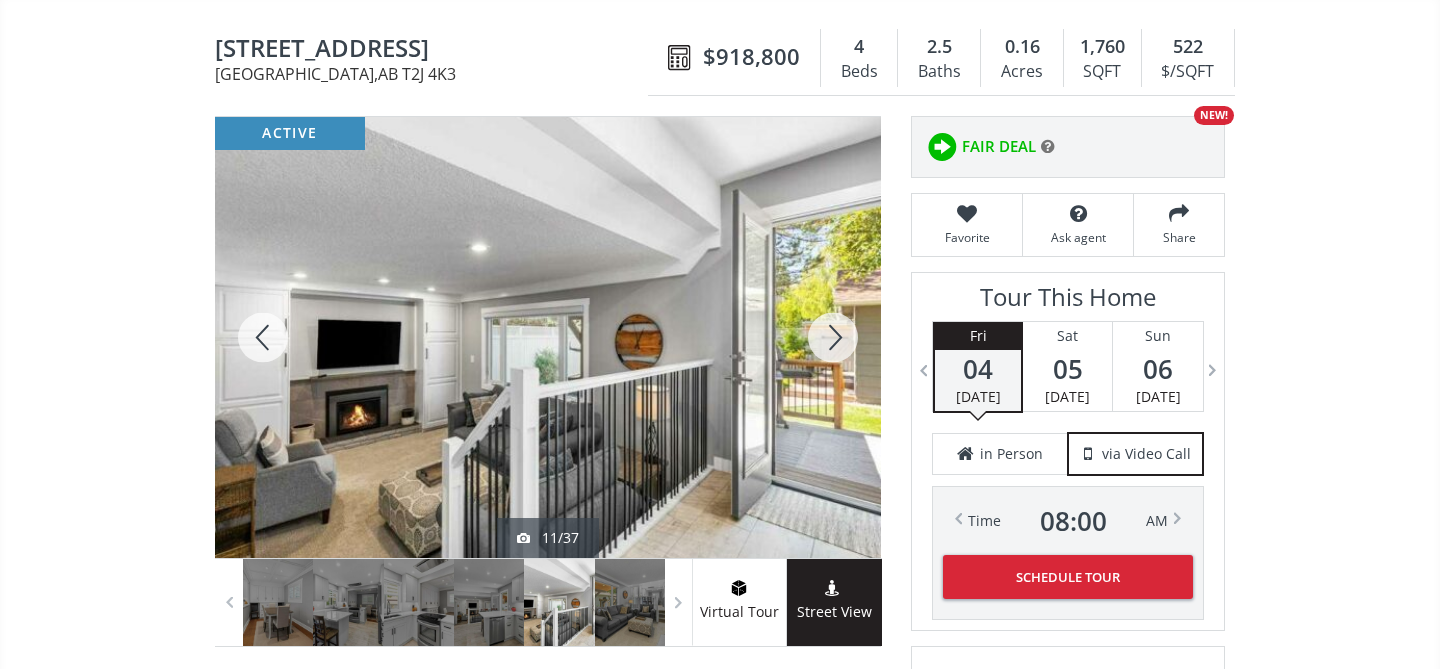 click at bounding box center [833, 337] 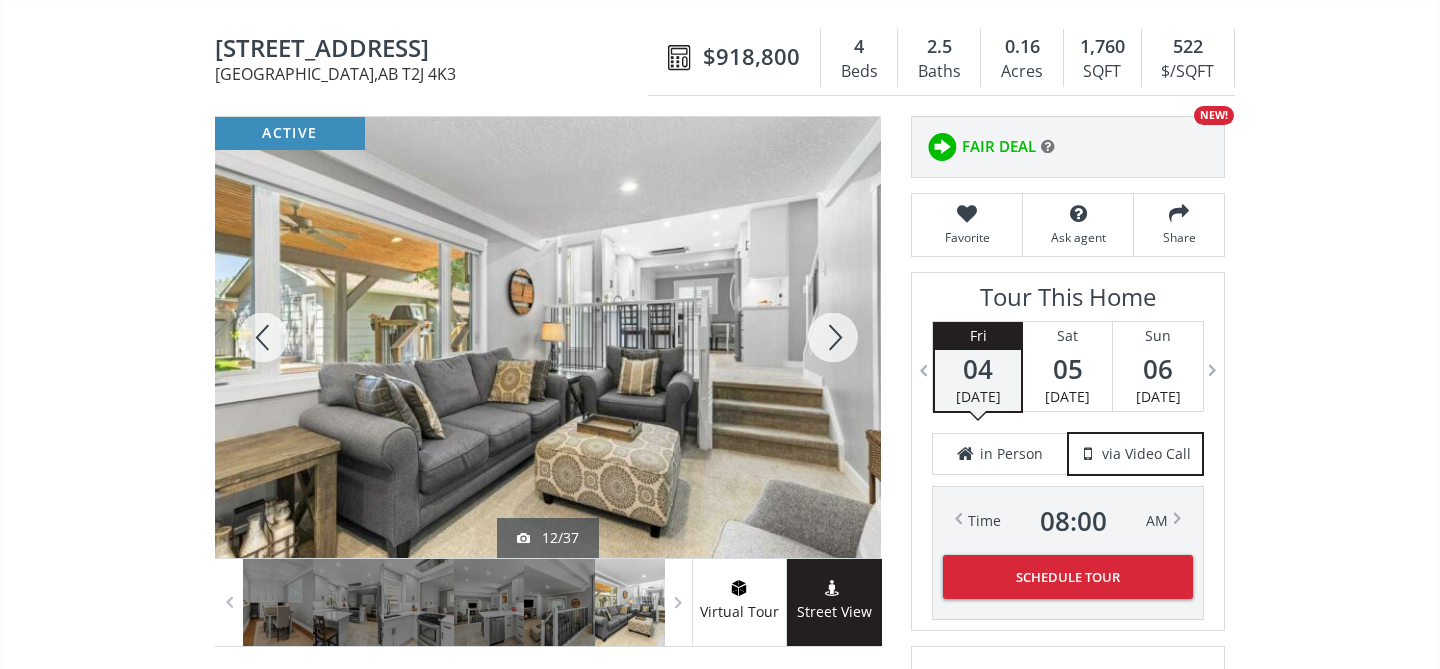 click at bounding box center (833, 337) 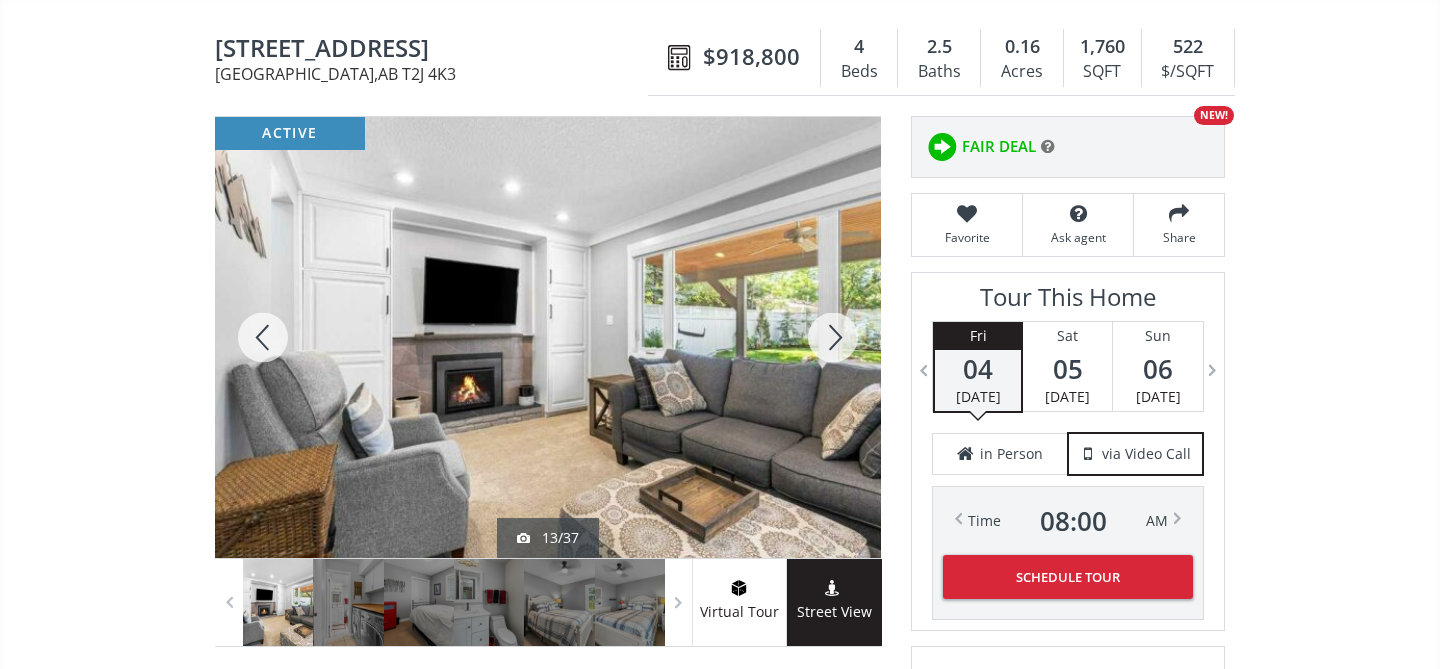 click at bounding box center [833, 337] 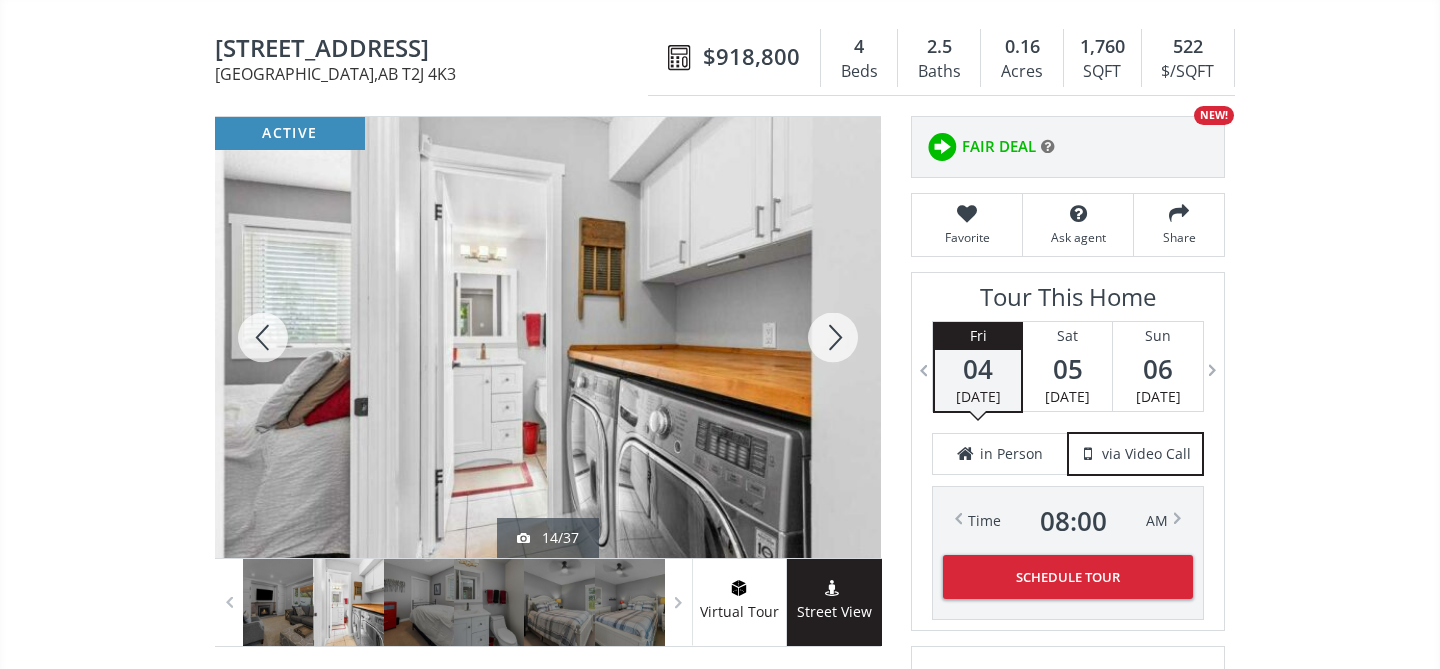 click at bounding box center (833, 337) 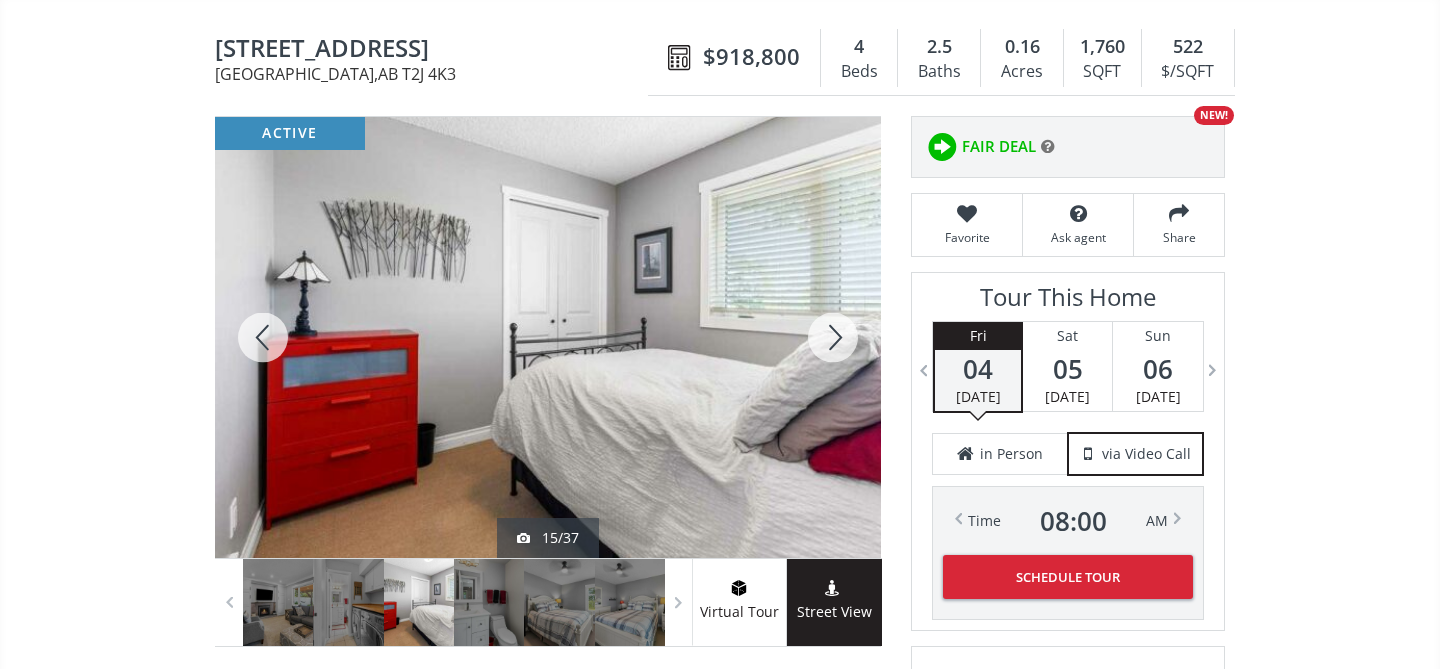 click at bounding box center (833, 337) 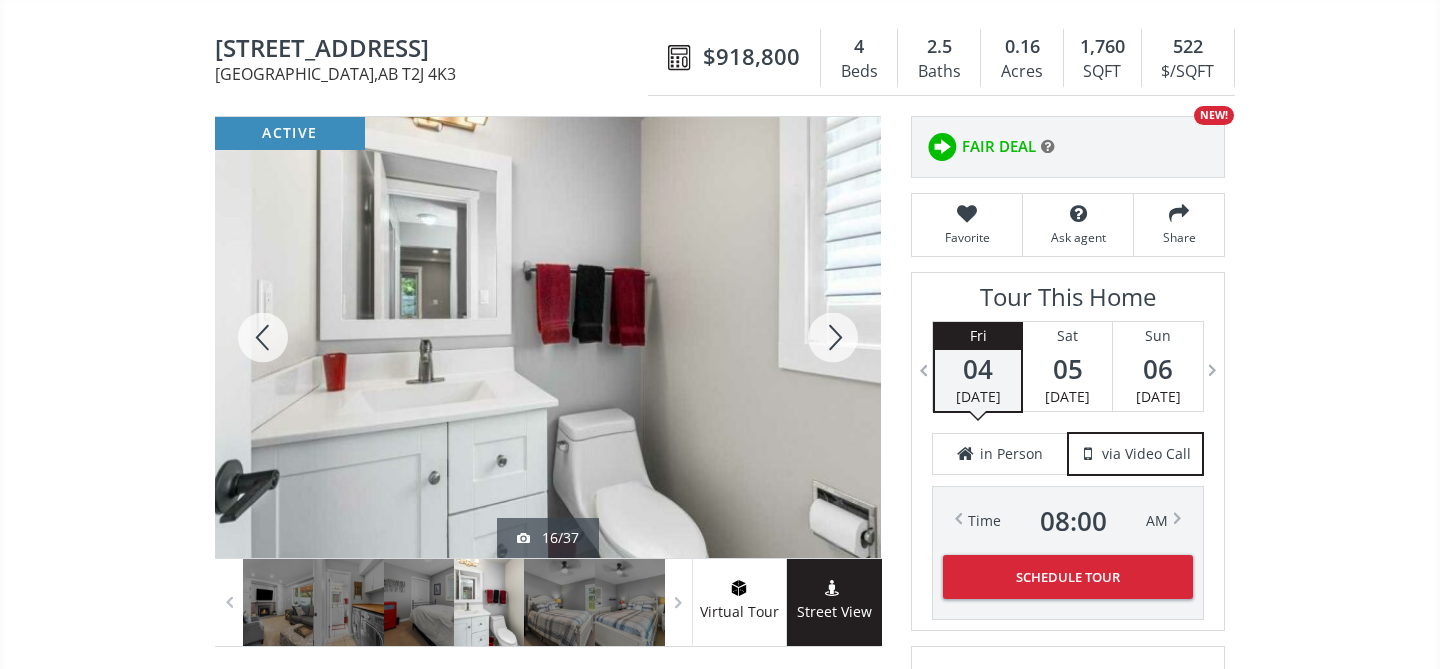click at bounding box center (833, 337) 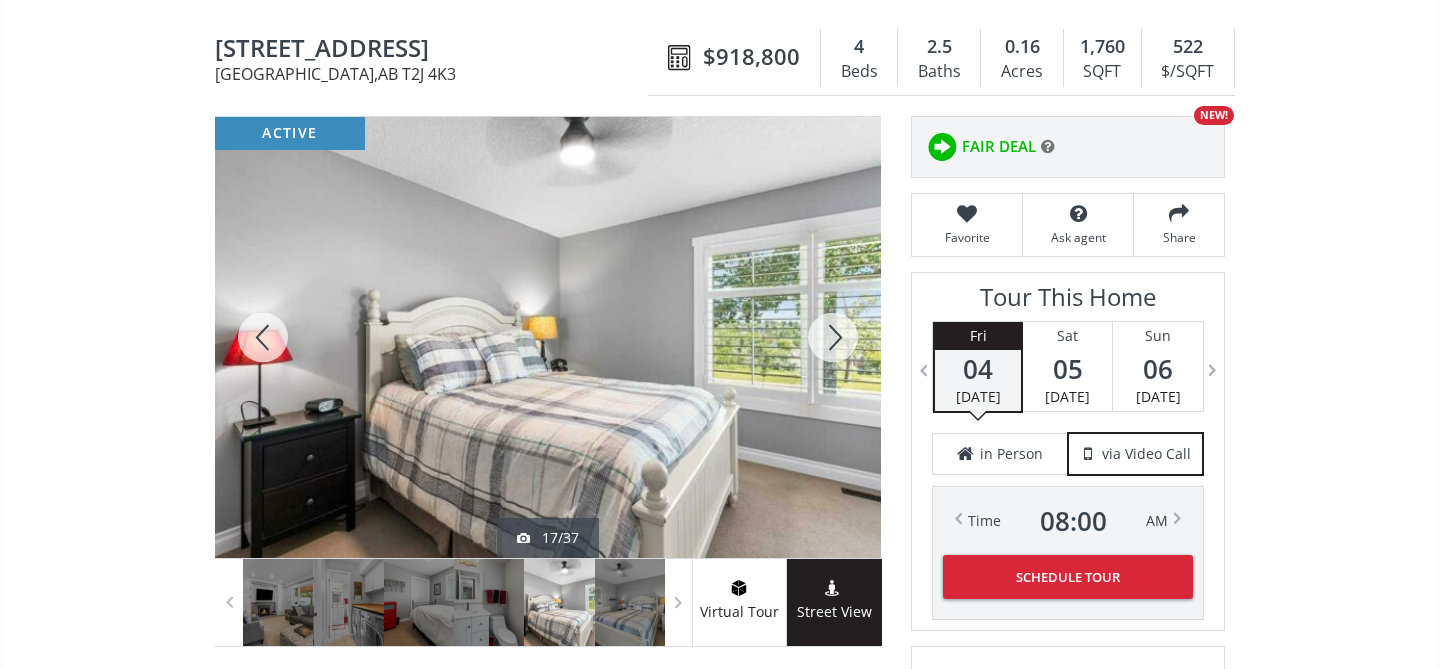 click at bounding box center (833, 337) 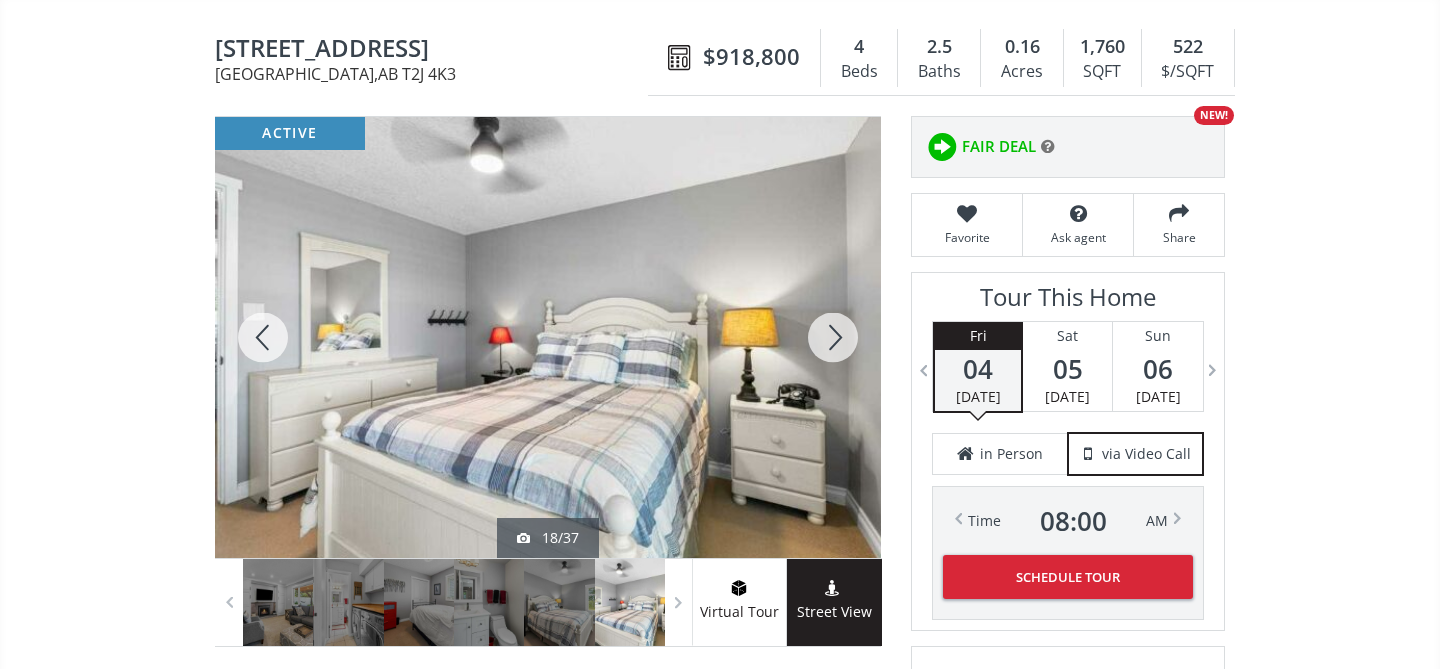 click at bounding box center (833, 337) 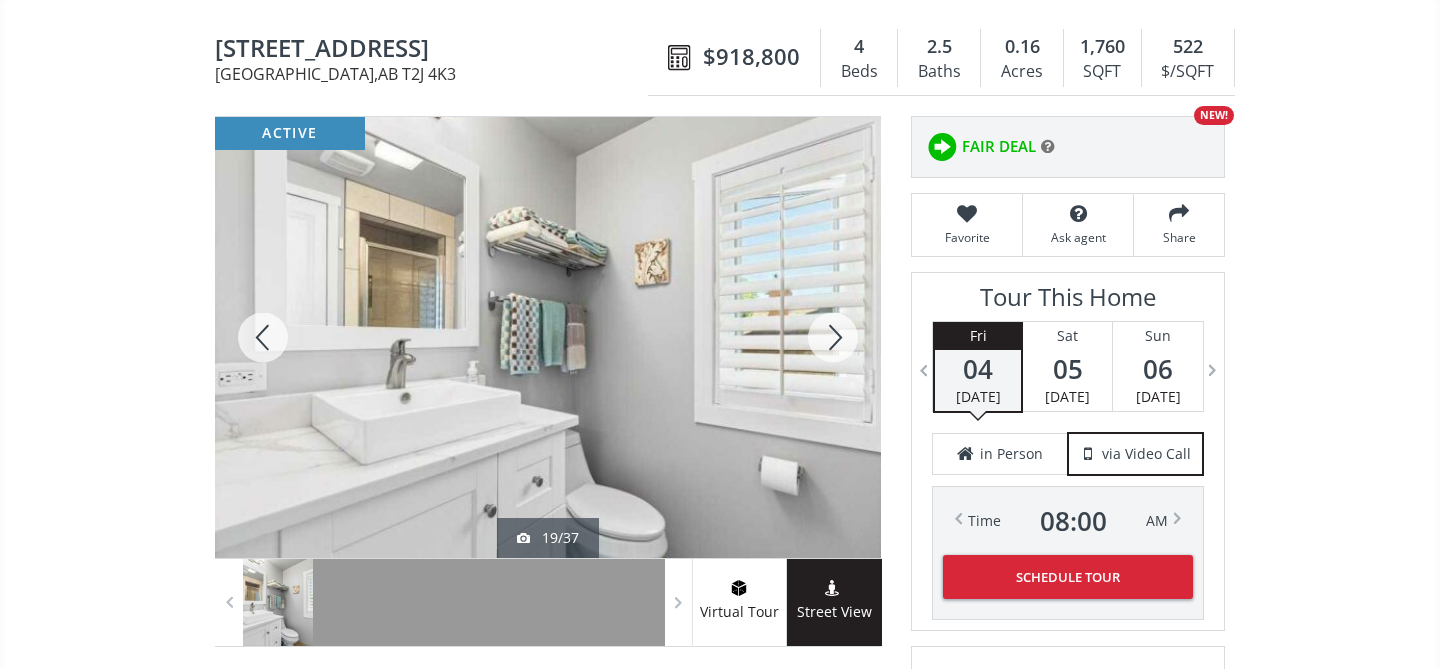 click at bounding box center (833, 337) 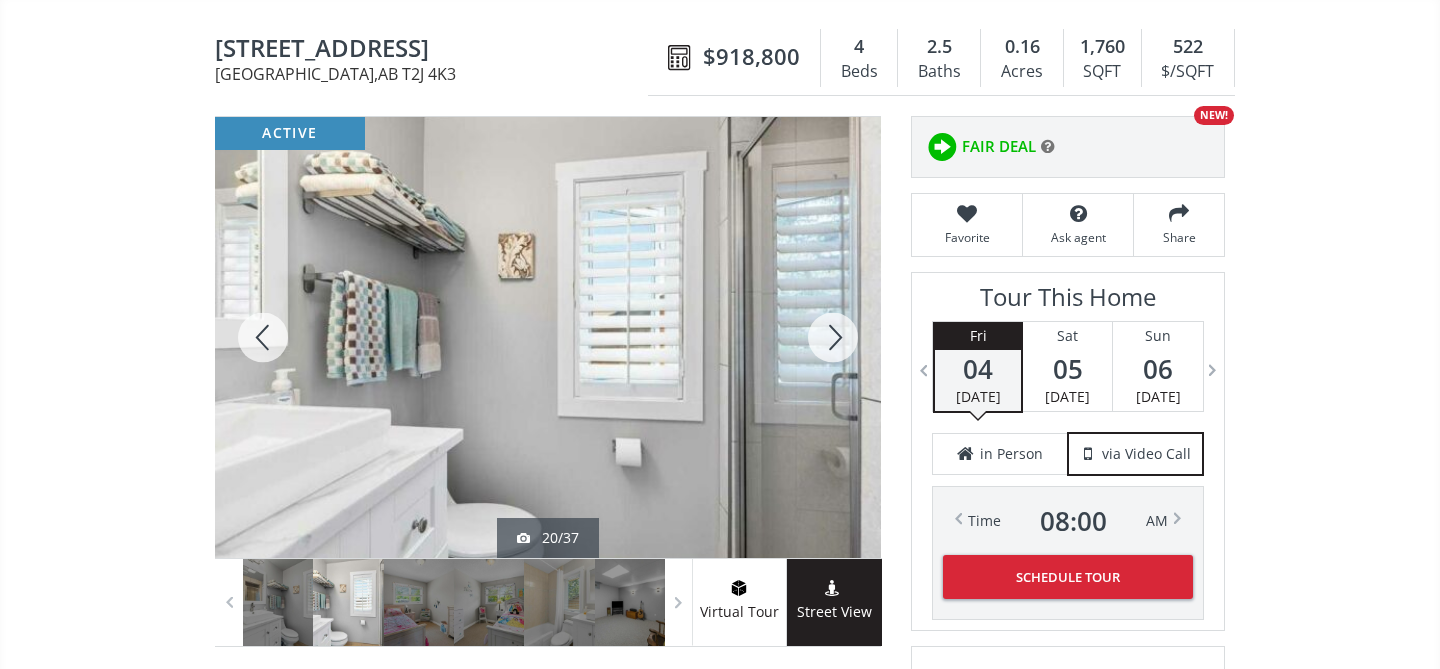 click at bounding box center (833, 337) 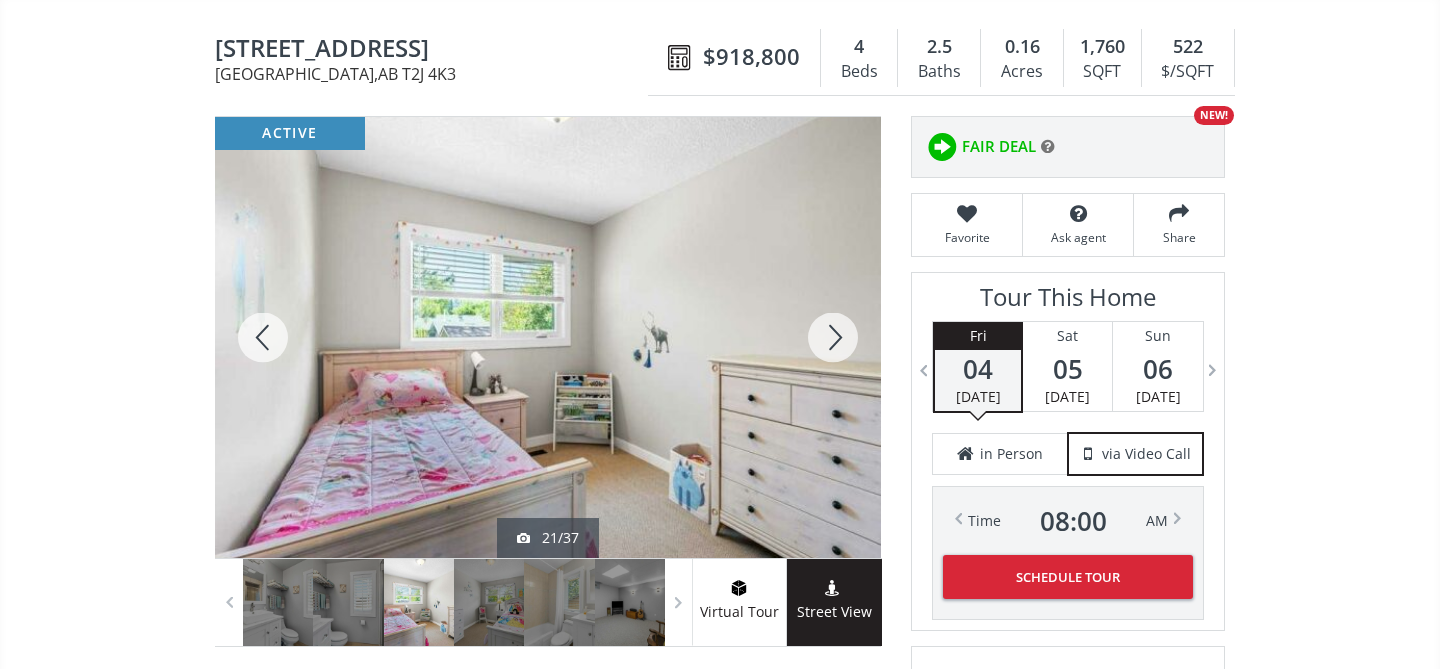 click at bounding box center [833, 337] 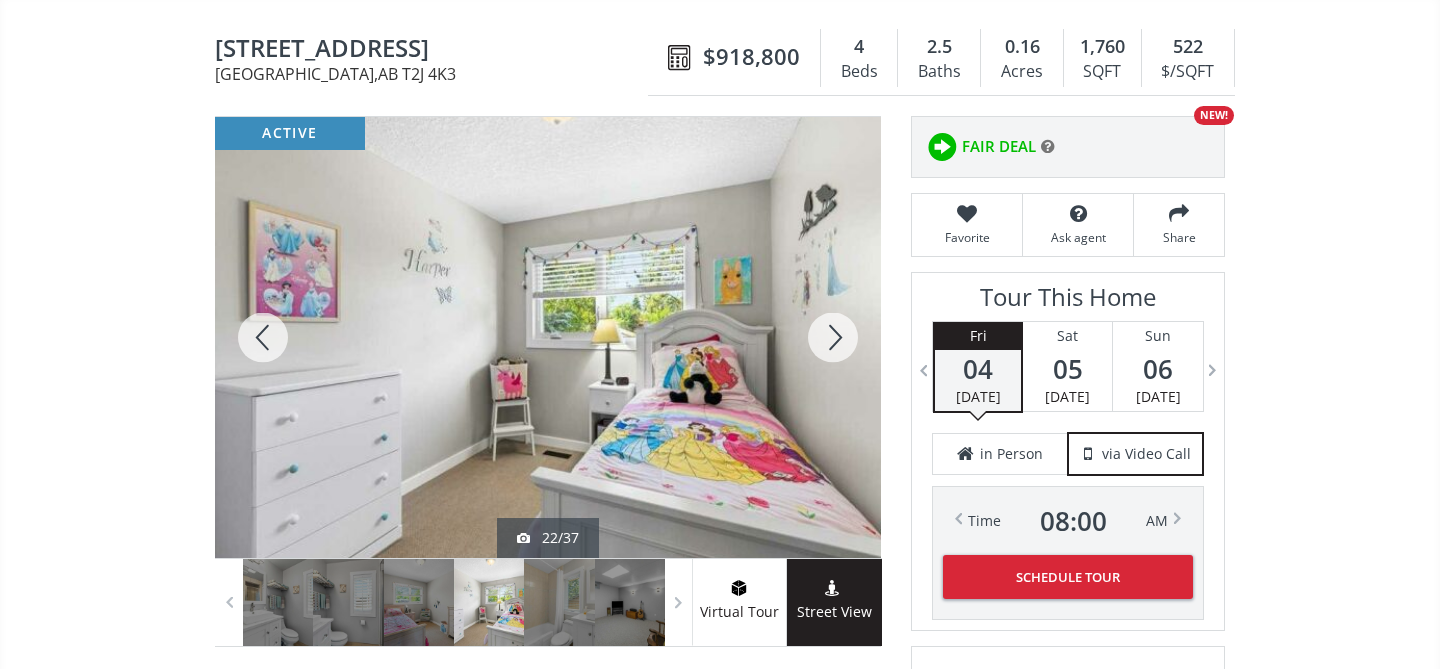 click at bounding box center (833, 337) 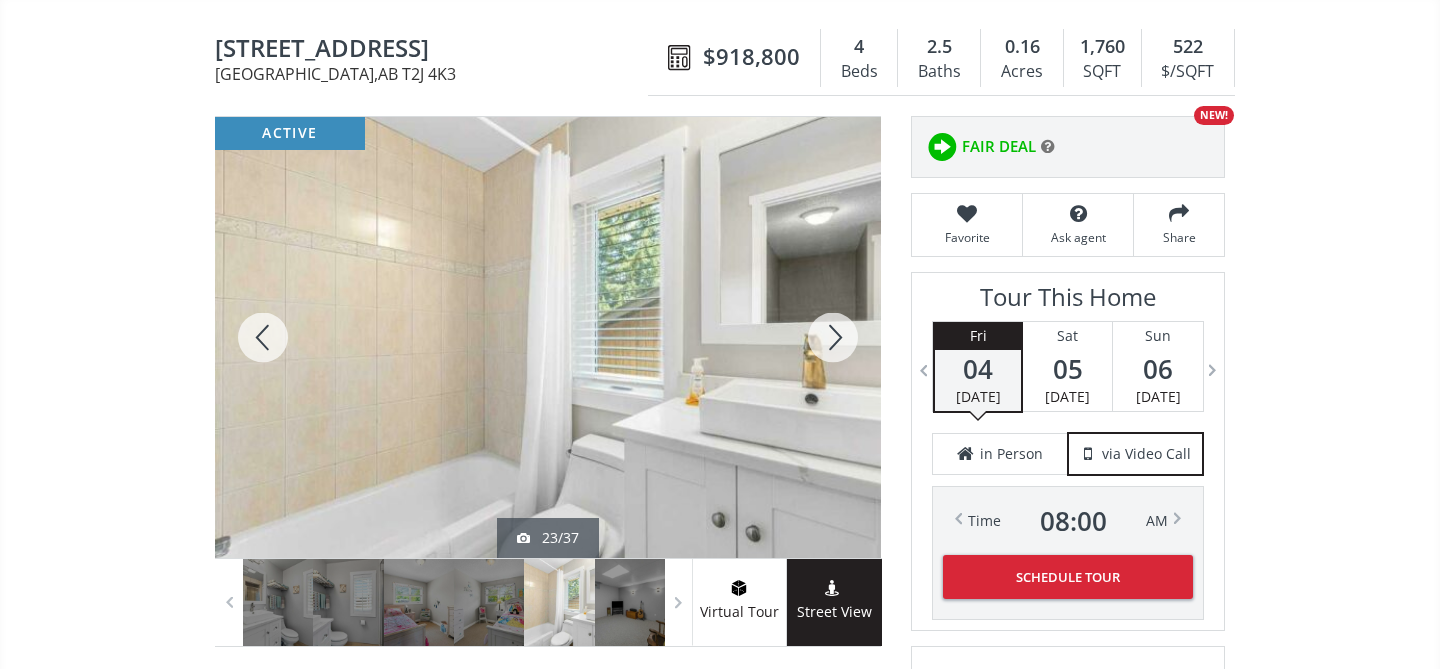 click at bounding box center (833, 337) 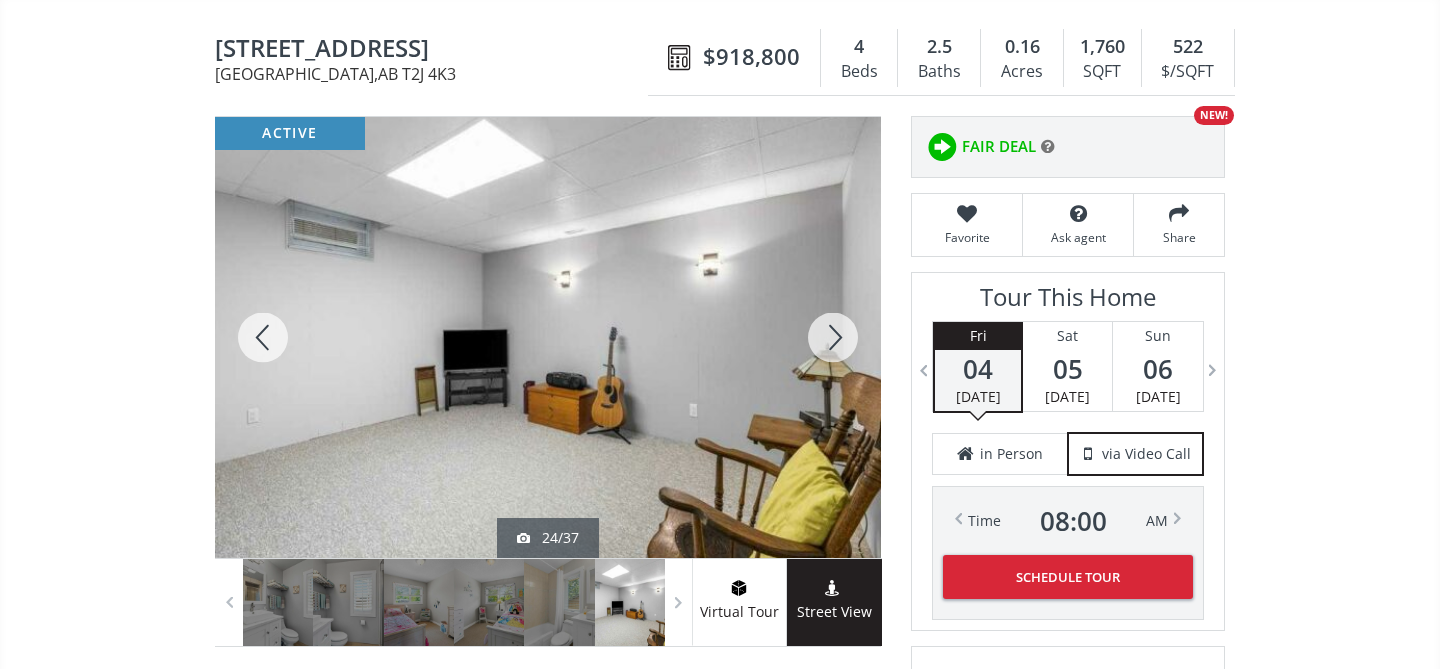 click at bounding box center (833, 337) 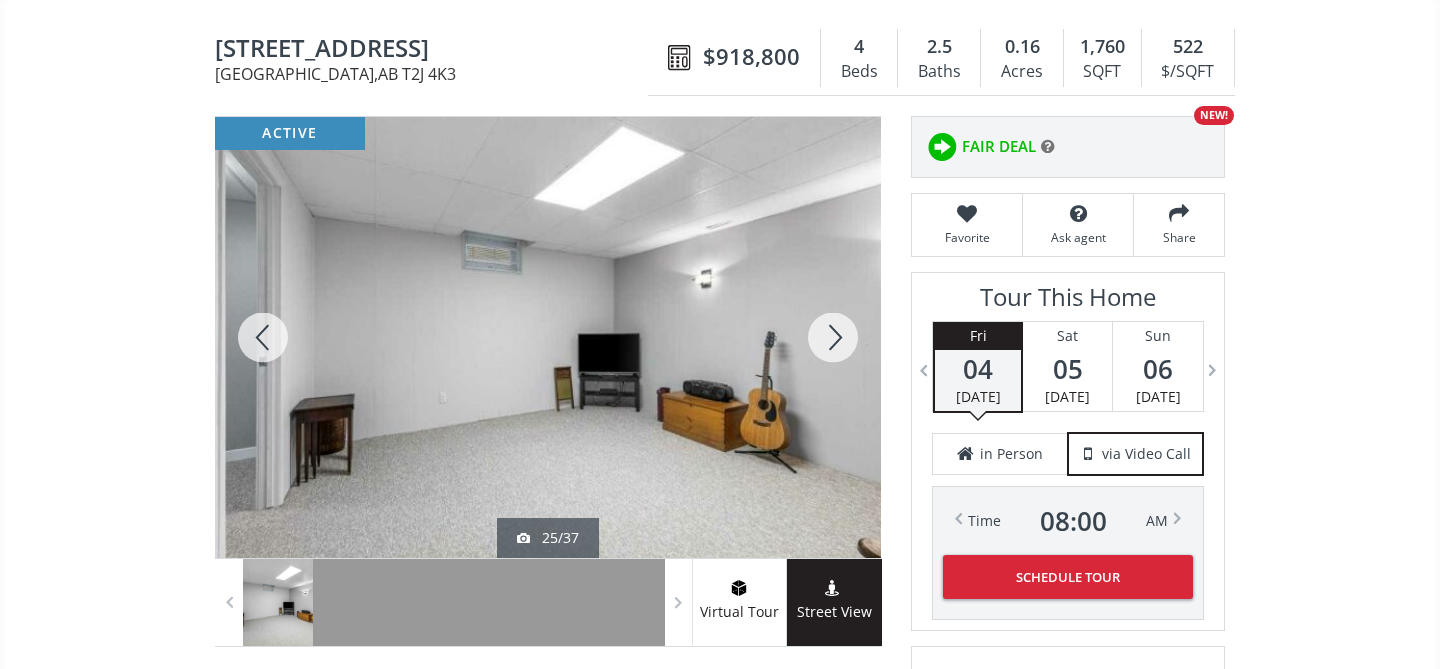 click at bounding box center [833, 337] 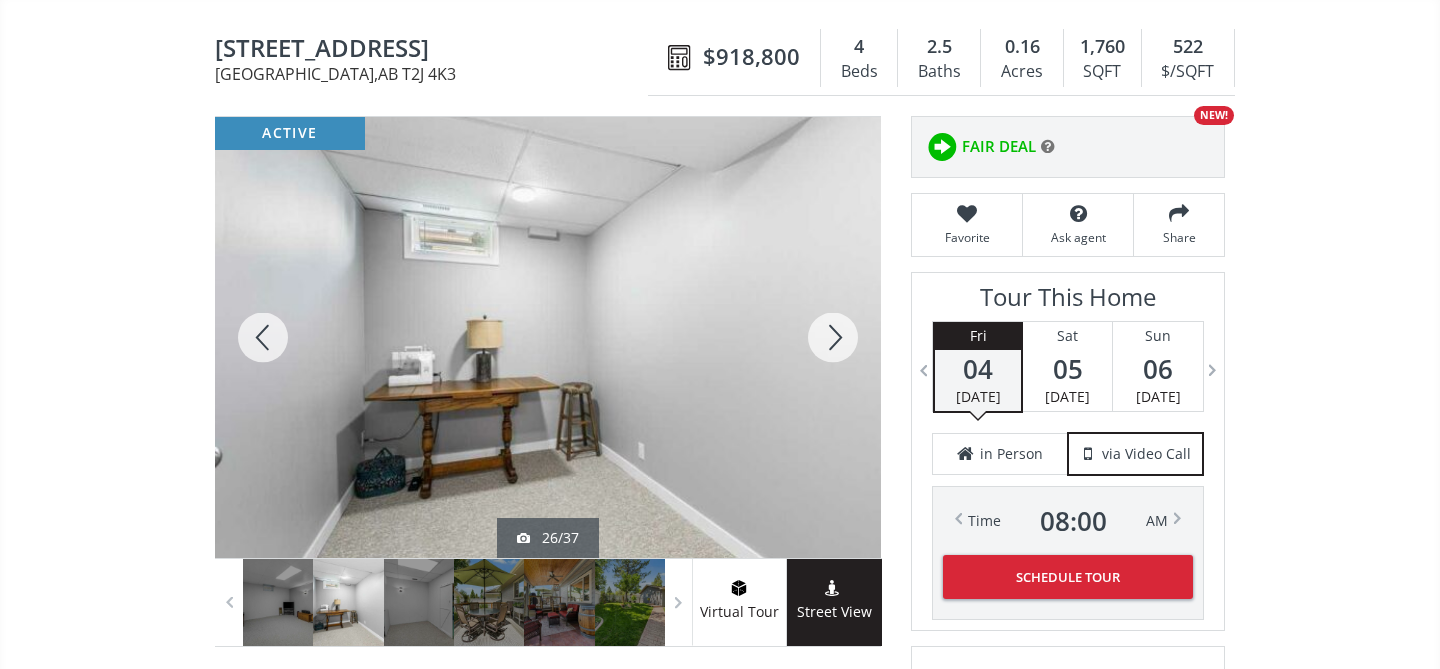 click at bounding box center [833, 337] 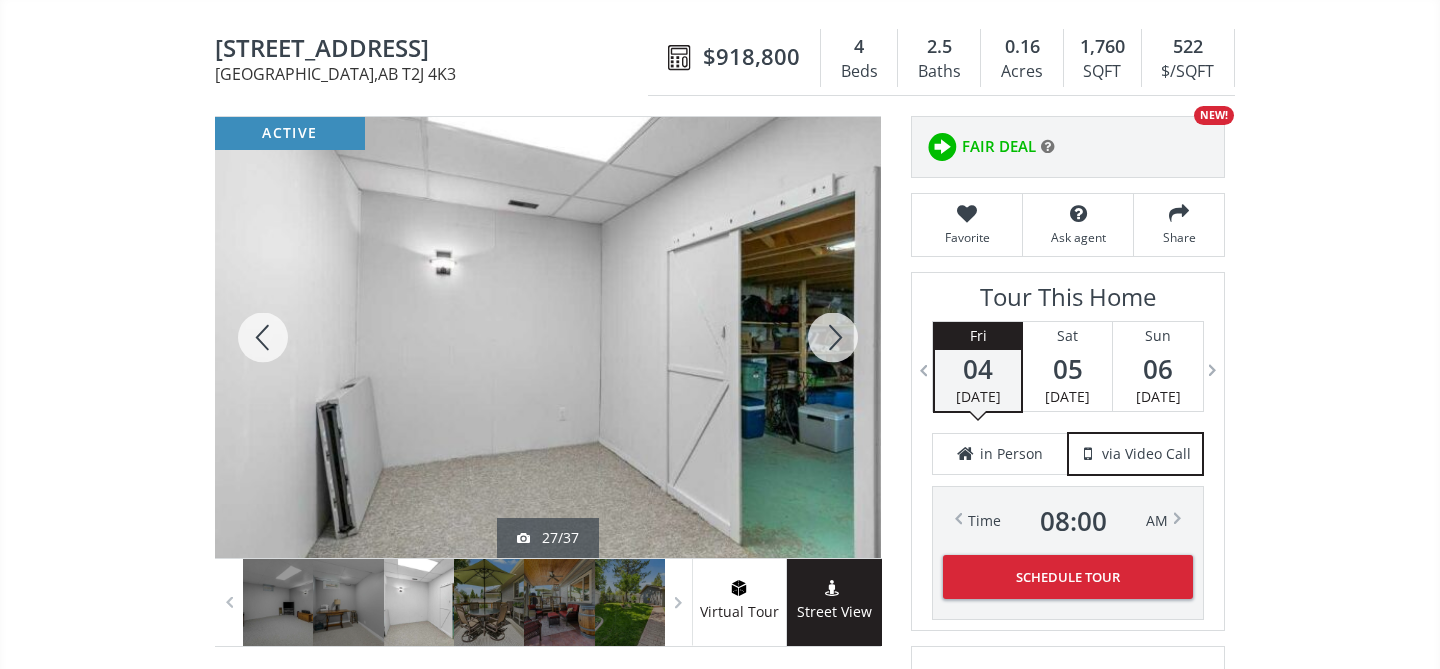 click at bounding box center (833, 337) 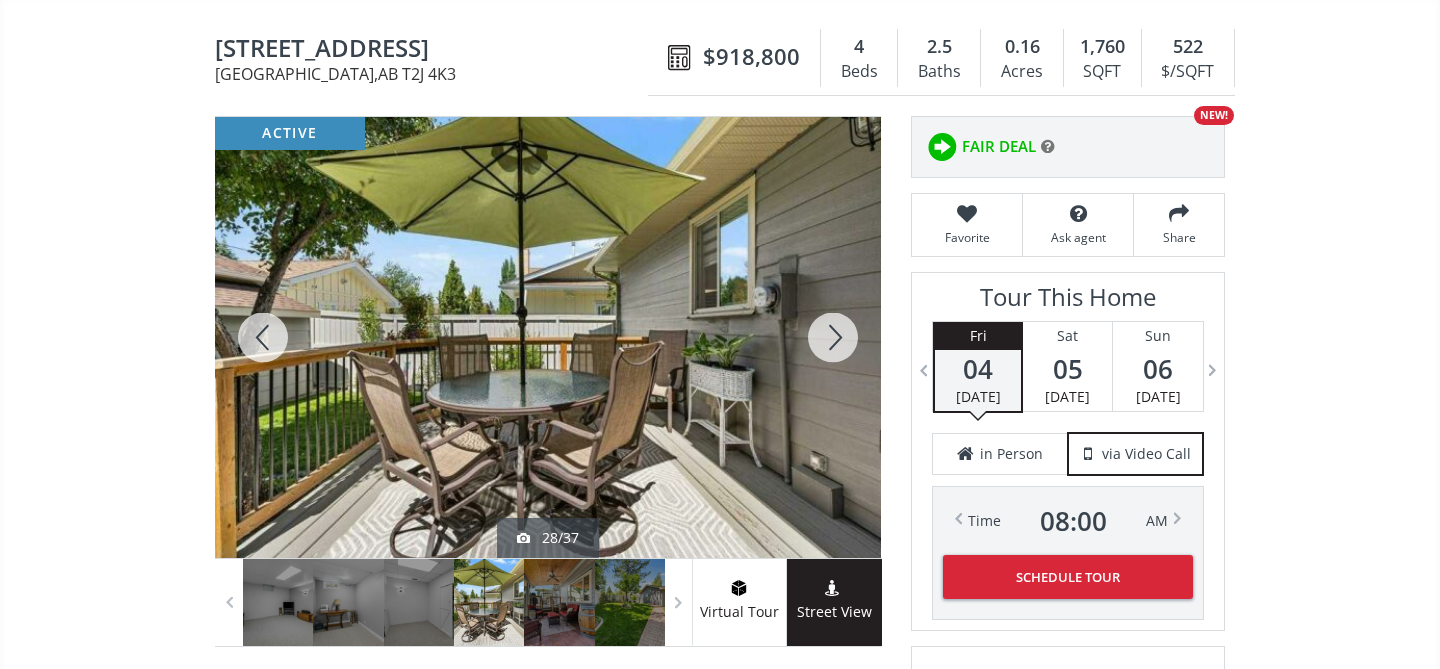 click at bounding box center [833, 337] 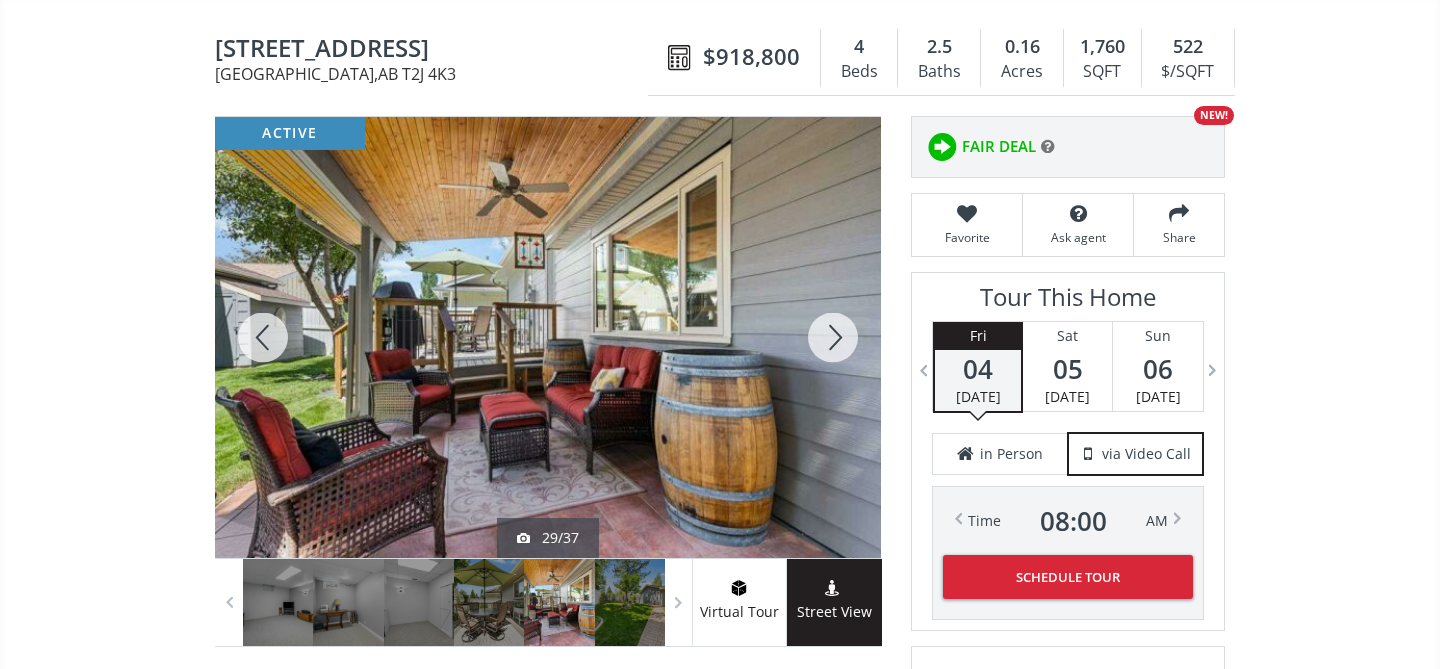 click at bounding box center (833, 337) 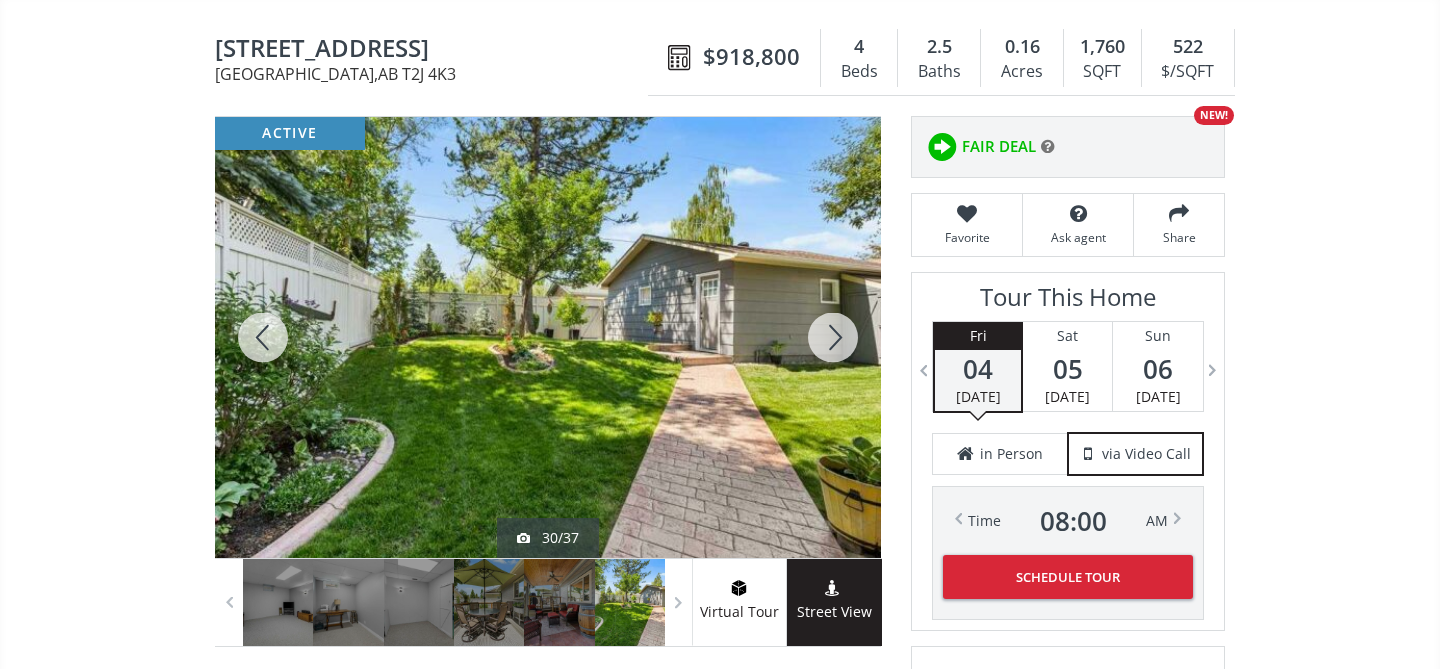 click at bounding box center (833, 337) 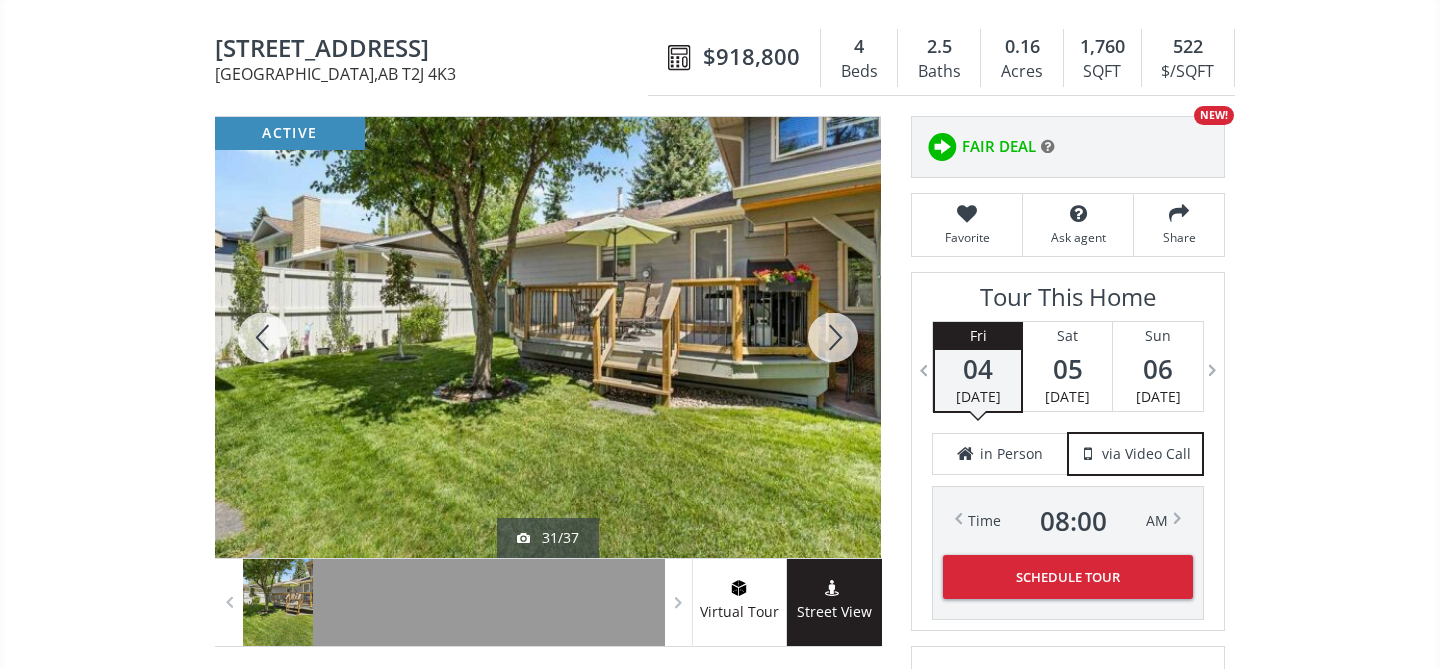 click at bounding box center [833, 337] 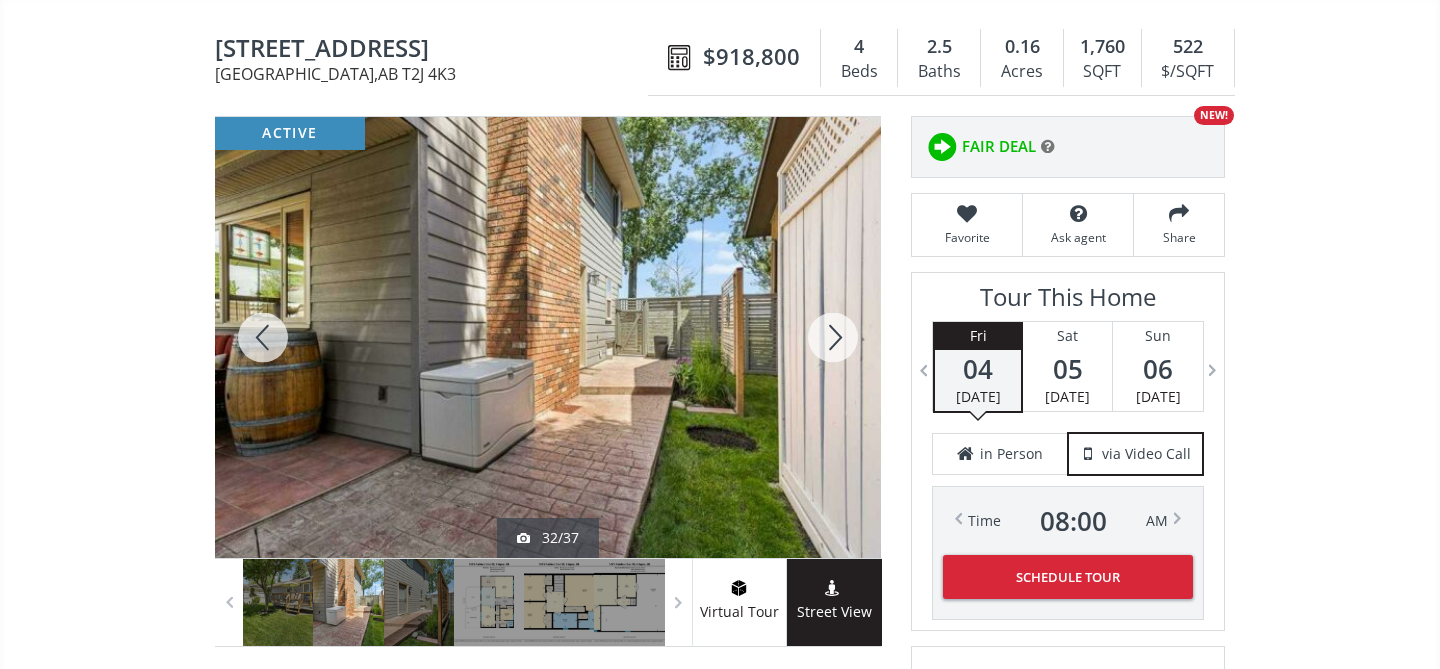 click at bounding box center [833, 337] 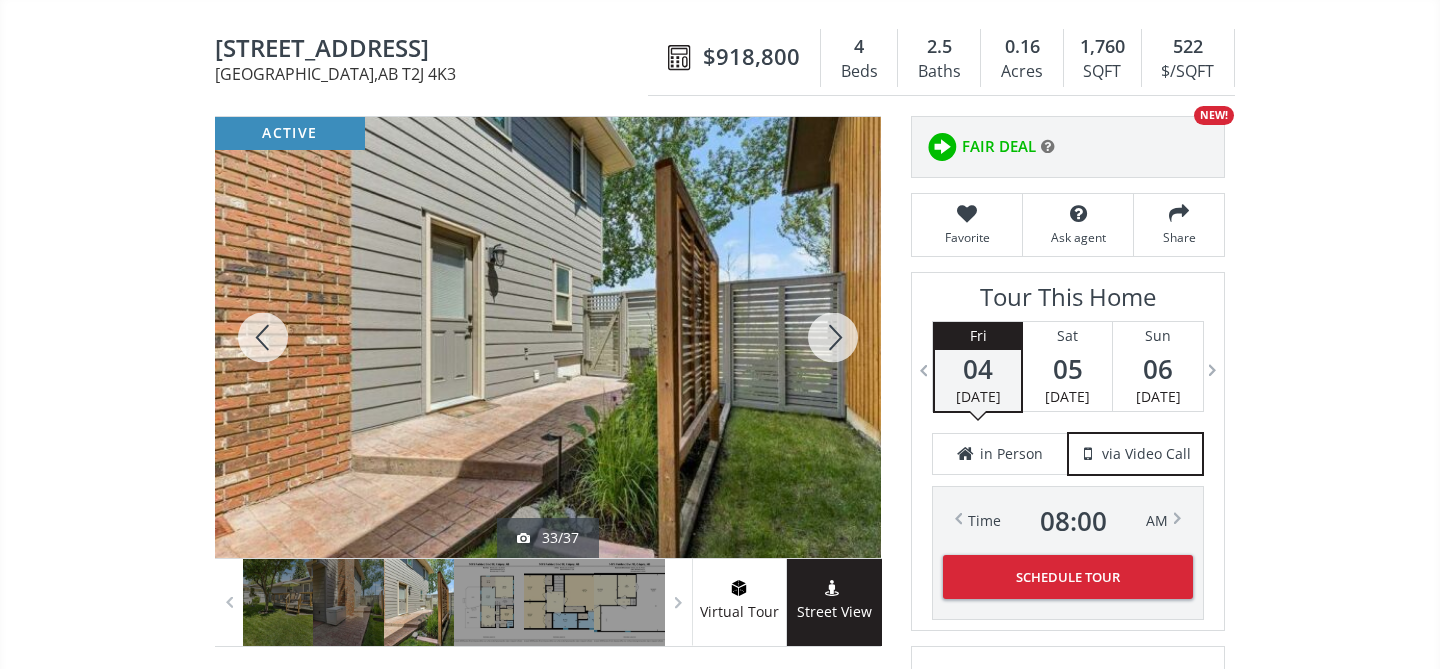 click at bounding box center (833, 337) 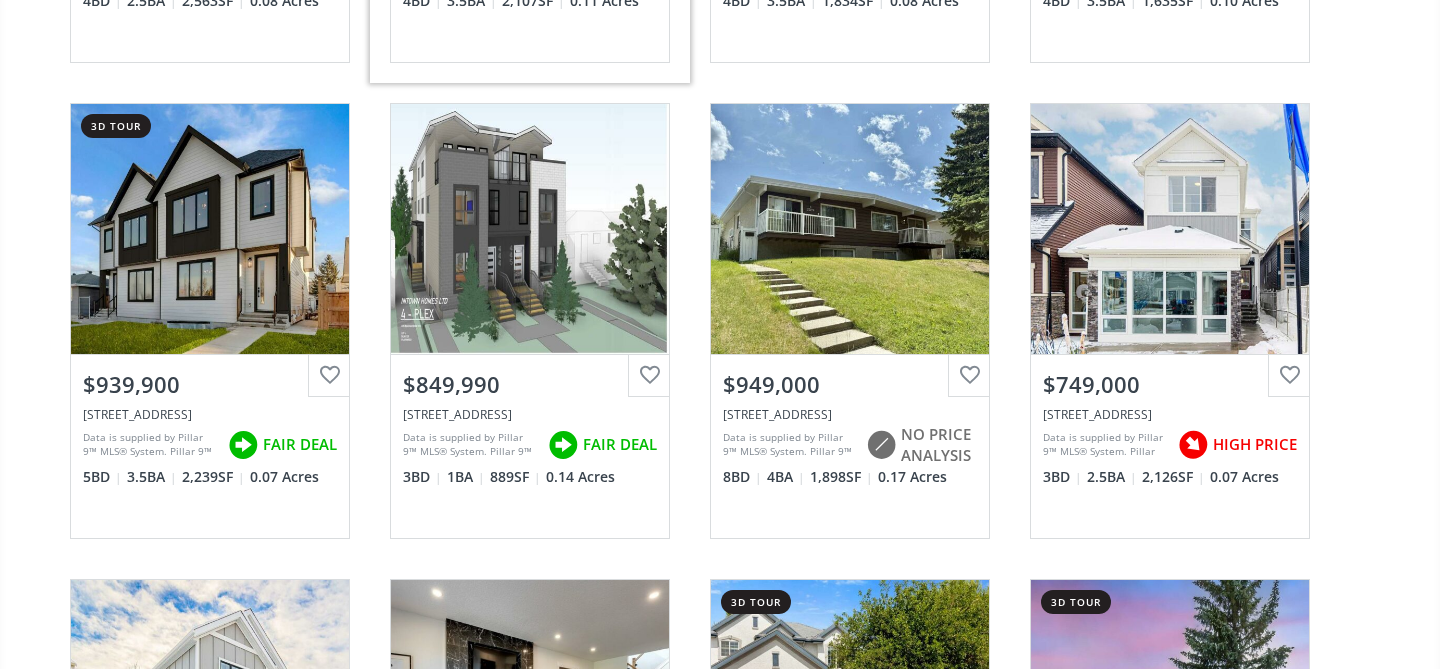 scroll, scrollTop: 15391, scrollLeft: 0, axis: vertical 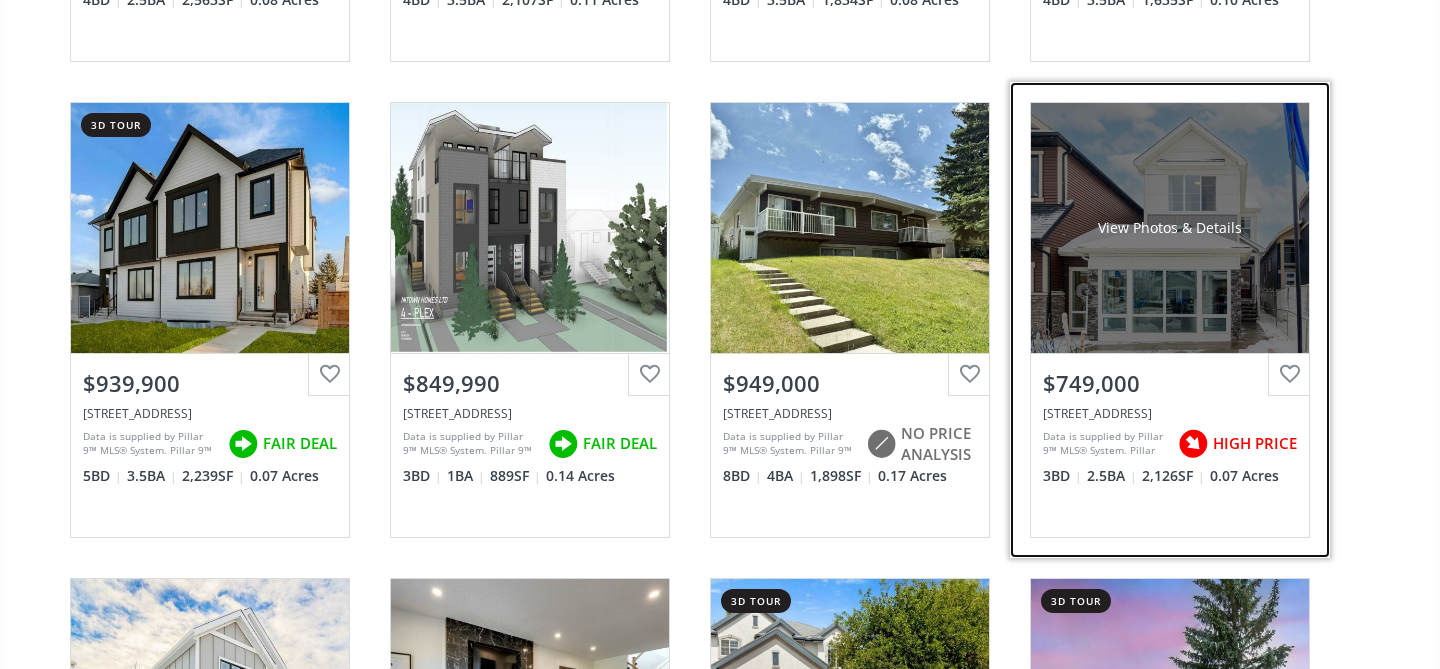click on "View Photos & Details" at bounding box center [1170, 228] 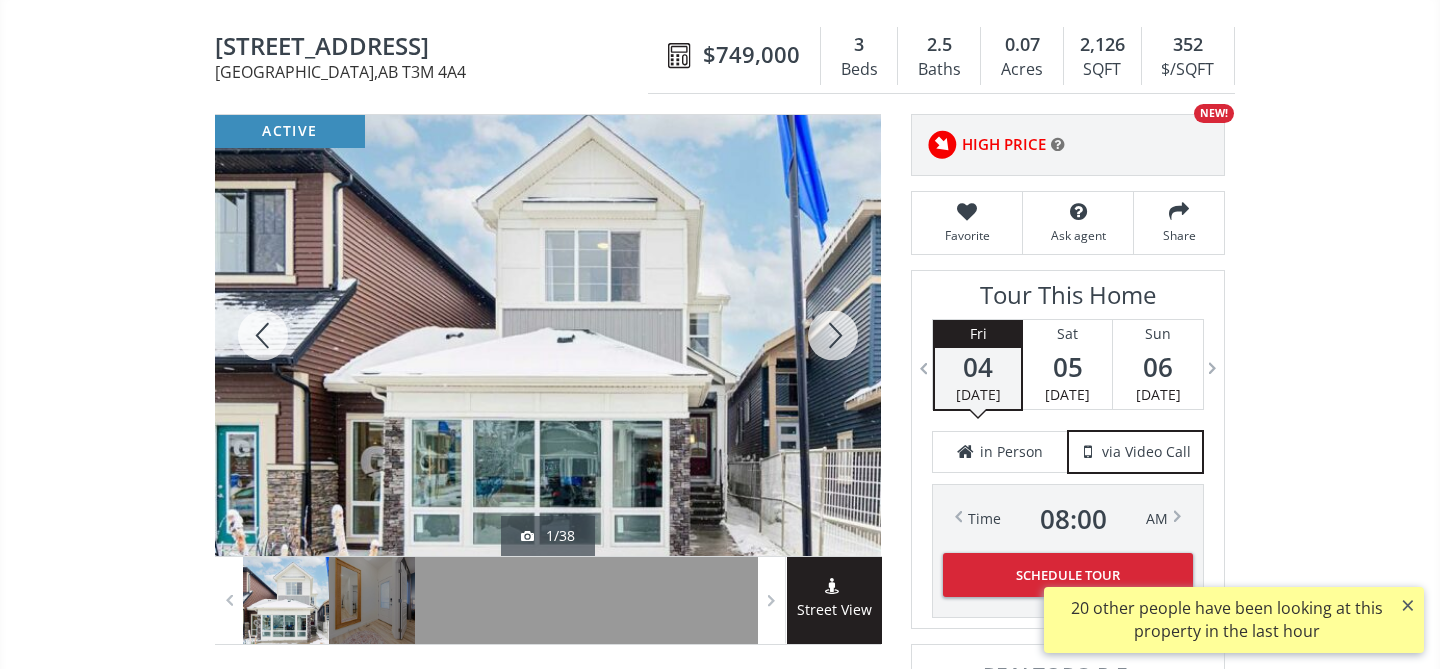 scroll, scrollTop: 187, scrollLeft: 0, axis: vertical 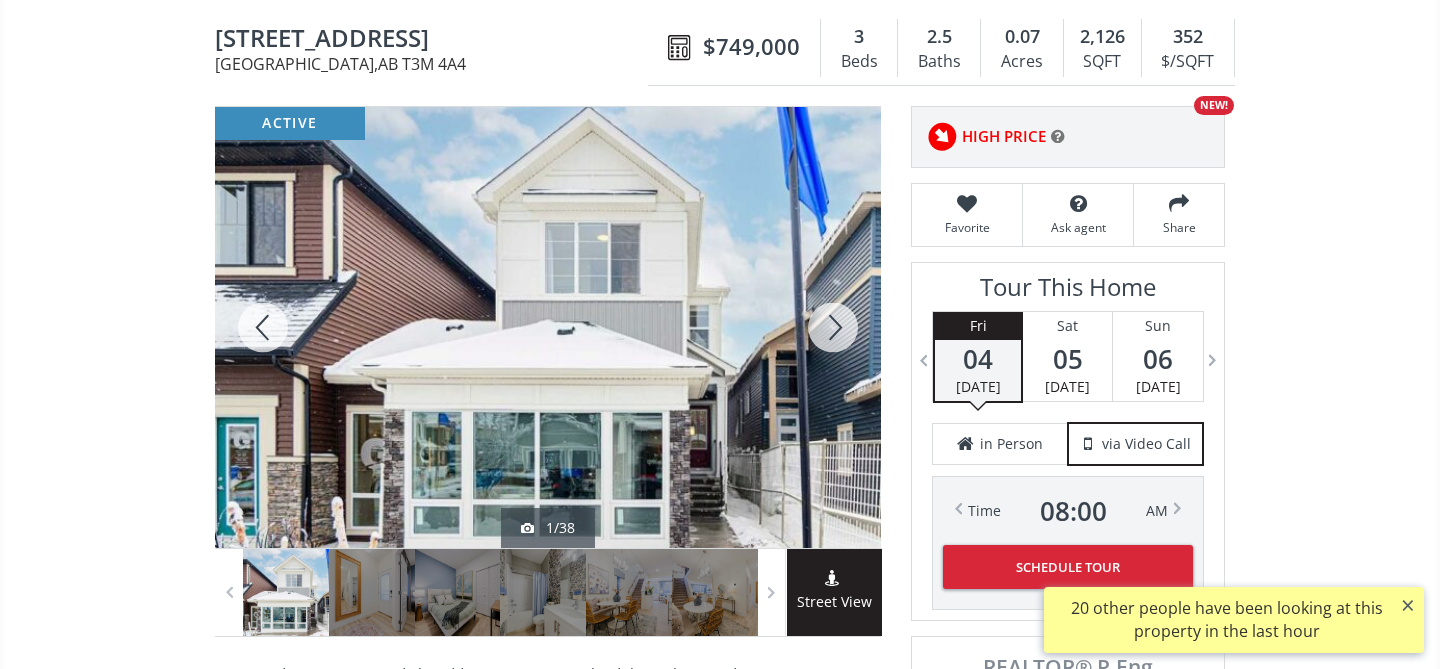 click at bounding box center [833, 327] 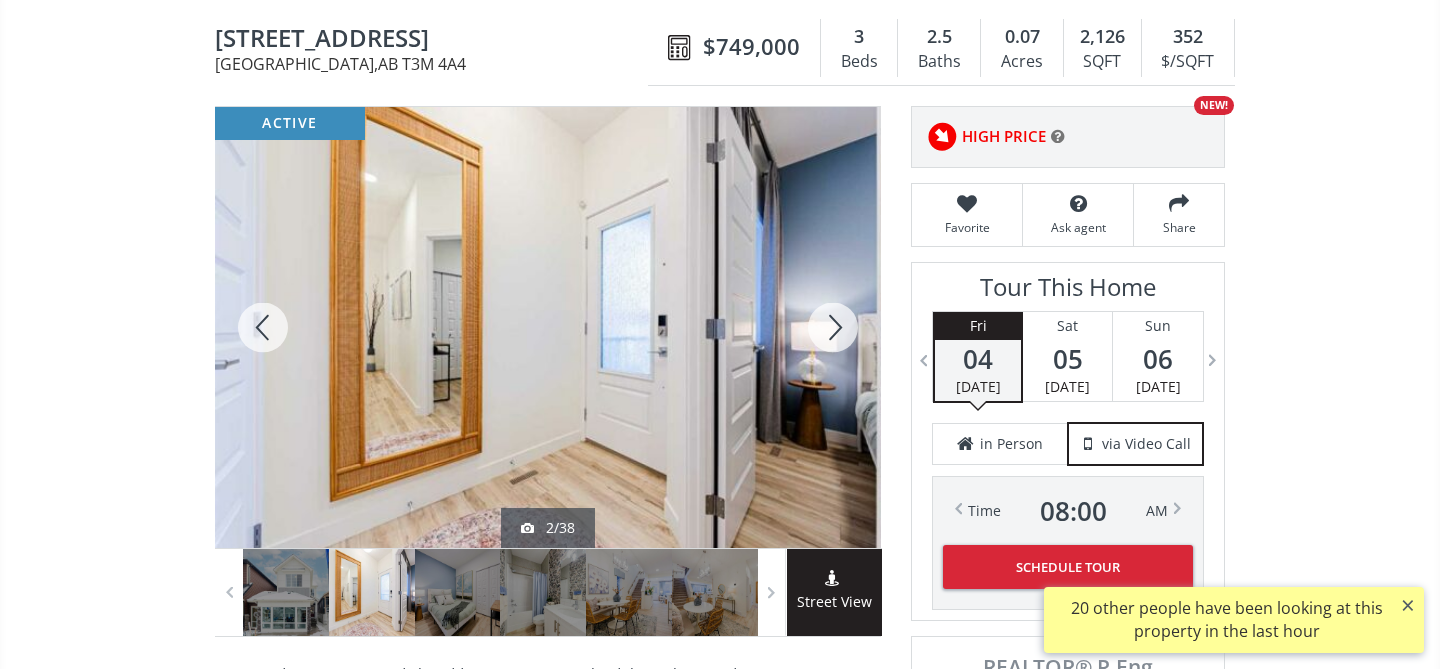 click at bounding box center (833, 327) 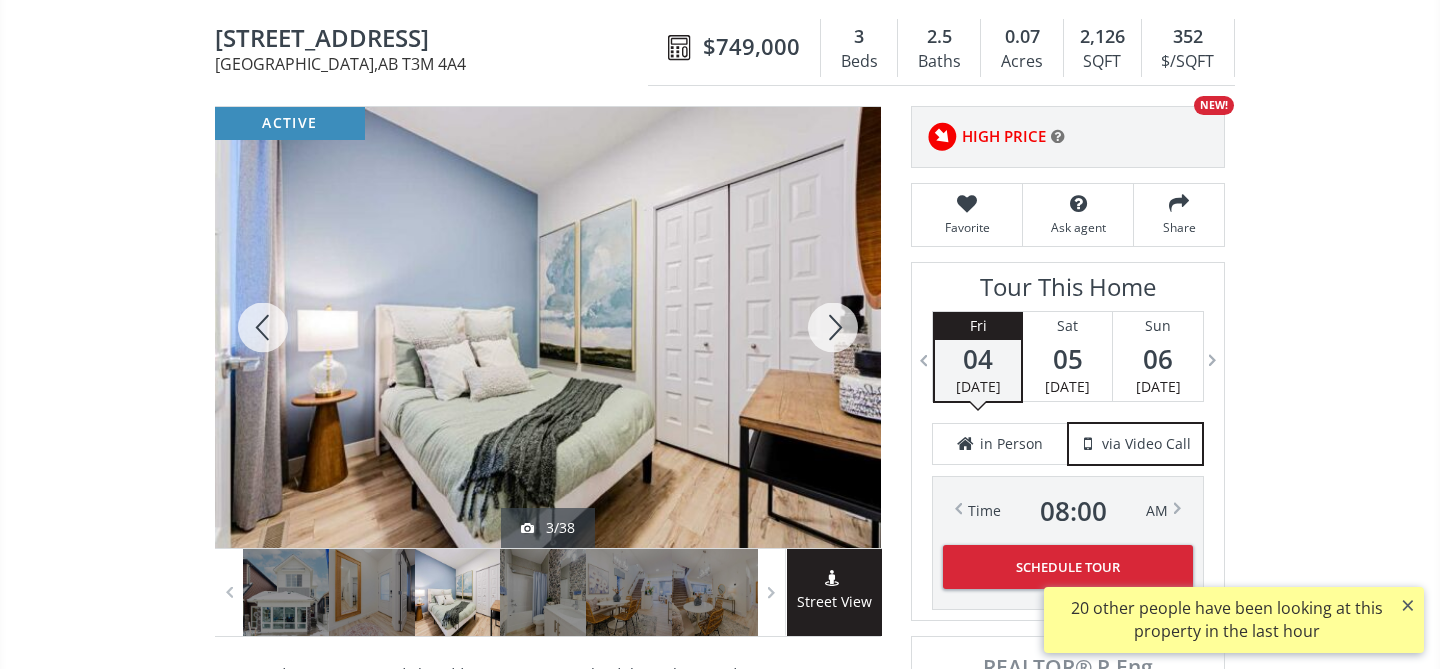click at bounding box center [833, 327] 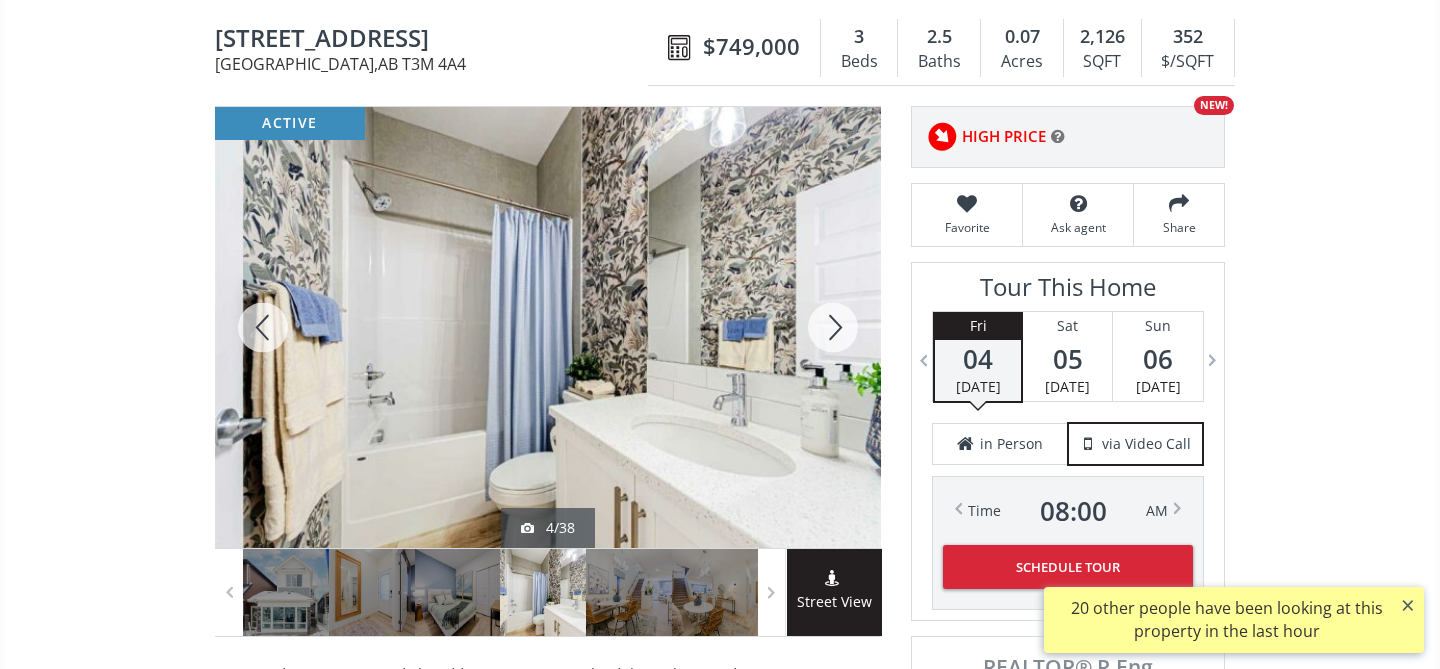 click at bounding box center (833, 327) 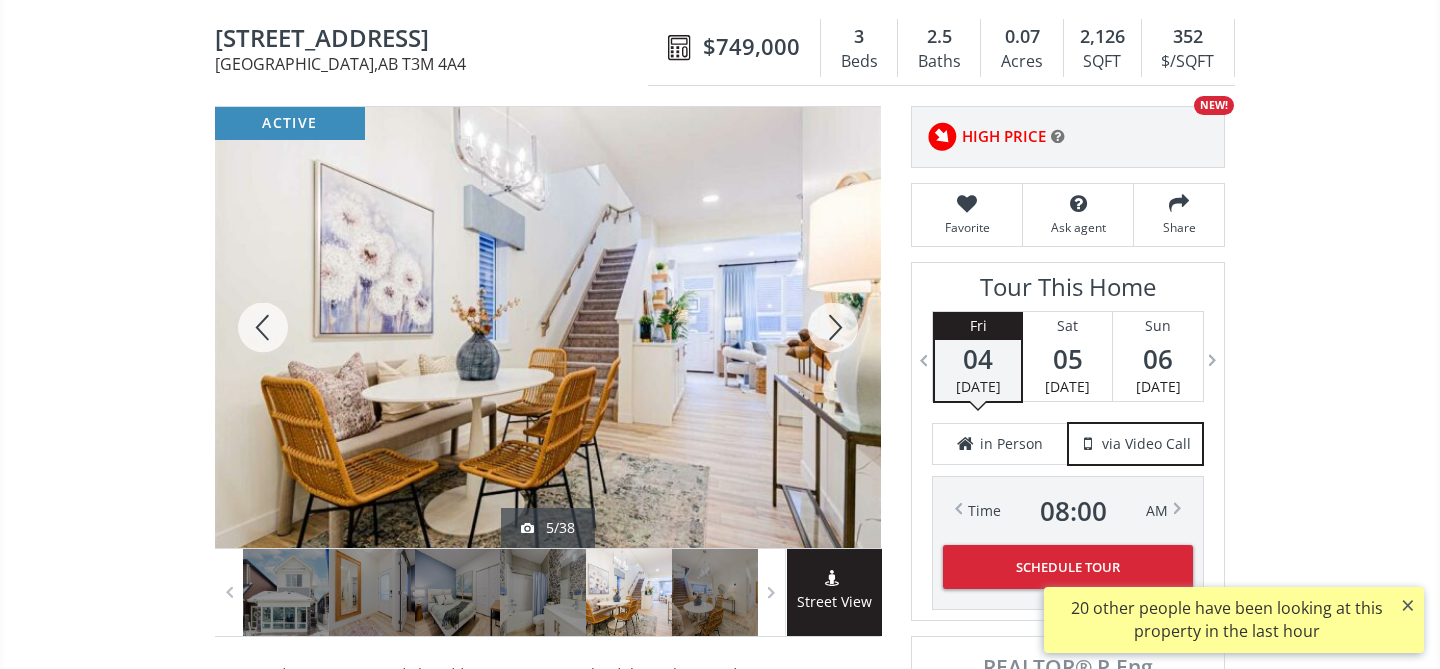 click at bounding box center [833, 327] 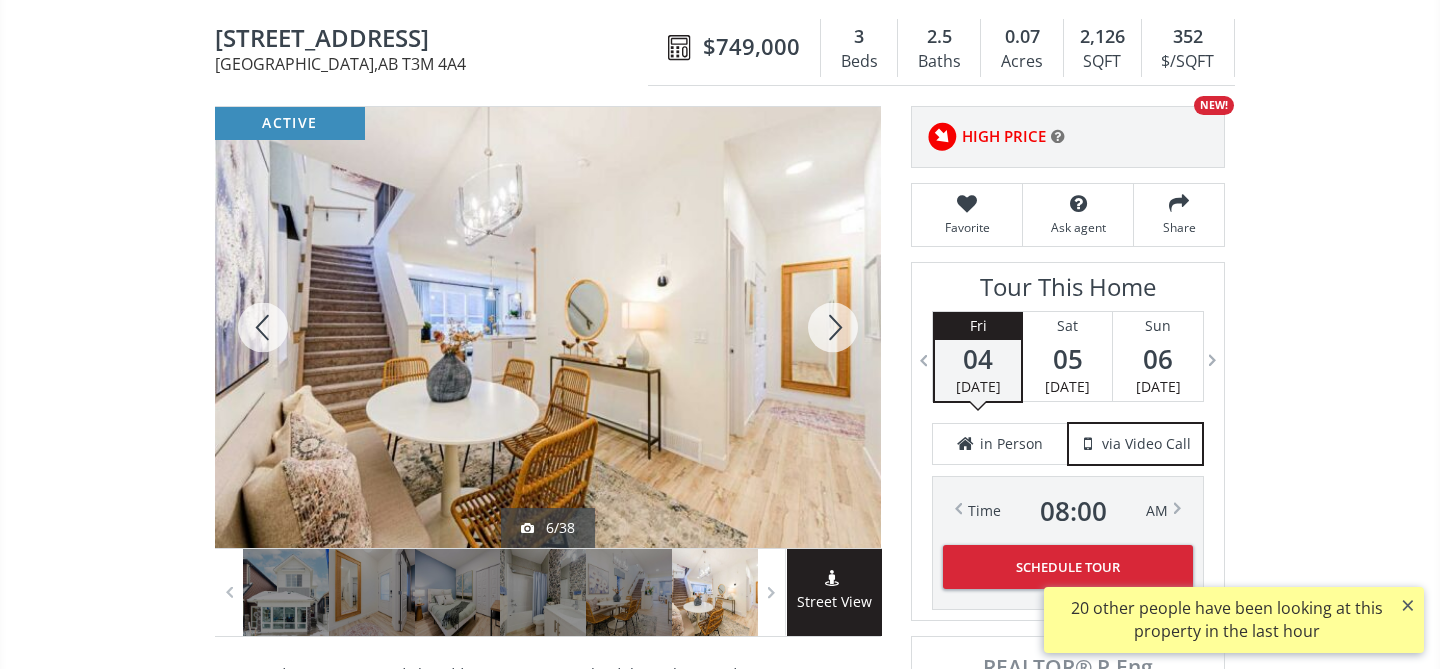 click at bounding box center [833, 327] 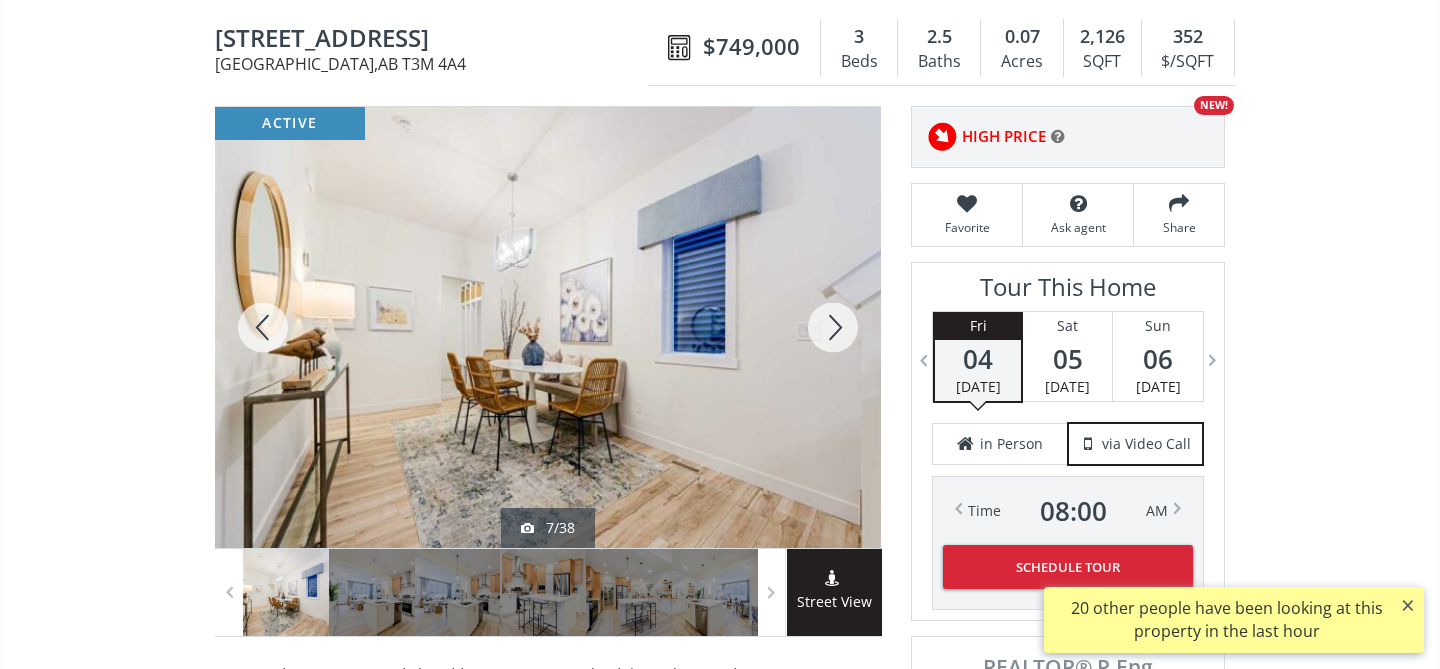 click at bounding box center (833, 327) 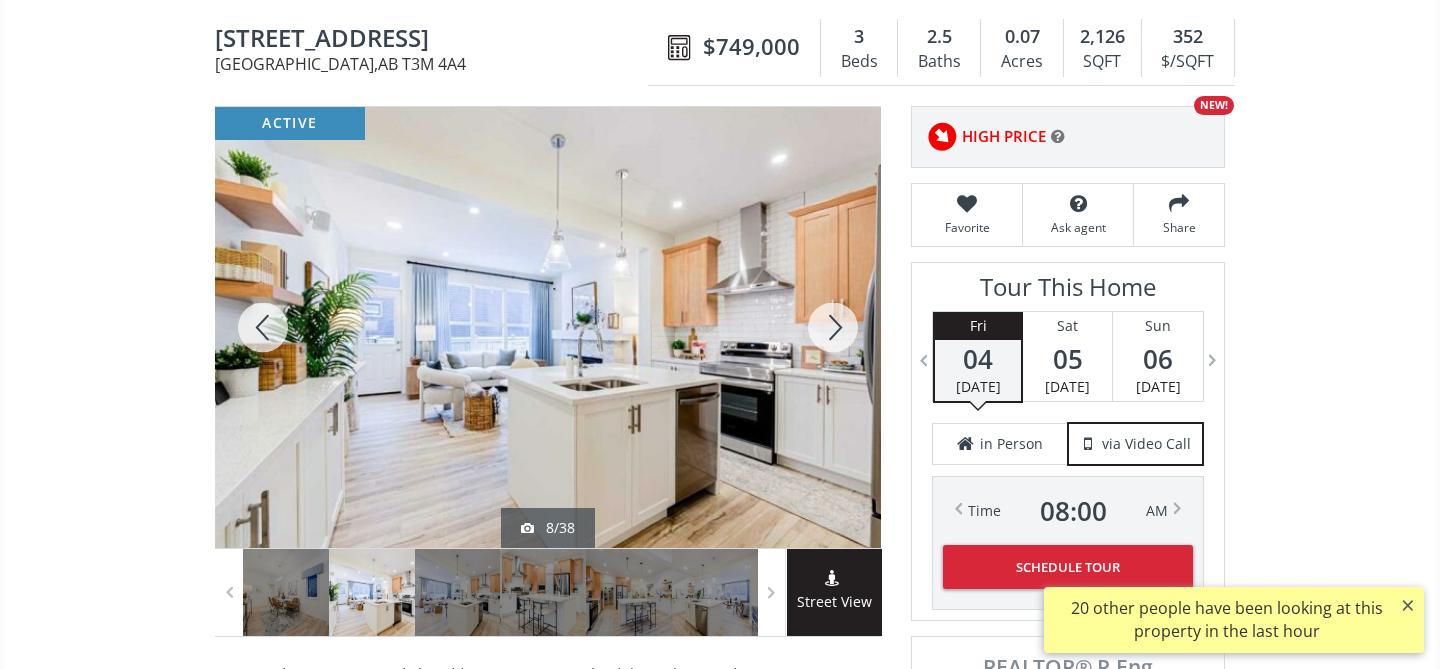 click at bounding box center [833, 327] 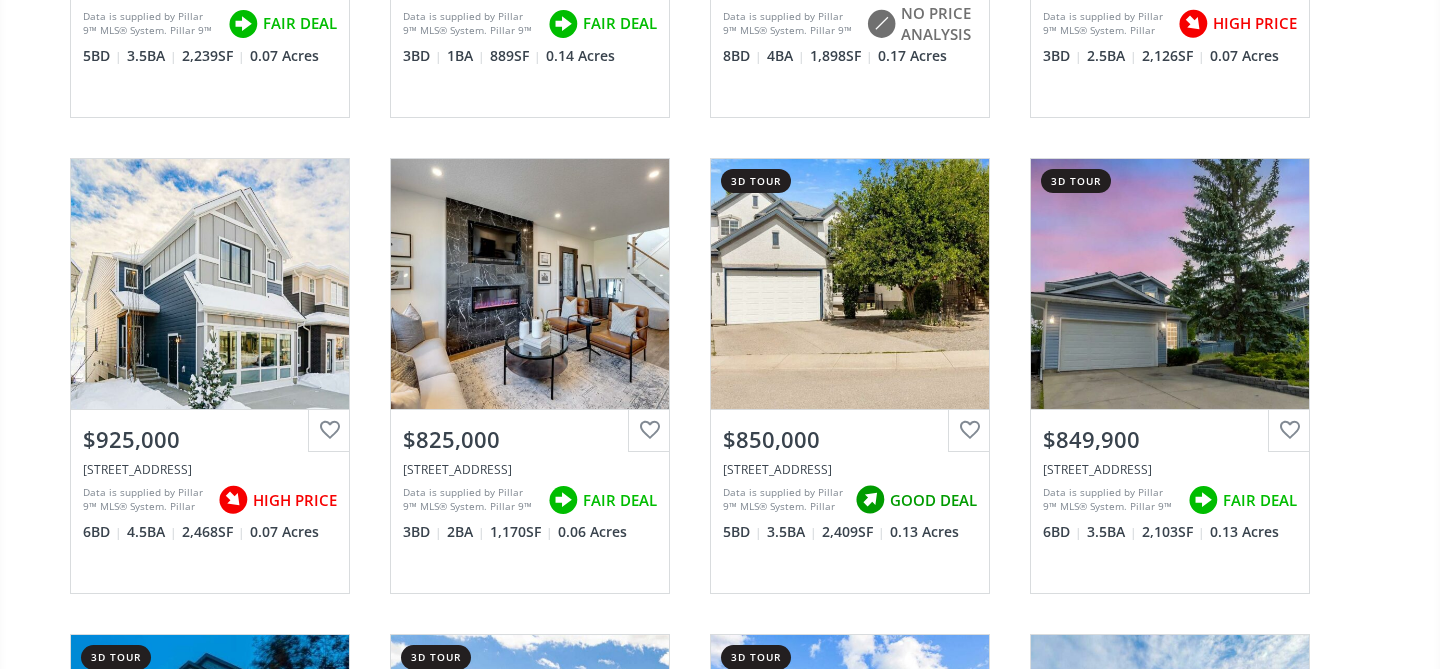 scroll, scrollTop: 15814, scrollLeft: 0, axis: vertical 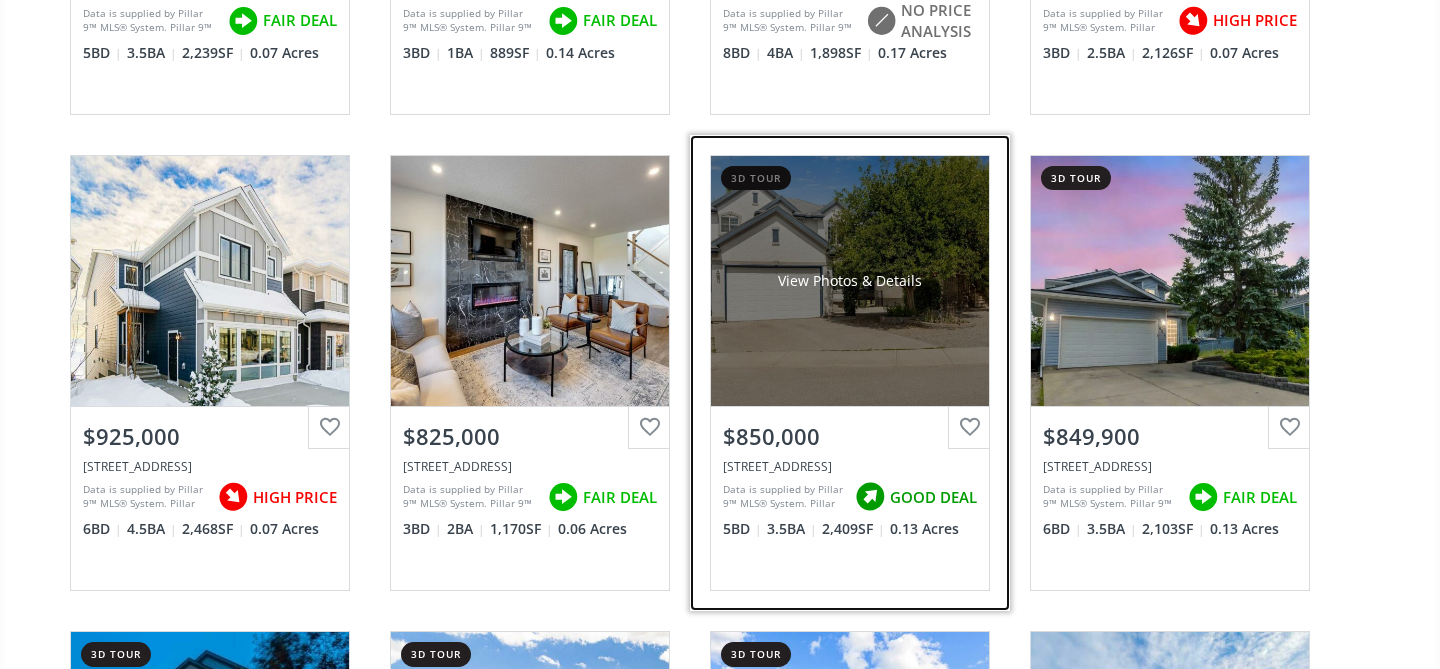 click on "View Photos & Details" at bounding box center (850, 281) 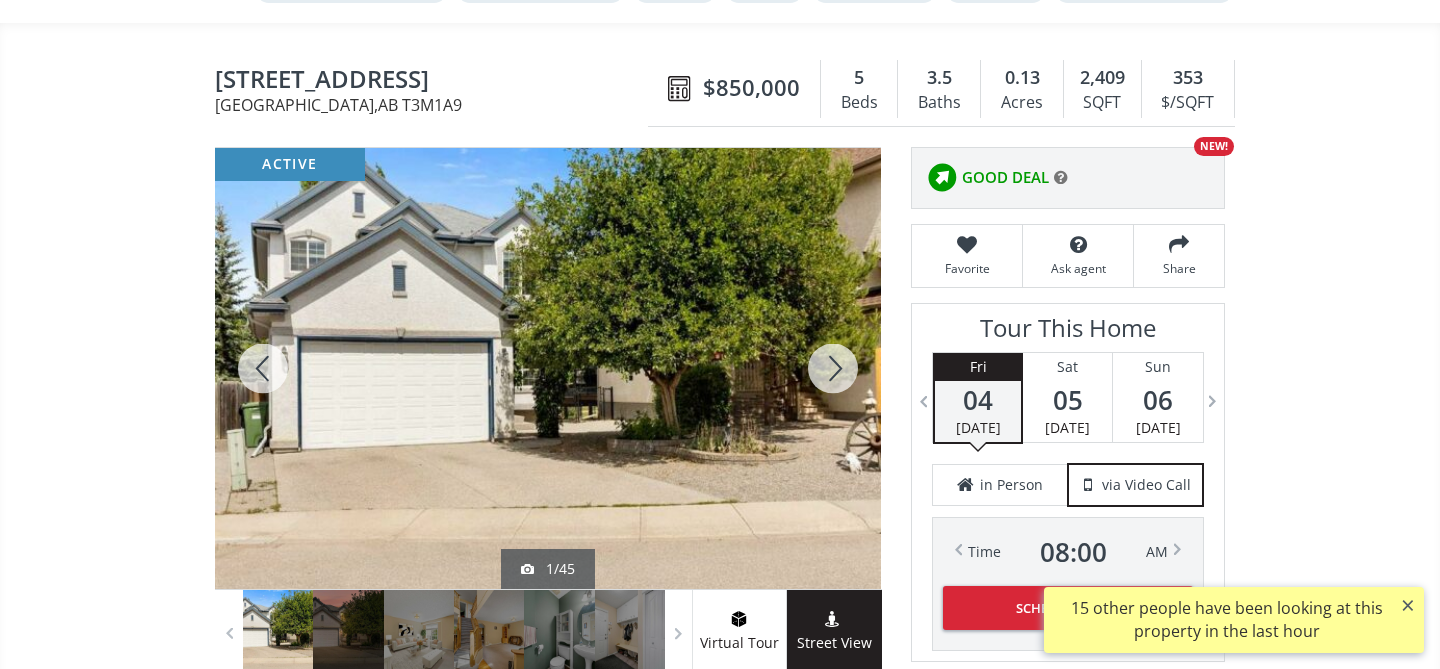 scroll, scrollTop: 148, scrollLeft: 0, axis: vertical 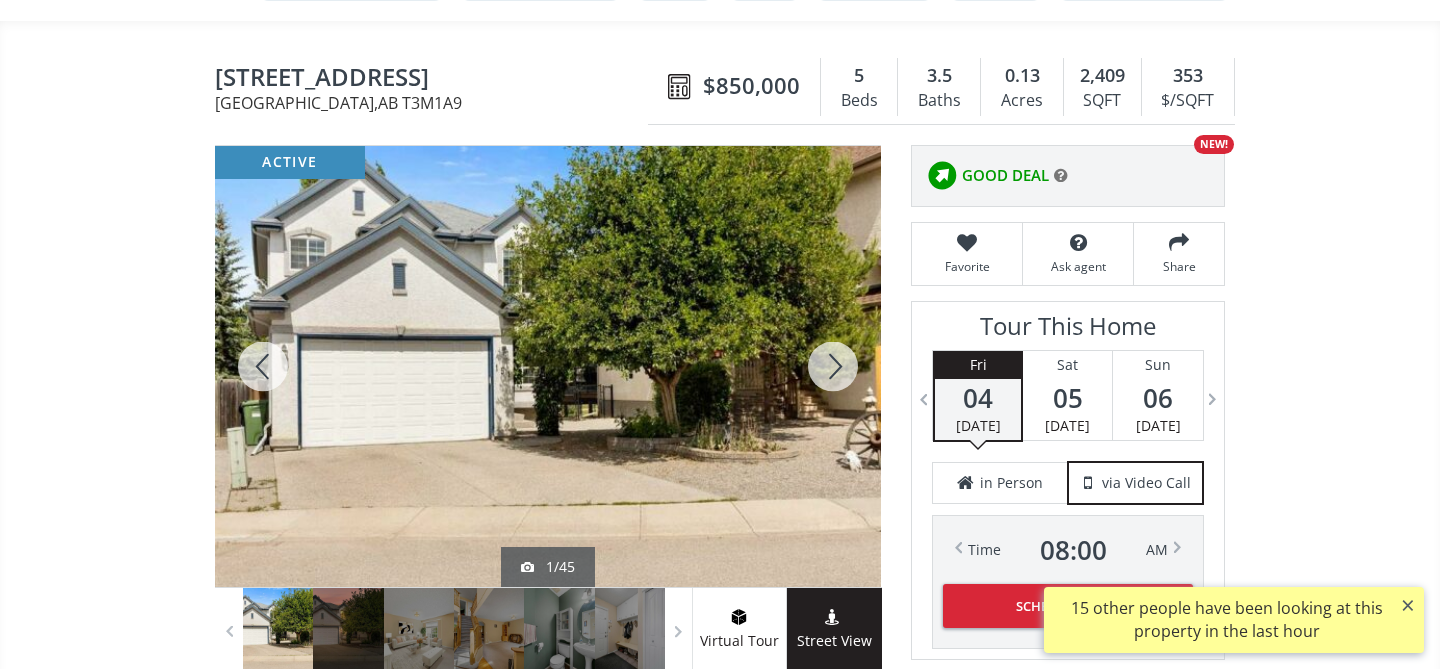 click at bounding box center (833, 366) 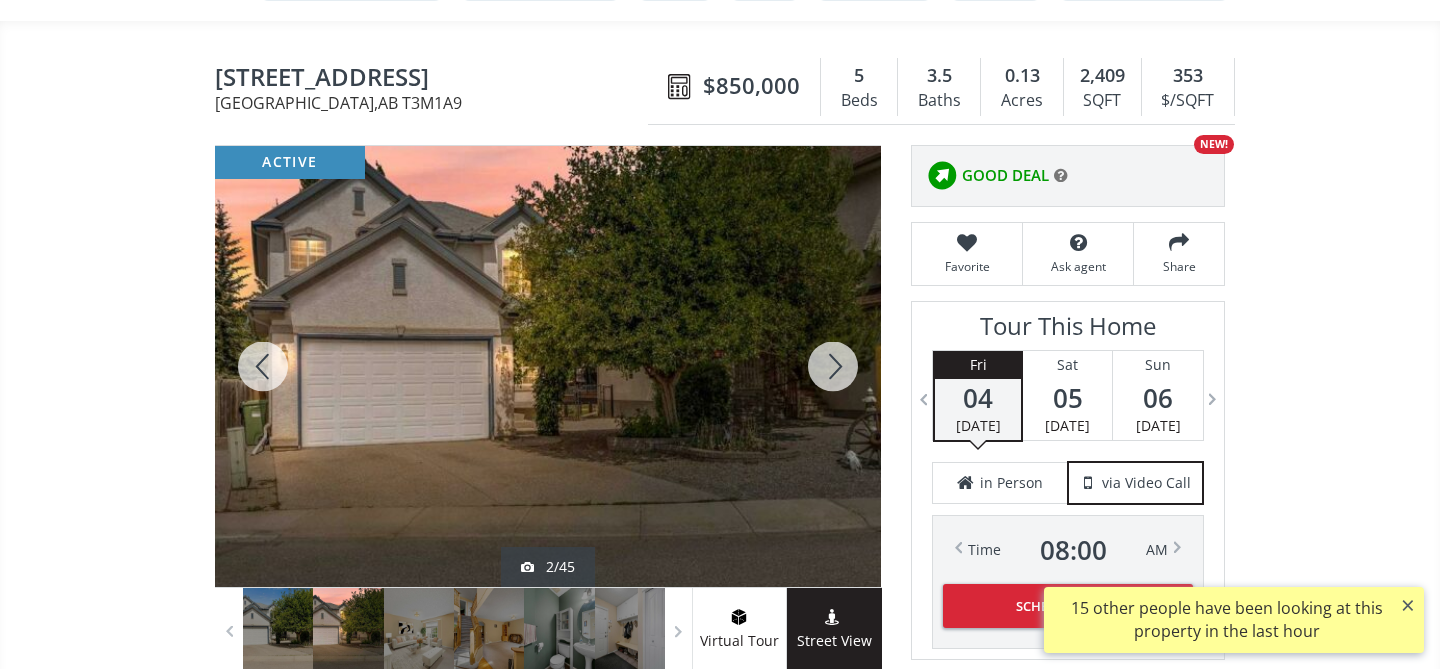 click at bounding box center [833, 366] 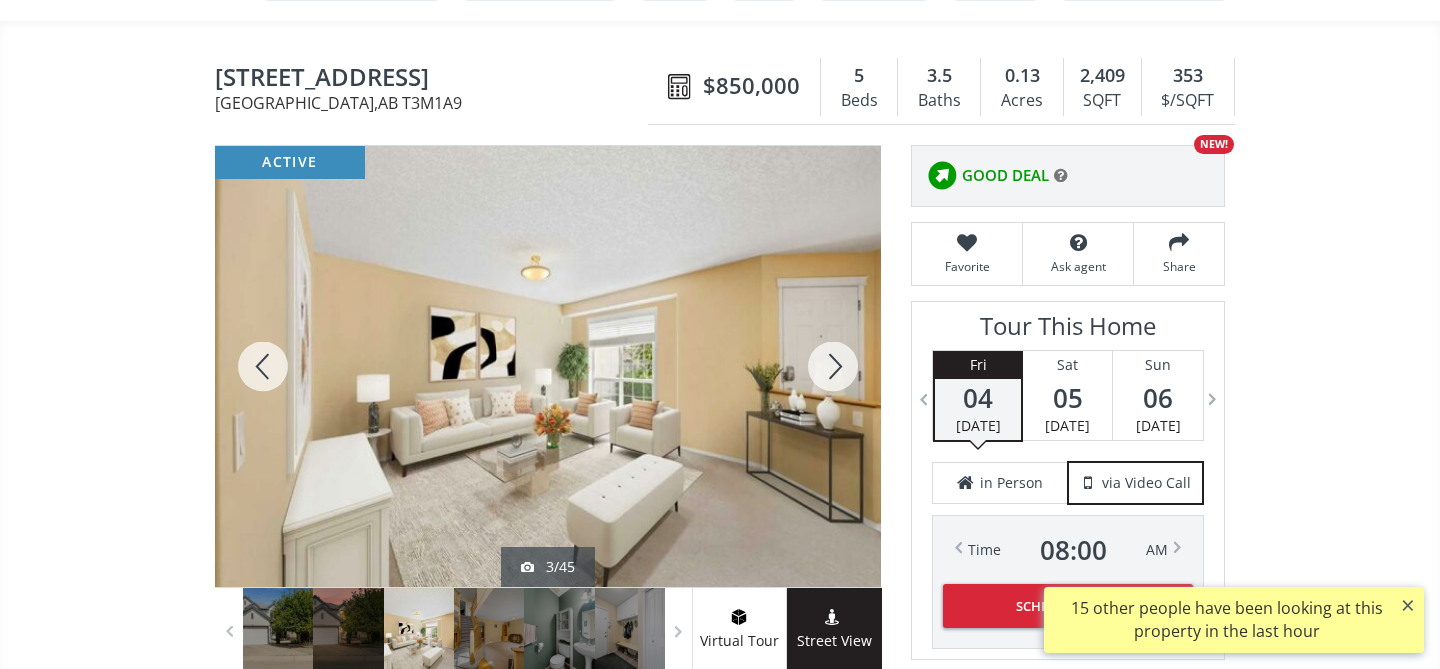 click at bounding box center (833, 366) 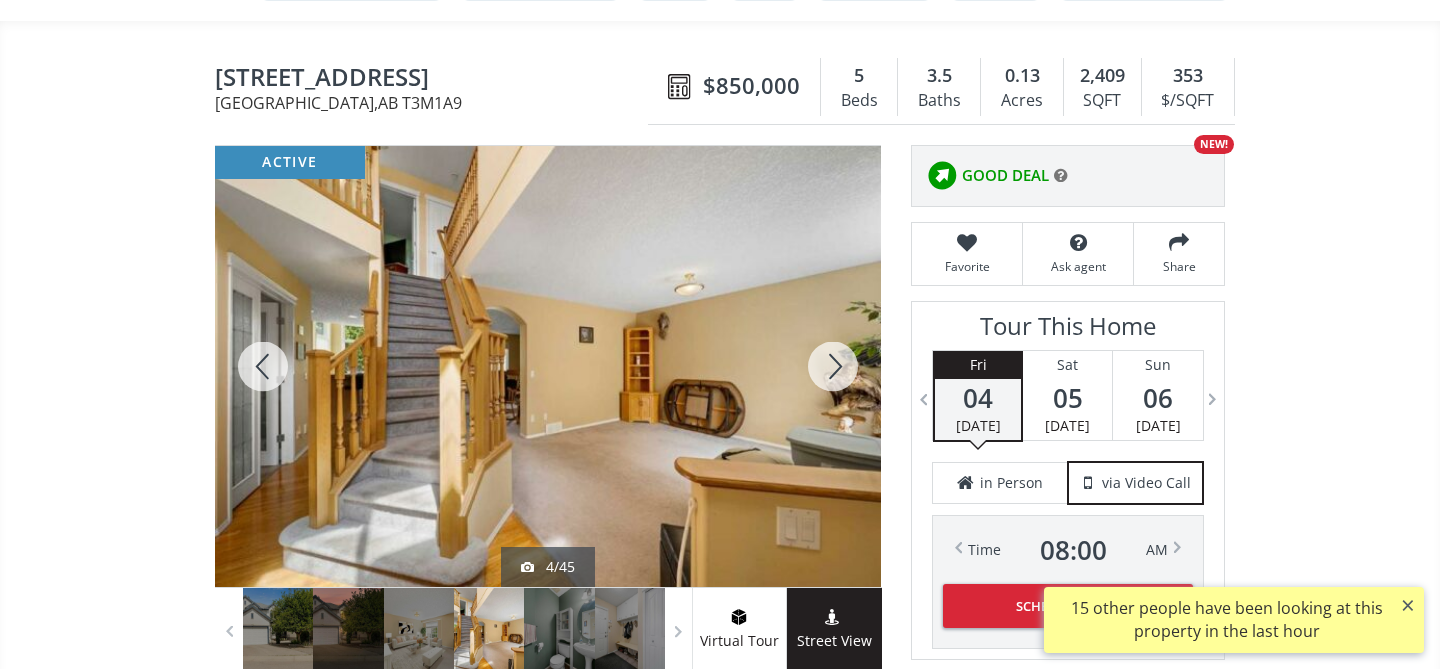 click at bounding box center [833, 366] 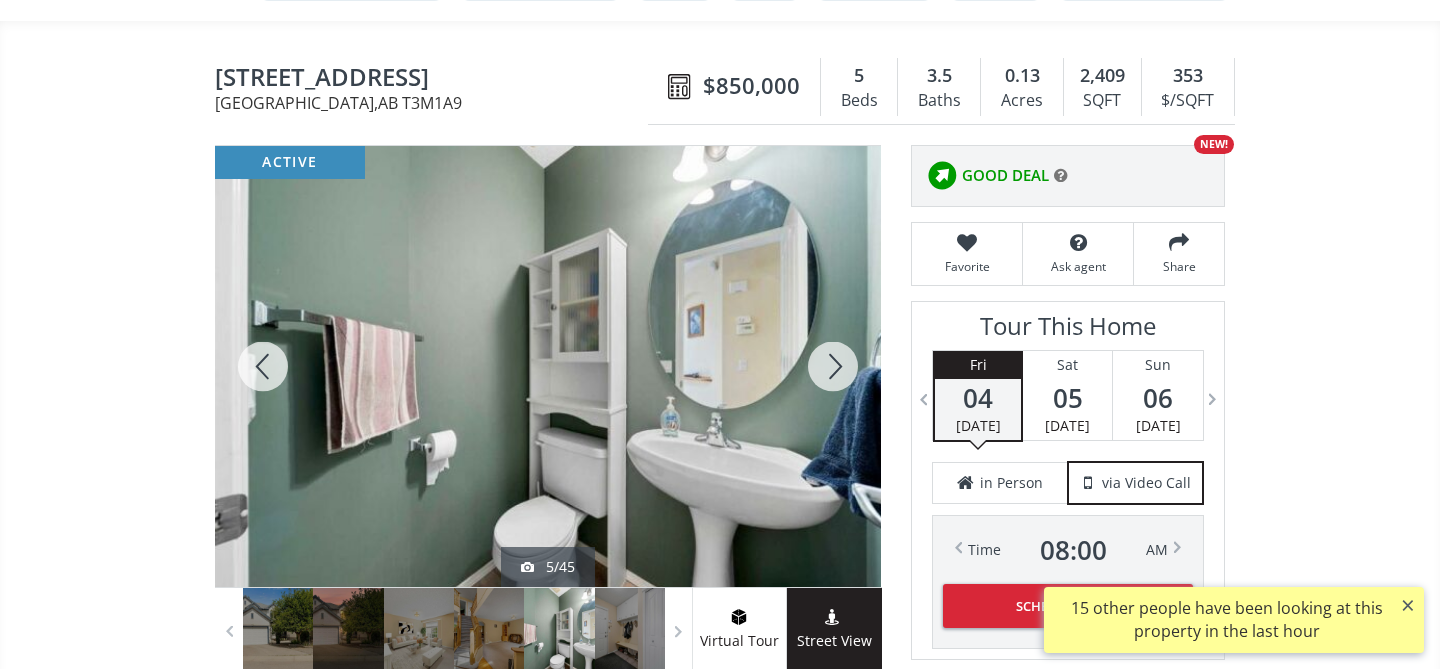 click at bounding box center [833, 366] 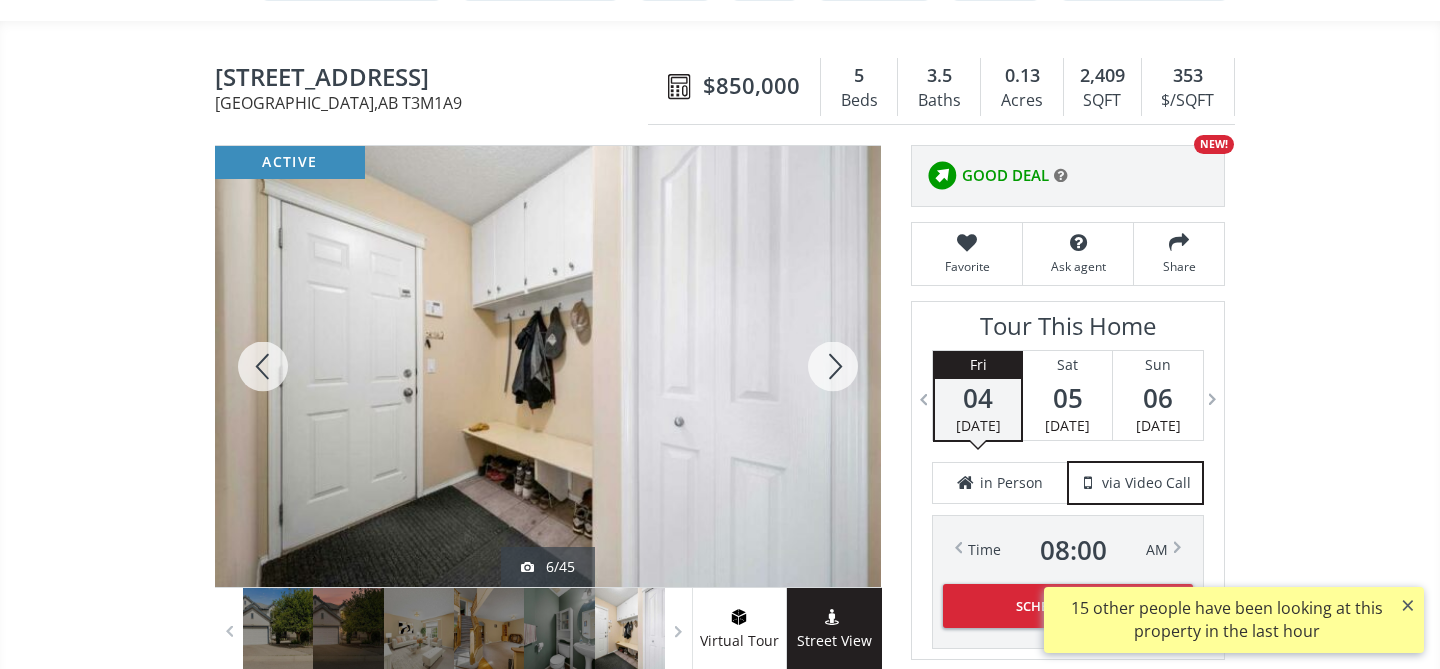 click at bounding box center [833, 366] 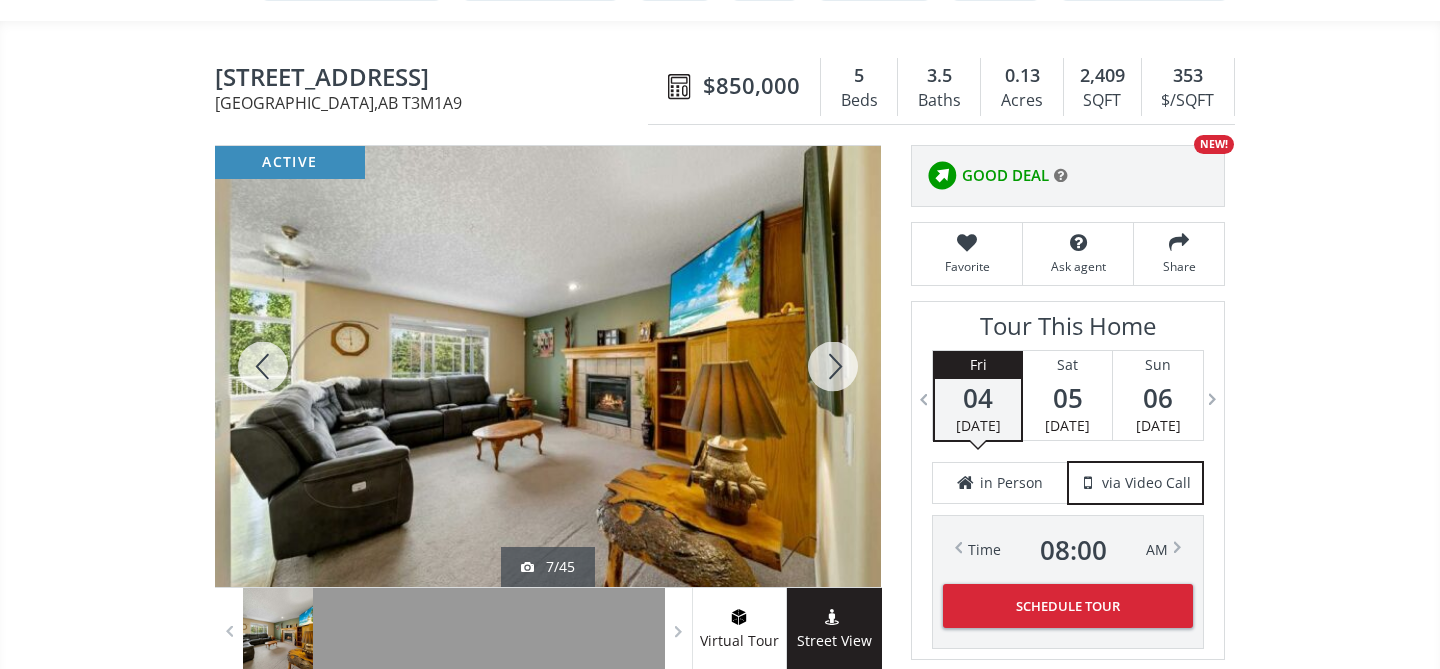 click at bounding box center (833, 366) 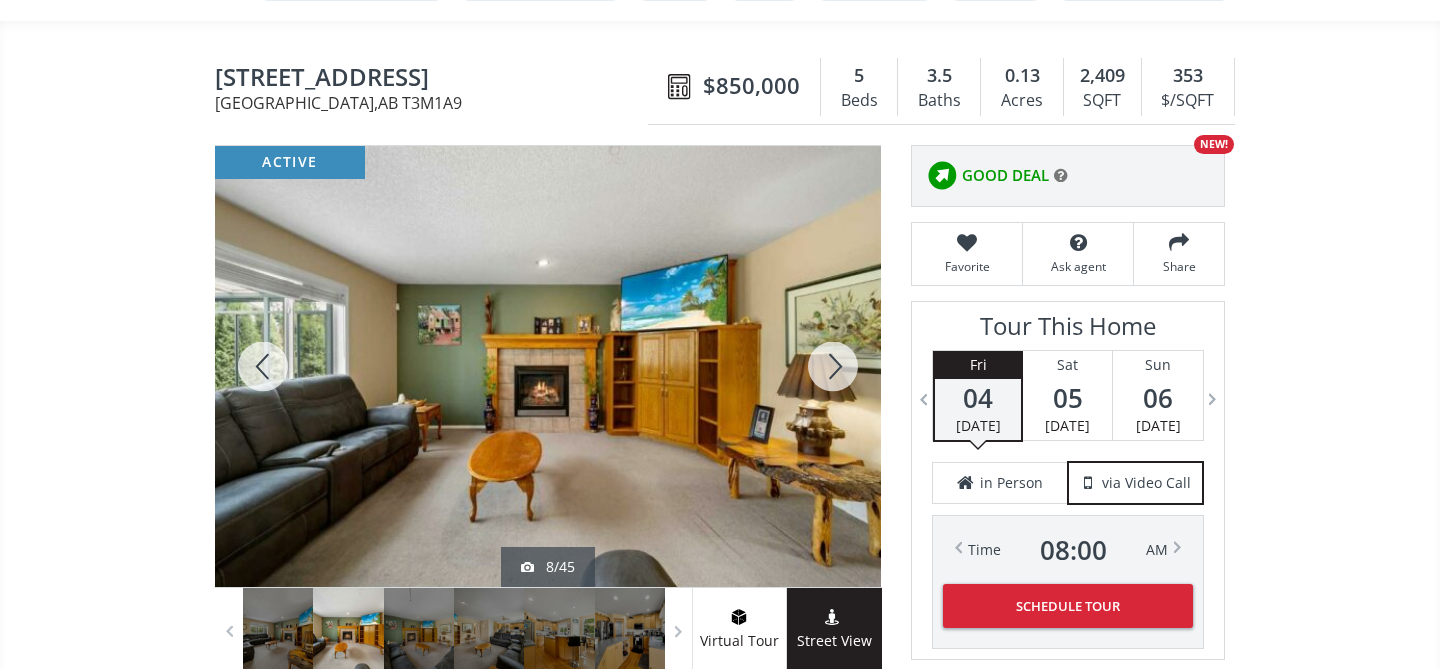 click at bounding box center [833, 366] 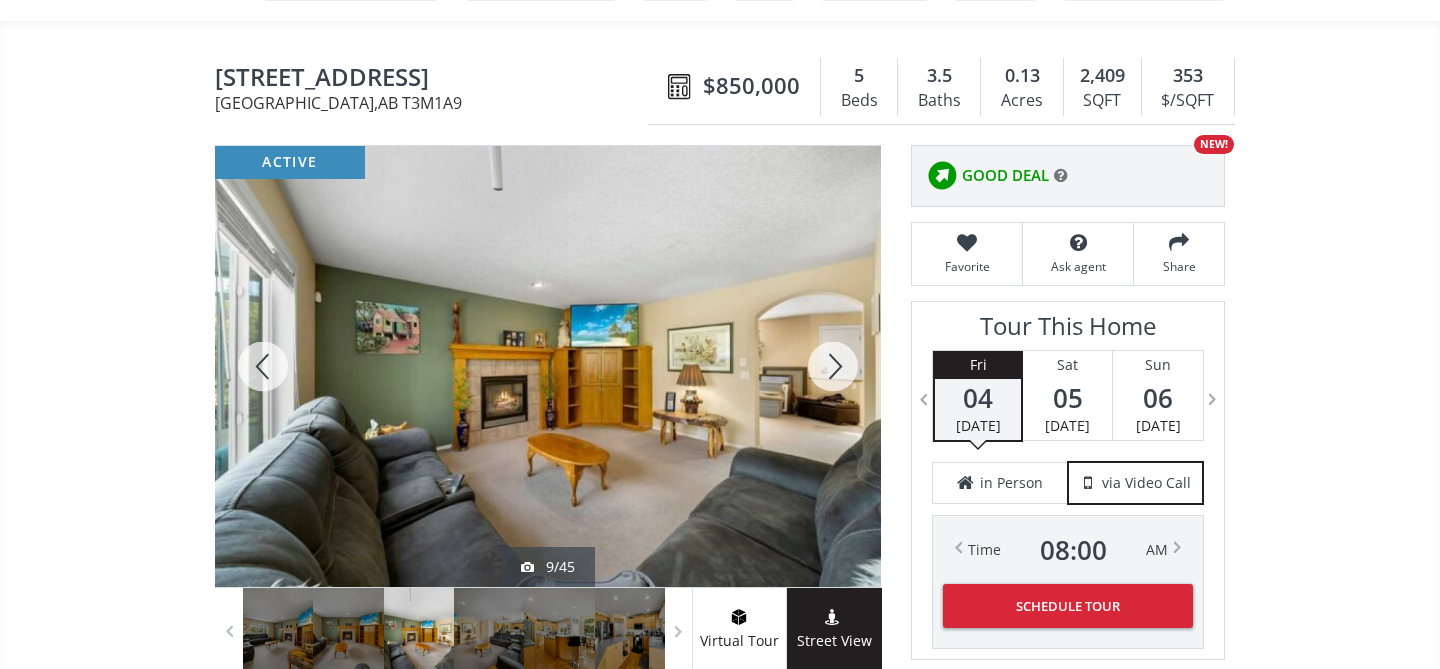 click at bounding box center (833, 366) 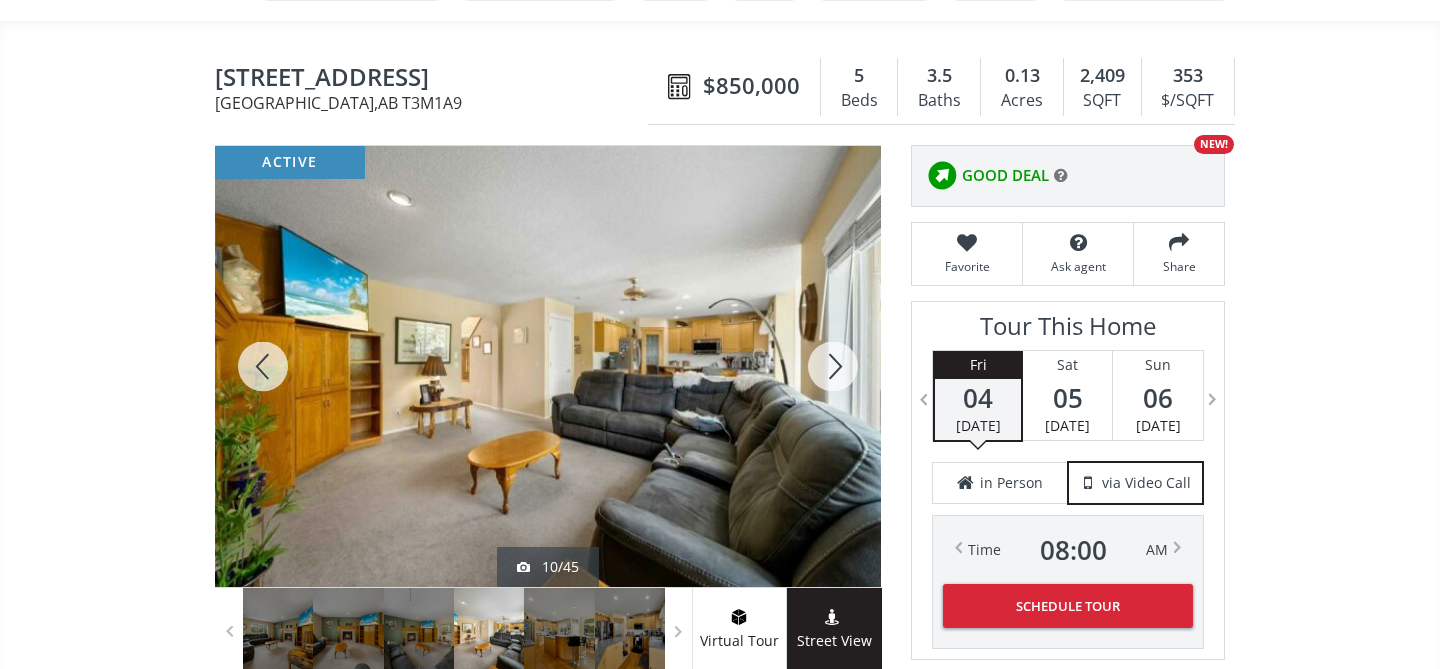 click at bounding box center [833, 366] 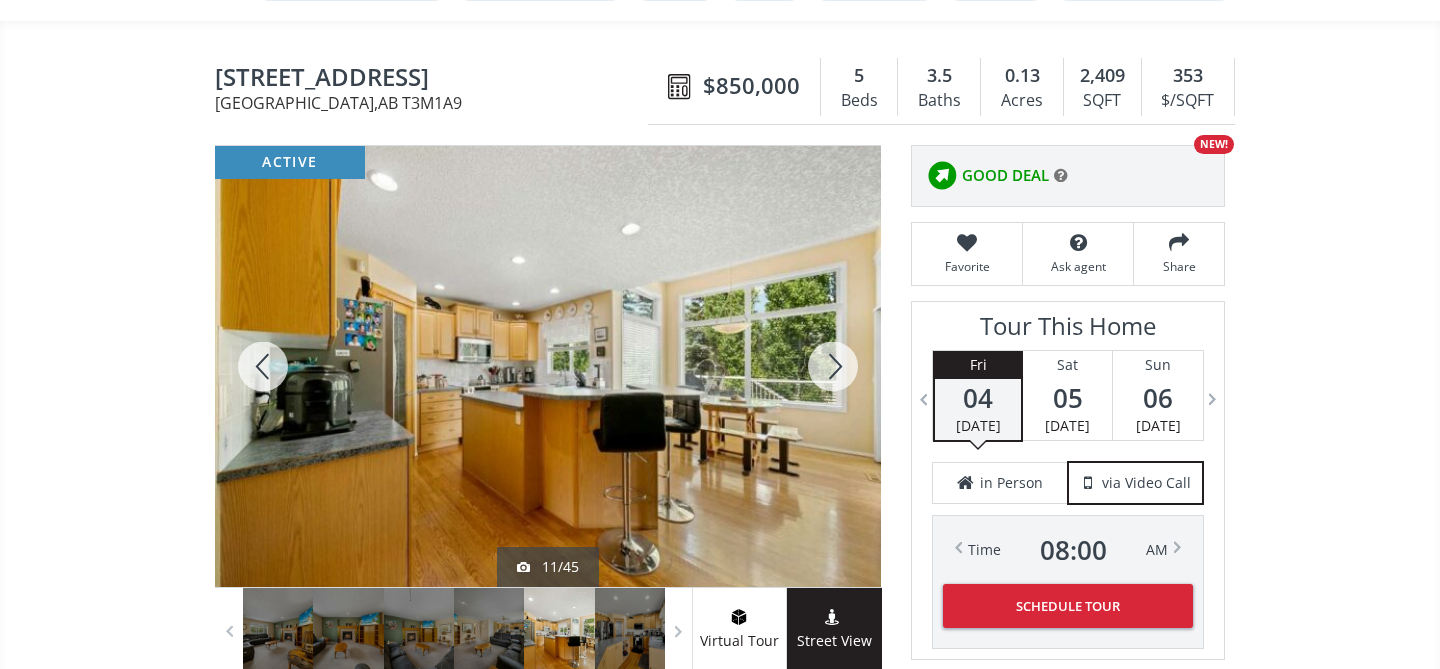 click at bounding box center [833, 366] 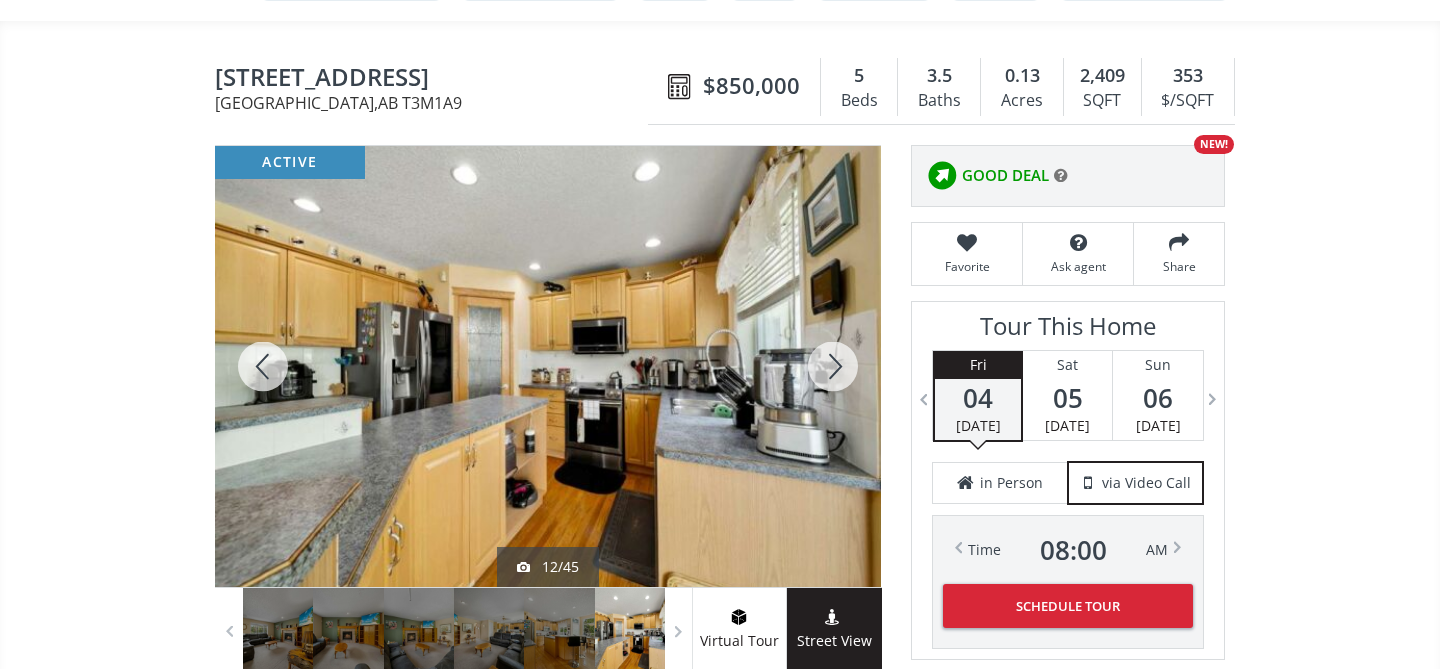 click at bounding box center [833, 366] 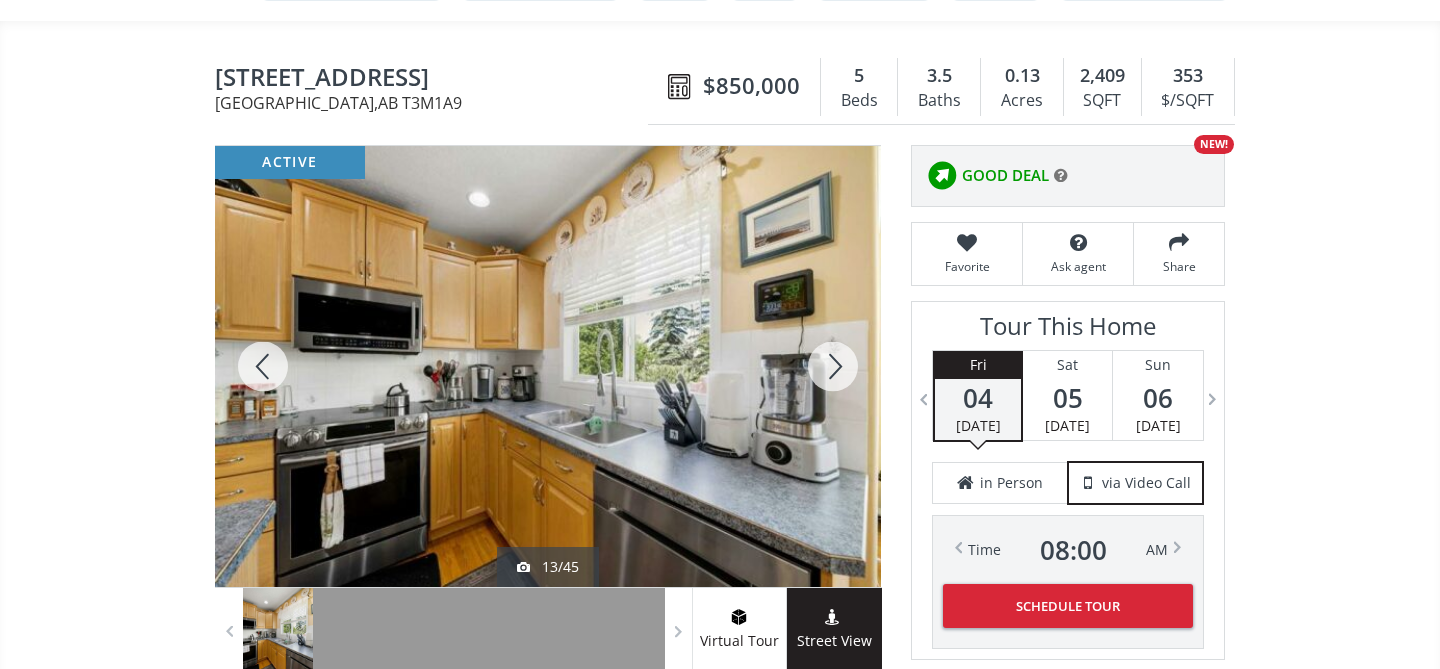 click at bounding box center (833, 366) 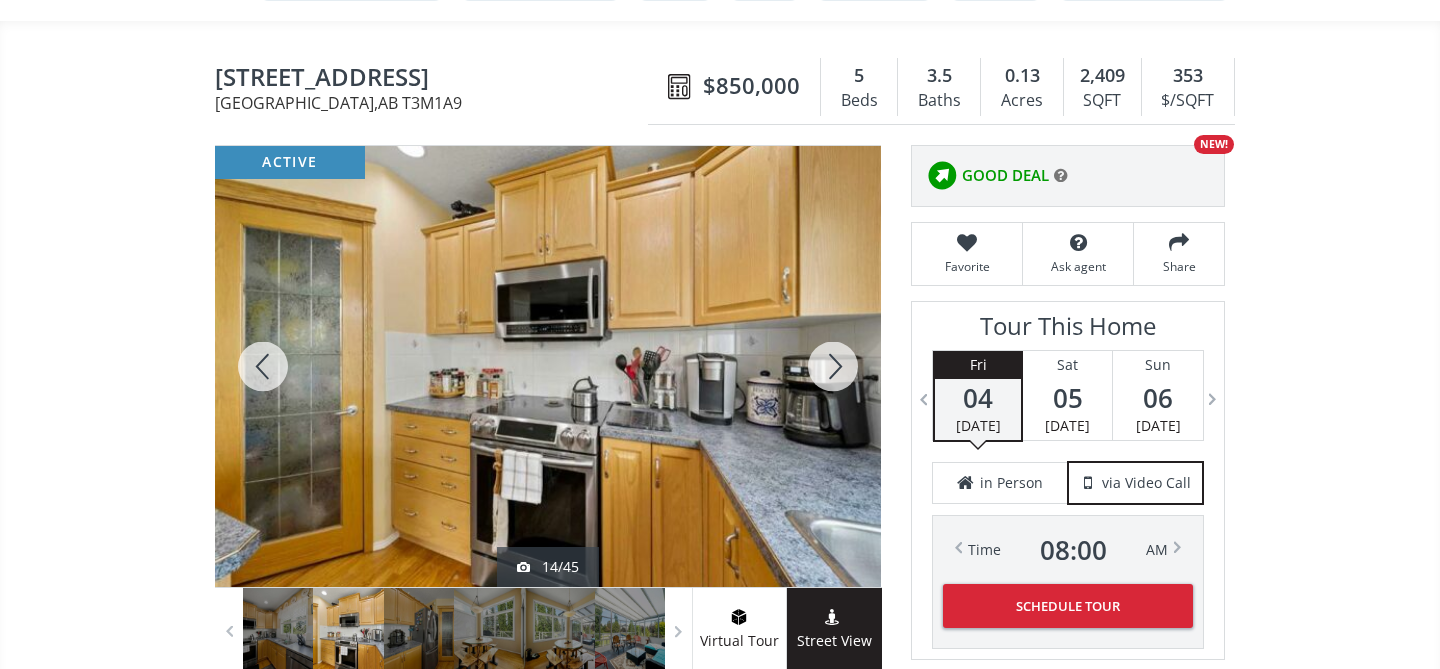 click at bounding box center [833, 366] 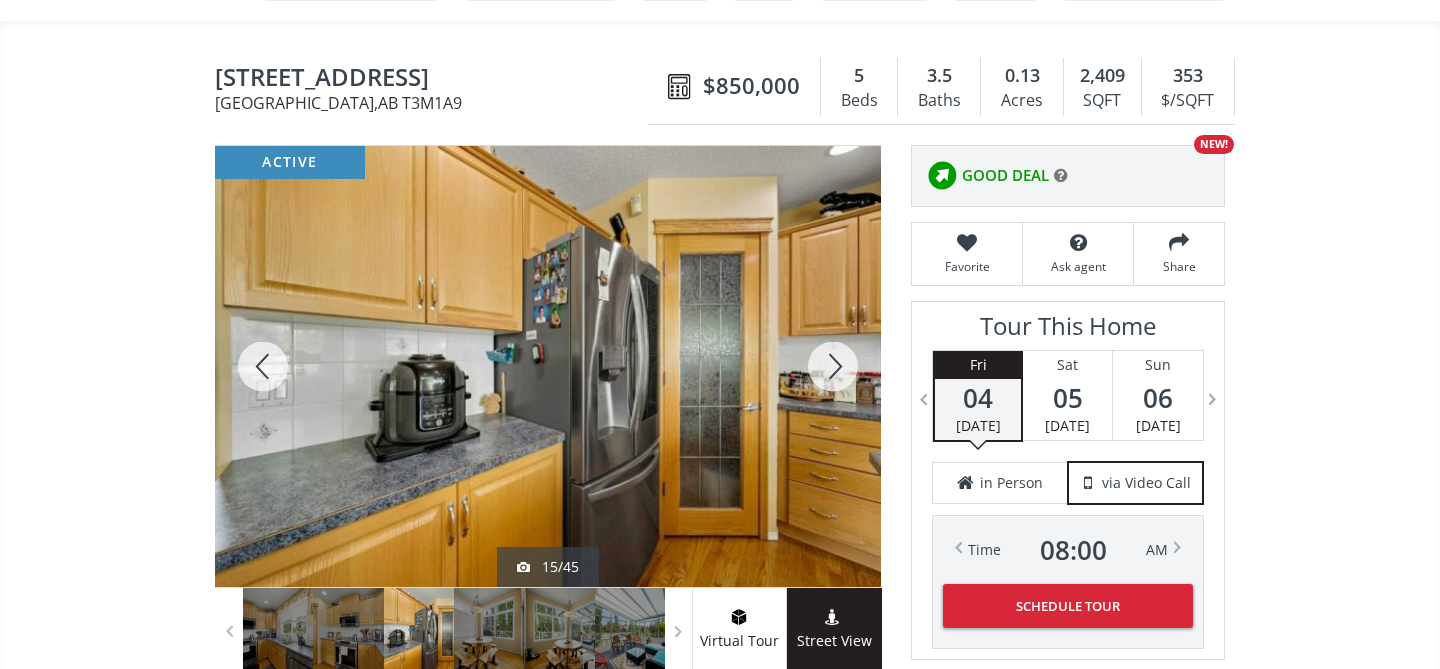 click at bounding box center (833, 366) 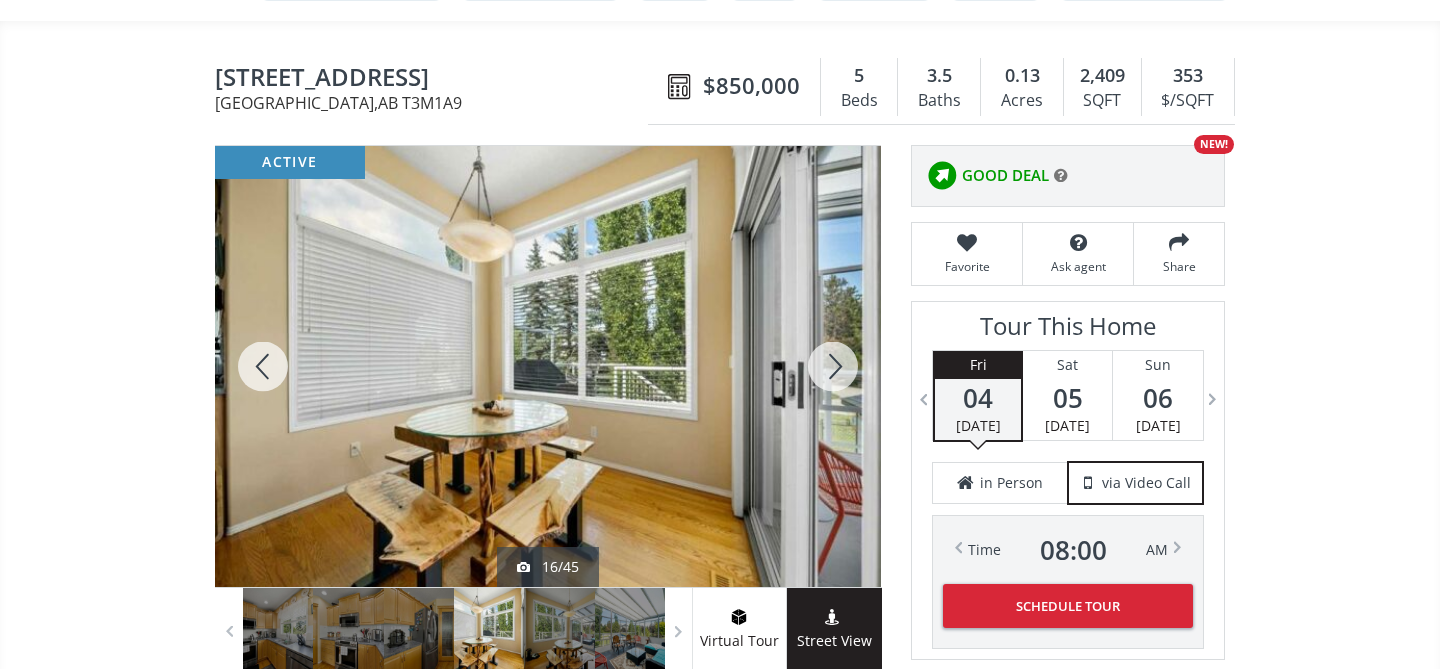 click at bounding box center [833, 366] 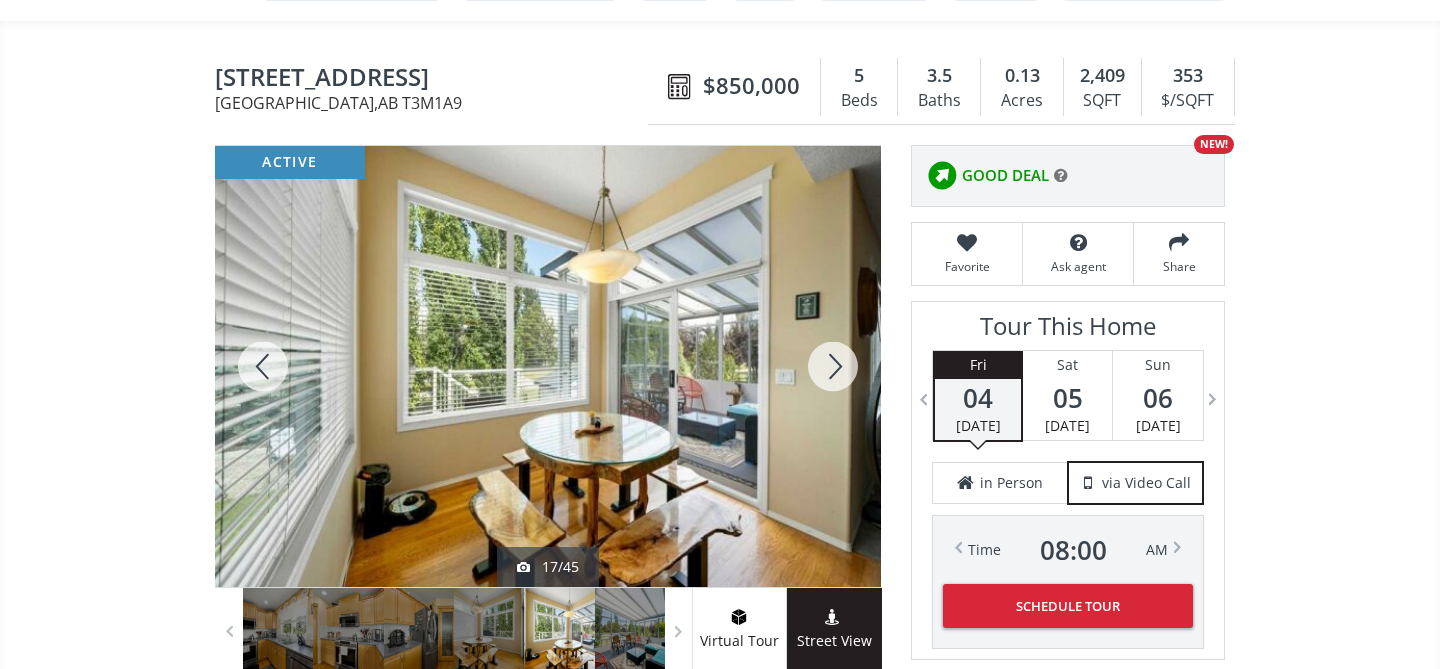 click at bounding box center (833, 366) 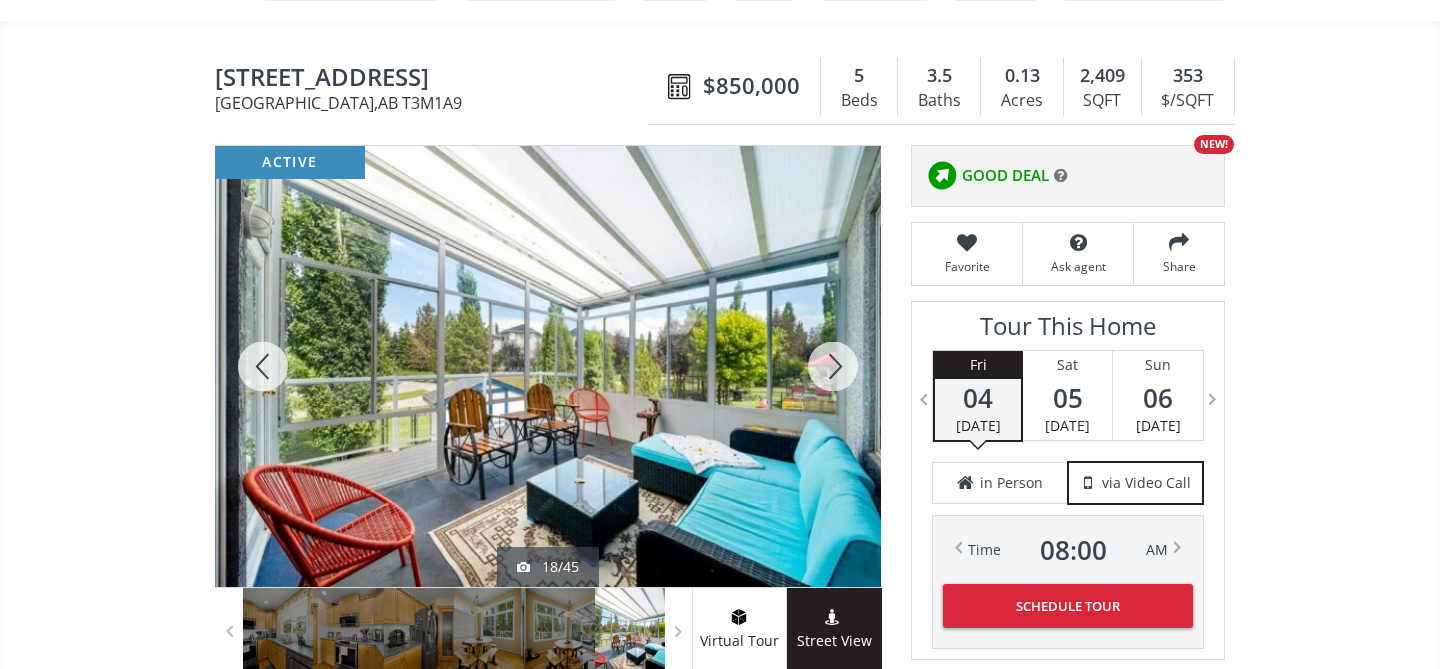 click at bounding box center [833, 366] 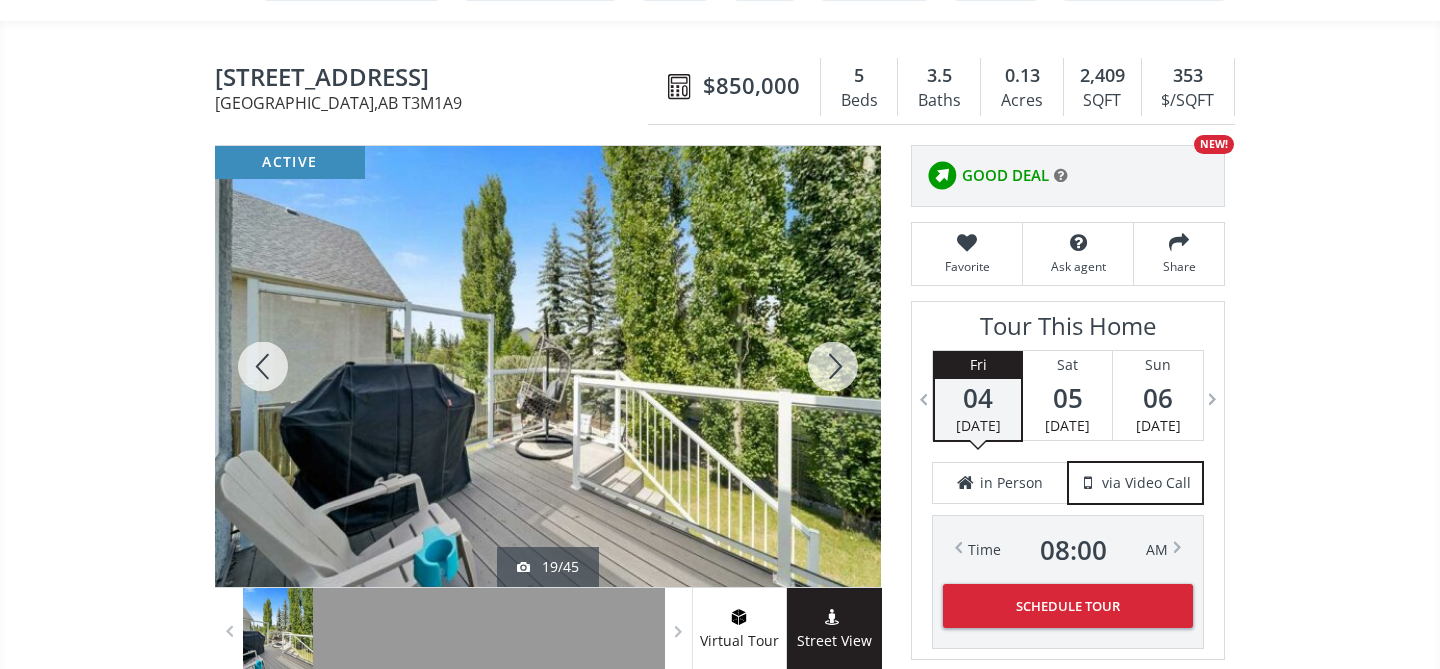 click at bounding box center [833, 366] 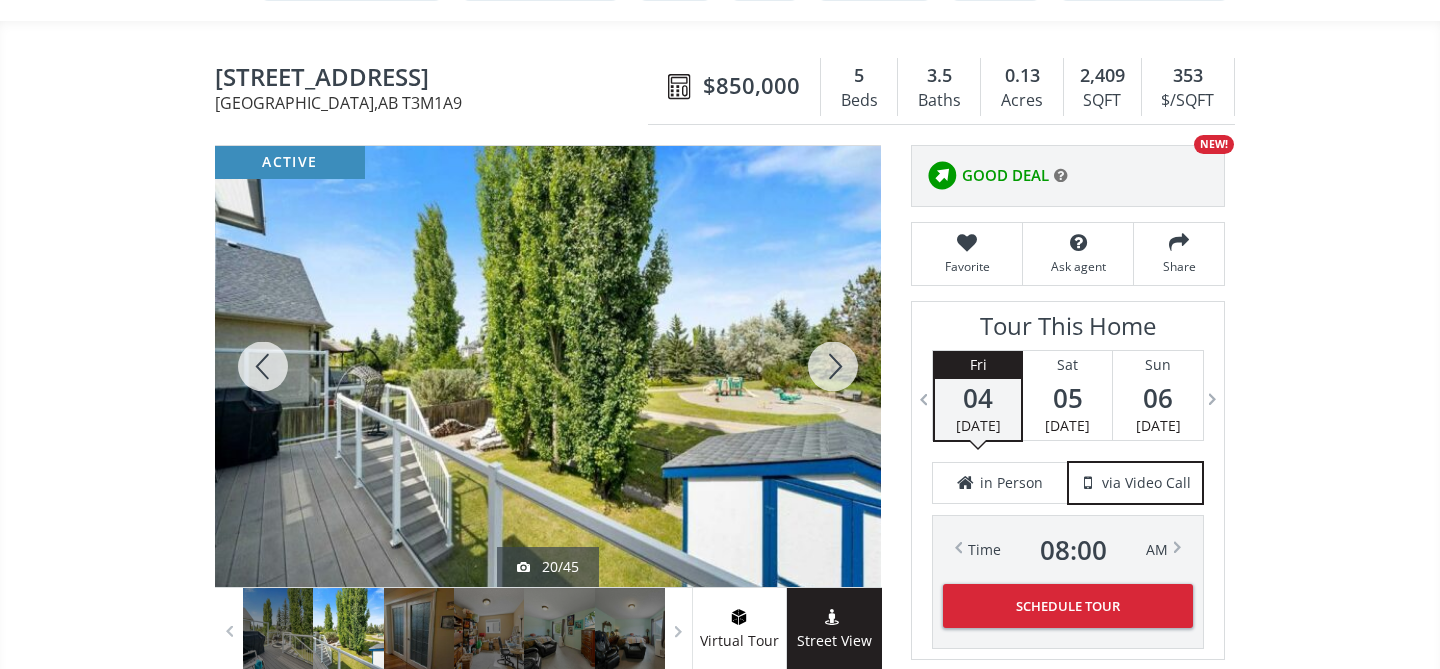 click at bounding box center [833, 366] 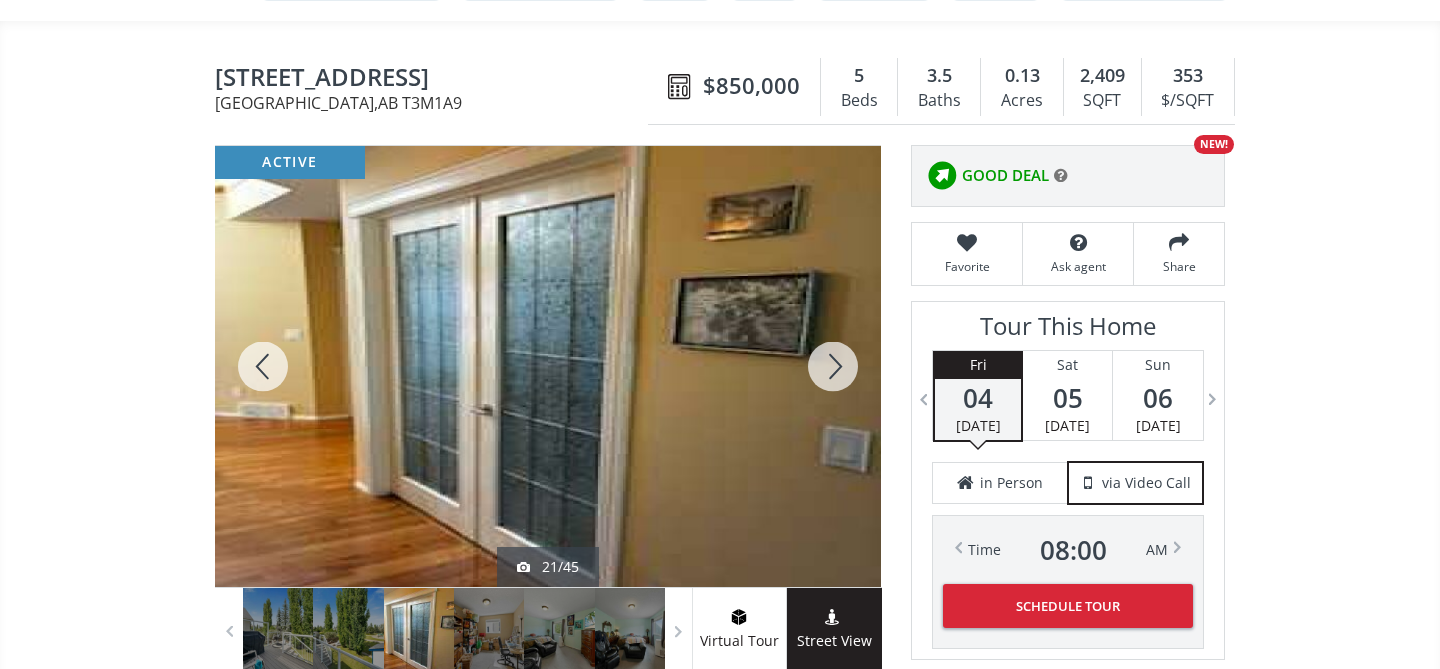 click at bounding box center (833, 366) 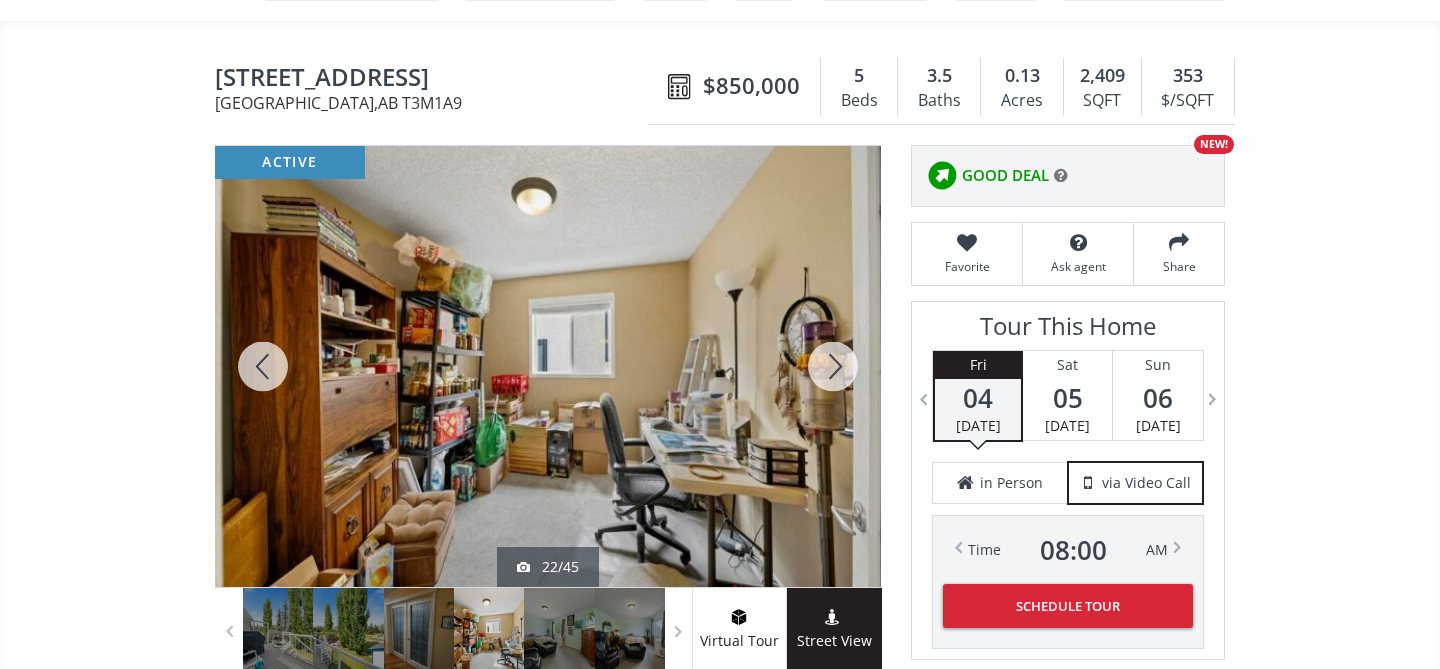 click at bounding box center [833, 366] 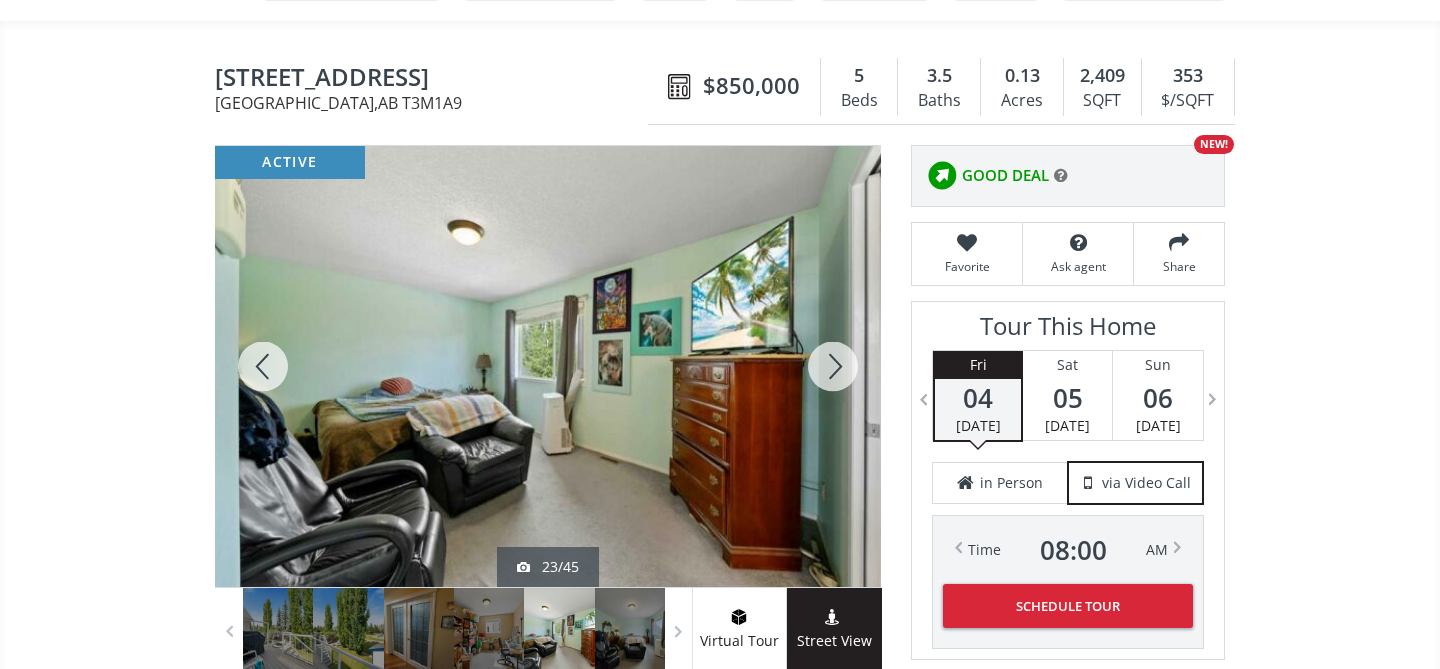 click at bounding box center (833, 366) 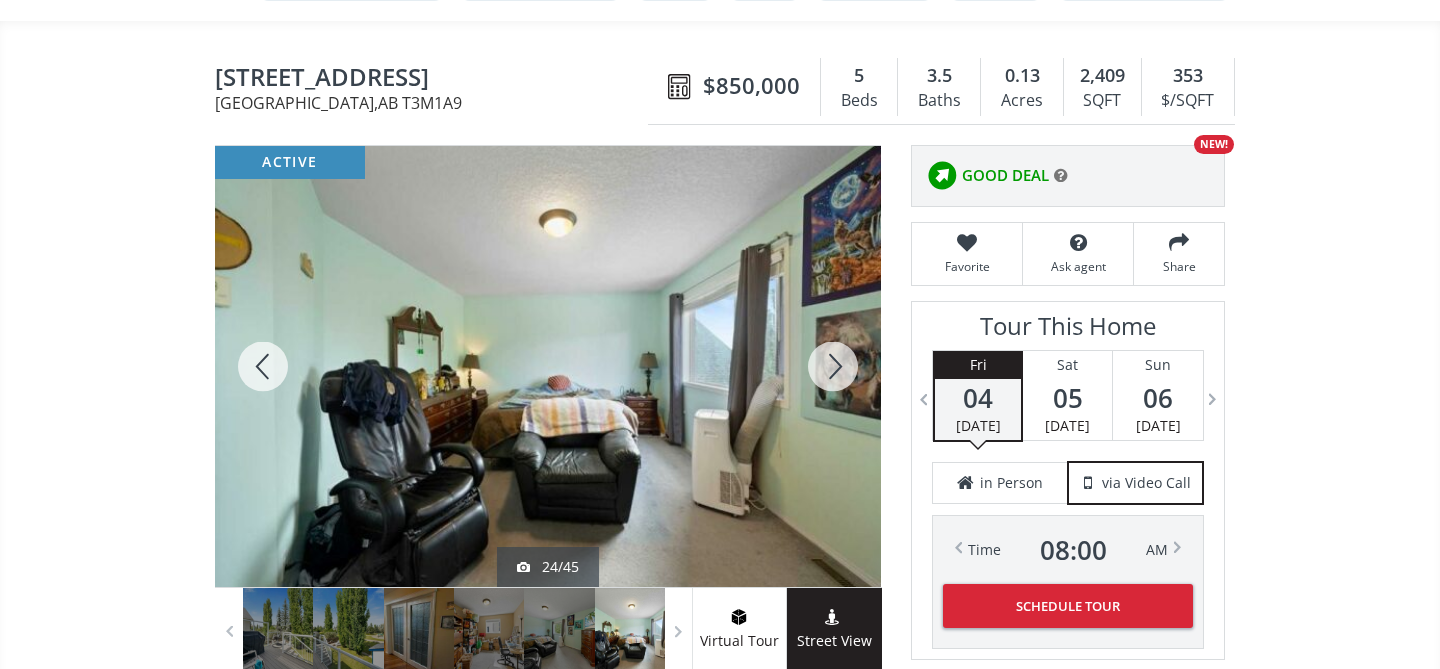 click at bounding box center (833, 366) 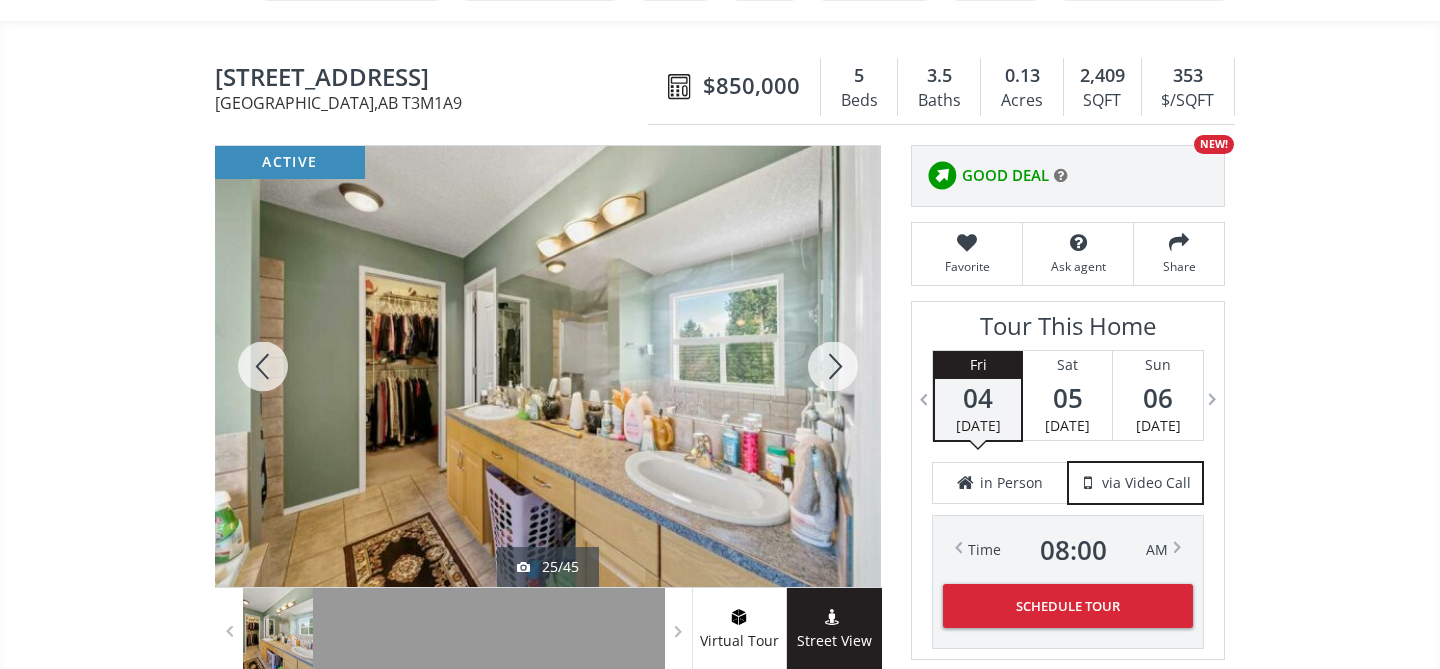 click at bounding box center (833, 366) 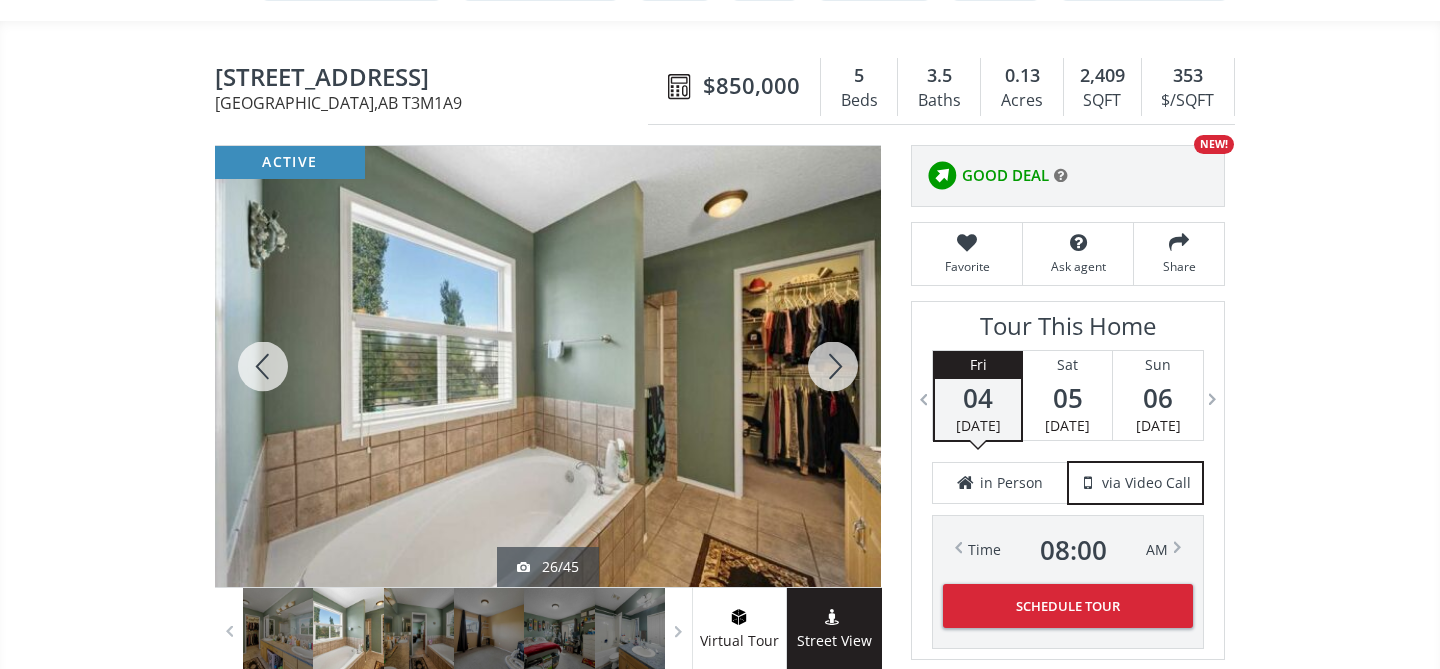 click at bounding box center (833, 366) 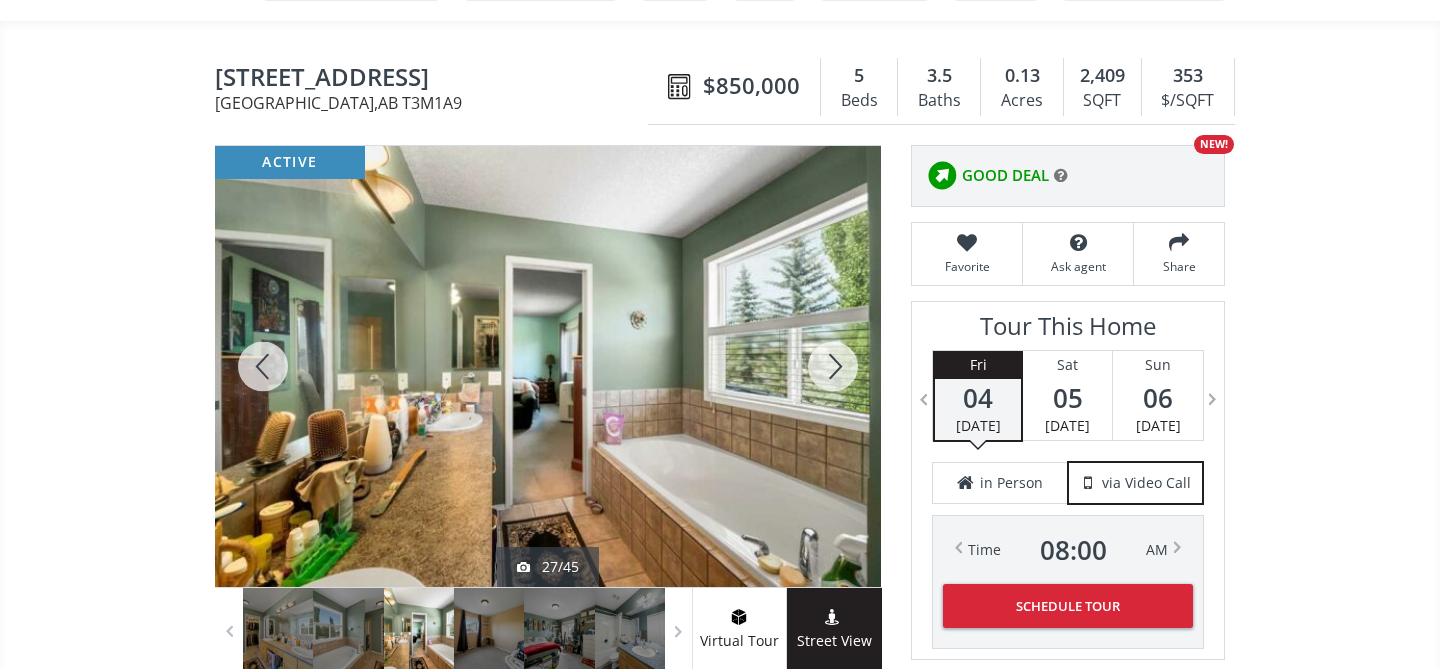 click at bounding box center (833, 366) 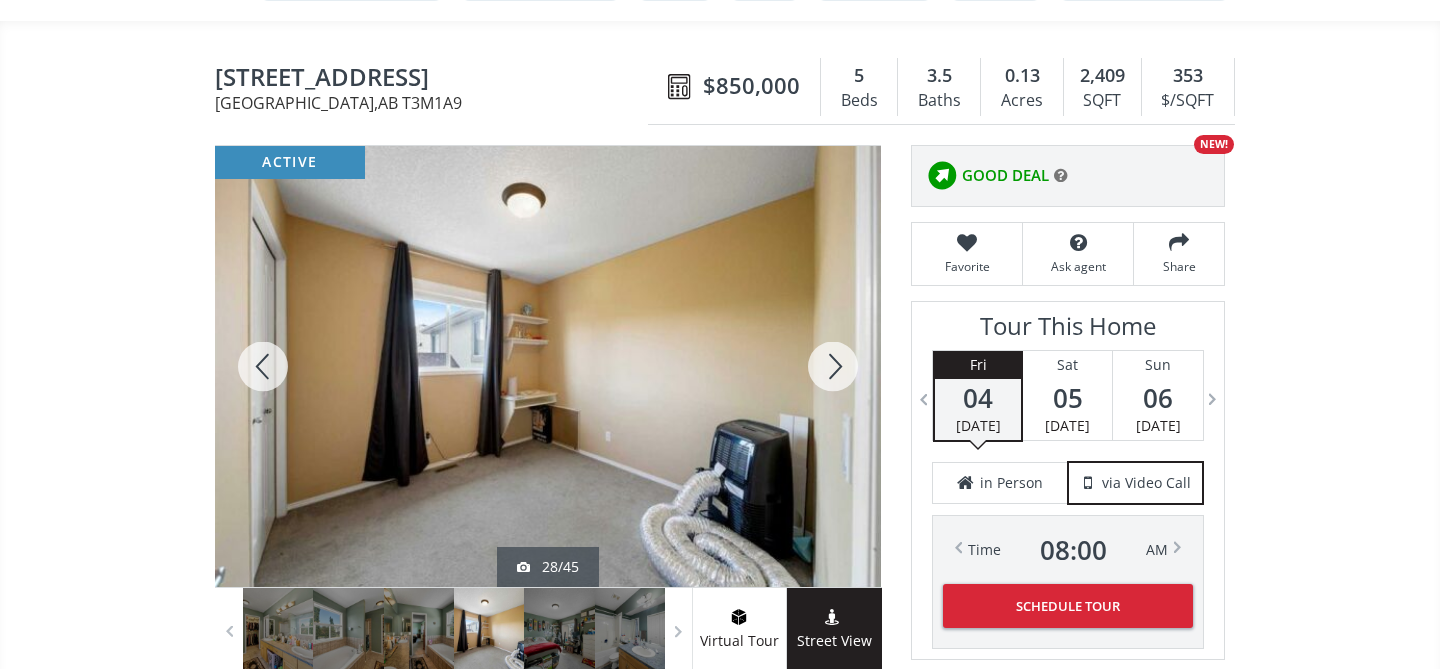 click at bounding box center (833, 366) 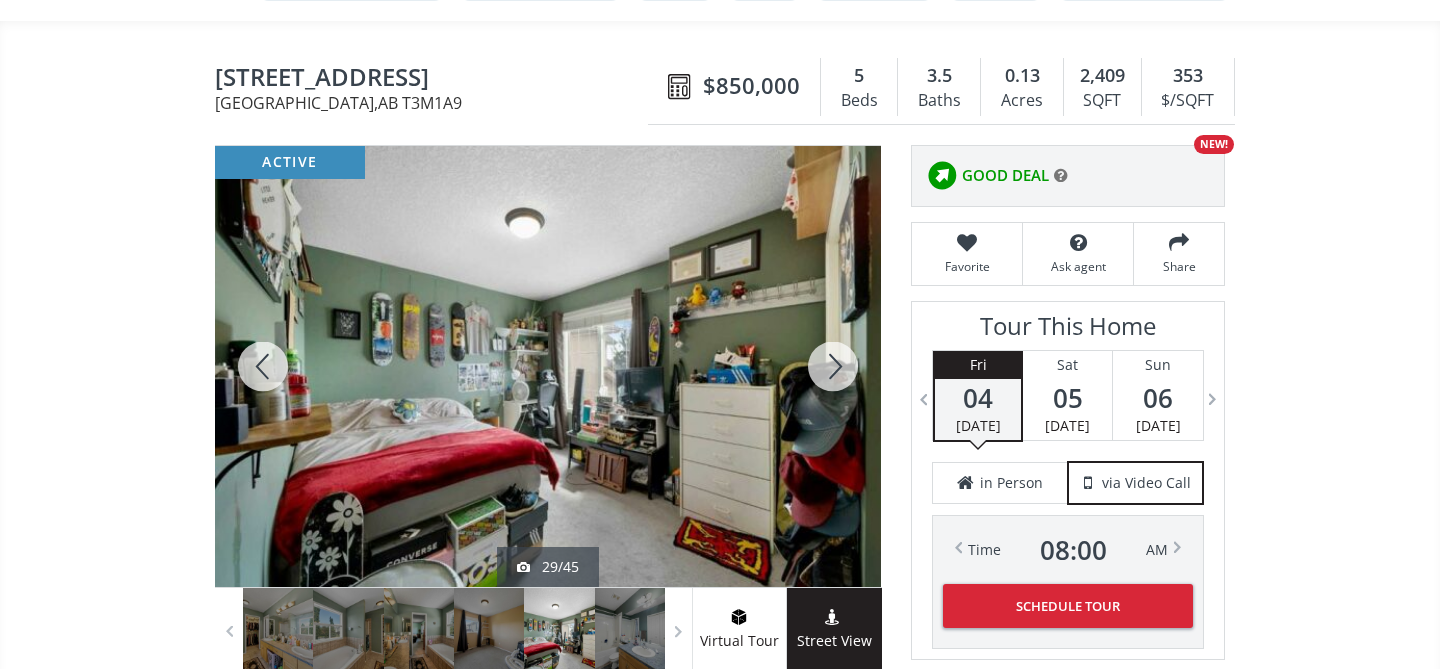click at bounding box center [263, 366] 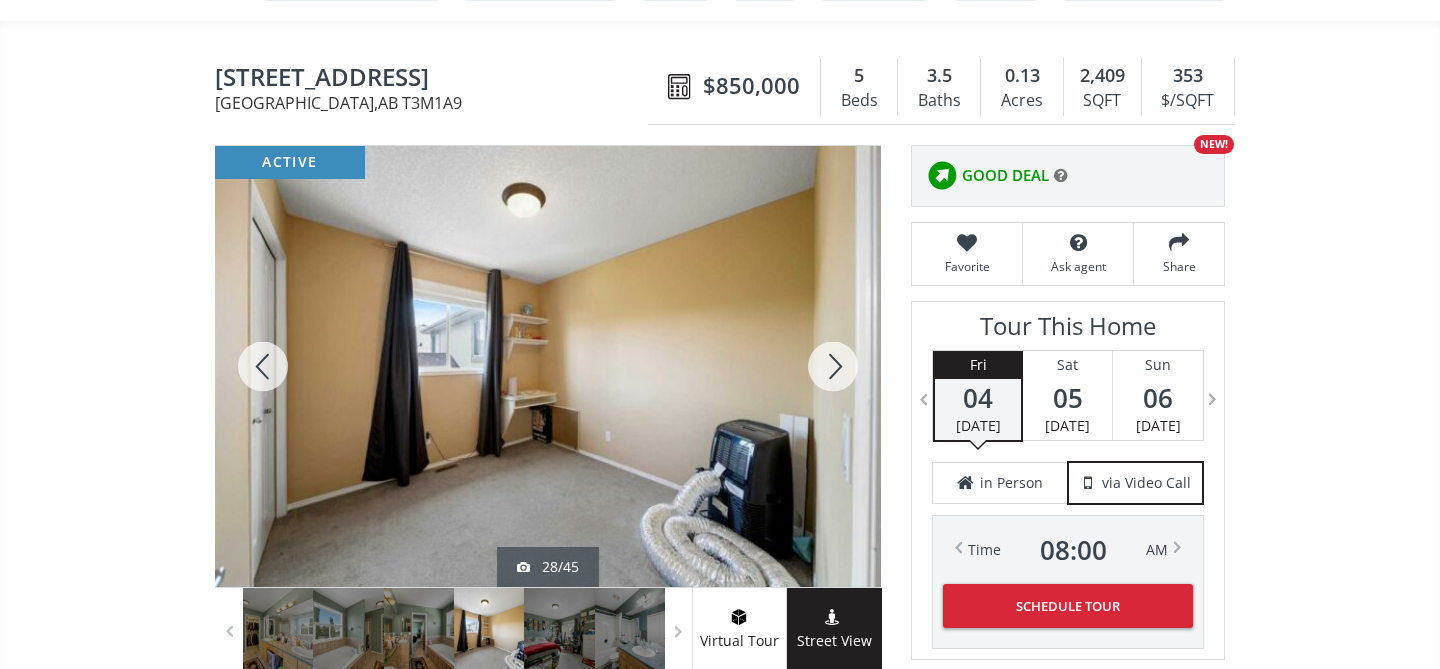 click at bounding box center (833, 366) 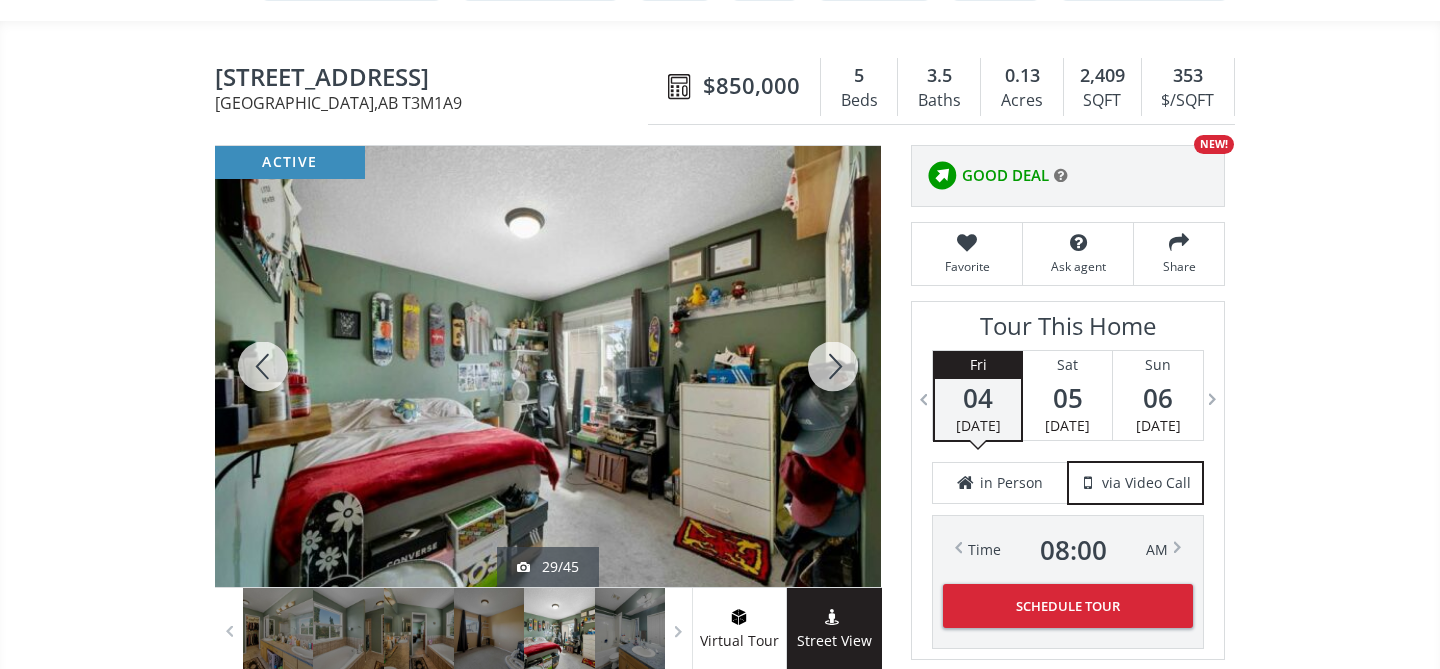 click at bounding box center (833, 366) 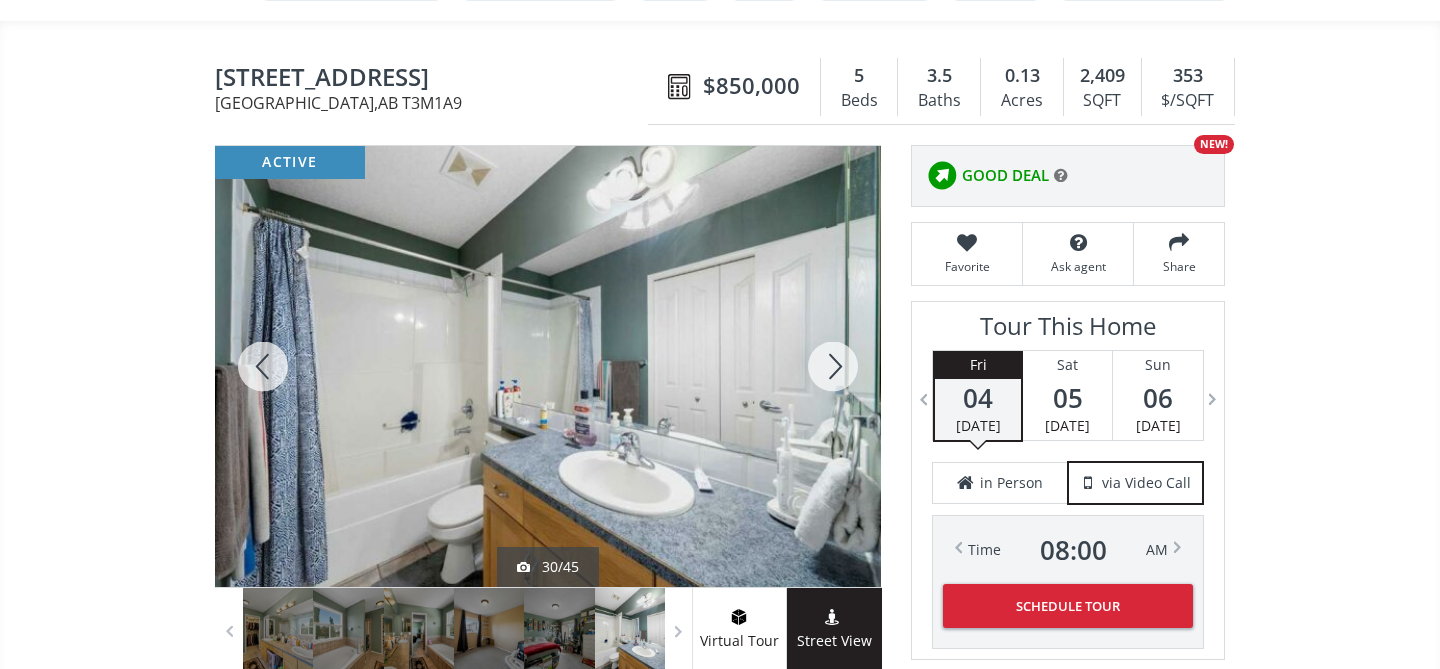 click at bounding box center (833, 366) 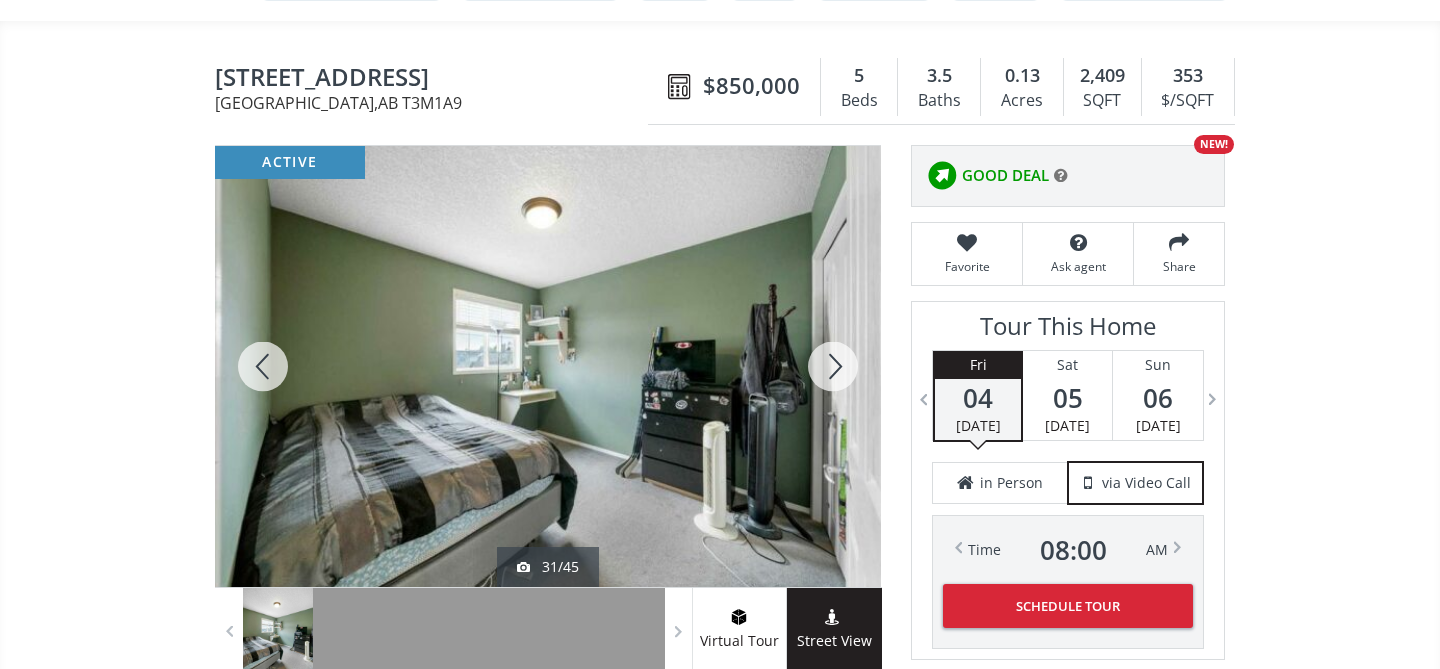 click at bounding box center (833, 366) 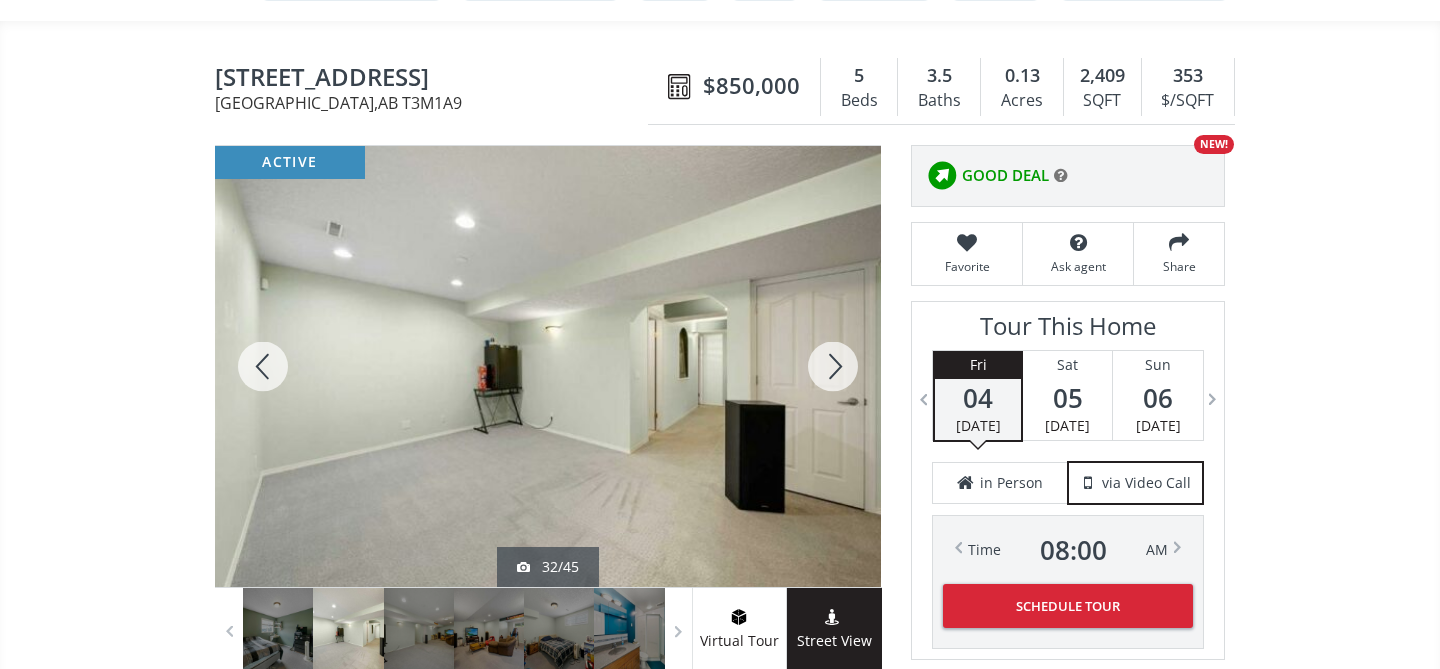 click at bounding box center [833, 366] 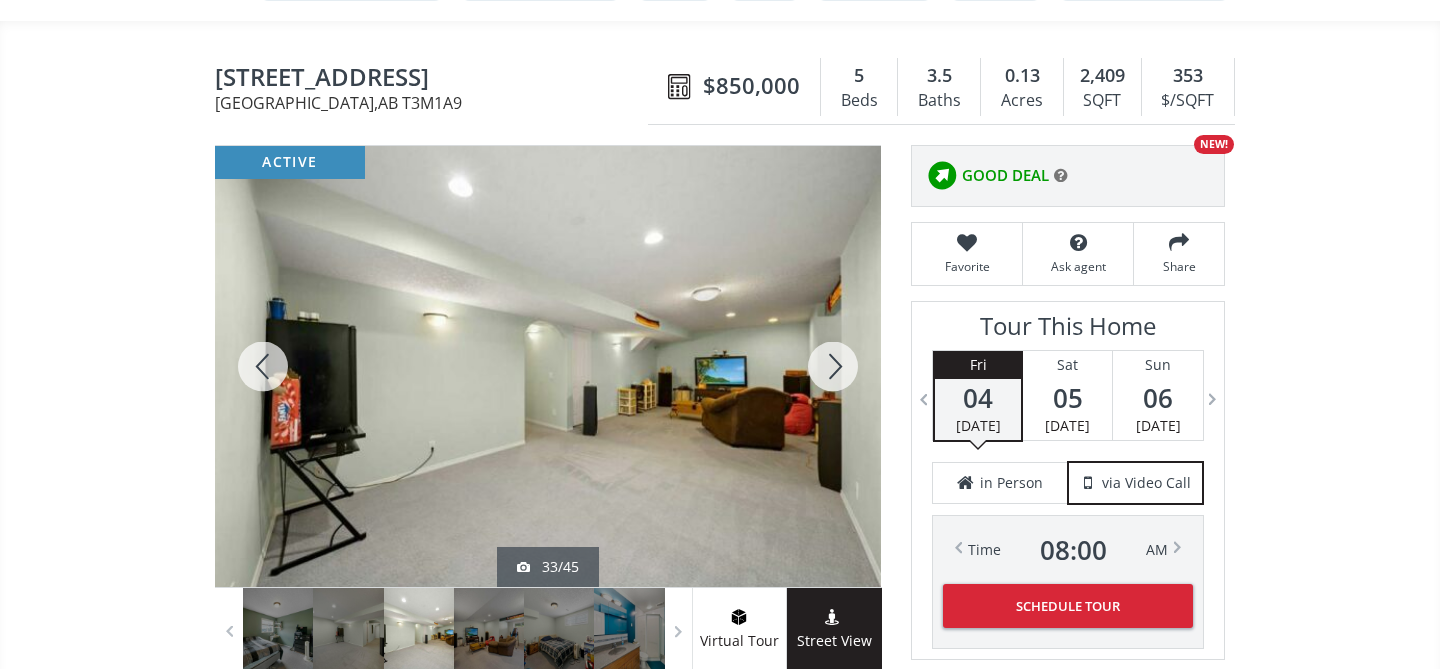 click at bounding box center [833, 366] 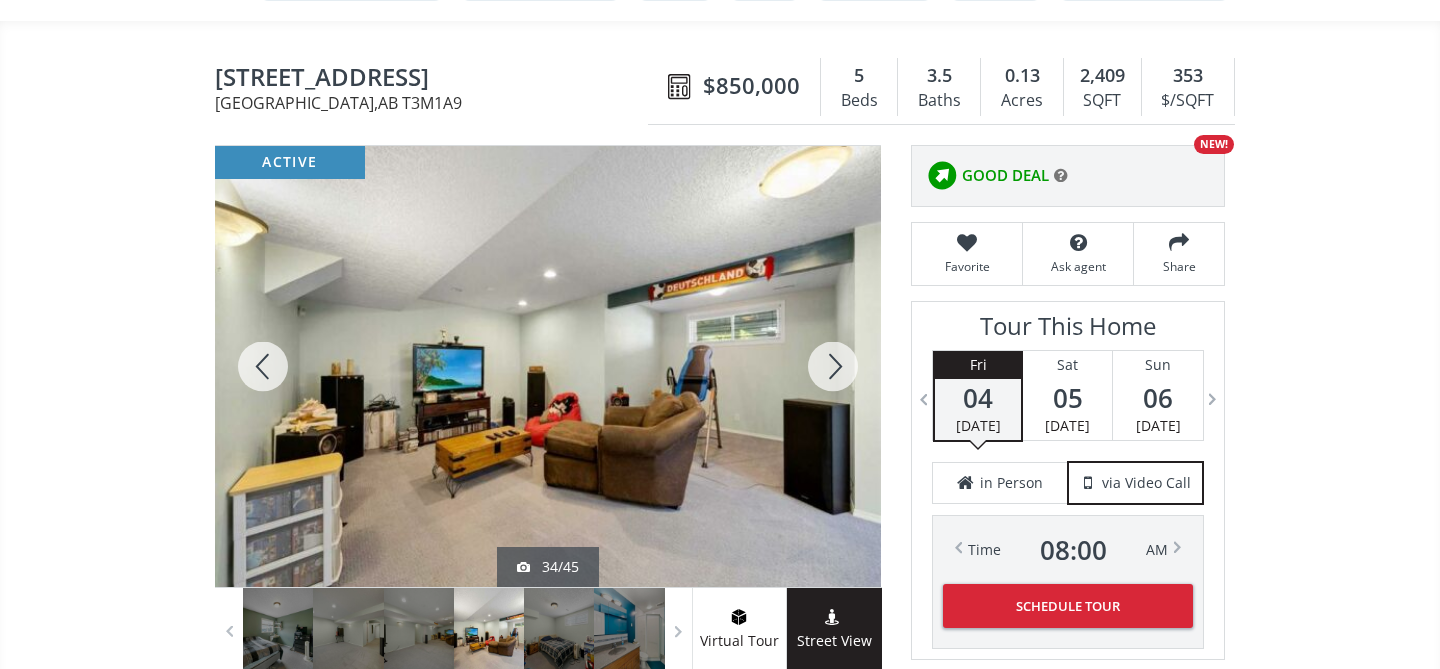 click at bounding box center (833, 366) 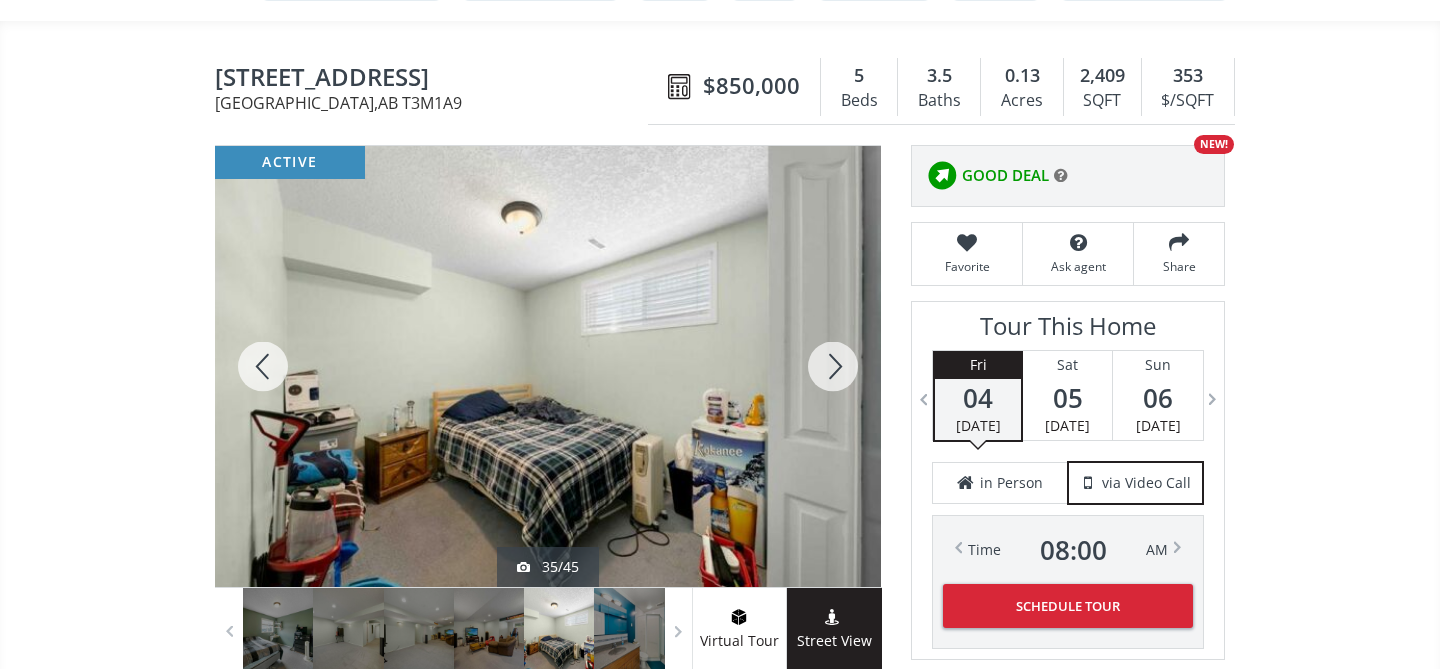 click at bounding box center (833, 366) 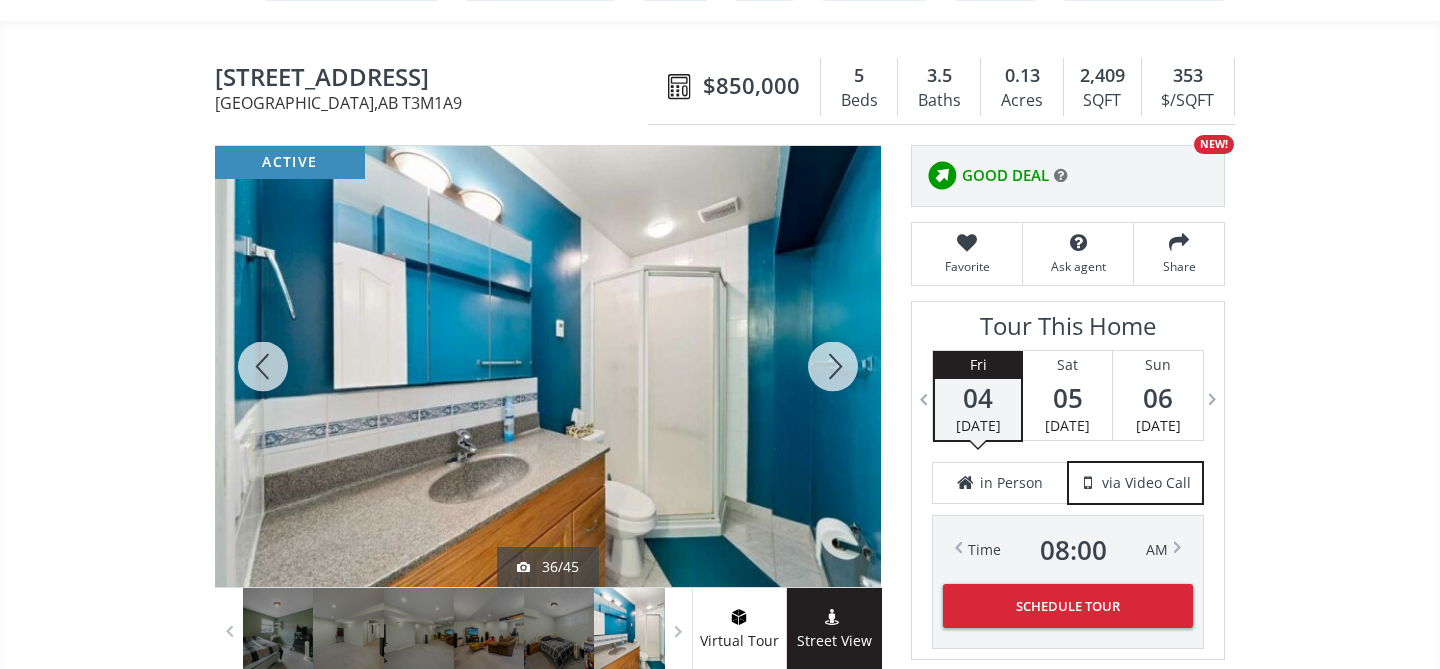 click at bounding box center (833, 366) 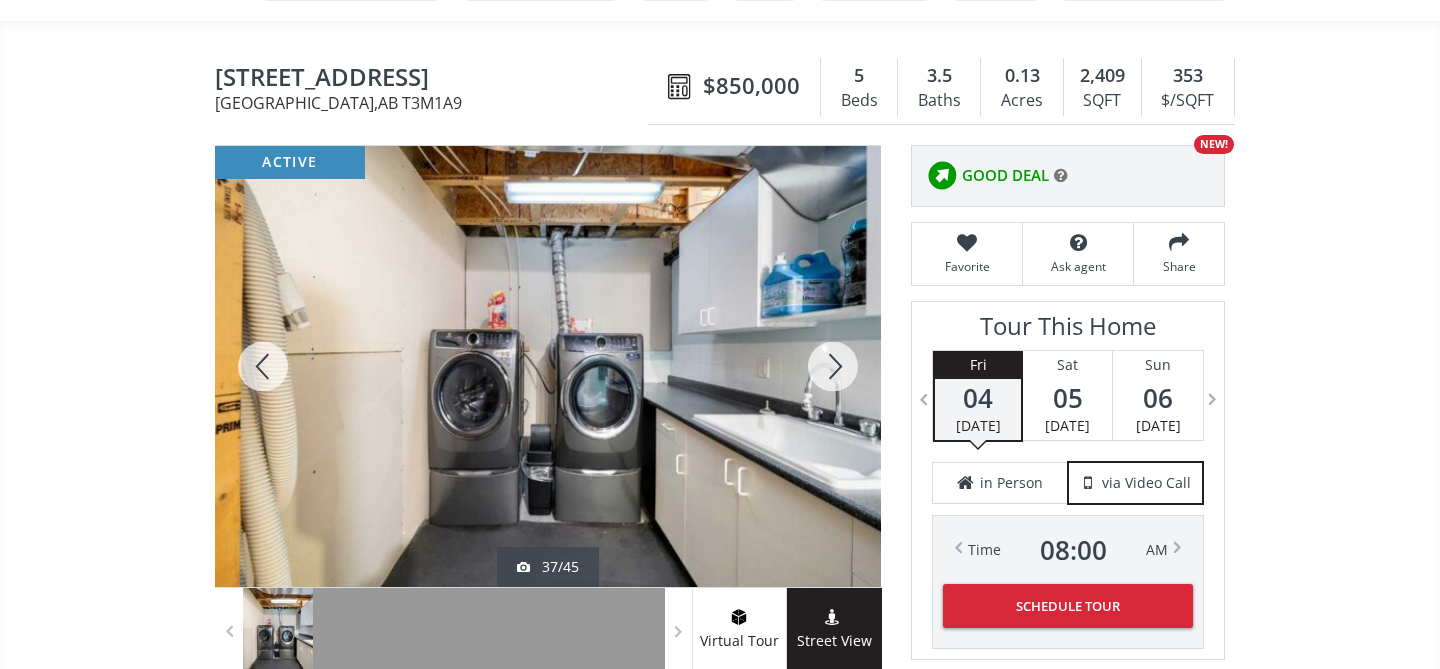 click at bounding box center (833, 366) 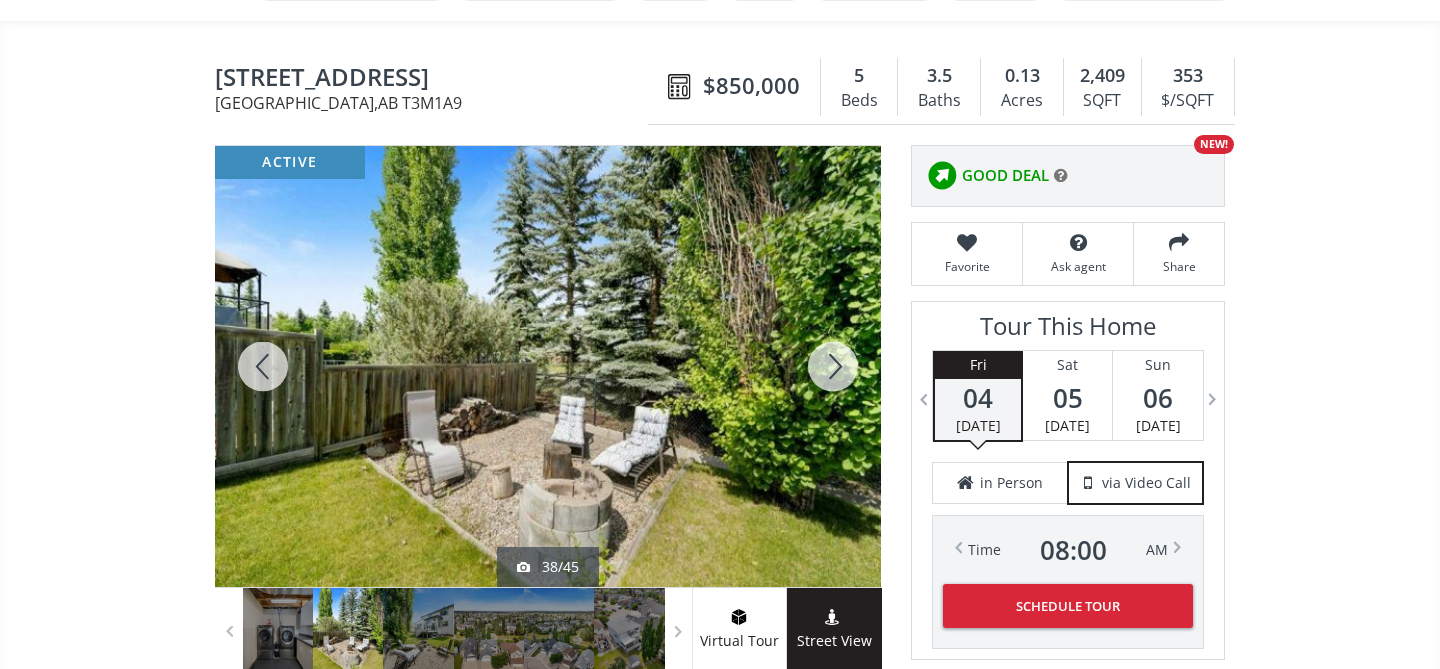 click at bounding box center (833, 366) 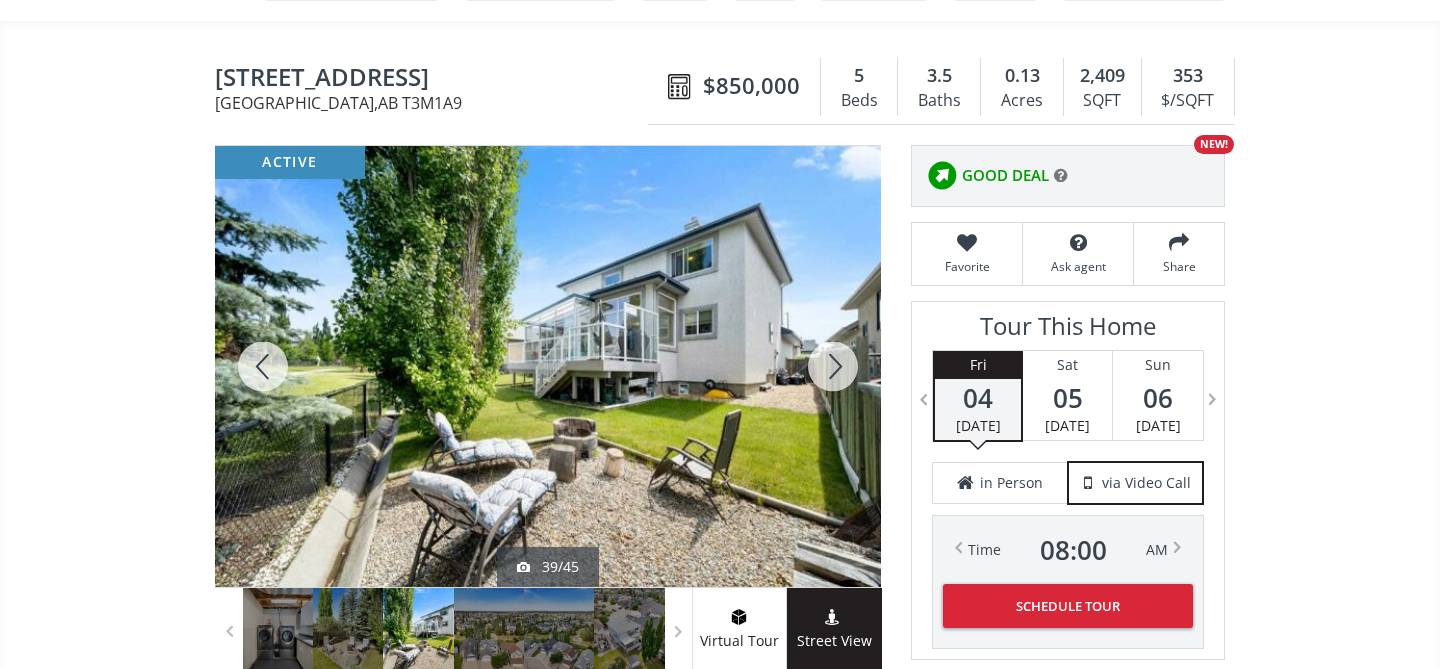click at bounding box center [833, 366] 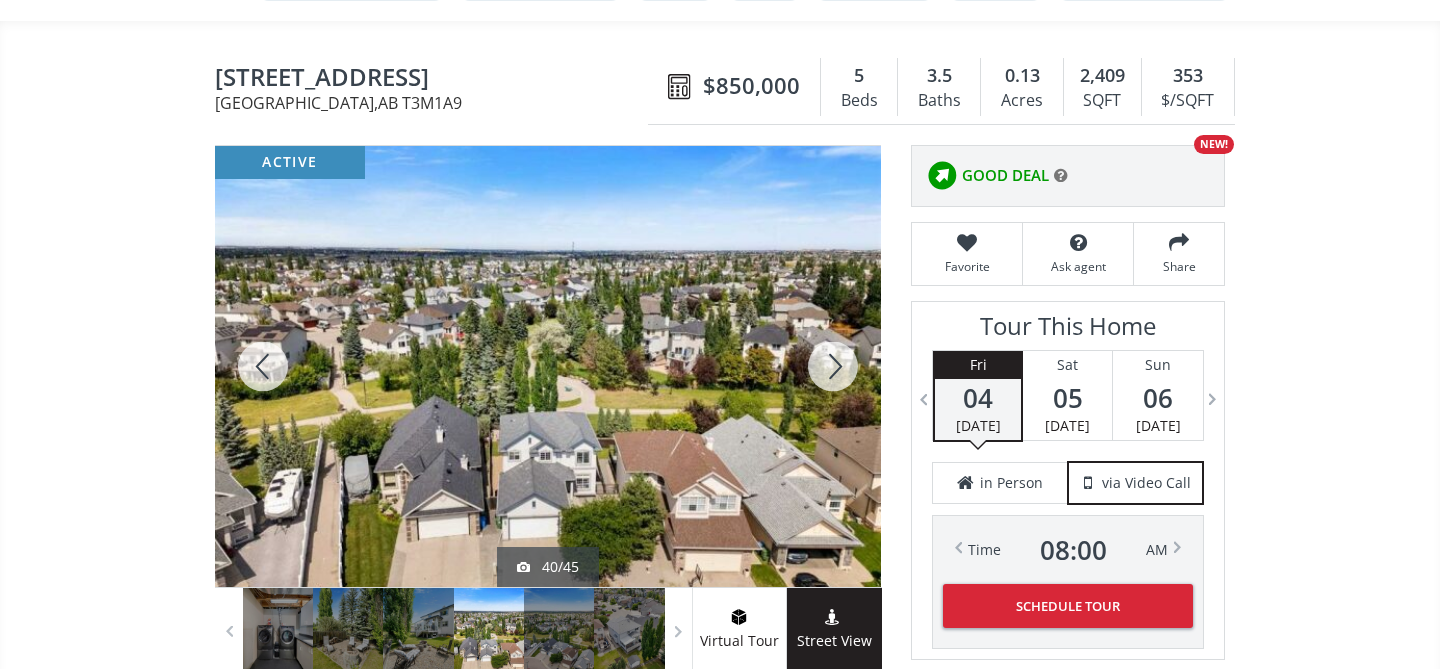 click at bounding box center [833, 366] 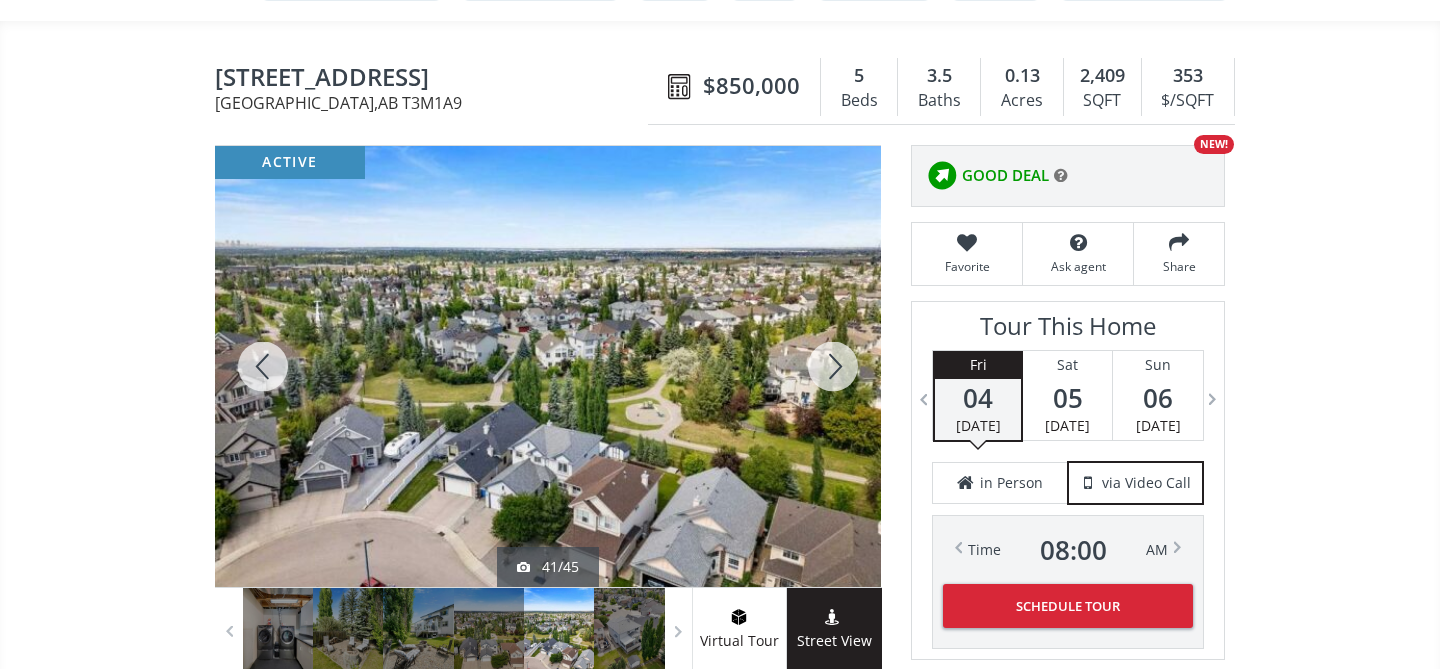 click at bounding box center (833, 366) 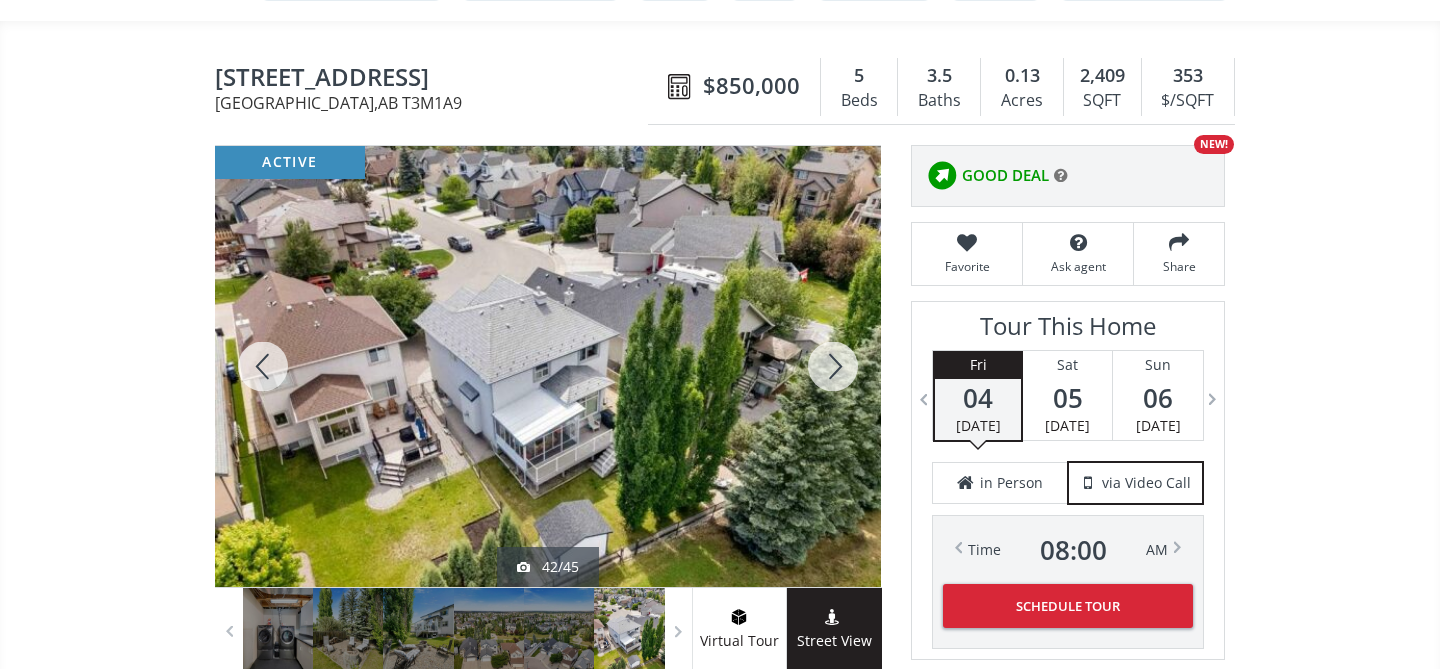 click at bounding box center (833, 366) 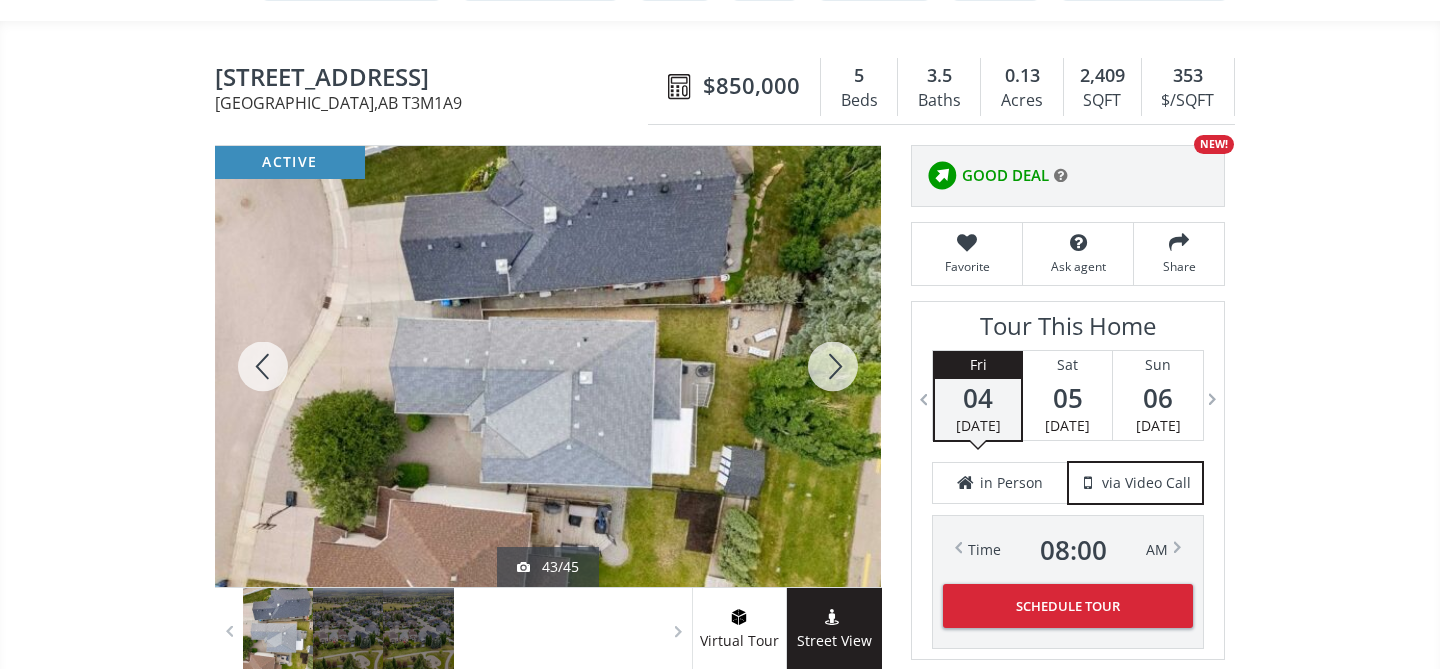 click at bounding box center (833, 366) 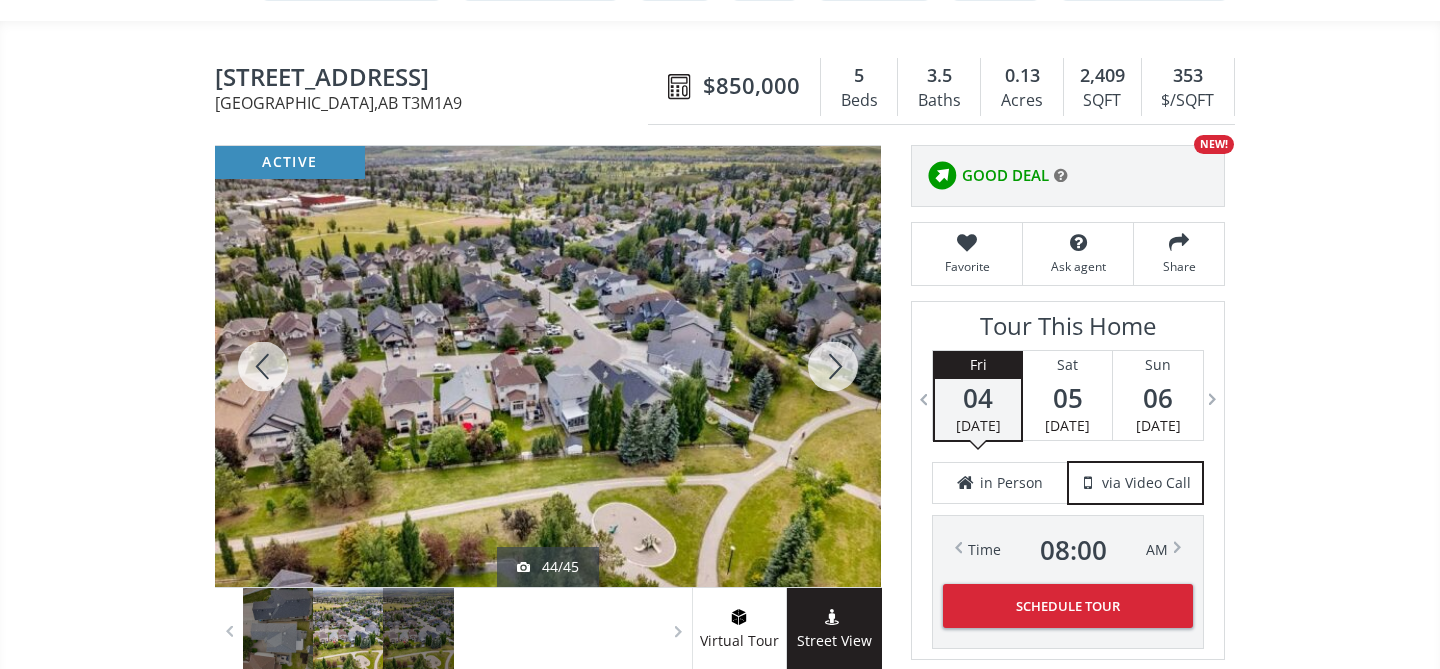 click at bounding box center (833, 366) 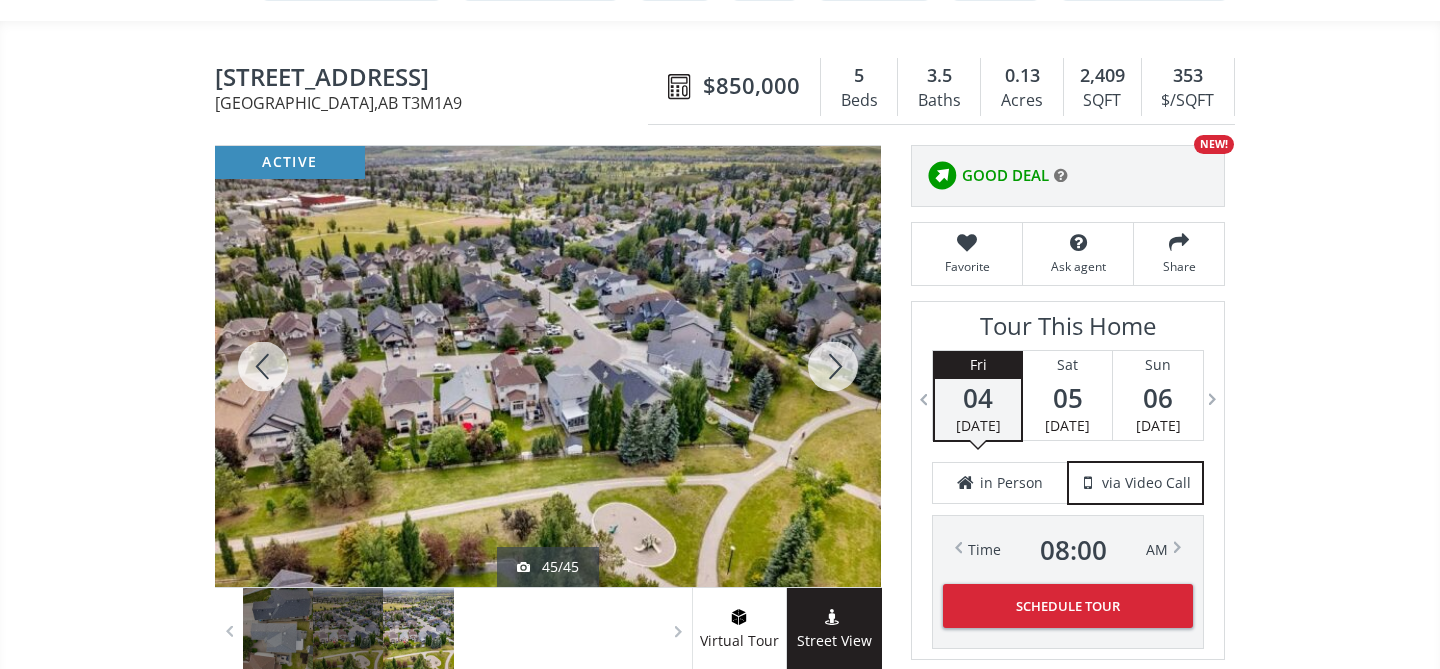 click at bounding box center (833, 366) 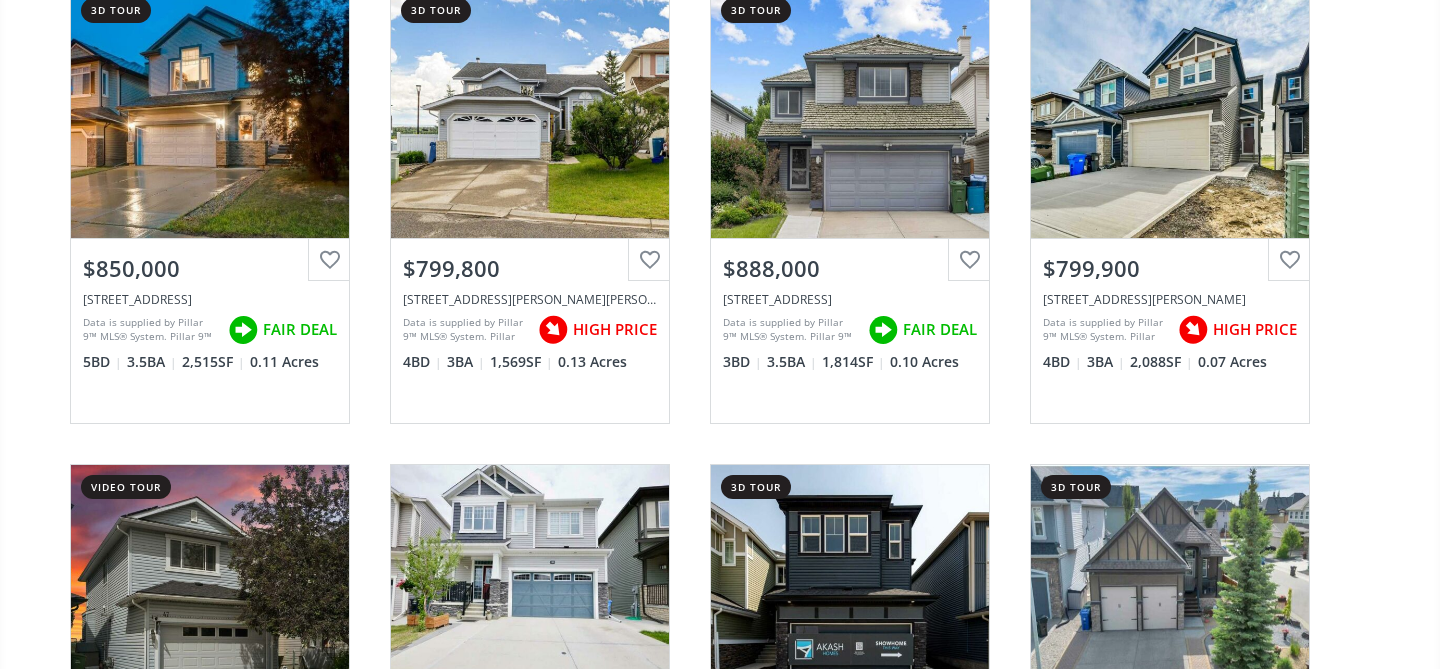 scroll, scrollTop: 16460, scrollLeft: 0, axis: vertical 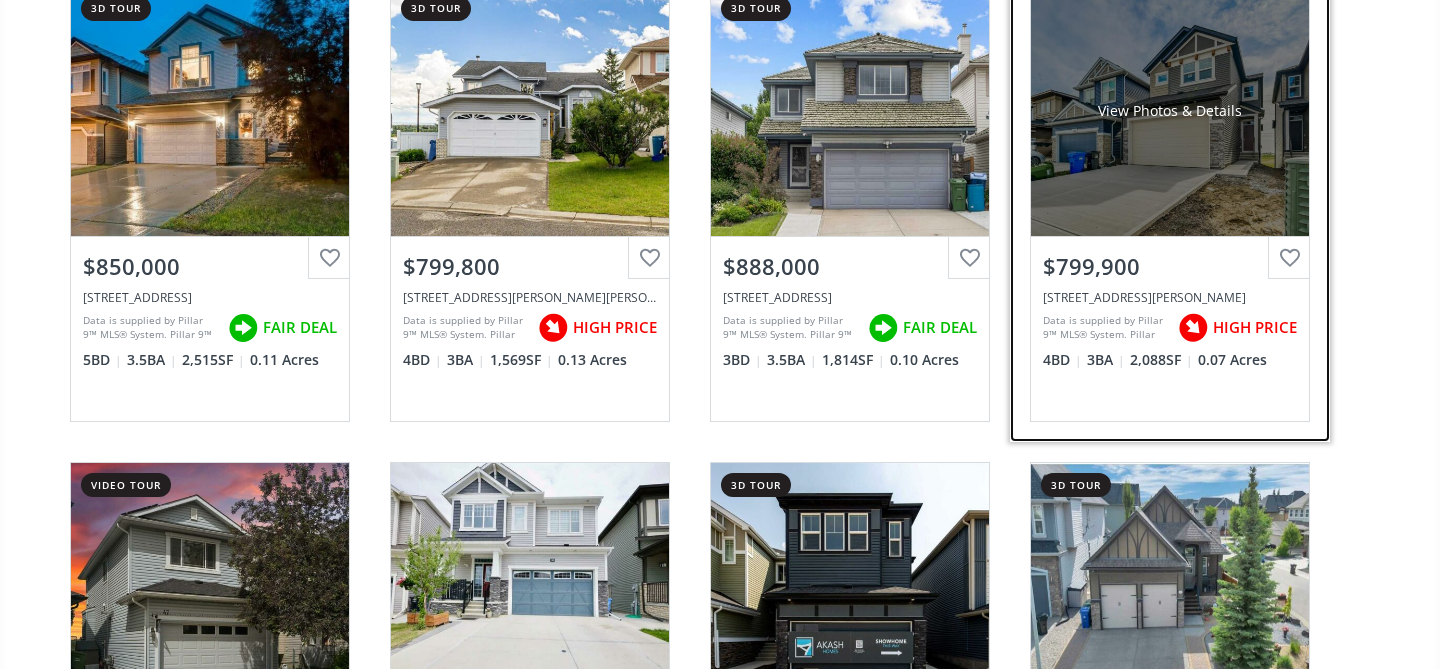 click on "View Photos & Details" at bounding box center (1170, 111) 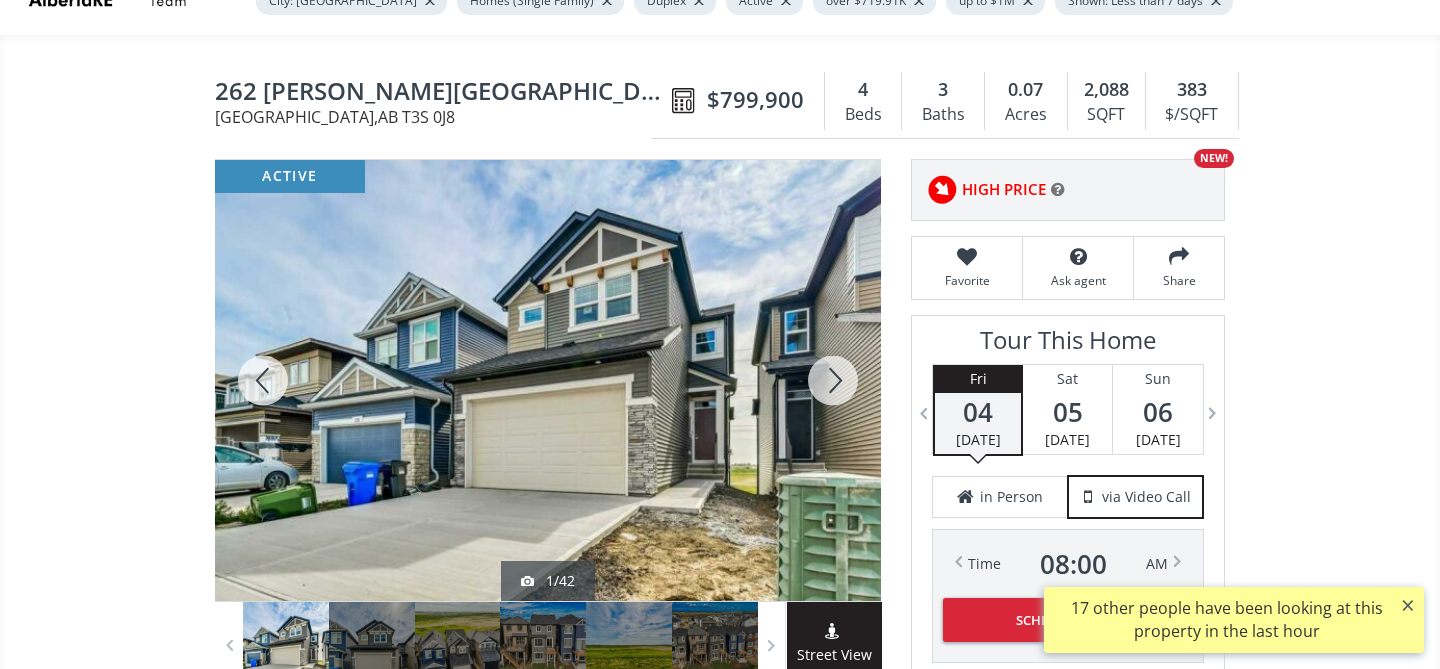scroll, scrollTop: 140, scrollLeft: 0, axis: vertical 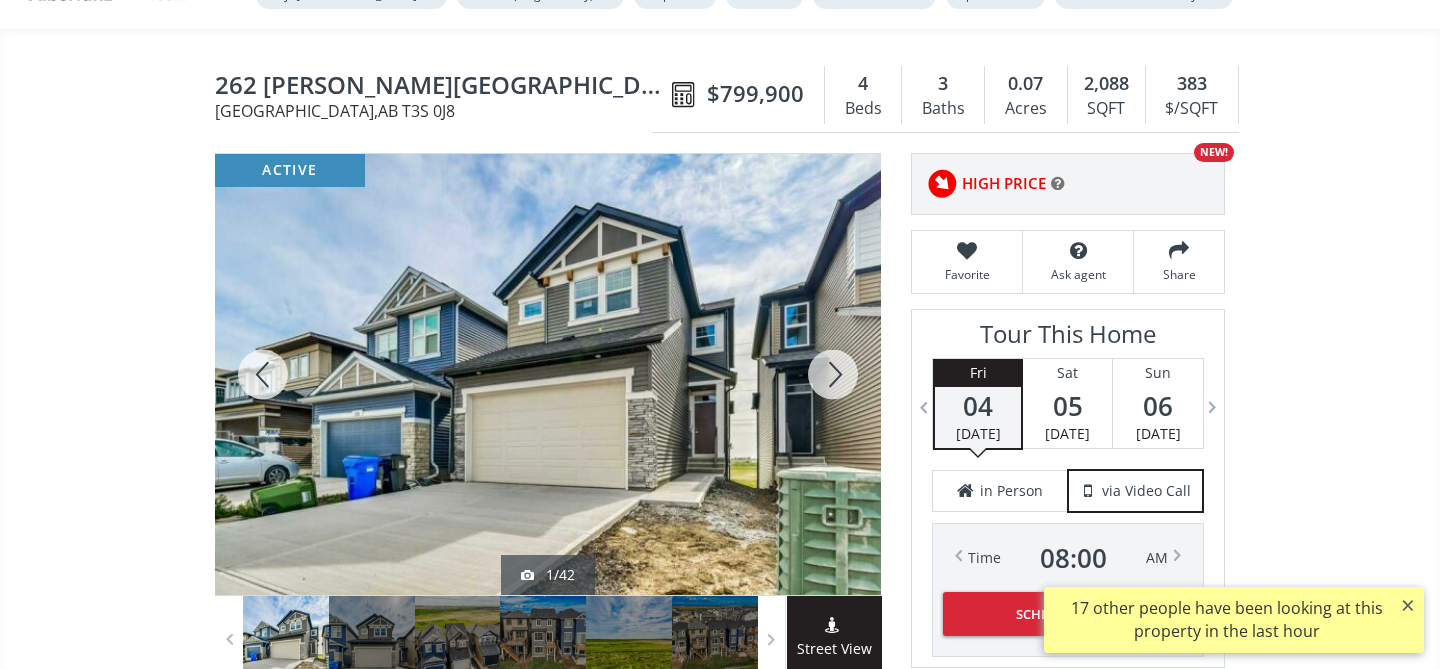 click at bounding box center [833, 374] 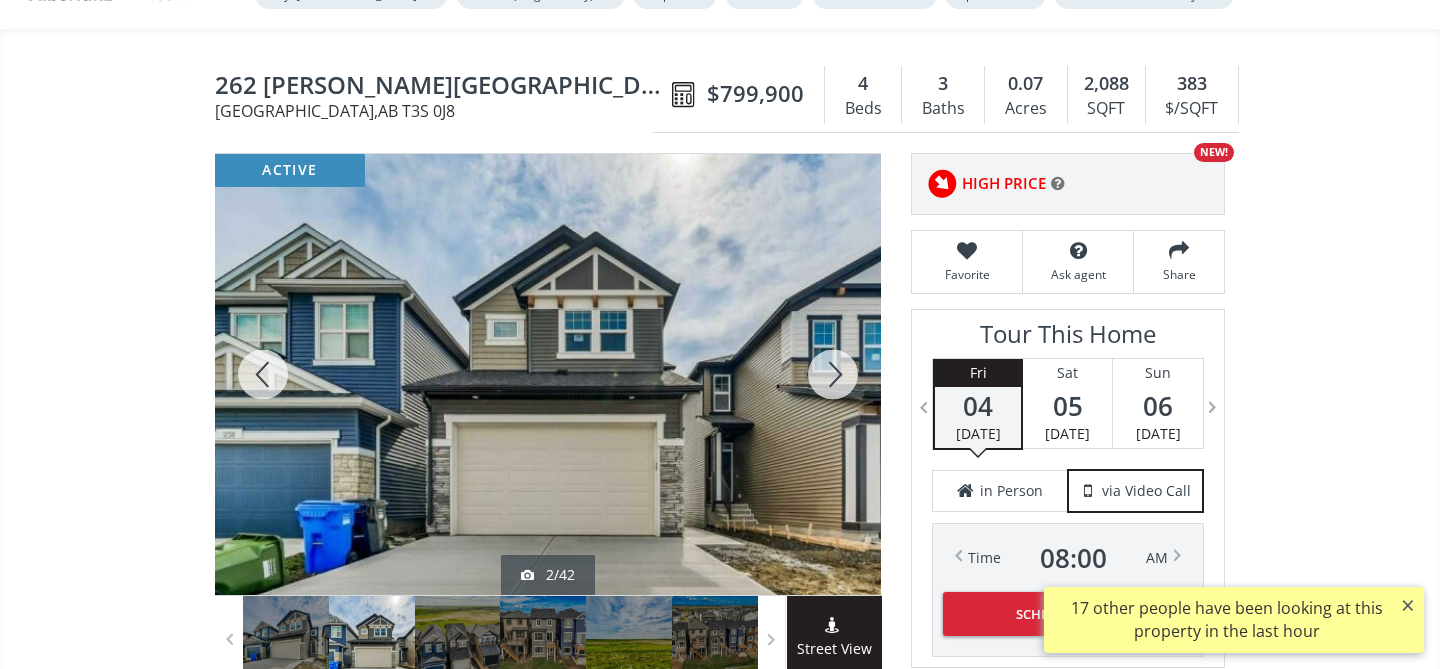 click at bounding box center (833, 374) 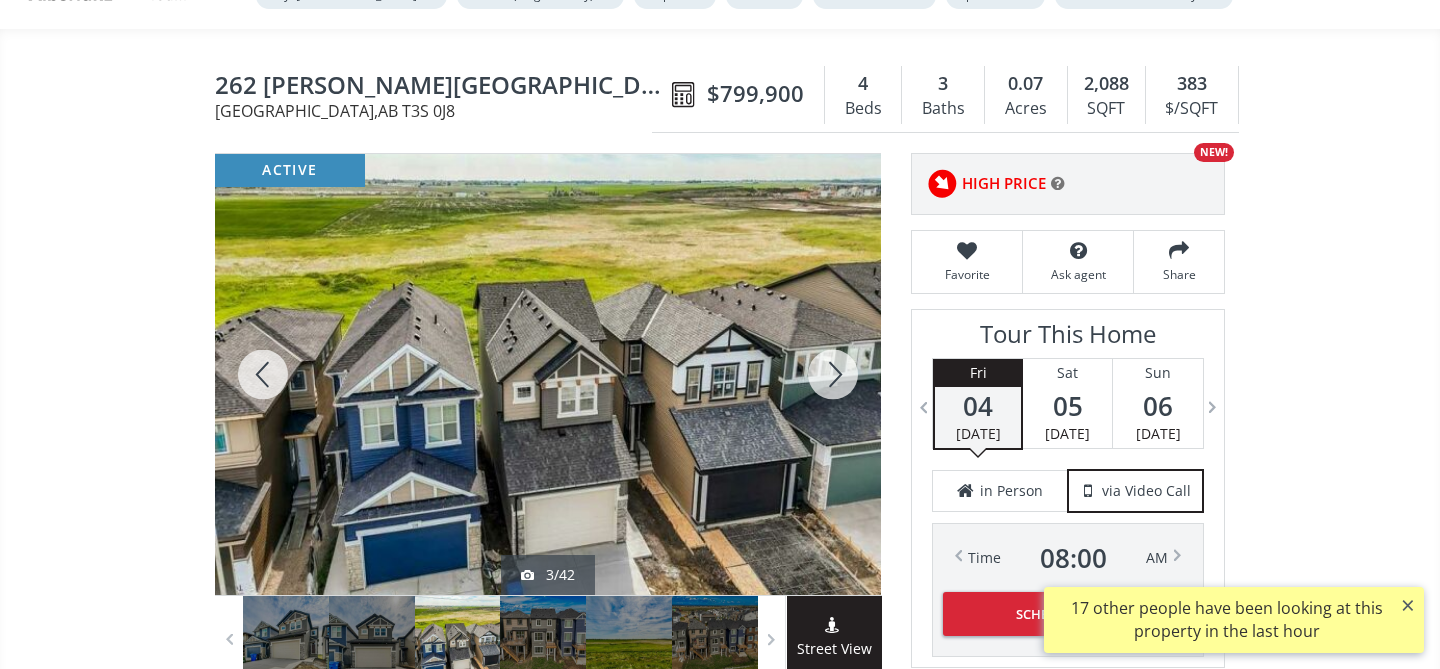 click at bounding box center [833, 374] 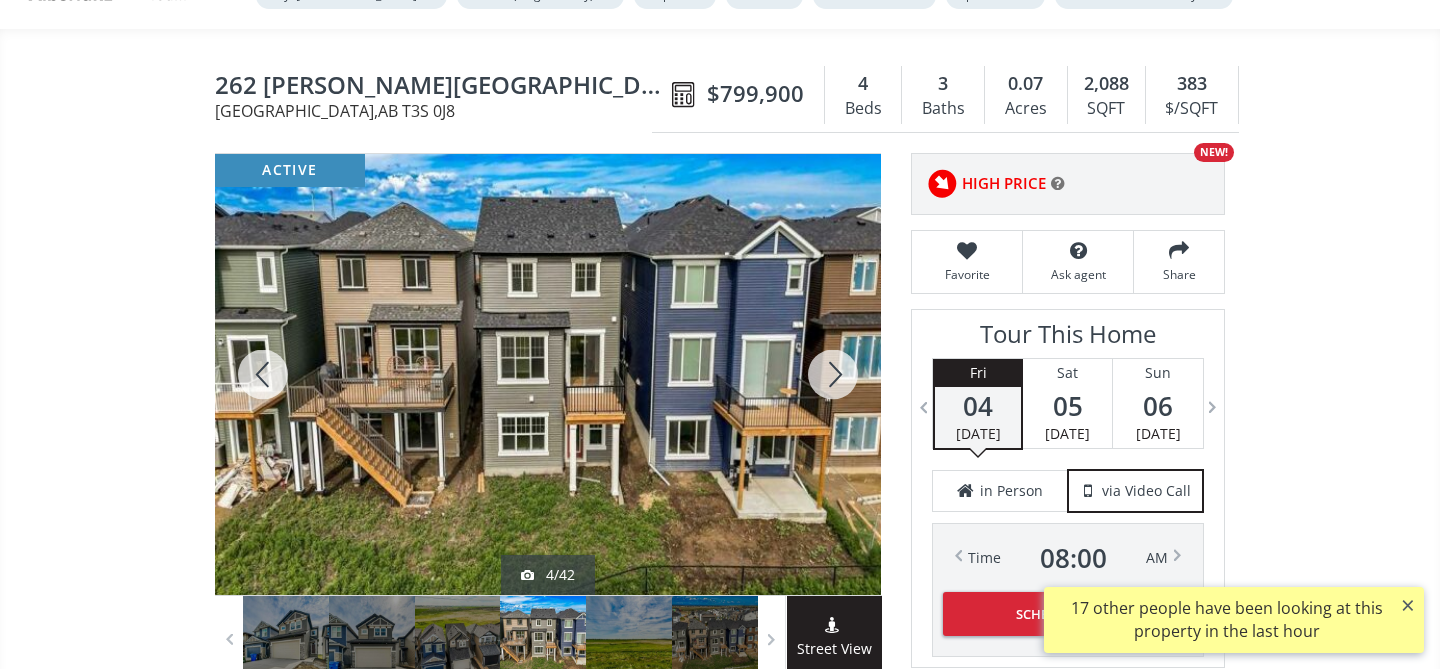 click at bounding box center [833, 374] 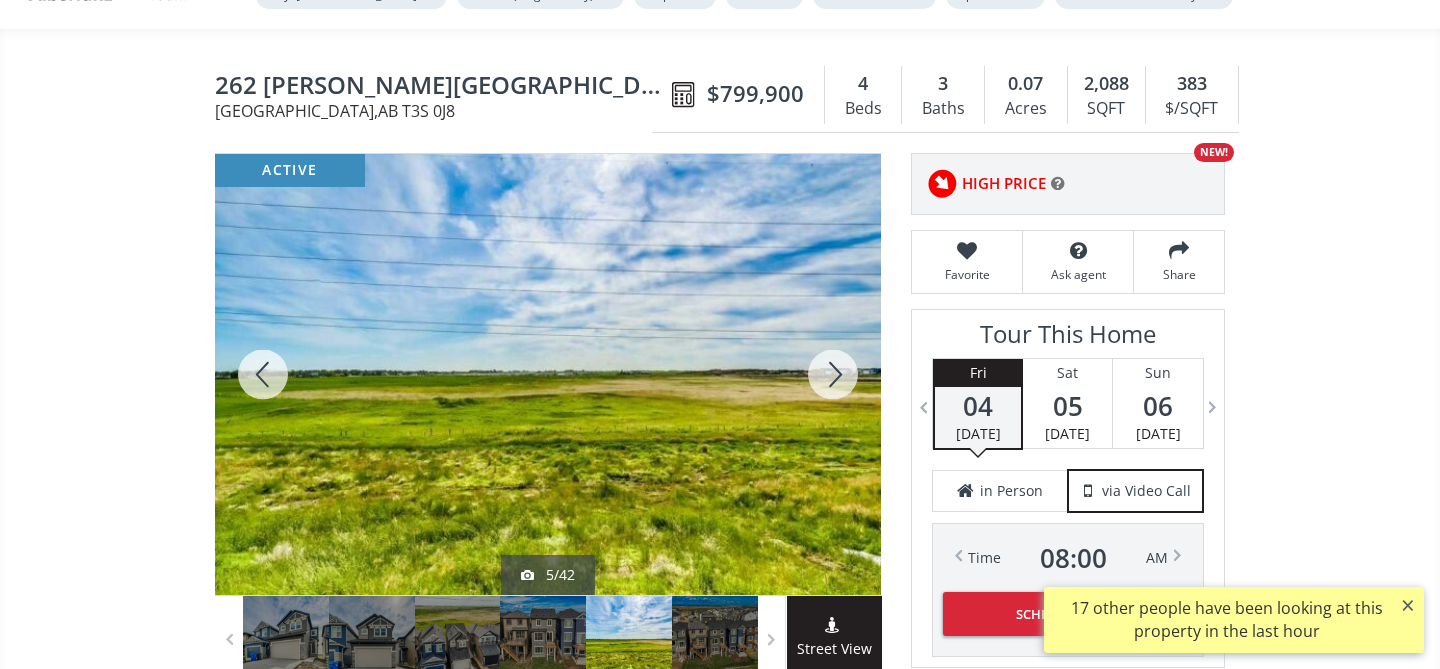click at bounding box center (833, 374) 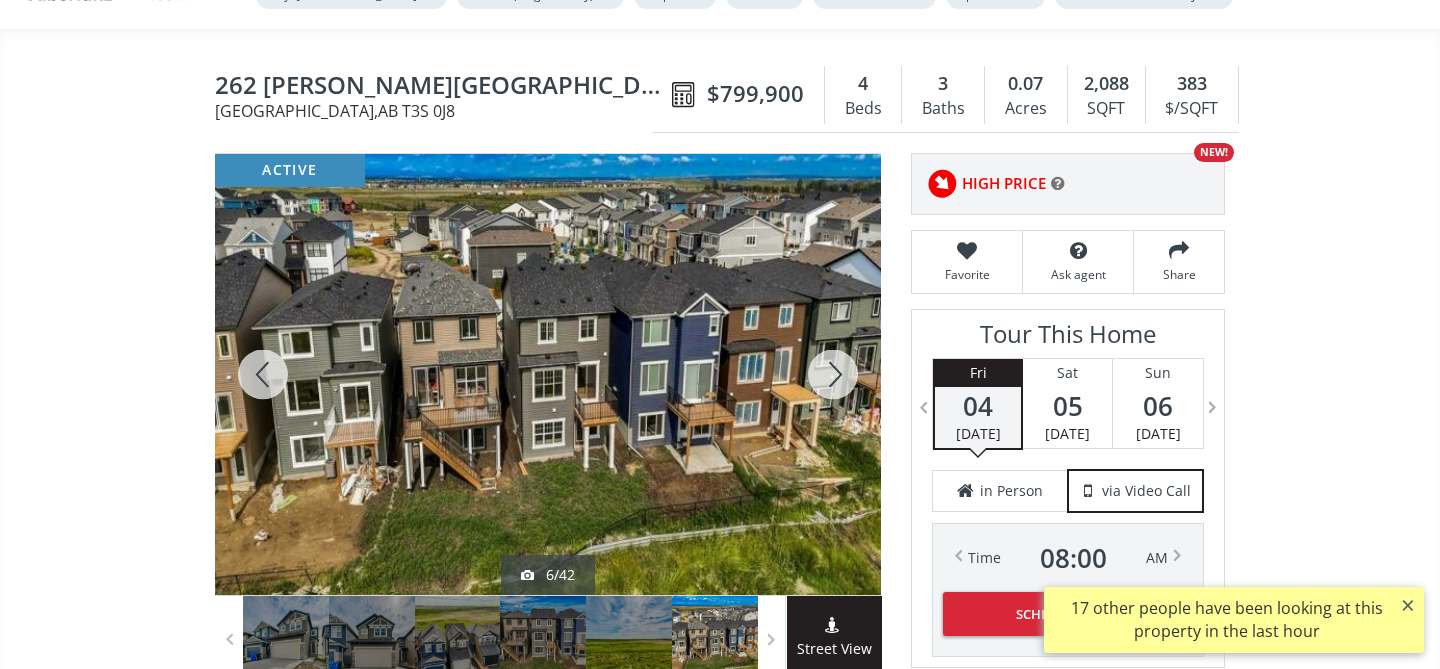 click at bounding box center (263, 374) 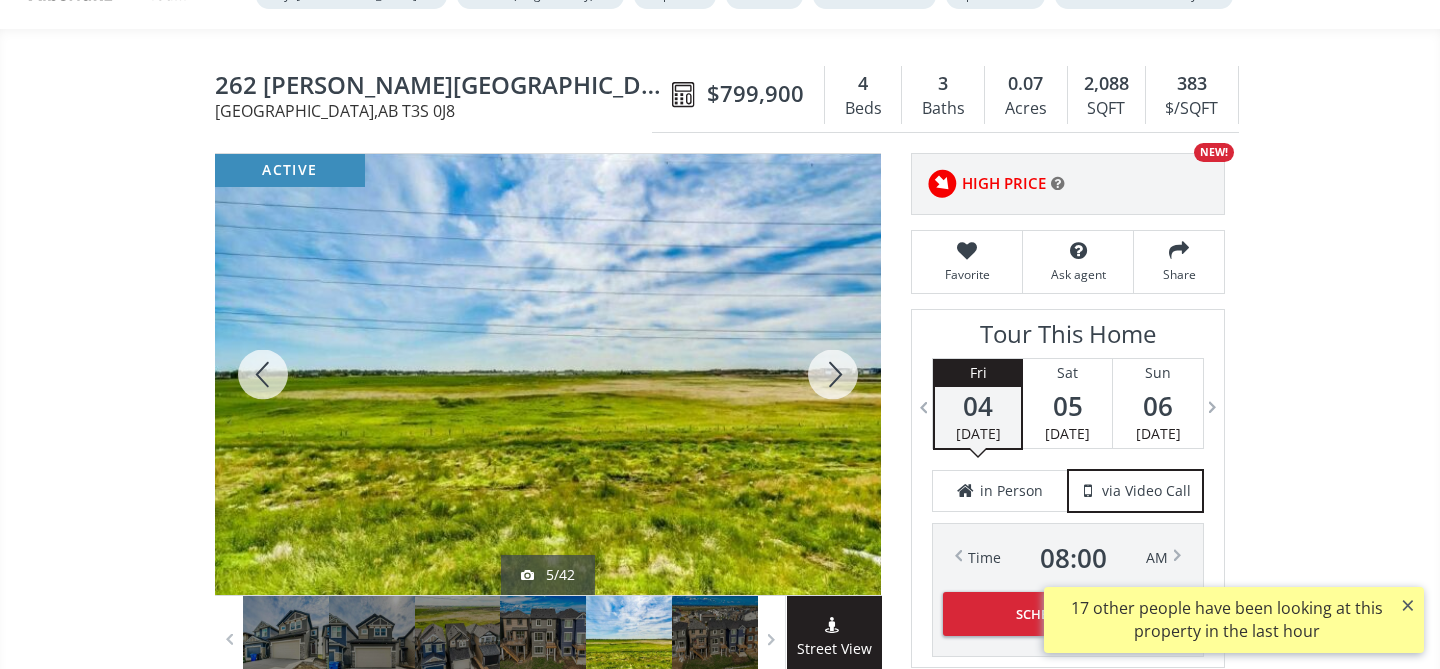 click at bounding box center (263, 374) 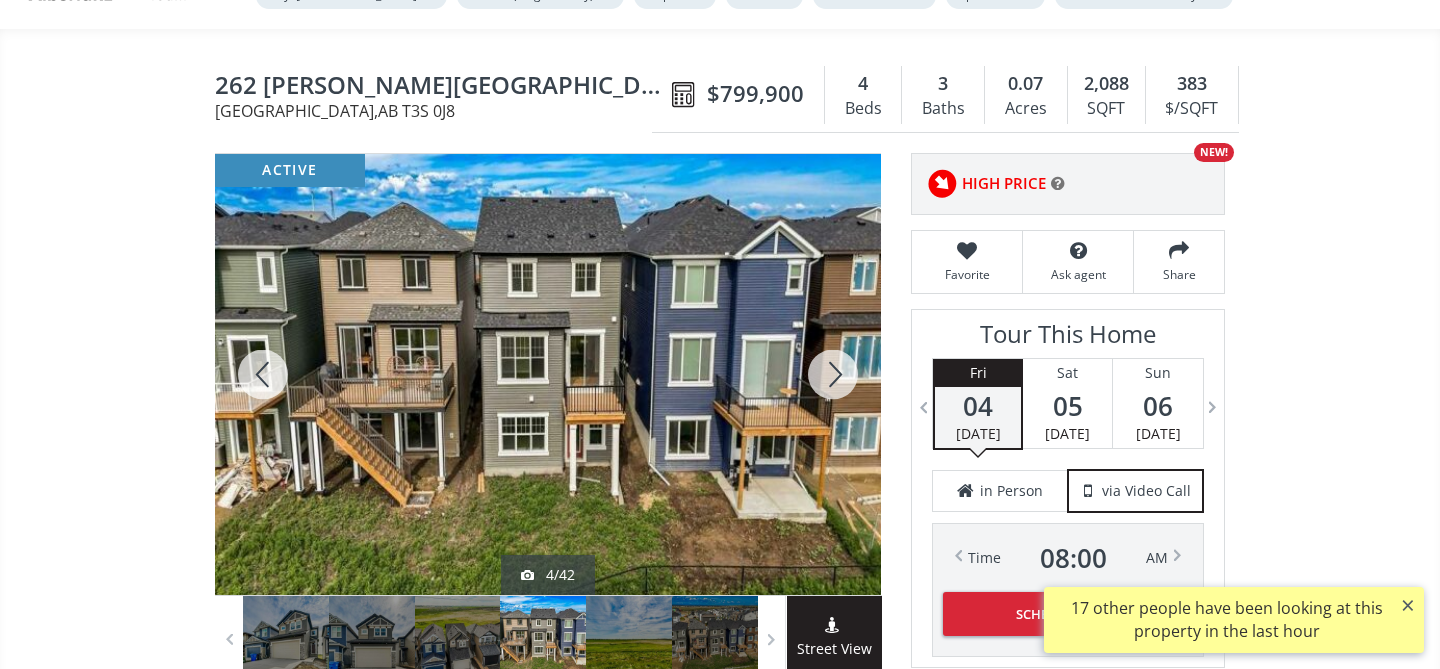 click at bounding box center [263, 374] 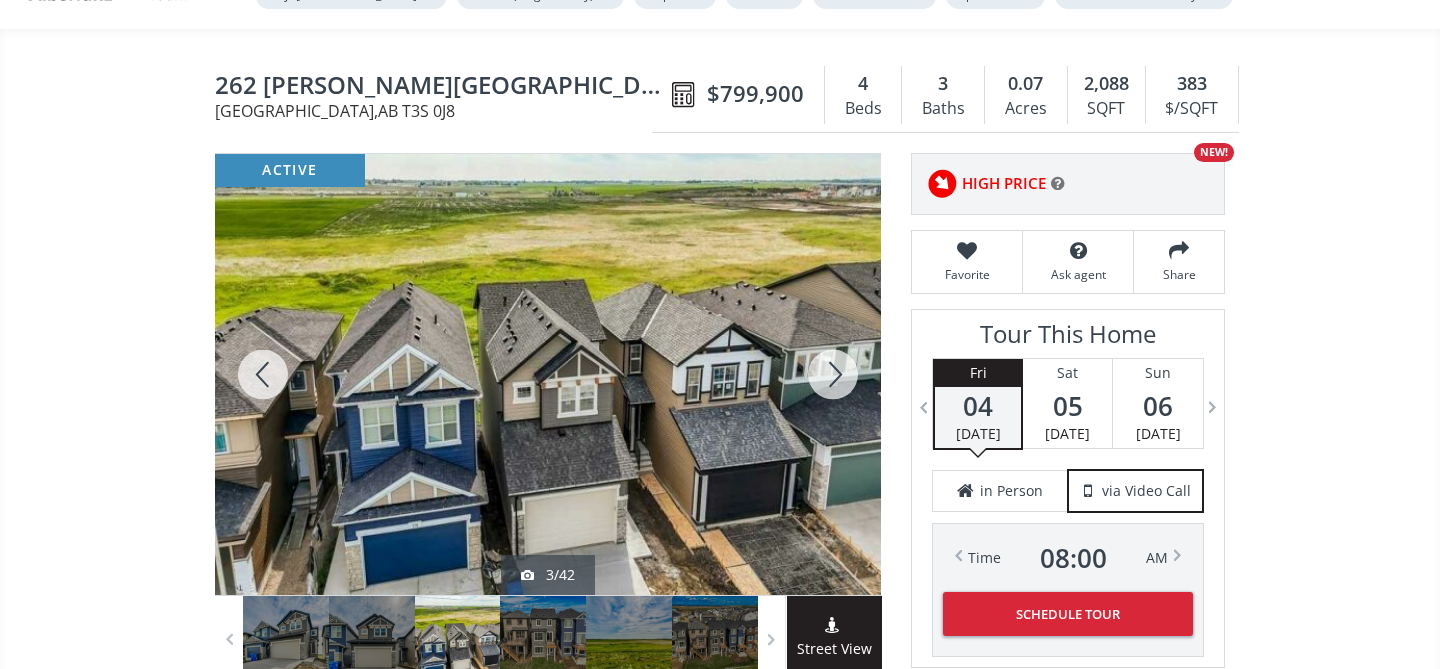 click at bounding box center (263, 374) 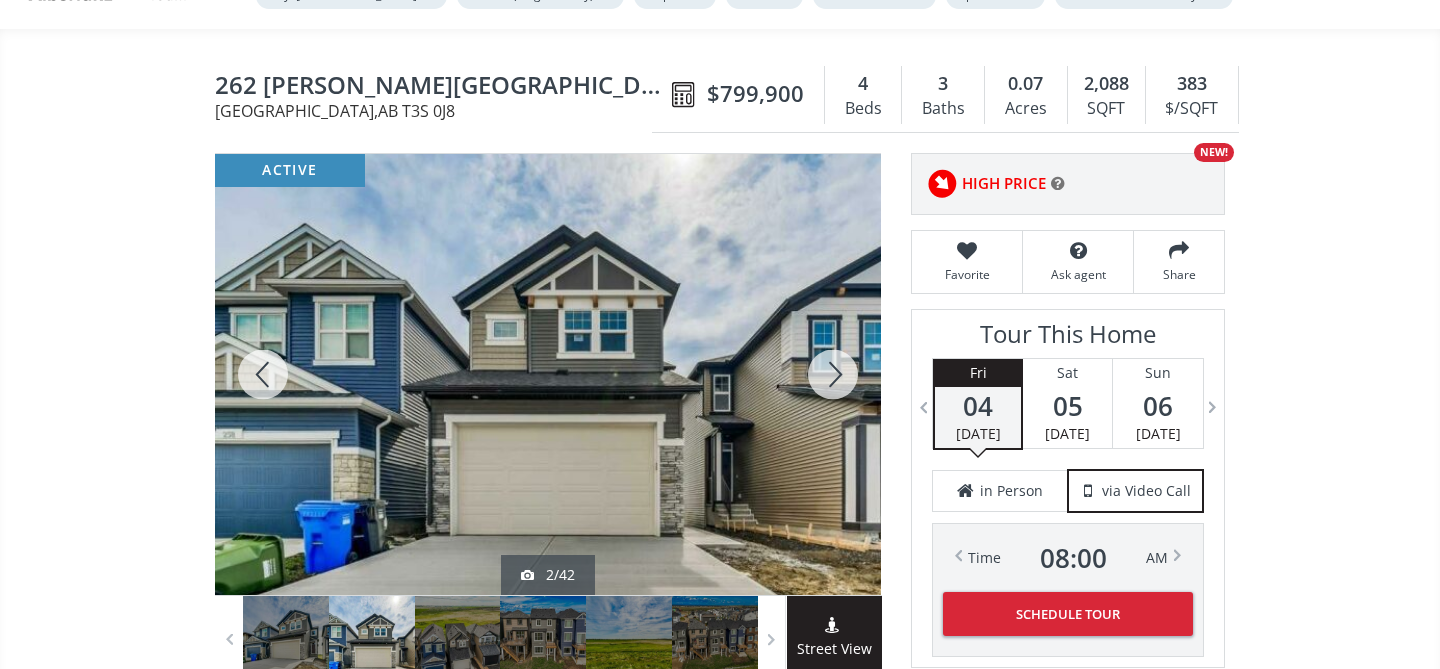 click at bounding box center [833, 374] 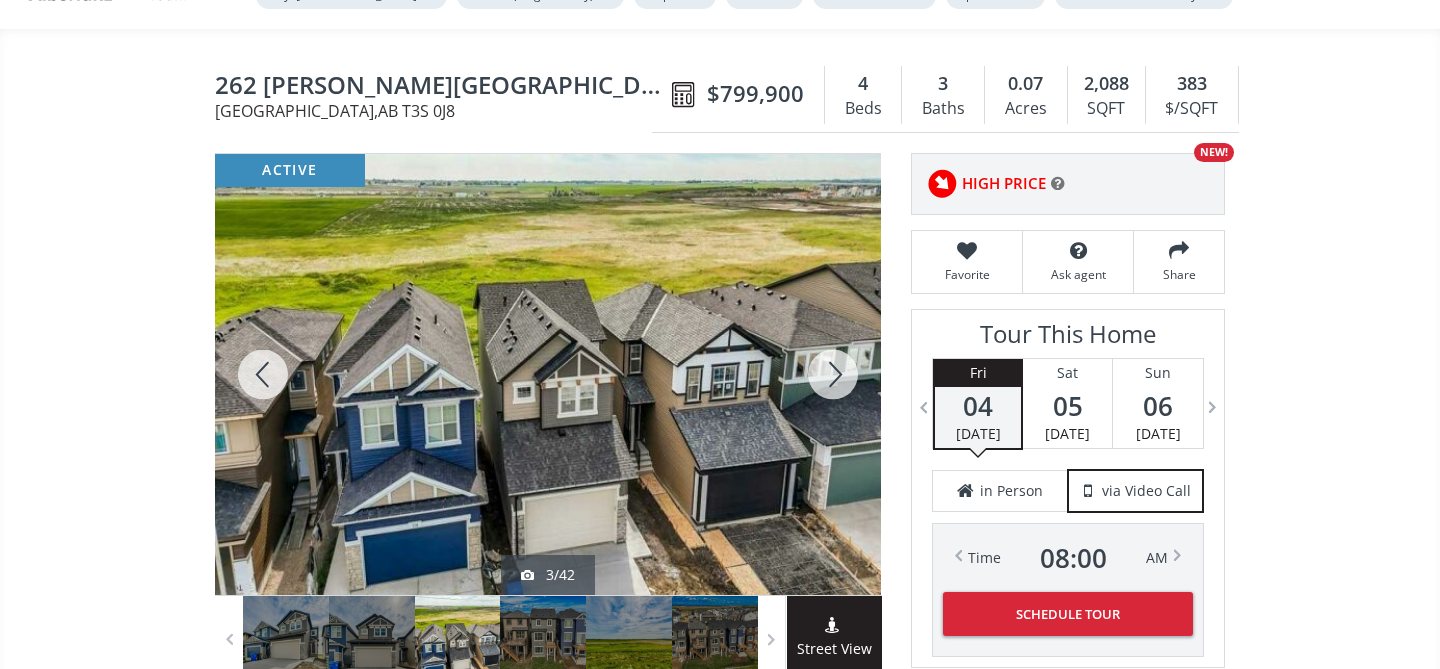 click at bounding box center (833, 374) 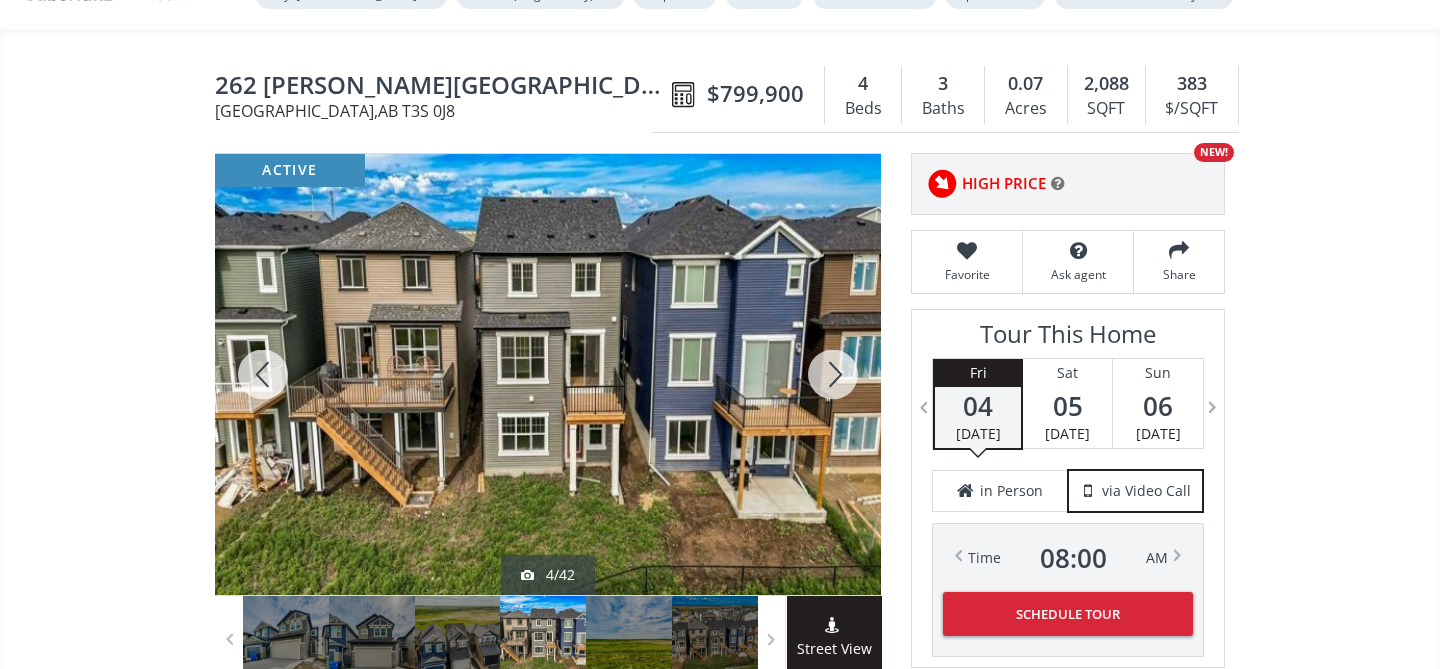 click at bounding box center [833, 374] 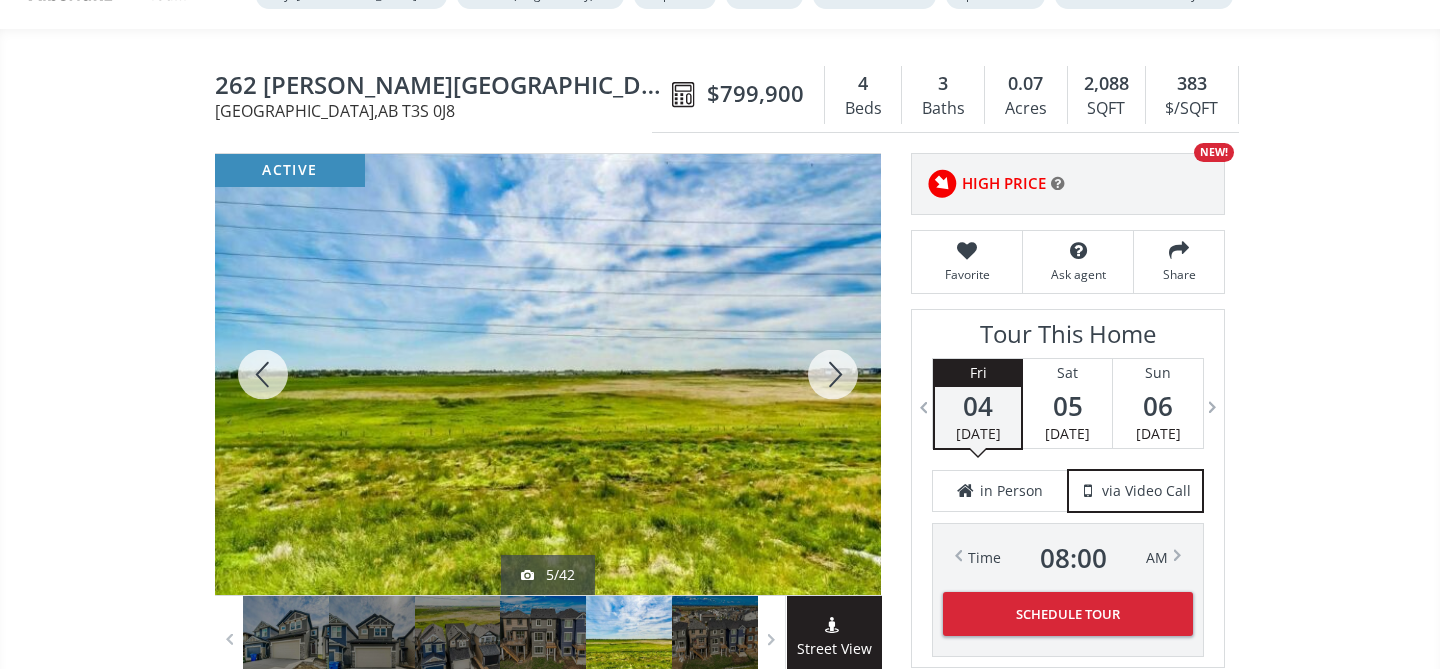 click at bounding box center (833, 374) 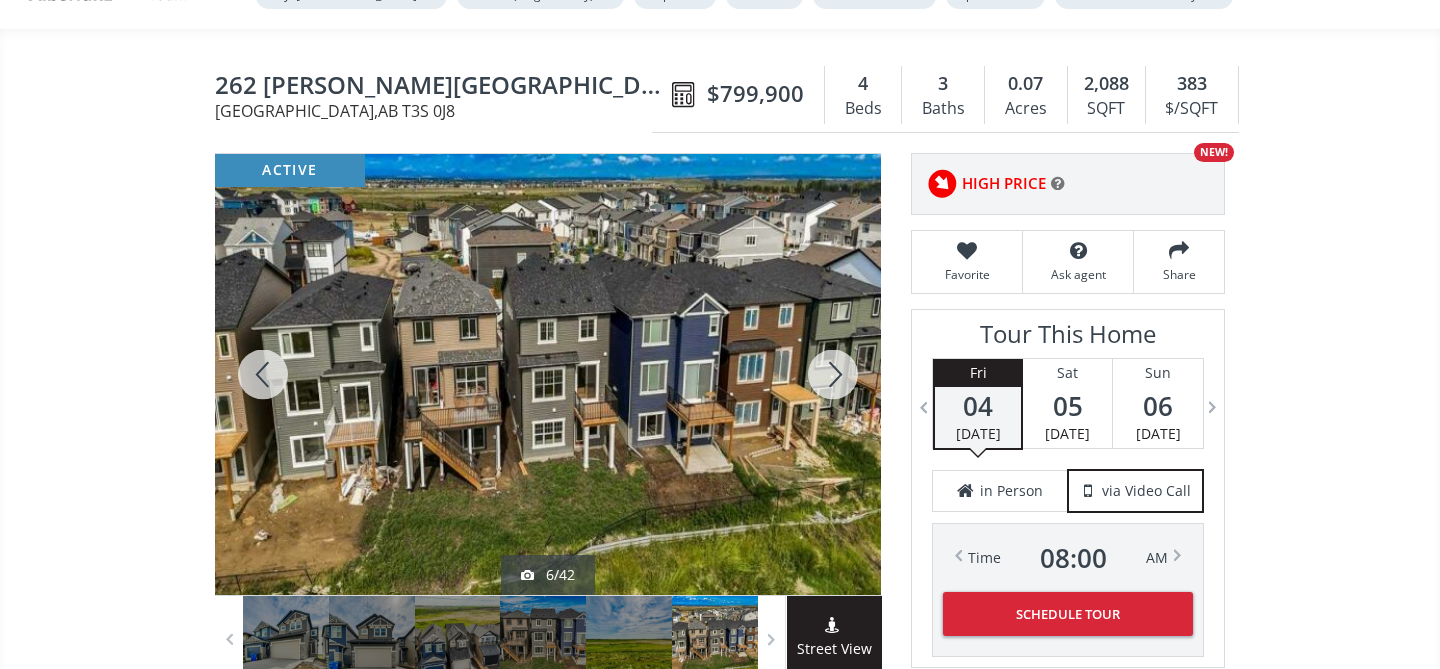 click at bounding box center (833, 374) 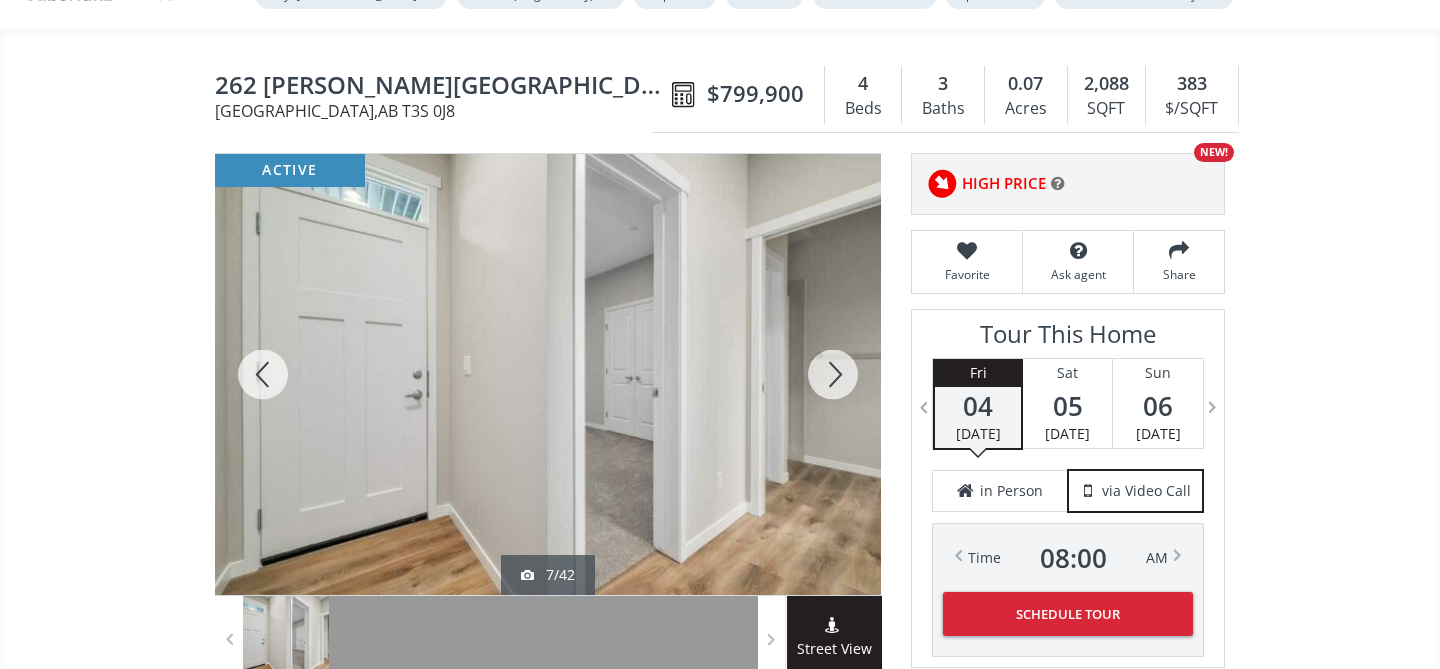 click at bounding box center (833, 374) 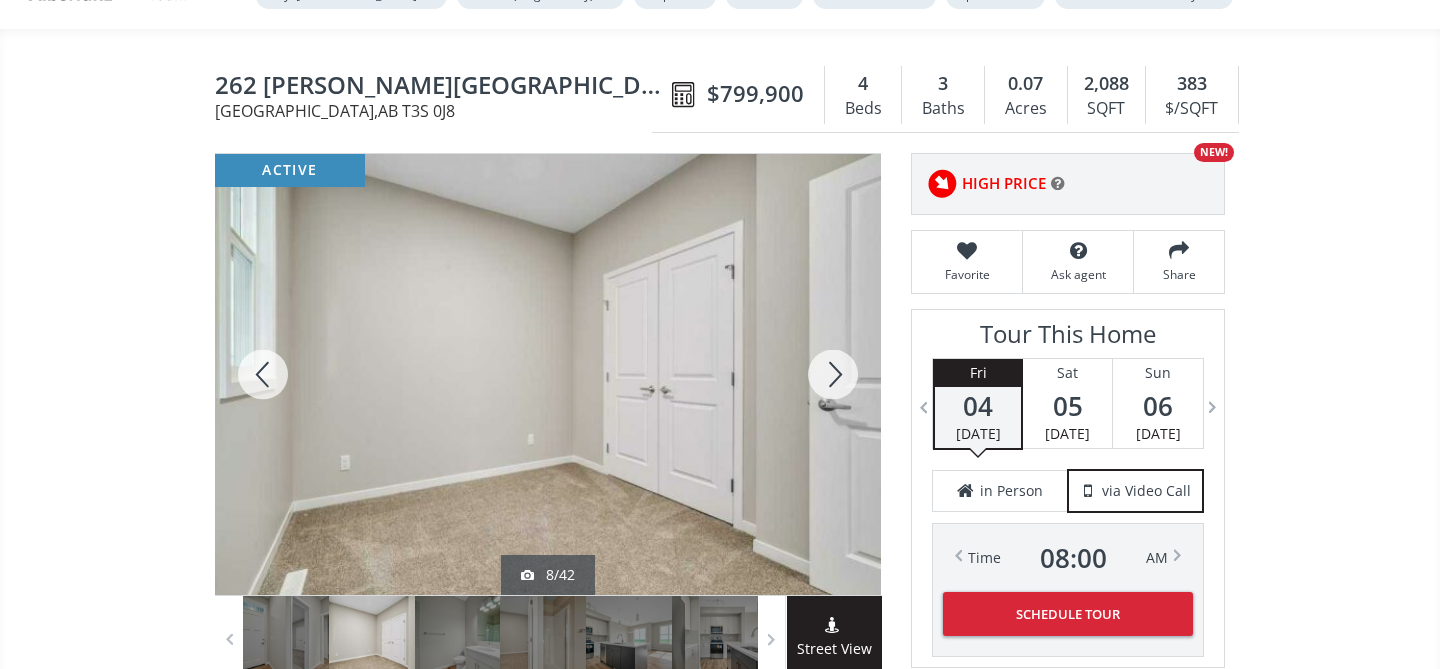click at bounding box center [833, 374] 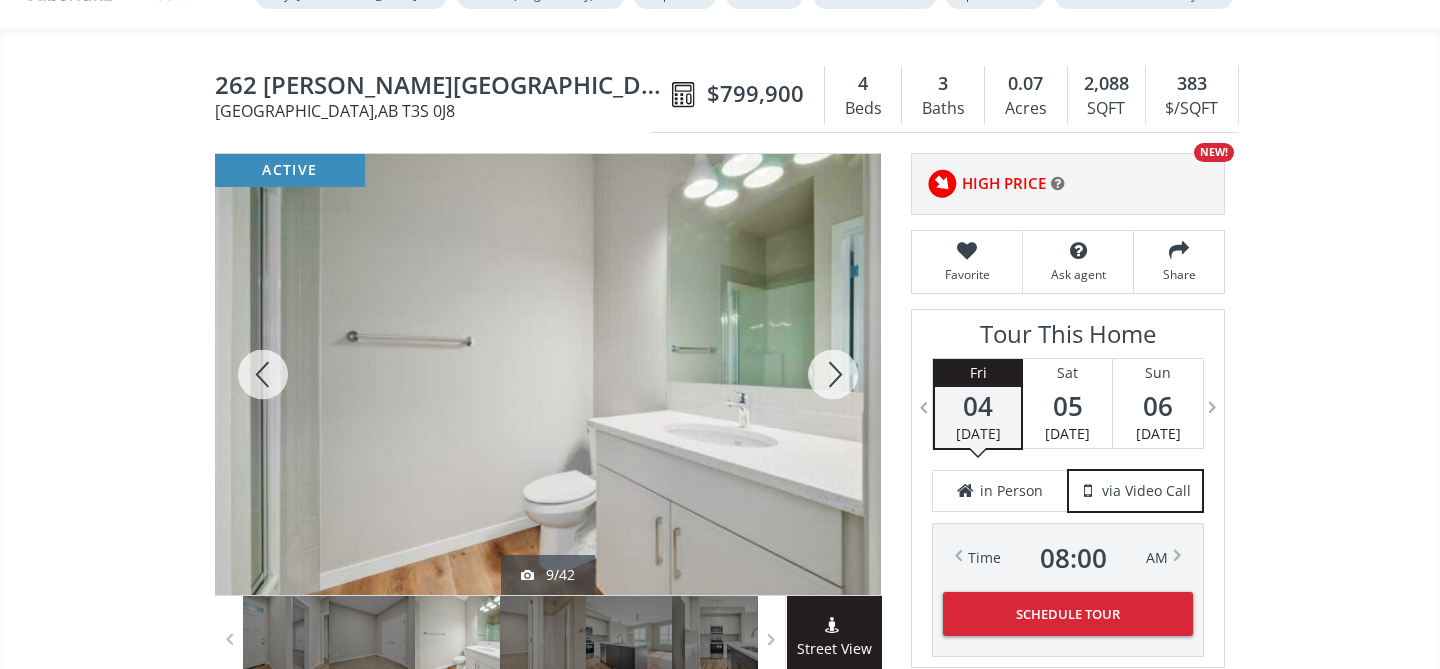 click at bounding box center [833, 374] 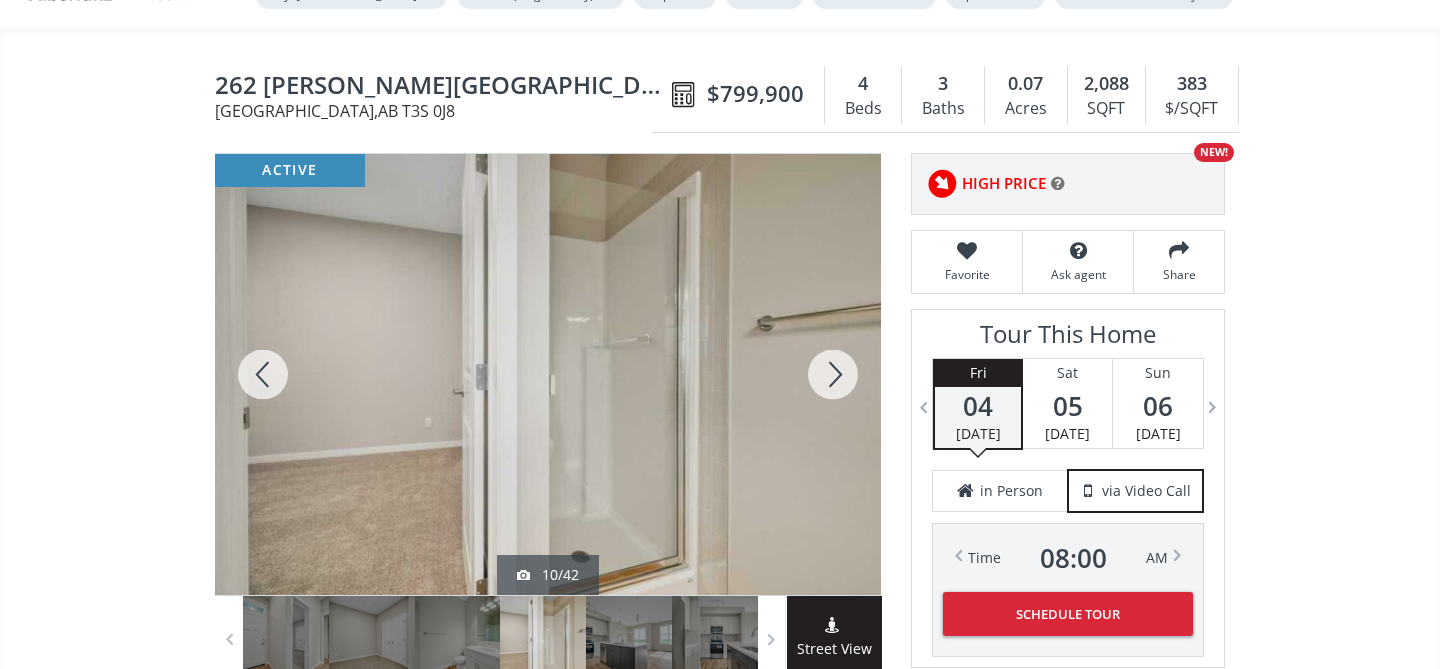 click at bounding box center (833, 374) 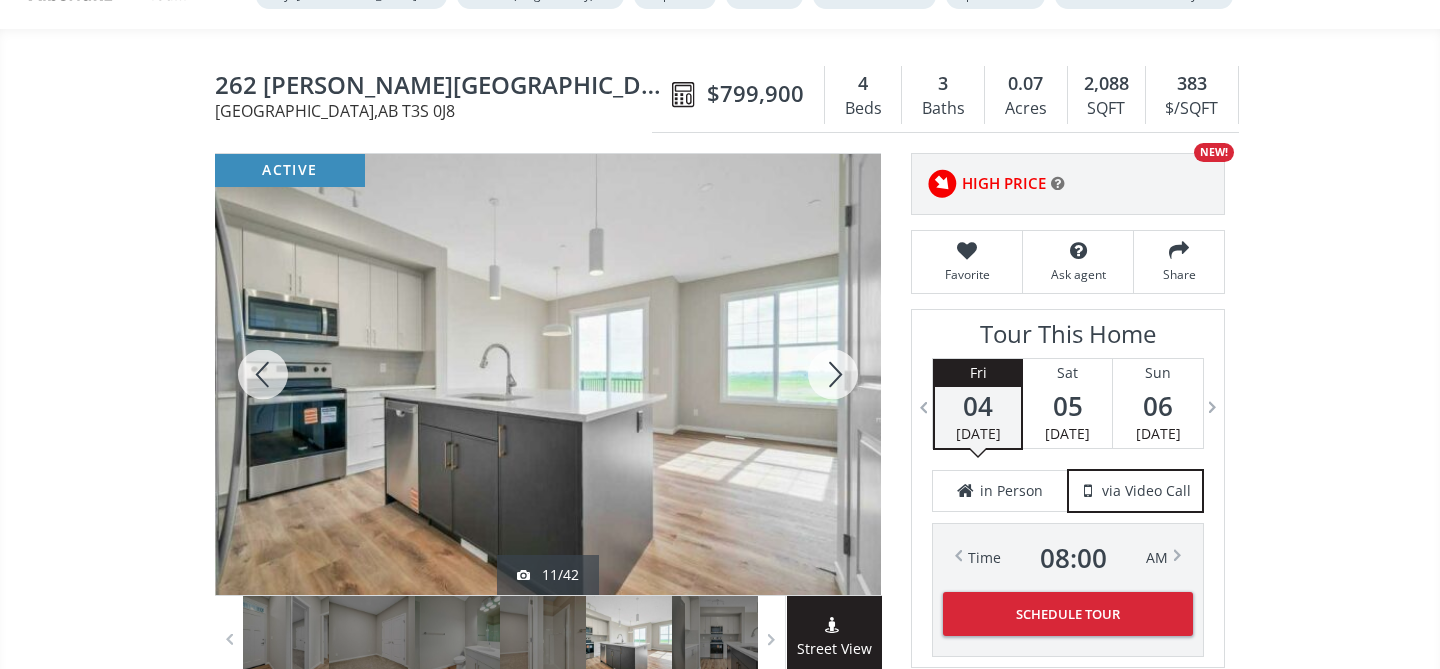 click at bounding box center (833, 374) 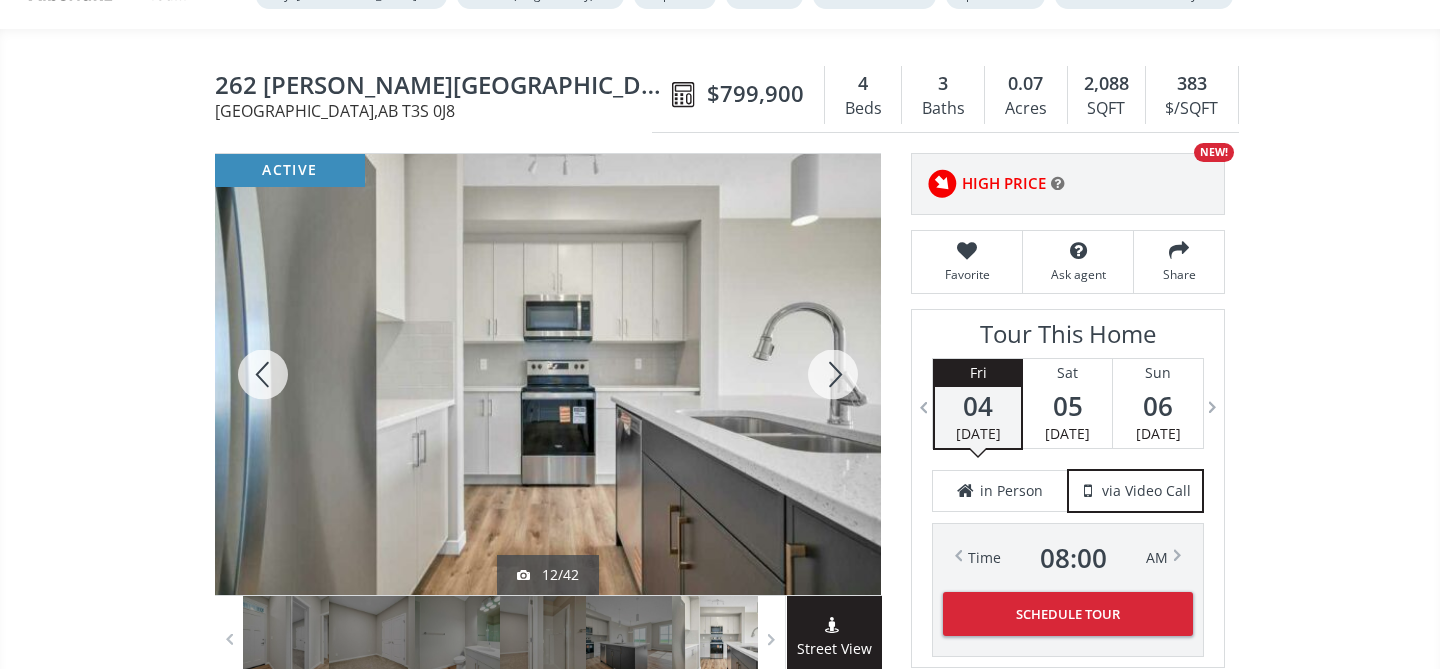 click at bounding box center (833, 374) 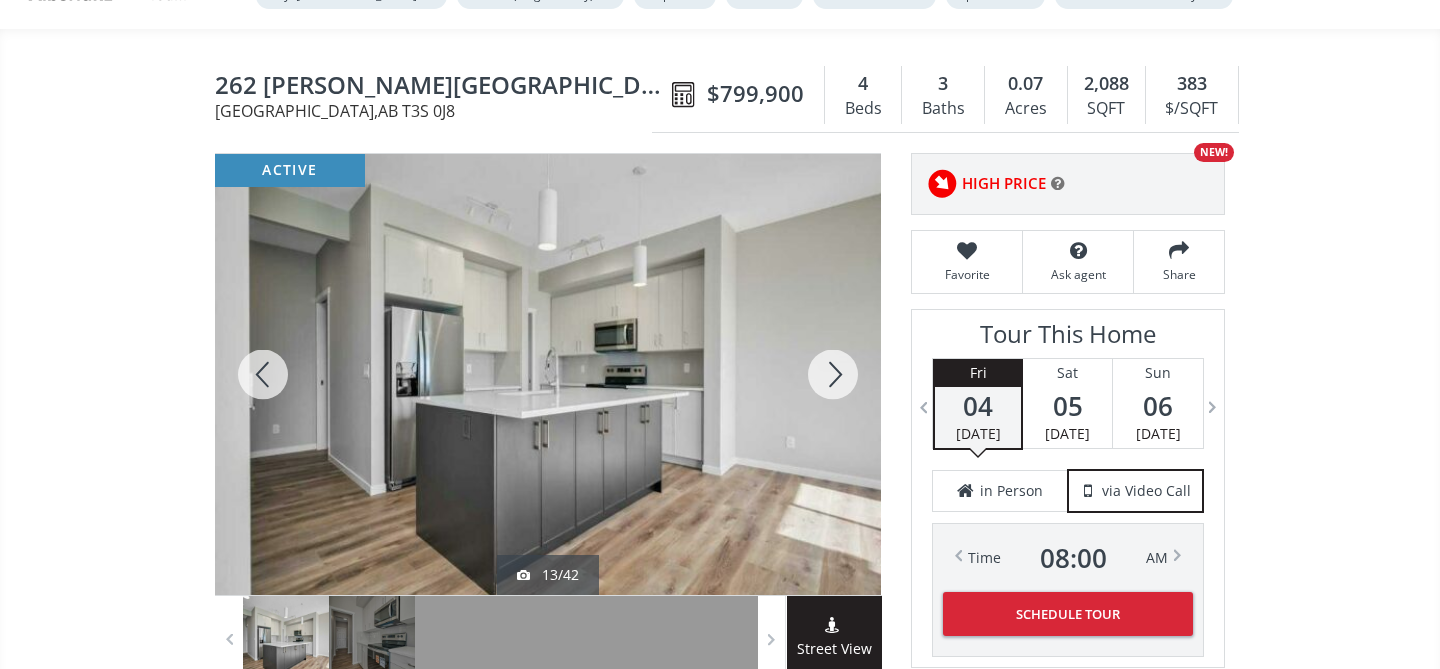 click at bounding box center (833, 374) 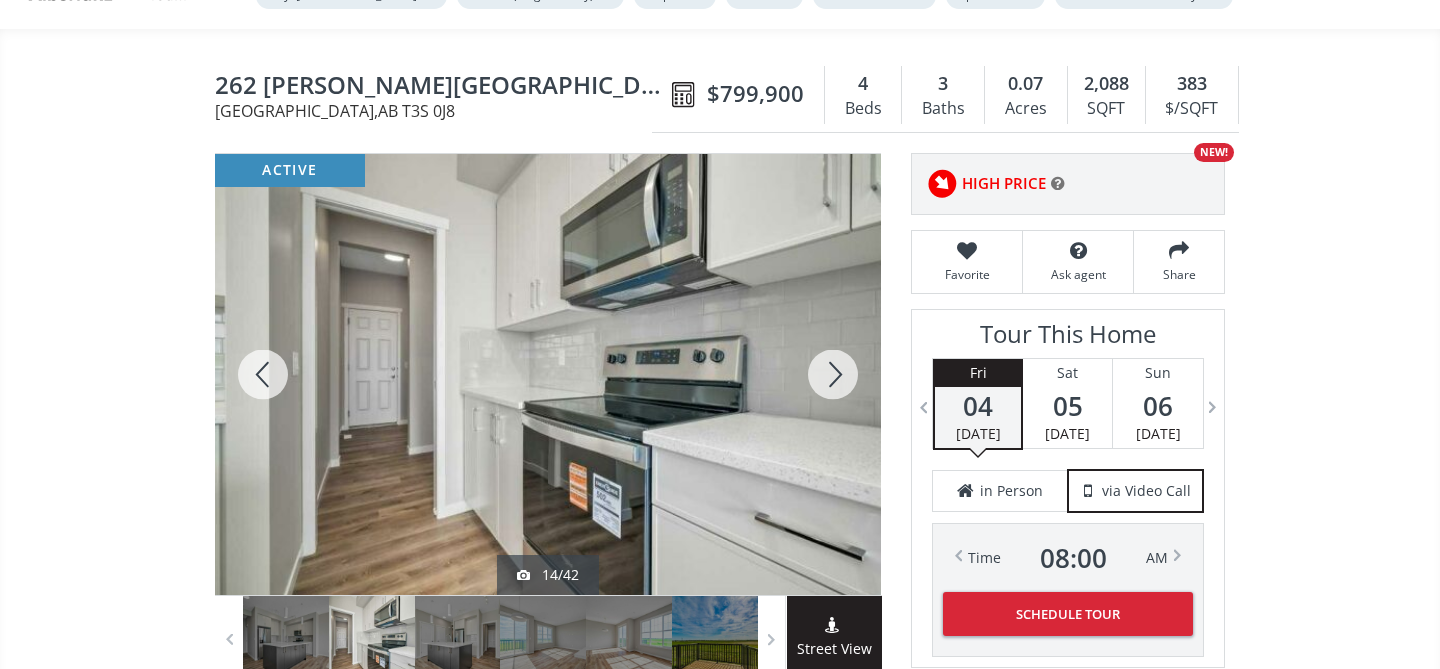 click at bounding box center [833, 374] 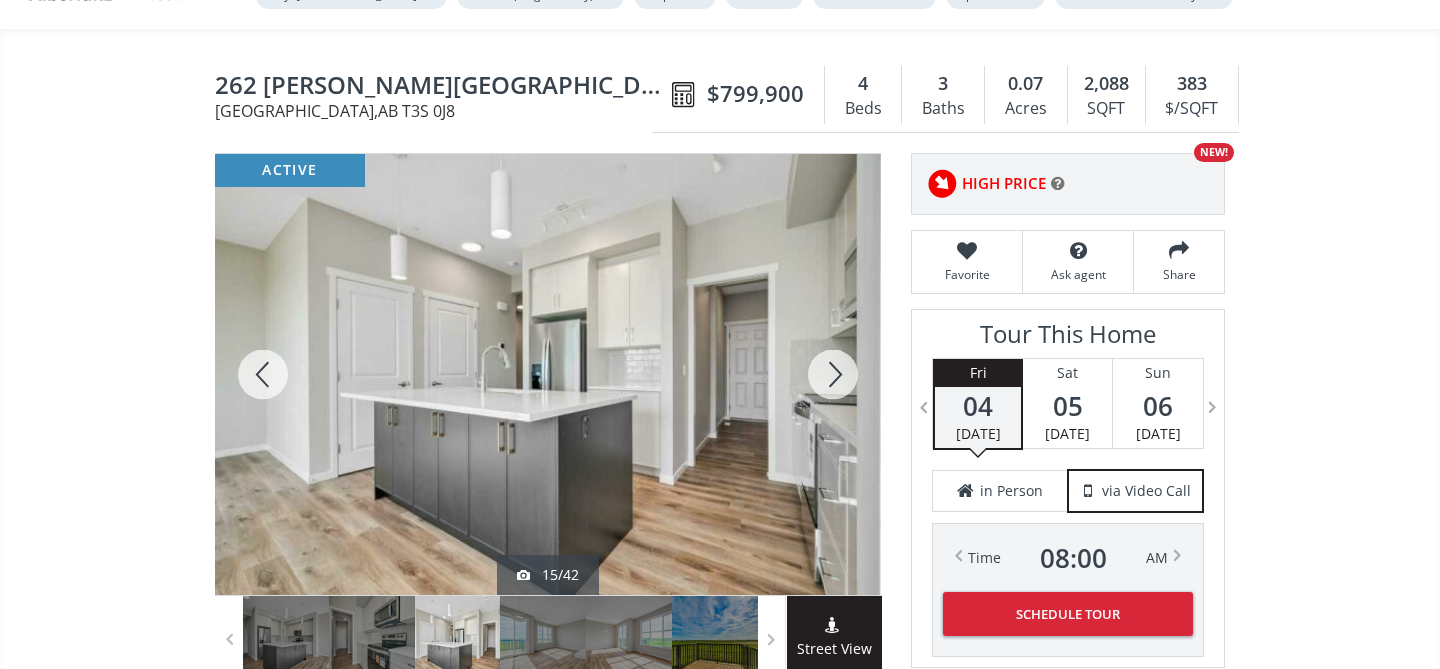 click at bounding box center (833, 374) 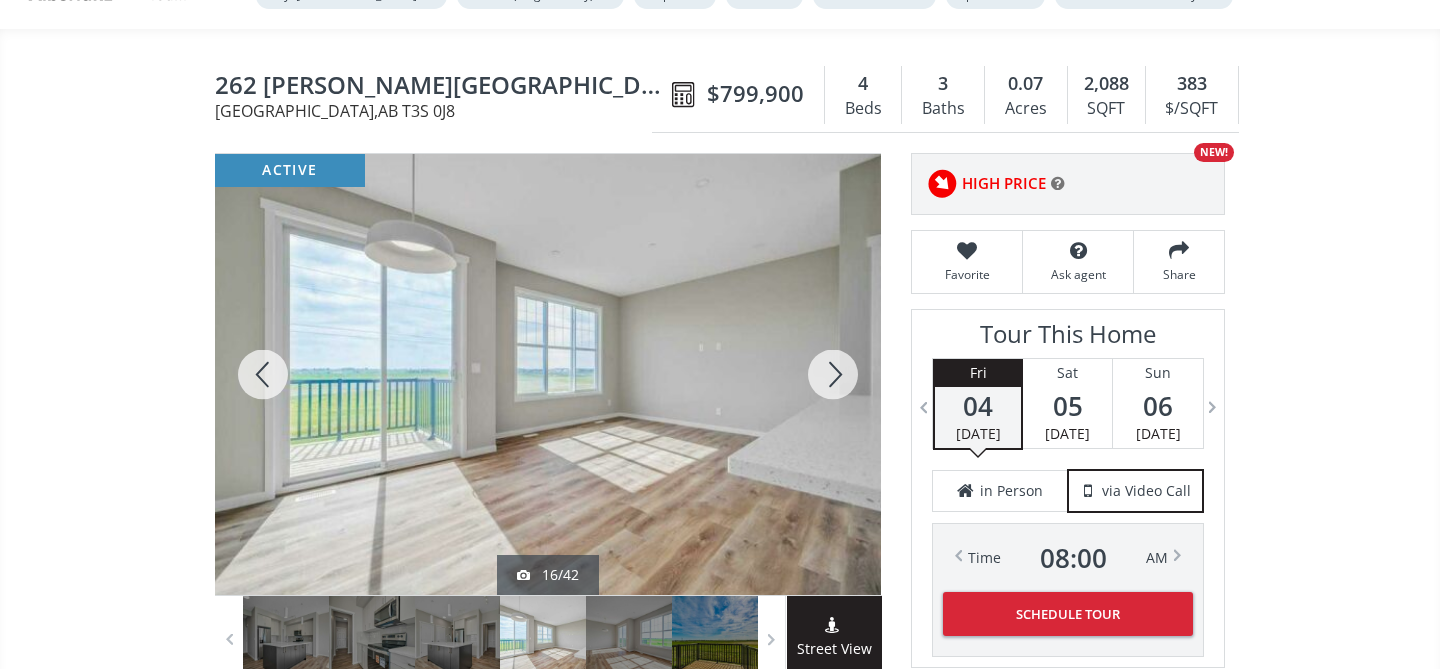 click at bounding box center (833, 374) 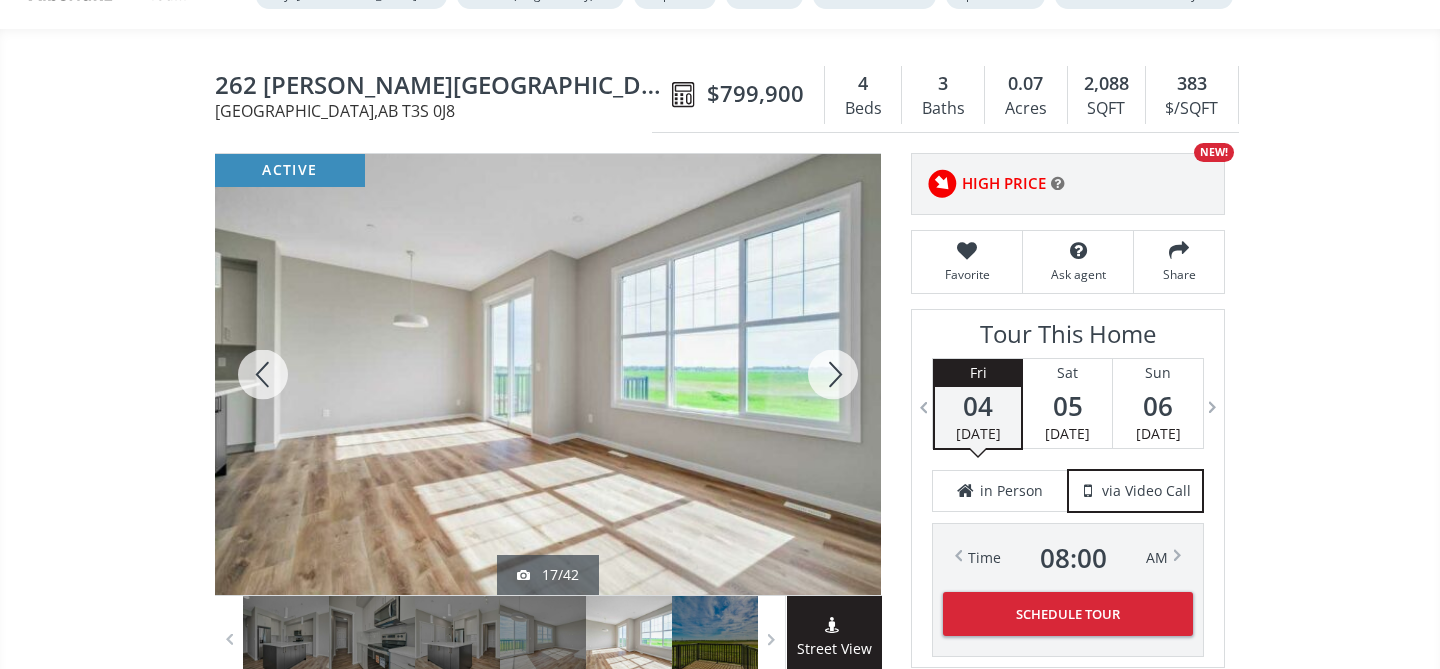 click at bounding box center [833, 374] 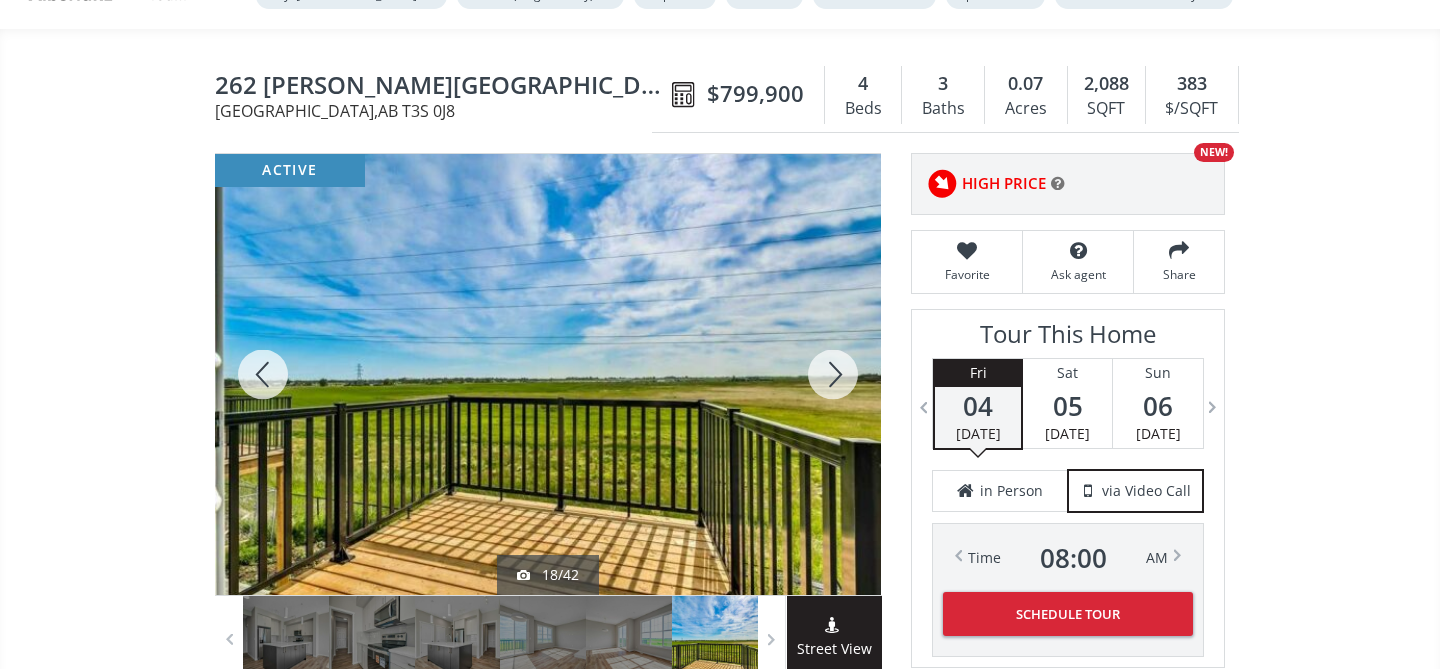 click at bounding box center [833, 374] 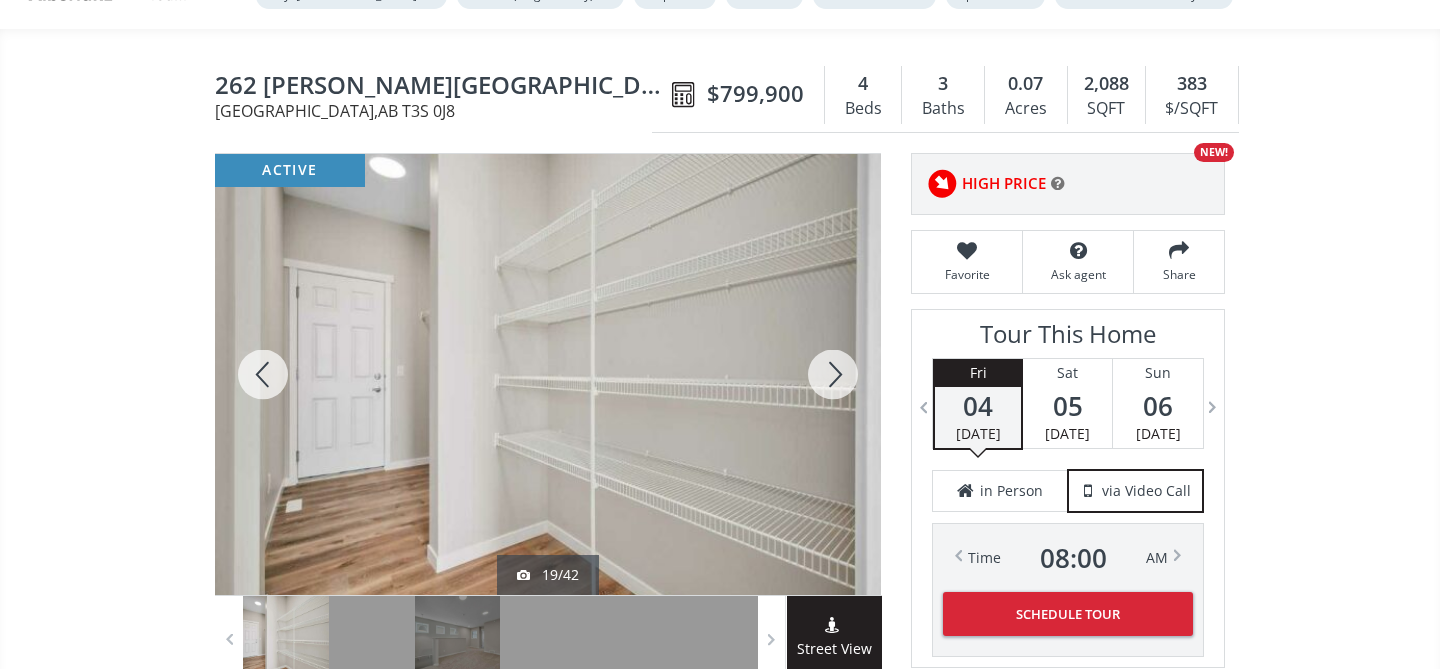 click at bounding box center (833, 374) 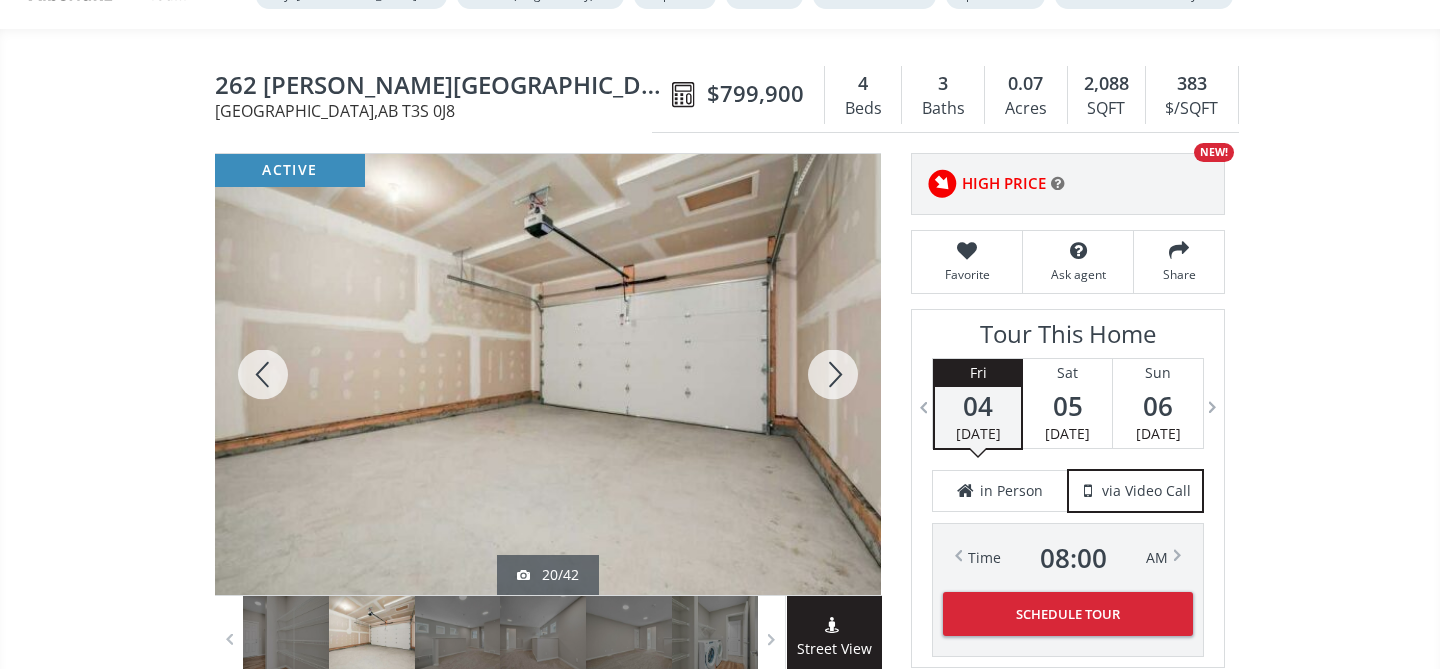 click at bounding box center (833, 374) 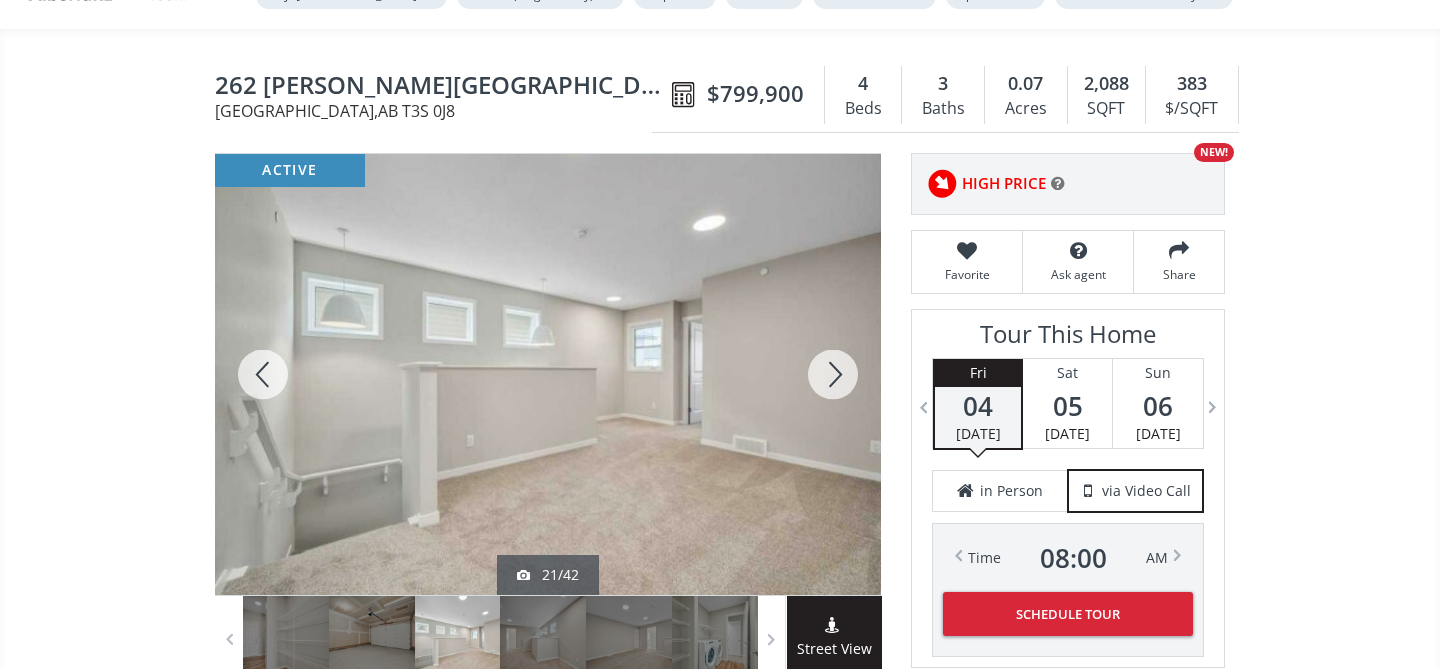click at bounding box center (833, 374) 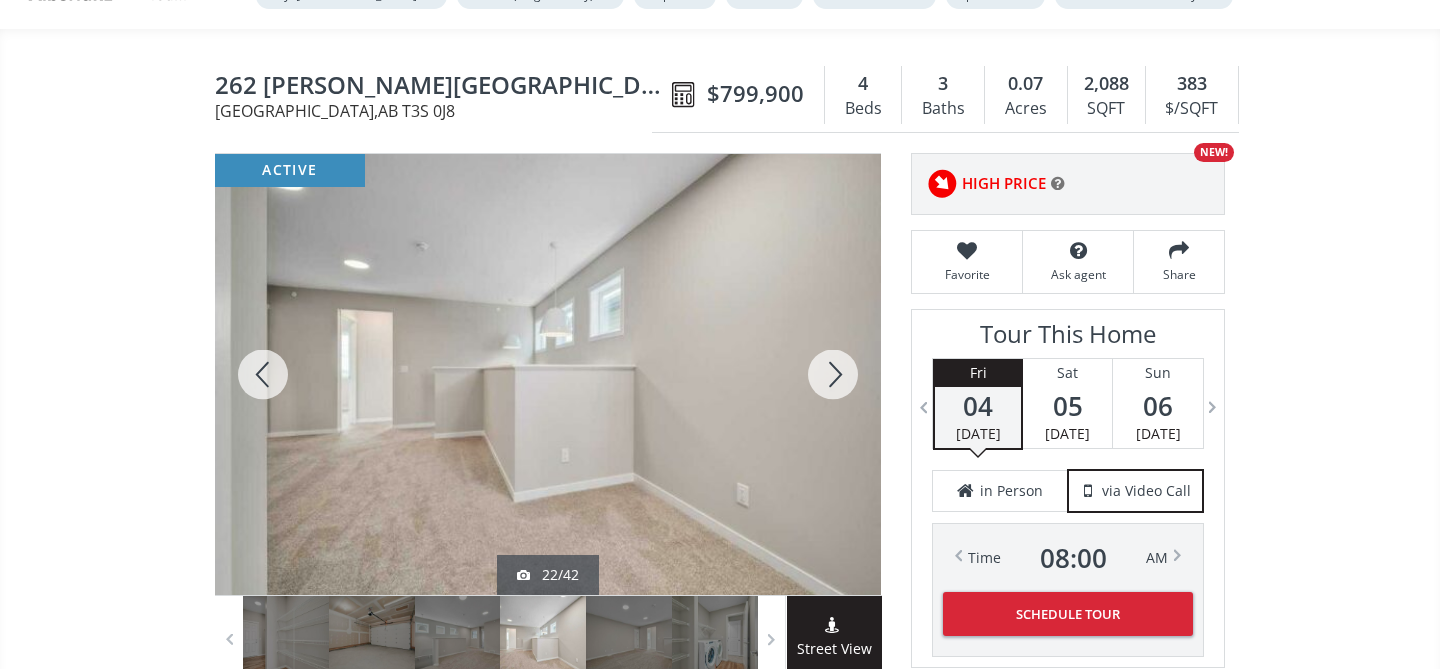 click at bounding box center (833, 374) 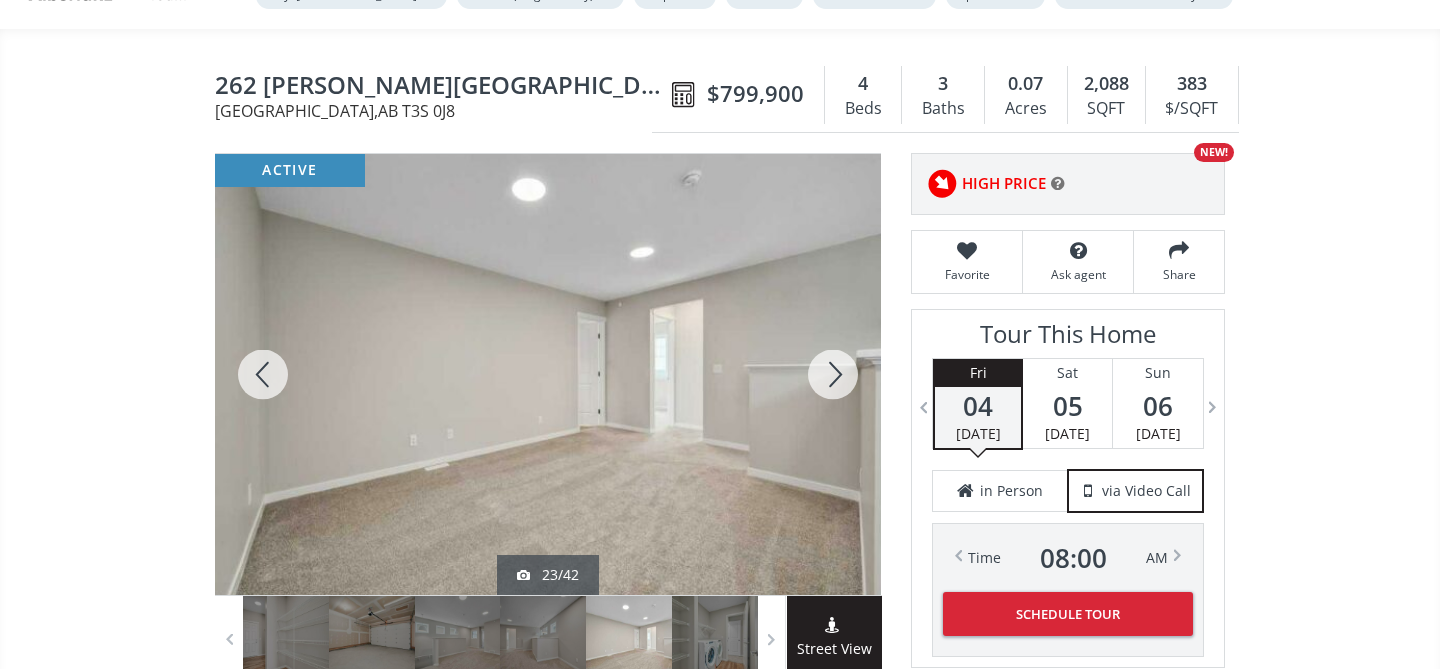 click at bounding box center [833, 374] 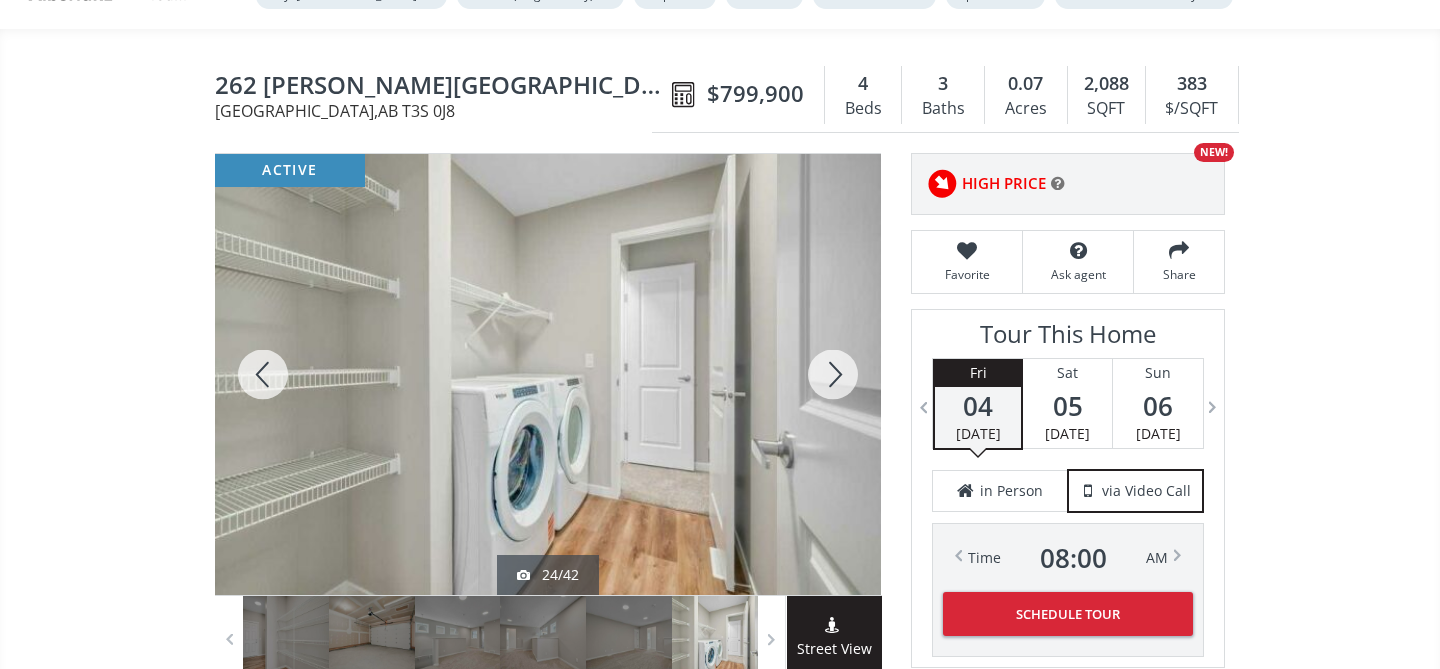 click at bounding box center [833, 374] 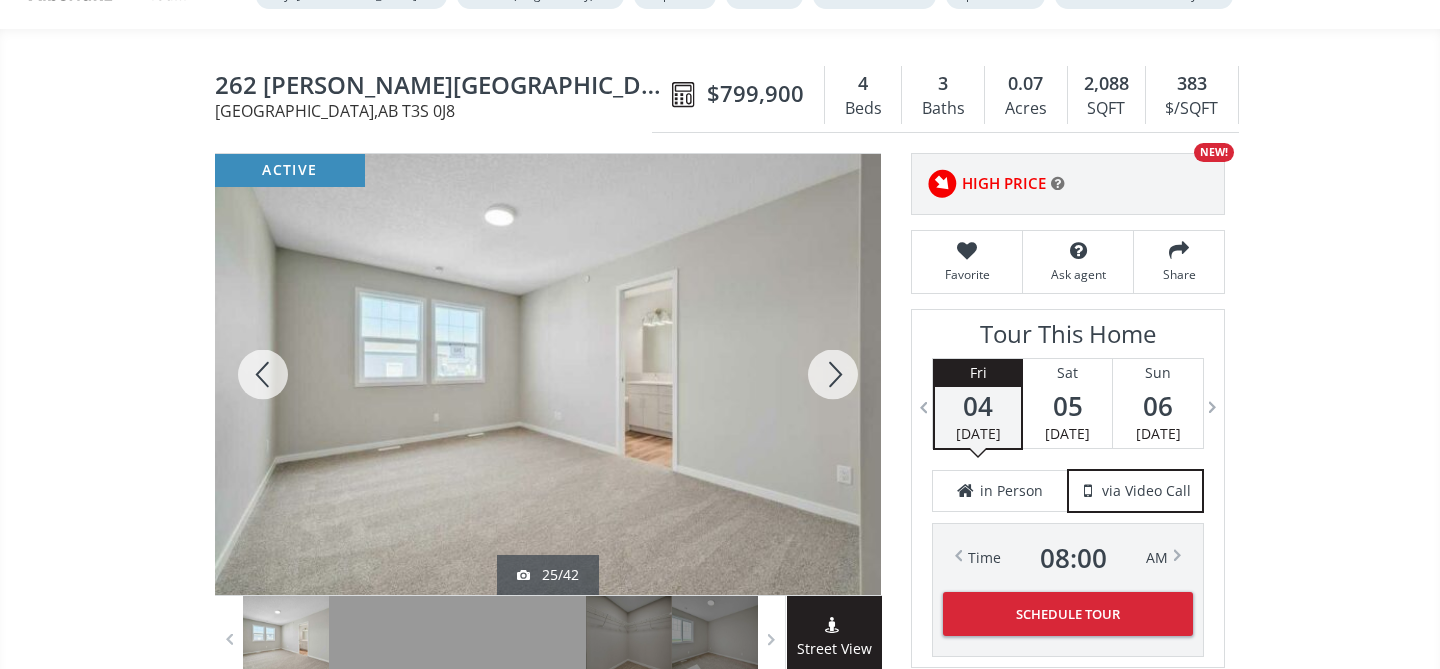 click at bounding box center (833, 374) 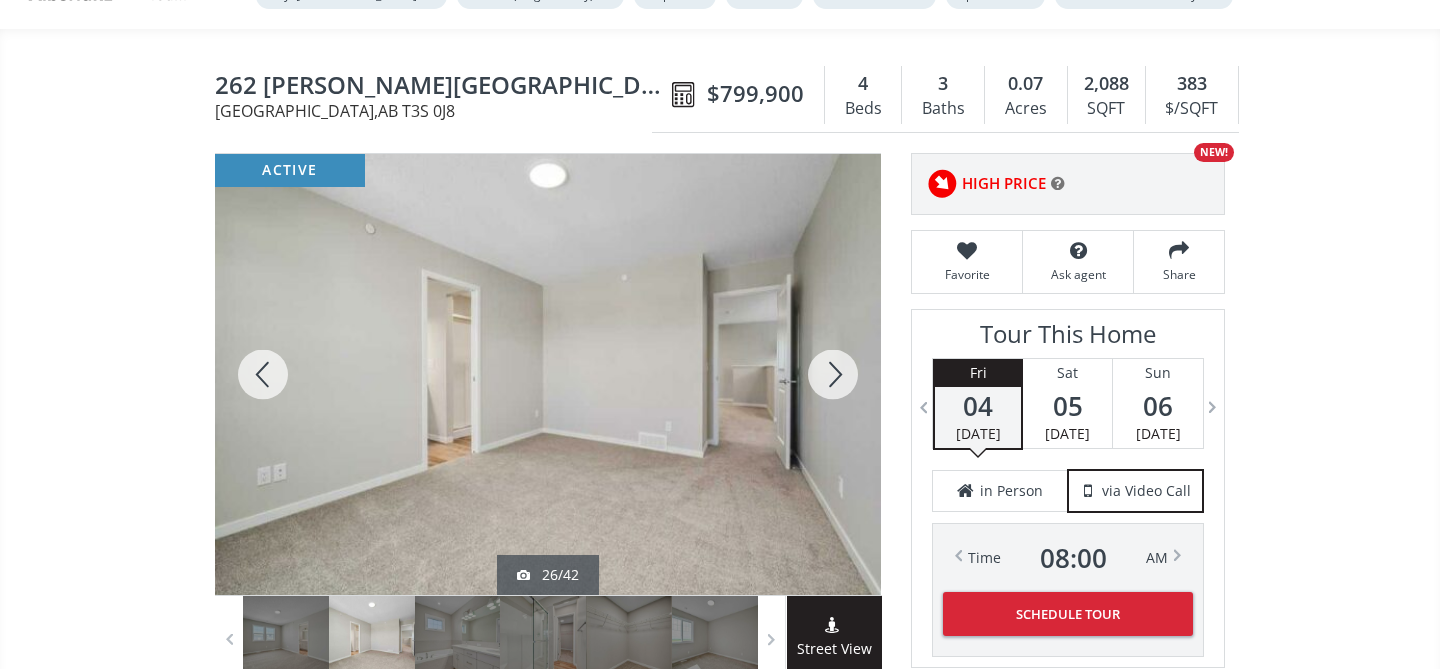 click at bounding box center [833, 374] 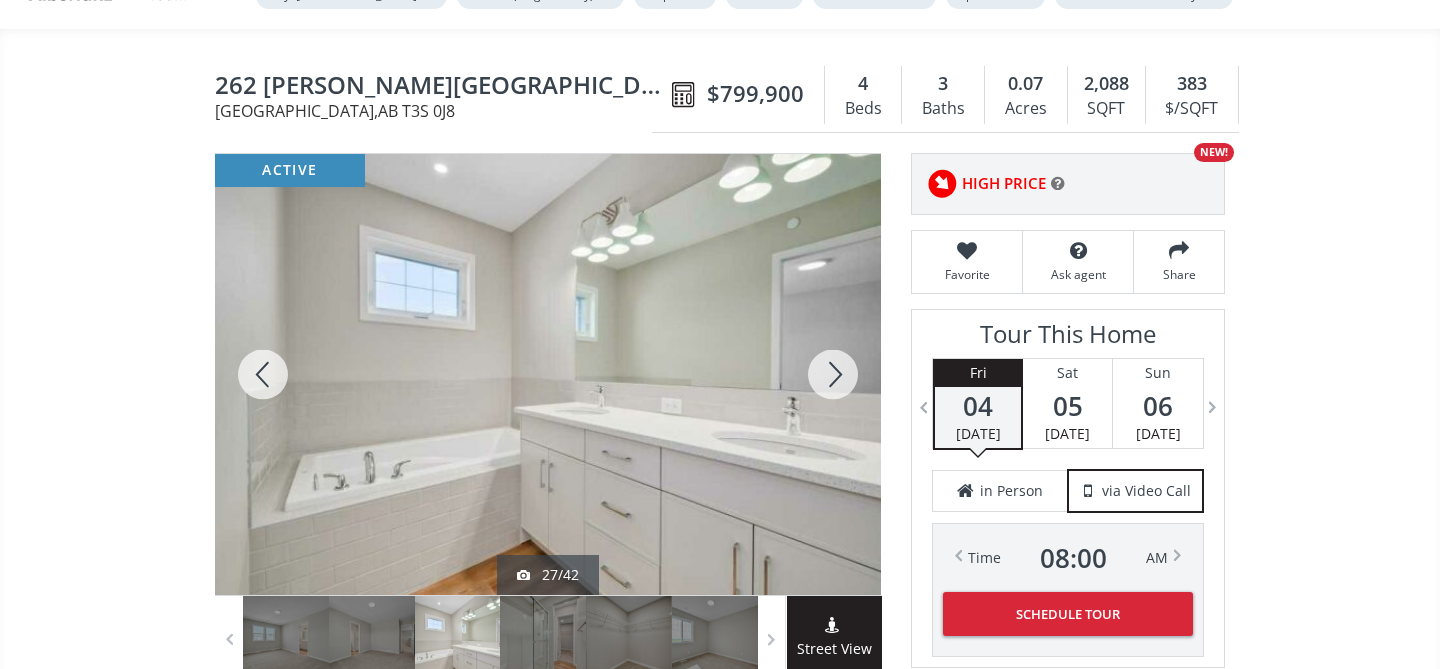 click at bounding box center (833, 374) 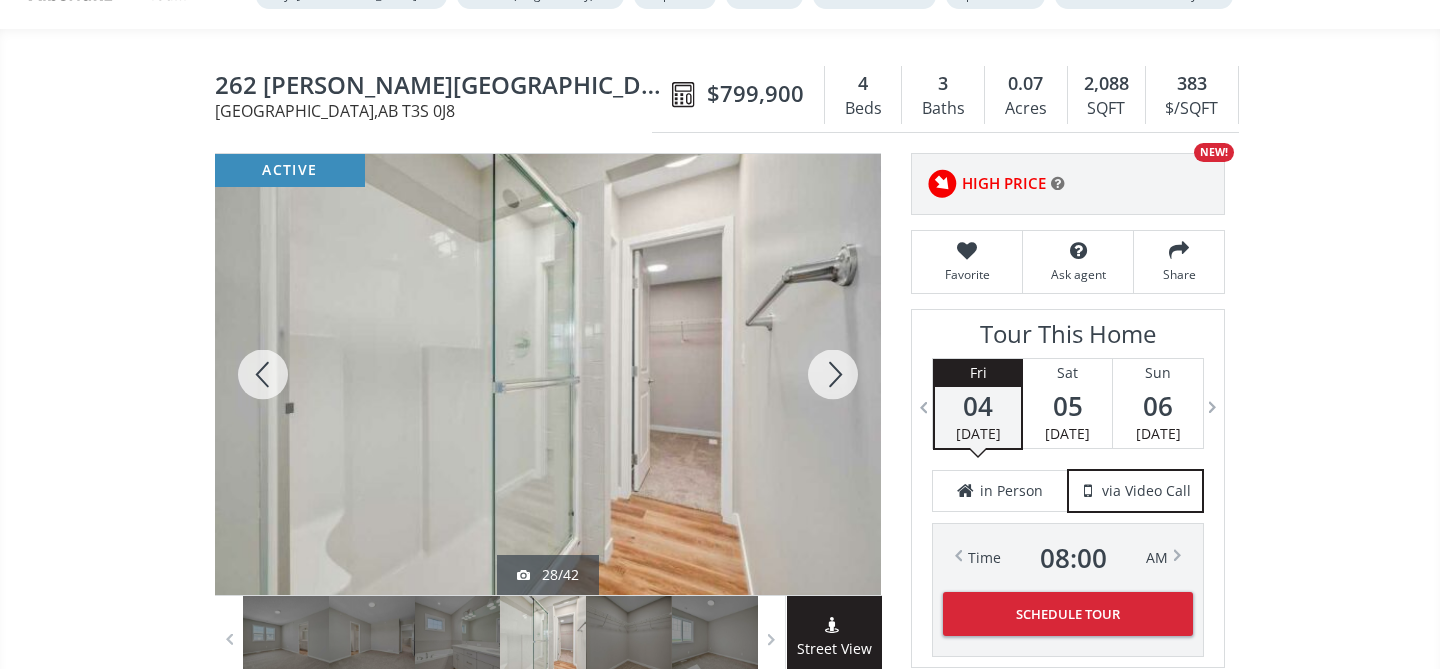 click at bounding box center (833, 374) 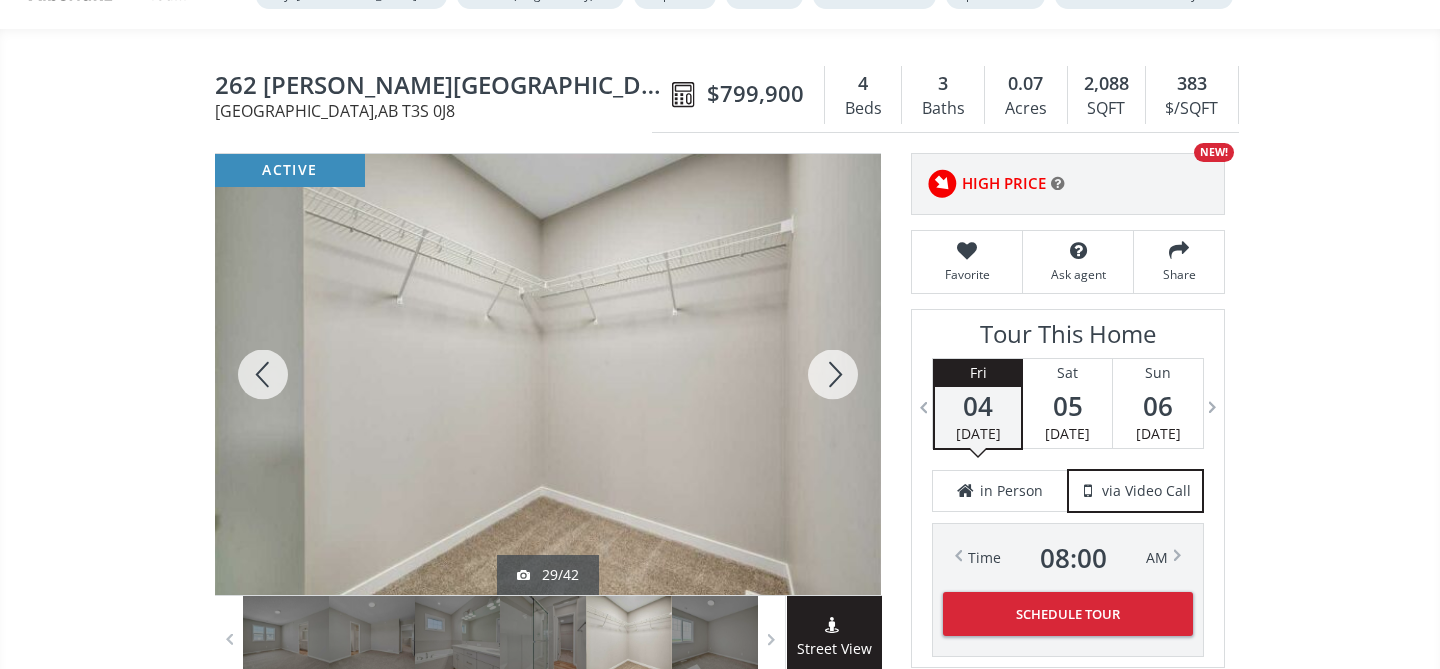 click at bounding box center (833, 374) 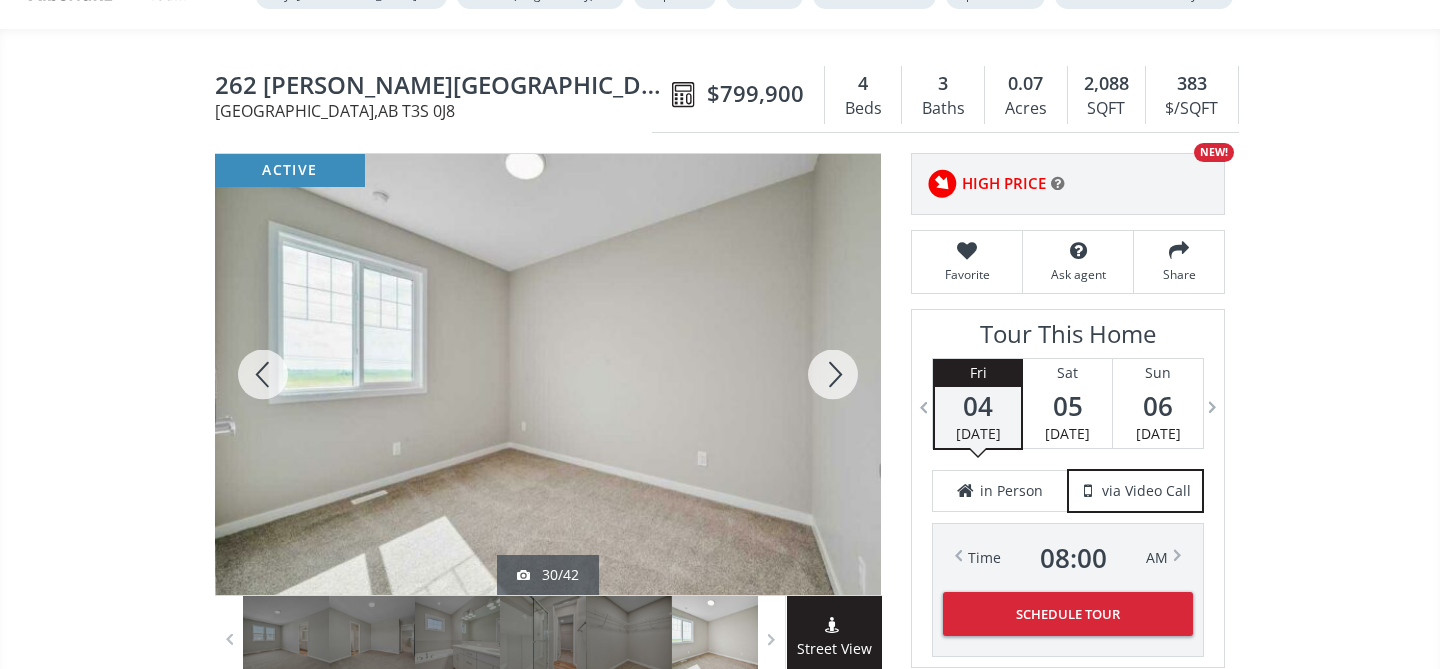 click at bounding box center [833, 374] 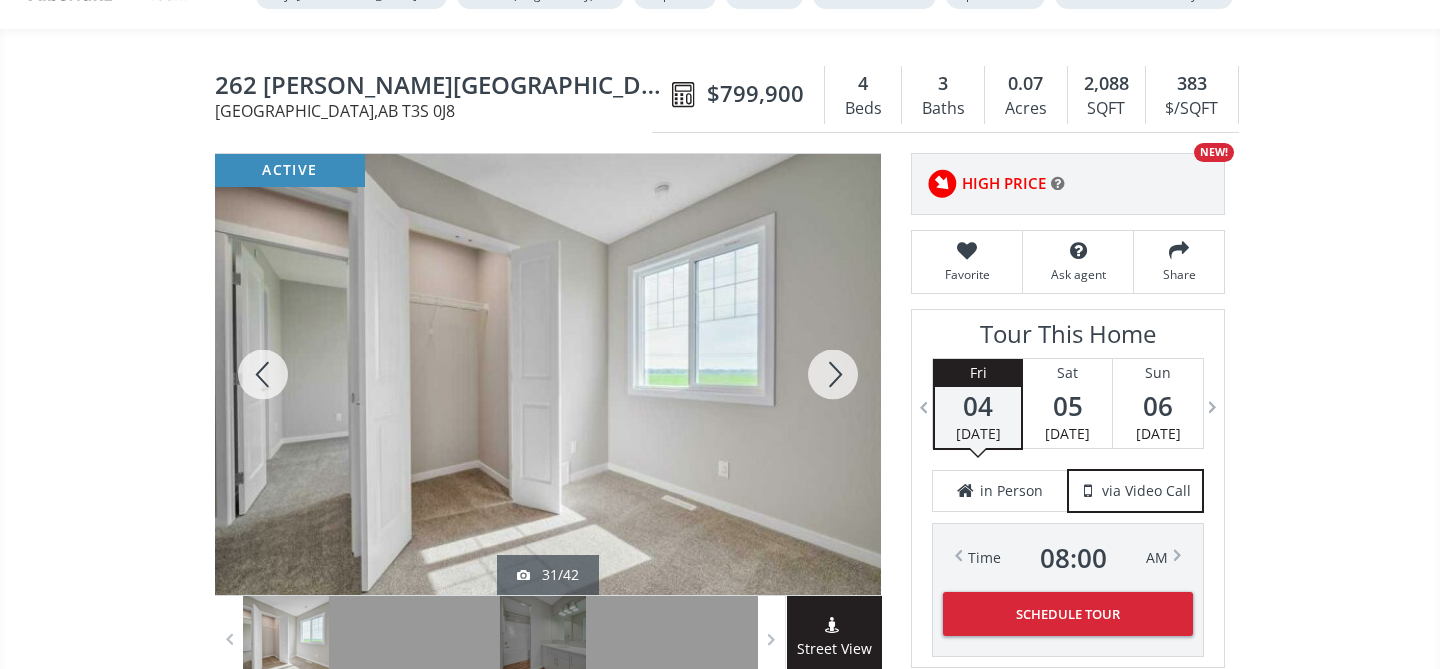 click at bounding box center [833, 374] 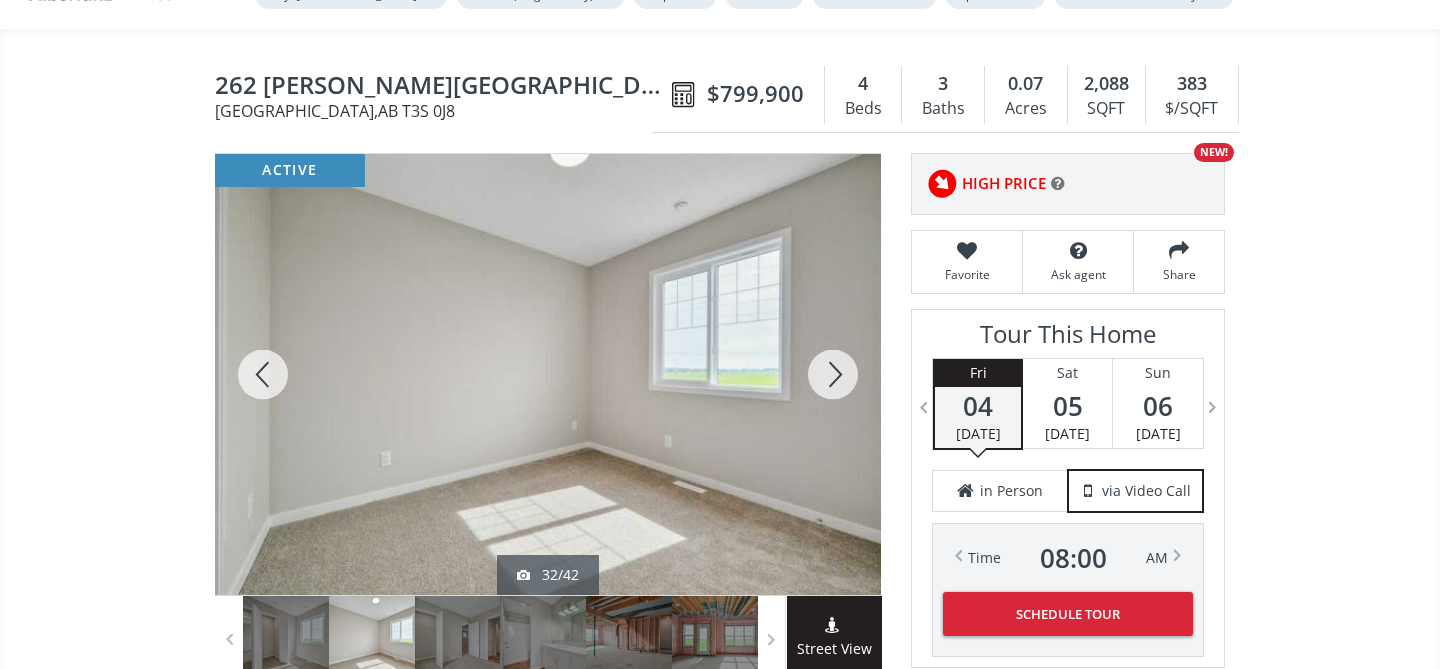click at bounding box center [833, 374] 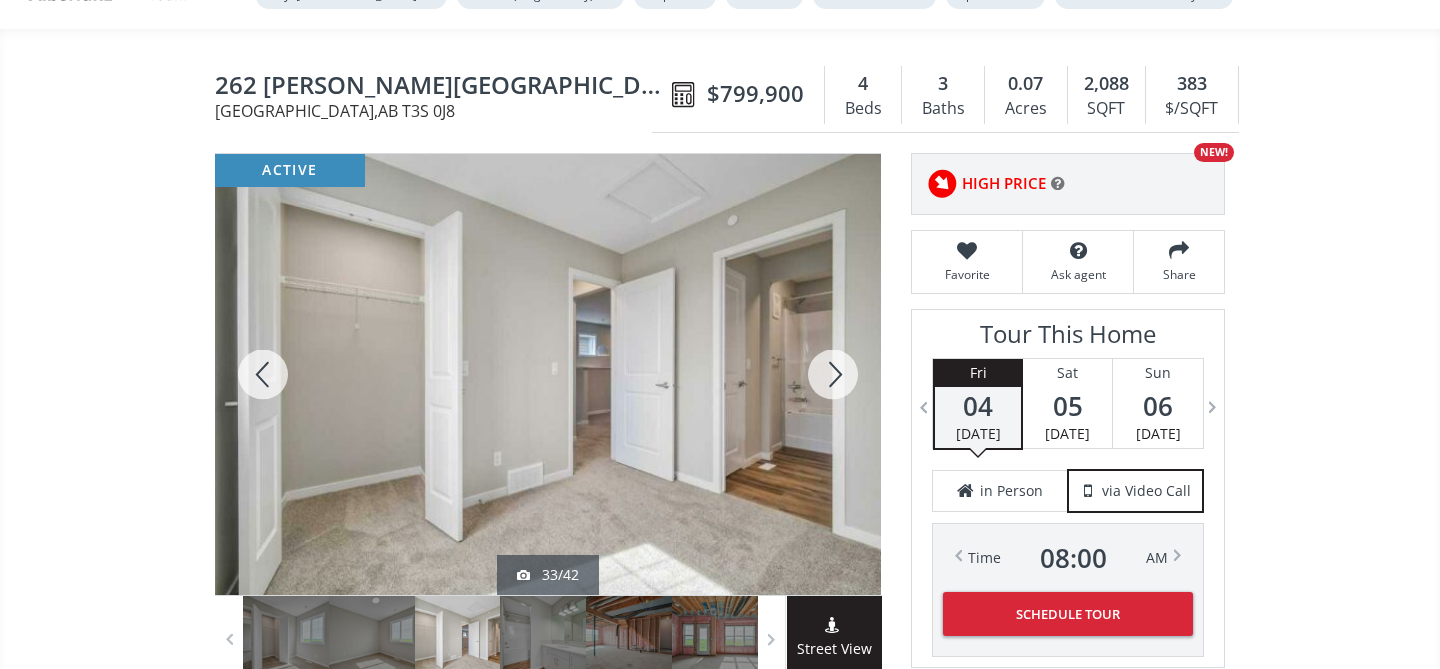 click at bounding box center (833, 374) 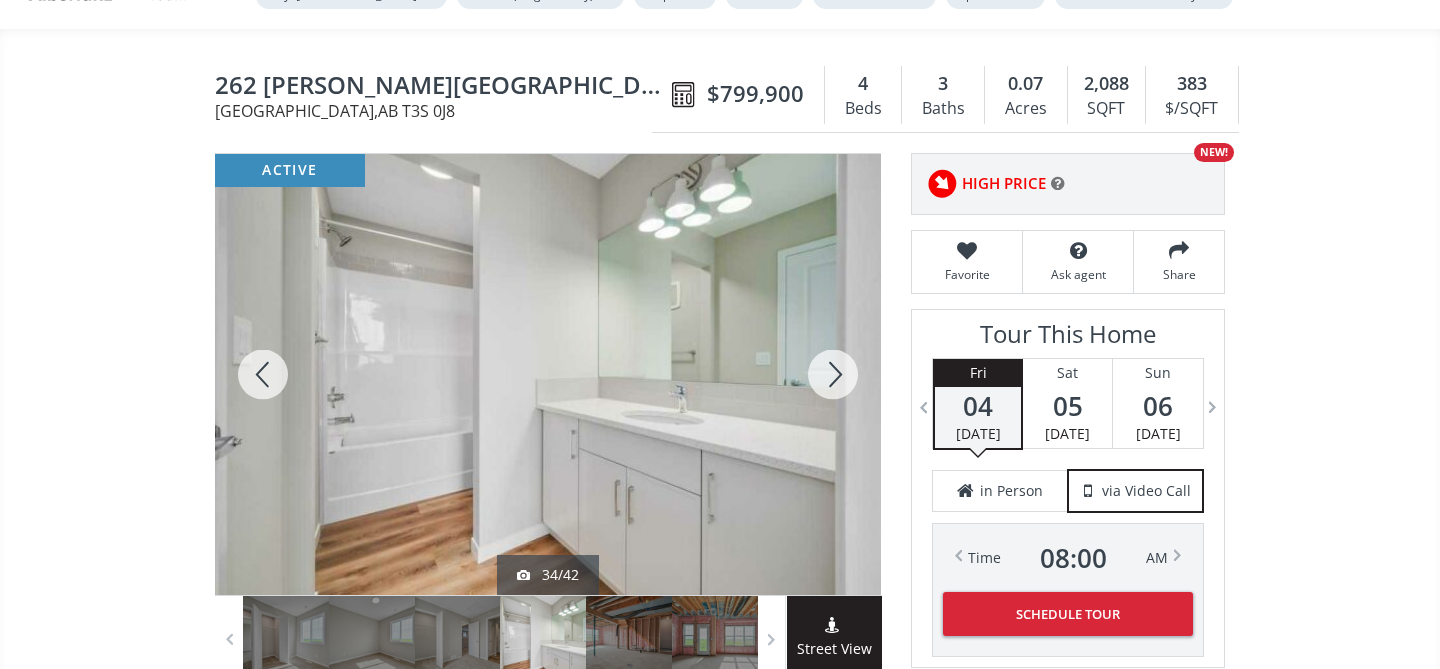 click at bounding box center (833, 374) 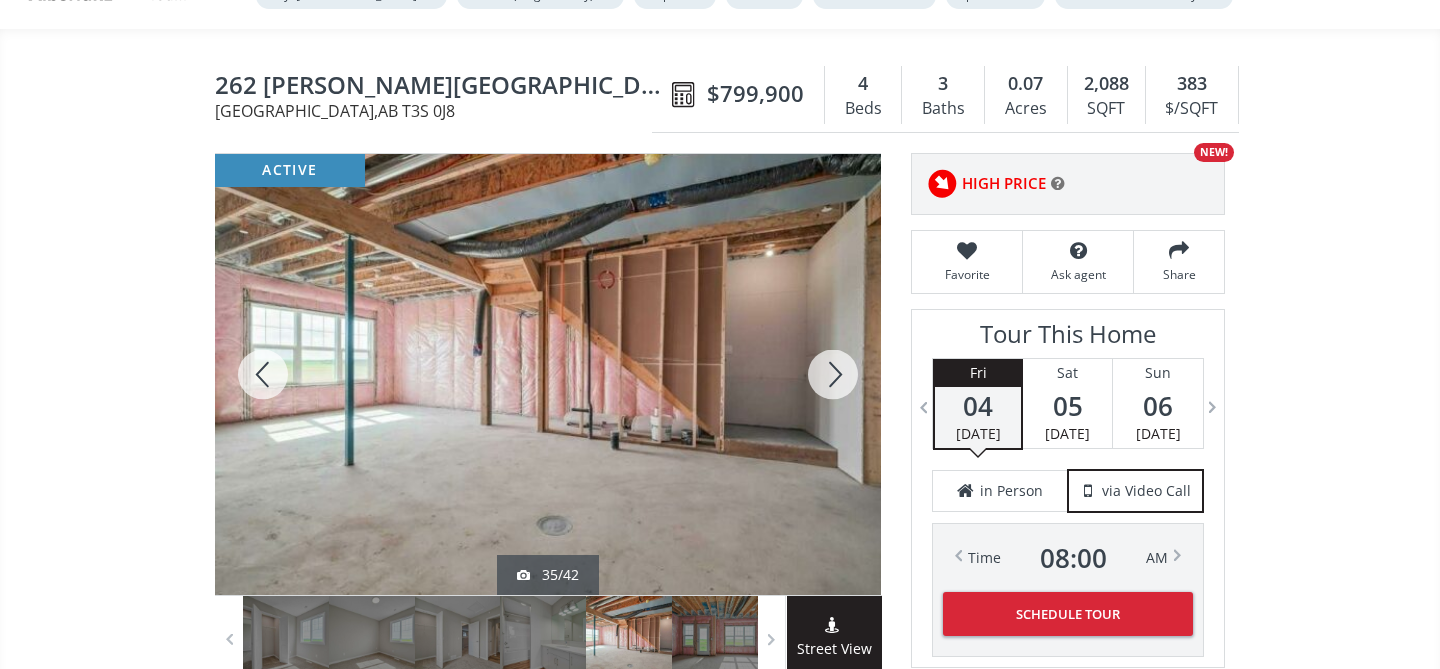click at bounding box center (833, 374) 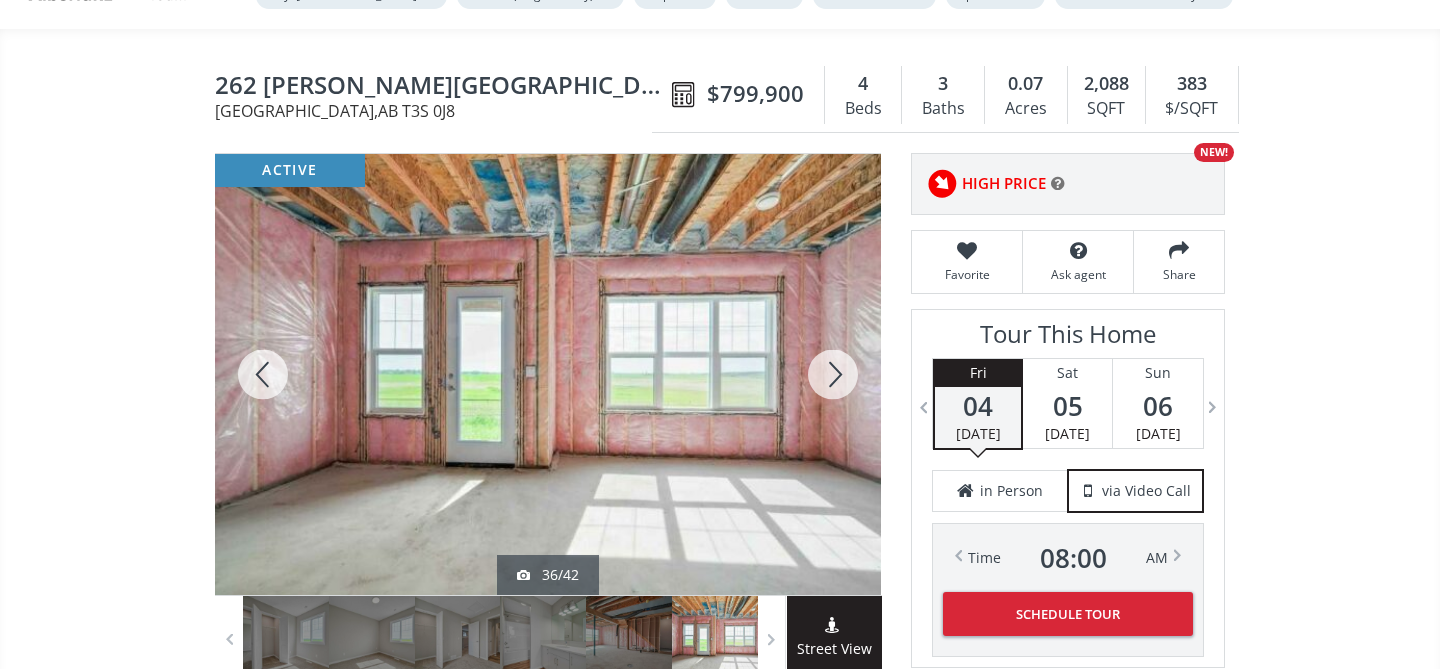 click at bounding box center (833, 374) 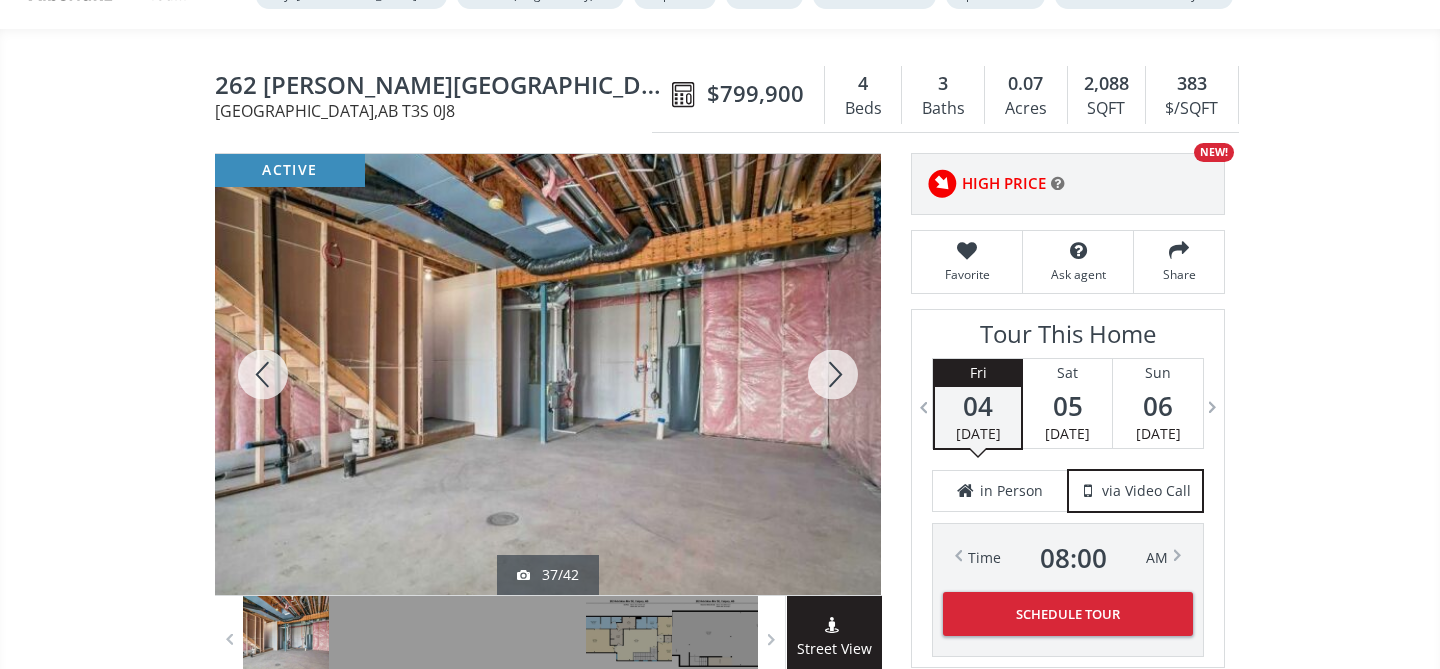 click at bounding box center (833, 374) 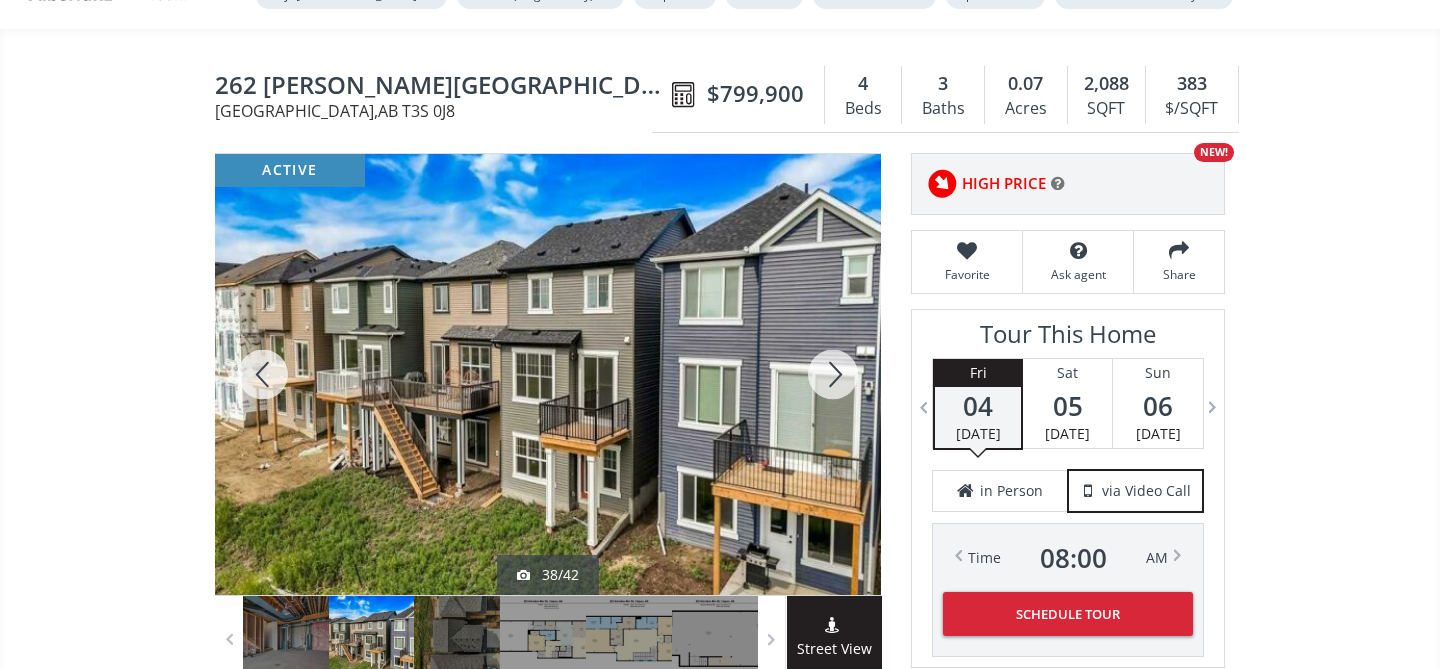 click at bounding box center (833, 374) 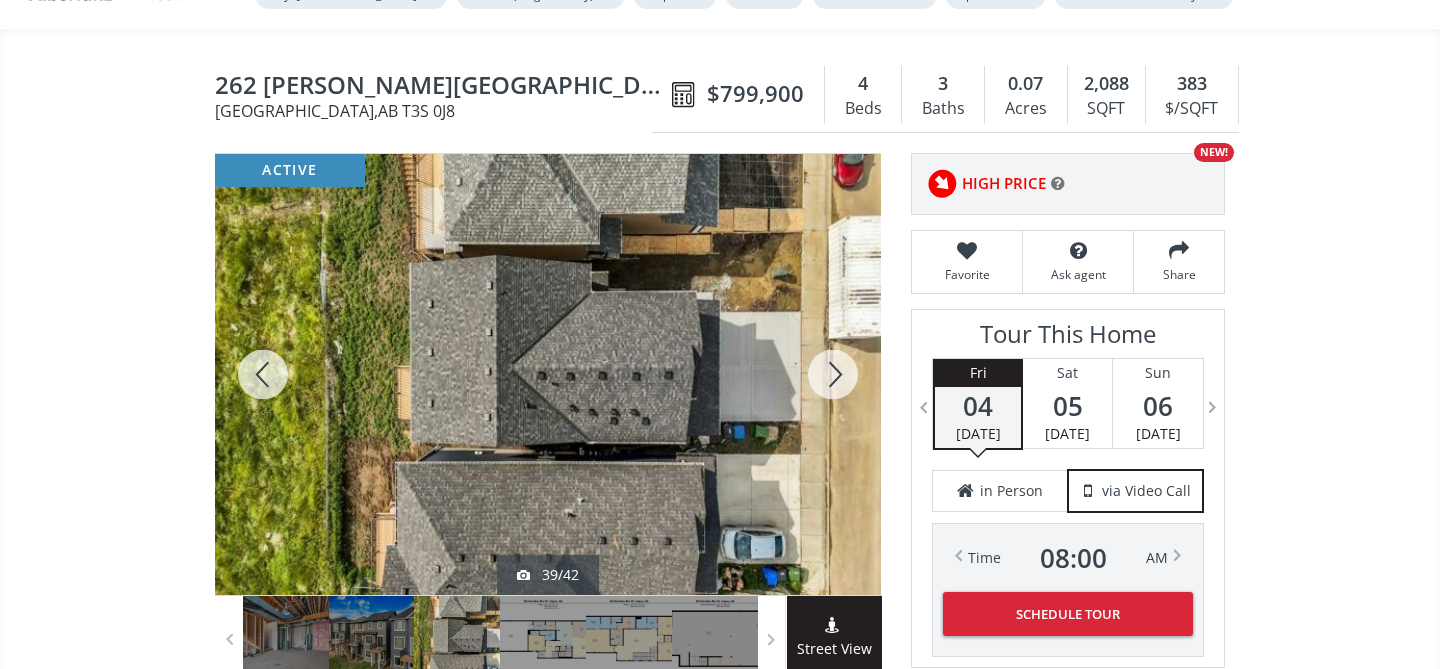 click at bounding box center [833, 374] 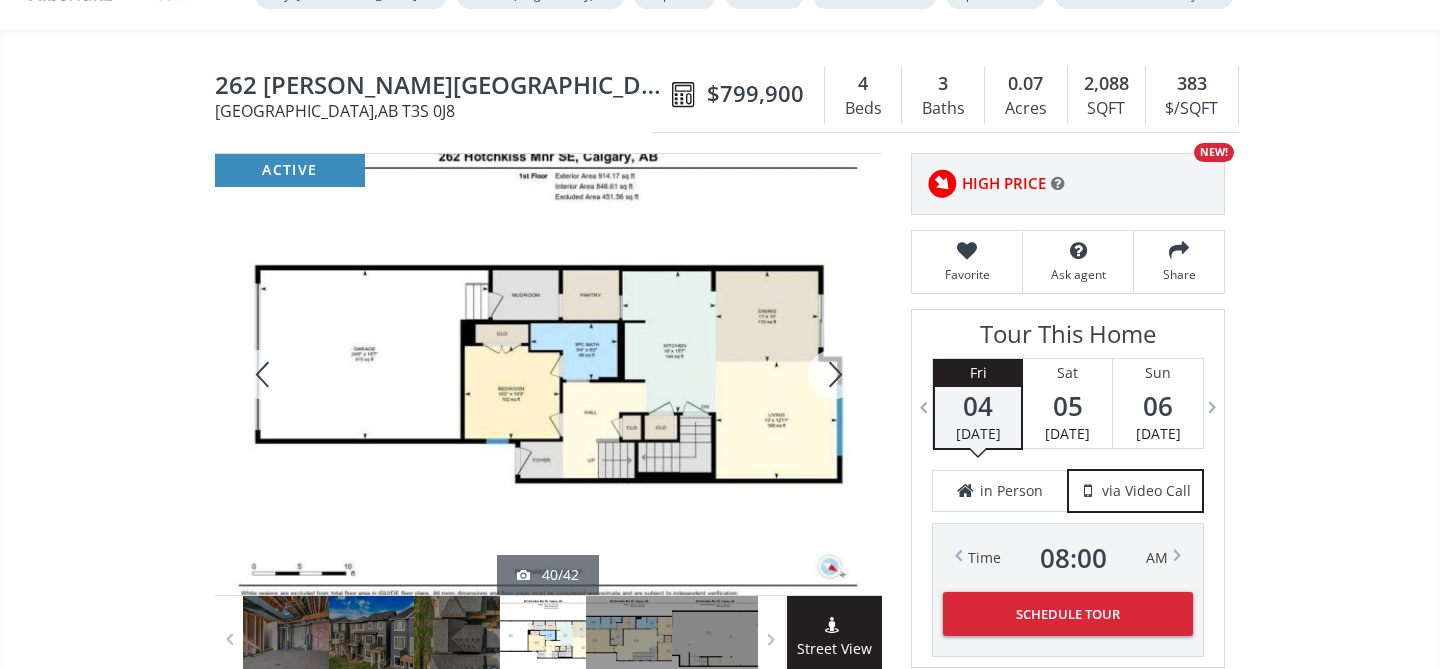 click at bounding box center (833, 374) 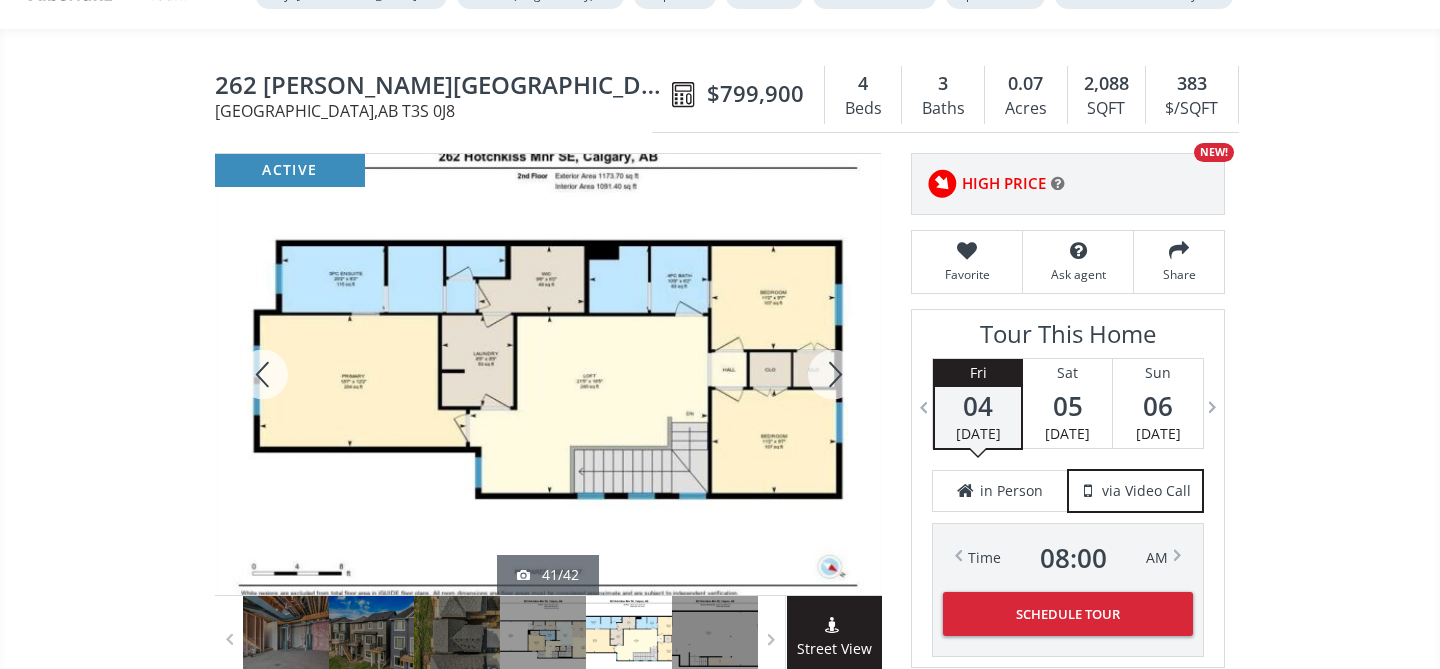click at bounding box center [833, 374] 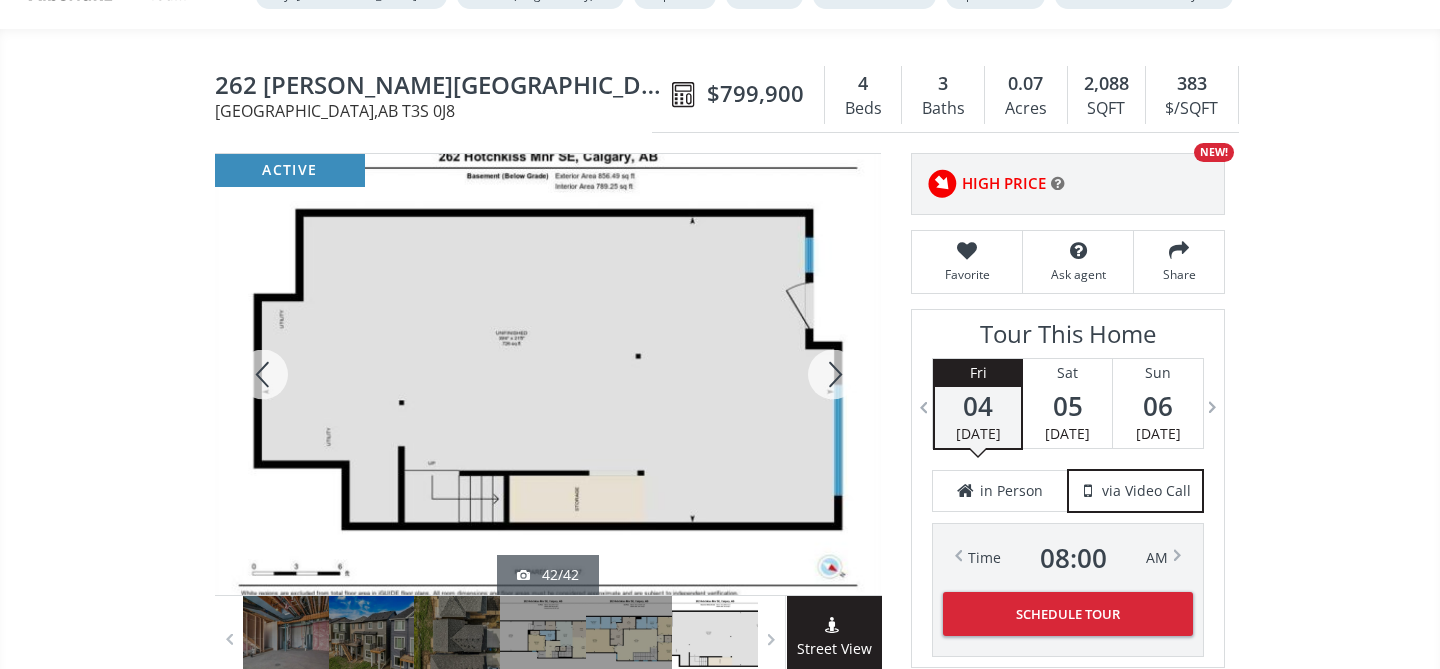click at bounding box center (833, 374) 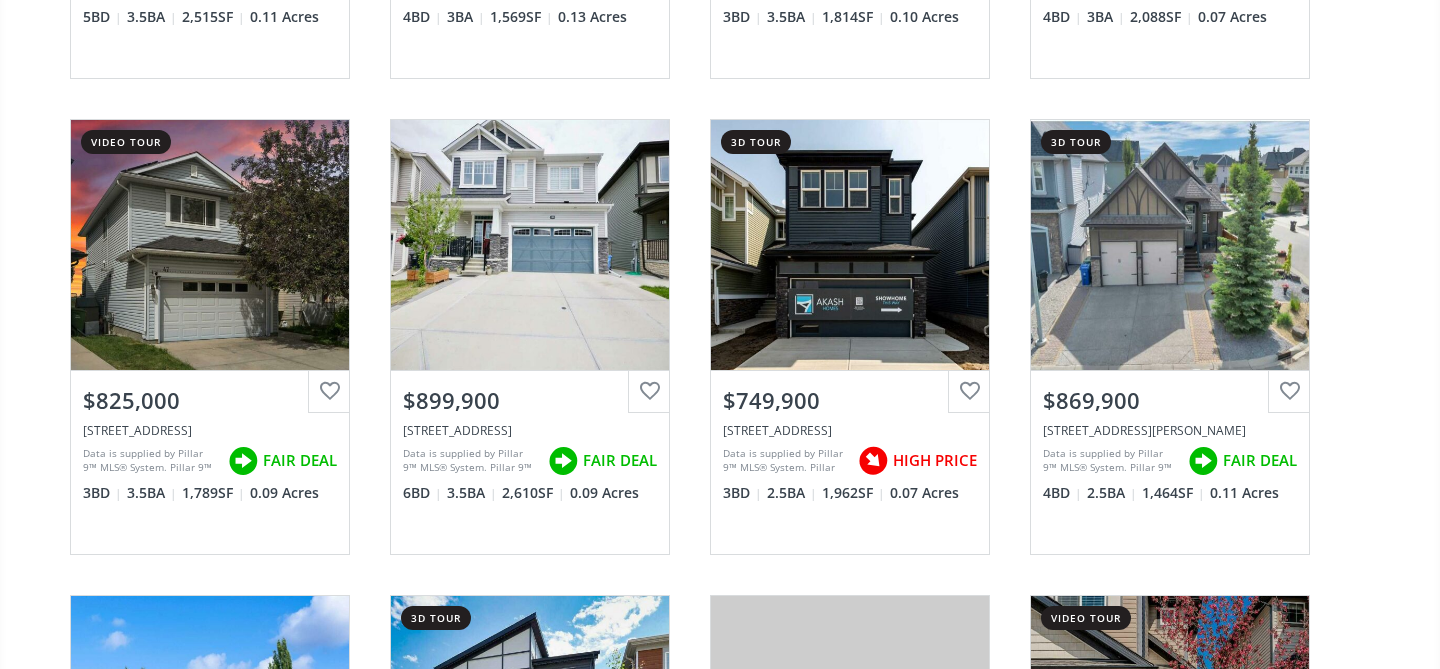 scroll, scrollTop: 16806, scrollLeft: 0, axis: vertical 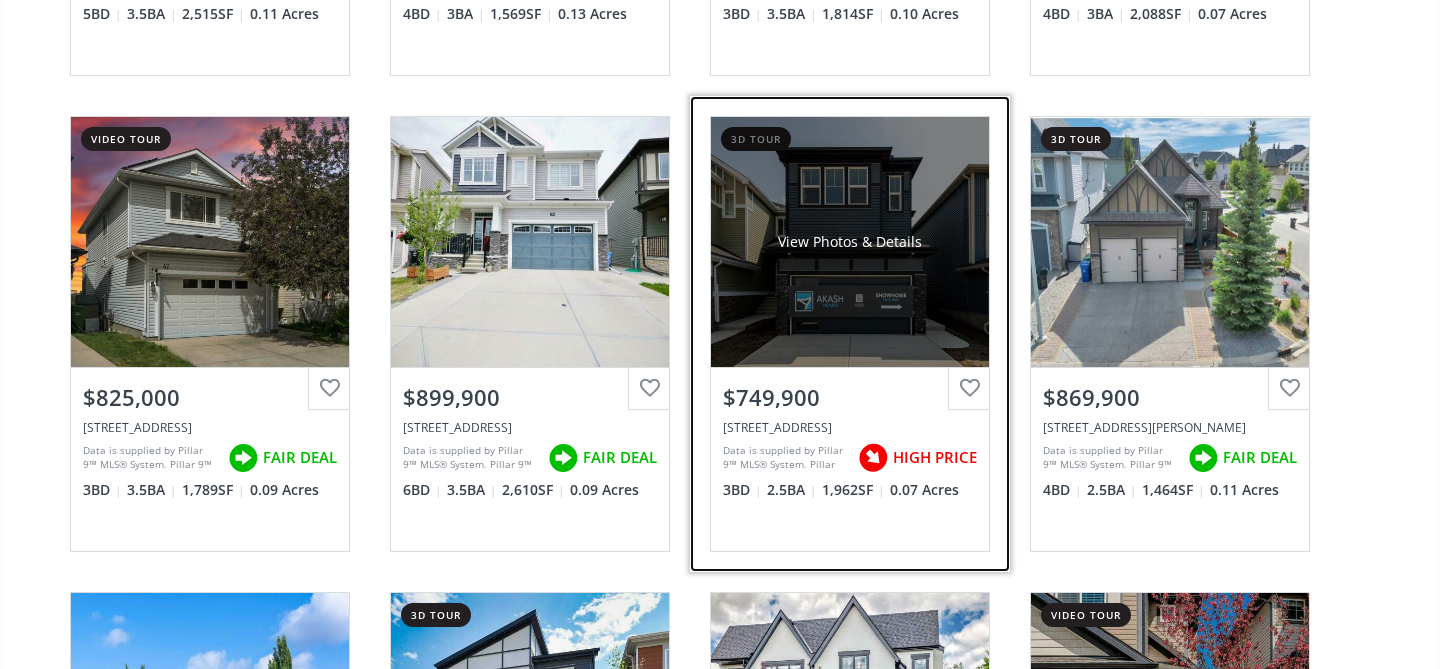 click on "View Photos & Details" at bounding box center (850, 242) 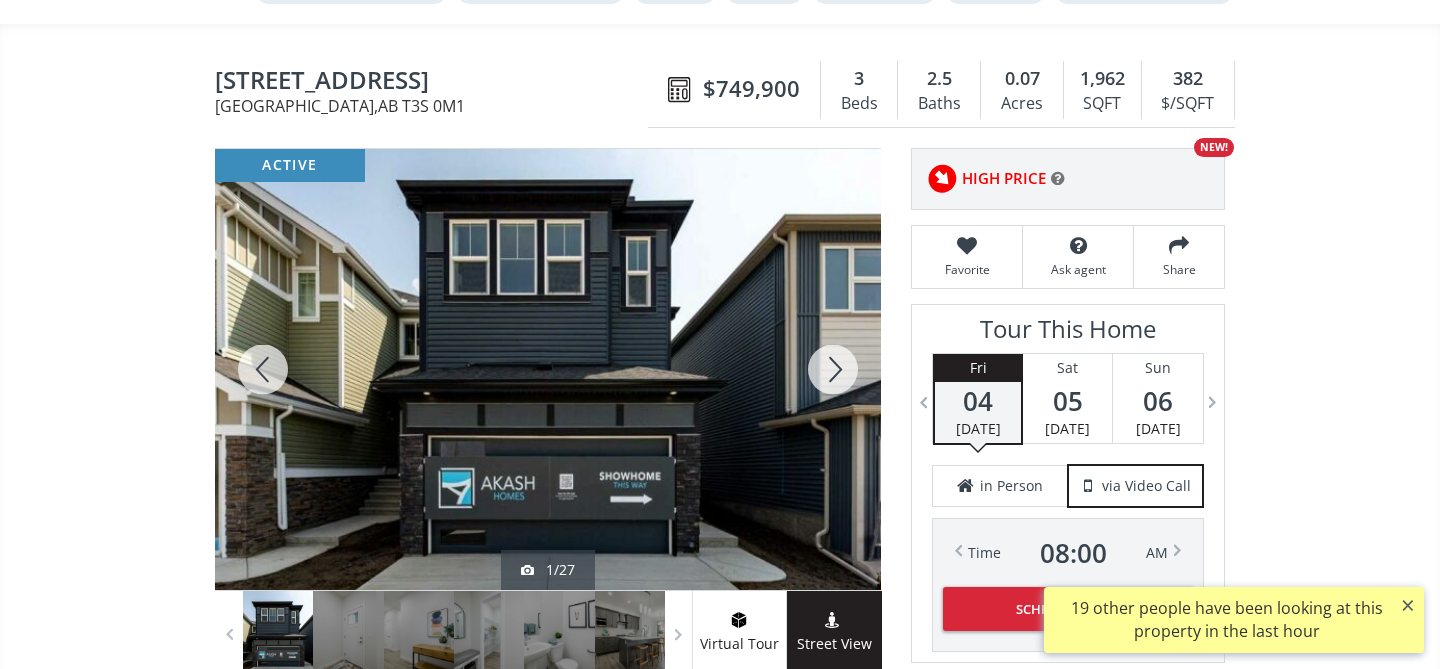 scroll, scrollTop: 146, scrollLeft: 0, axis: vertical 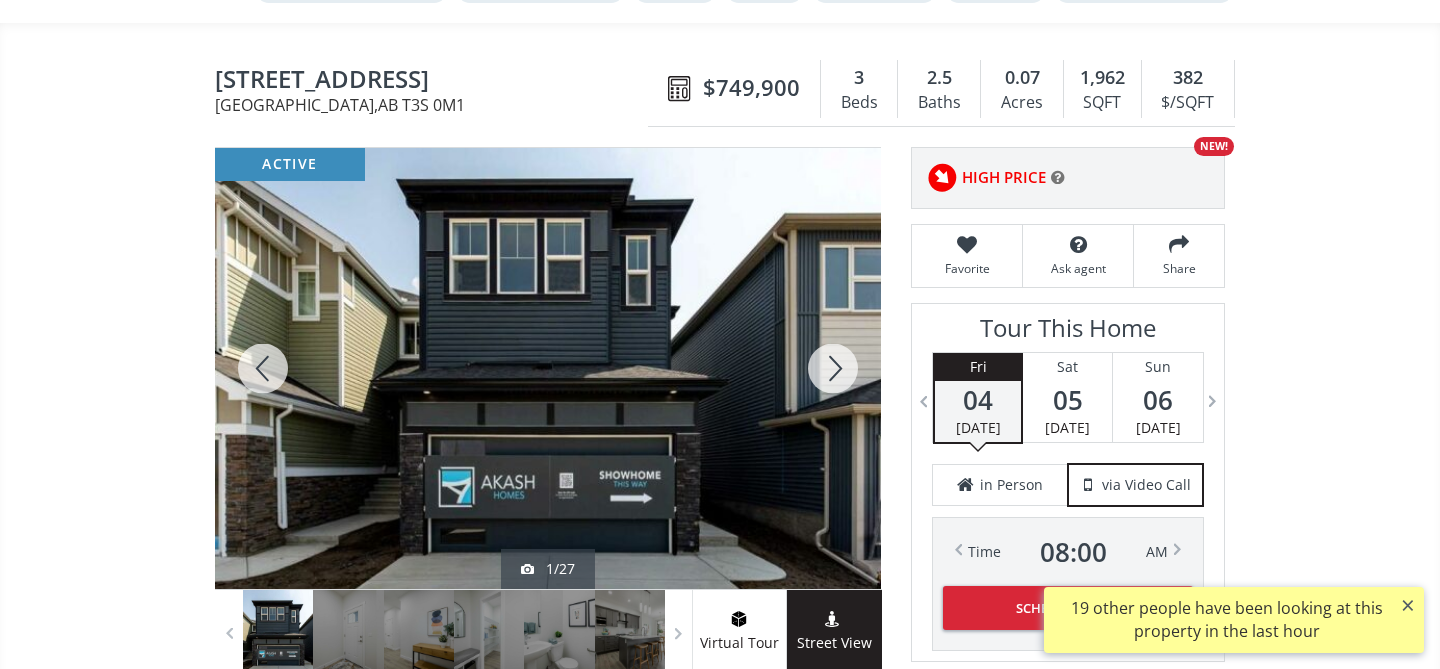 click at bounding box center [833, 368] 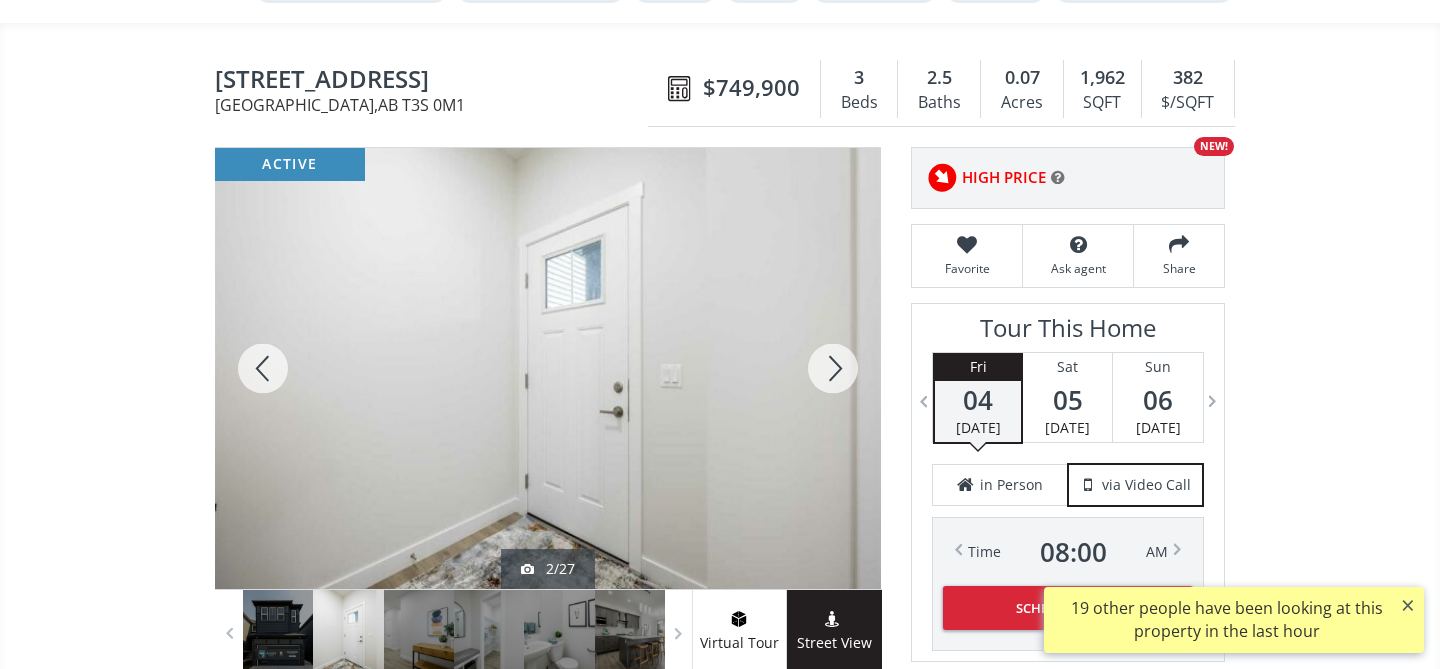 click at bounding box center [833, 368] 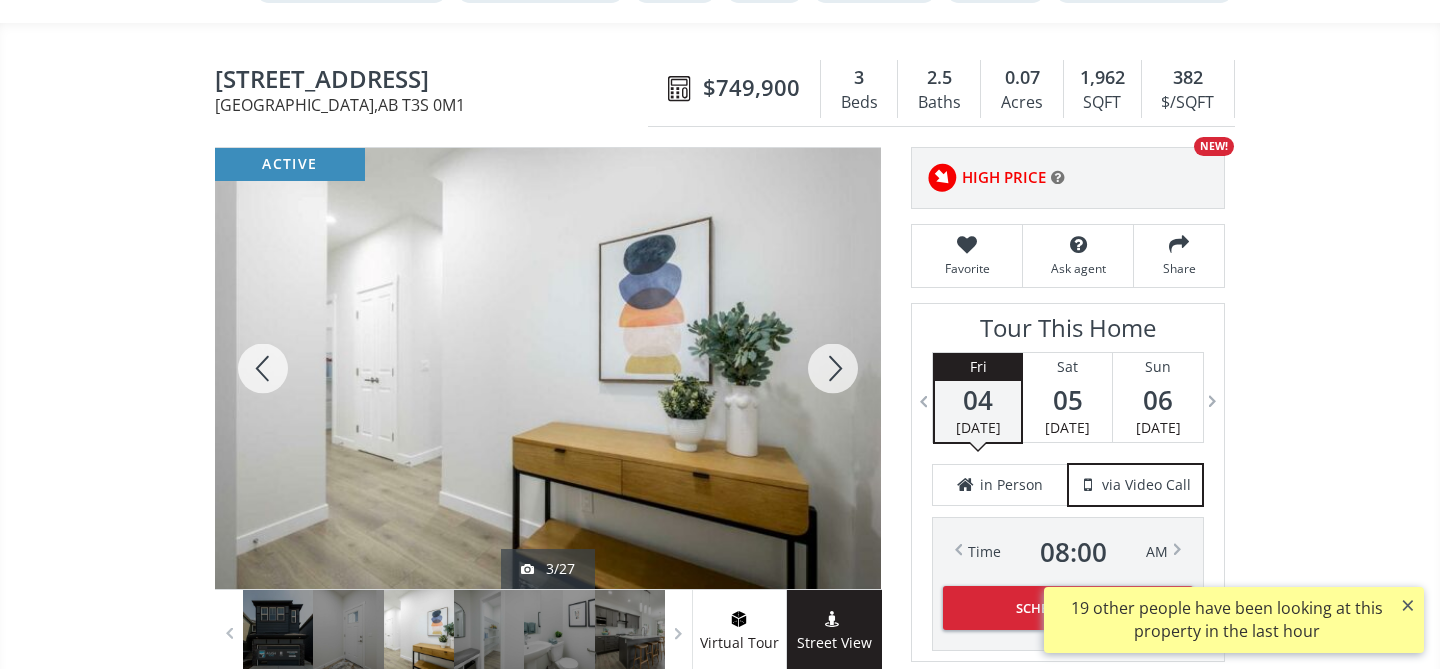 click at bounding box center [833, 368] 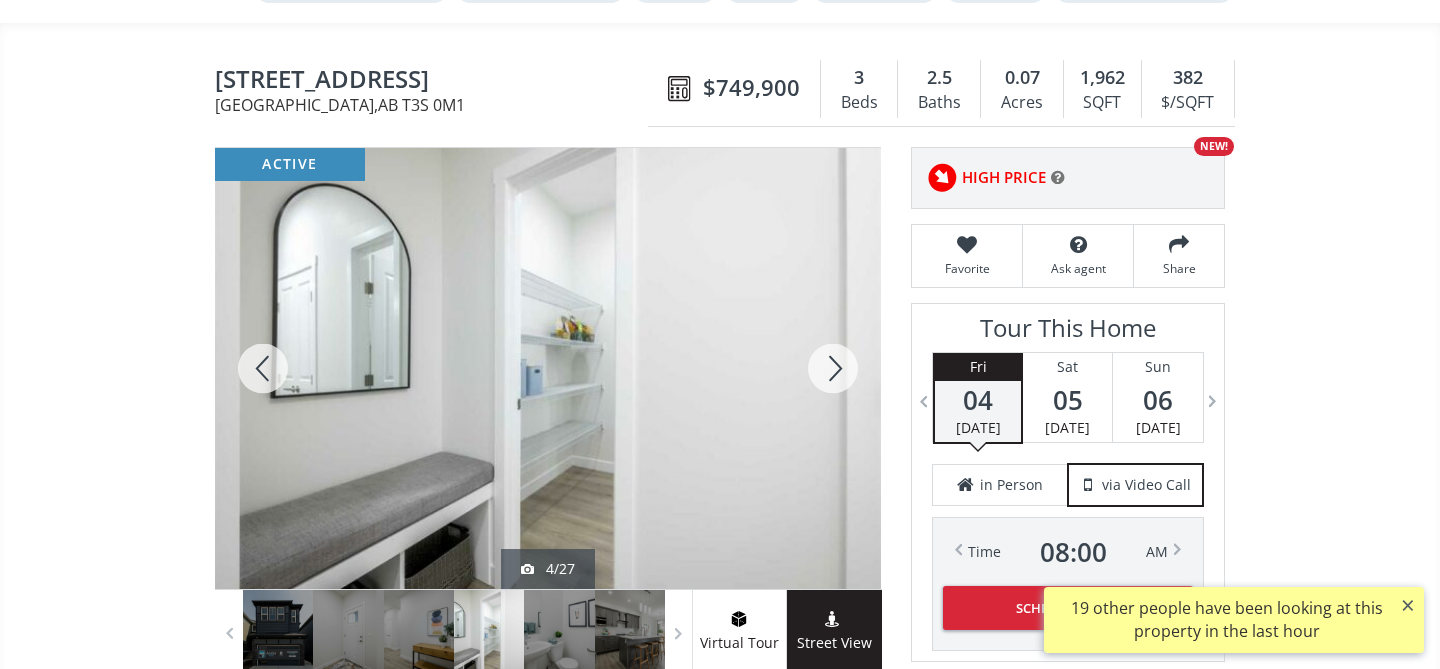 click at bounding box center [833, 368] 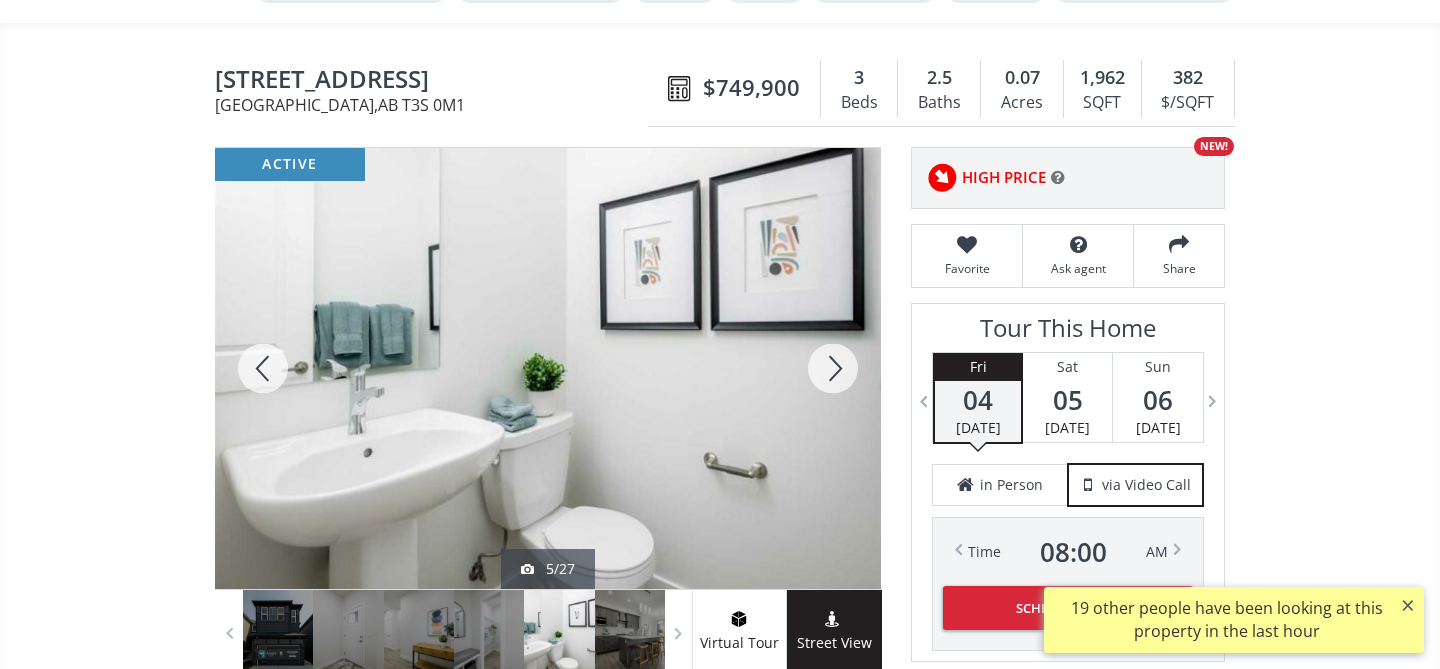click at bounding box center [833, 368] 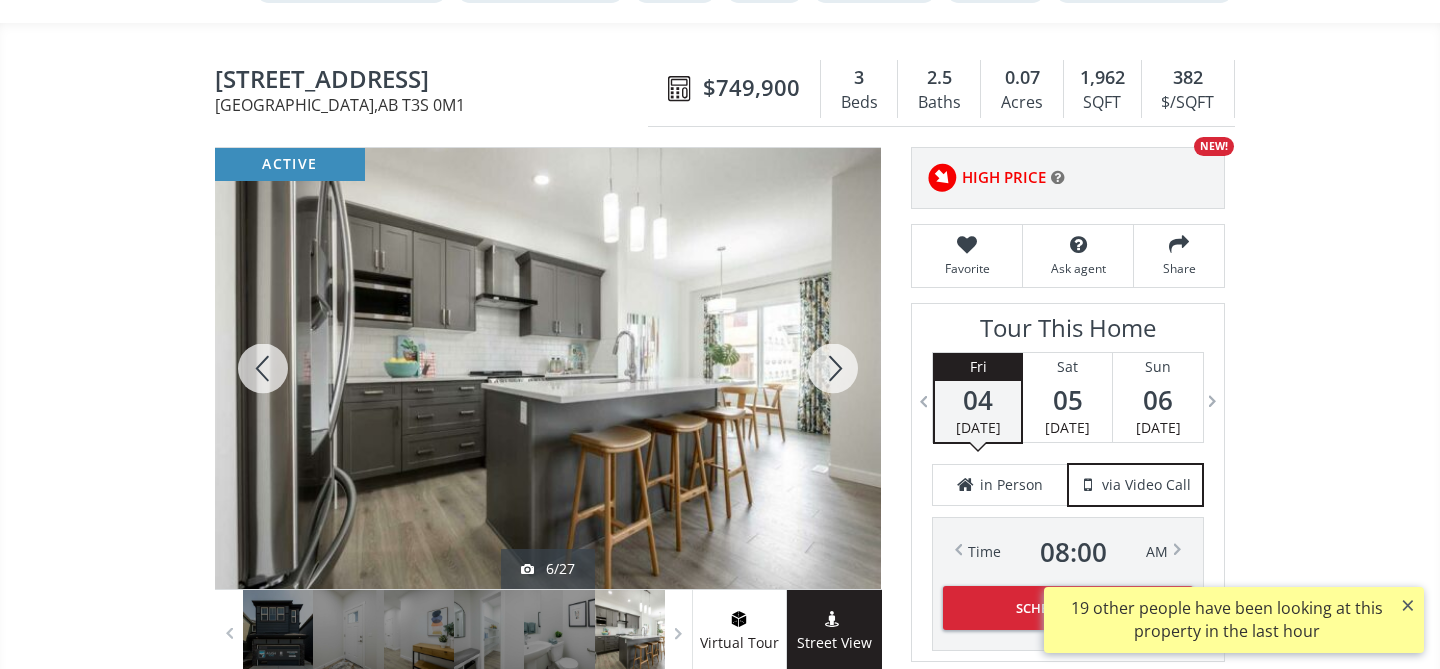 click at bounding box center (833, 368) 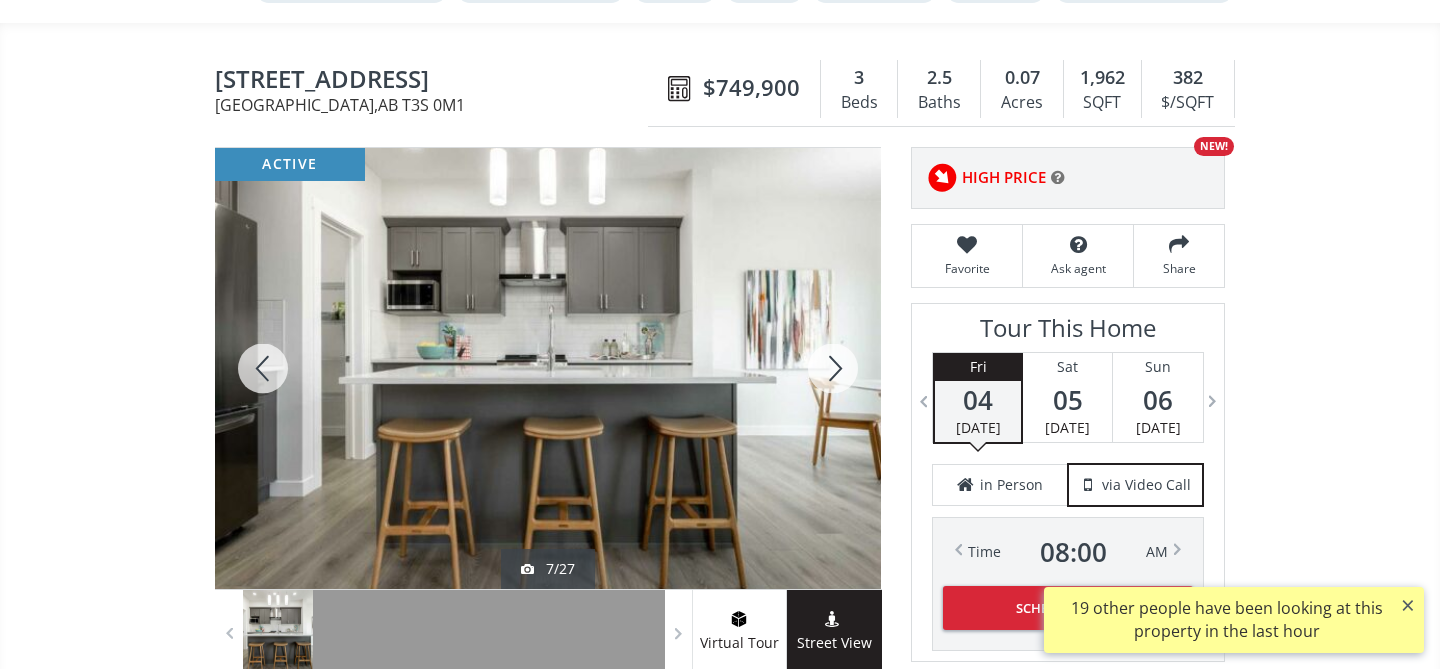 click at bounding box center (833, 368) 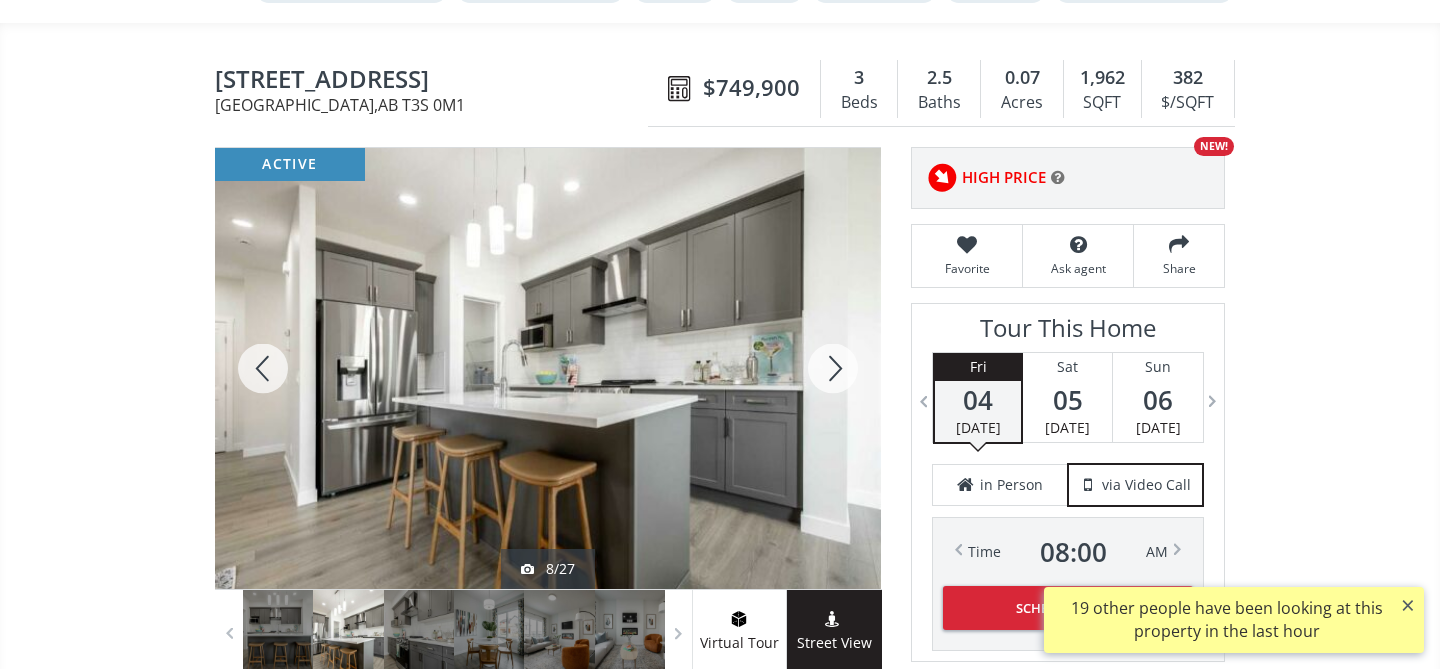 click at bounding box center (833, 368) 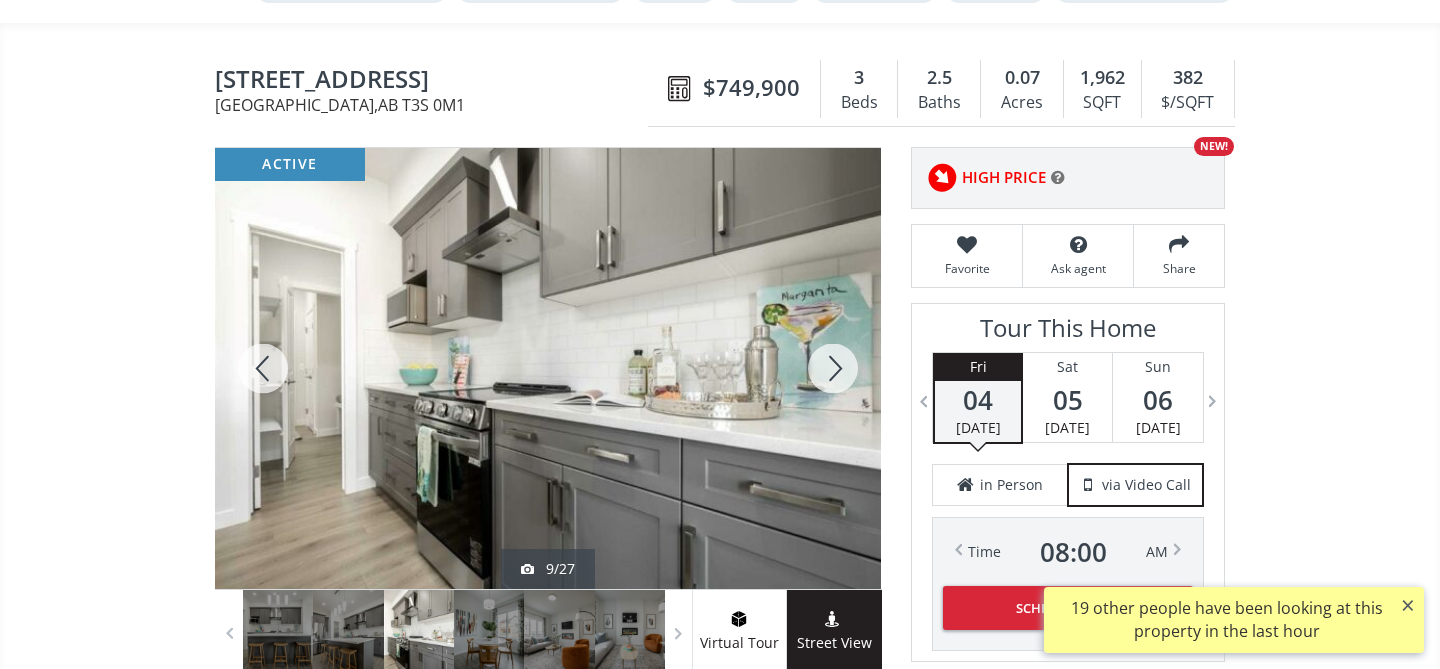 click at bounding box center (833, 368) 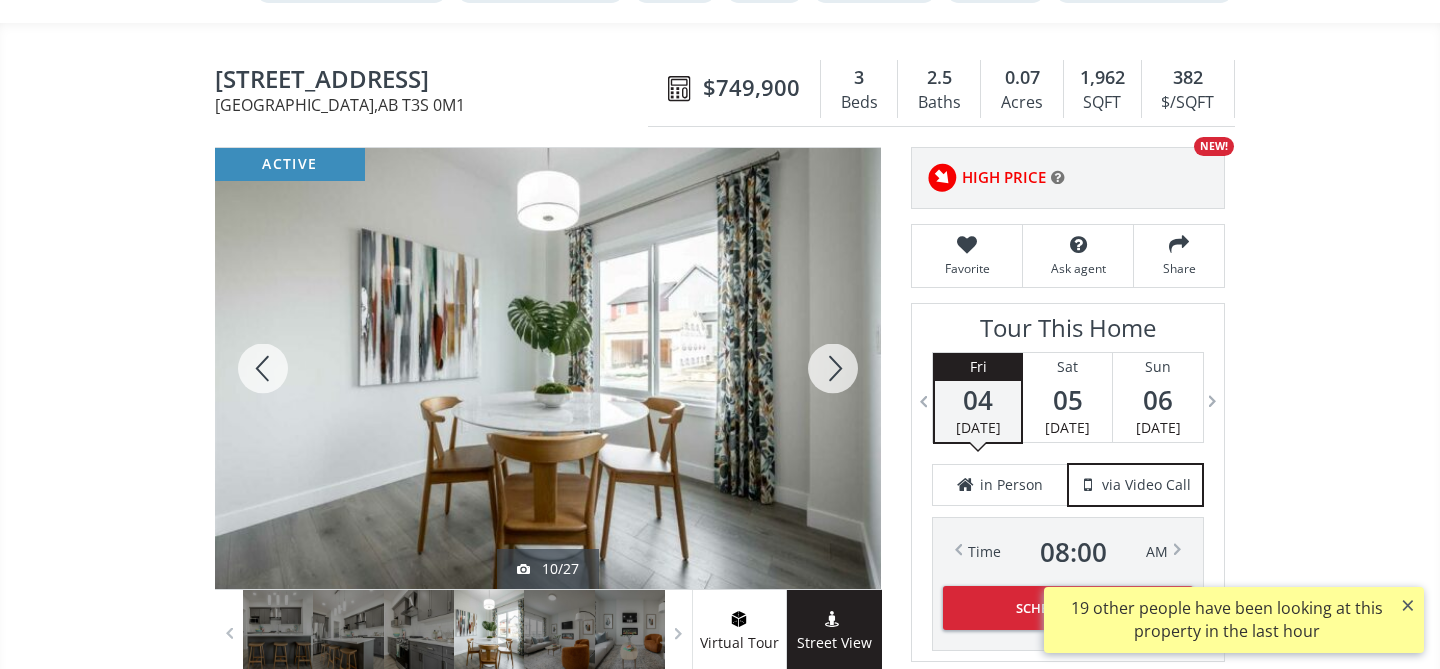 click at bounding box center [833, 368] 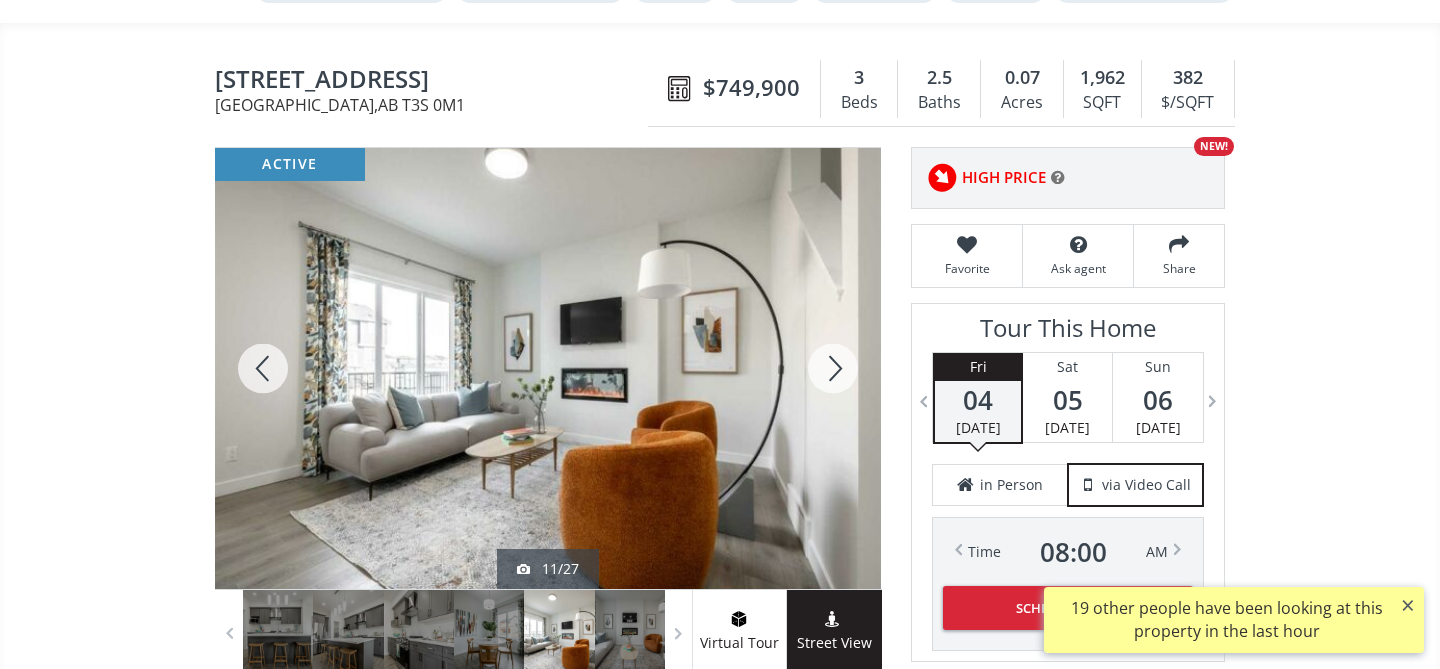 click at bounding box center (833, 368) 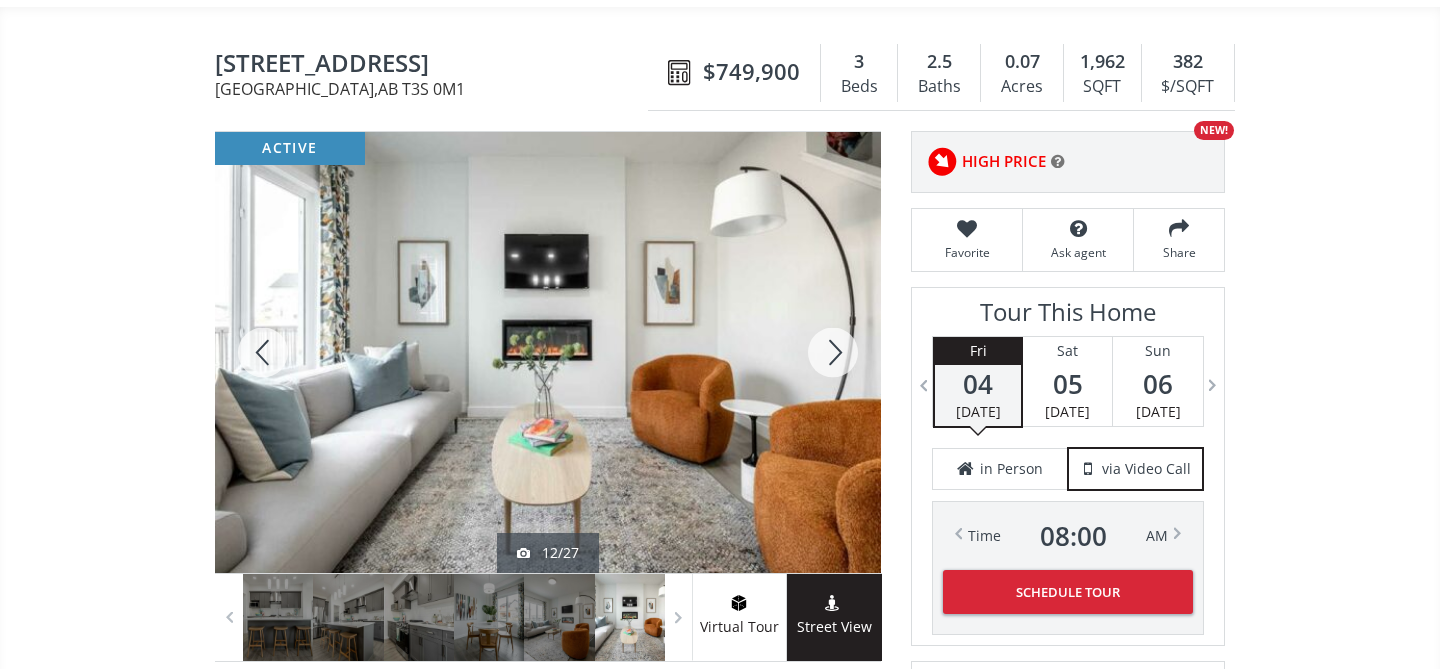 scroll, scrollTop: 168, scrollLeft: 0, axis: vertical 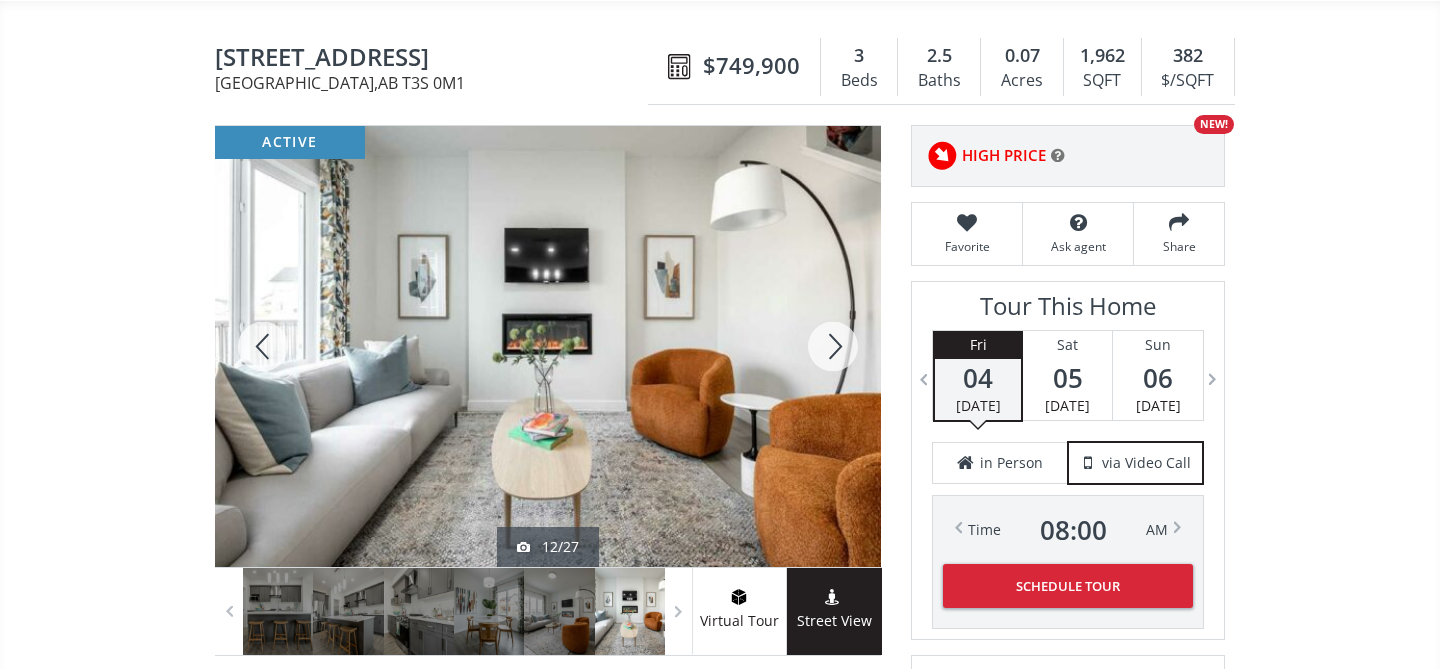 click at bounding box center [833, 346] 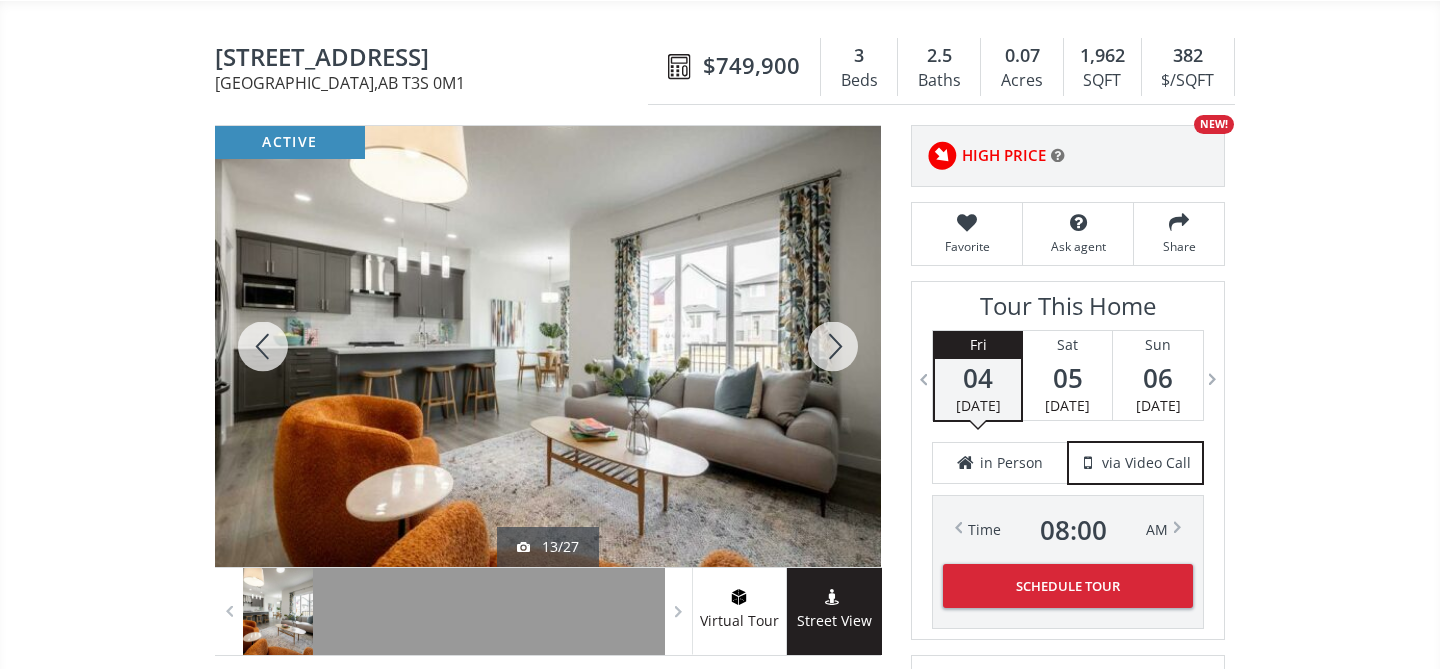 click at bounding box center [833, 346] 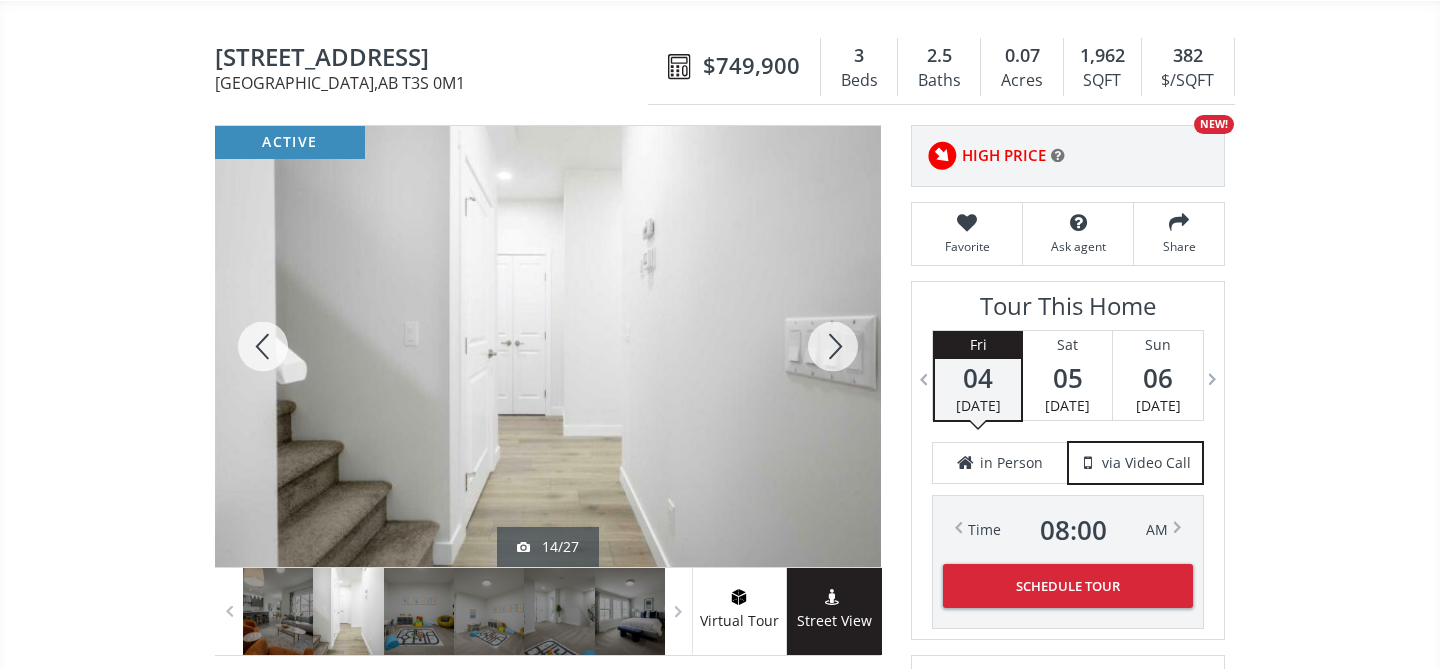 click at bounding box center [833, 346] 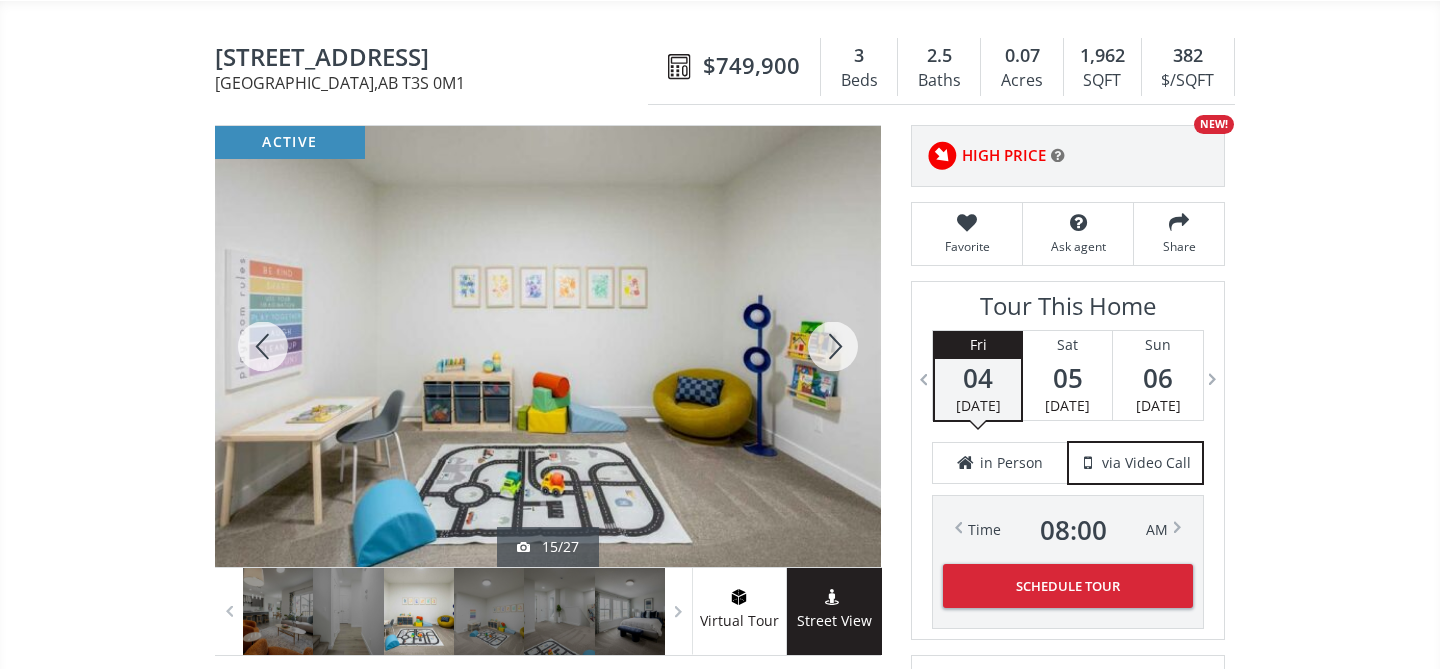 click at bounding box center [833, 346] 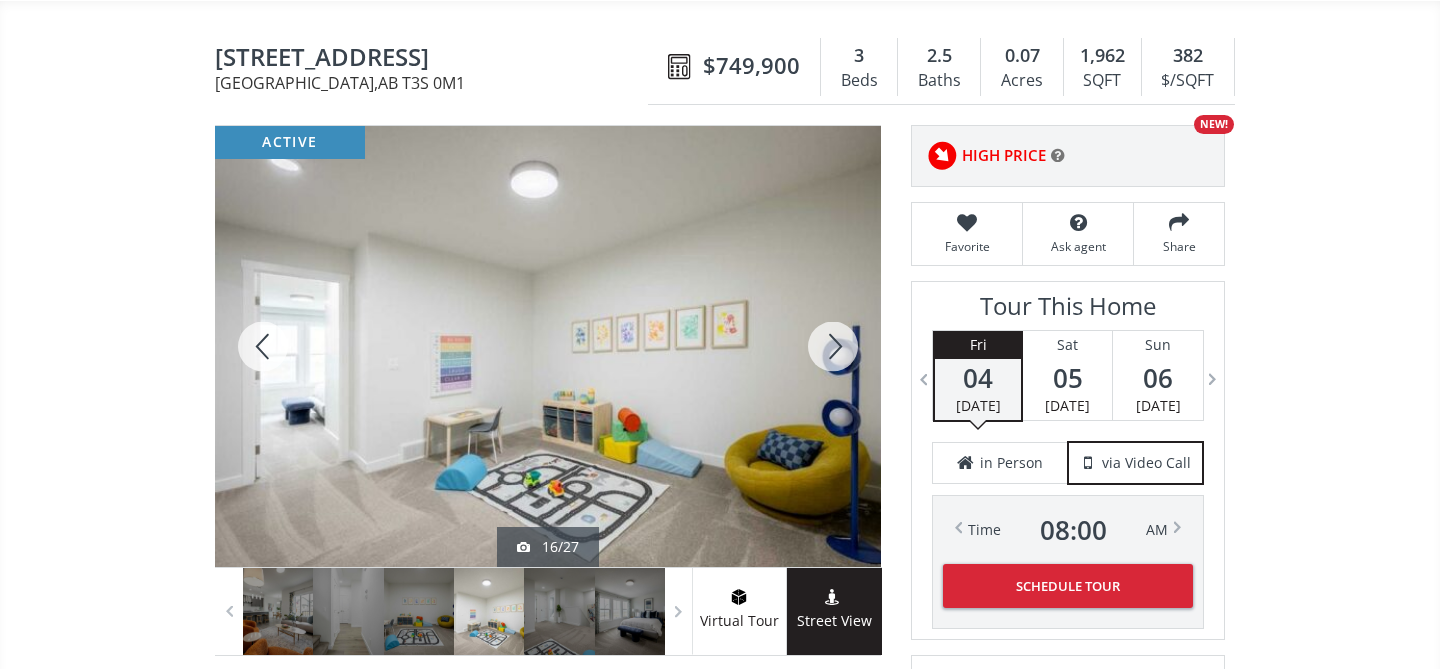 click at bounding box center (833, 346) 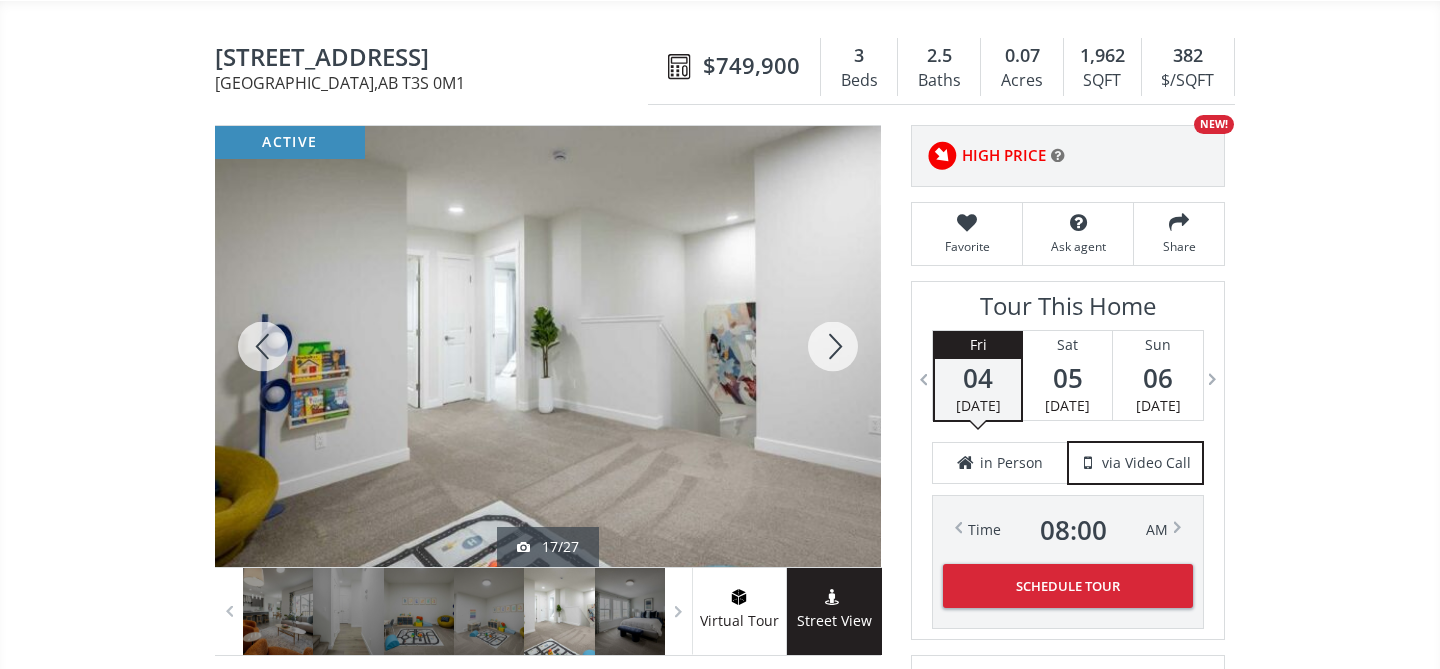click at bounding box center (263, 346) 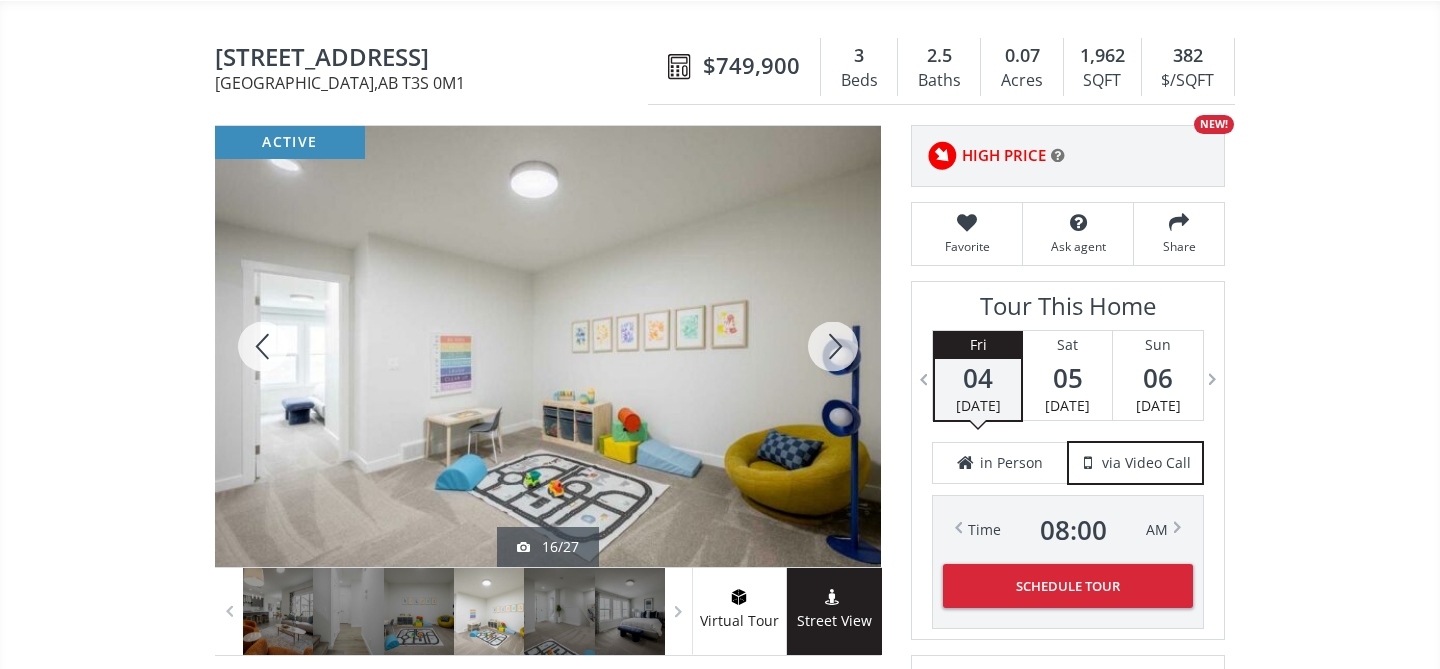 click at bounding box center [833, 346] 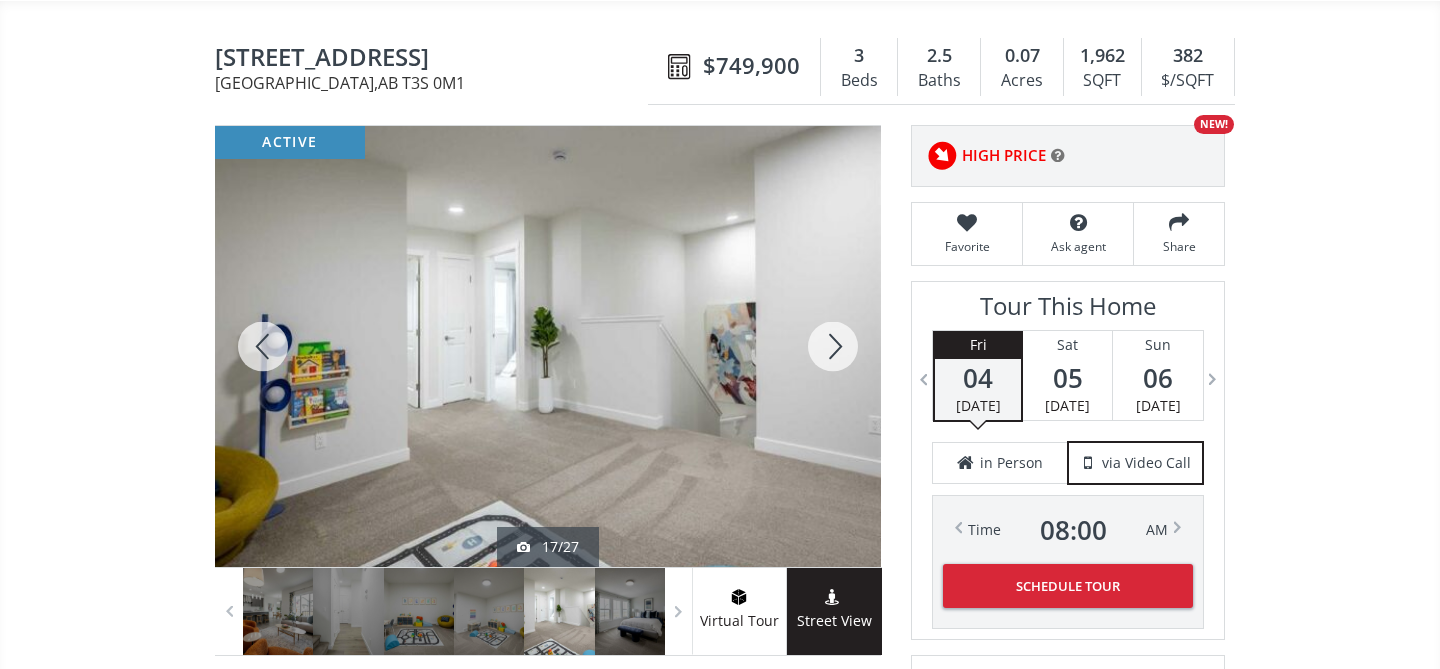 click at bounding box center (833, 346) 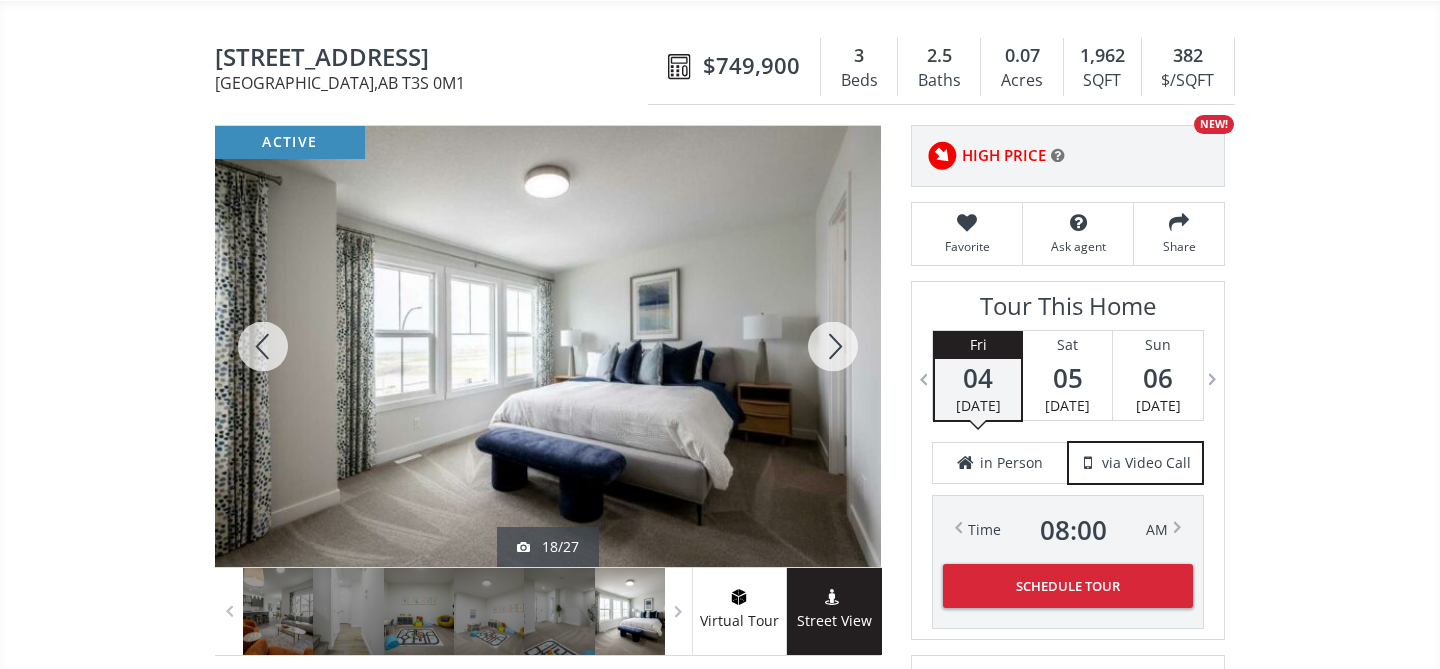 click at bounding box center [833, 346] 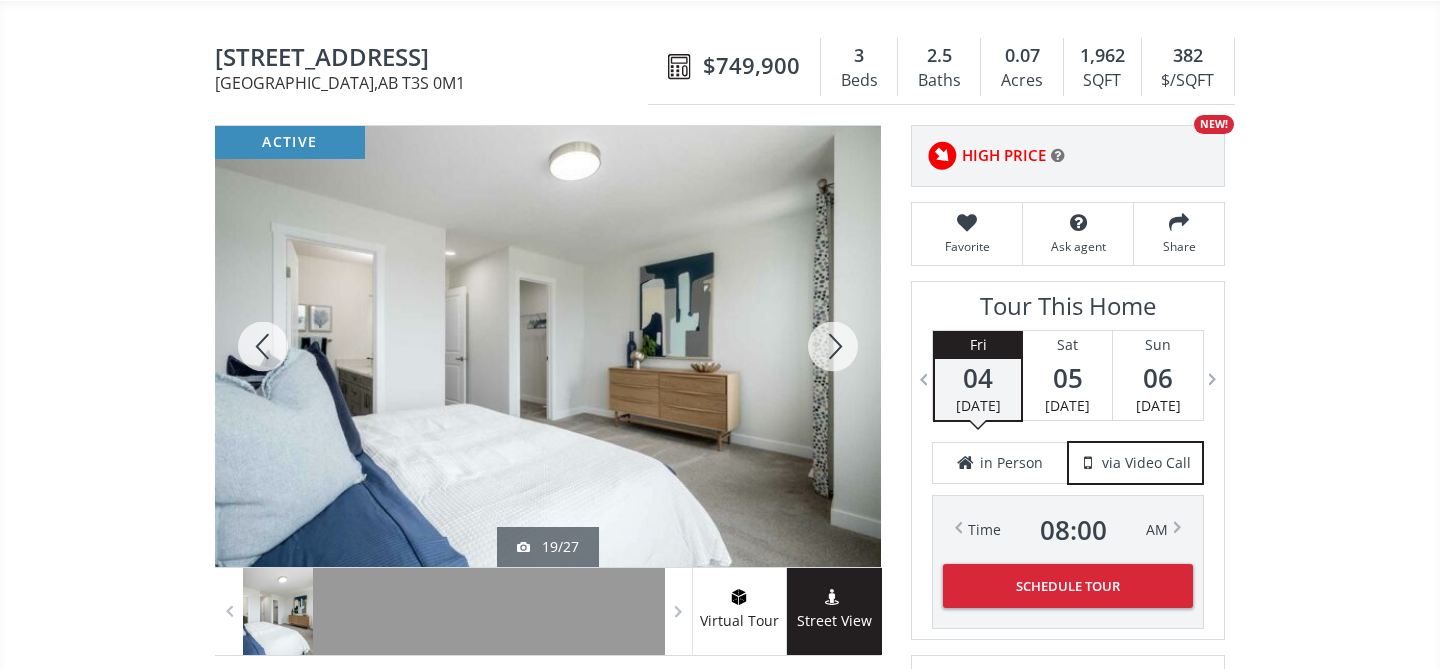 click at bounding box center [833, 346] 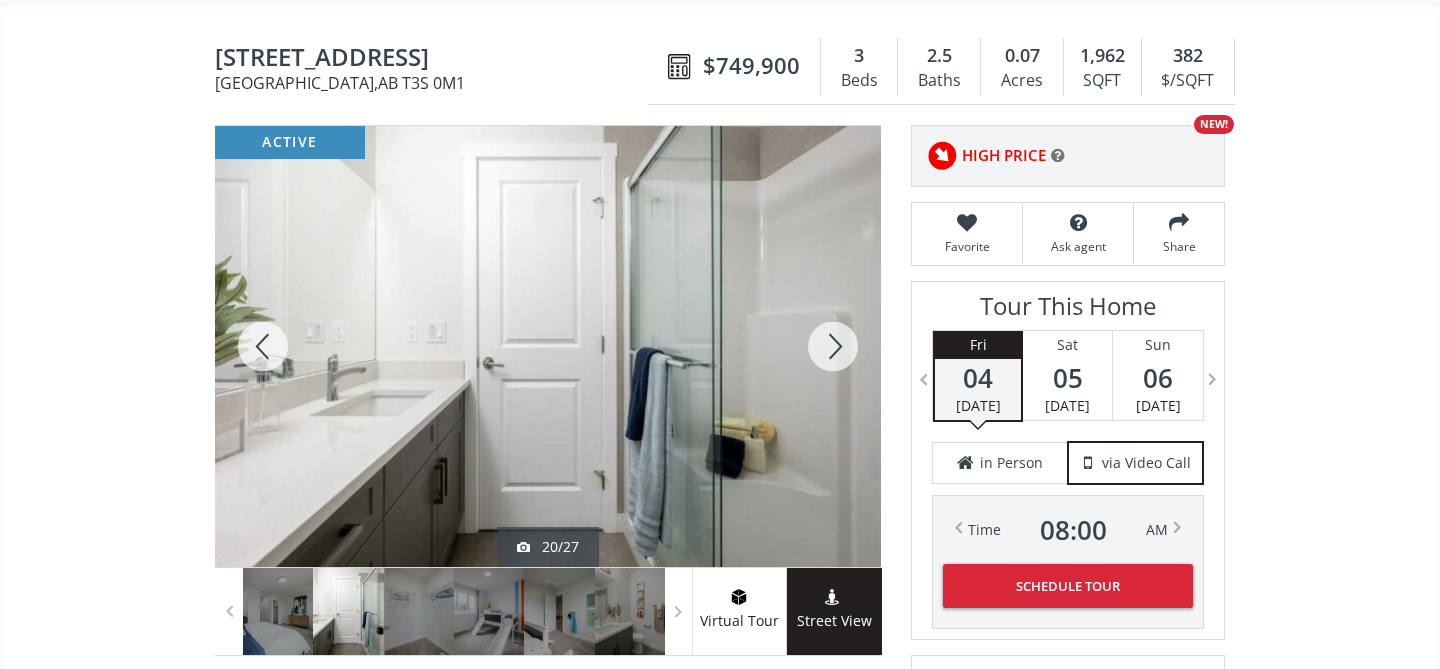 click at bounding box center (833, 346) 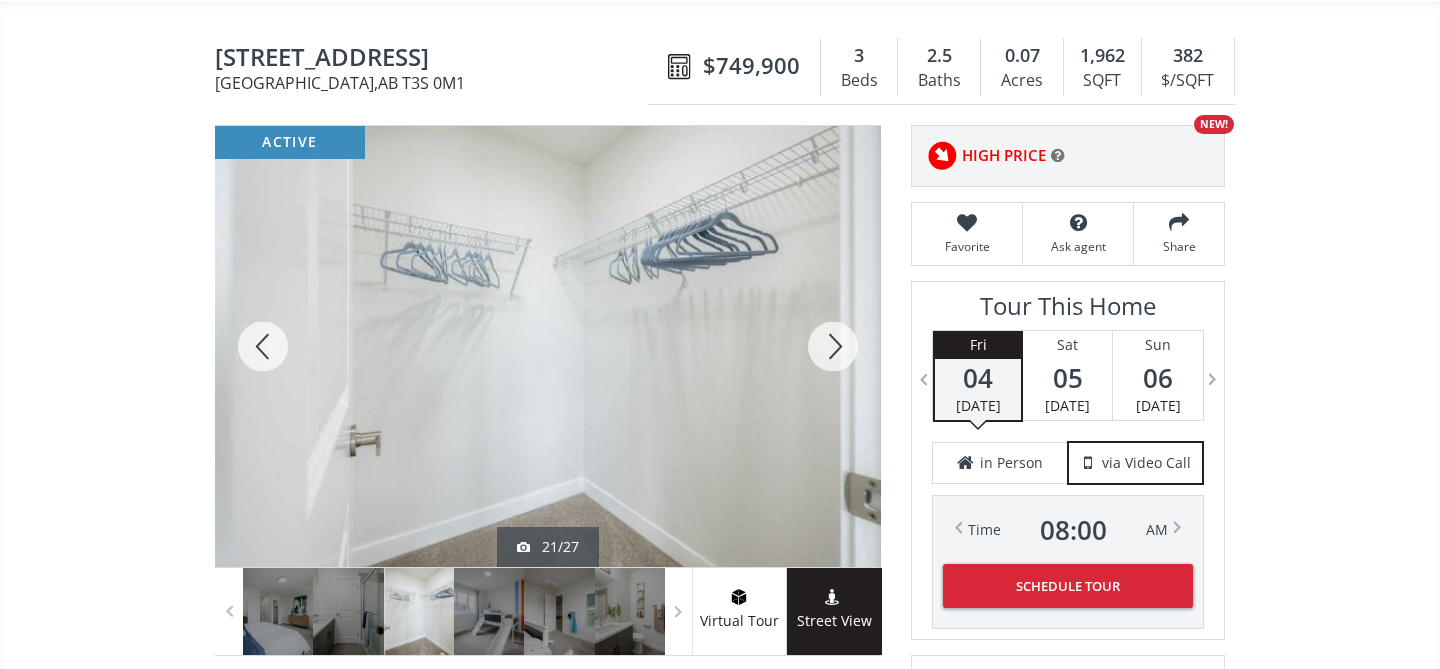 click at bounding box center (833, 346) 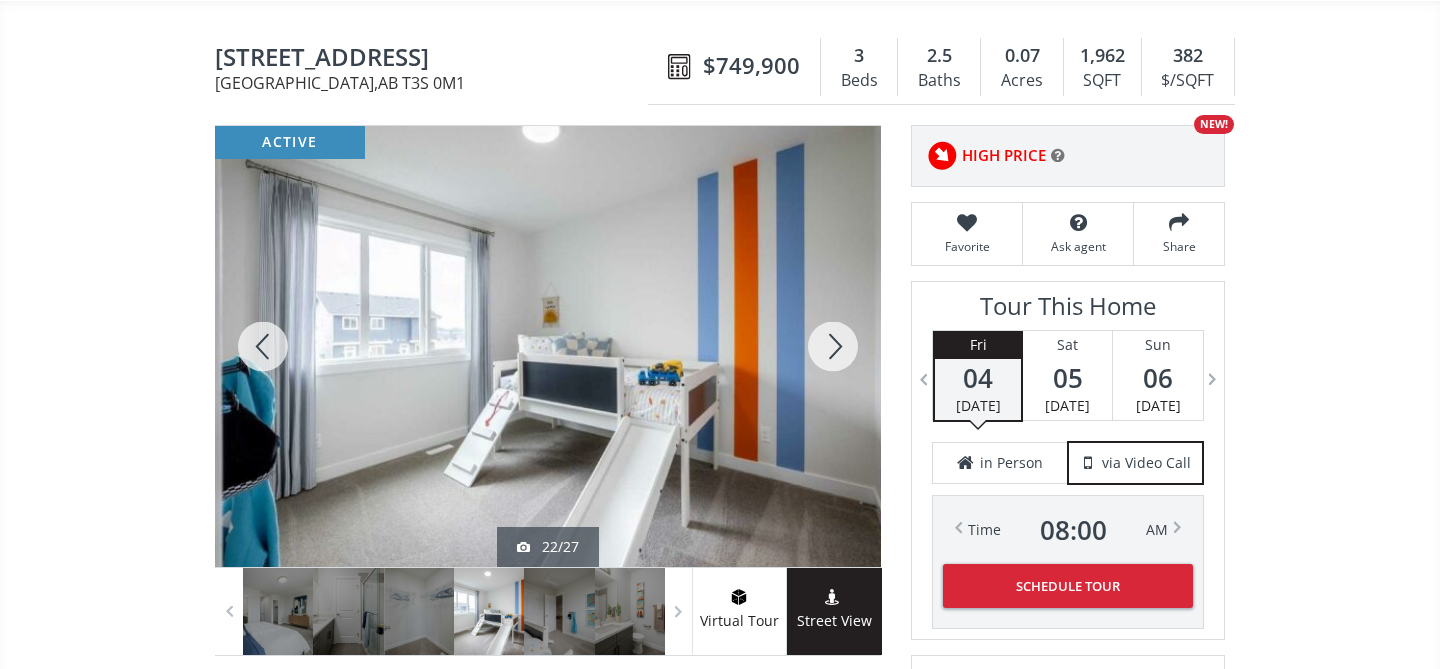 click at bounding box center (833, 346) 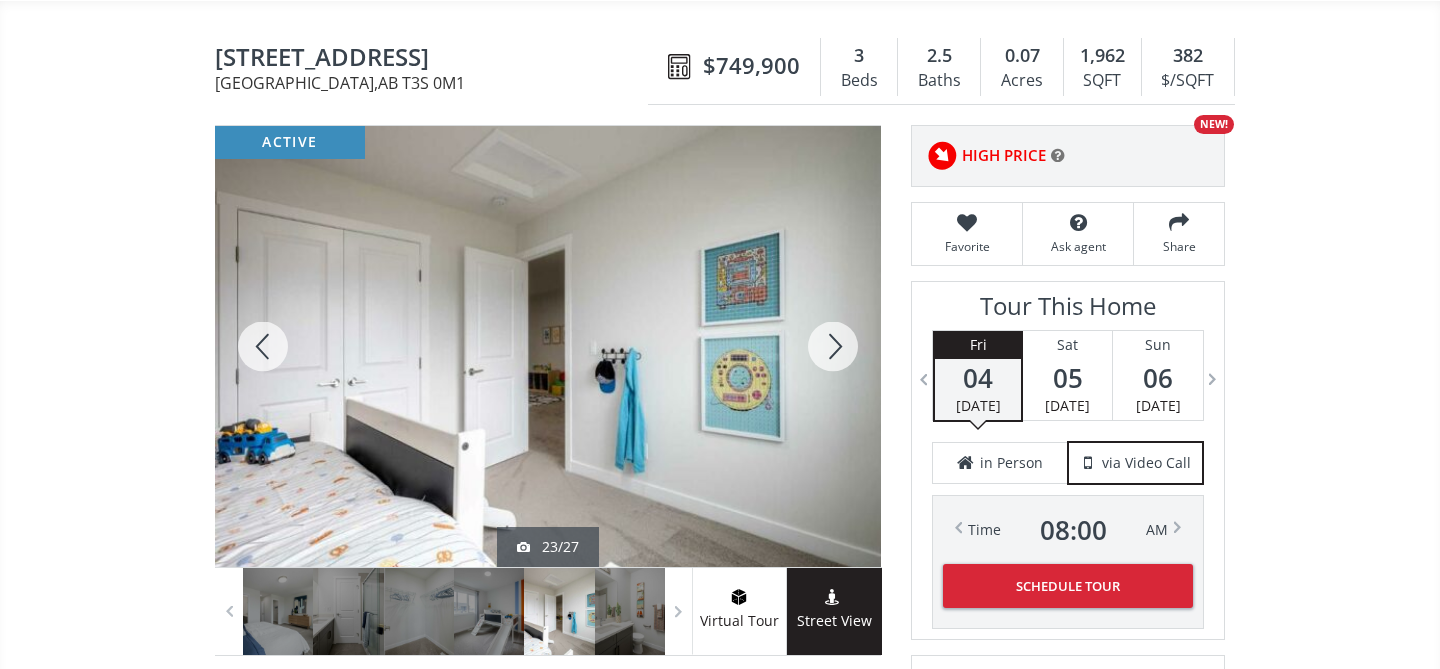 click at bounding box center (833, 346) 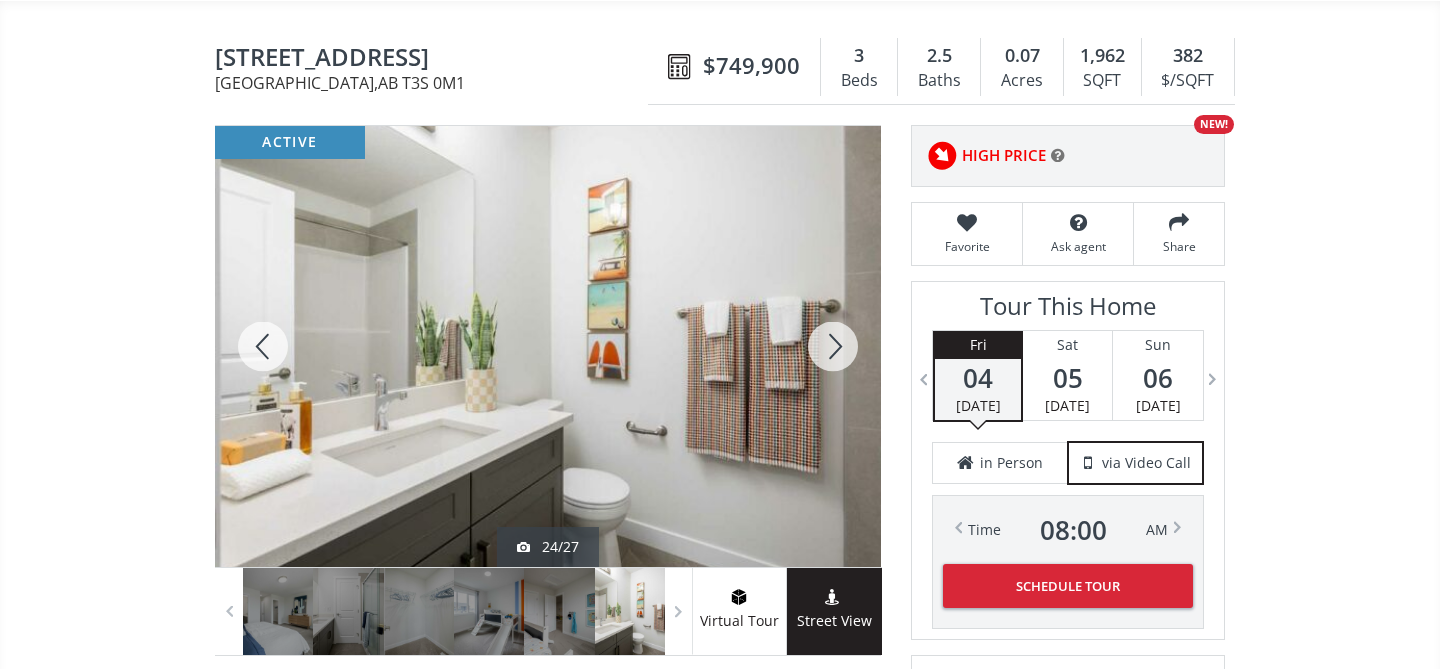 click at bounding box center [833, 346] 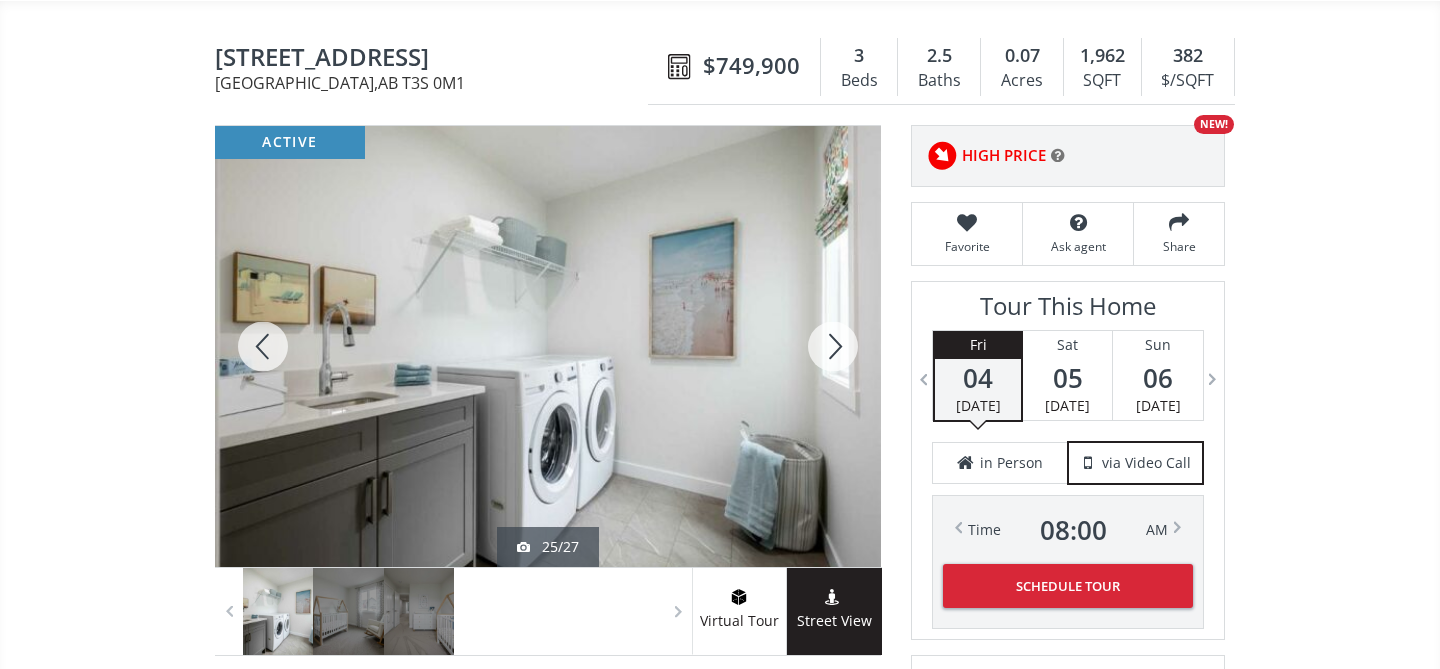 click at bounding box center [833, 346] 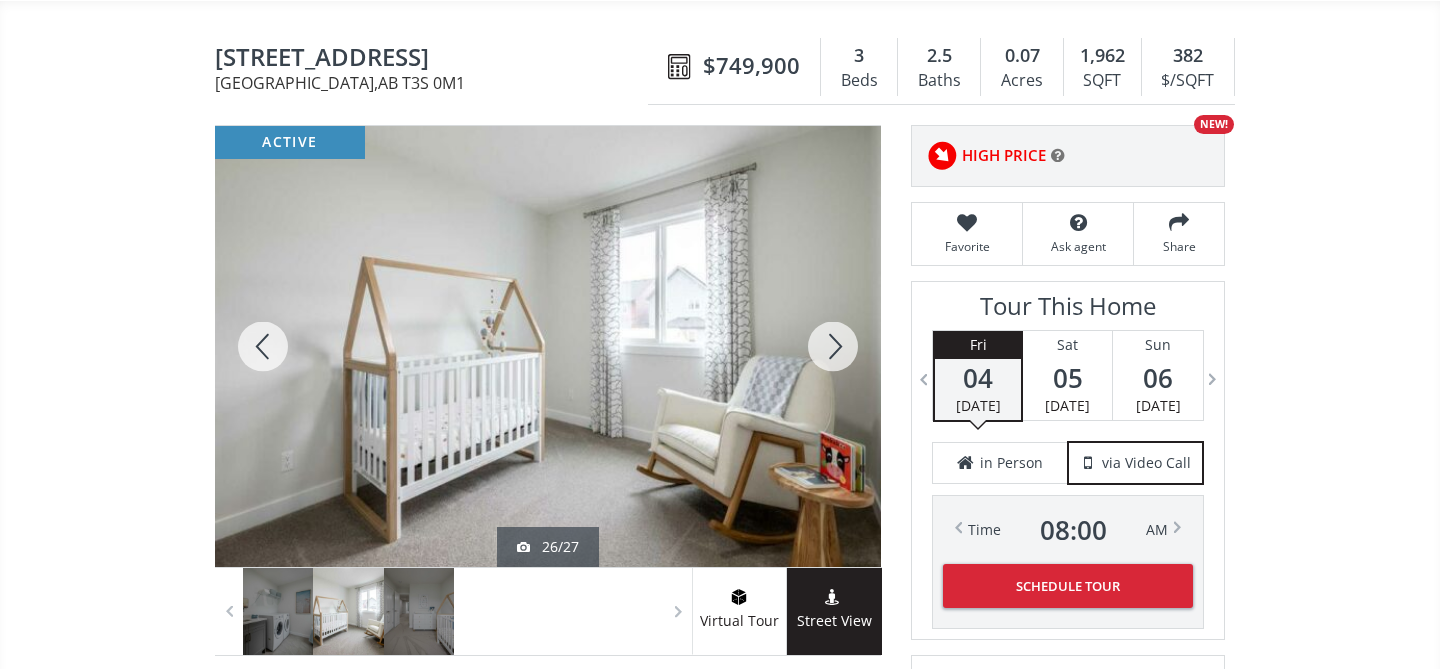 click at bounding box center [833, 346] 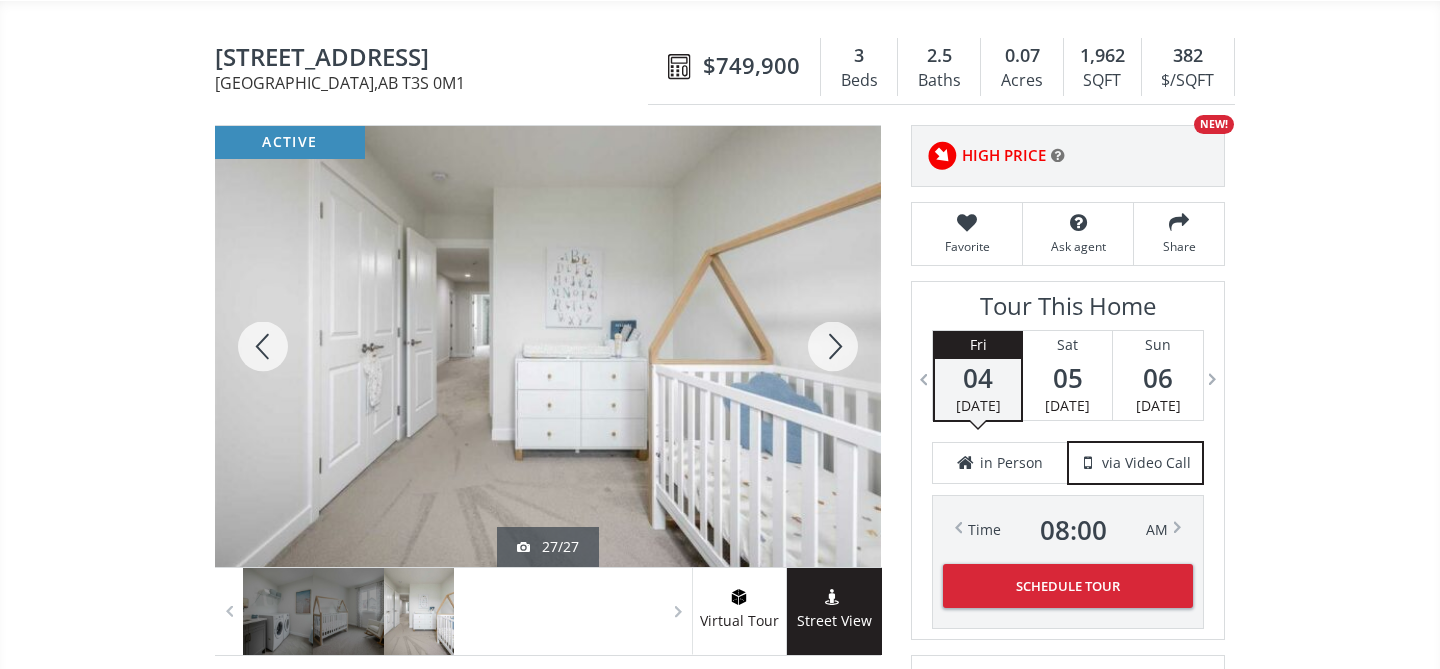 click at bounding box center (833, 346) 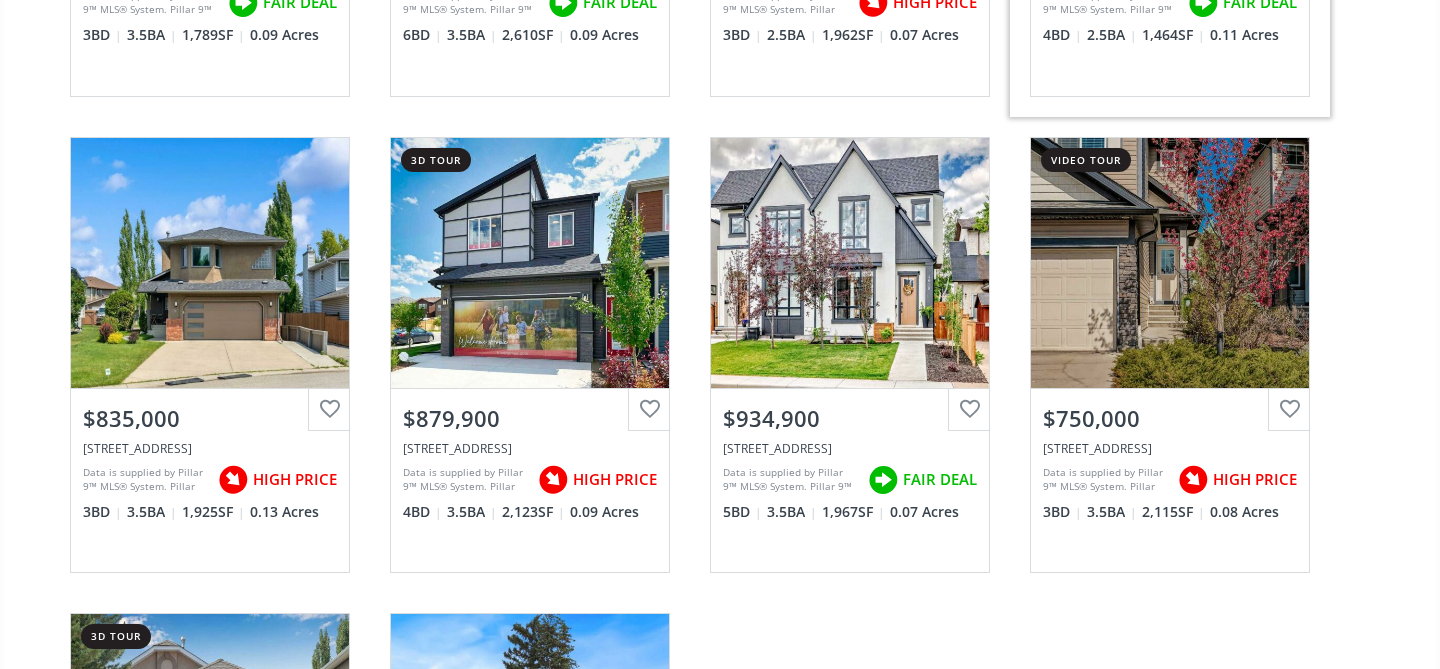 scroll, scrollTop: 17262, scrollLeft: 0, axis: vertical 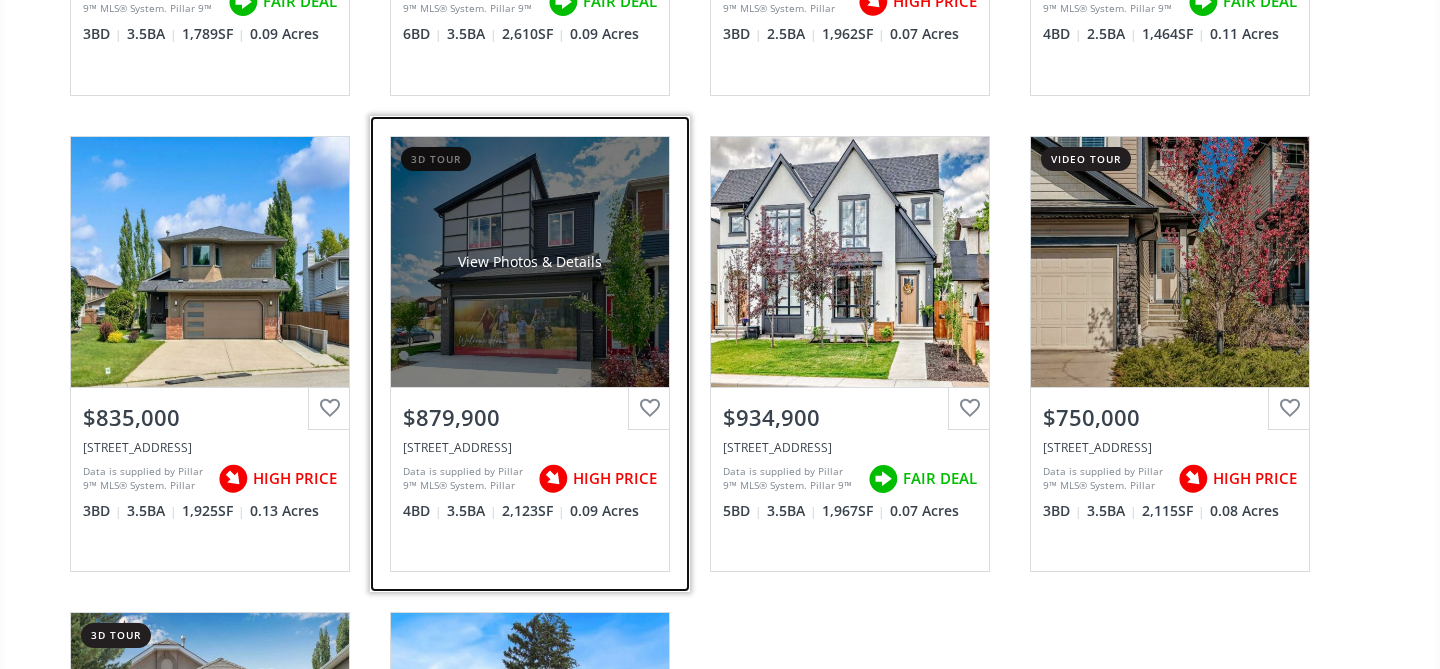 click on "View Photos & Details" at bounding box center [530, 262] 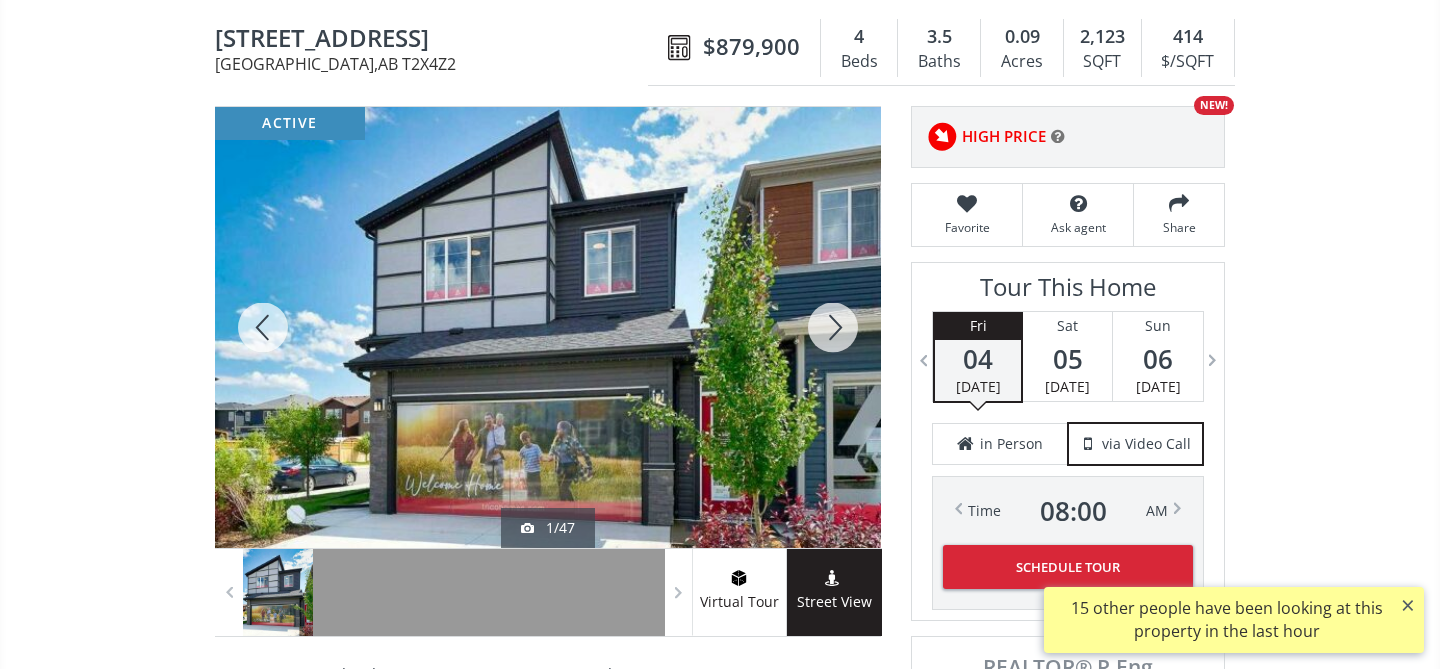 scroll, scrollTop: 187, scrollLeft: 0, axis: vertical 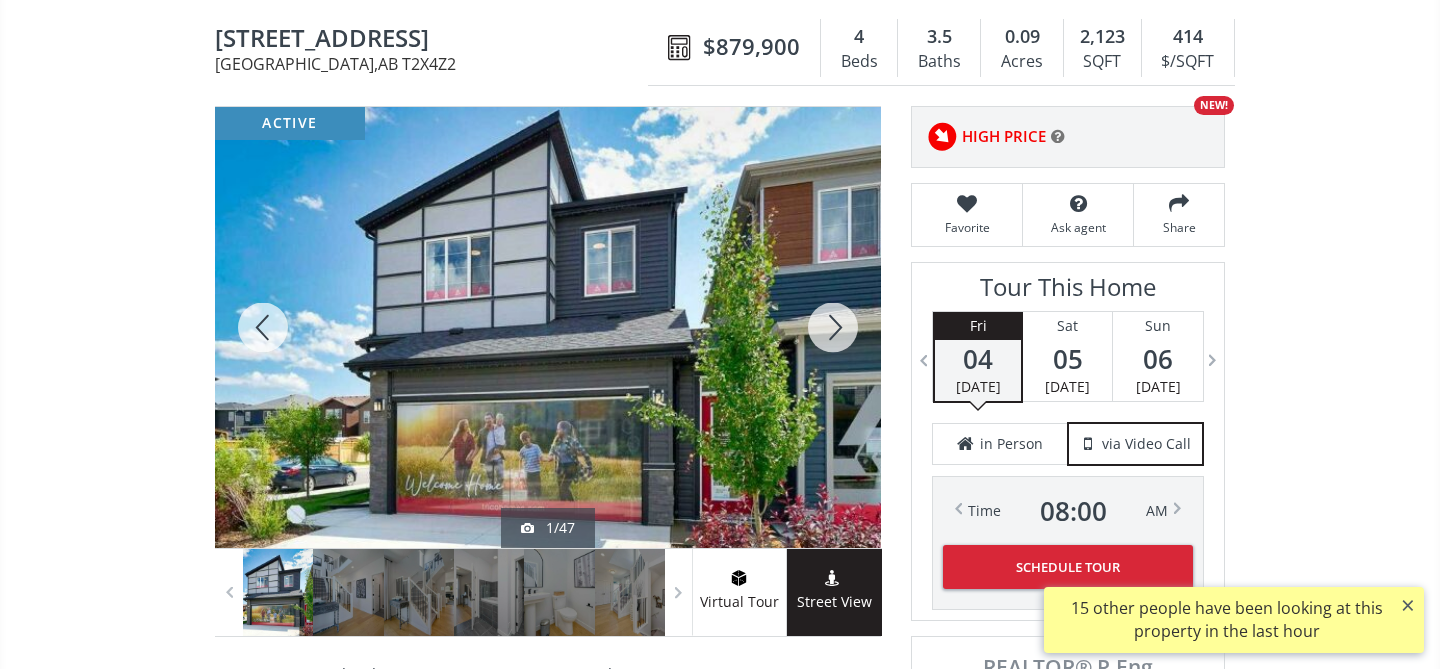 click at bounding box center [833, 327] 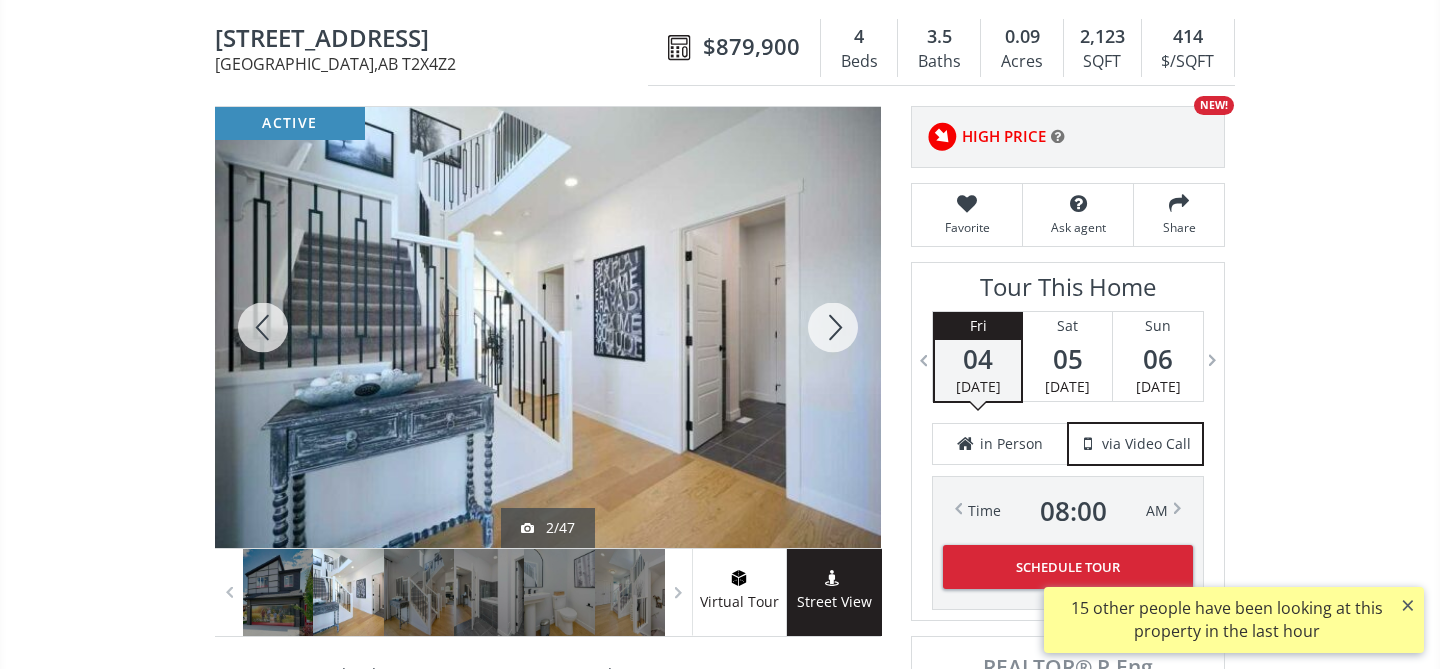 click at bounding box center [833, 327] 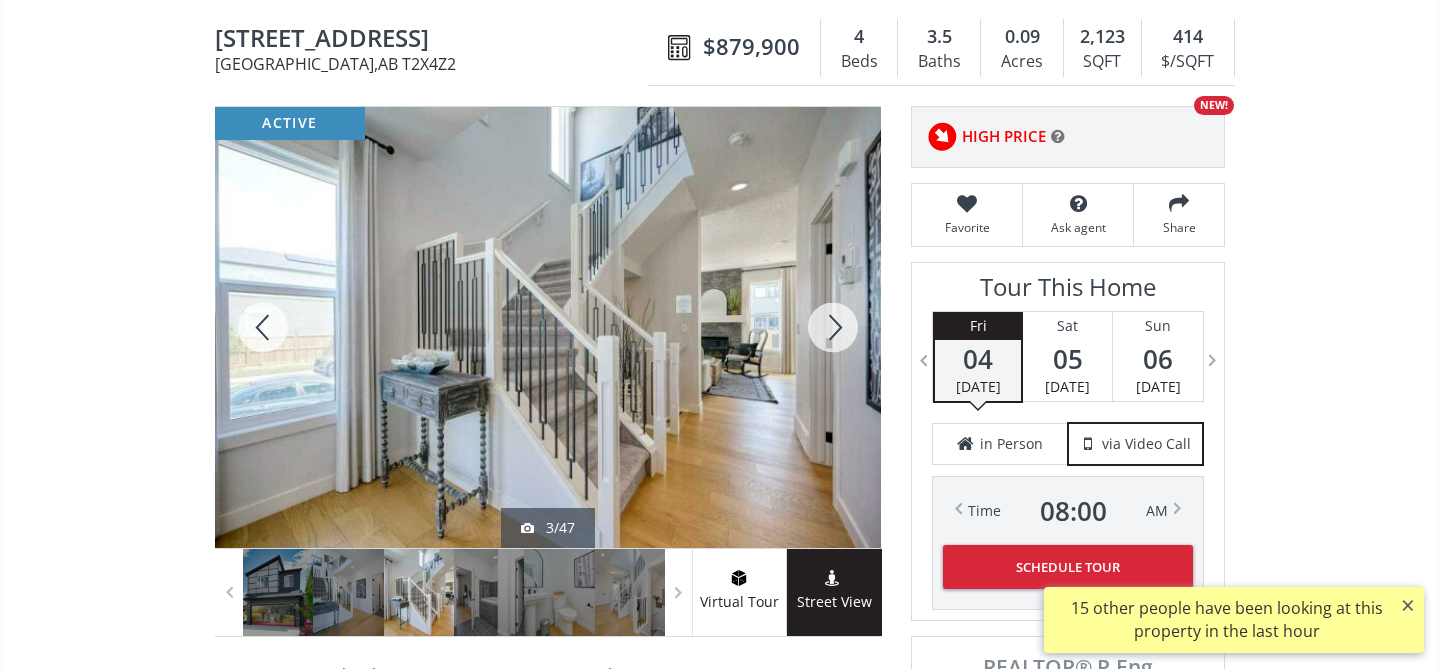 click at bounding box center (833, 327) 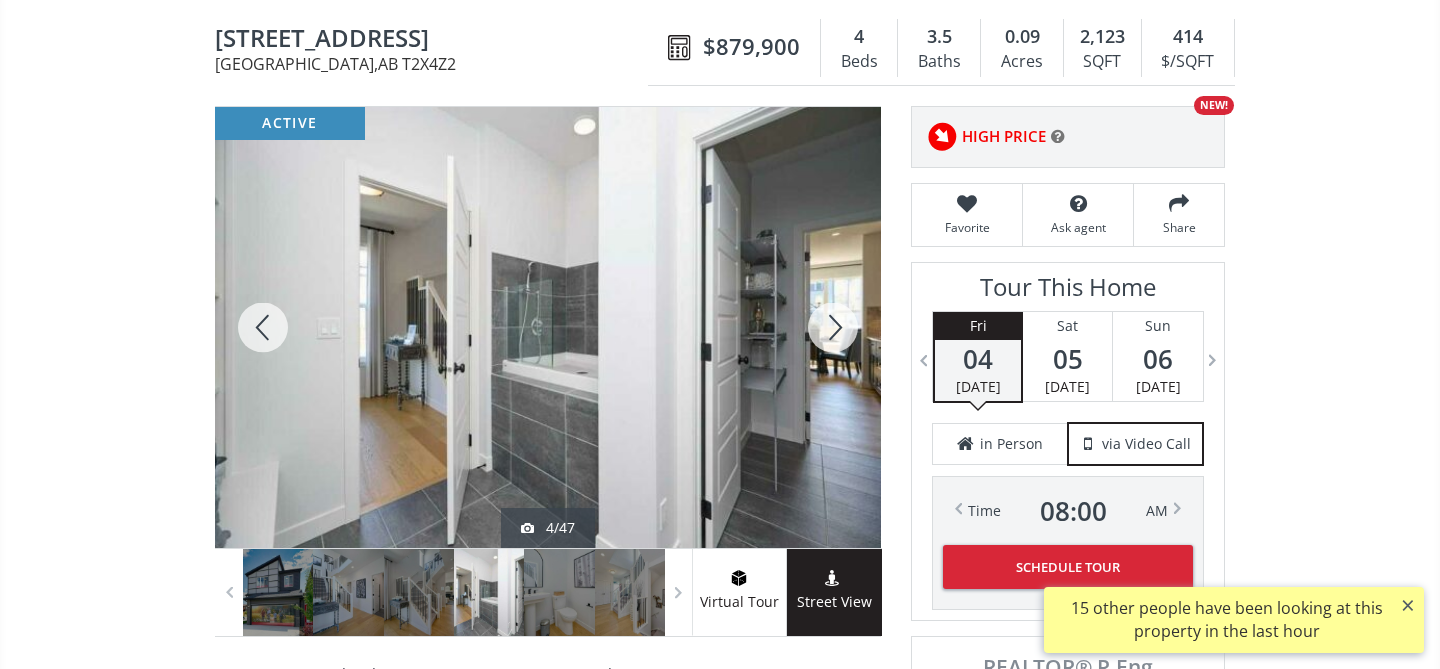 click at bounding box center [833, 327] 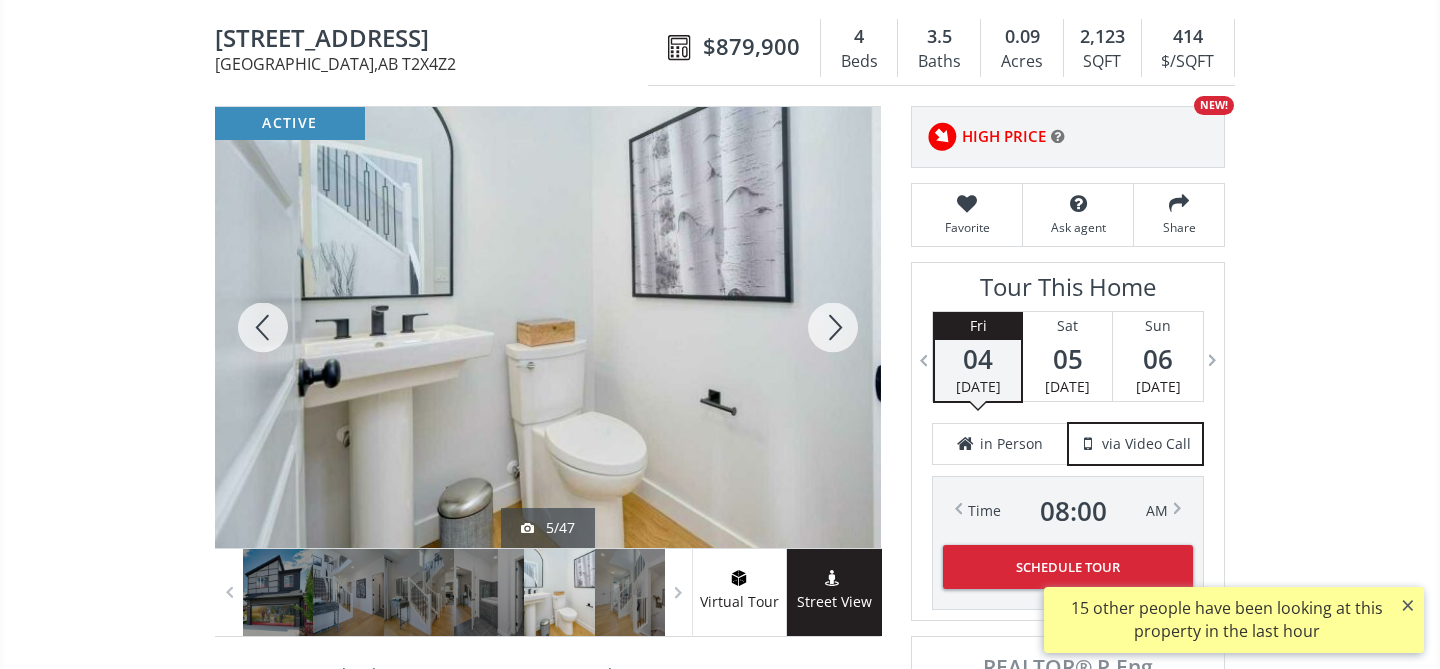 click at bounding box center (833, 327) 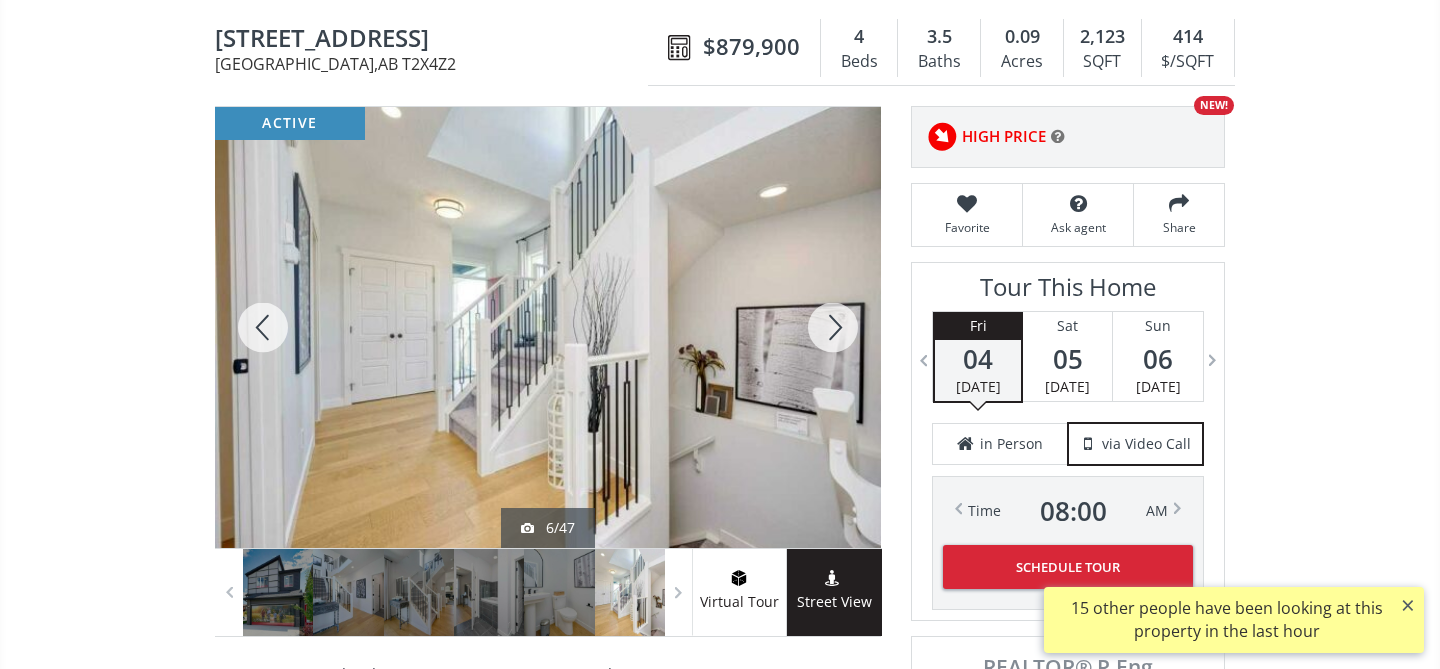 click at bounding box center [833, 327] 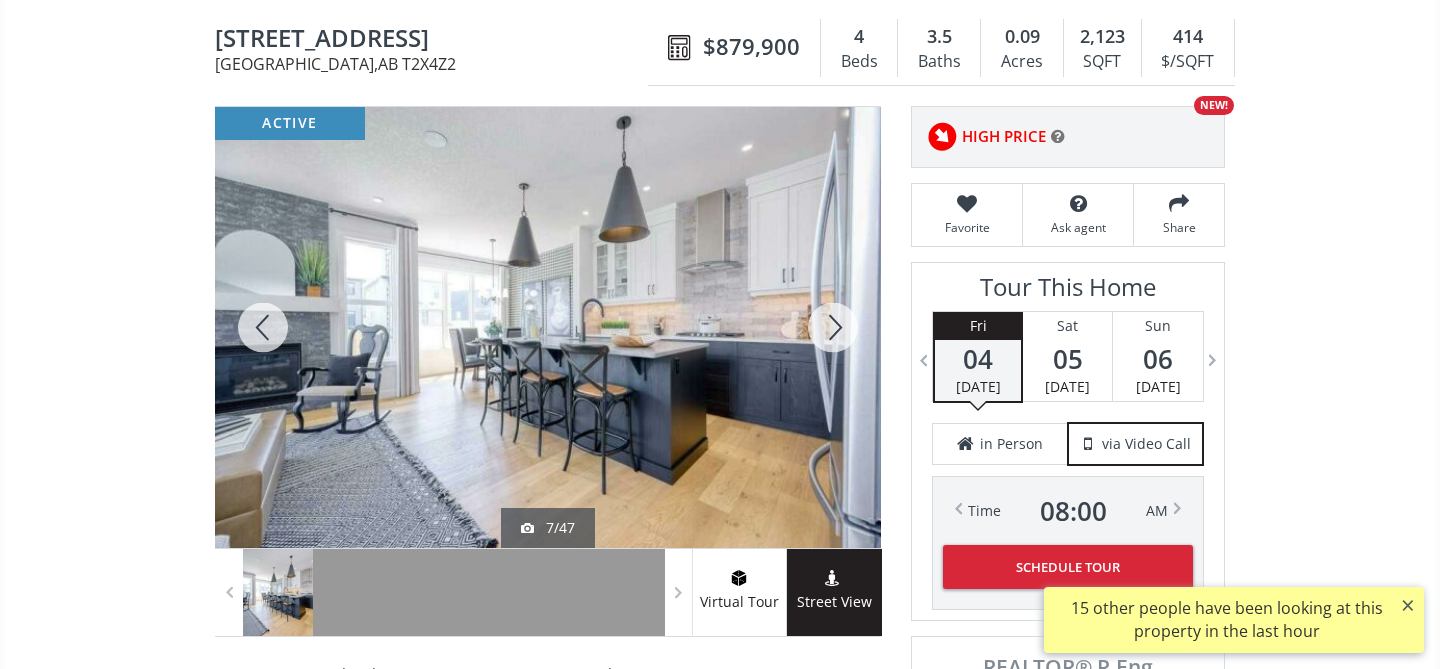 click at bounding box center (833, 327) 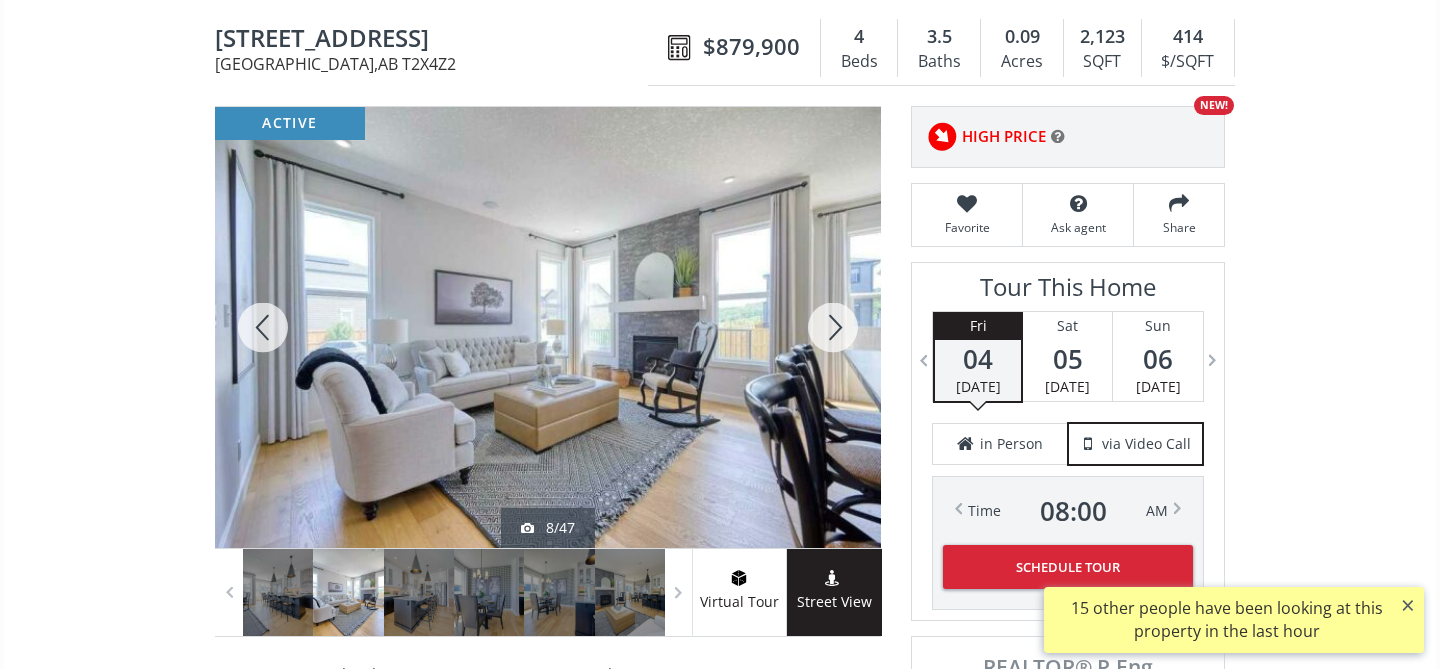 click at bounding box center (833, 327) 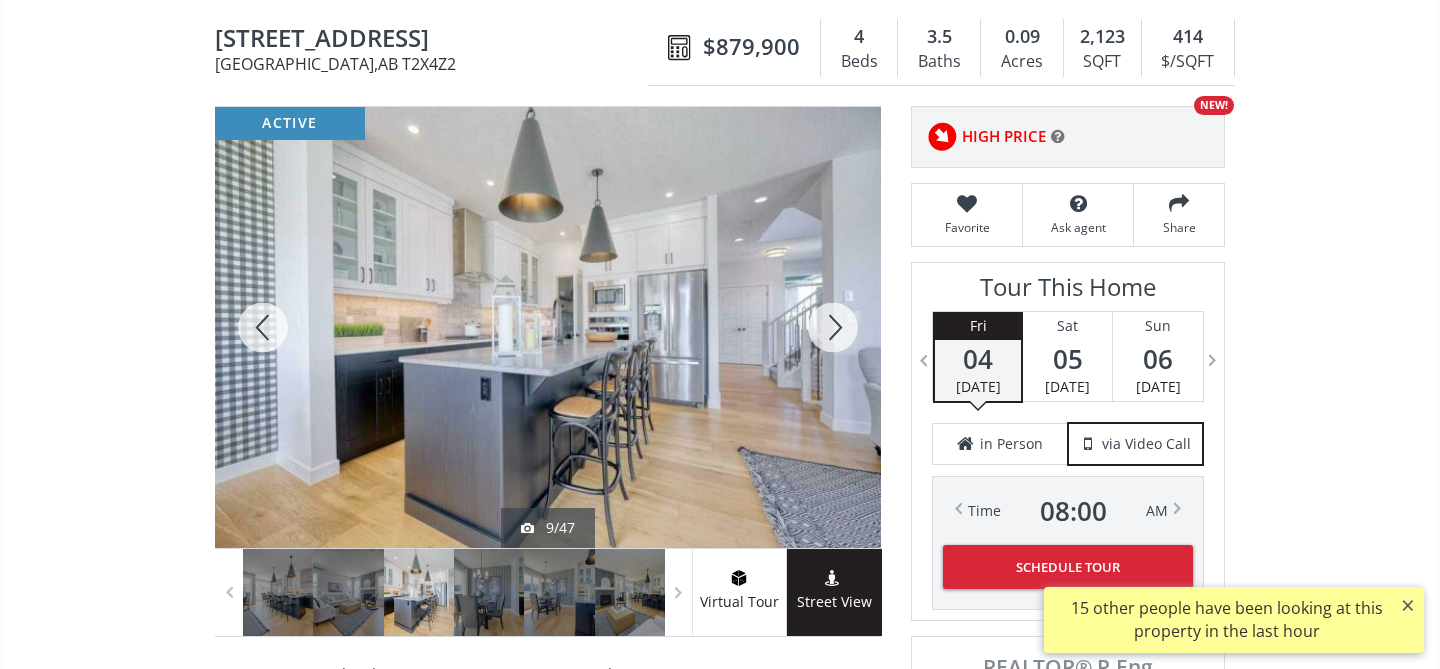 click at bounding box center (833, 327) 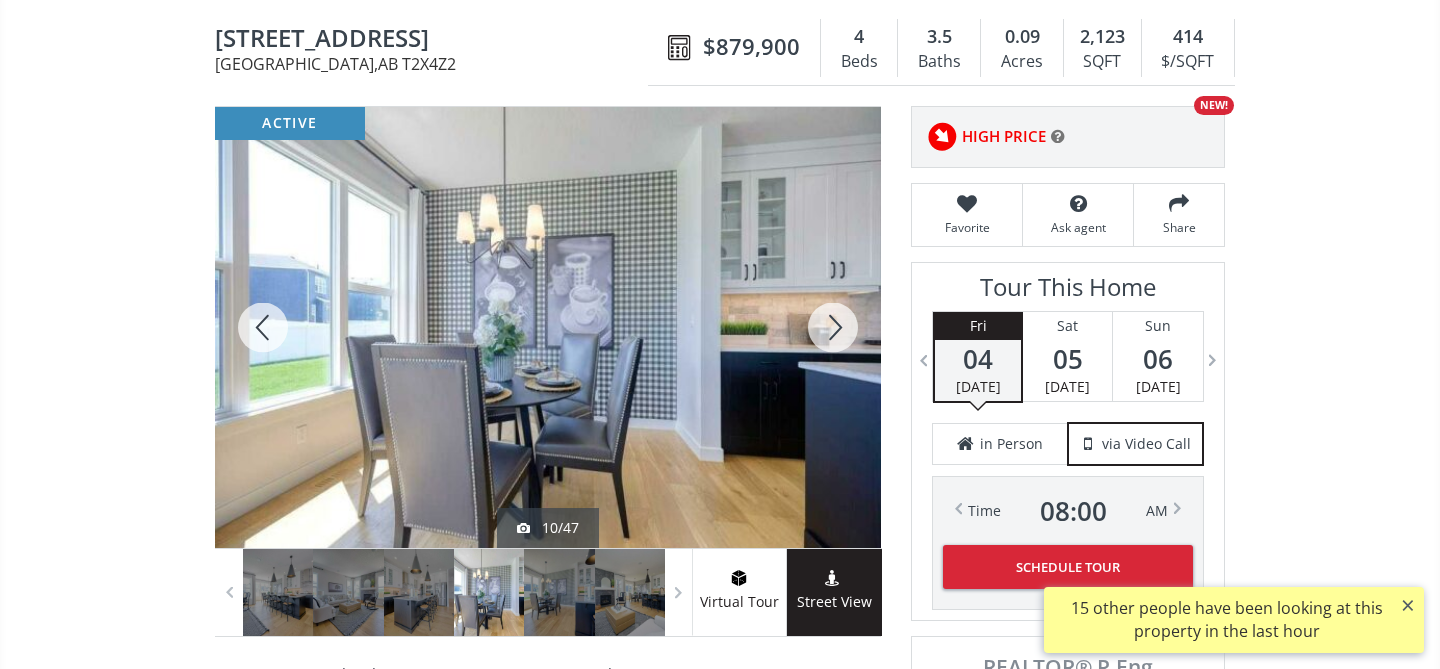 click at bounding box center [833, 327] 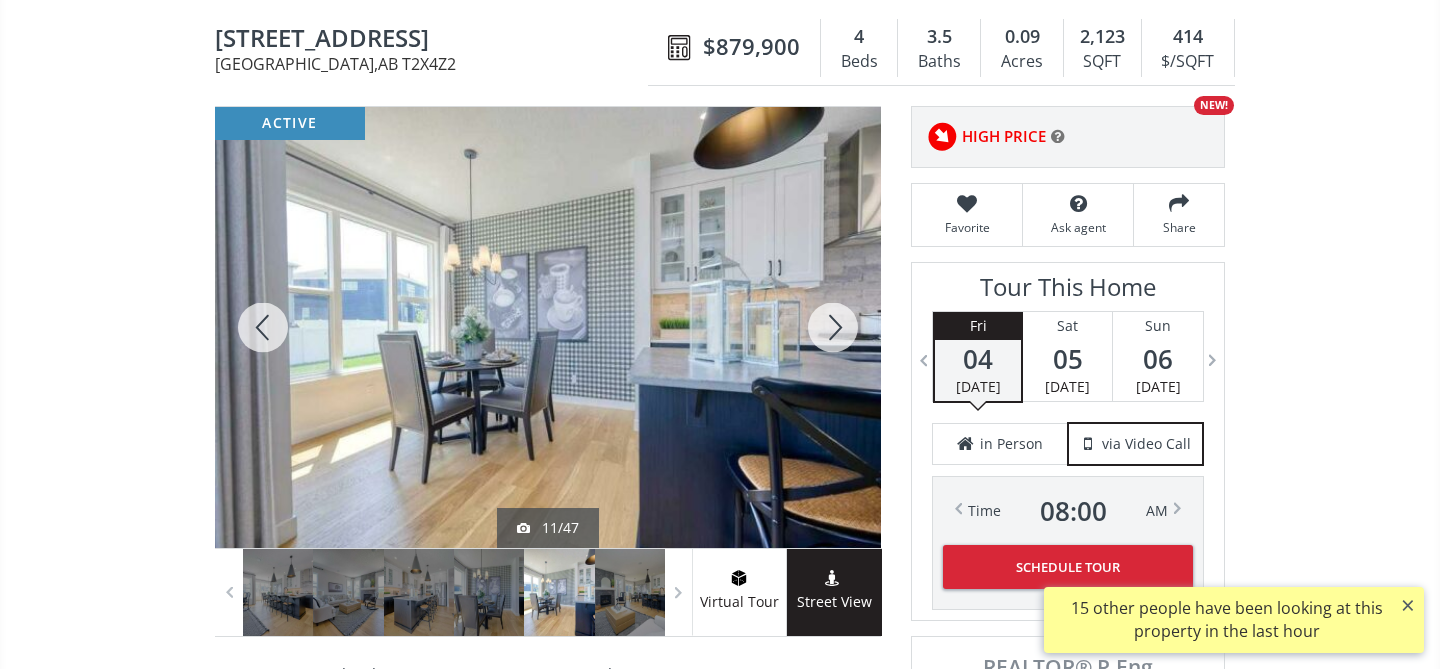 click at bounding box center (833, 327) 